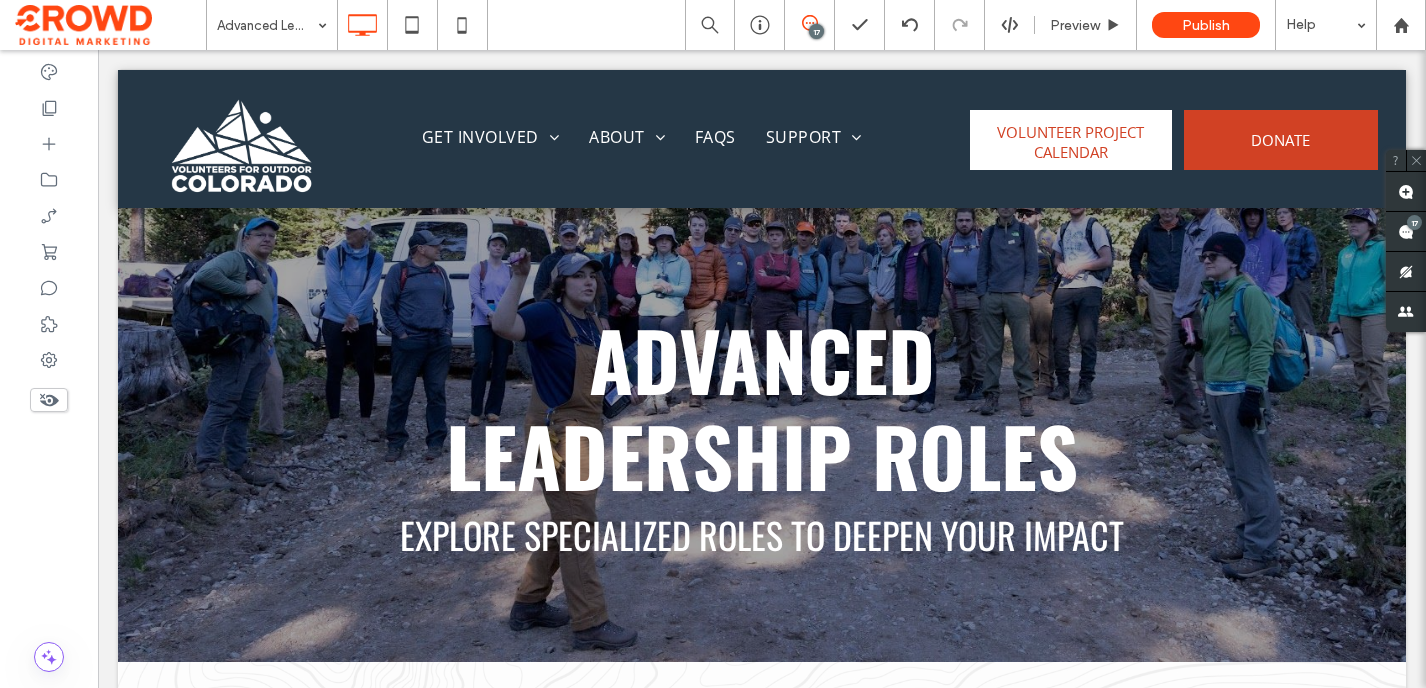scroll, scrollTop: 1534, scrollLeft: 0, axis: vertical 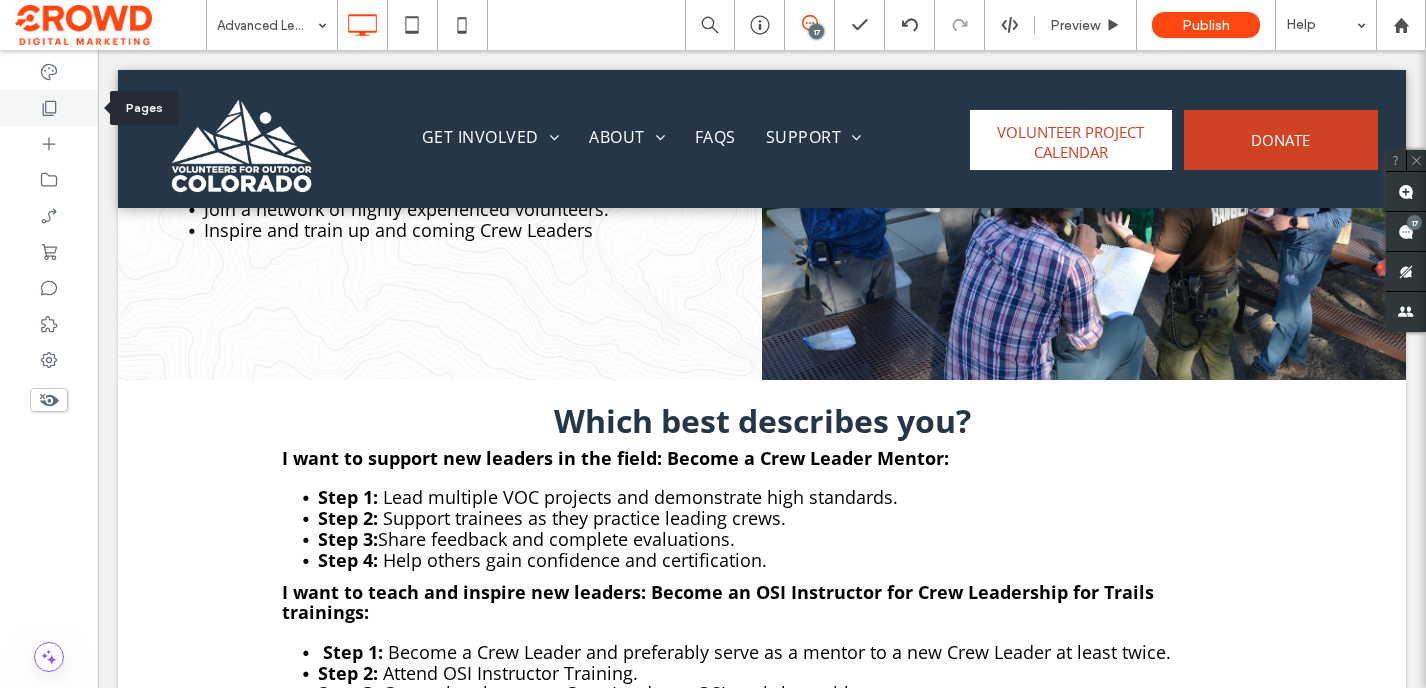 click at bounding box center (49, 108) 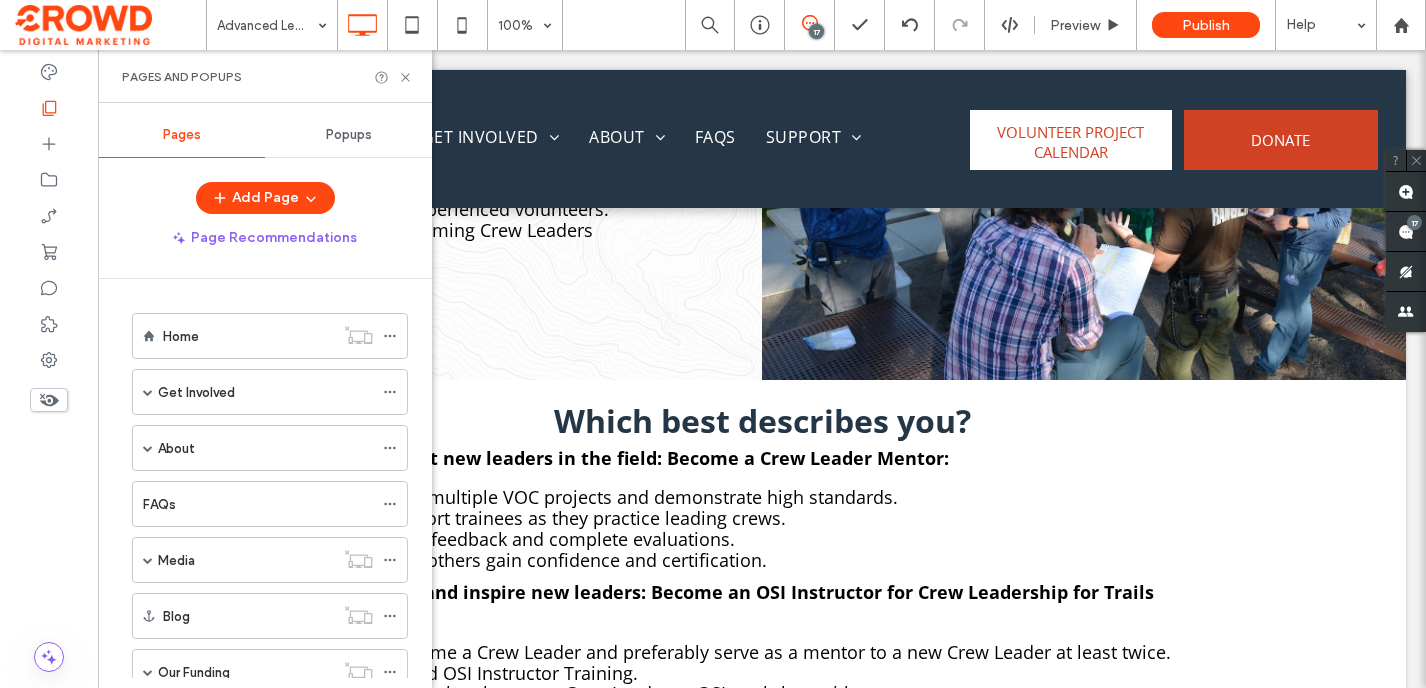 scroll, scrollTop: 1575, scrollLeft: 0, axis: vertical 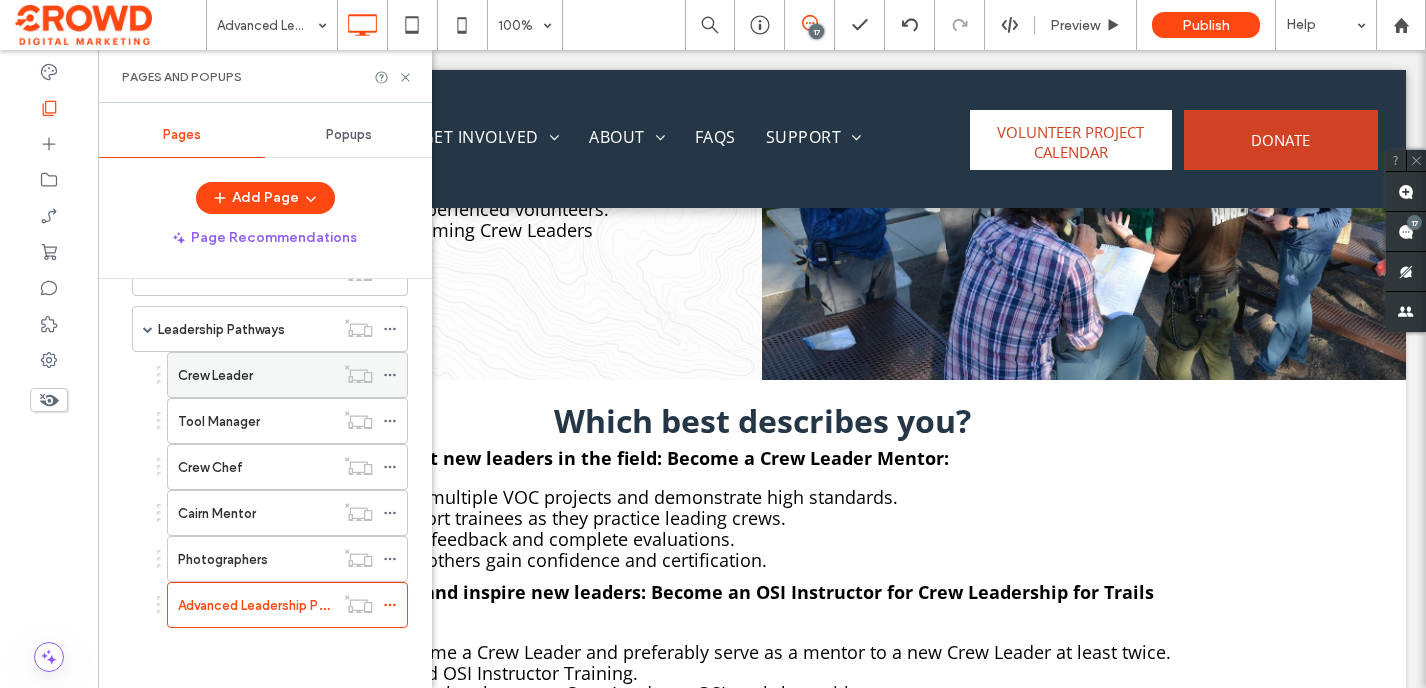 click on "Crew Leader" at bounding box center [215, 375] 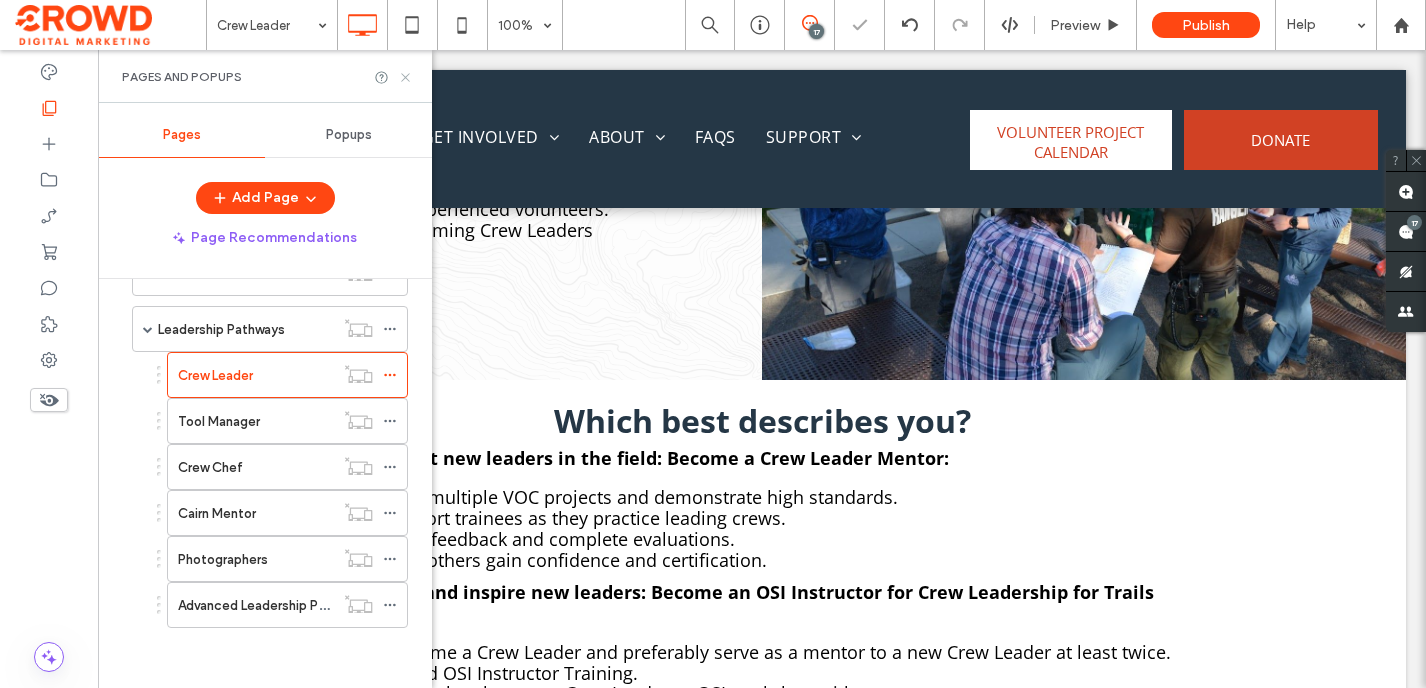 click 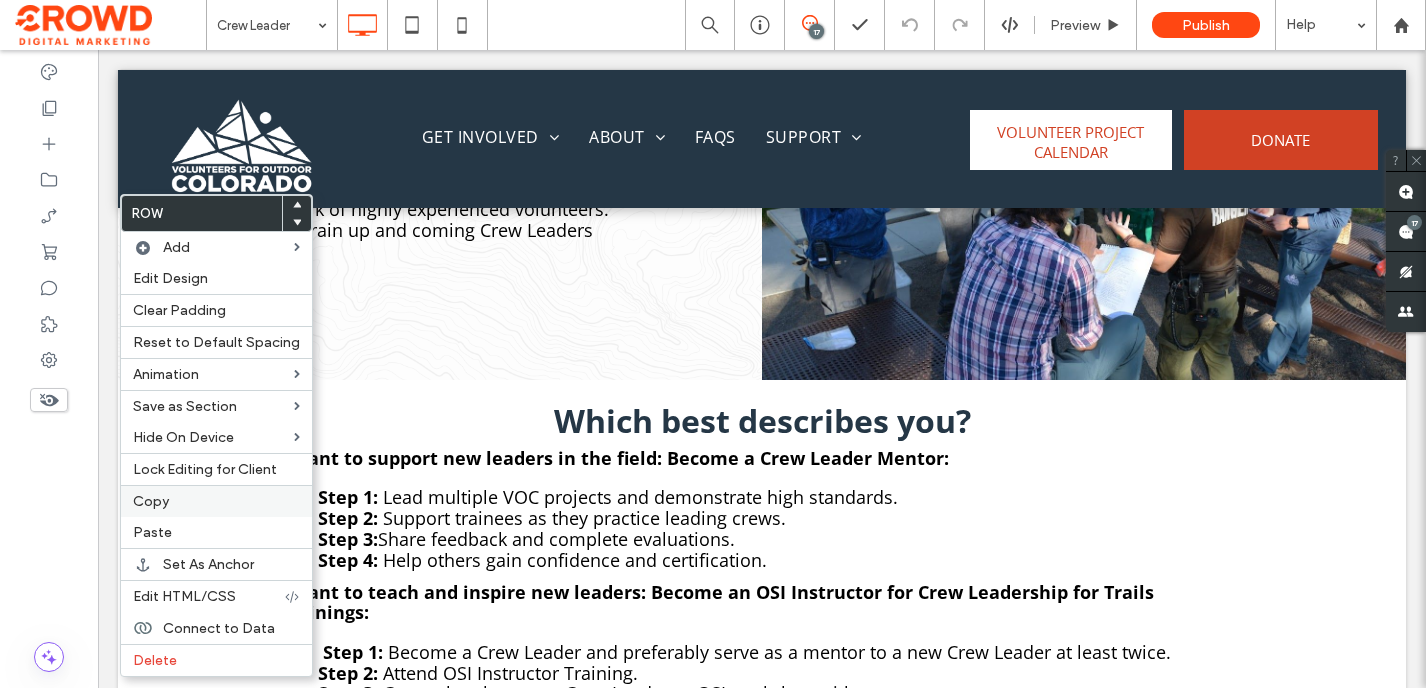click on "Copy" at bounding box center [216, 501] 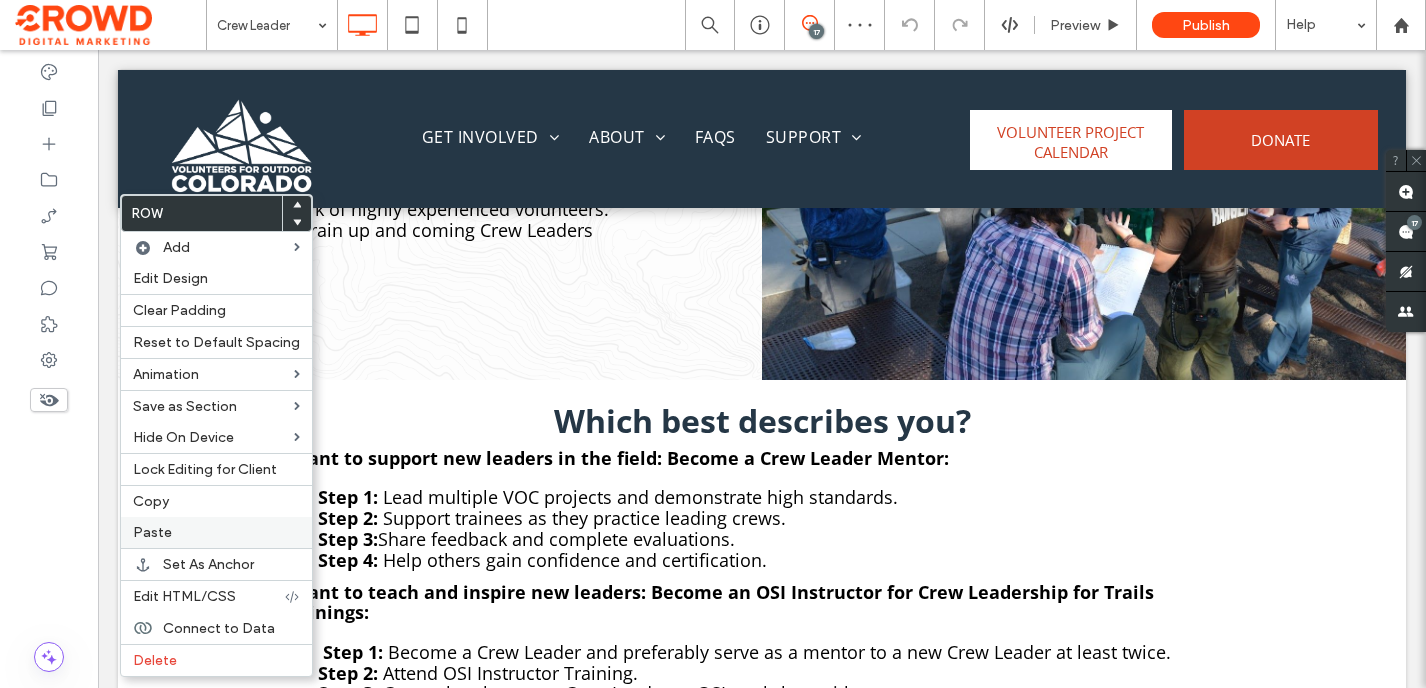 click on "Paste" at bounding box center [216, 532] 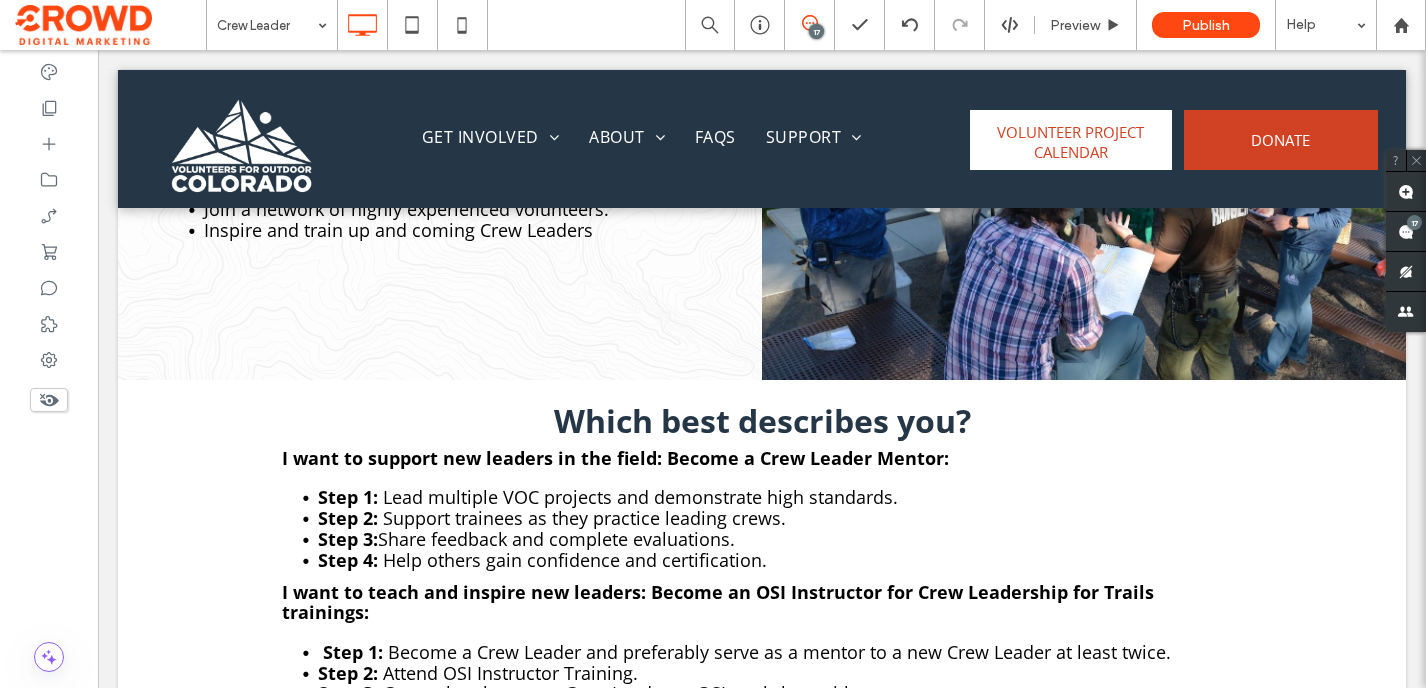 type on "*********" 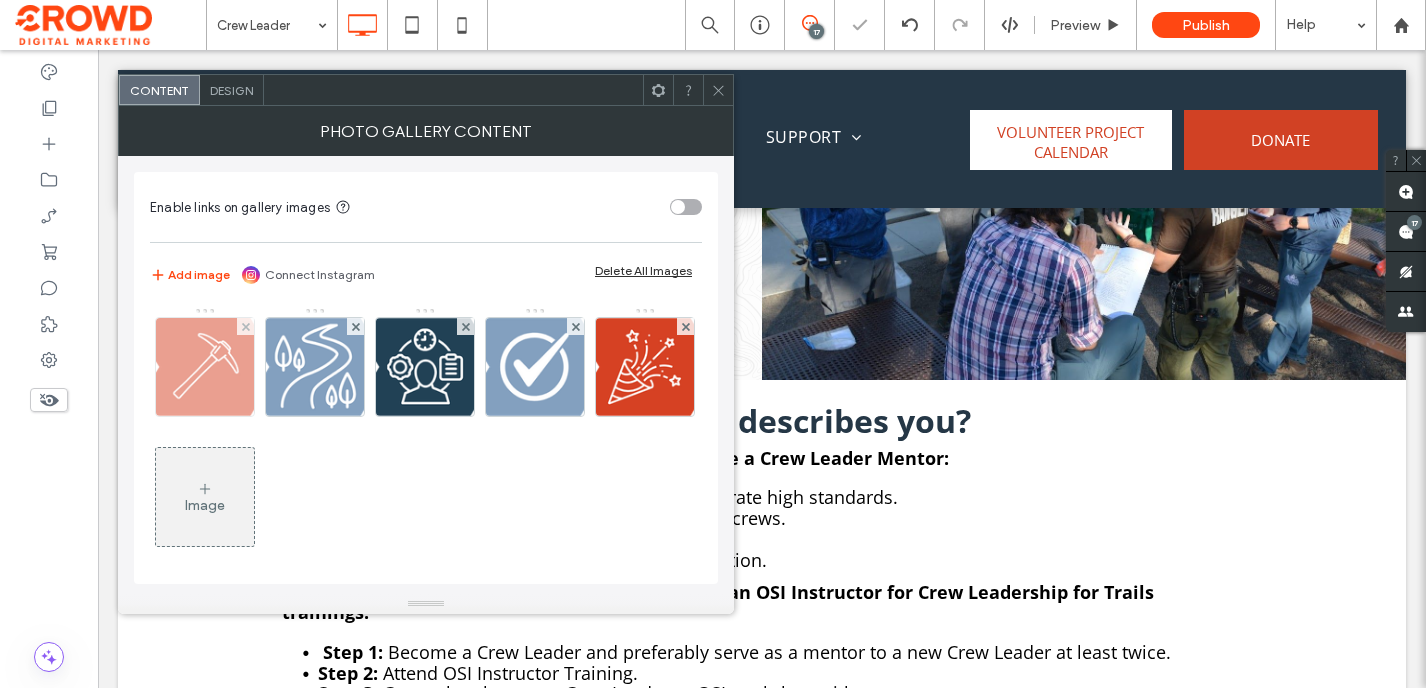 click at bounding box center [205, 367] 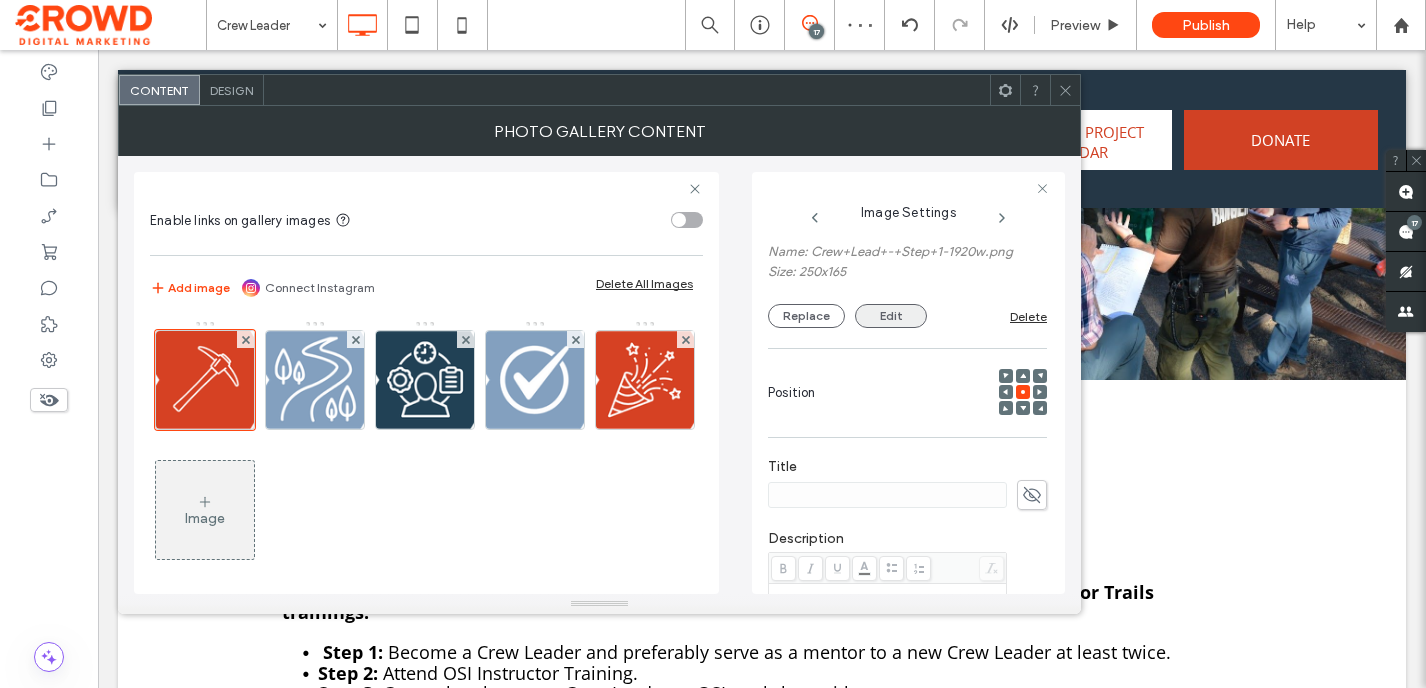 scroll, scrollTop: 172, scrollLeft: 0, axis: vertical 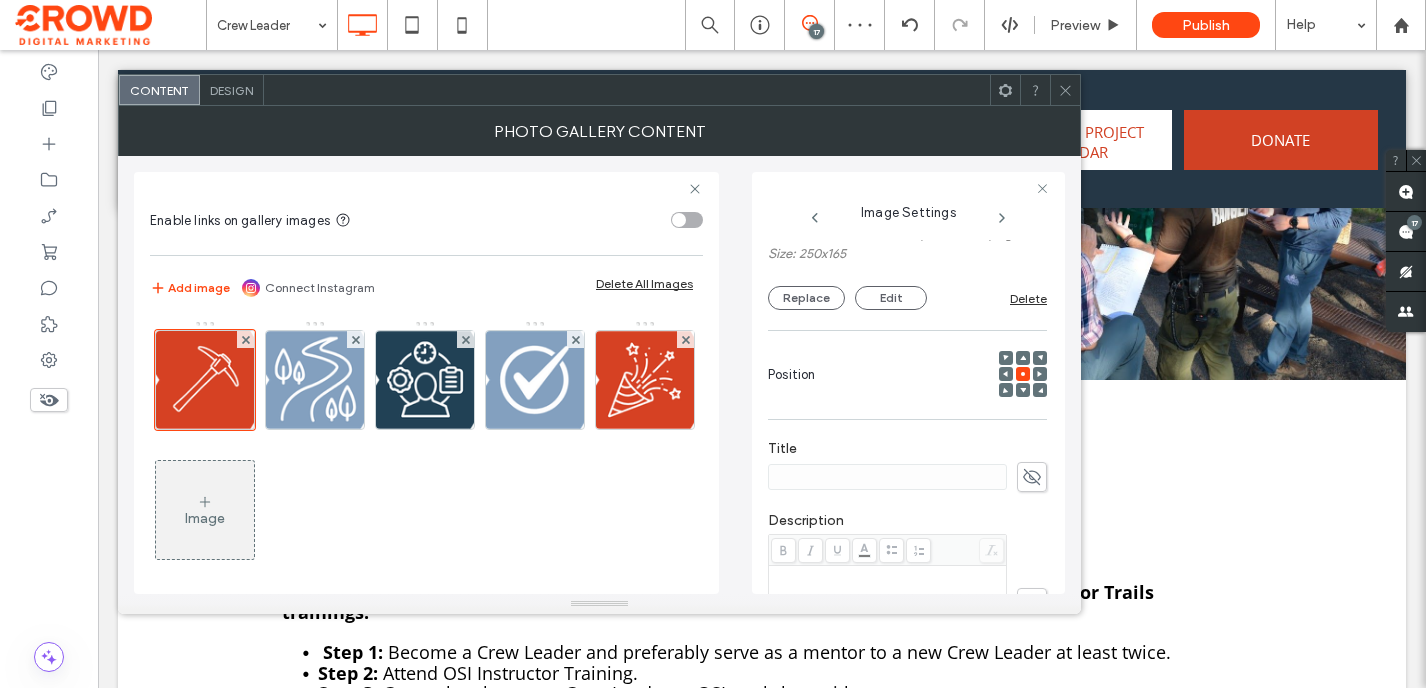 click 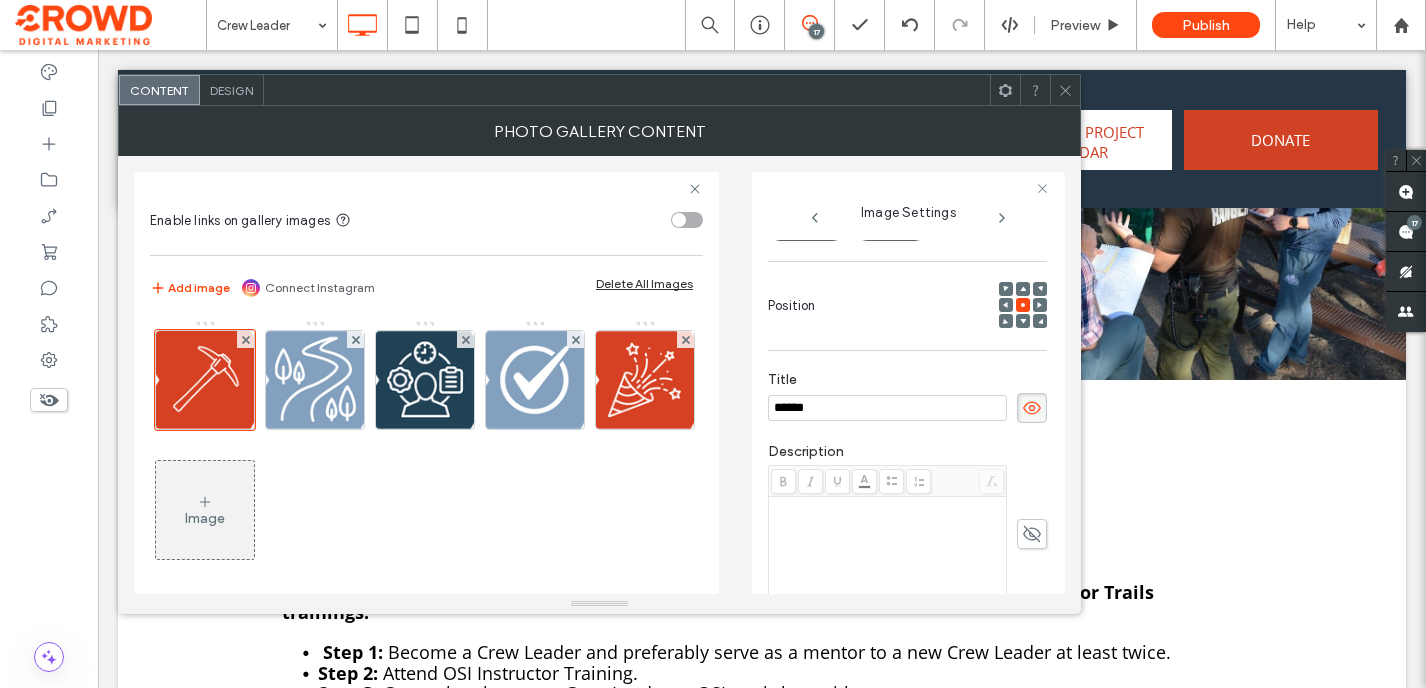 scroll, scrollTop: 319, scrollLeft: 0, axis: vertical 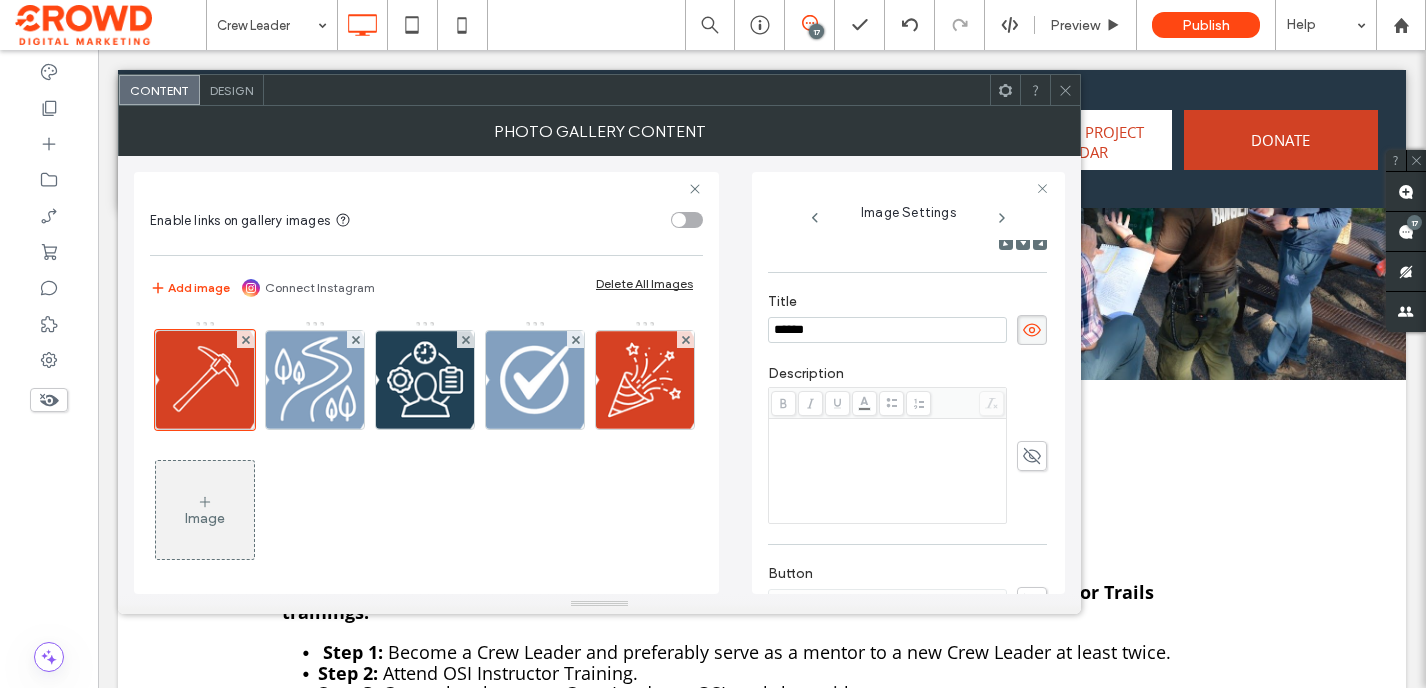 type on "******" 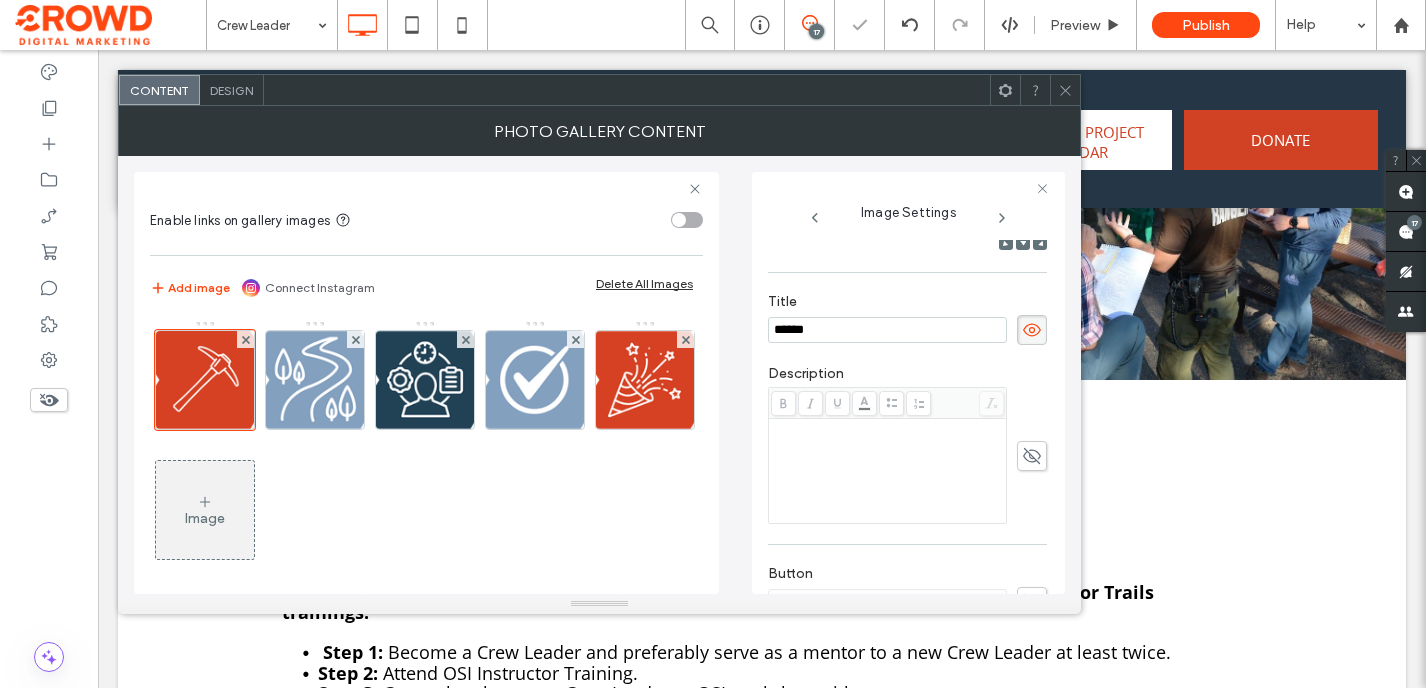 click at bounding box center (888, 428) 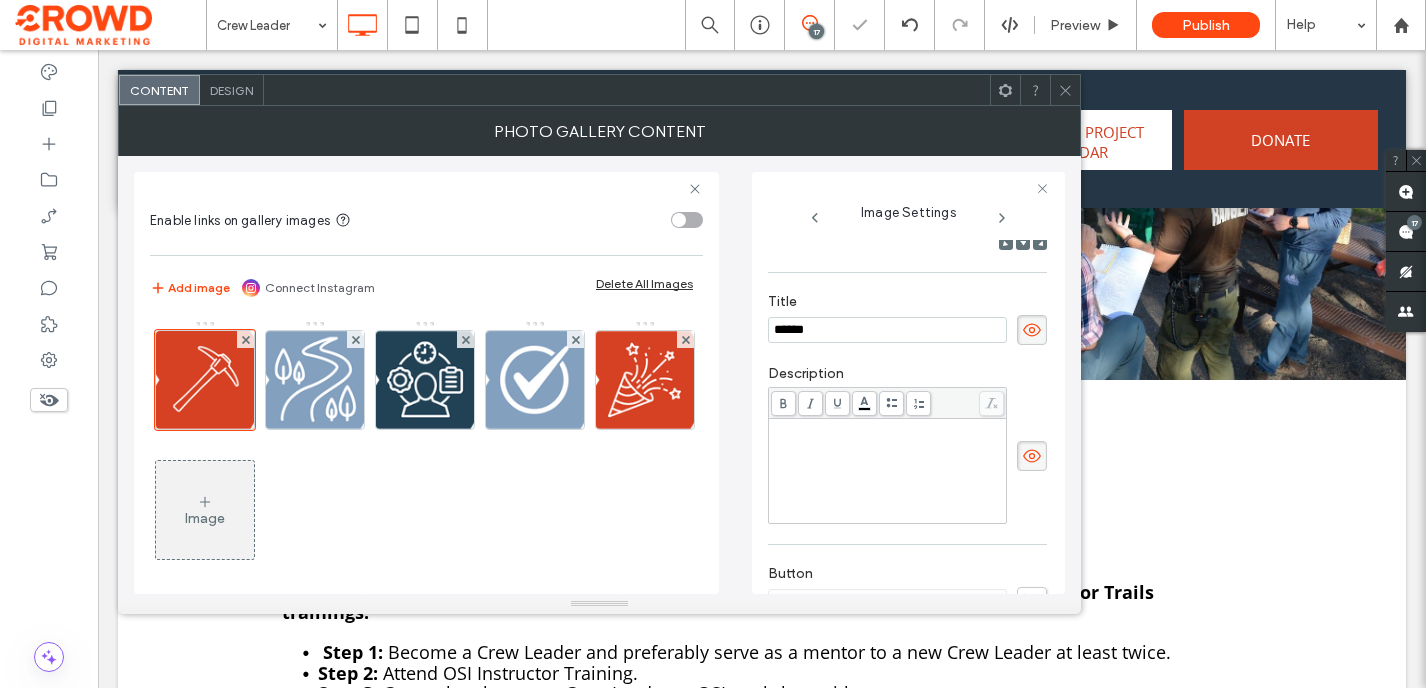 click at bounding box center [888, 471] 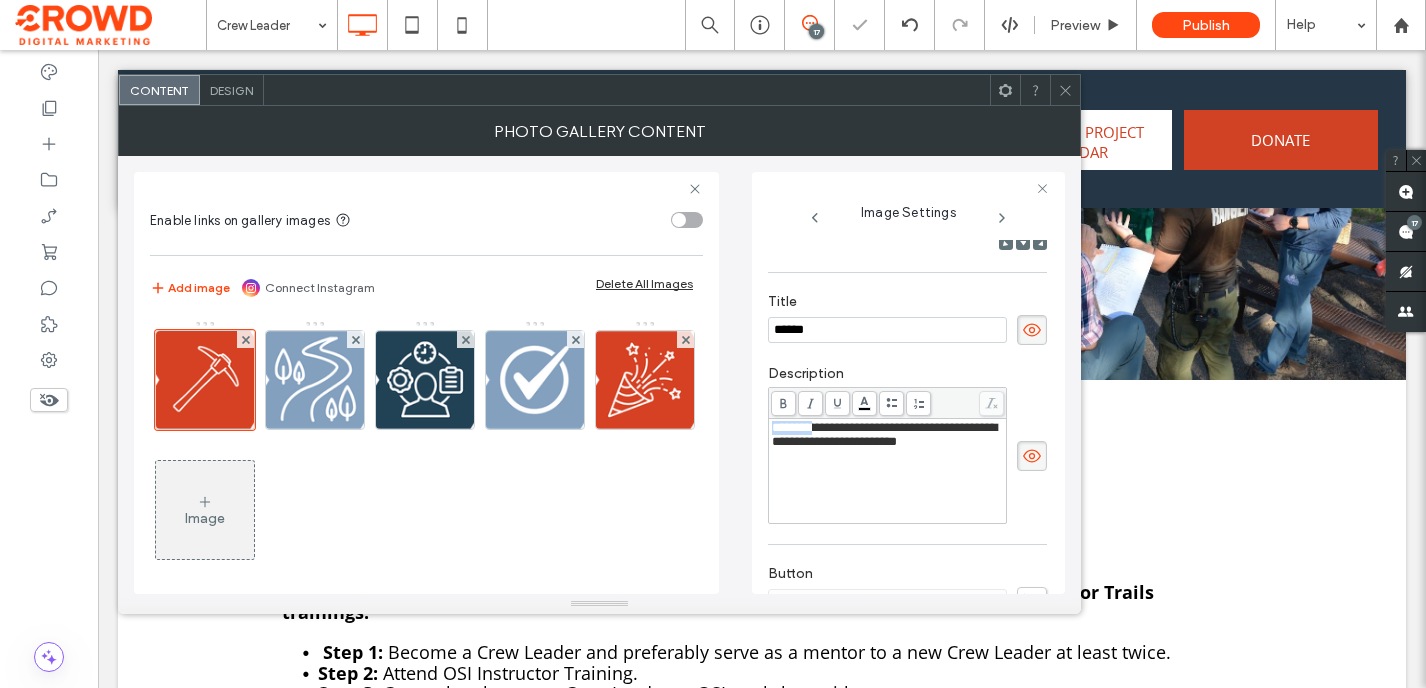 drag, startPoint x: 818, startPoint y: 432, endPoint x: 765, endPoint y: 432, distance: 53 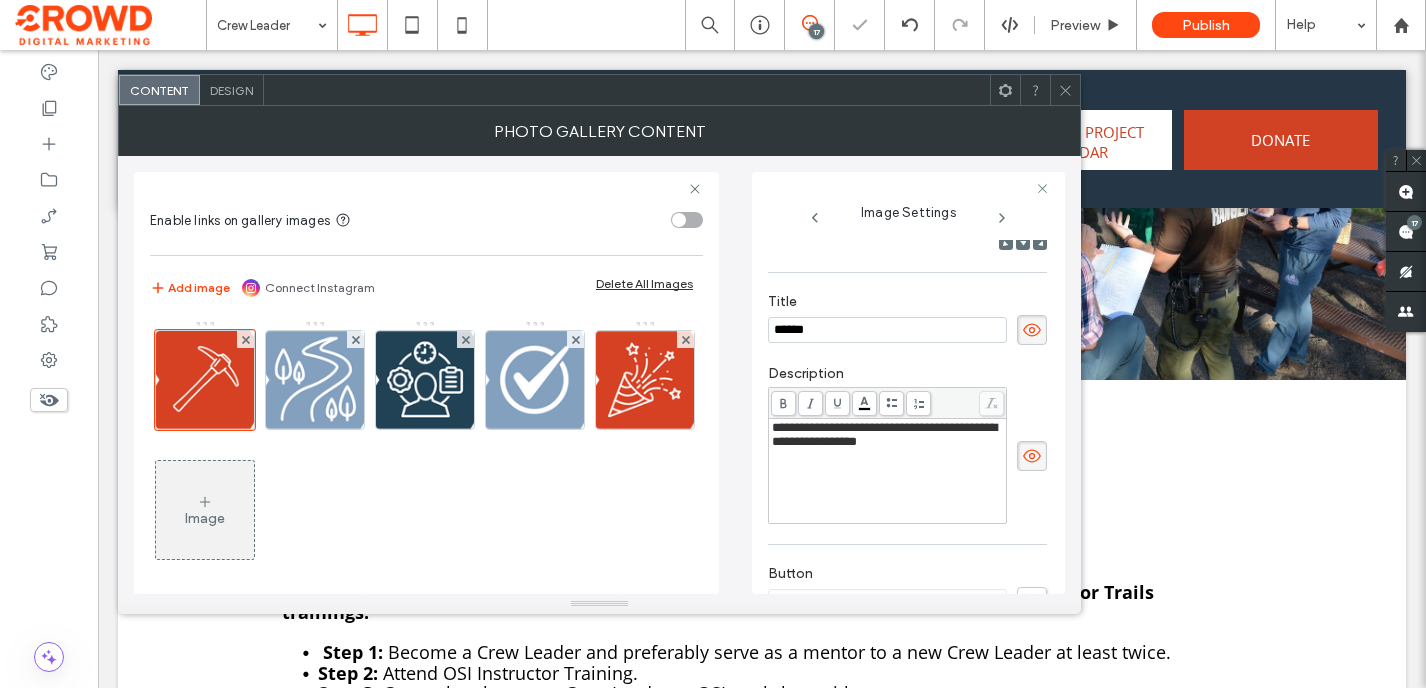 click on "Design" at bounding box center (231, 90) 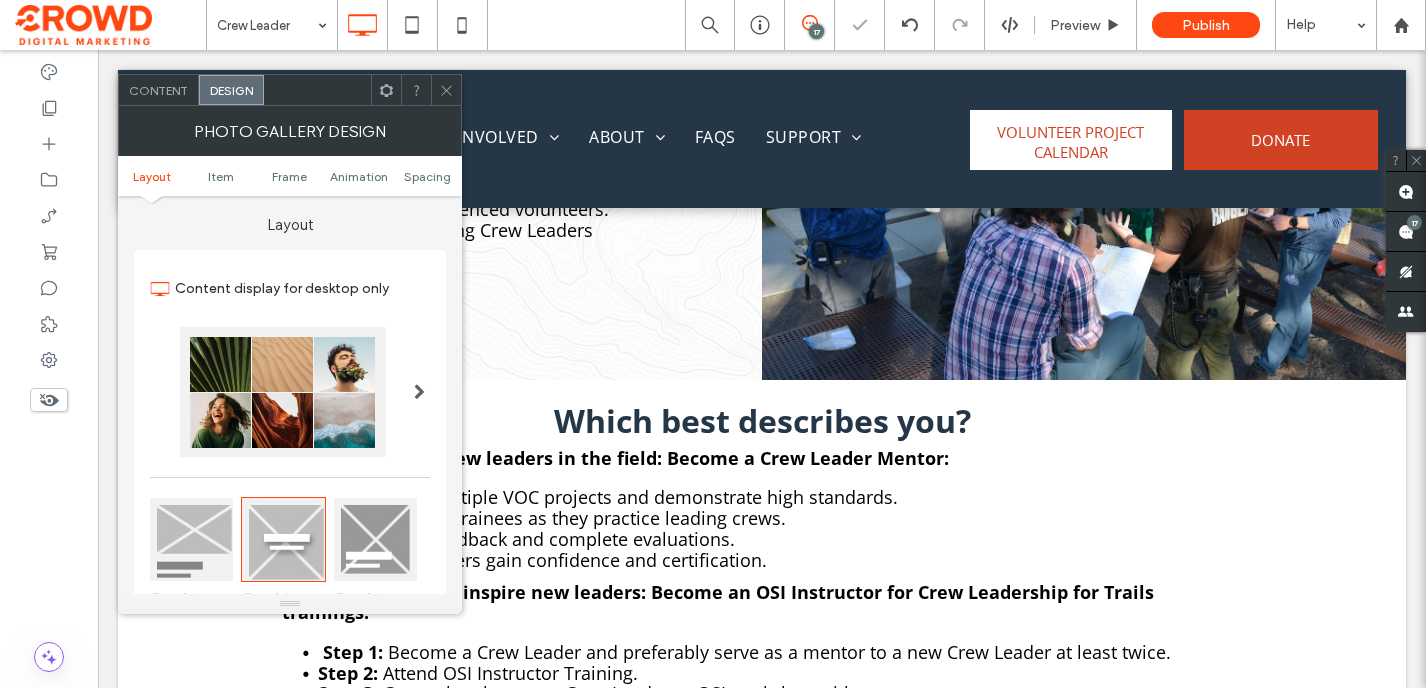 click at bounding box center (283, 392) 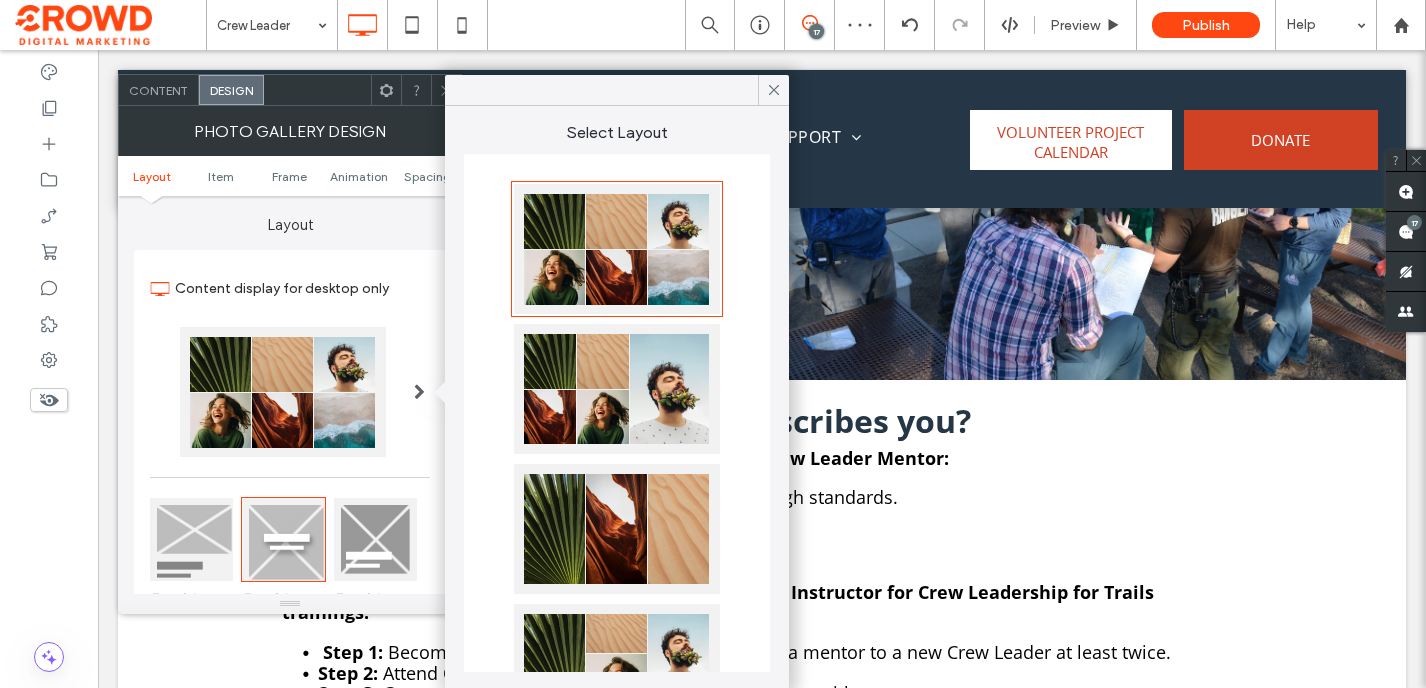 click at bounding box center [191, 539] 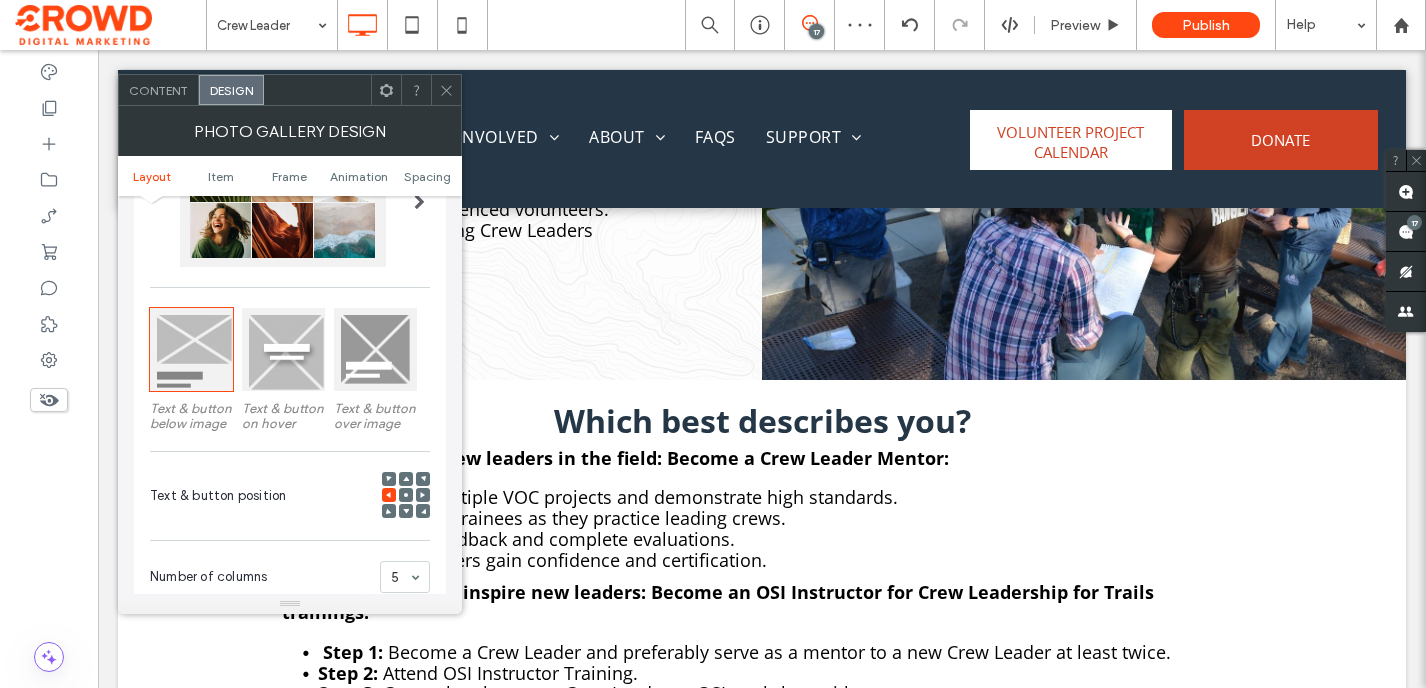 scroll, scrollTop: 272, scrollLeft: 0, axis: vertical 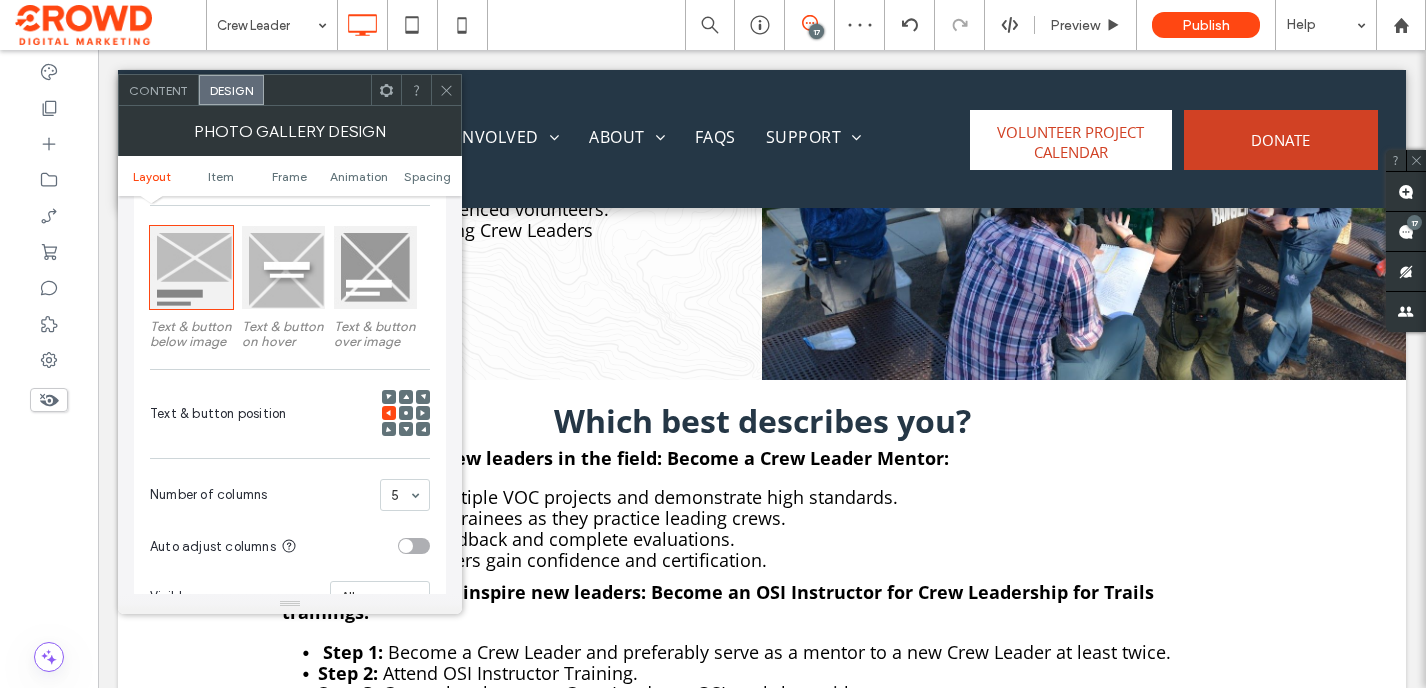 click at bounding box center (406, 397) 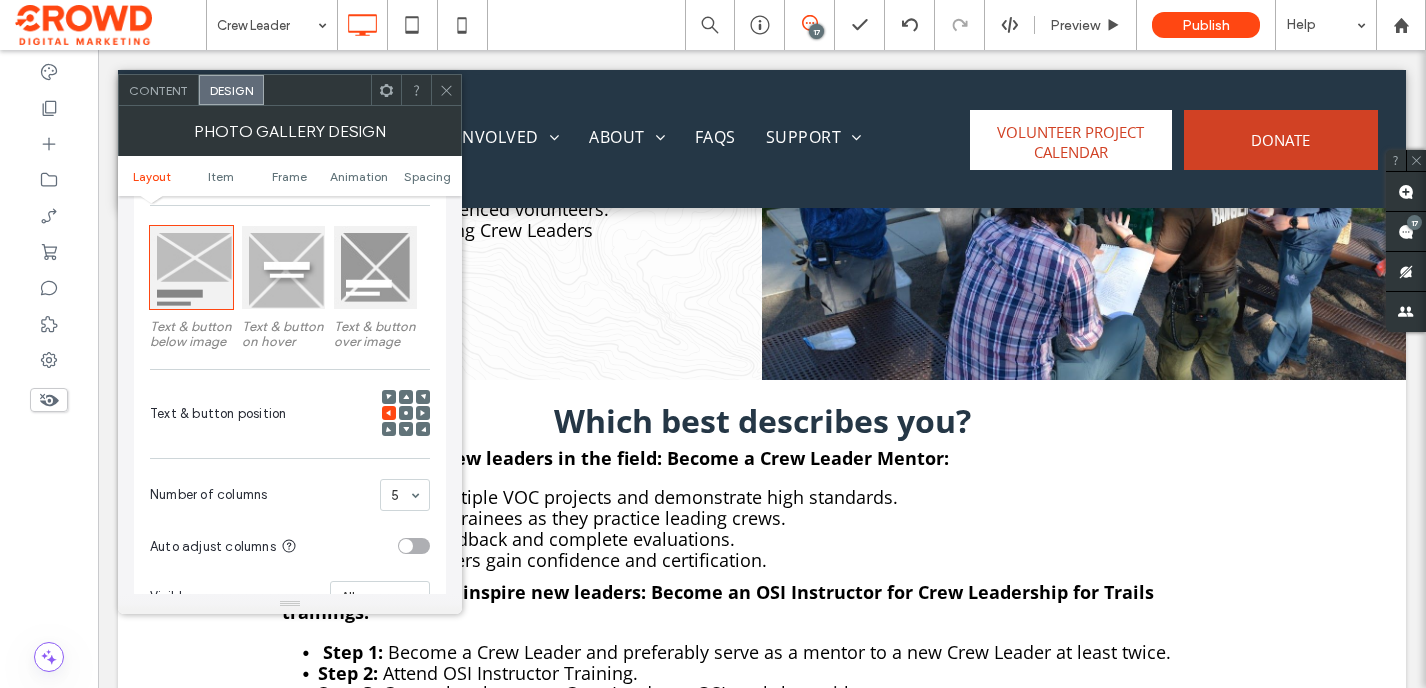 click 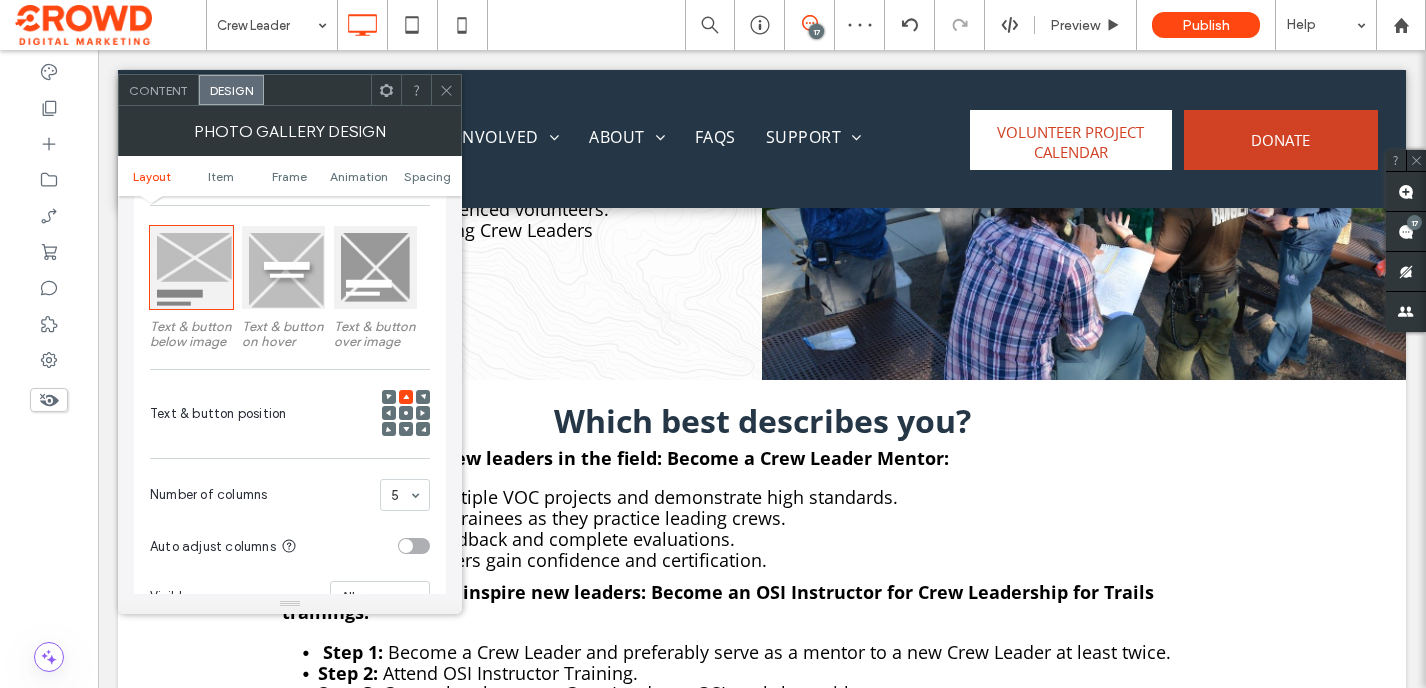 click on "Content" at bounding box center (158, 90) 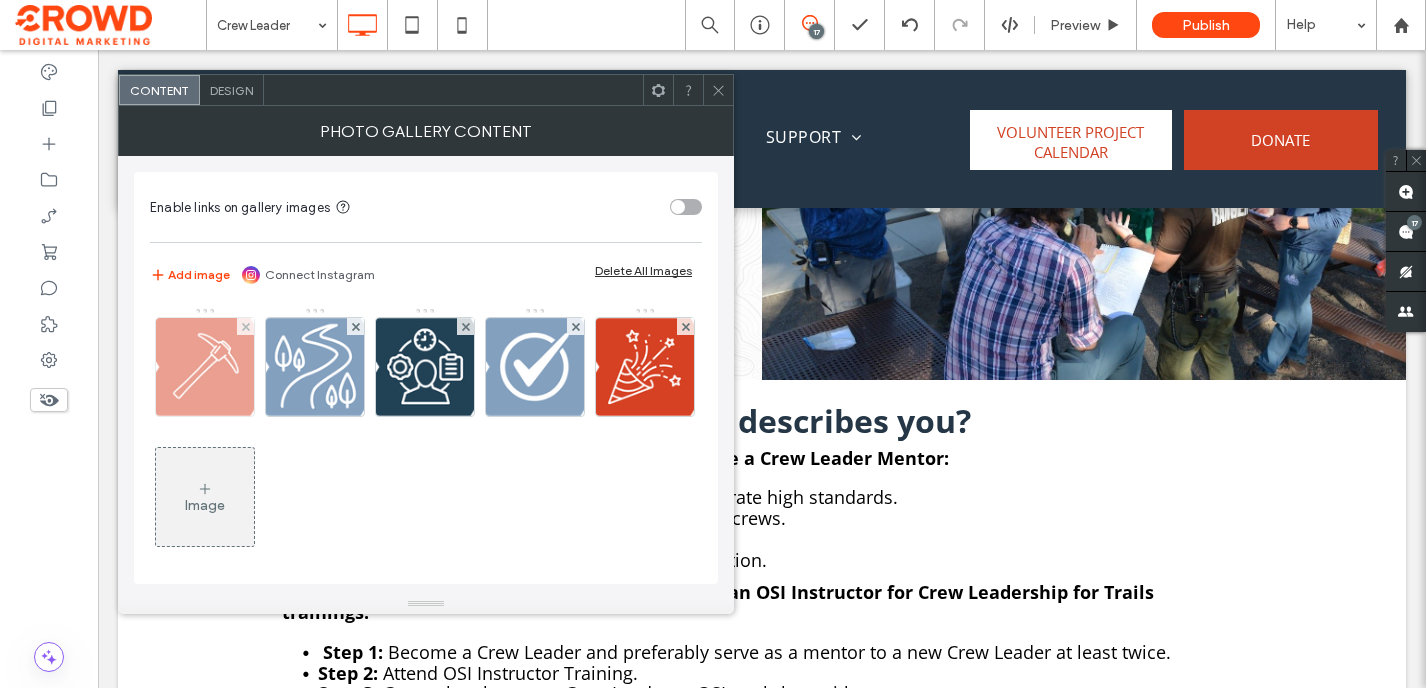 click at bounding box center [205, 367] 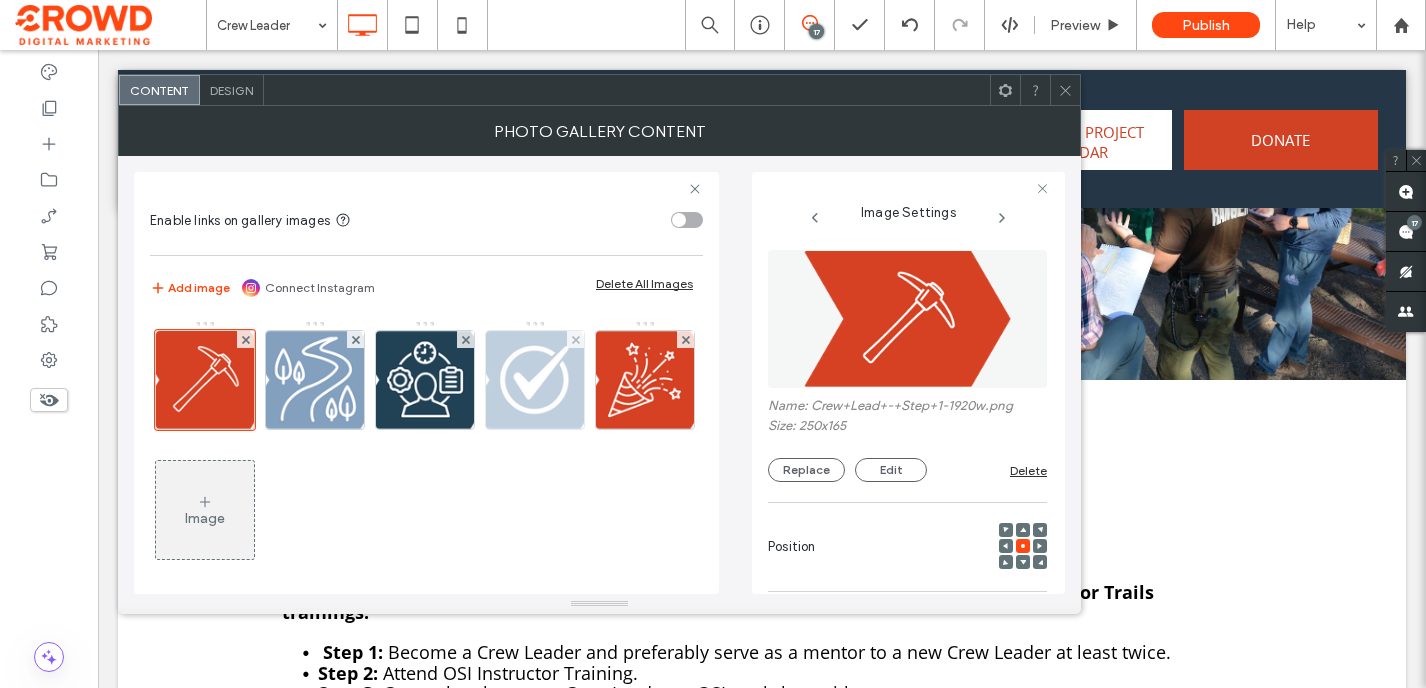 scroll, scrollTop: 0, scrollLeft: 114, axis: horizontal 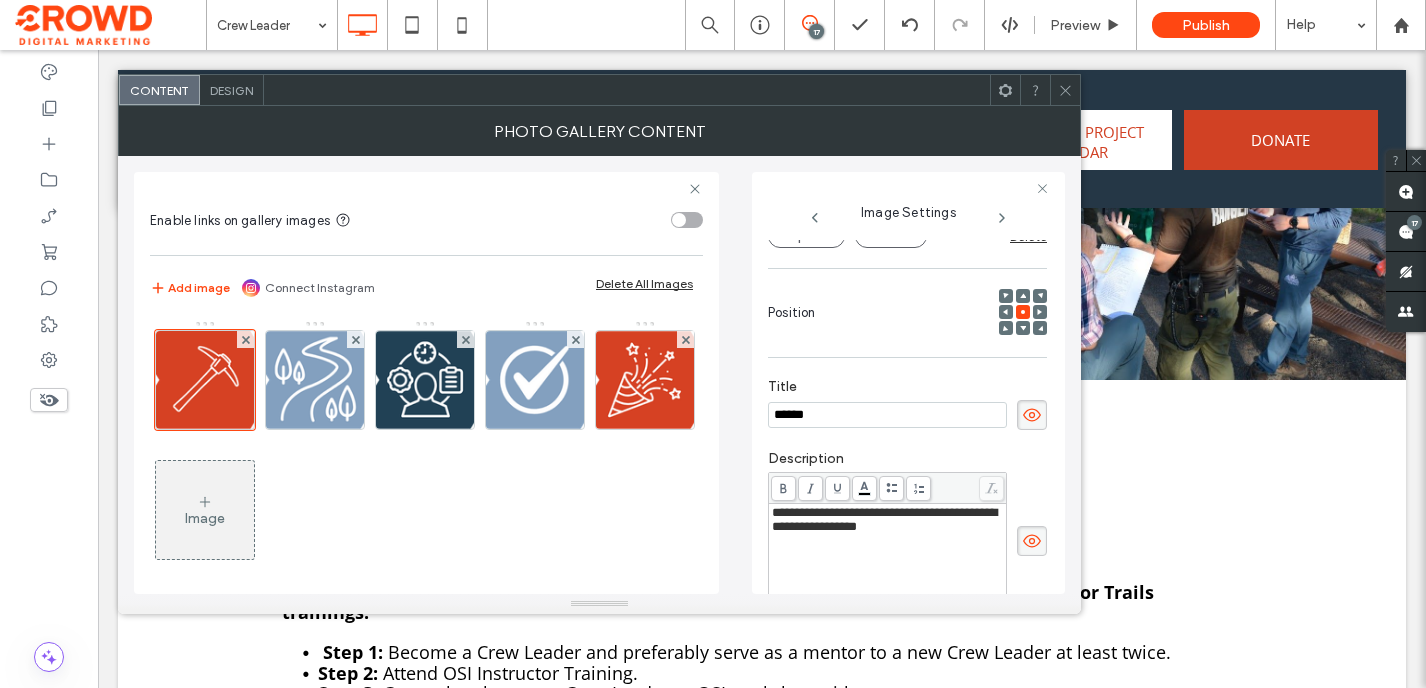 click on "**********" at bounding box center (884, 519) 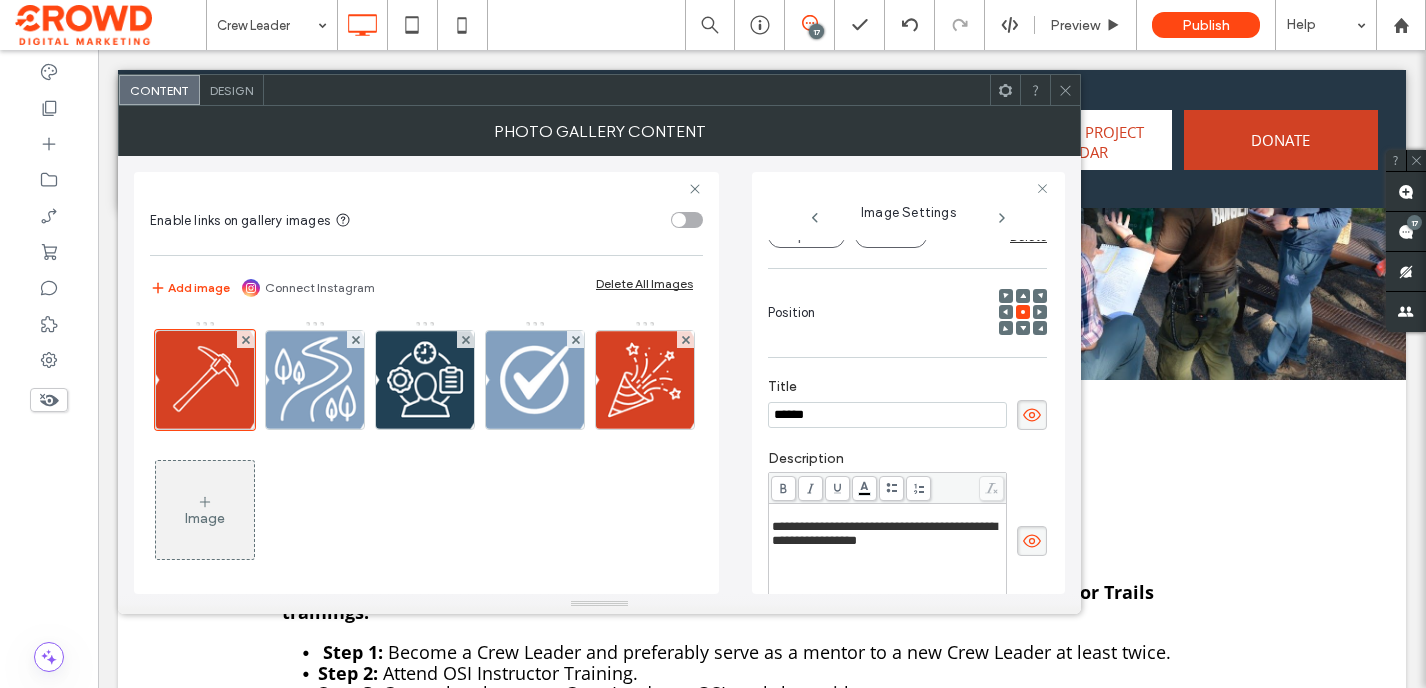 click on "Design" at bounding box center (231, 90) 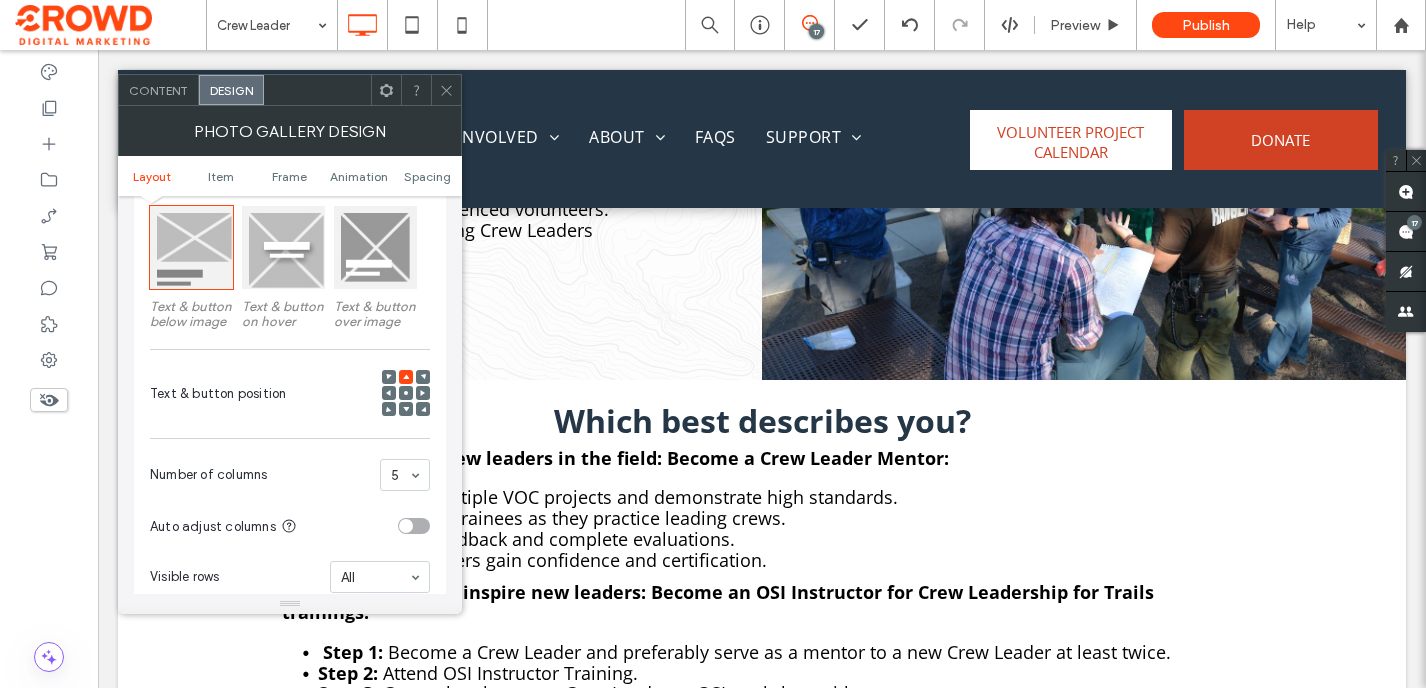 scroll, scrollTop: 302, scrollLeft: 0, axis: vertical 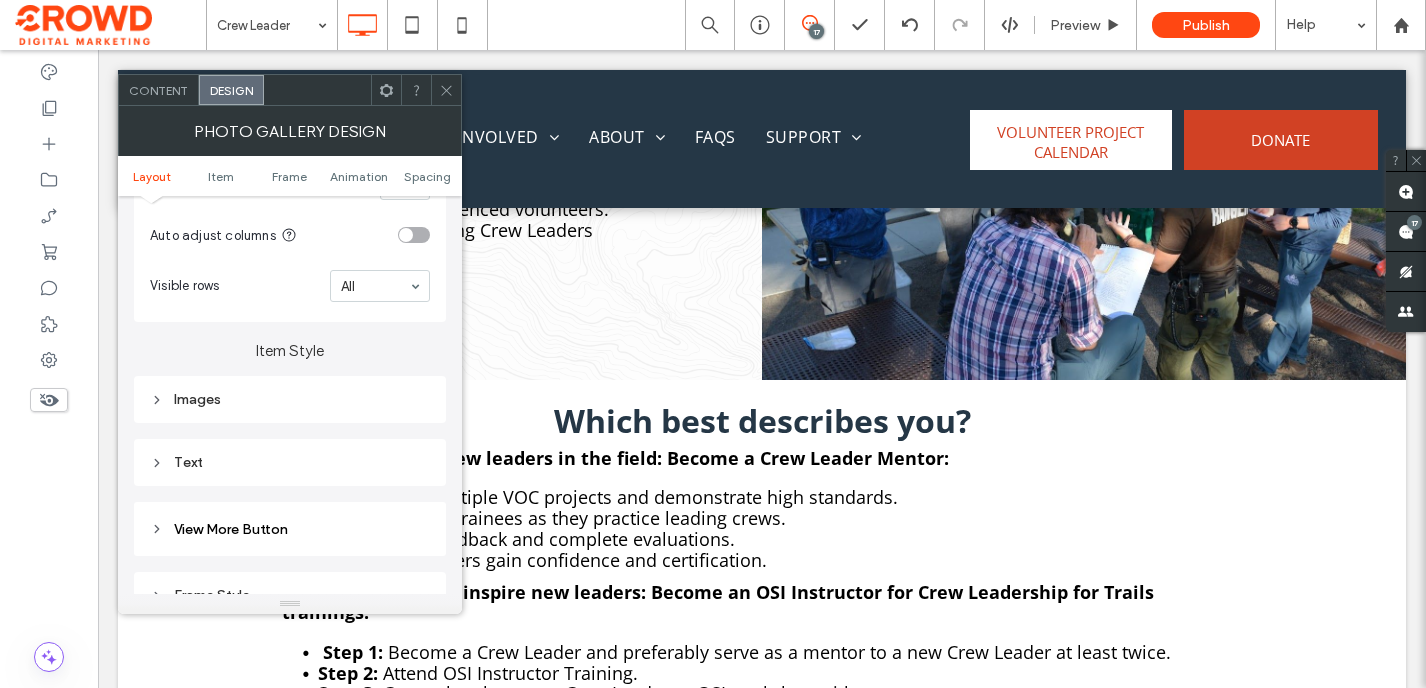 click on "Text" at bounding box center [290, 462] 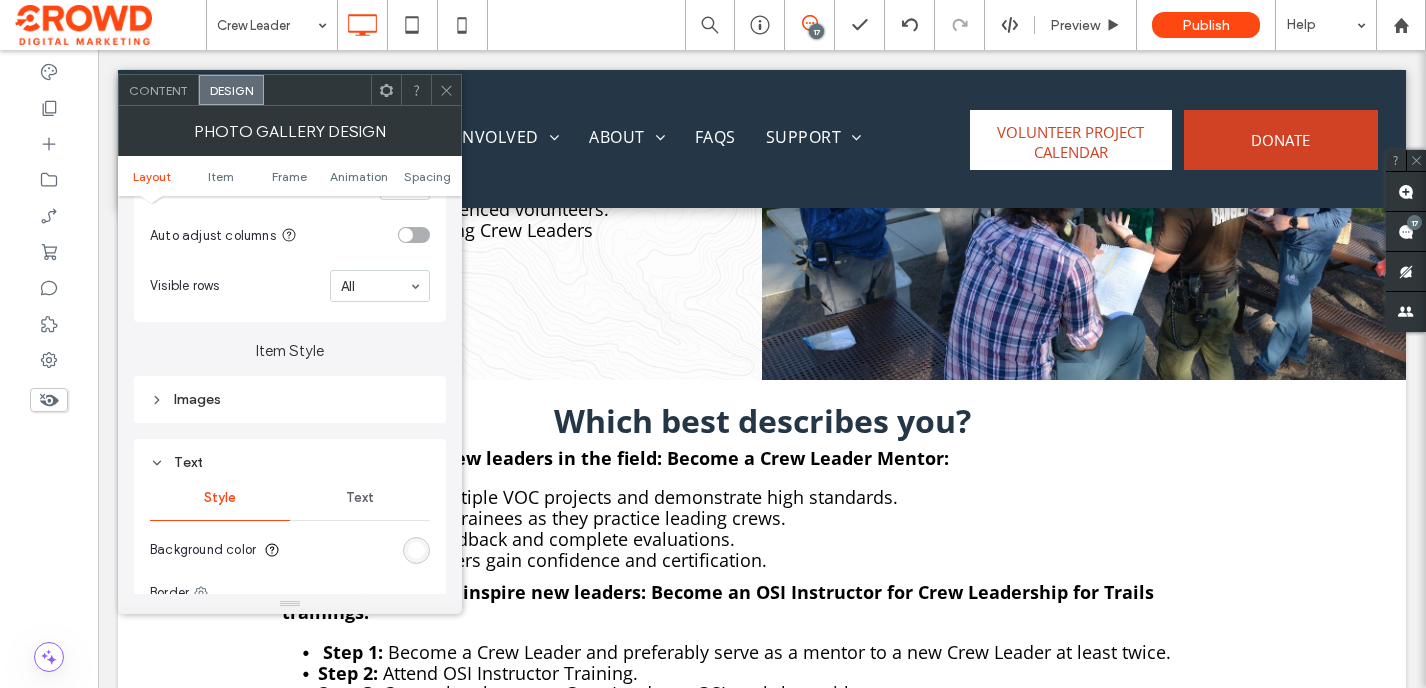 scroll, scrollTop: 681, scrollLeft: 0, axis: vertical 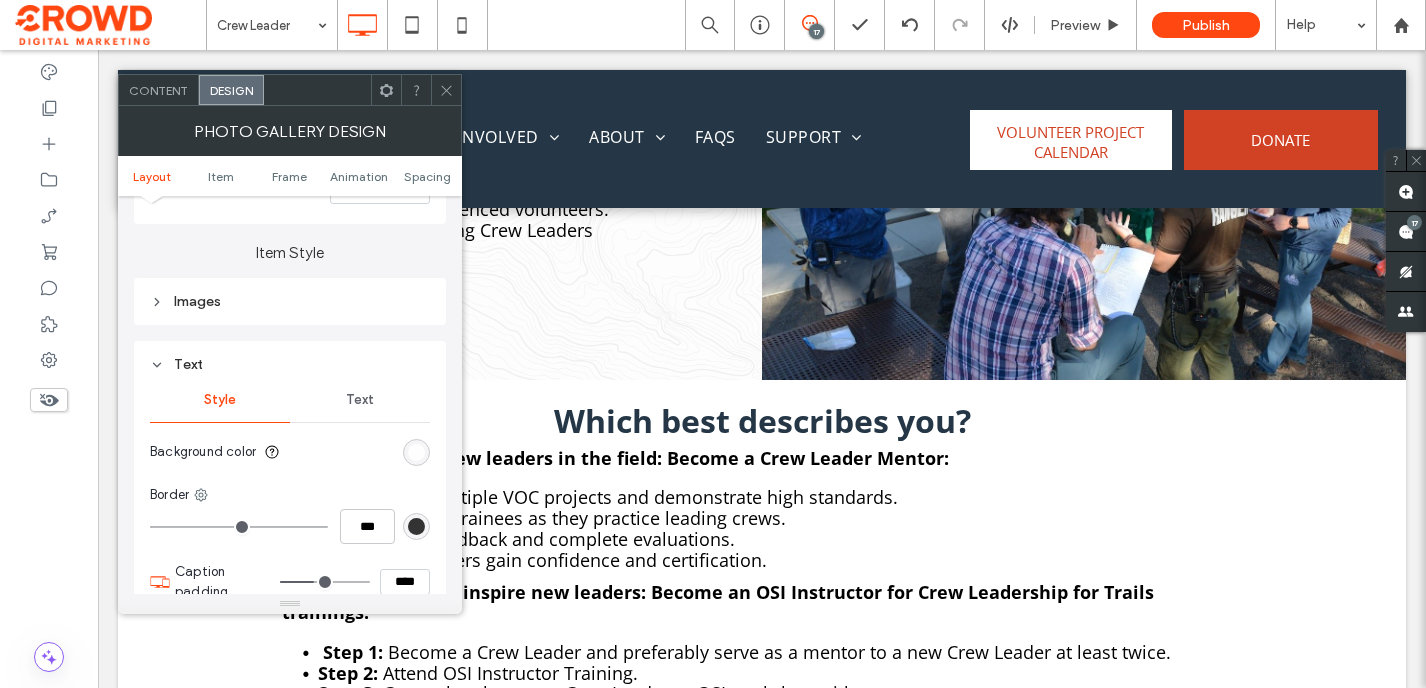click on "Text" at bounding box center [360, 400] 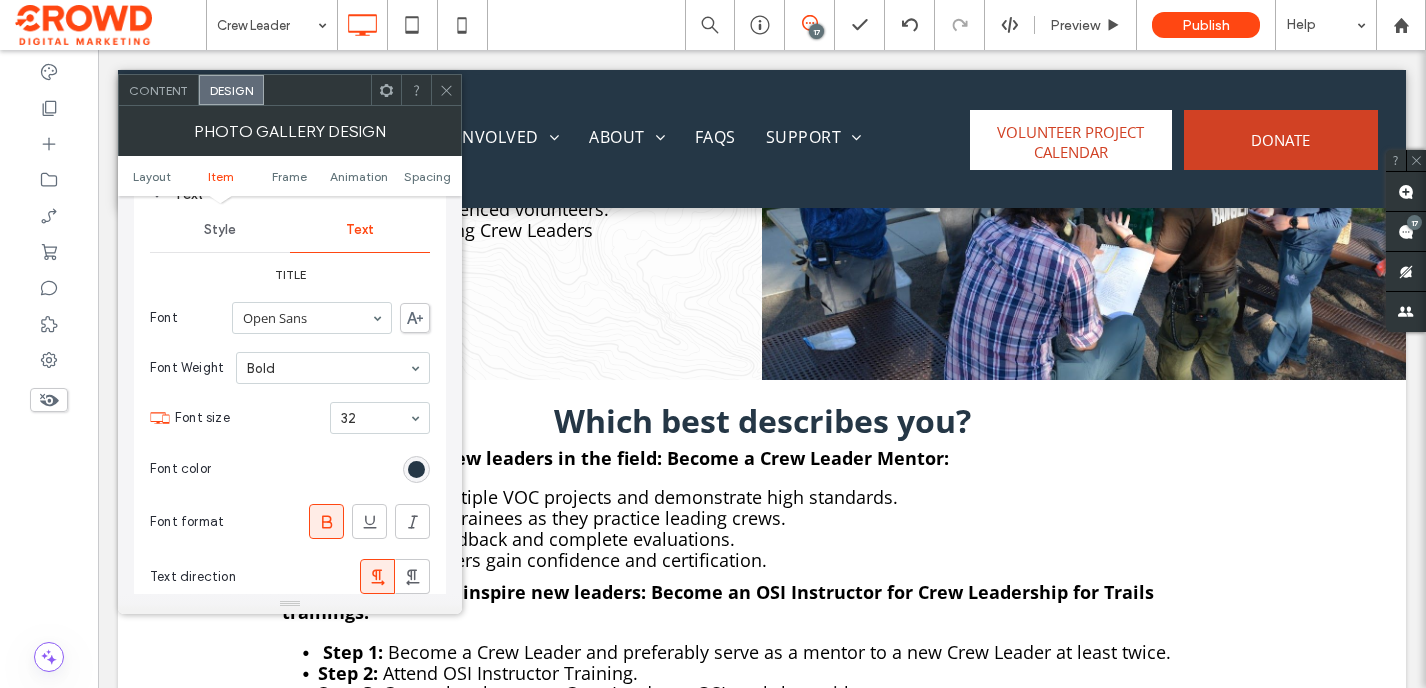scroll, scrollTop: 852, scrollLeft: 0, axis: vertical 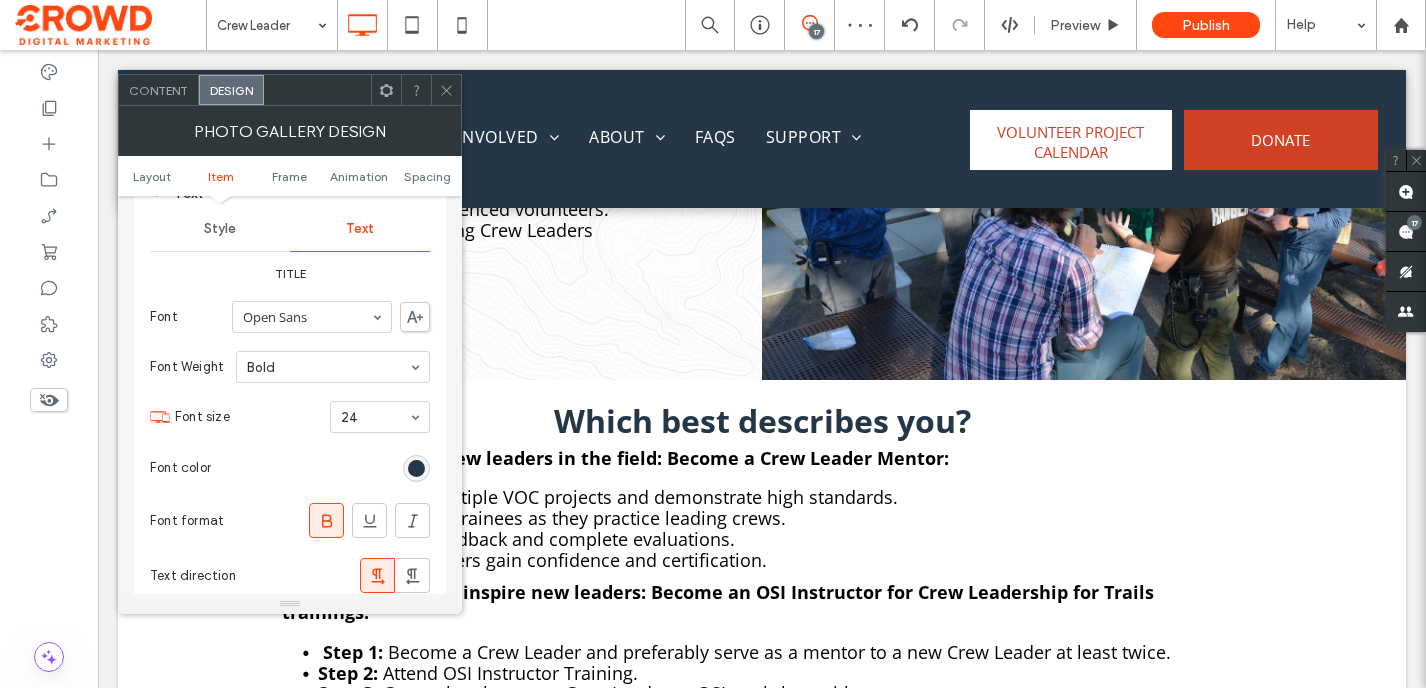 click on "Content" at bounding box center (158, 90) 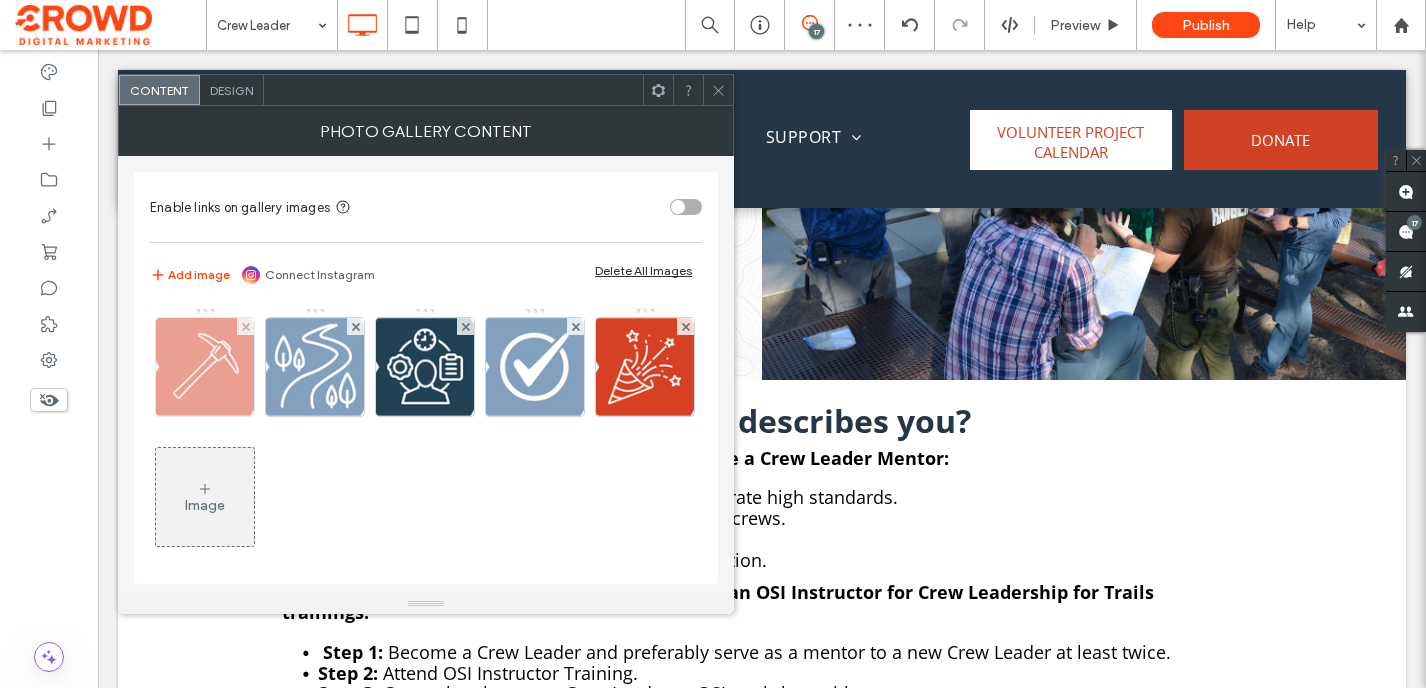 click at bounding box center (205, 367) 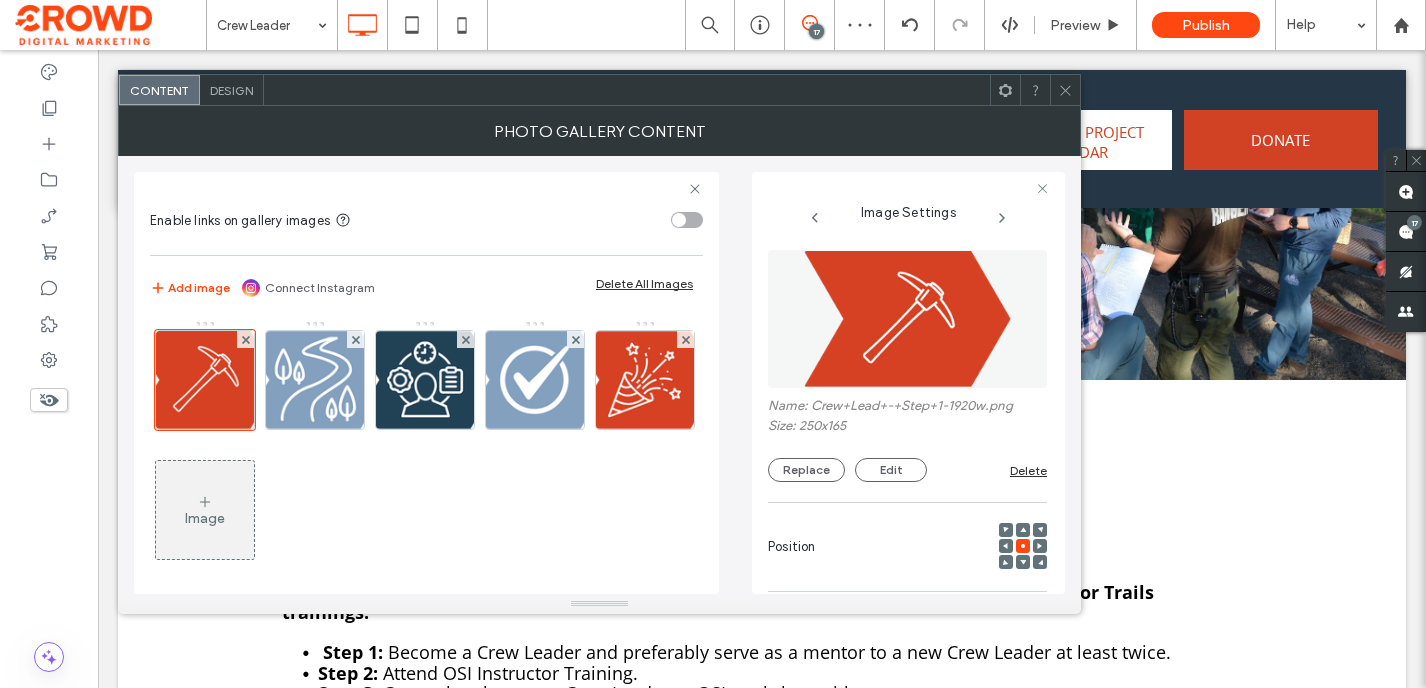 scroll, scrollTop: 0, scrollLeft: 17, axis: horizontal 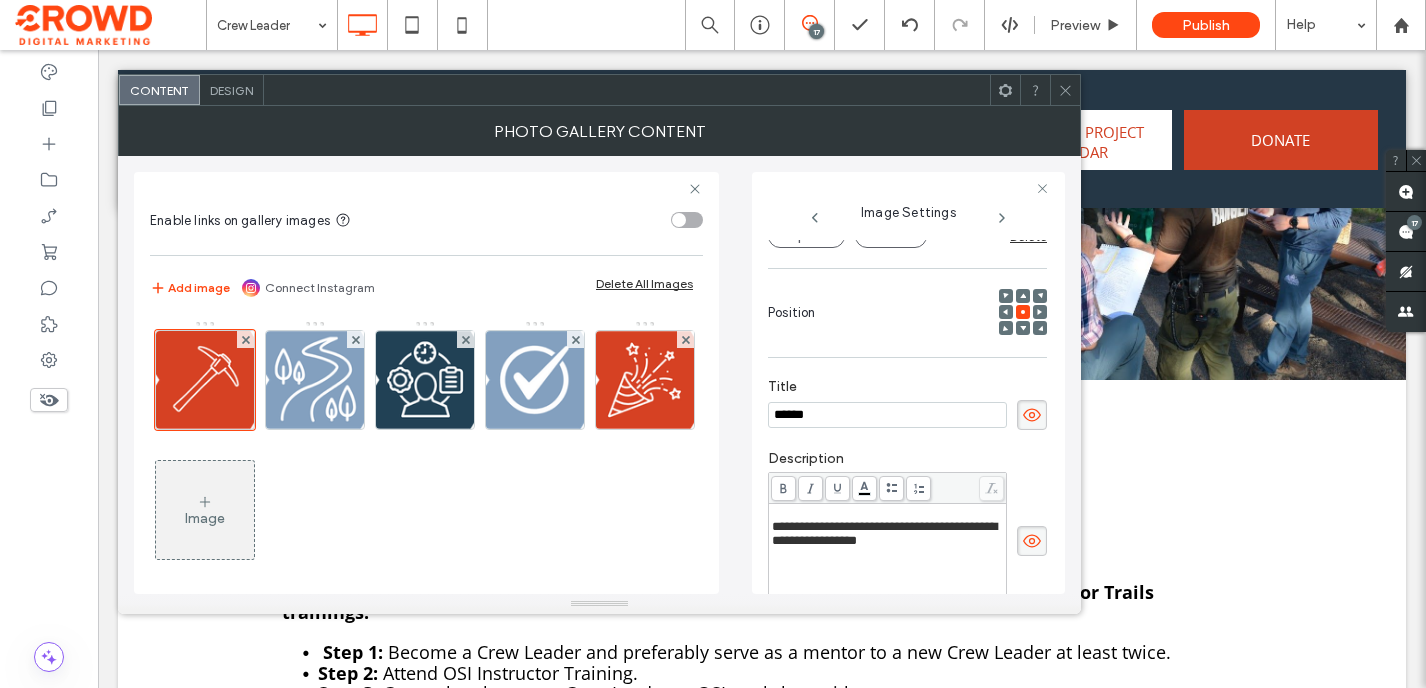 click on "**********" at bounding box center (884, 533) 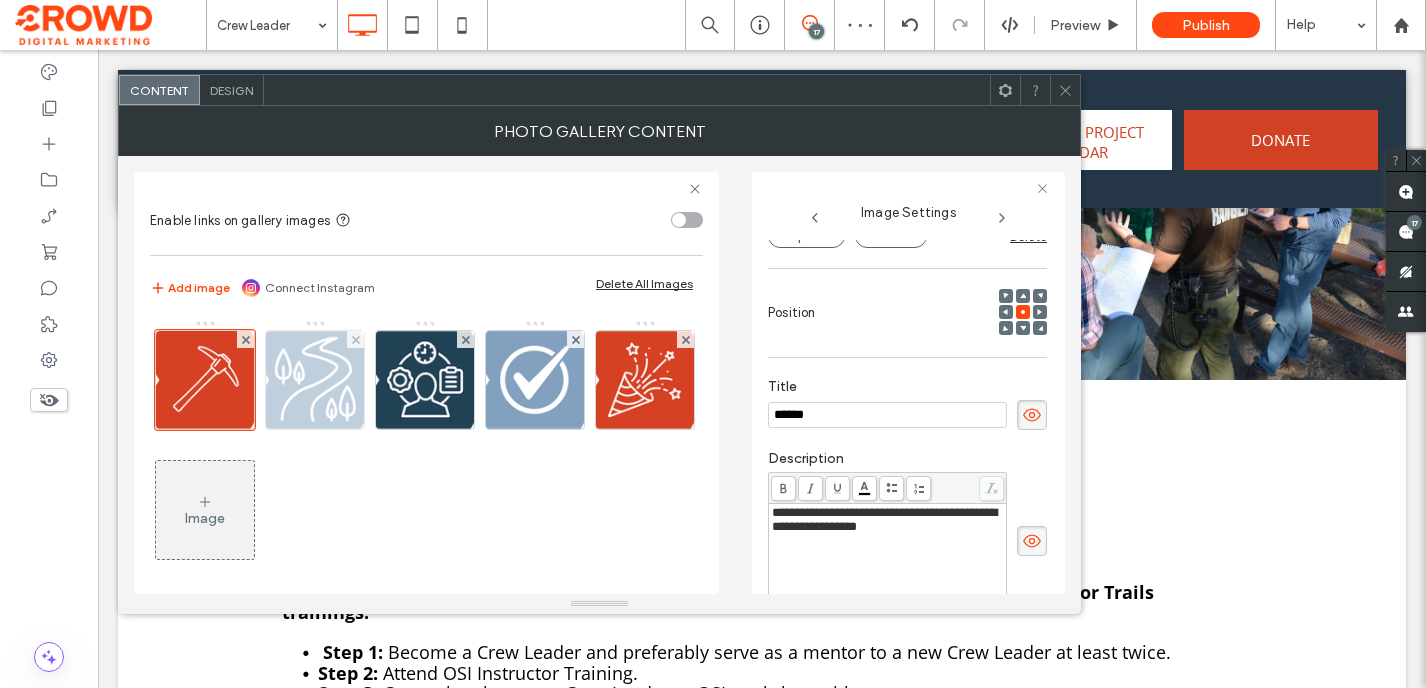 click at bounding box center (315, 380) 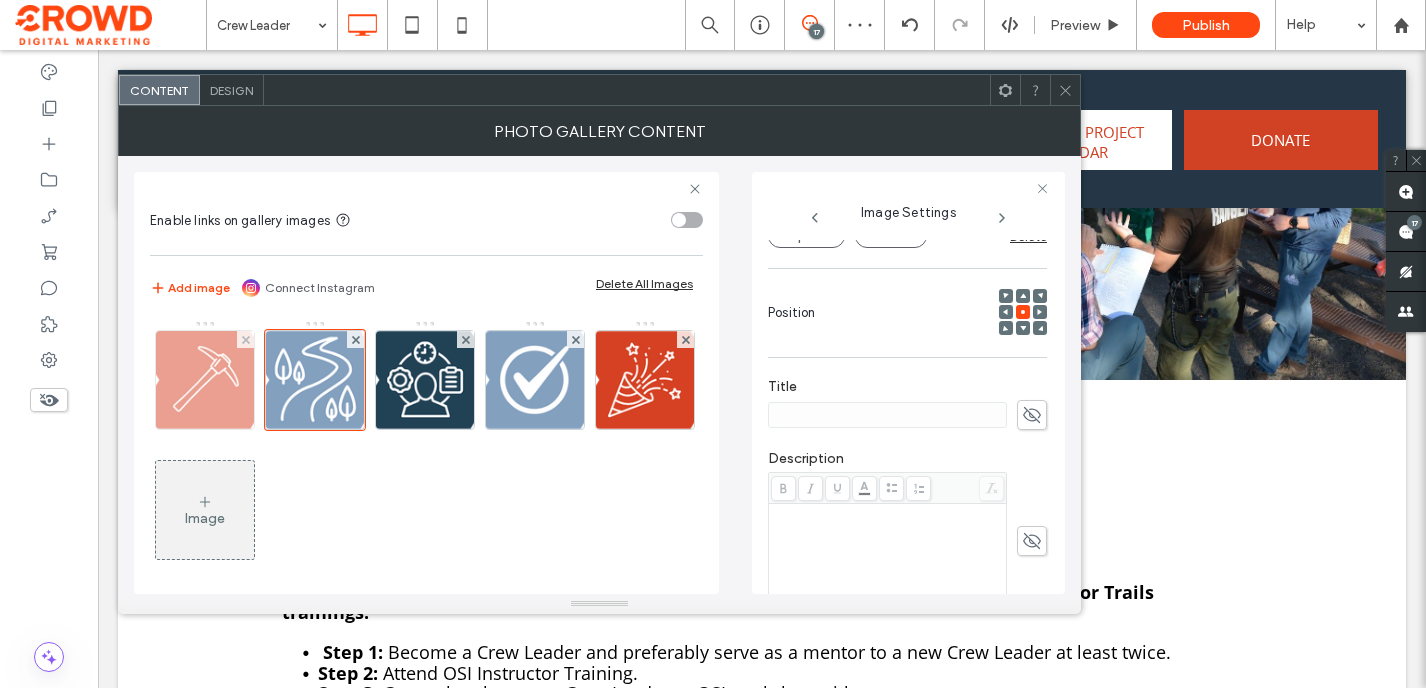 click at bounding box center [205, 380] 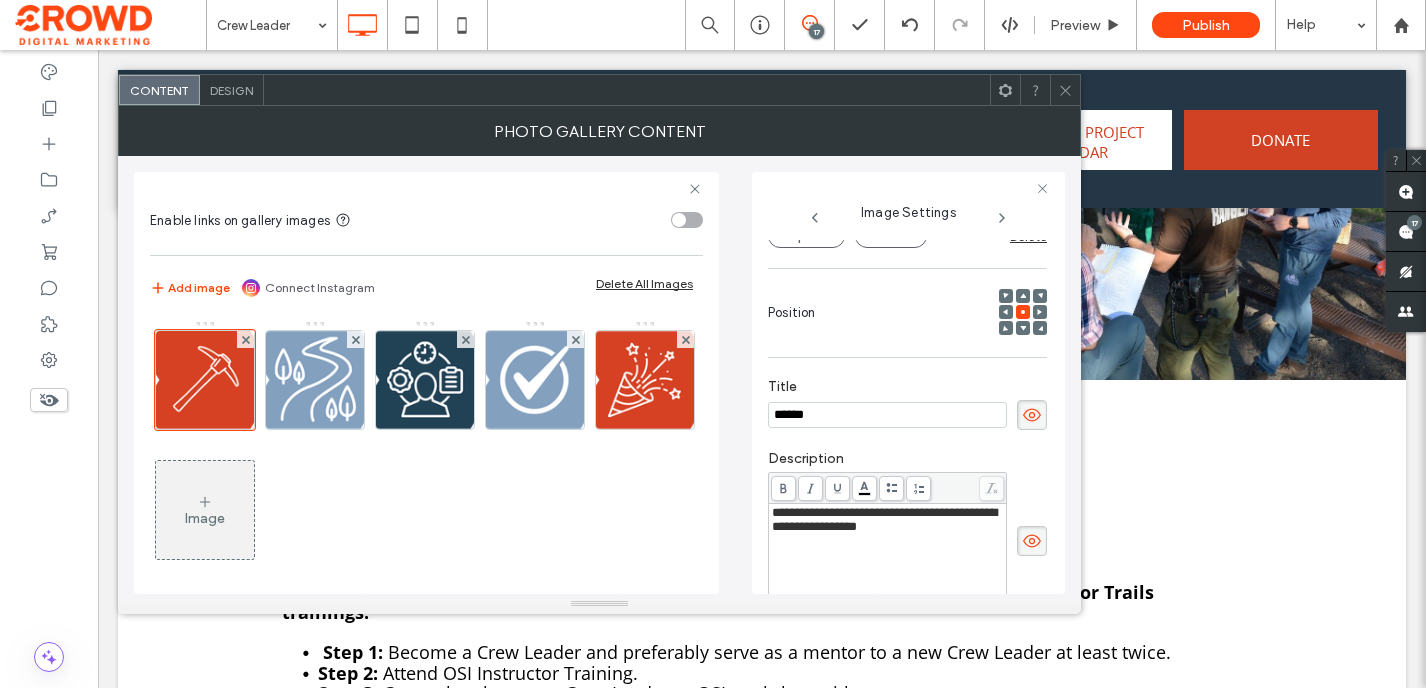 click on "**********" at bounding box center (884, 519) 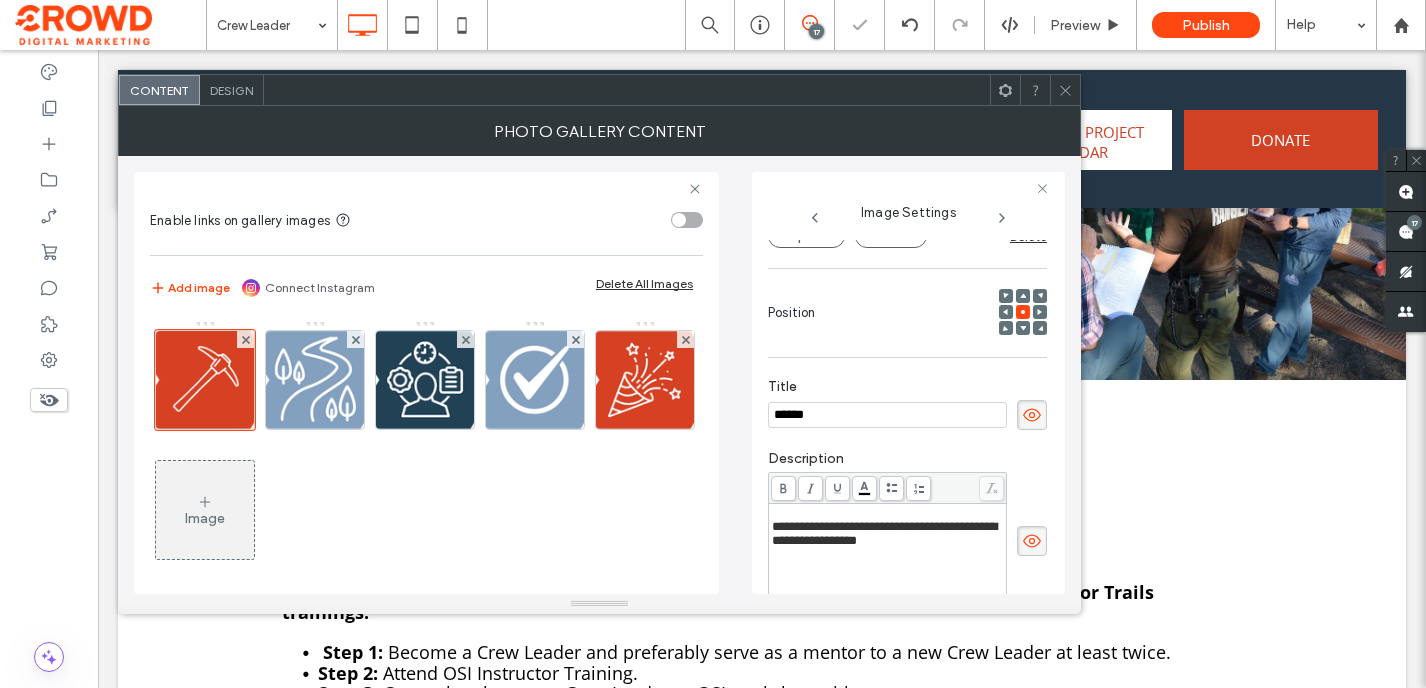 click at bounding box center (1065, 90) 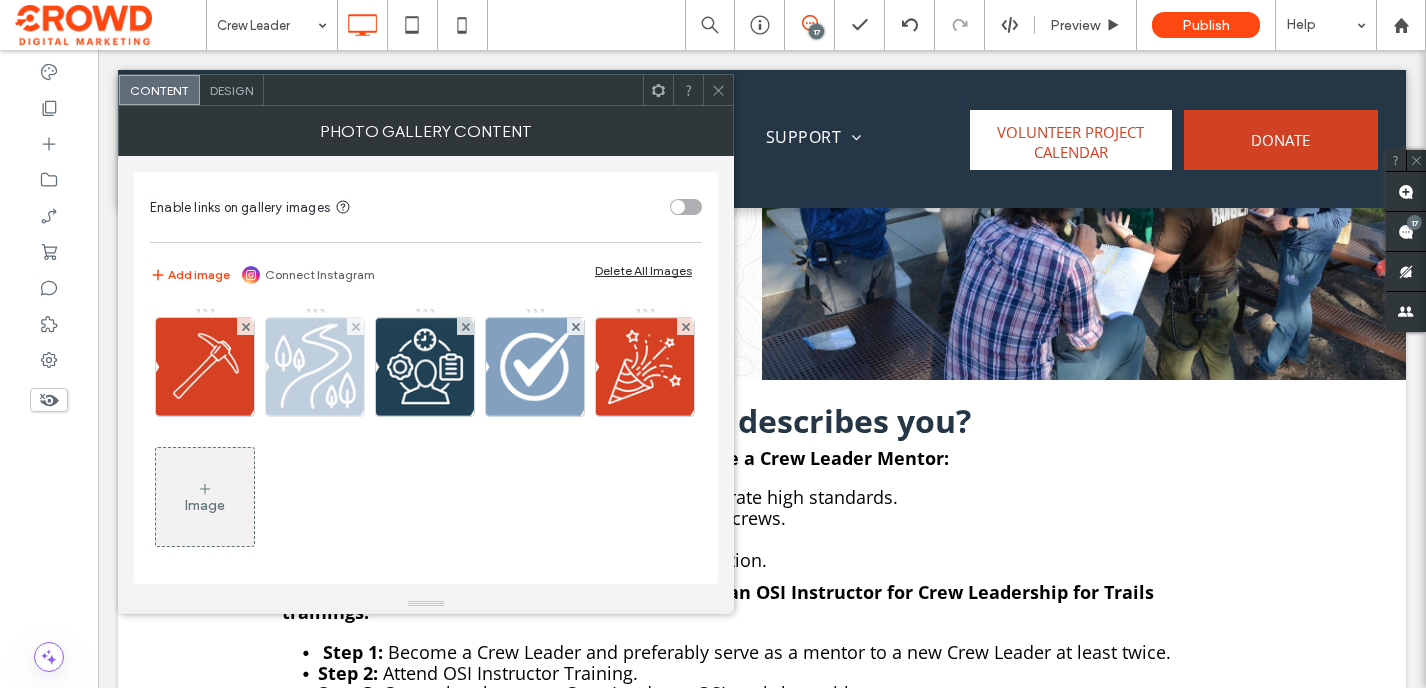 click at bounding box center [315, 367] 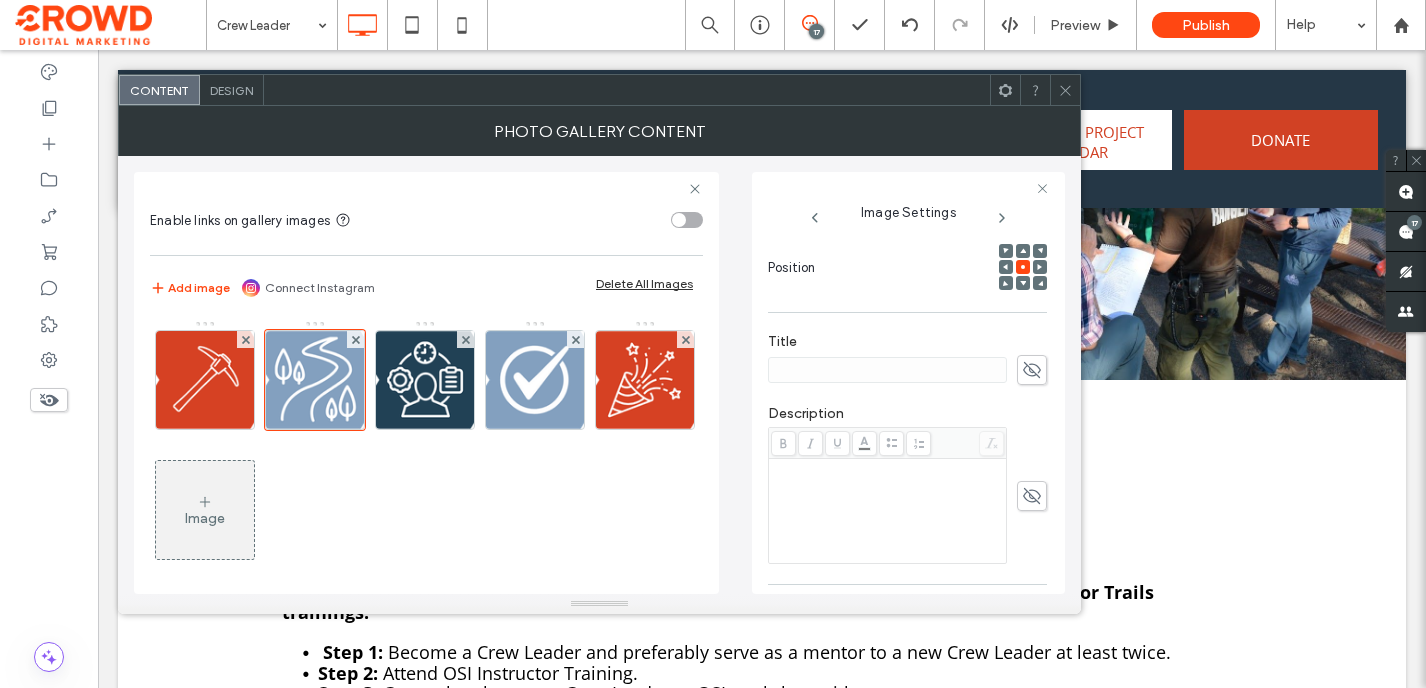 scroll, scrollTop: 321, scrollLeft: 0, axis: vertical 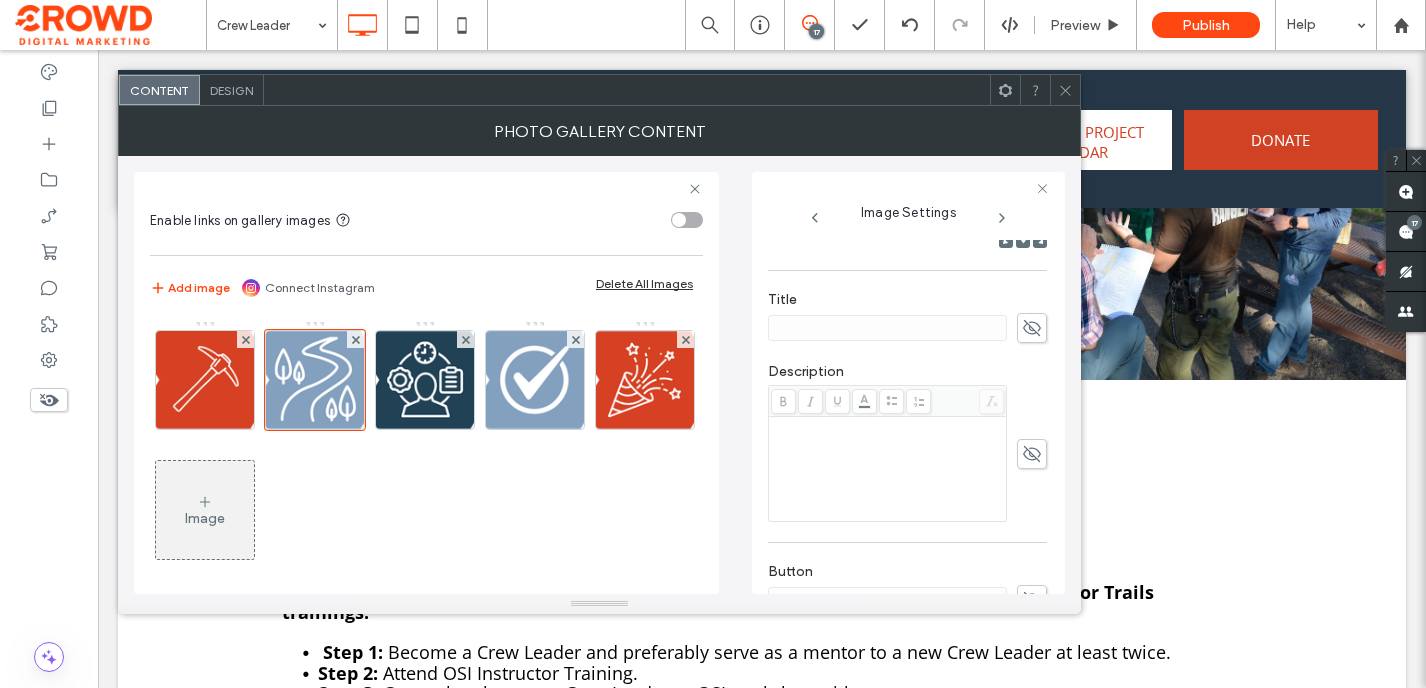 click 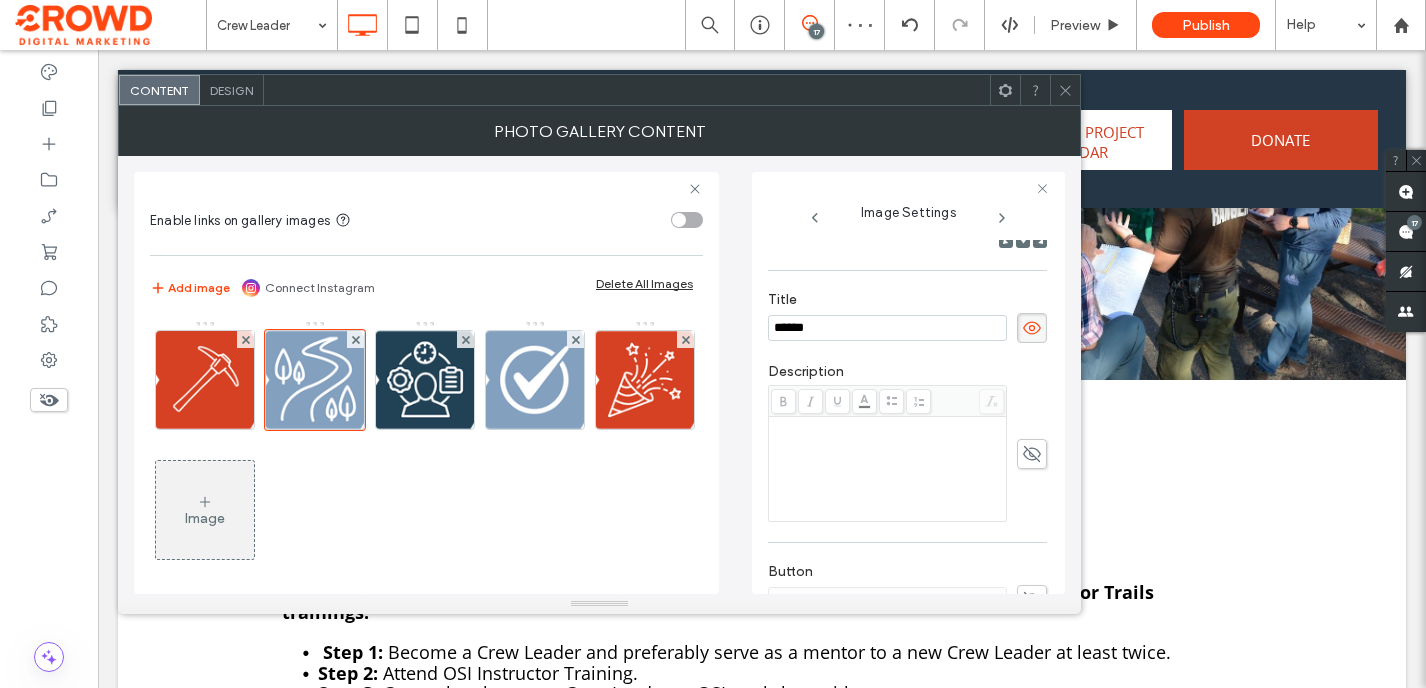 type on "******" 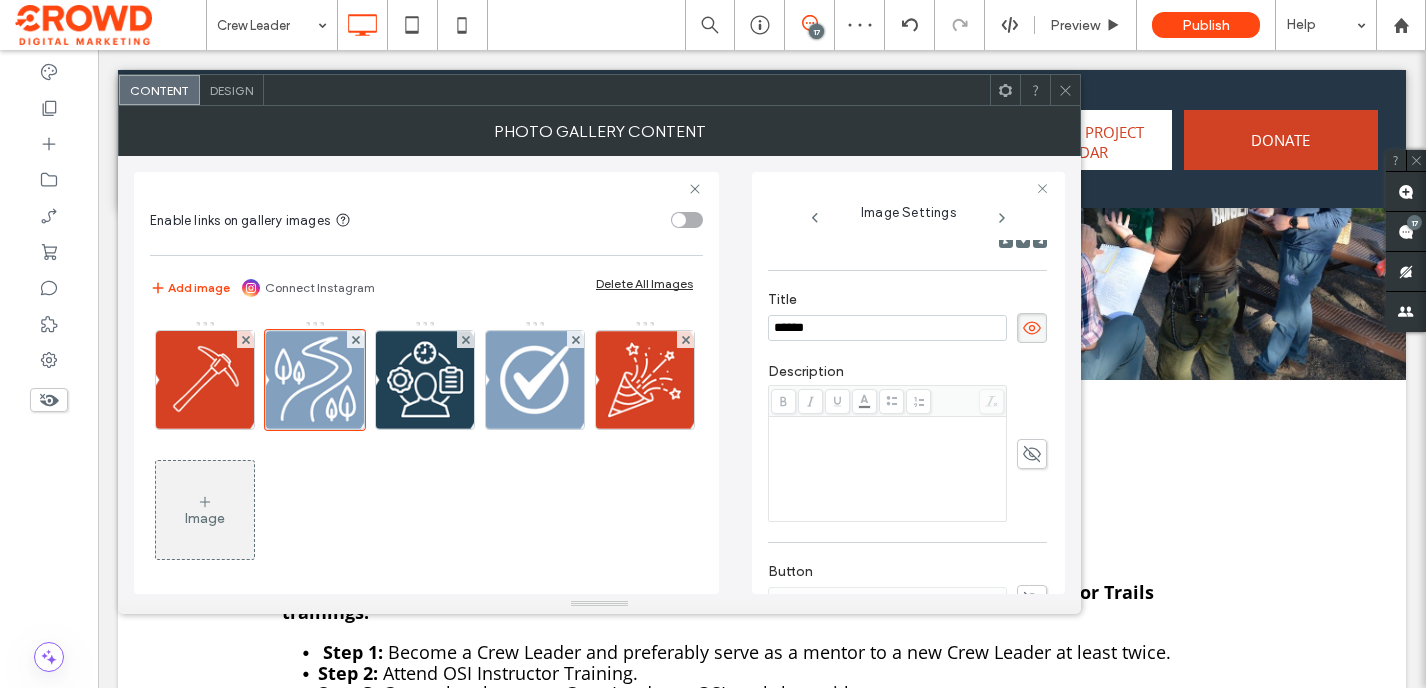 click at bounding box center [1032, 454] 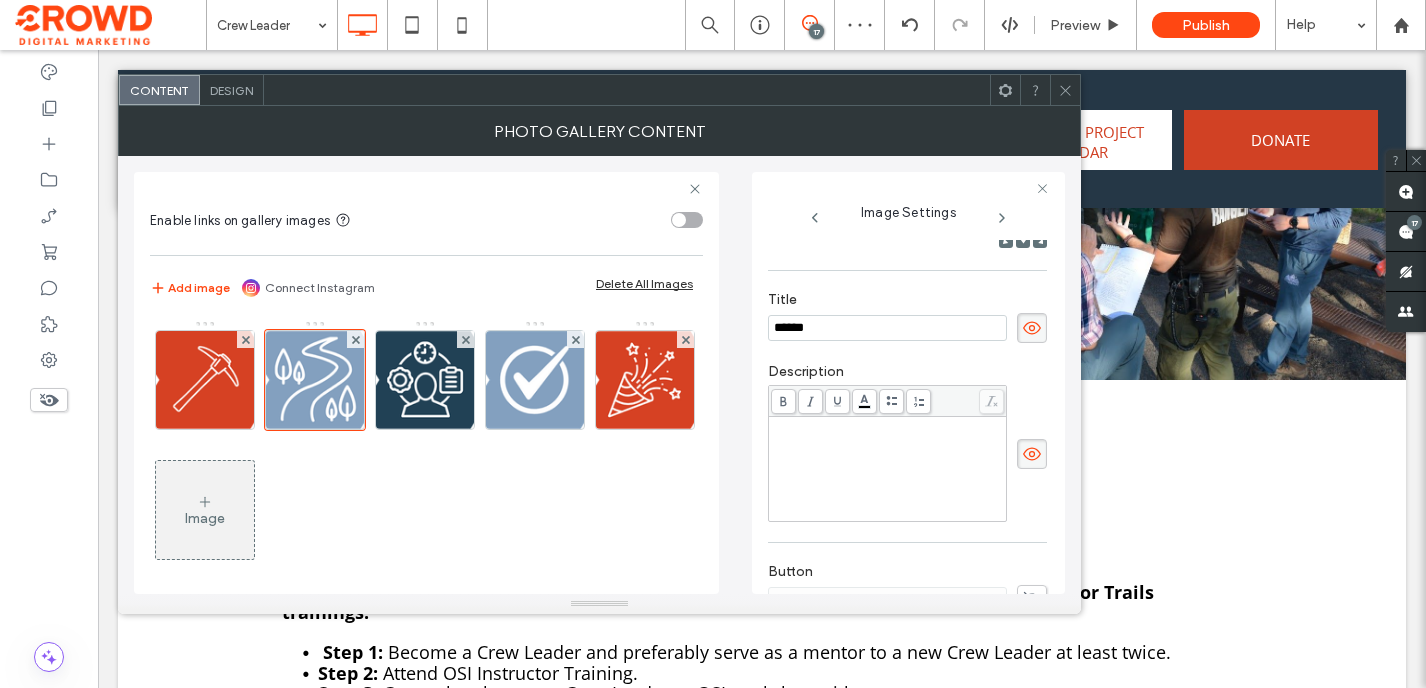 click at bounding box center [888, 426] 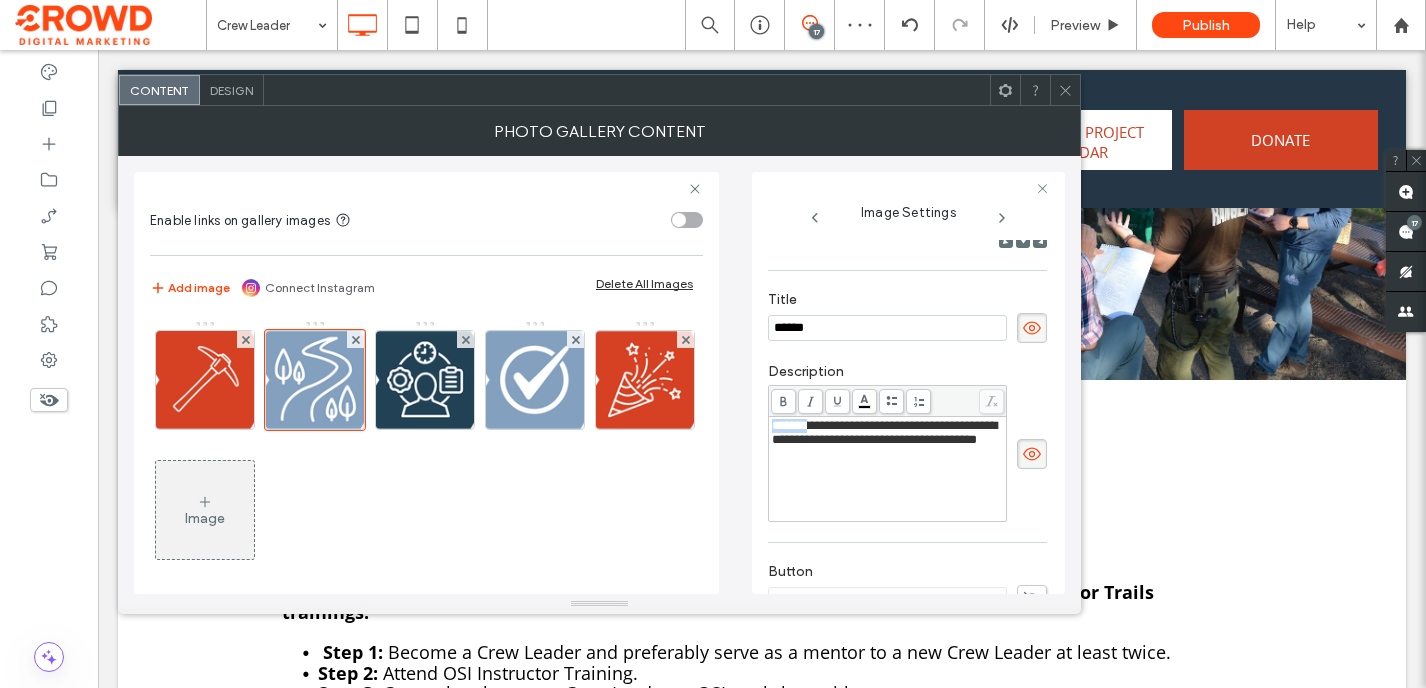 drag, startPoint x: 811, startPoint y: 434, endPoint x: 753, endPoint y: 434, distance: 58 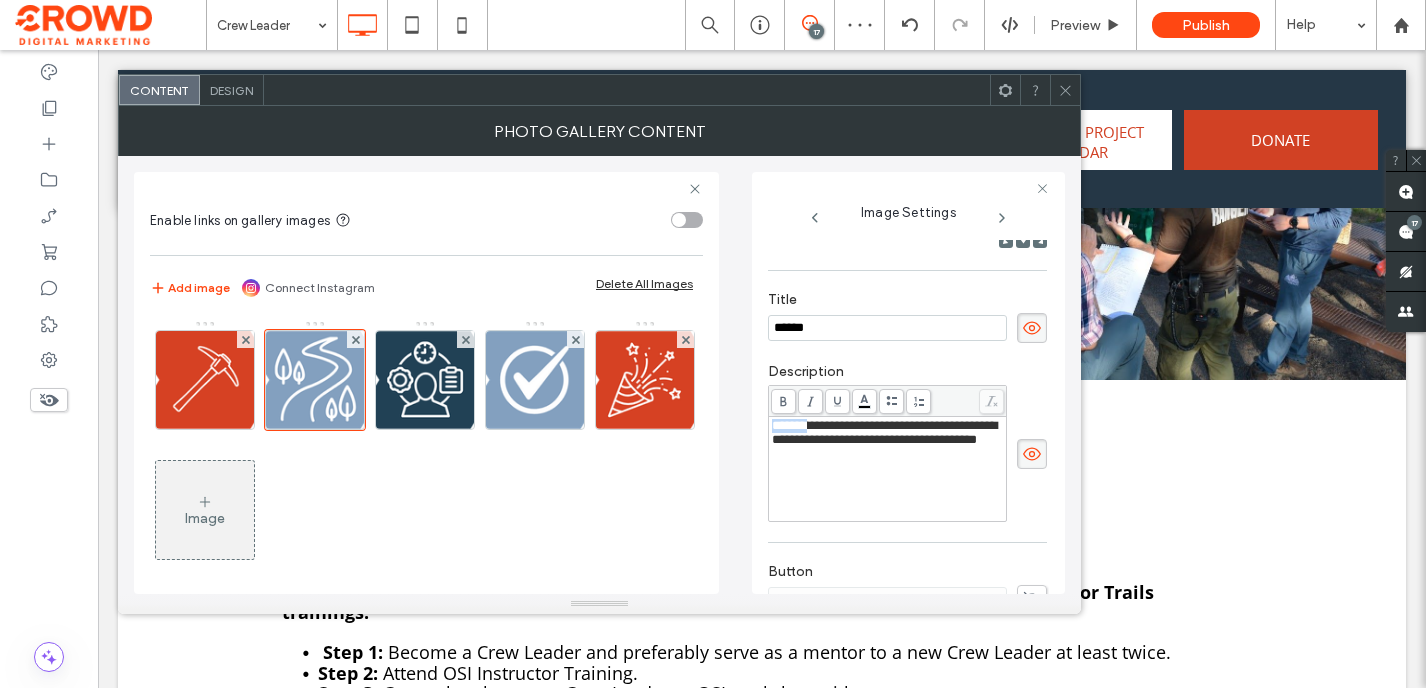 click on "**********" at bounding box center (908, 383) 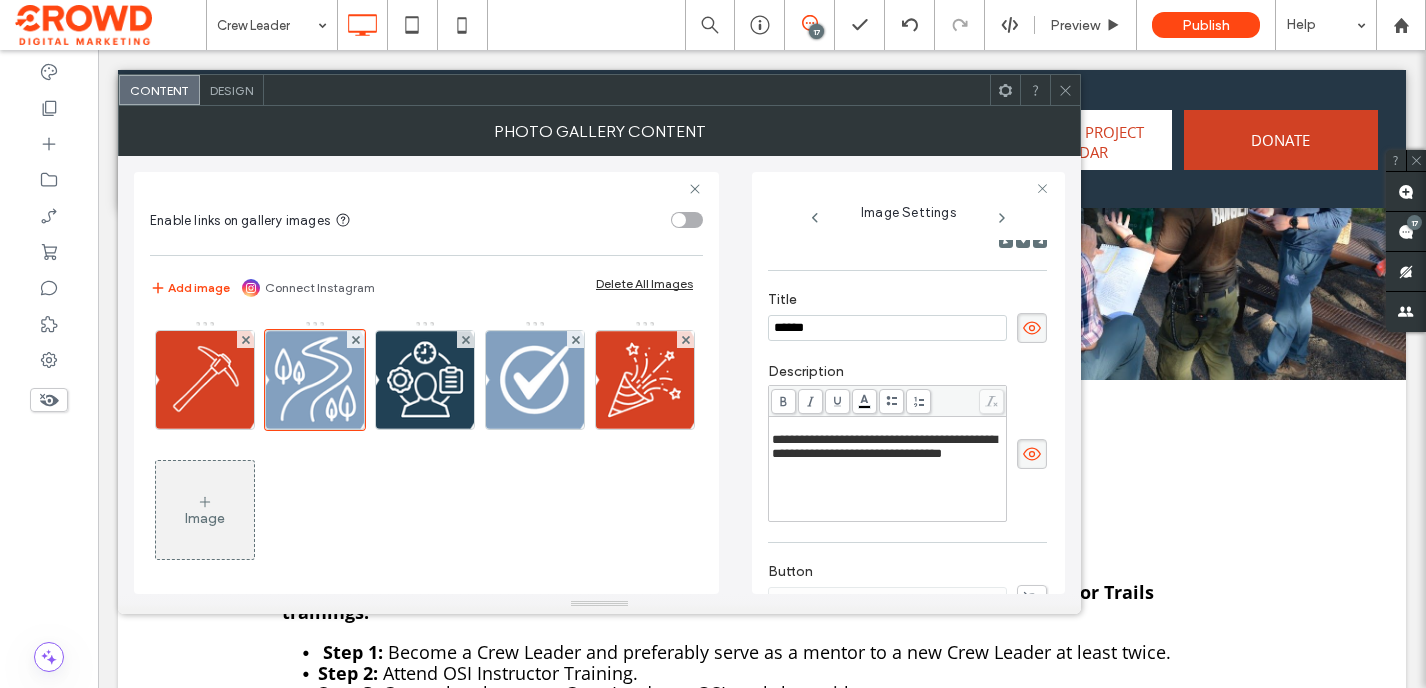 click 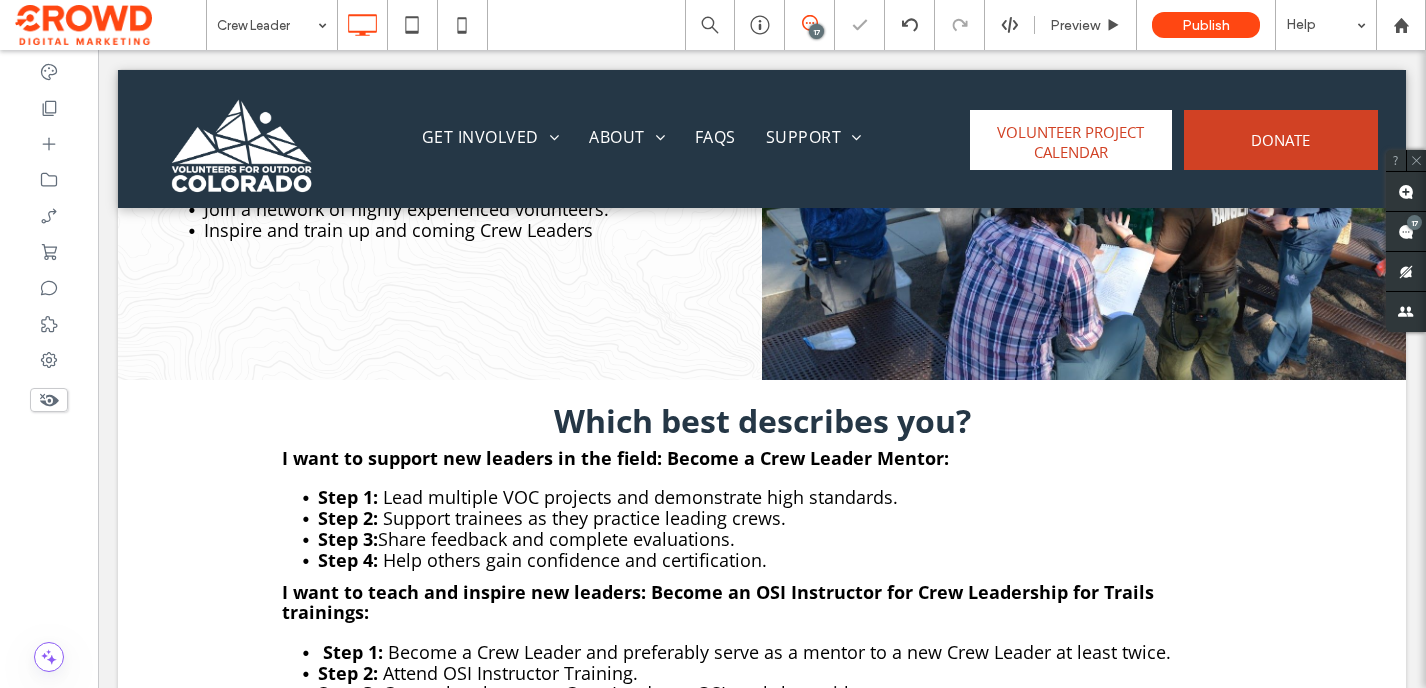 type on "*********" 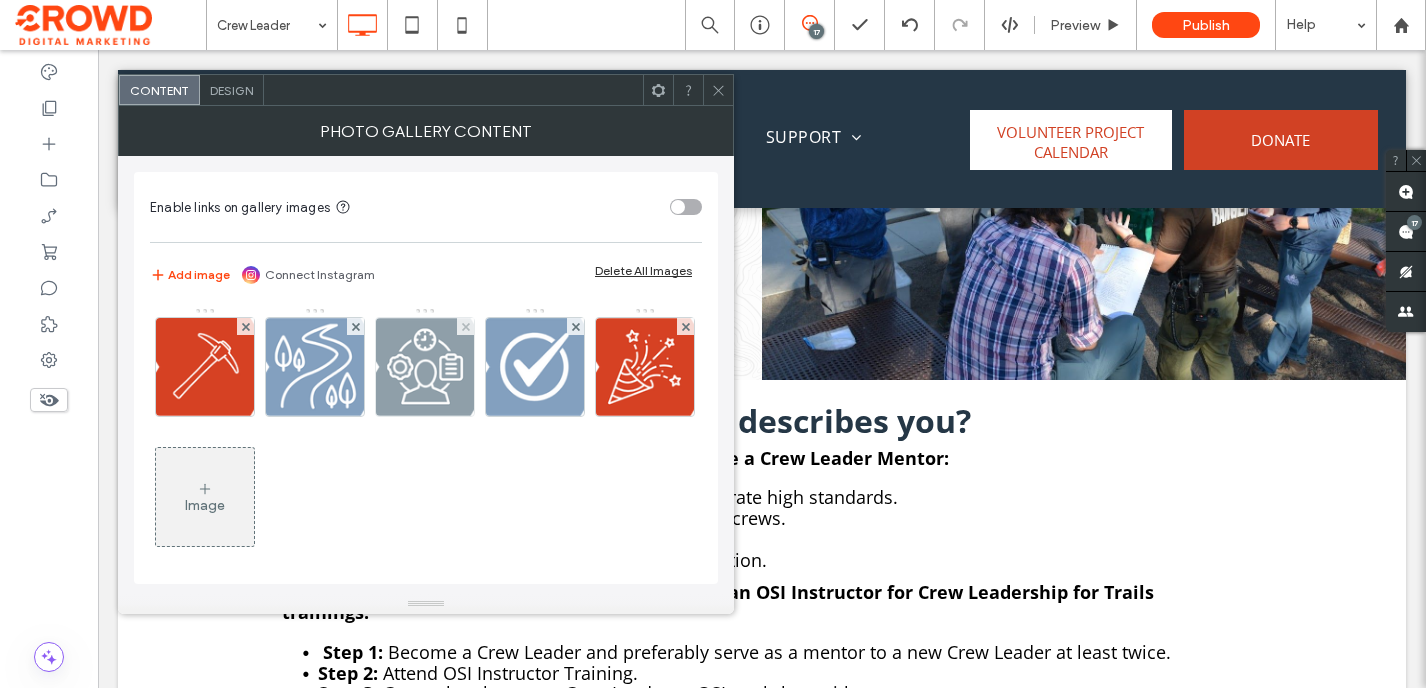 click at bounding box center (425, 367) 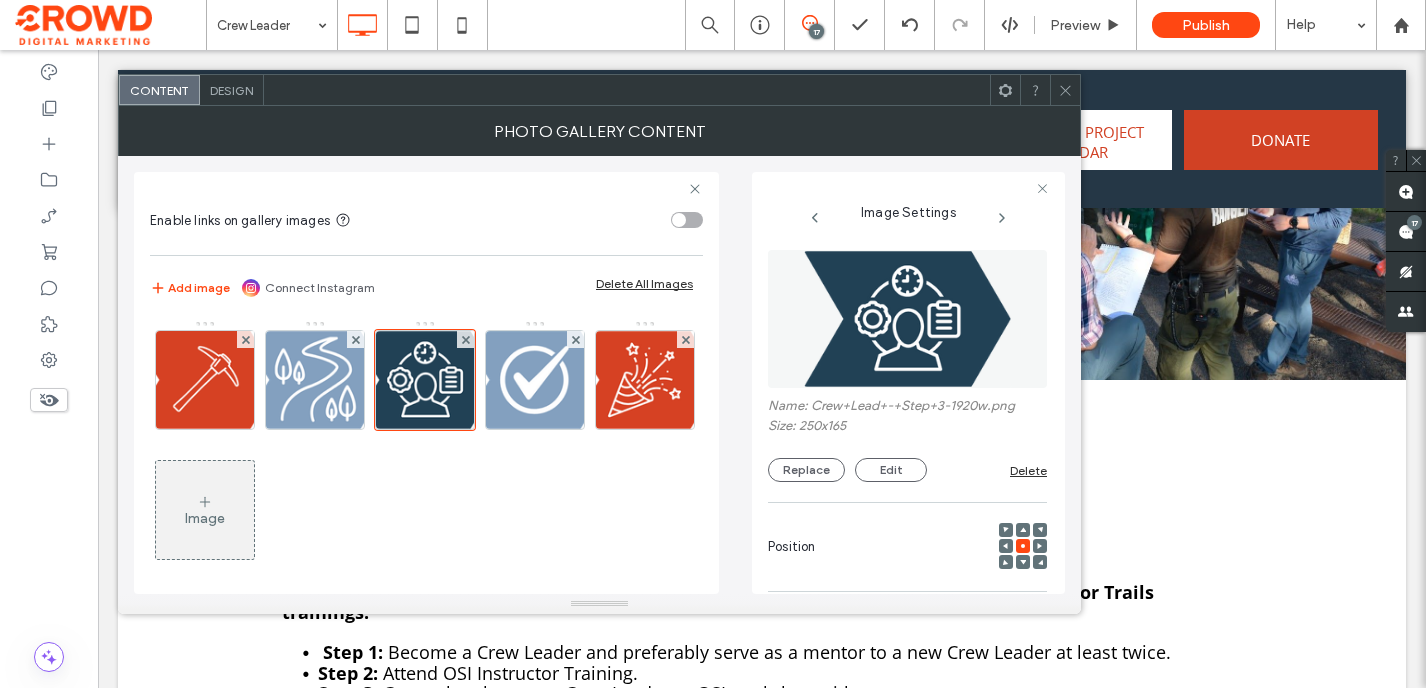 scroll, scrollTop: 232, scrollLeft: 0, axis: vertical 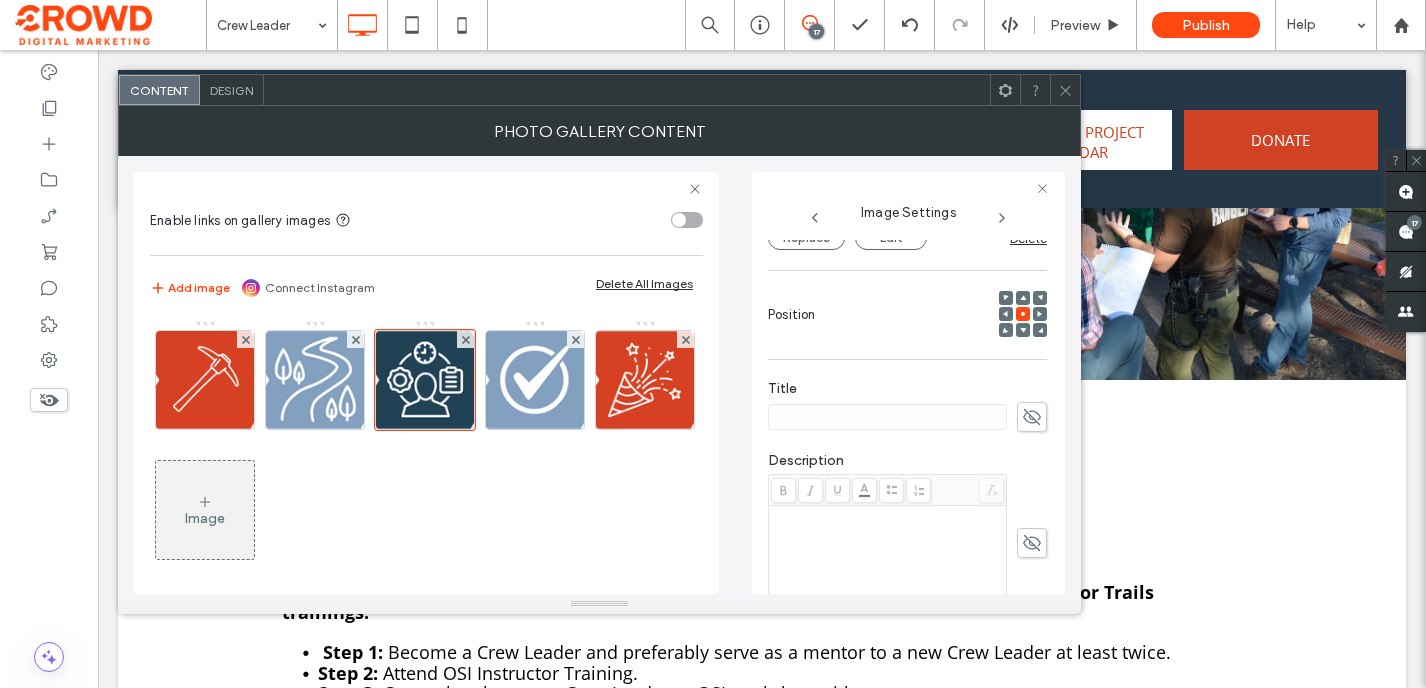 click at bounding box center [1032, 417] 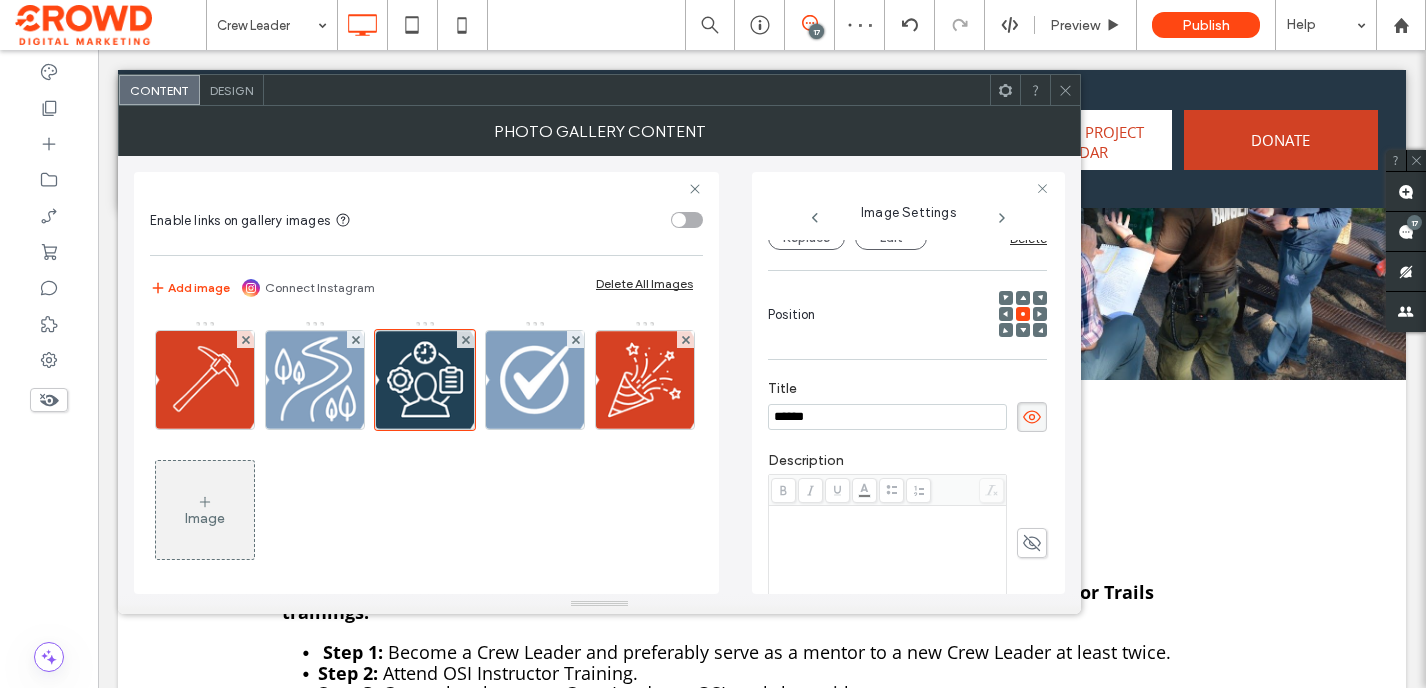 type on "******" 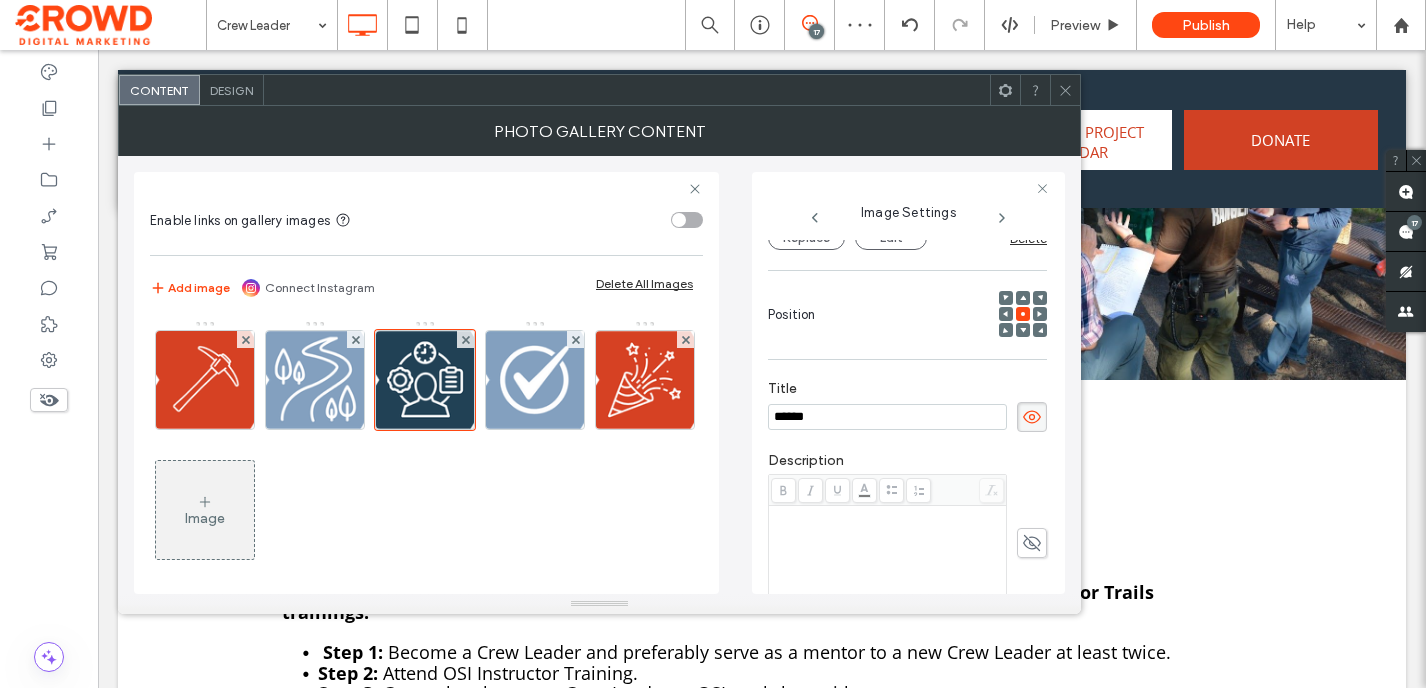 click at bounding box center (888, 515) 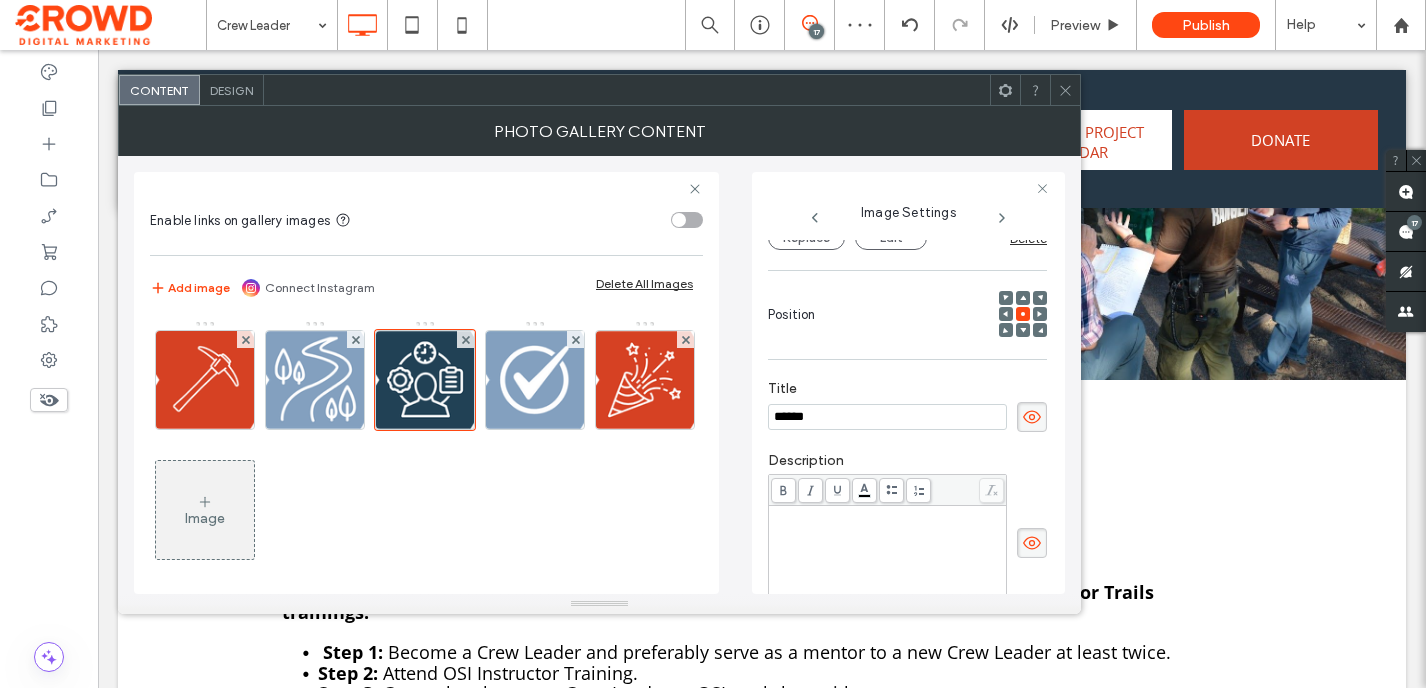 click at bounding box center [888, 515] 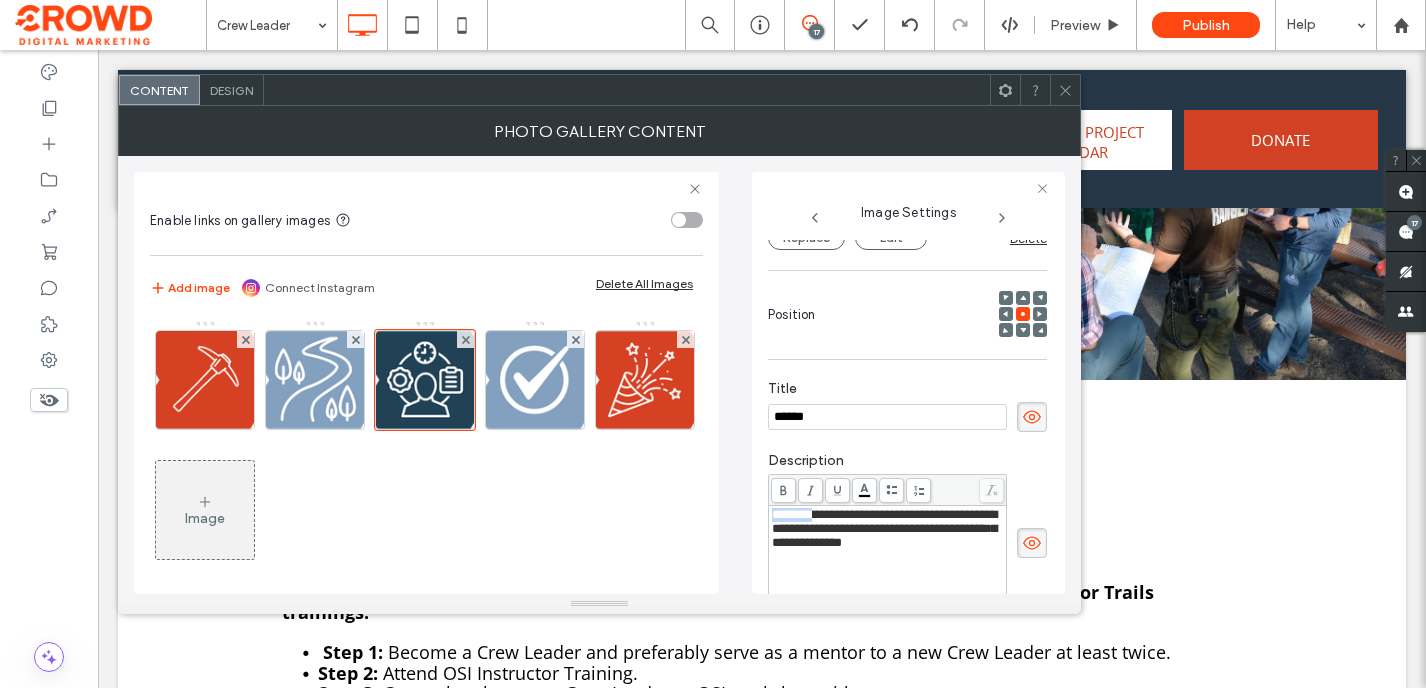 drag, startPoint x: 817, startPoint y: 518, endPoint x: 760, endPoint y: 518, distance: 57 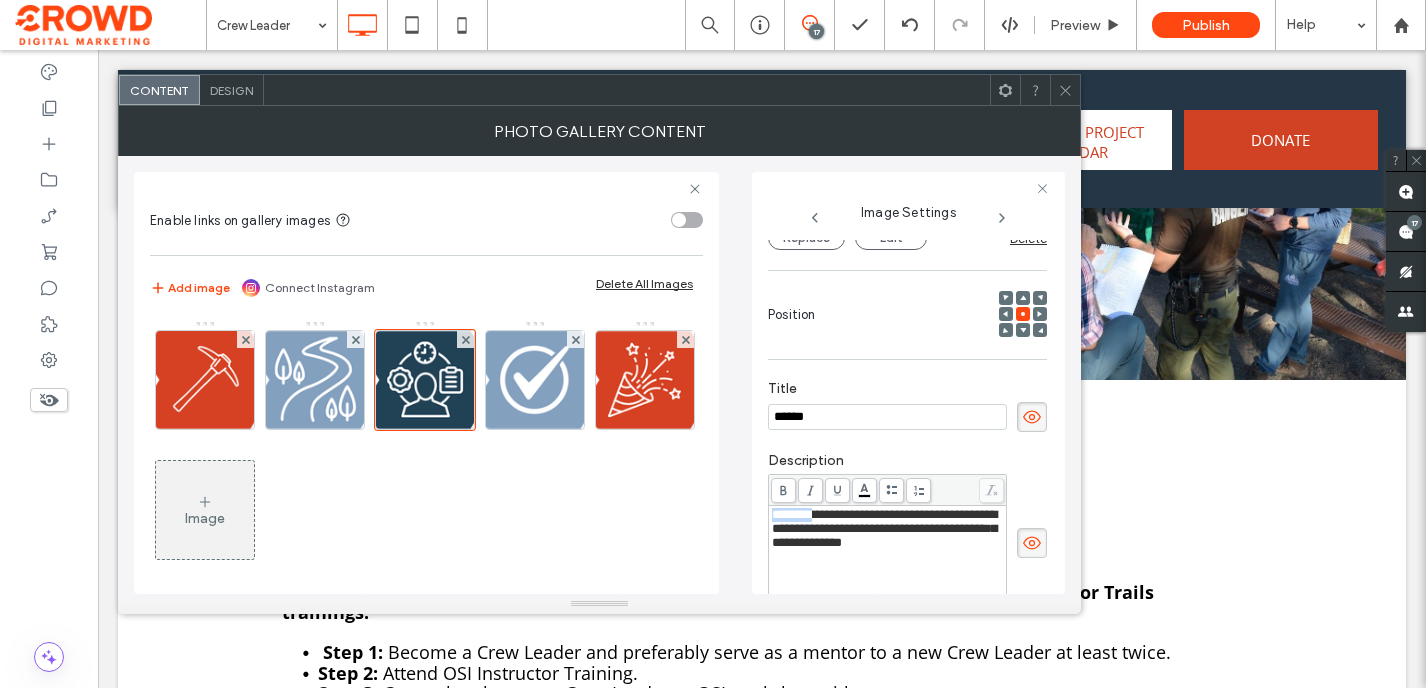 click on "**********" at bounding box center [908, 383] 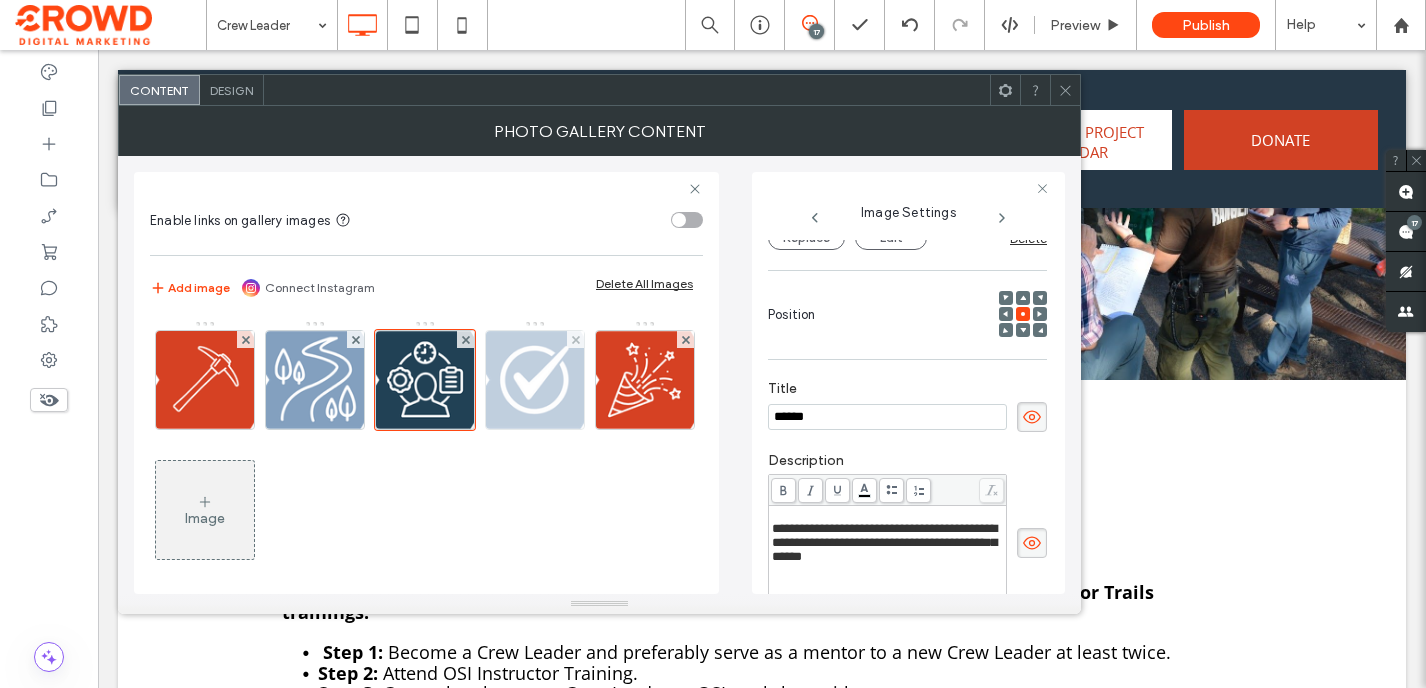 click at bounding box center (535, 380) 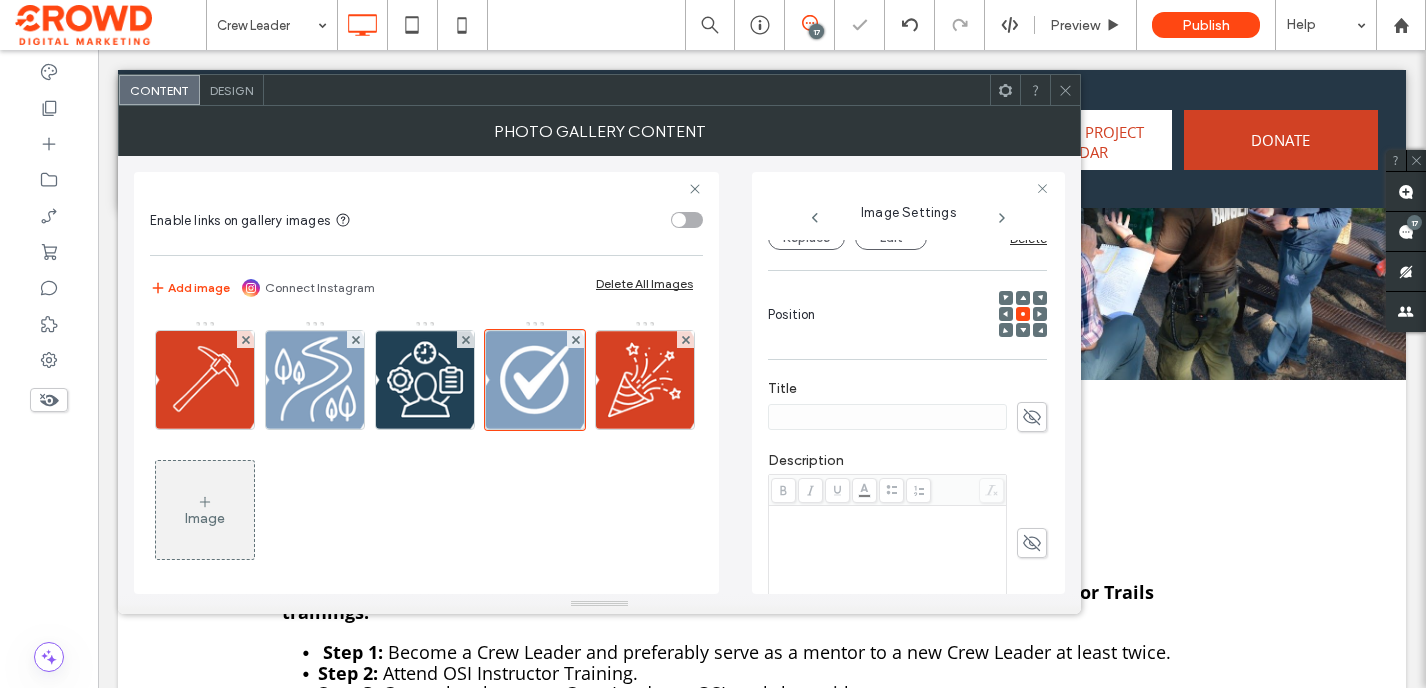 click at bounding box center (1065, 90) 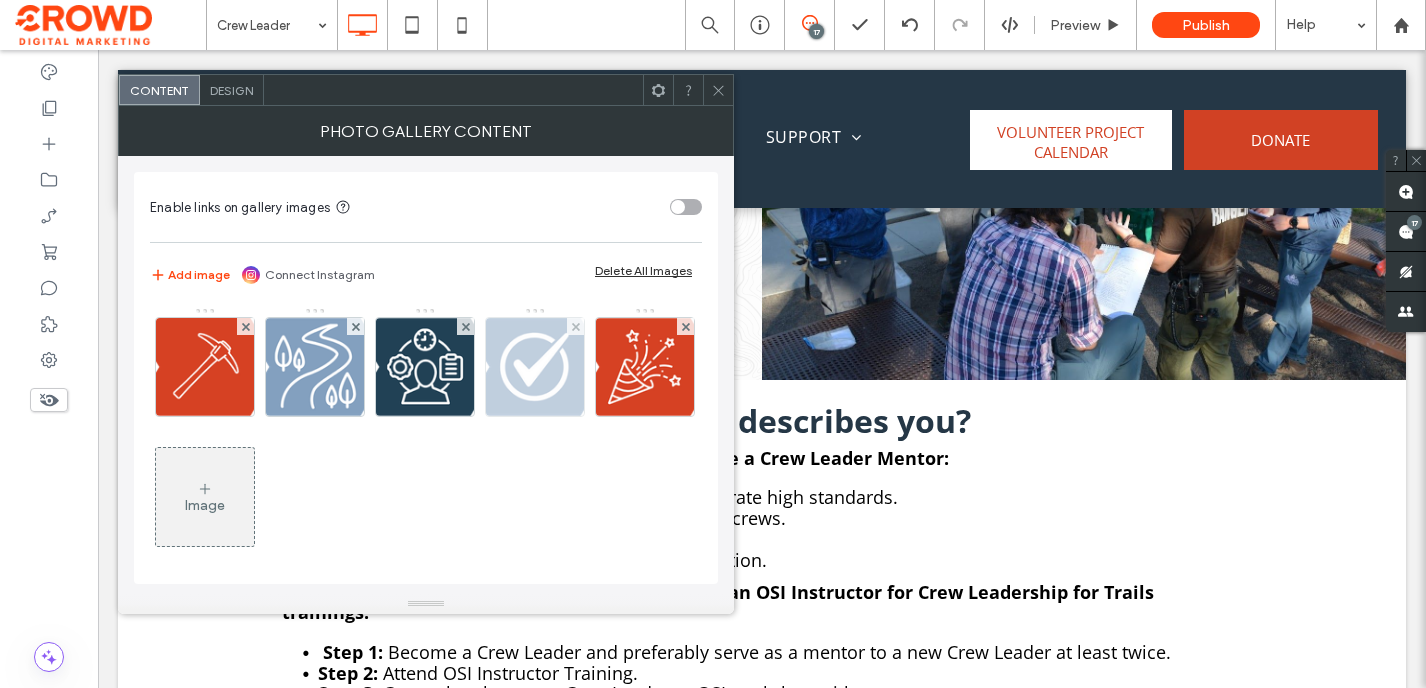 click at bounding box center [535, 367] 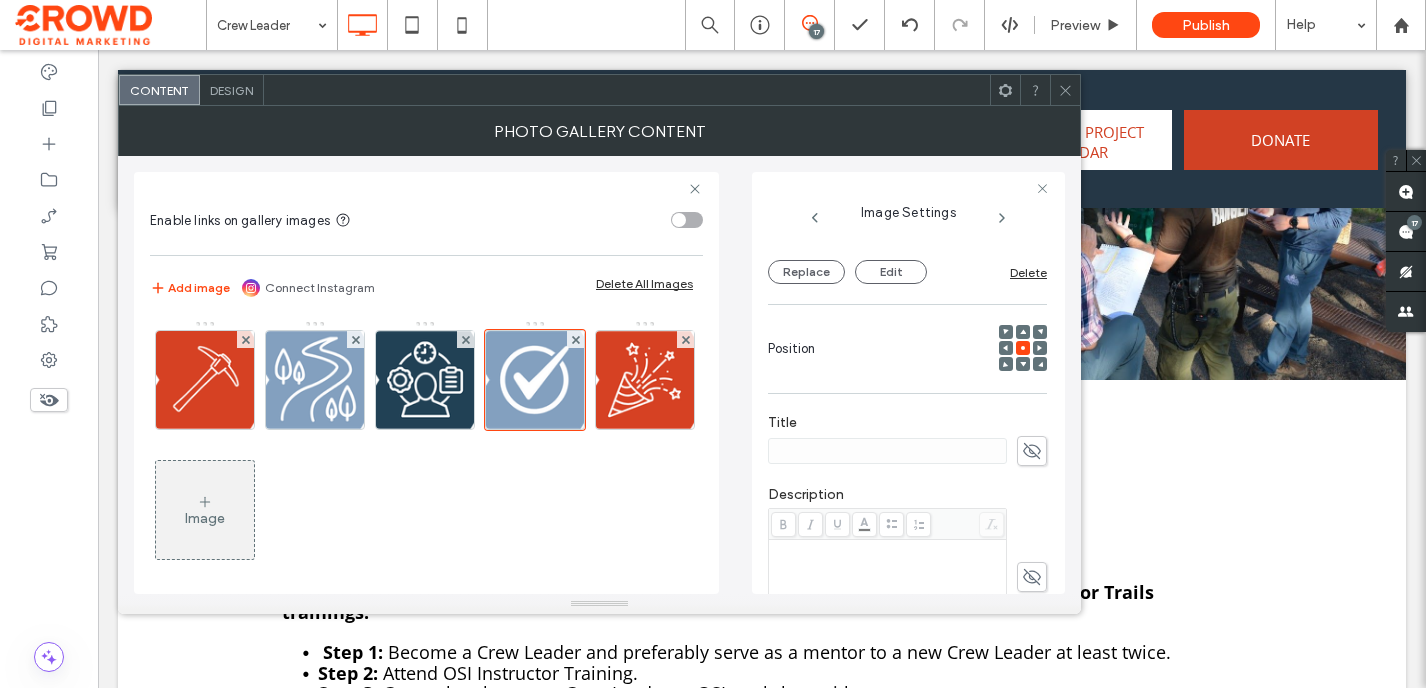 scroll, scrollTop: 238, scrollLeft: 0, axis: vertical 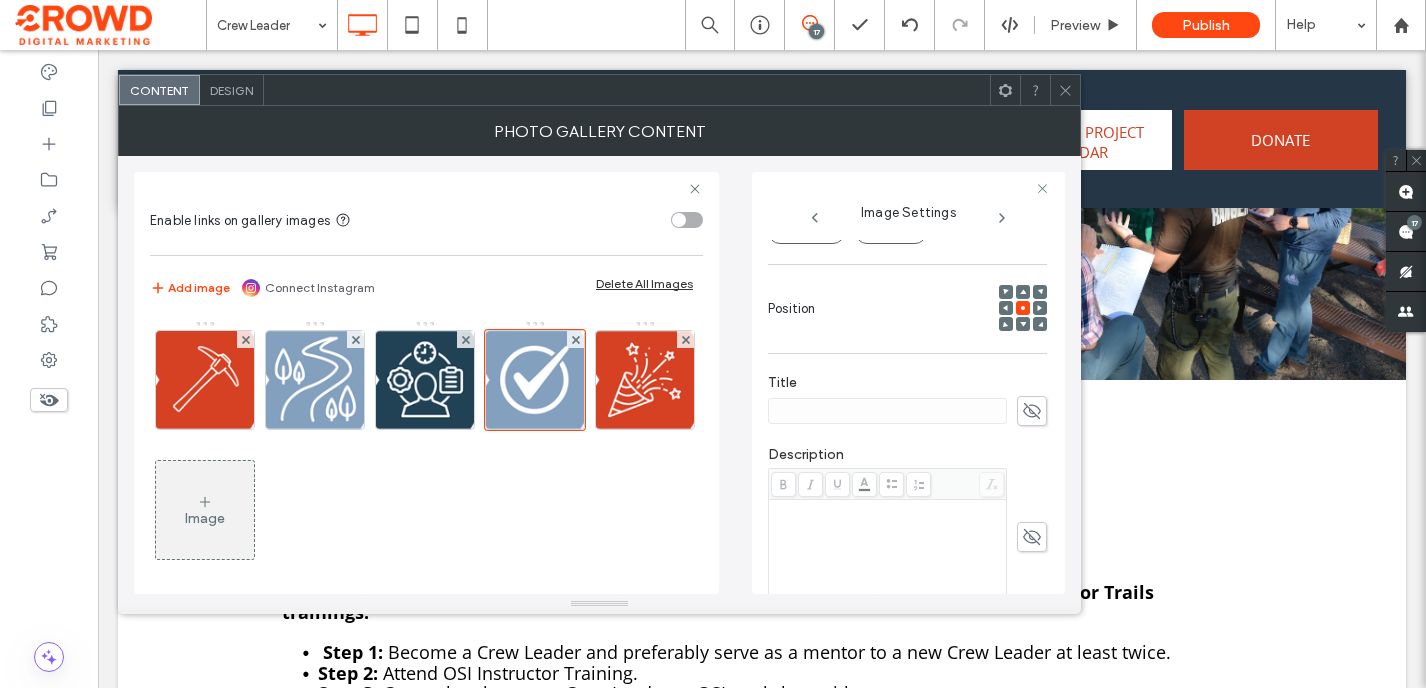 click 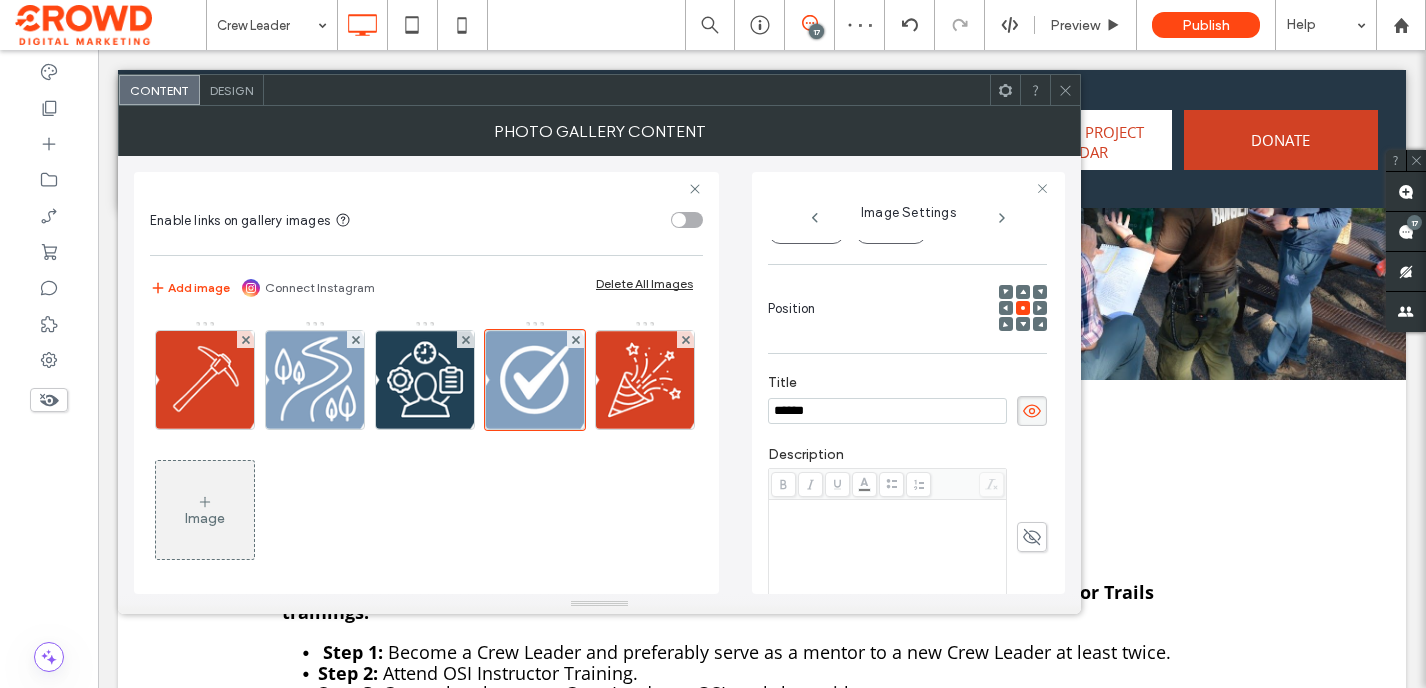 type on "******" 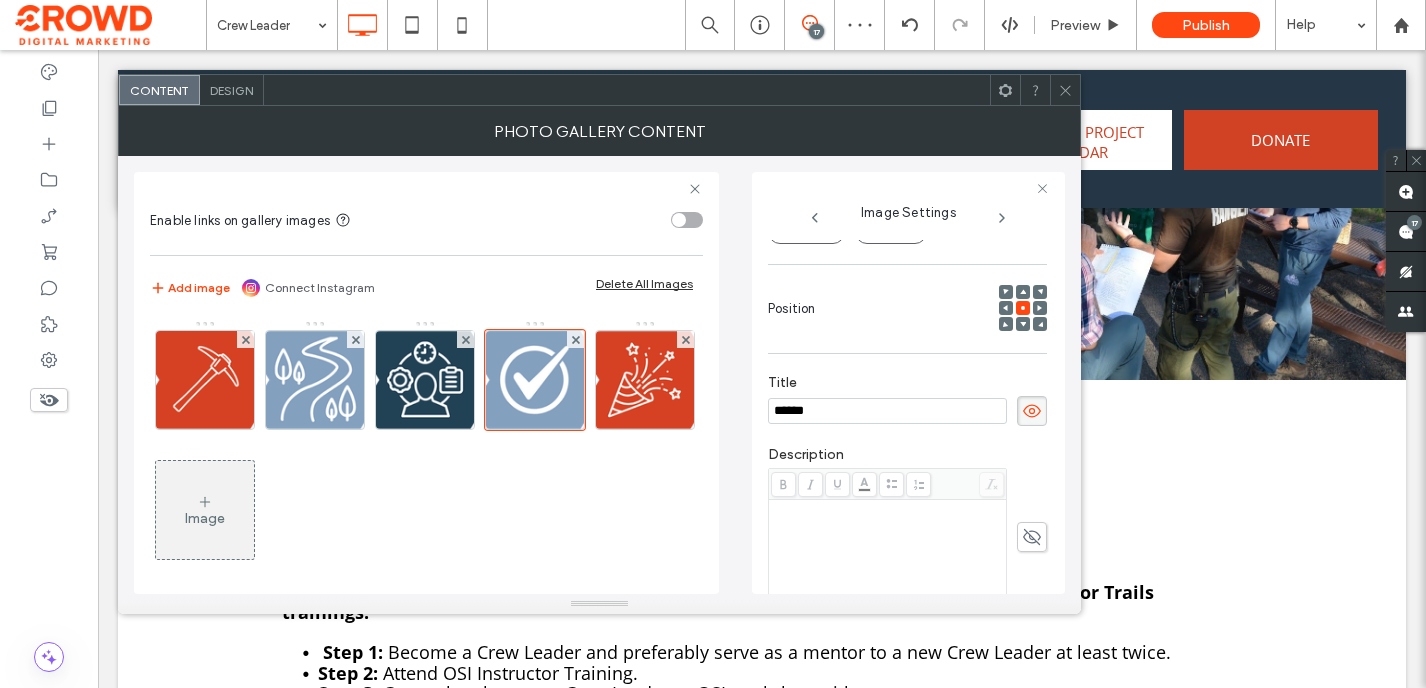 click at bounding box center [888, 552] 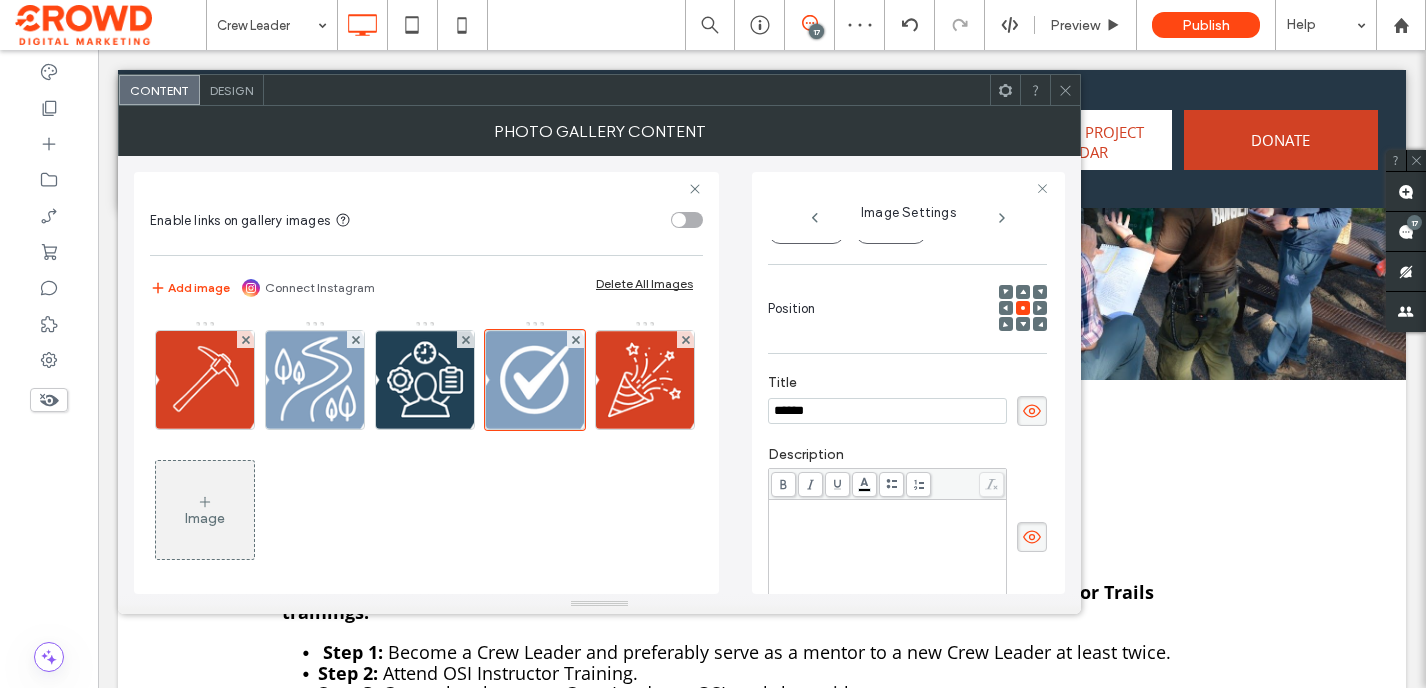 click at bounding box center [888, 552] 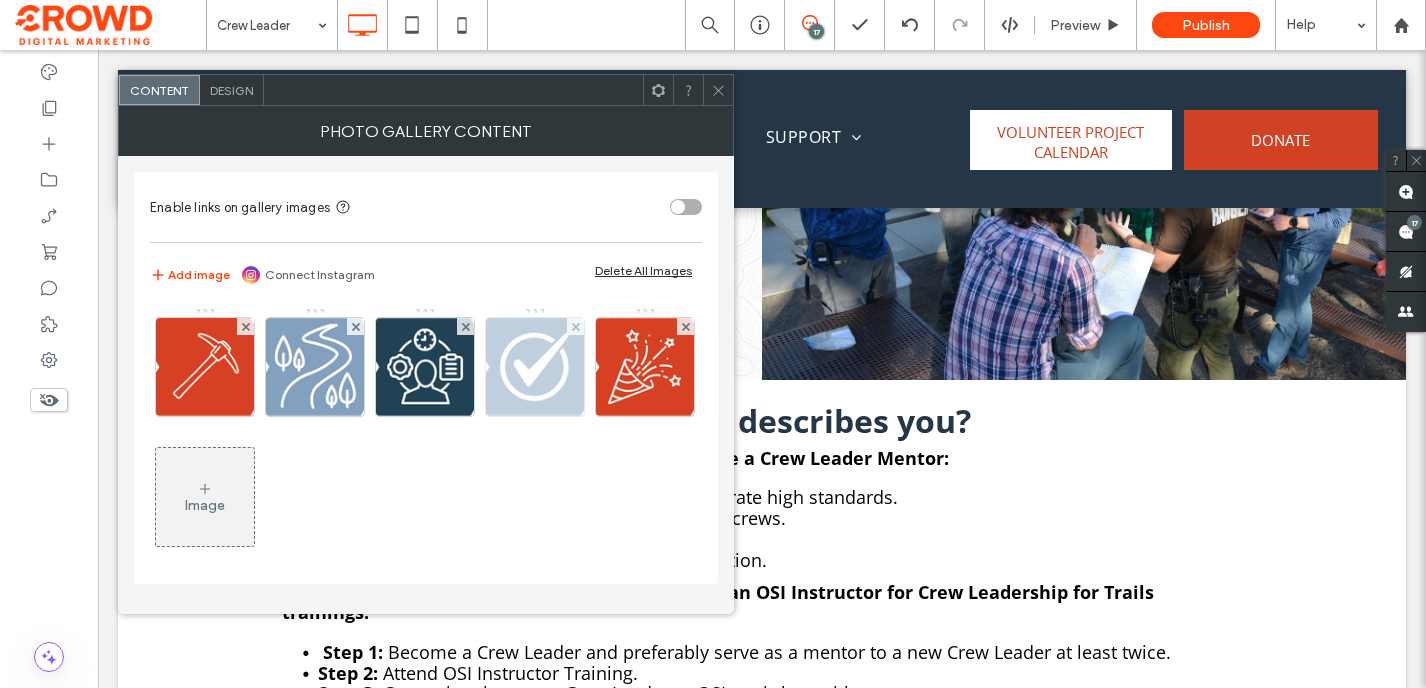 click at bounding box center [535, 367] 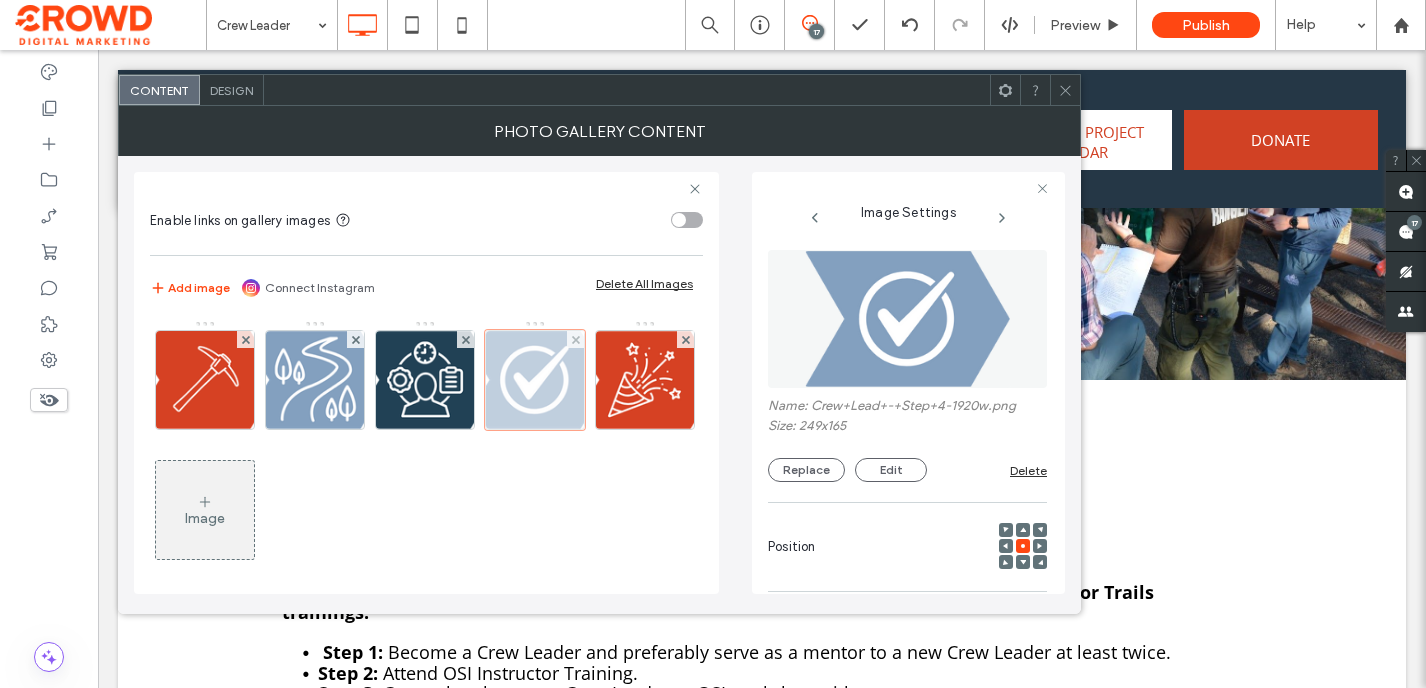 scroll, scrollTop: 0, scrollLeft: 26, axis: horizontal 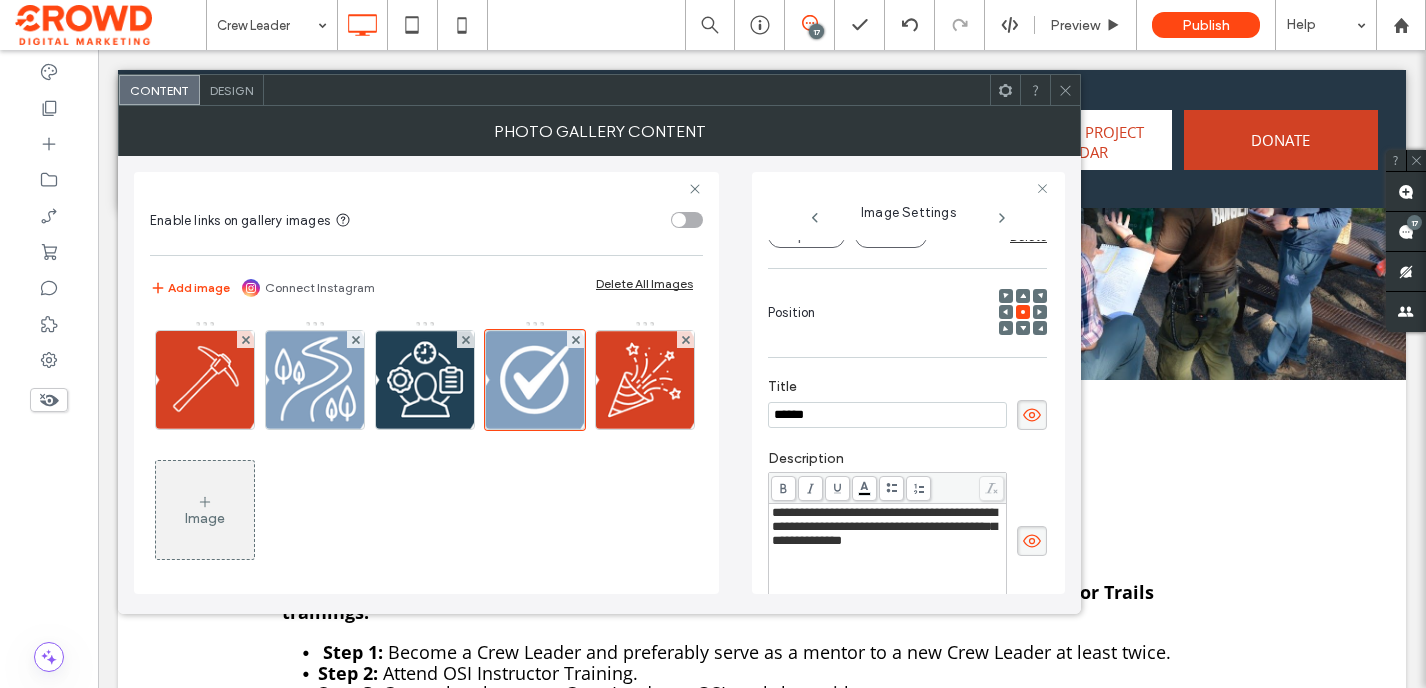 click on "**********" at bounding box center [884, 526] 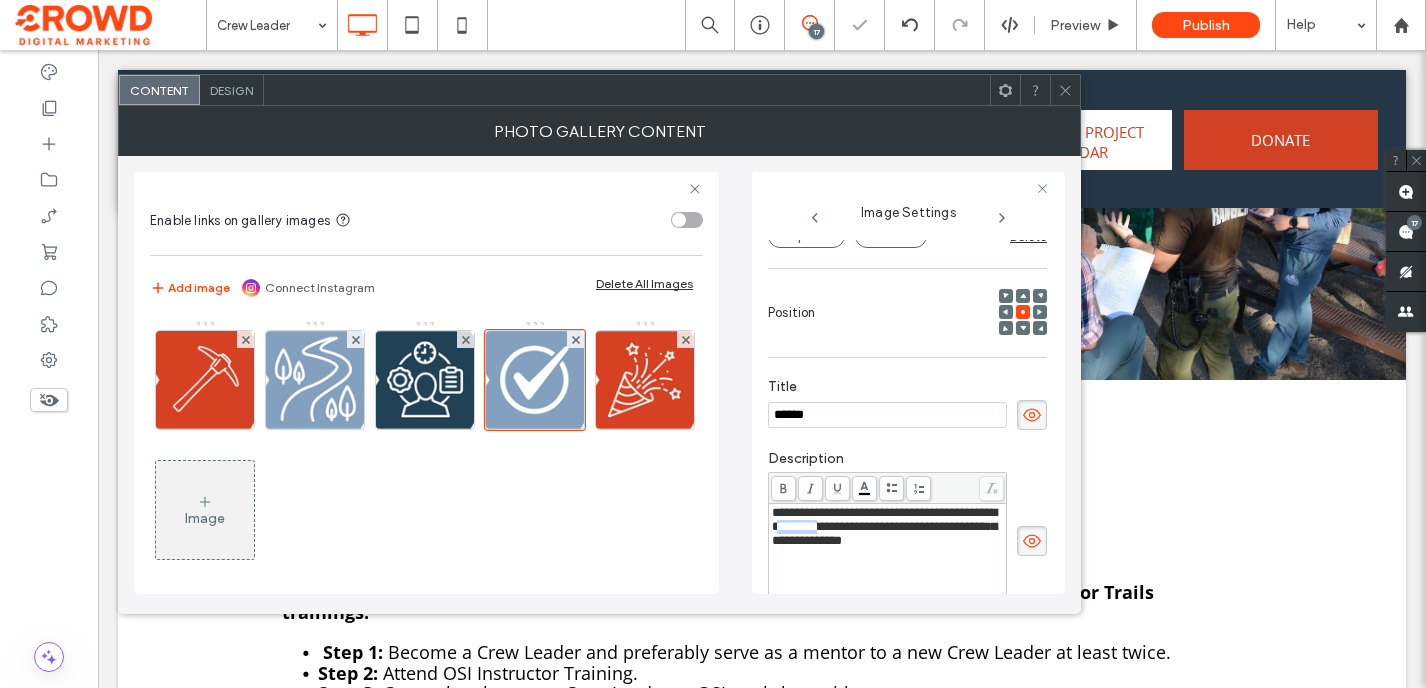 click on "**********" at bounding box center [884, 526] 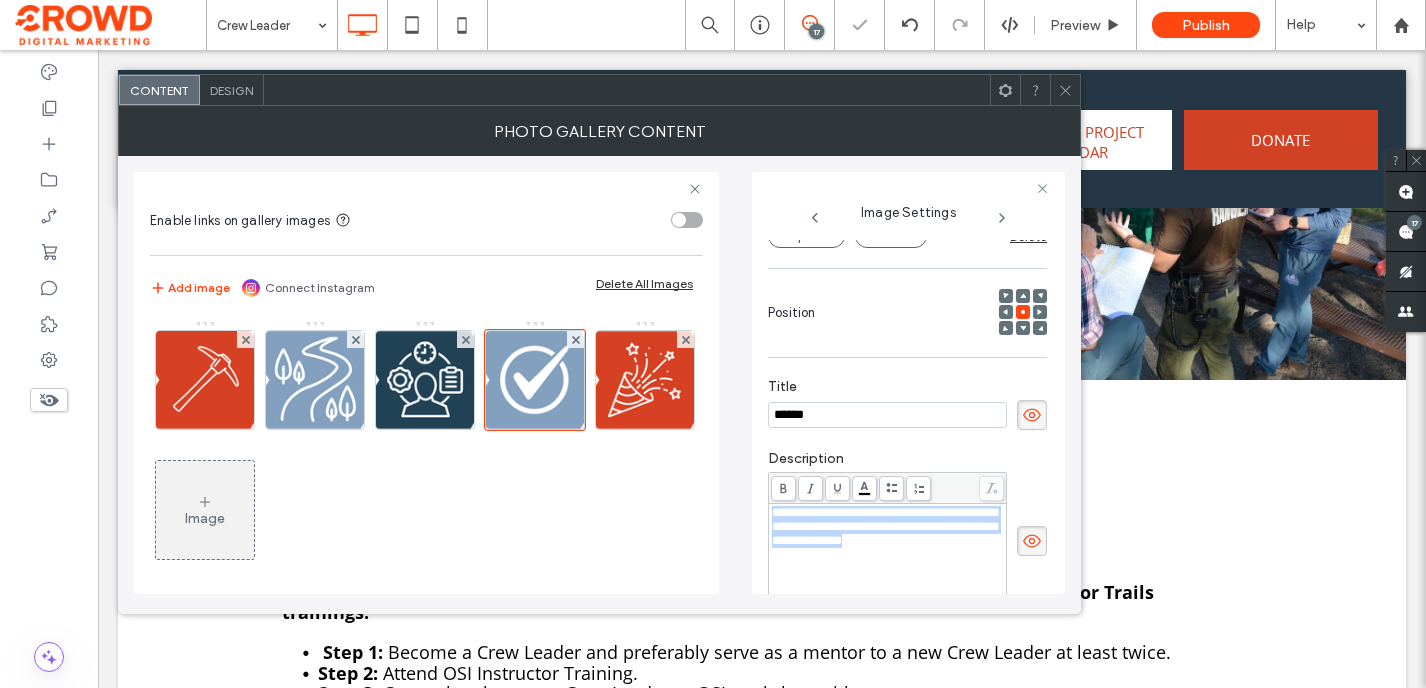 click on "**********" at bounding box center [884, 526] 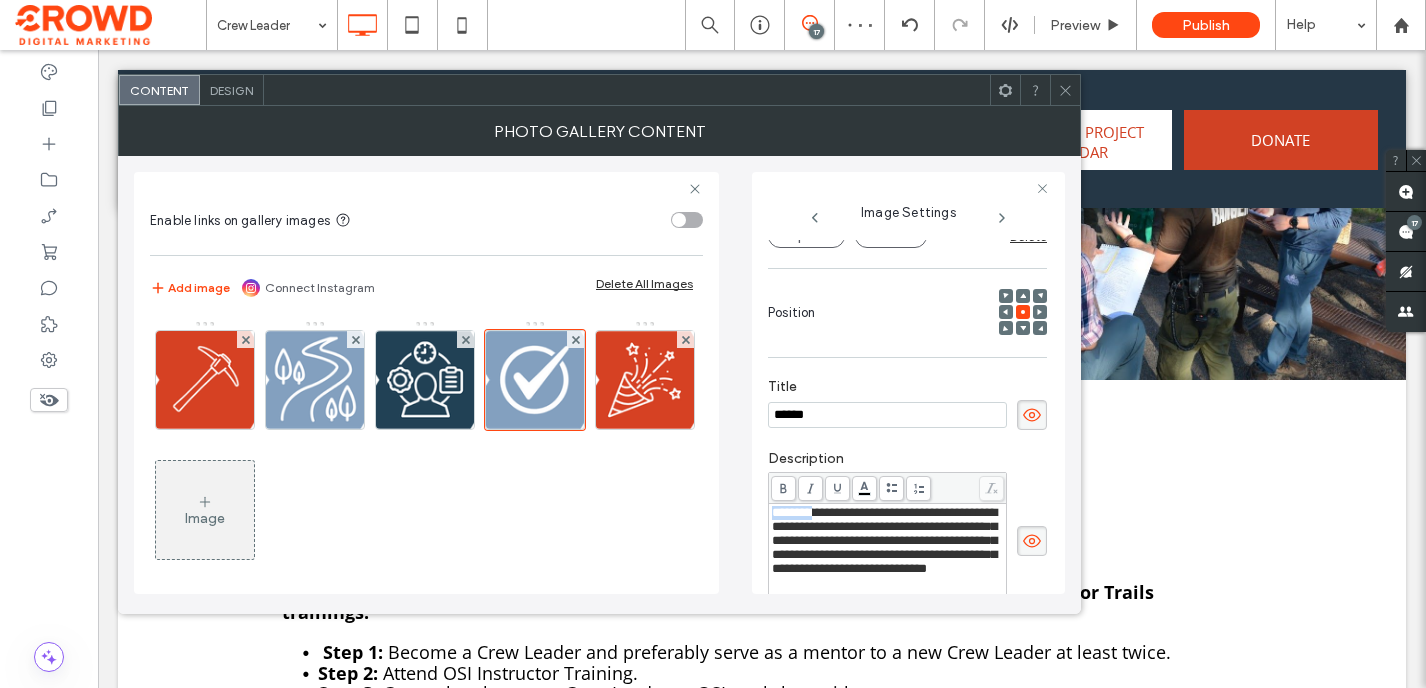 drag, startPoint x: 817, startPoint y: 522, endPoint x: 755, endPoint y: 521, distance: 62.008064 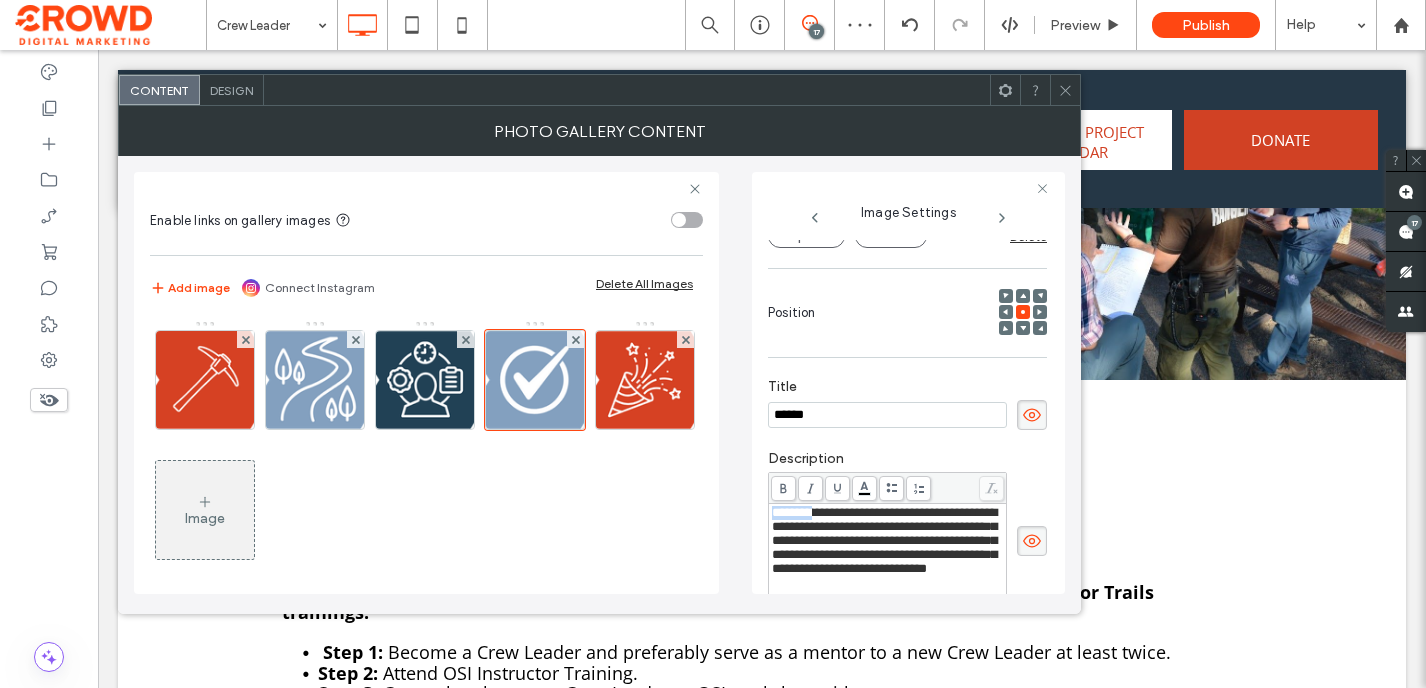 click on "**********" at bounding box center [908, 383] 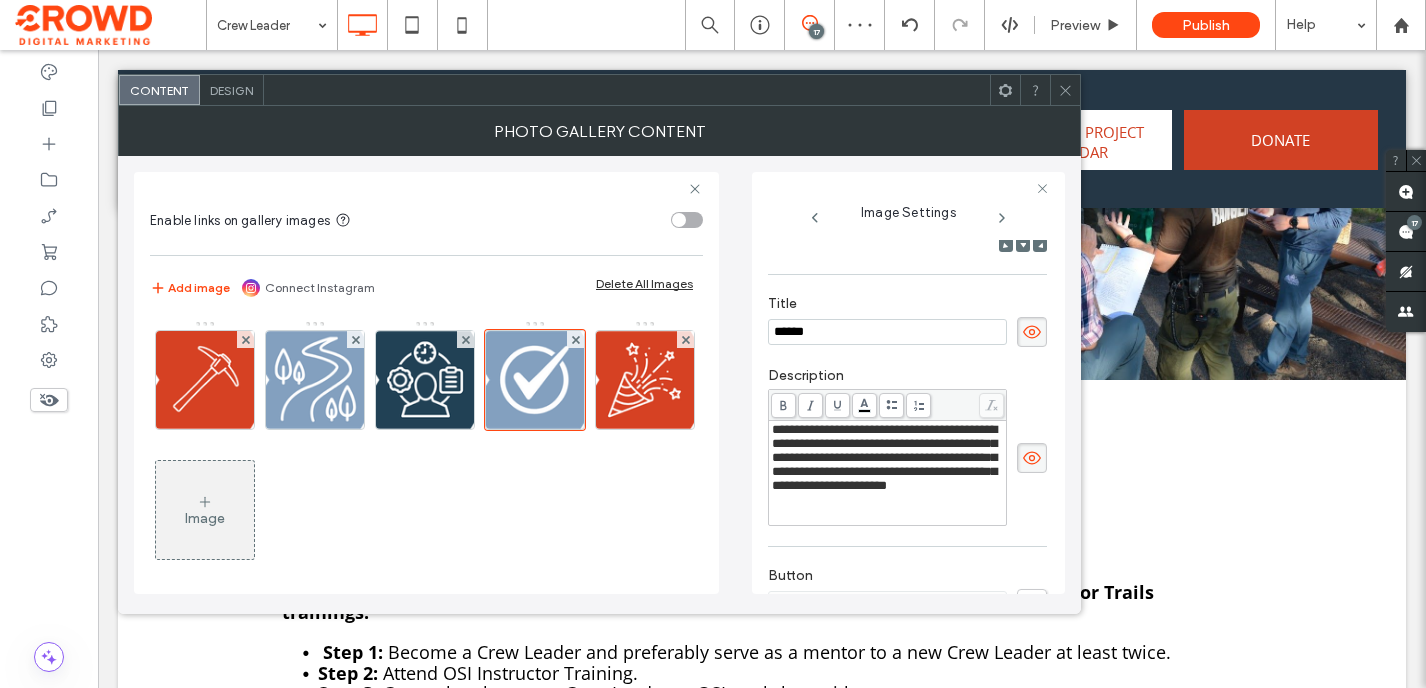 scroll, scrollTop: 318, scrollLeft: 0, axis: vertical 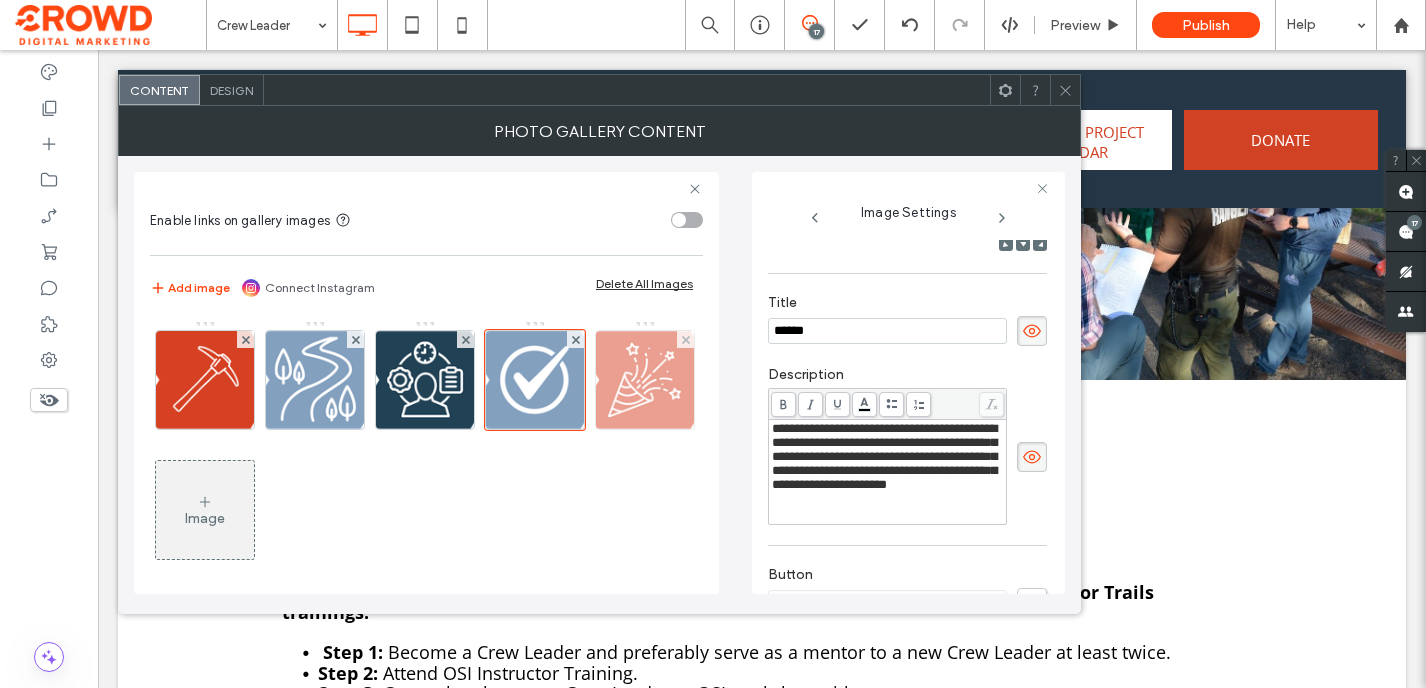 click at bounding box center [645, 380] 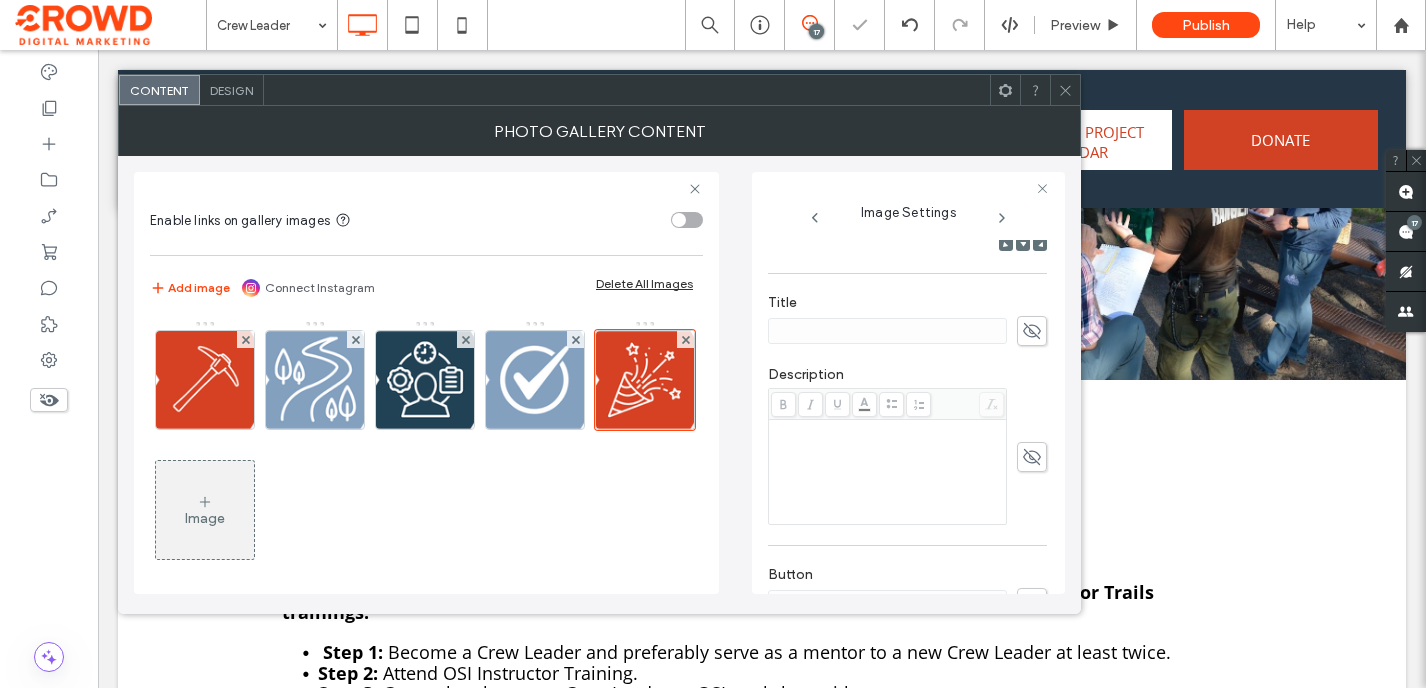 click 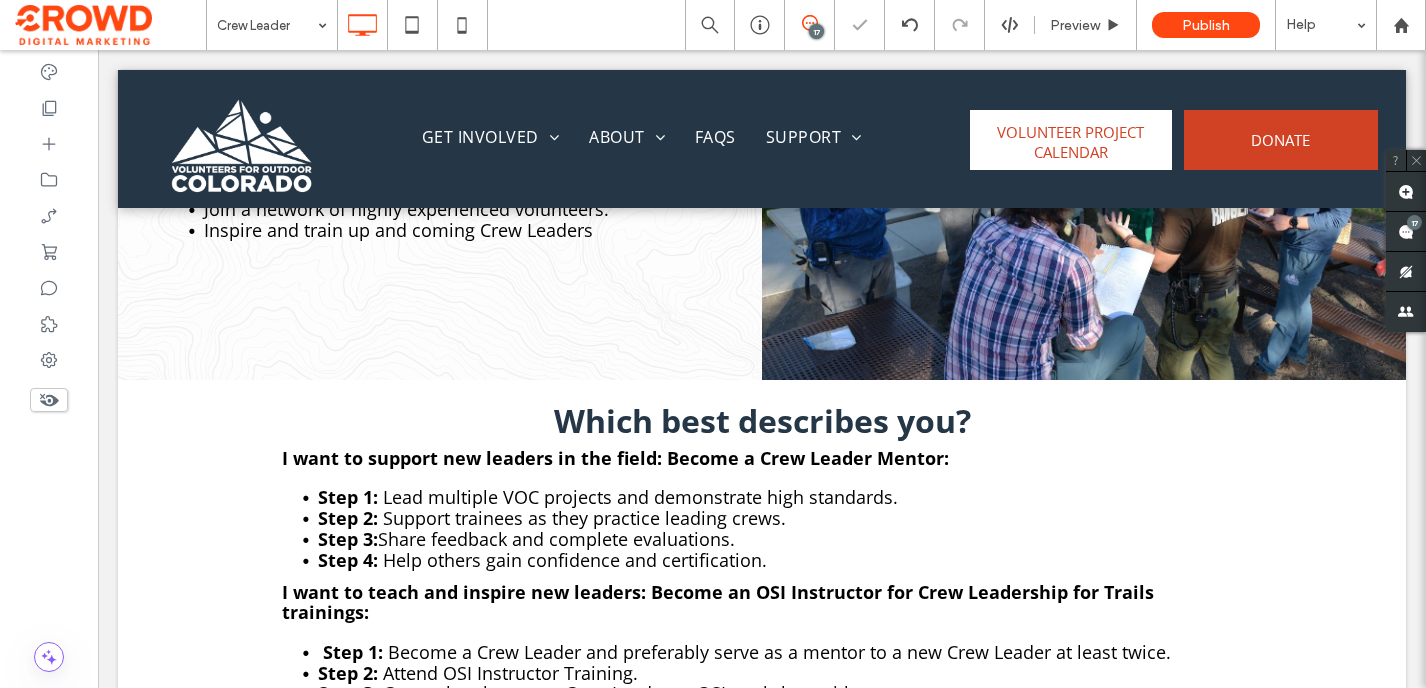 type on "*********" 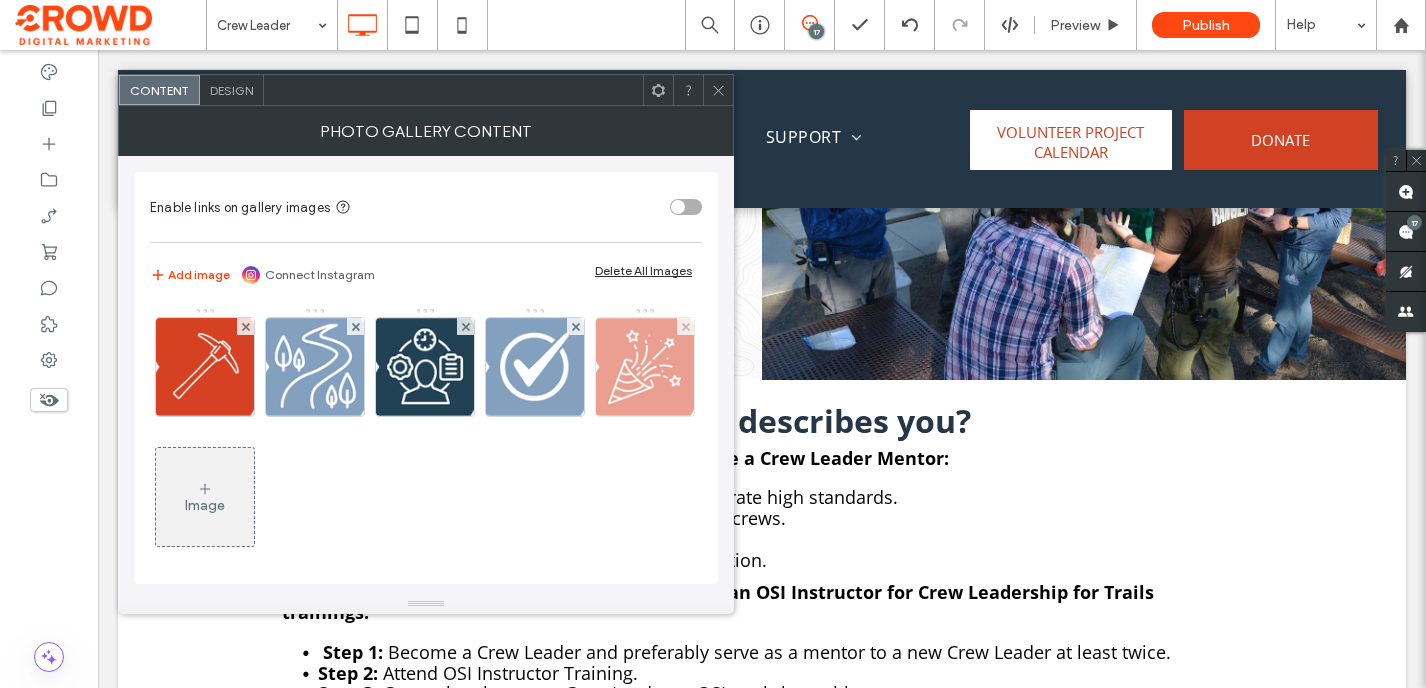 click at bounding box center (645, 367) 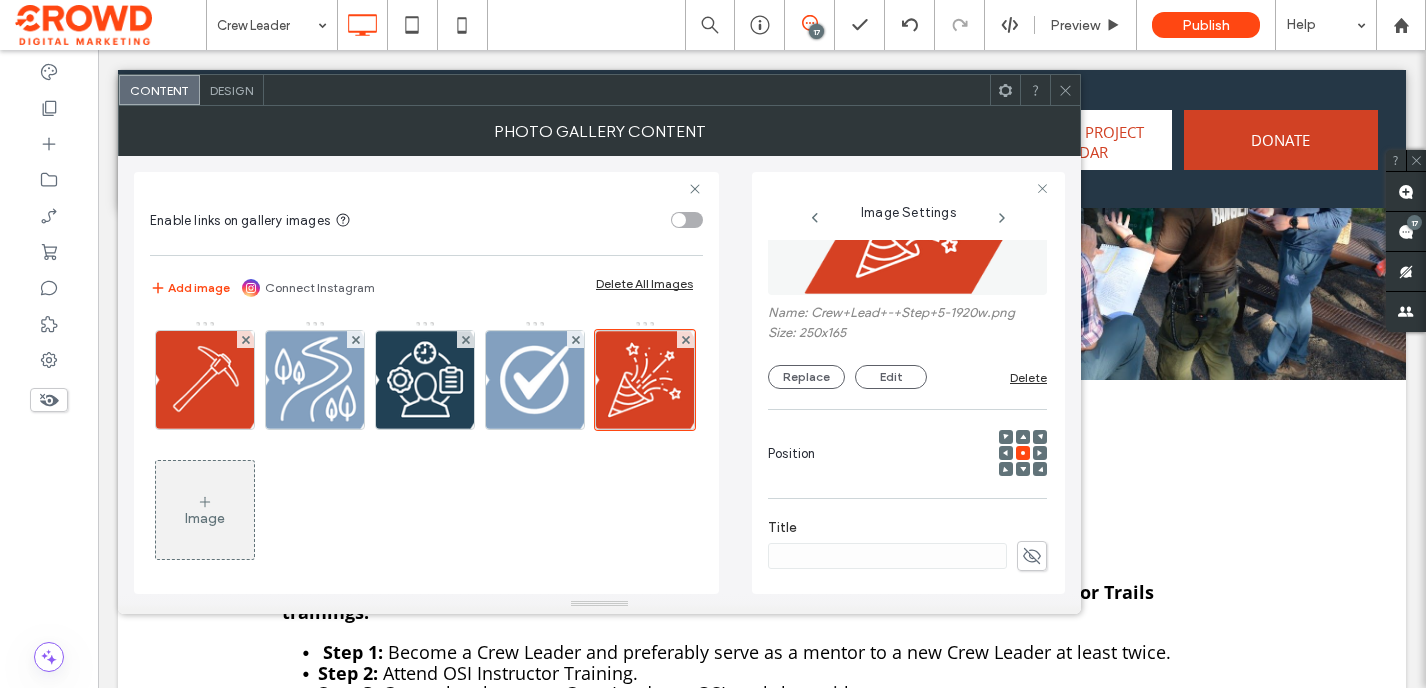 scroll, scrollTop: 315, scrollLeft: 0, axis: vertical 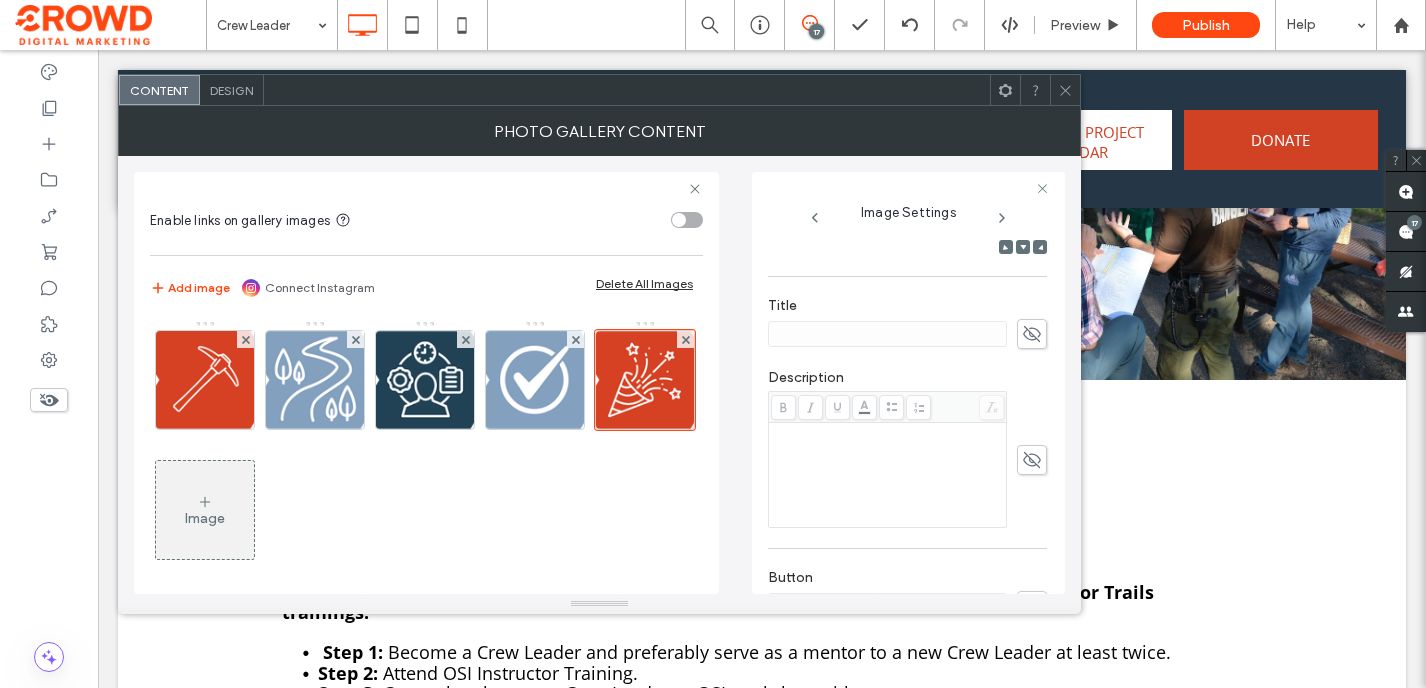 click 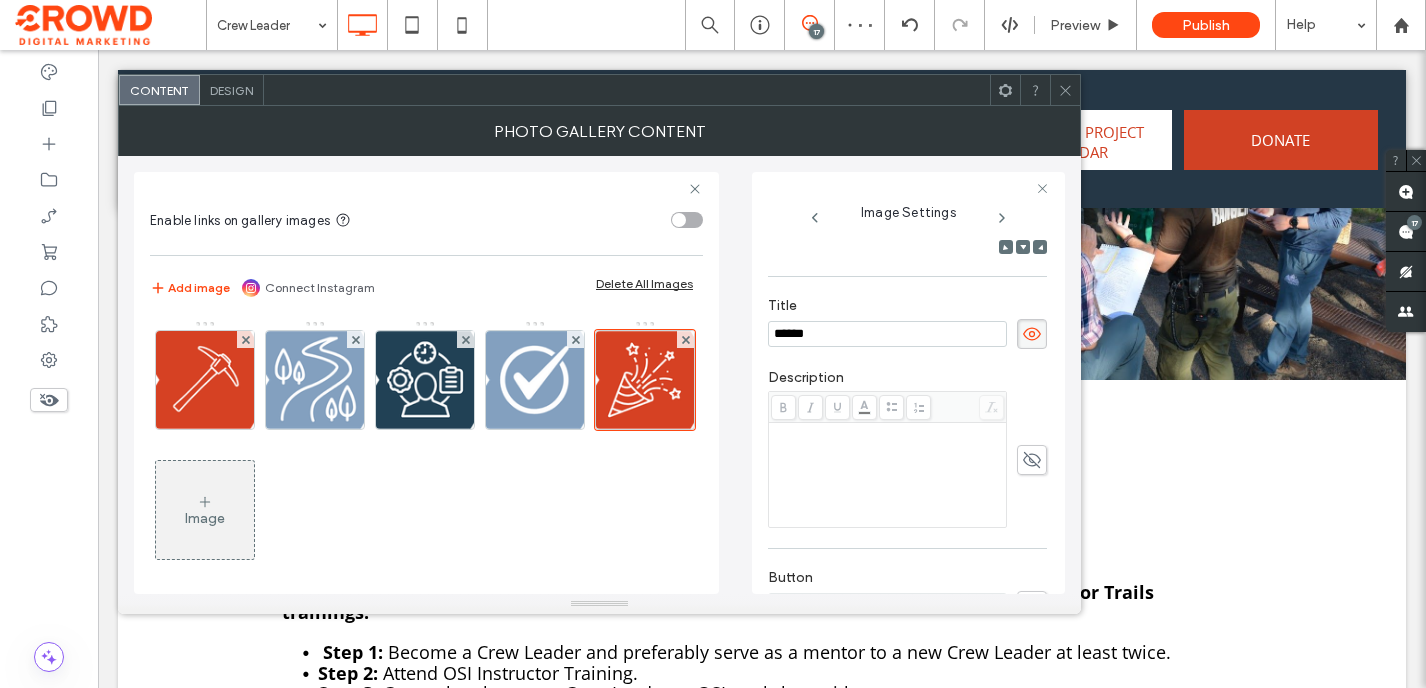 type on "******" 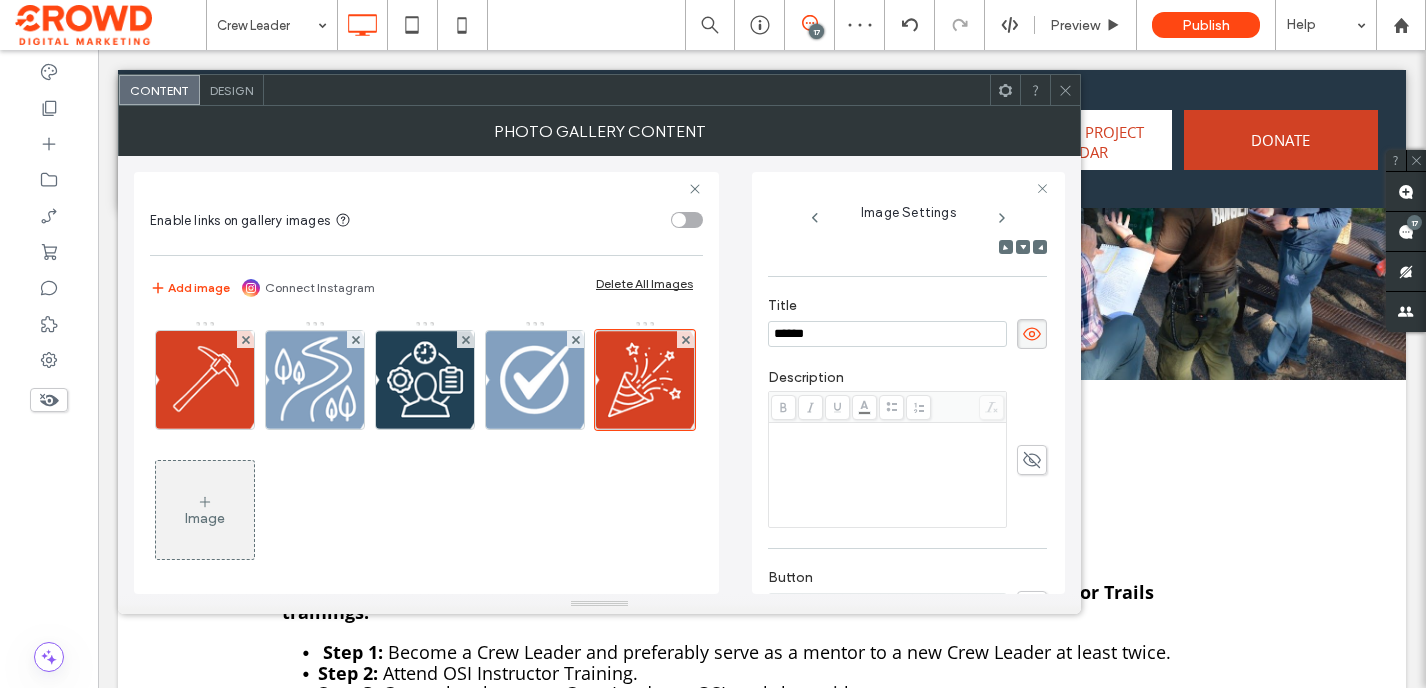 click at bounding box center [888, 475] 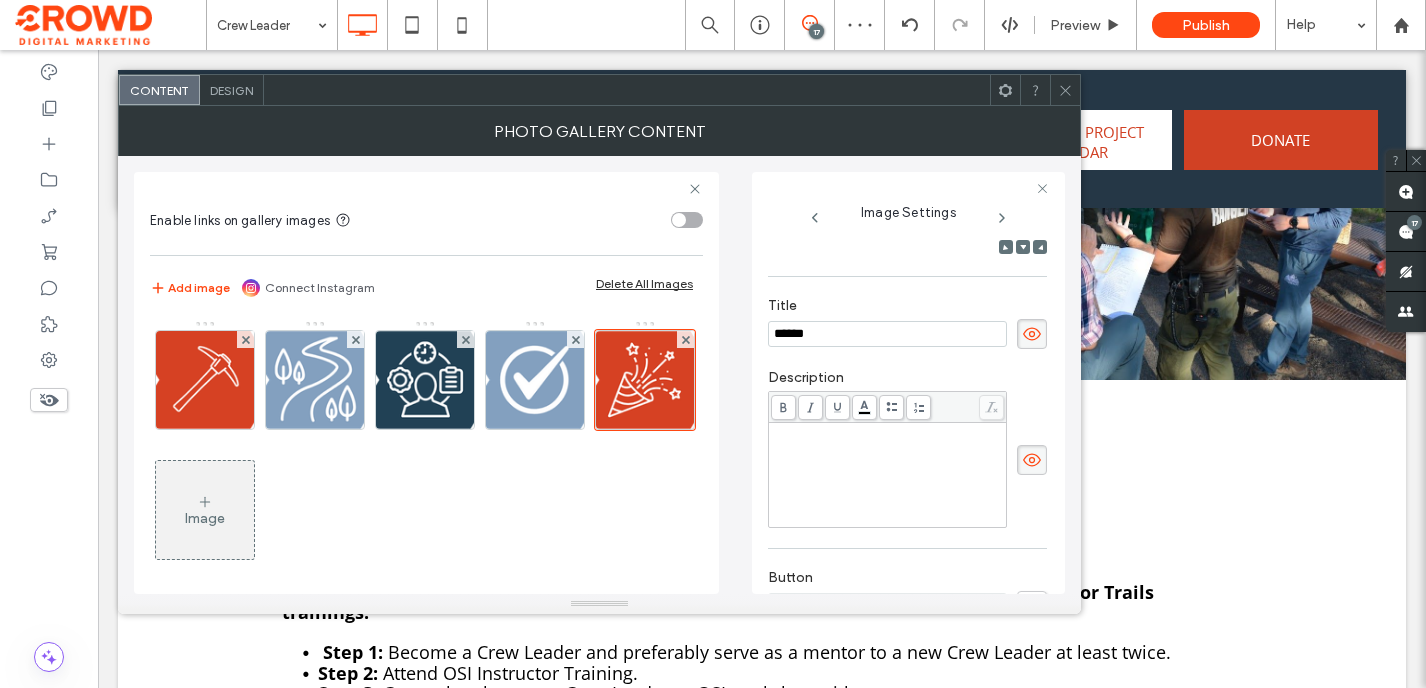click at bounding box center (888, 475) 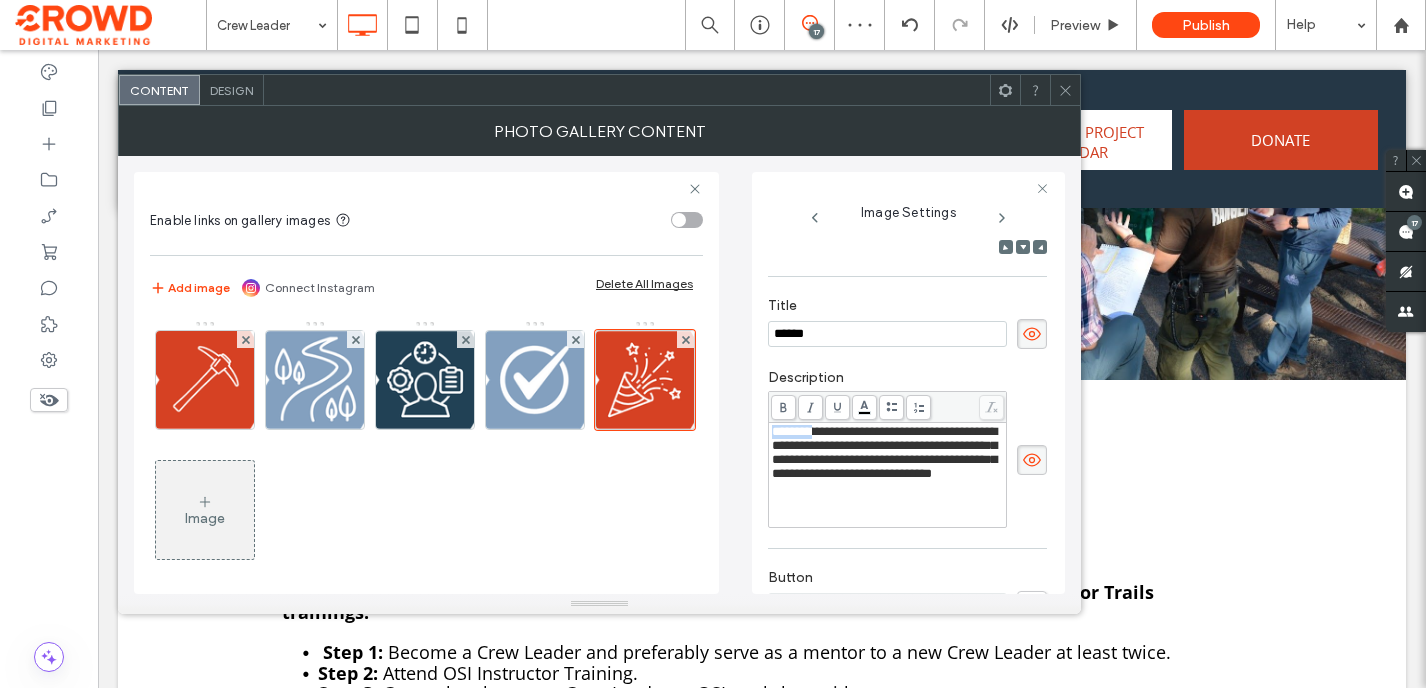 drag, startPoint x: 817, startPoint y: 440, endPoint x: 755, endPoint y: 440, distance: 62 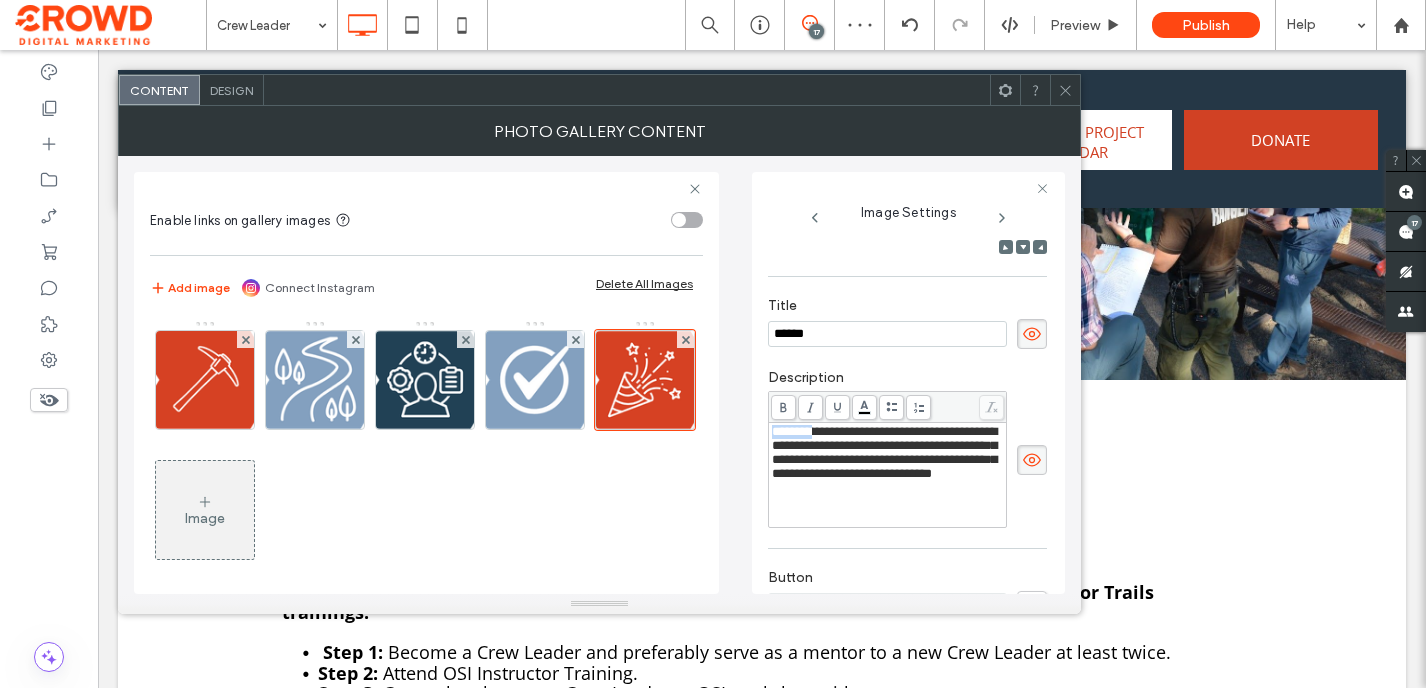 click on "**********" at bounding box center [908, 383] 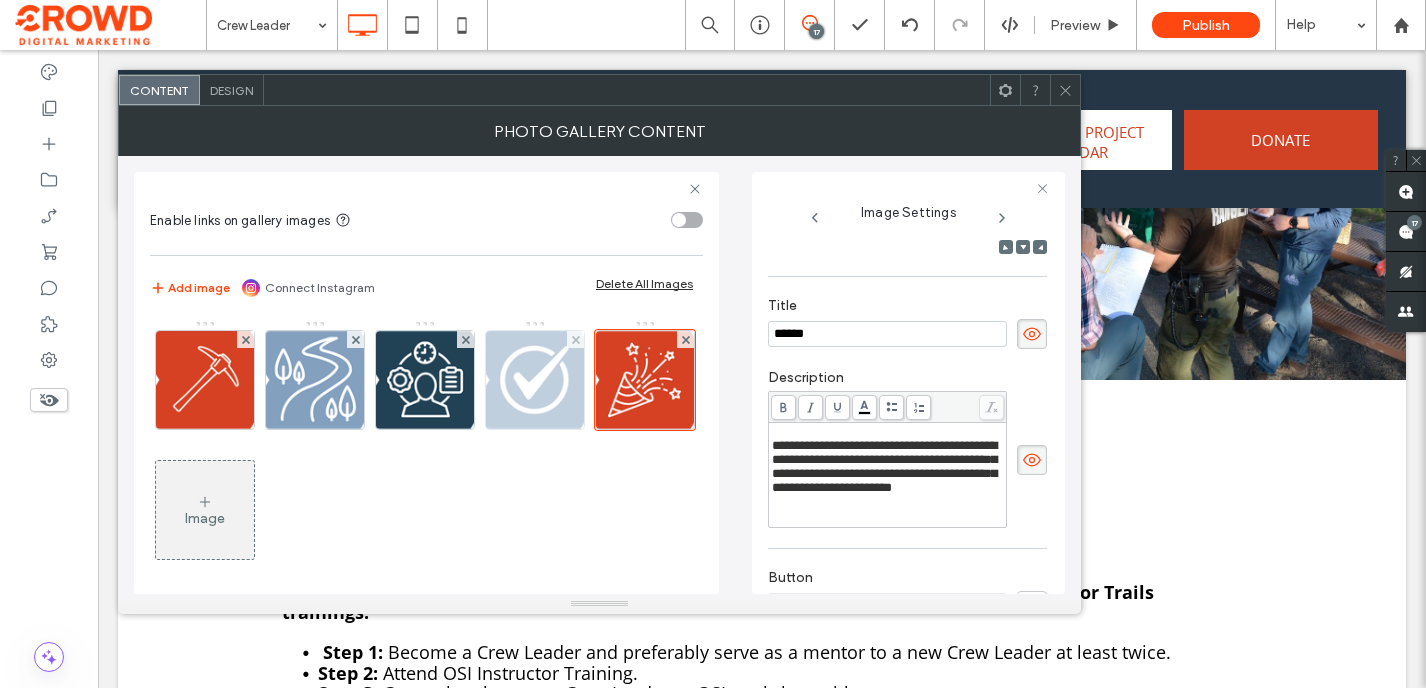 click at bounding box center [535, 380] 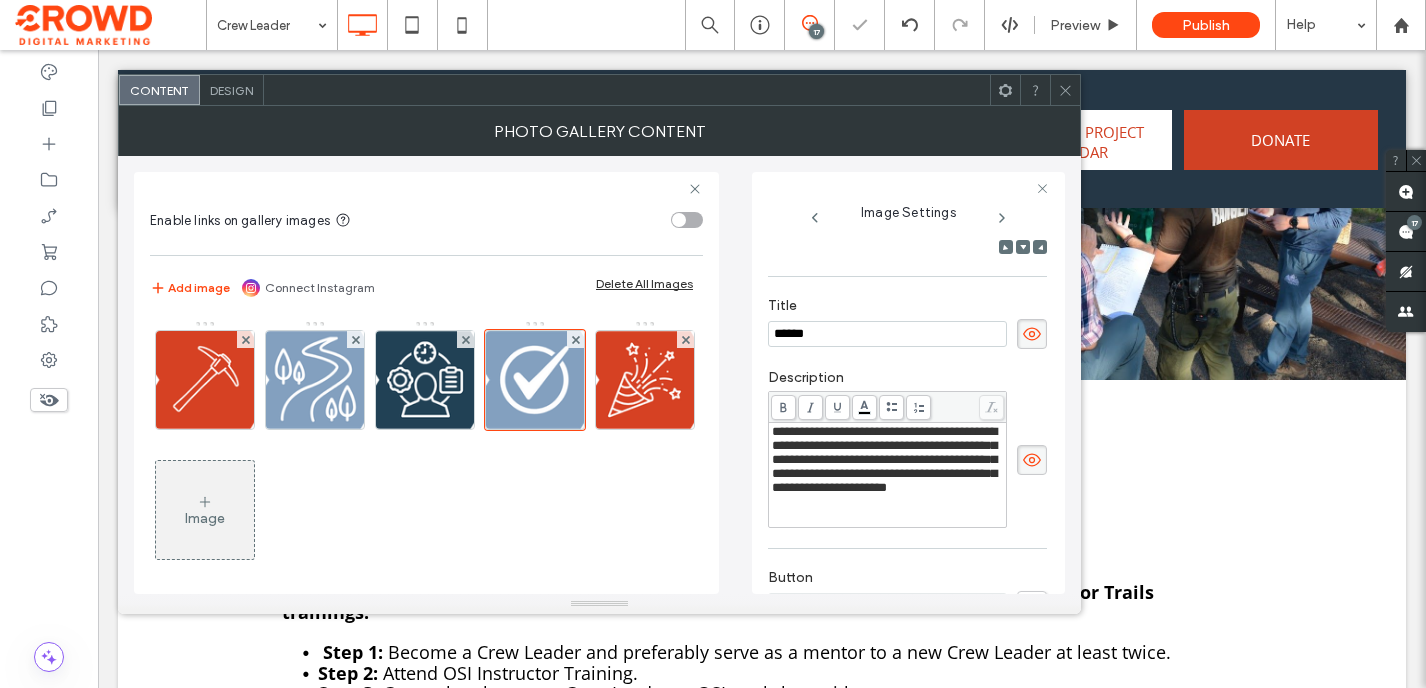 click on "**********" at bounding box center (884, 459) 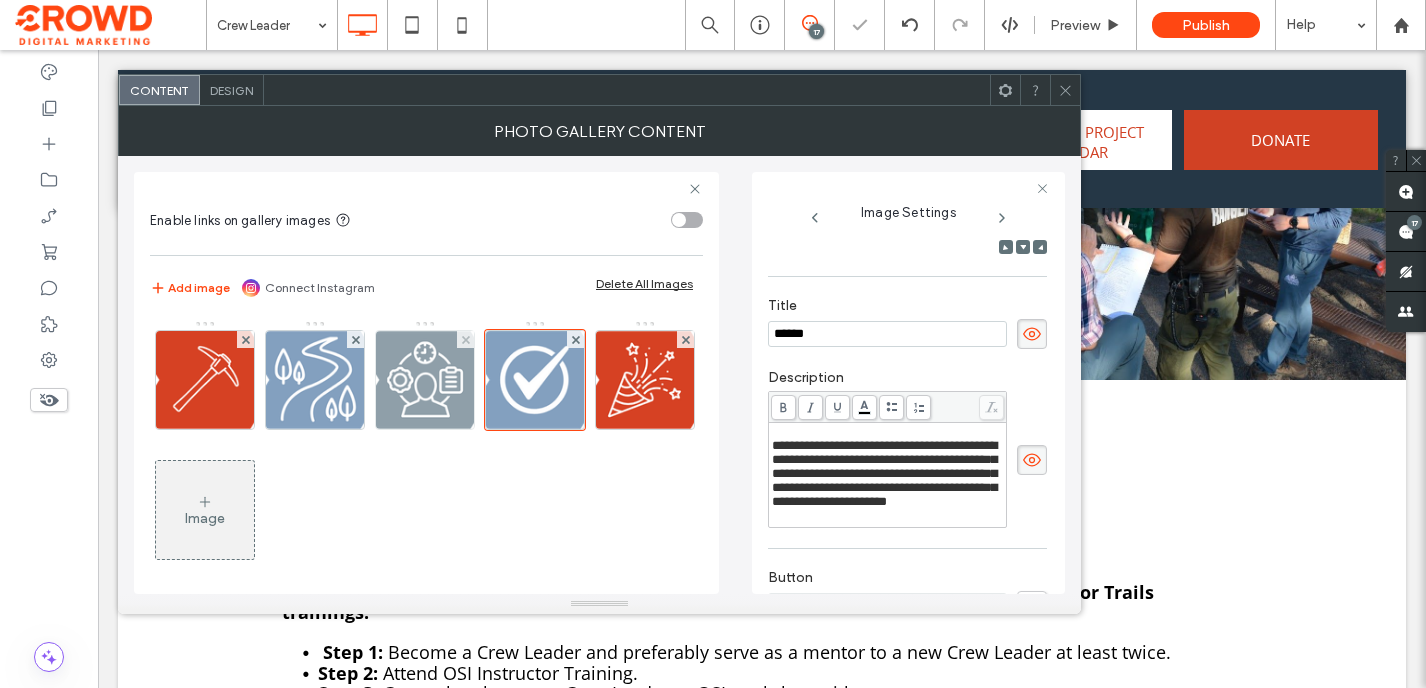 click at bounding box center [425, 380] 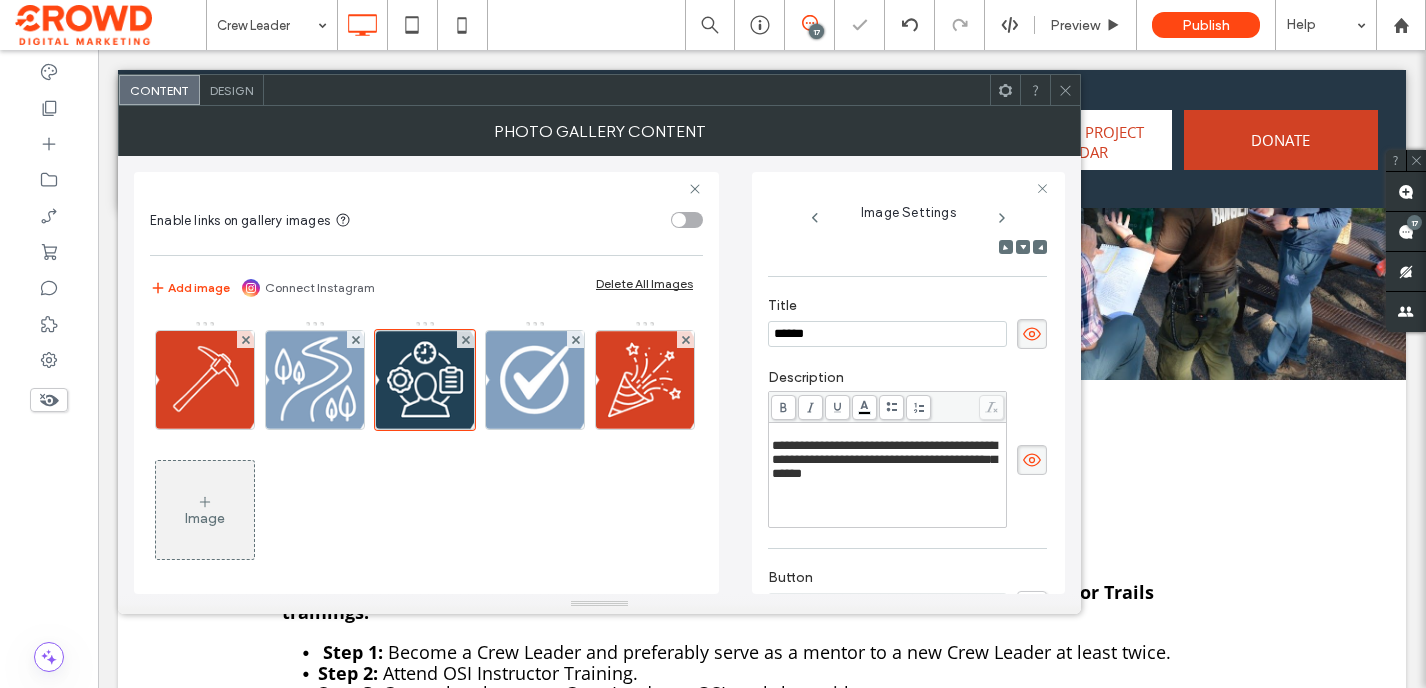 click 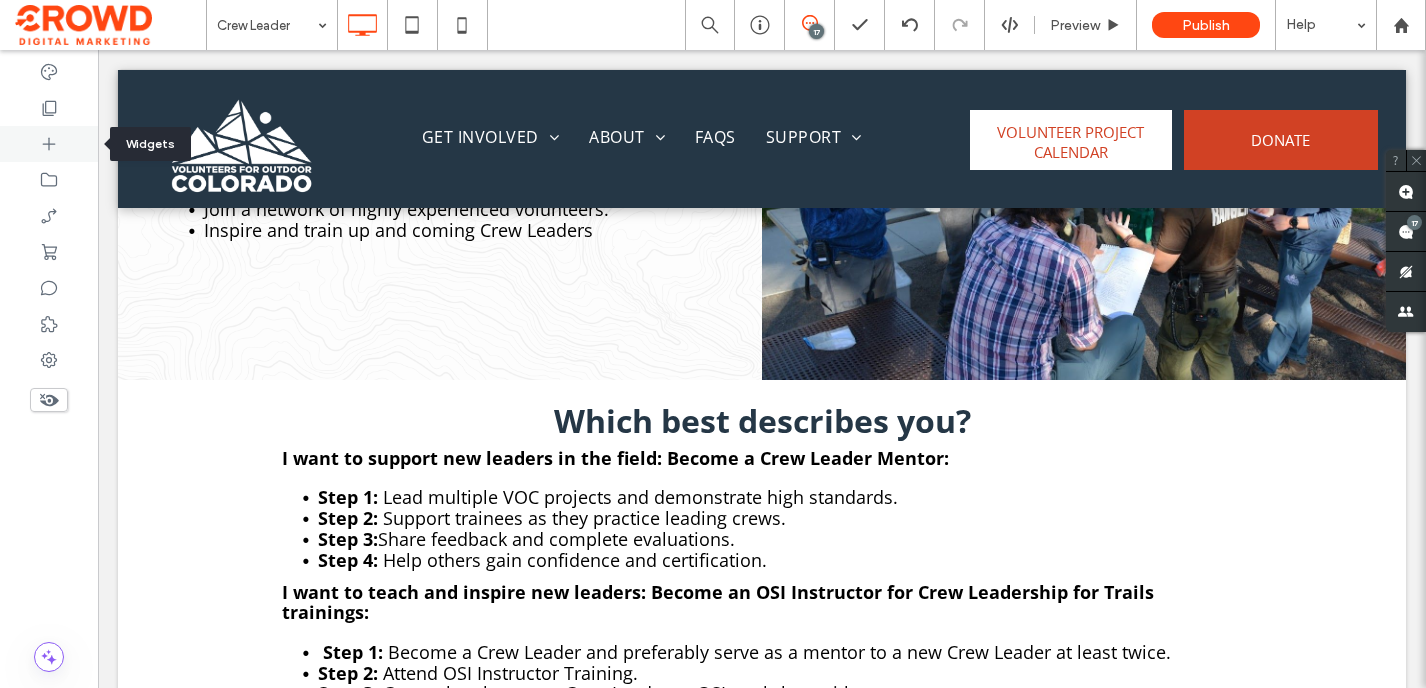 click at bounding box center [49, 144] 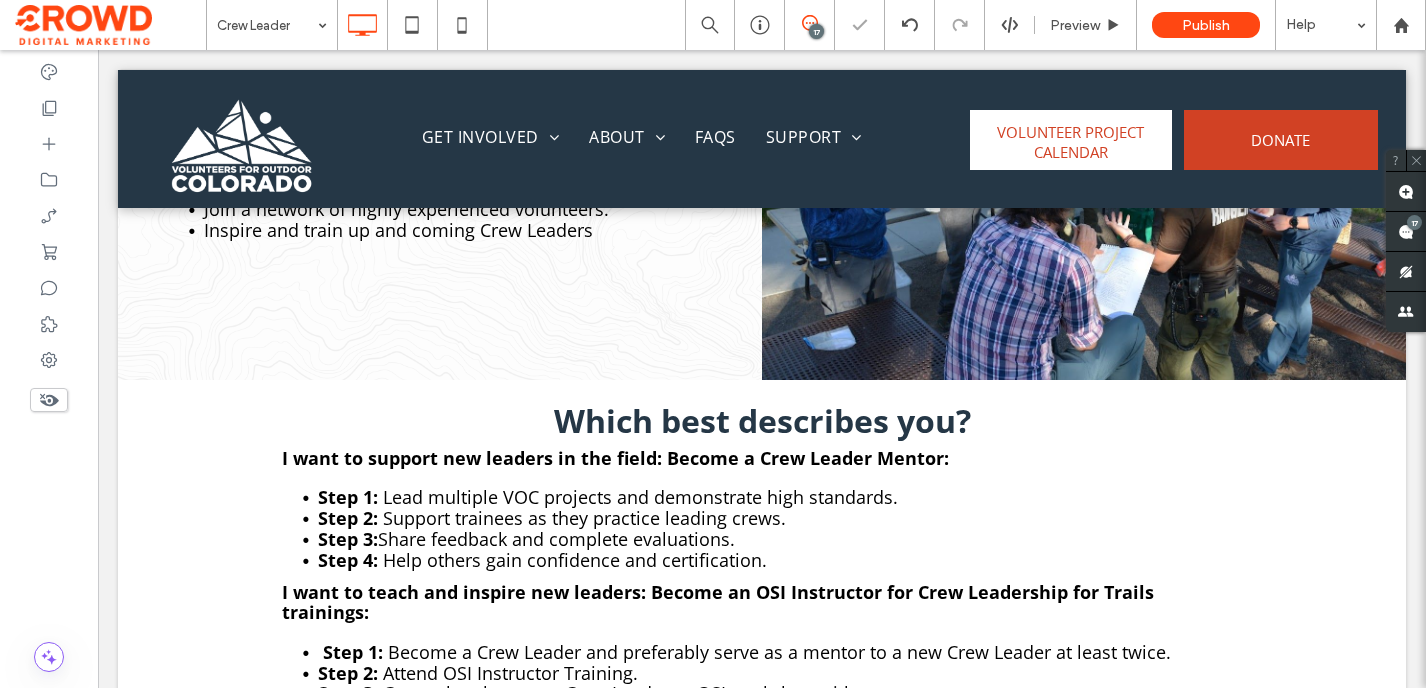 type on "*********" 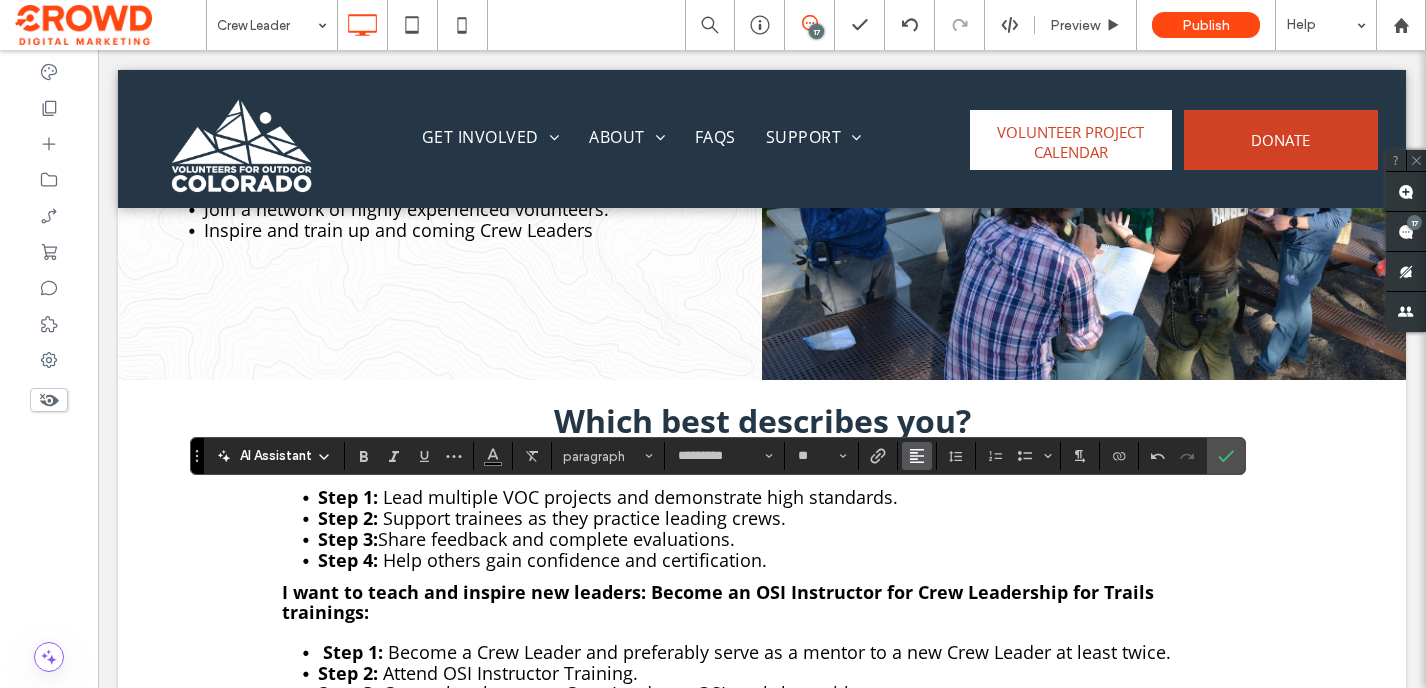 click 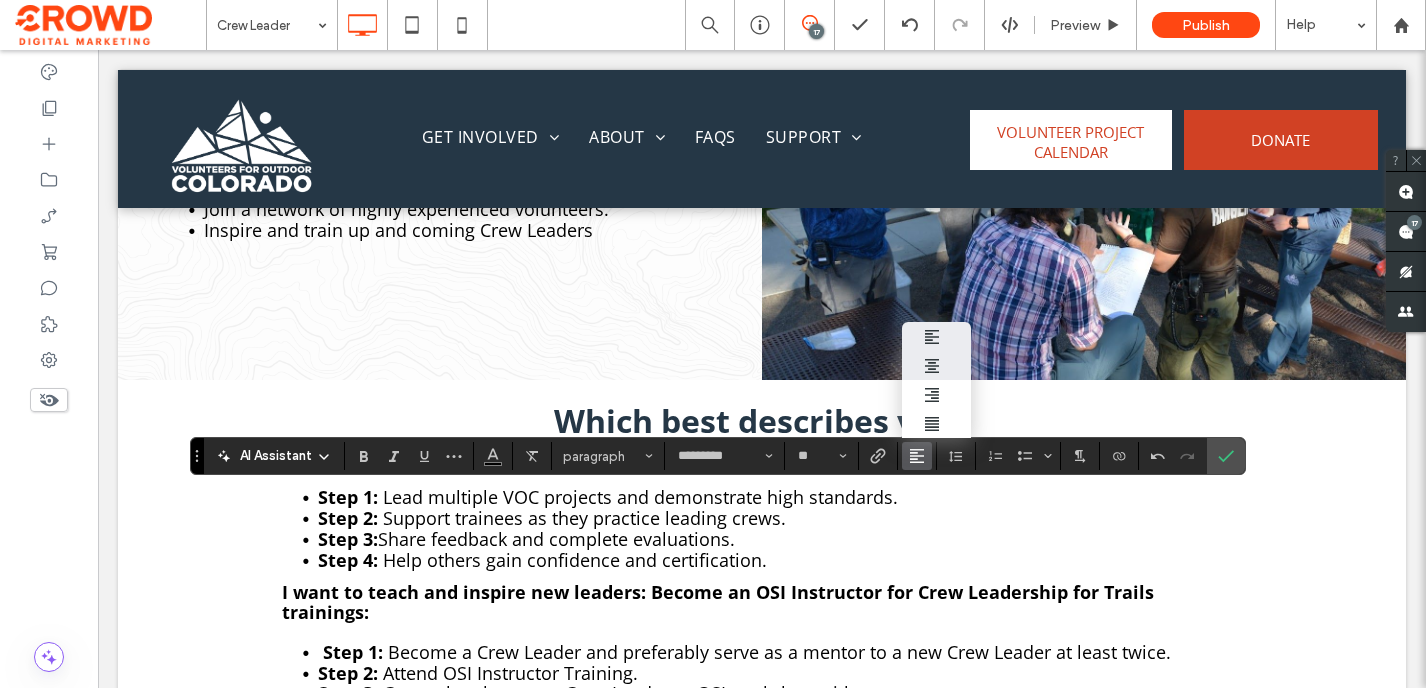 click 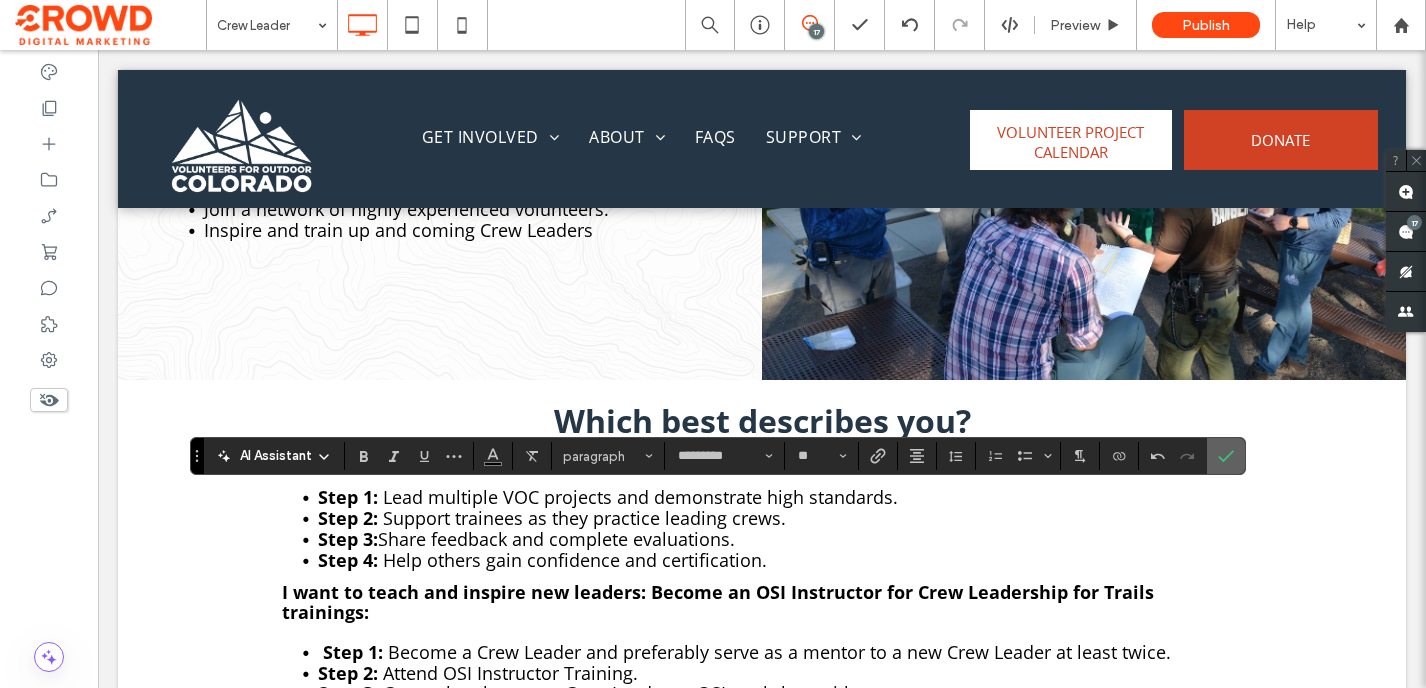 click 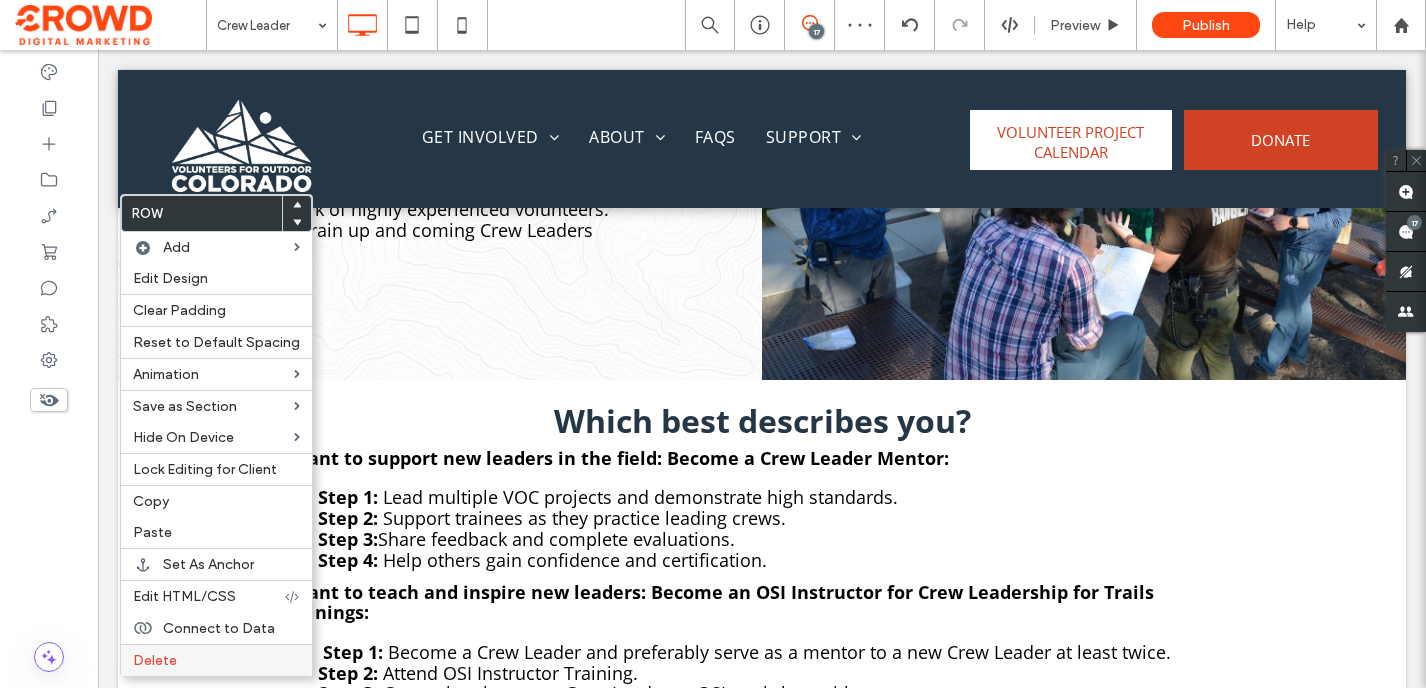 click on "Delete" at bounding box center (216, 660) 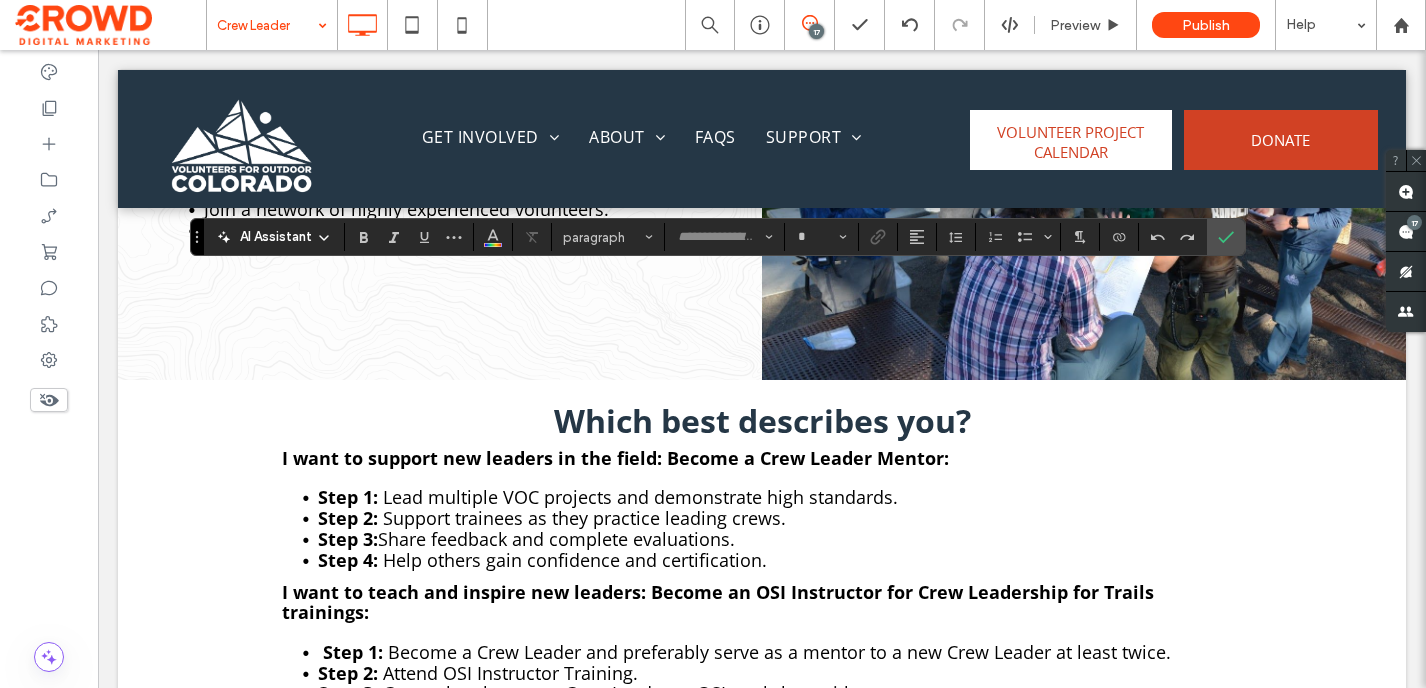 type on "*********" 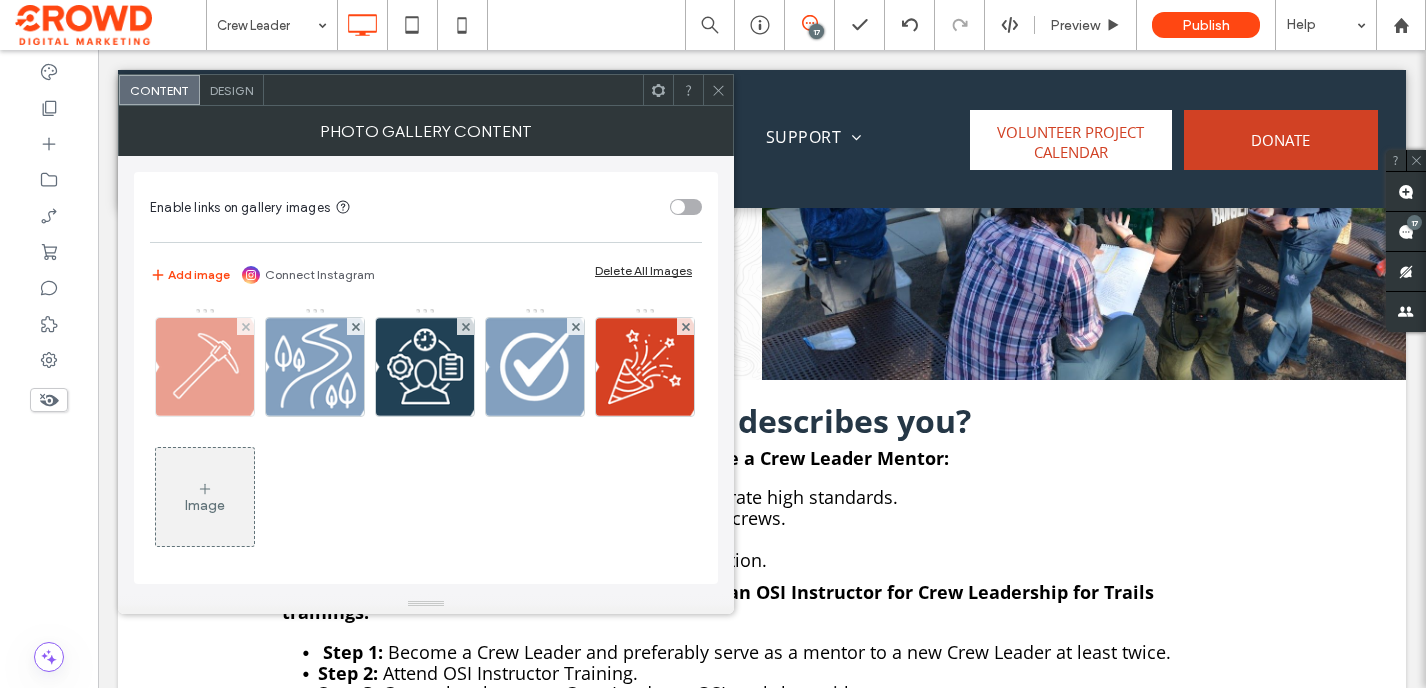click at bounding box center (205, 367) 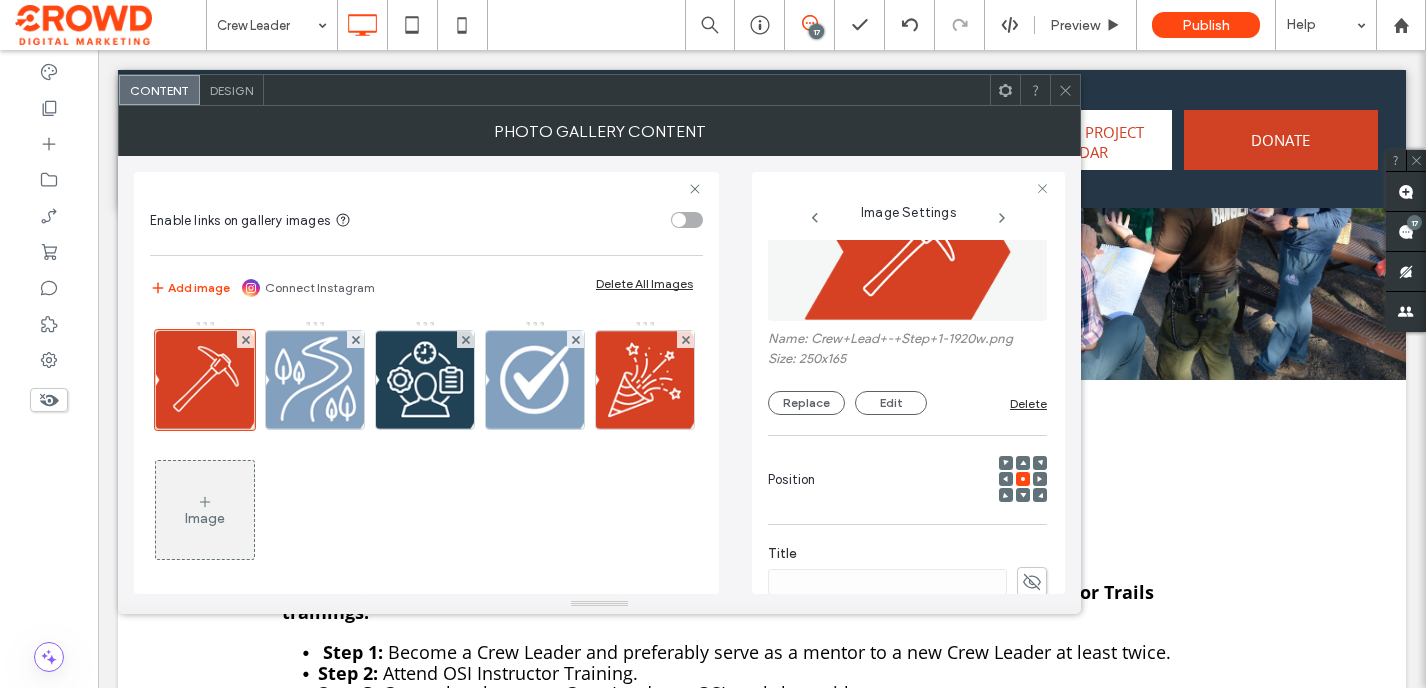 scroll, scrollTop: 173, scrollLeft: 0, axis: vertical 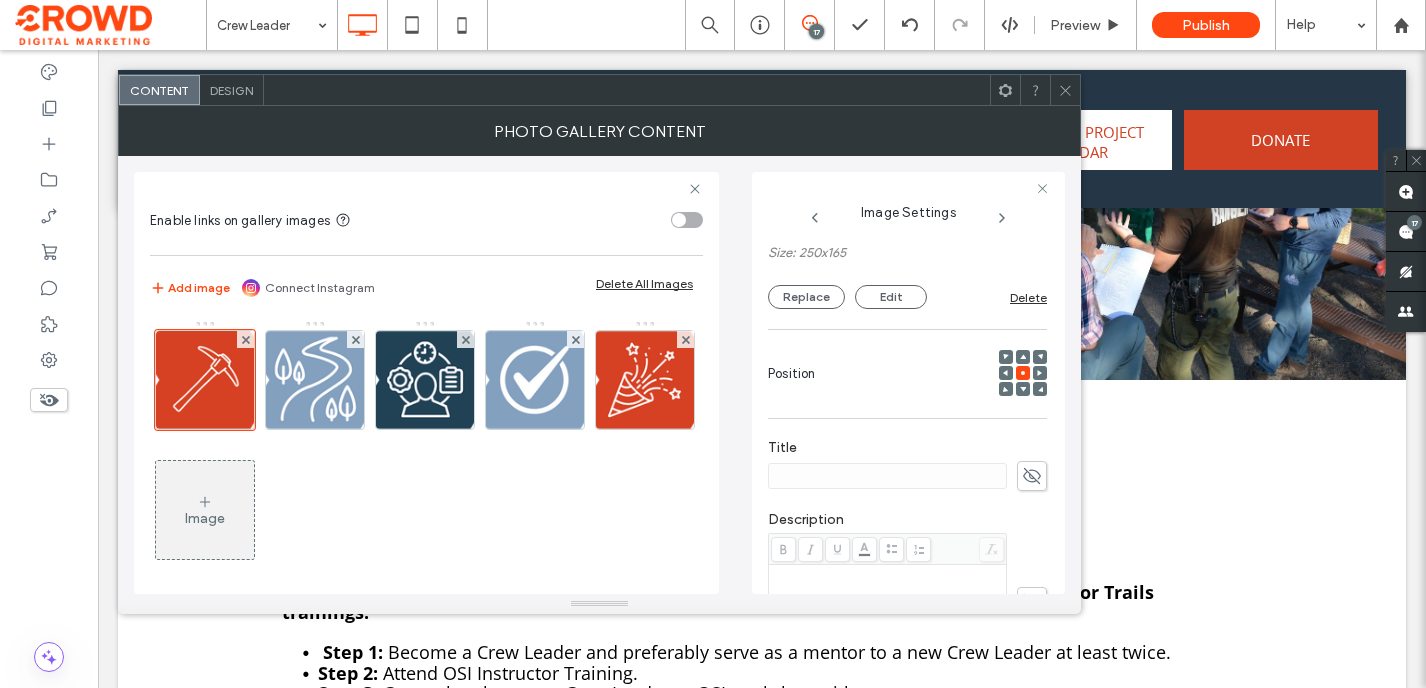 click 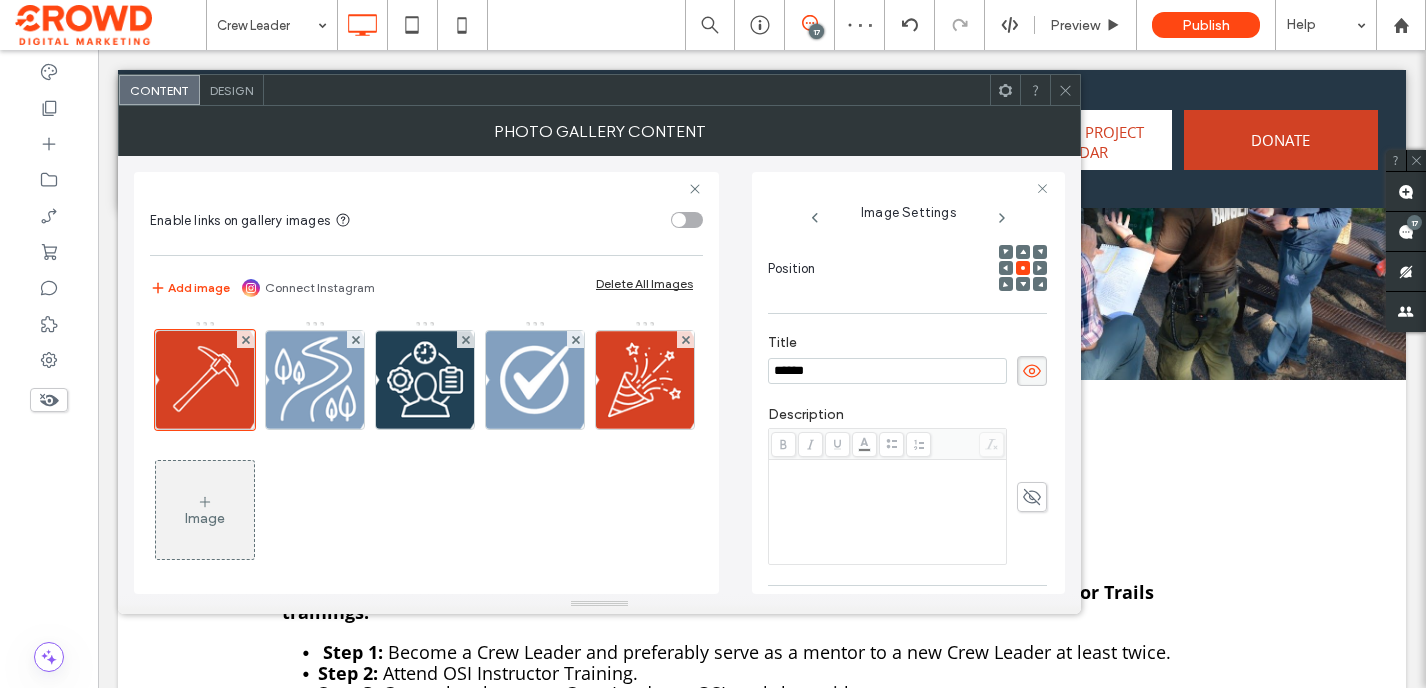 scroll, scrollTop: 303, scrollLeft: 0, axis: vertical 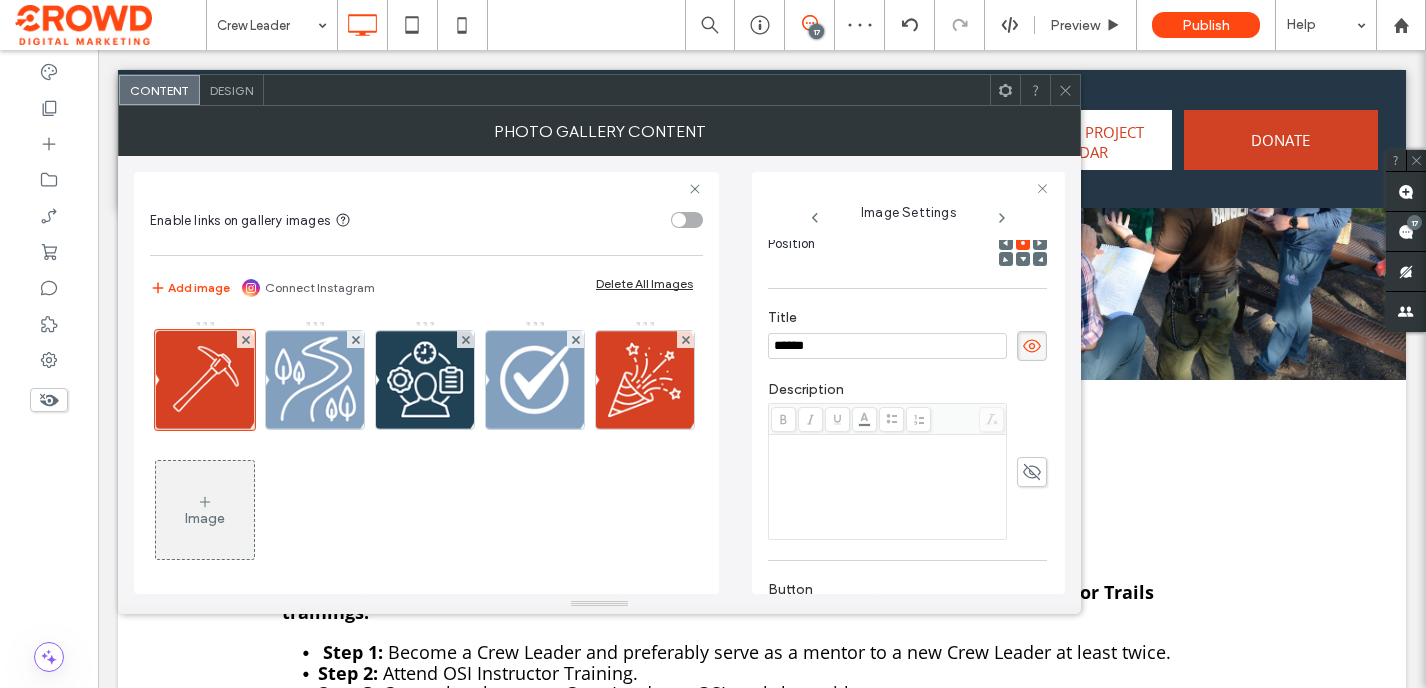 type on "******" 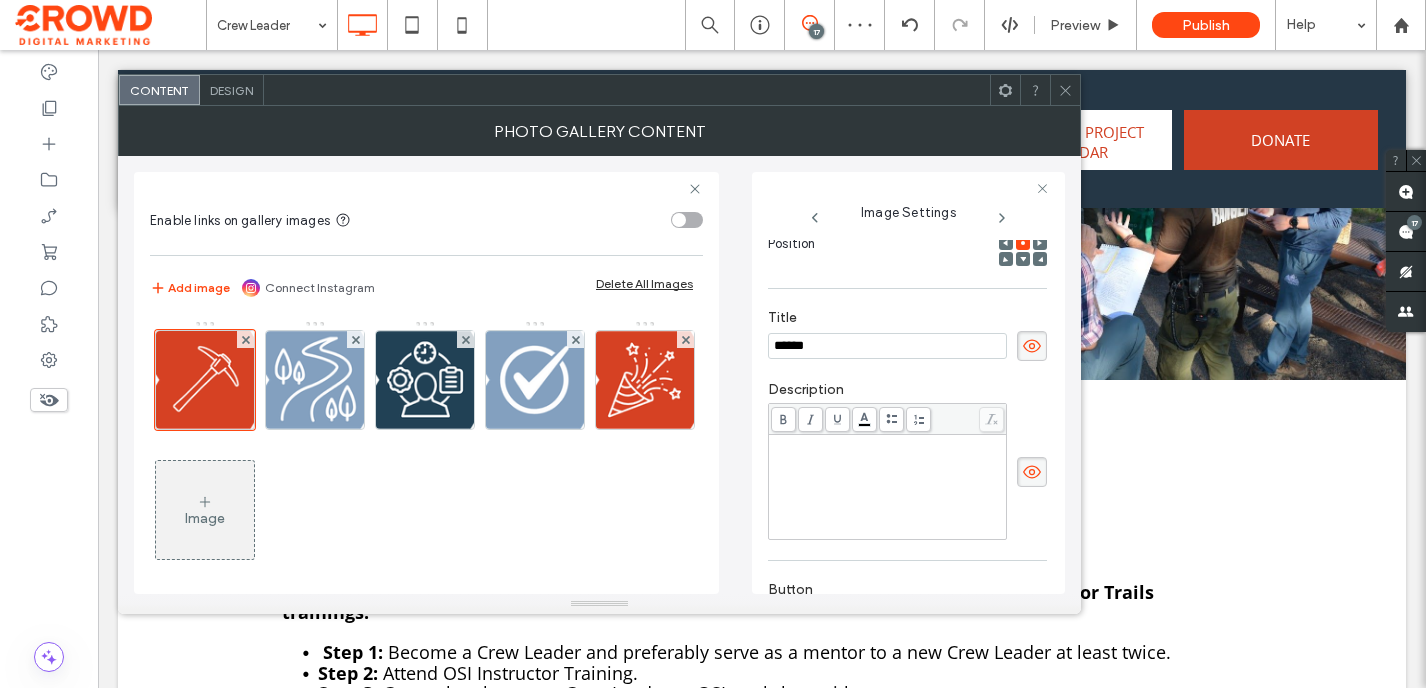 click at bounding box center (888, 487) 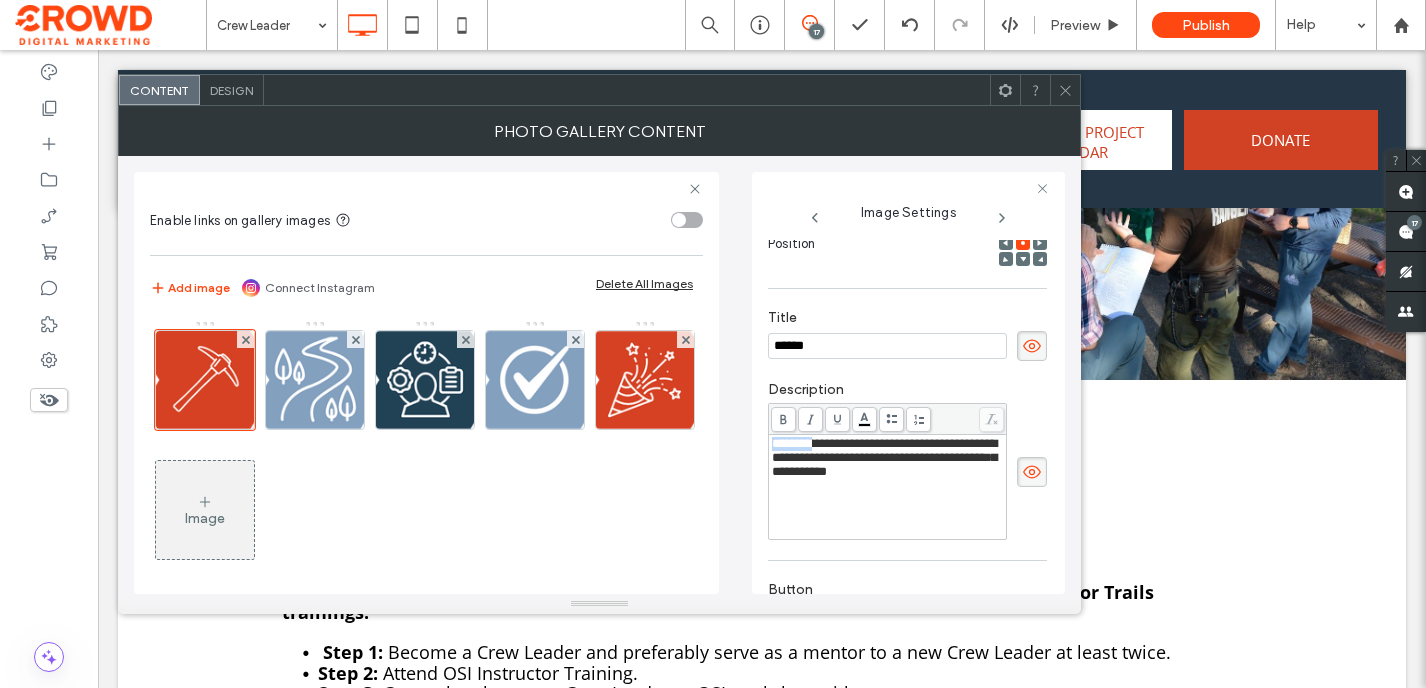 drag, startPoint x: 819, startPoint y: 450, endPoint x: 763, endPoint y: 450, distance: 56 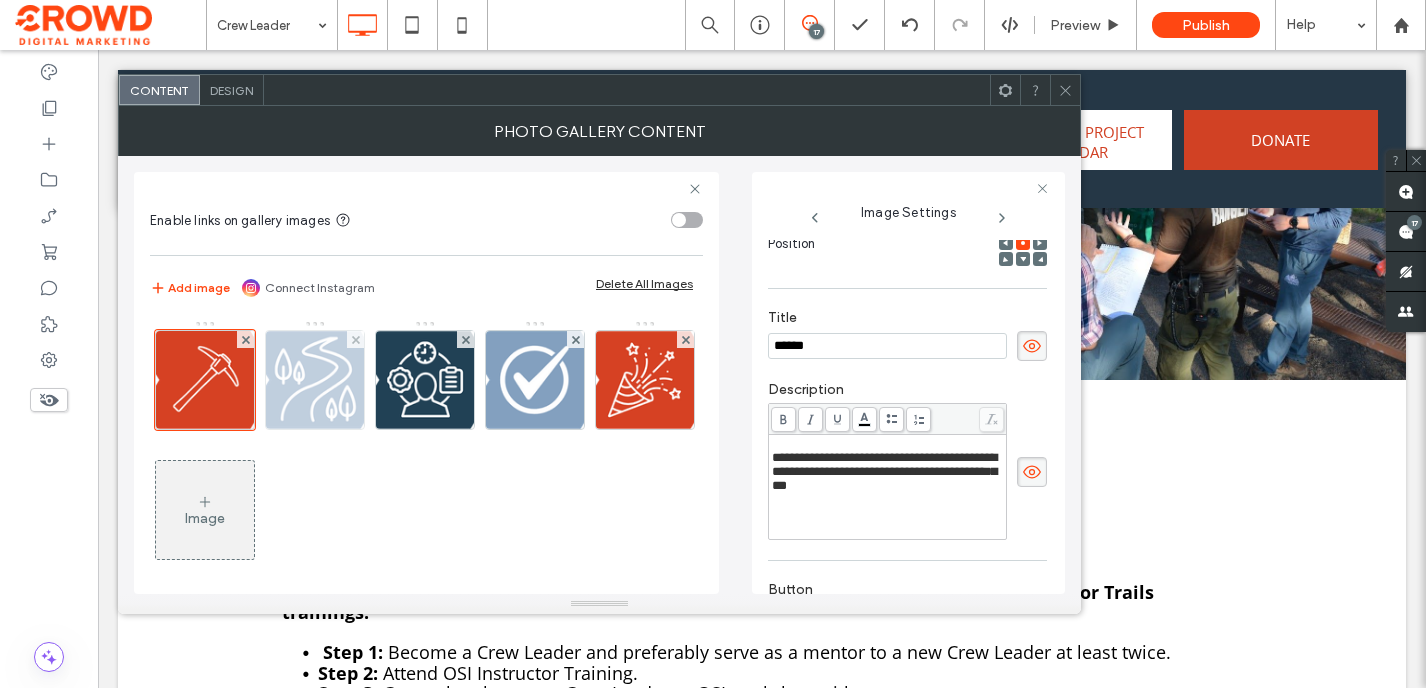 click at bounding box center (315, 380) 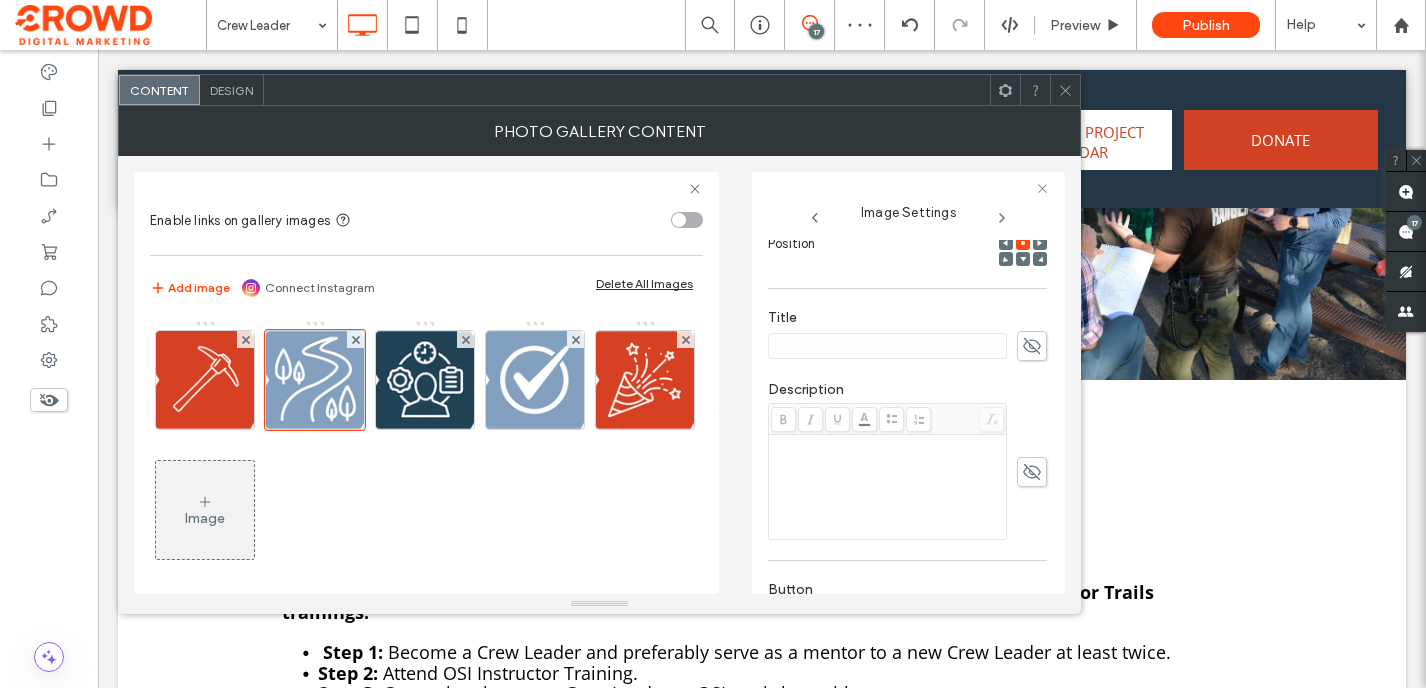 click at bounding box center (1065, 90) 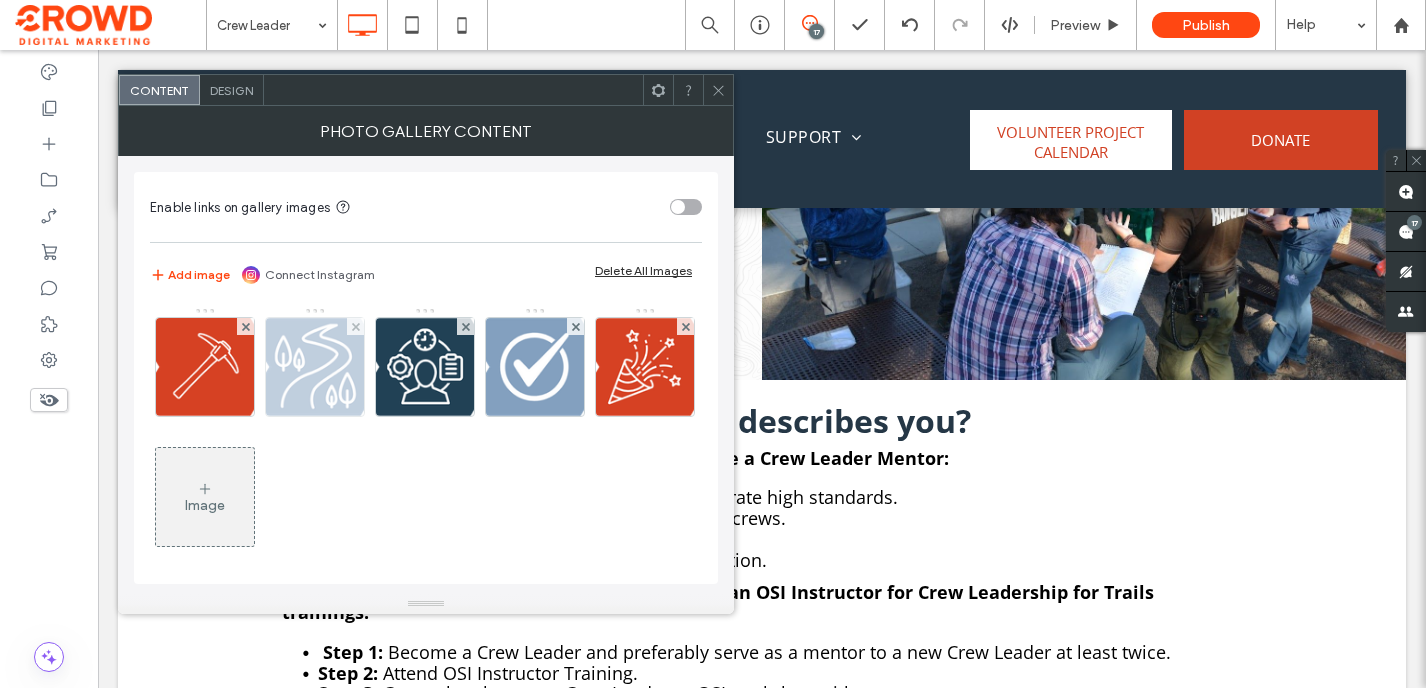 click at bounding box center (315, 367) 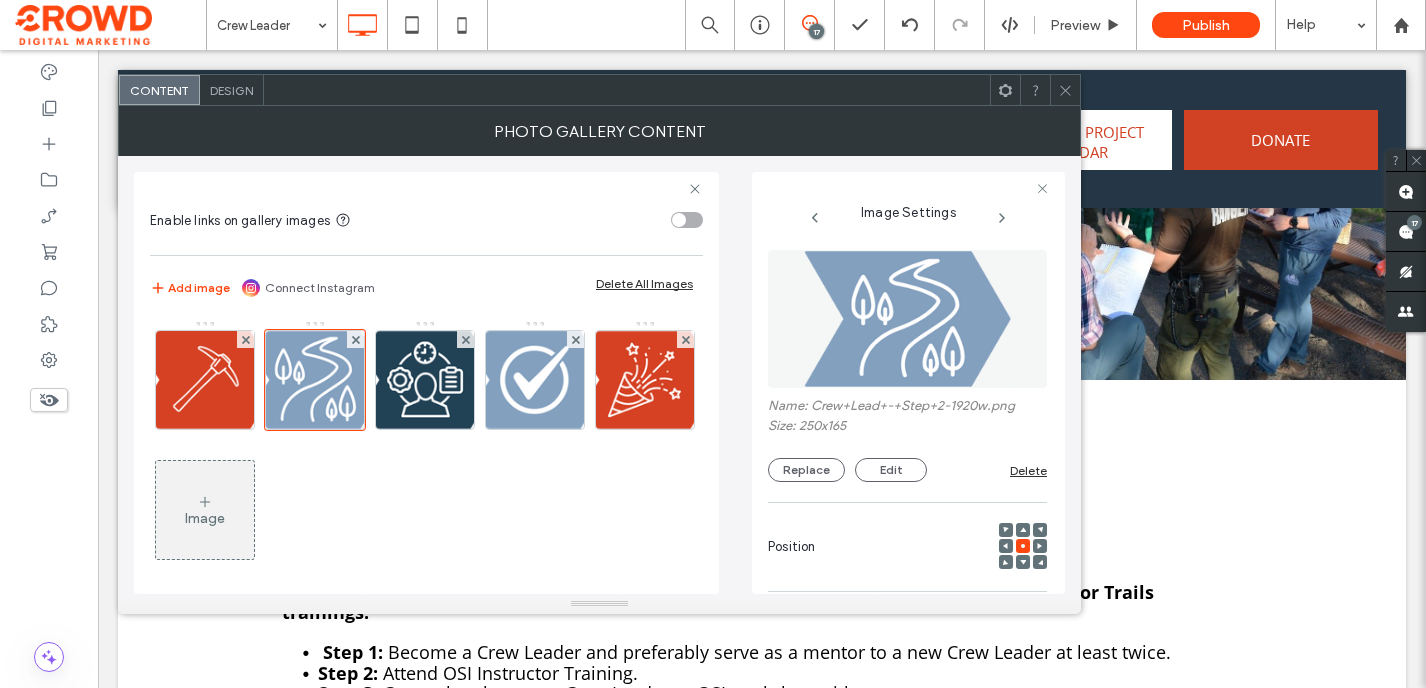 scroll, scrollTop: 233, scrollLeft: 0, axis: vertical 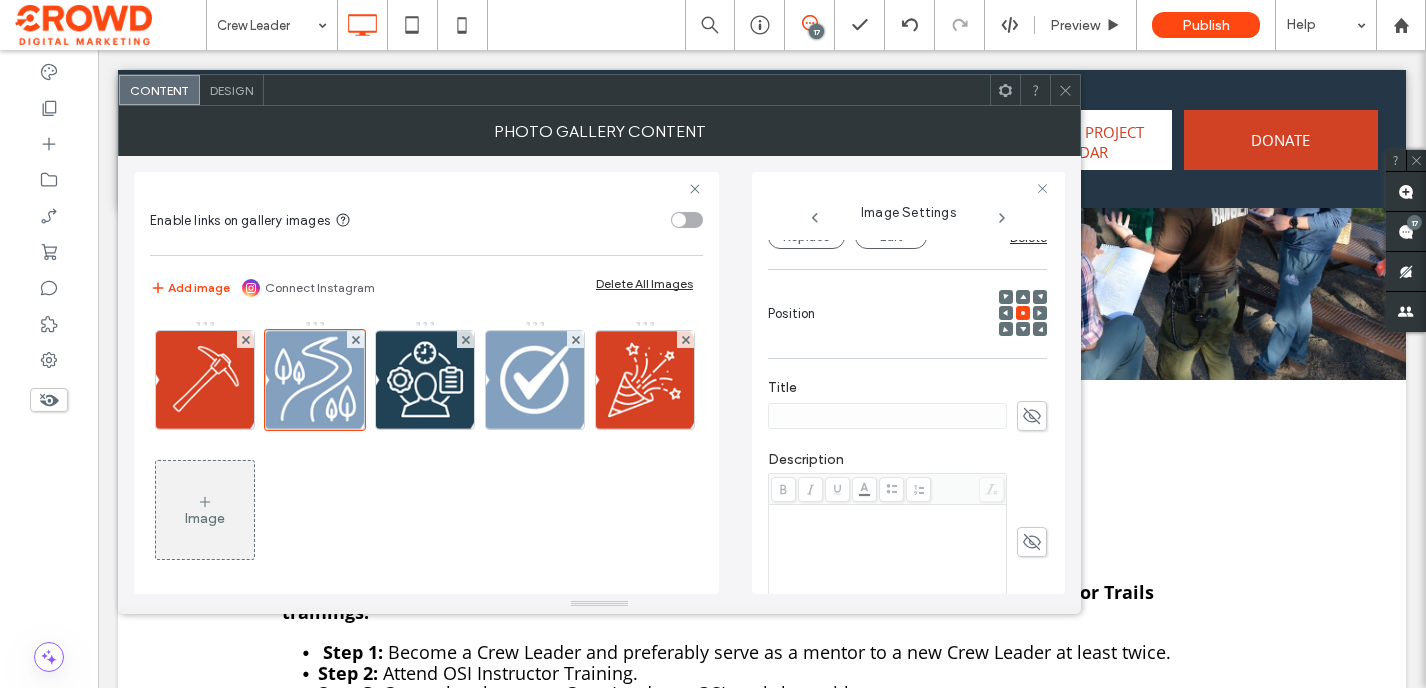 click 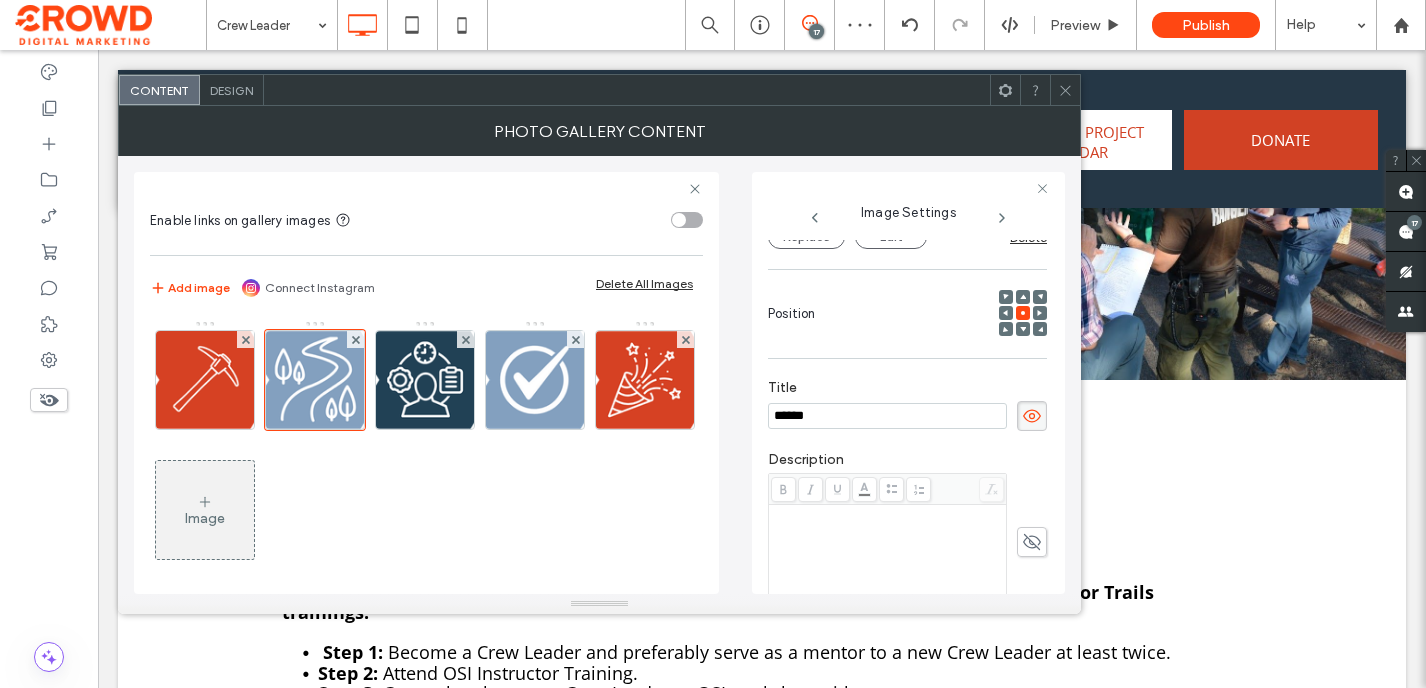 type on "******" 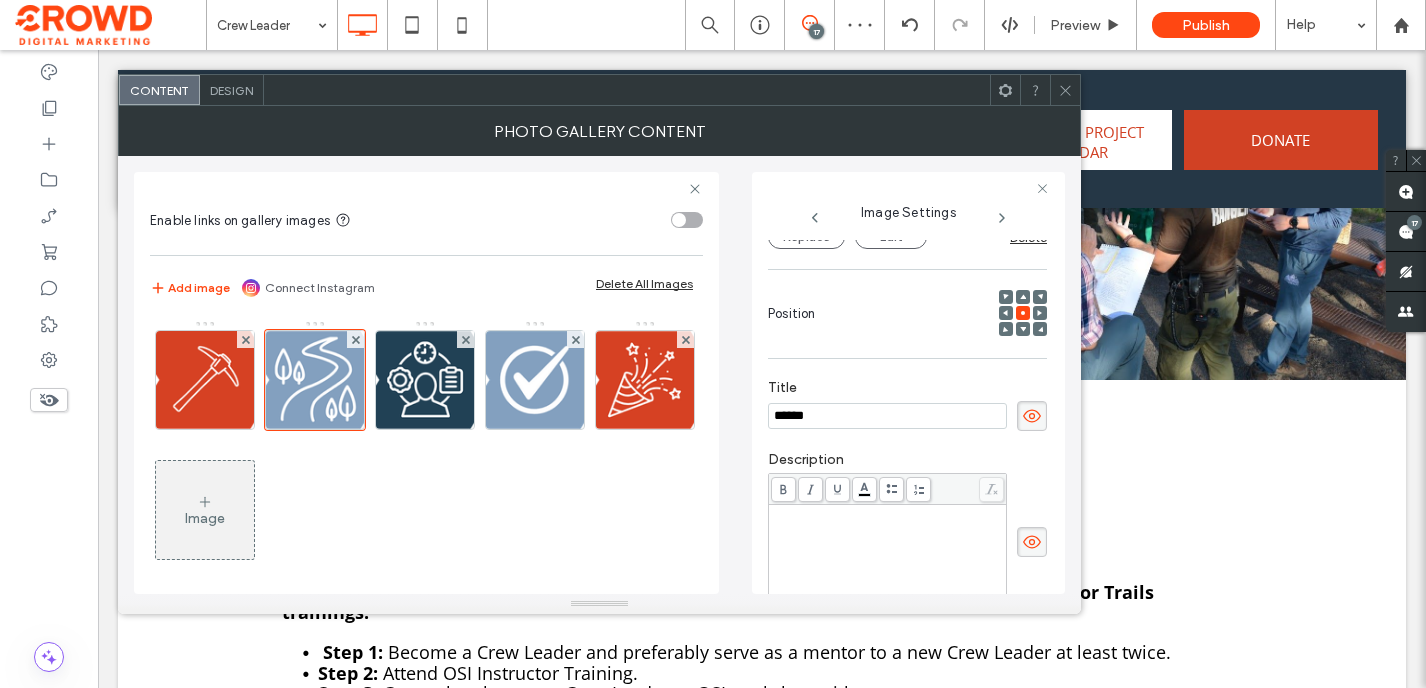 click at bounding box center [888, 557] 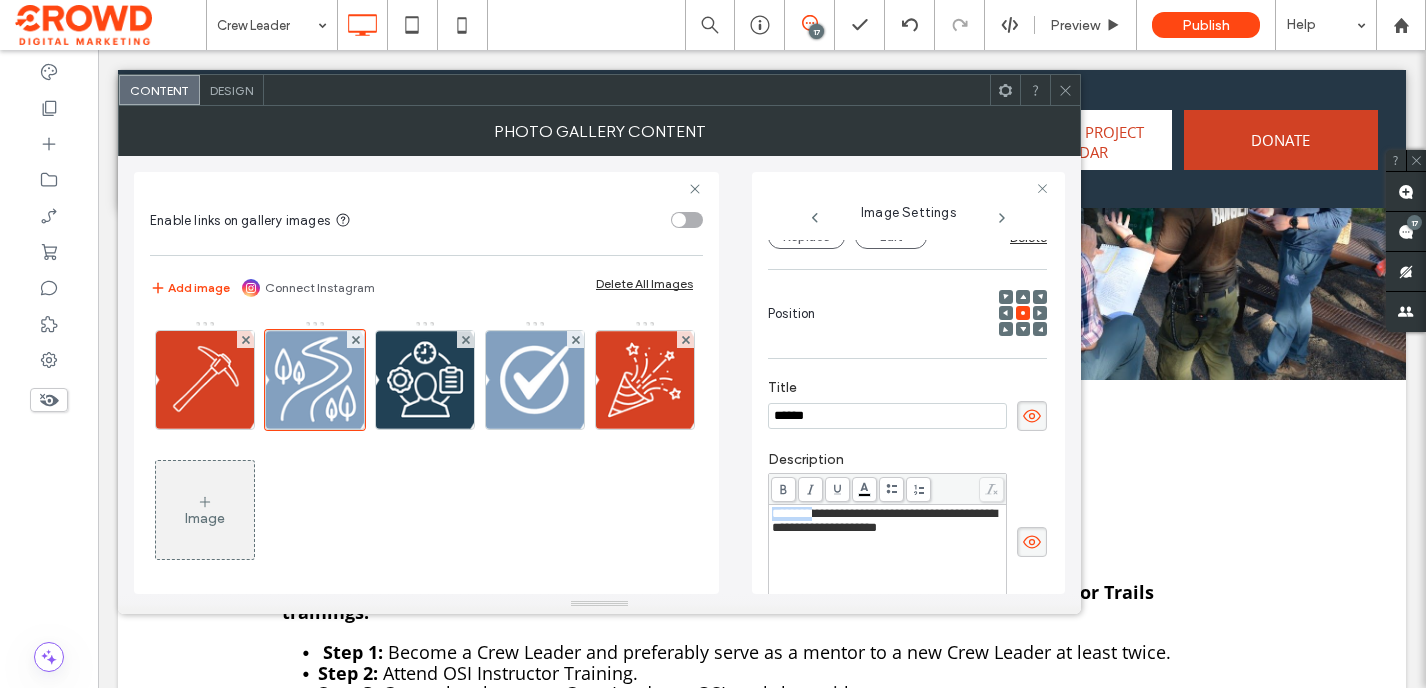drag, startPoint x: 818, startPoint y: 516, endPoint x: 743, endPoint y: 517, distance: 75.00667 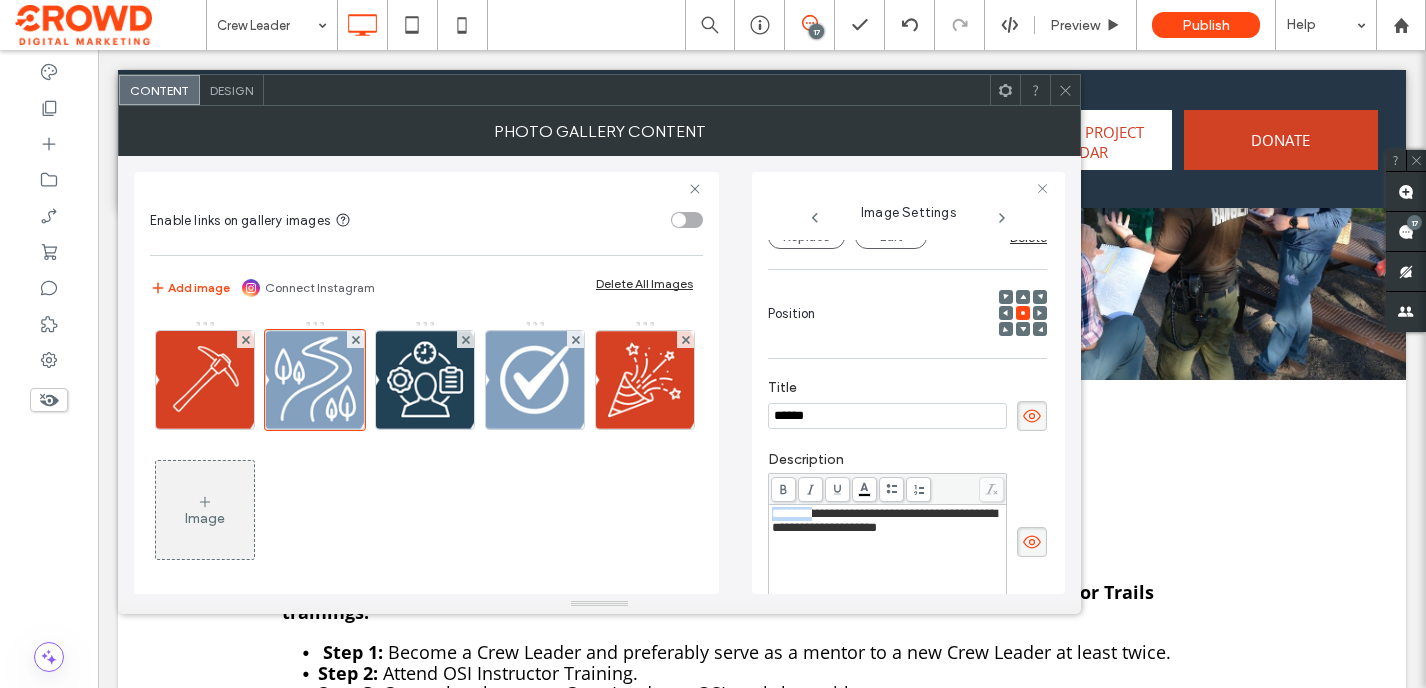 click on "**********" at bounding box center (599, 375) 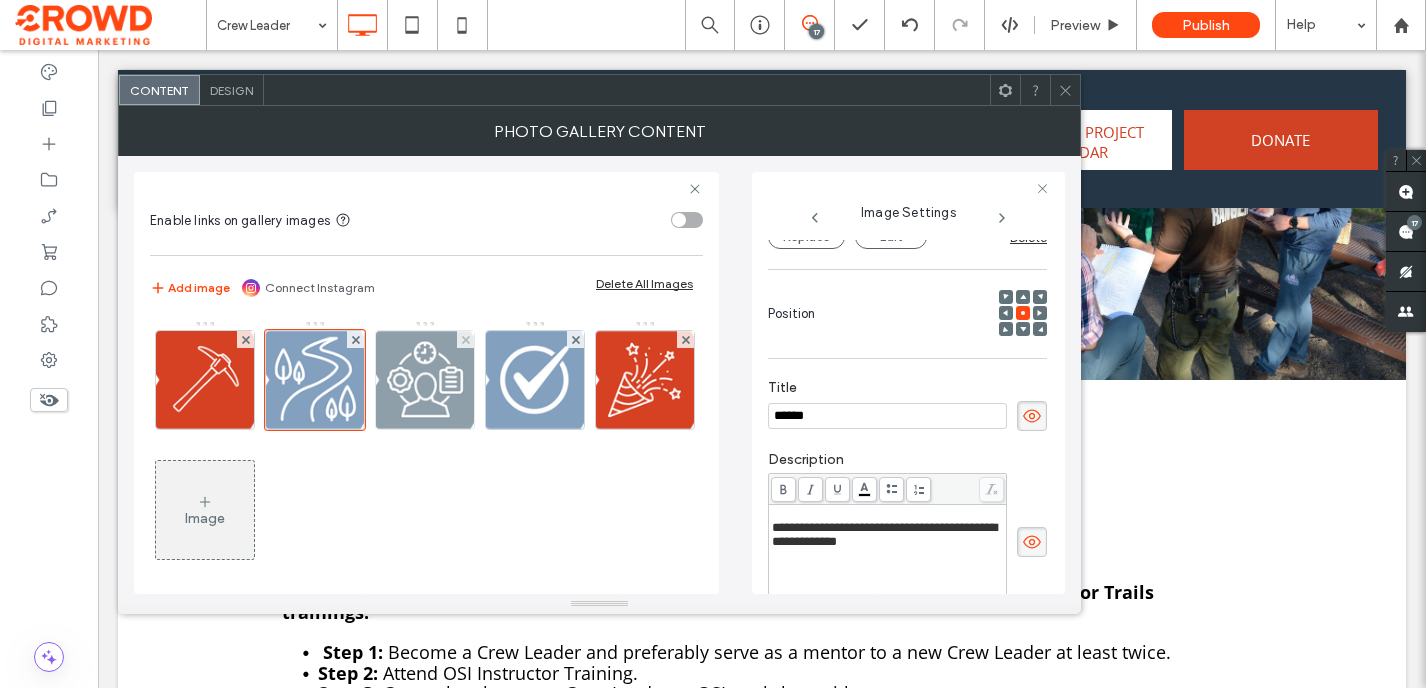 click at bounding box center (425, 380) 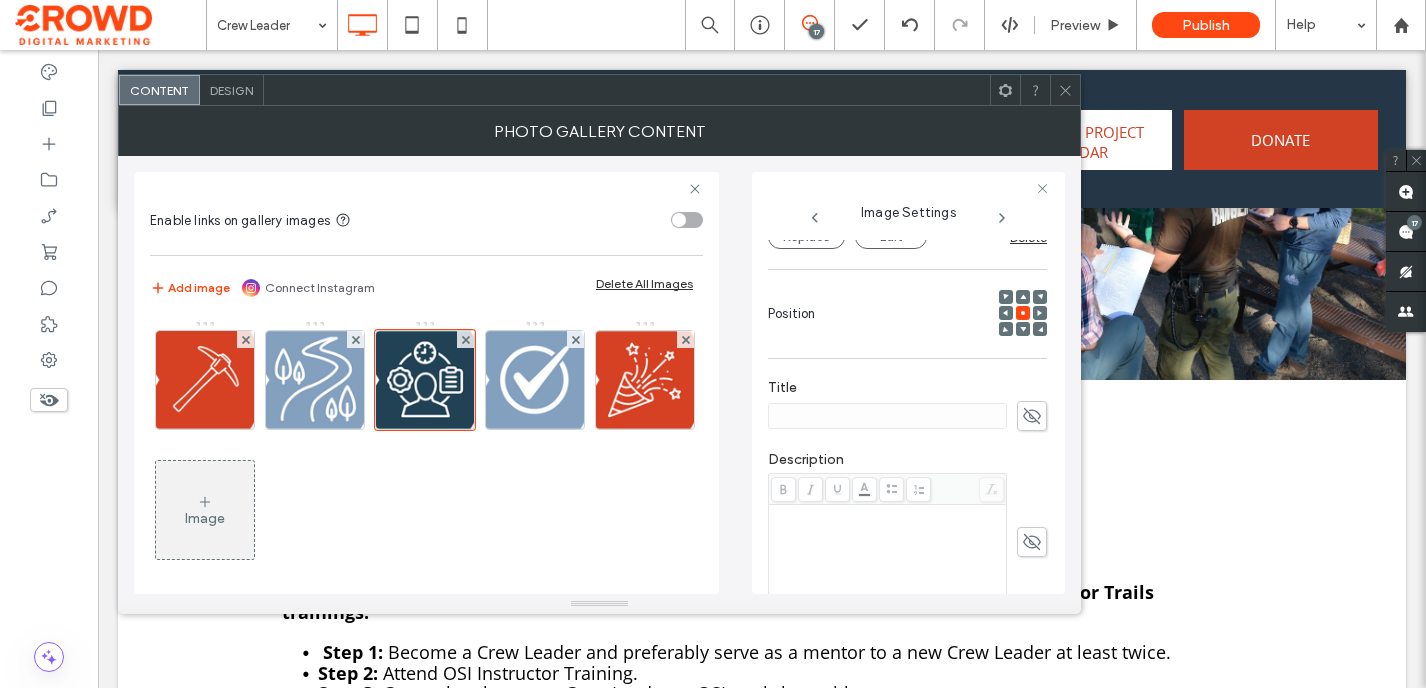 click 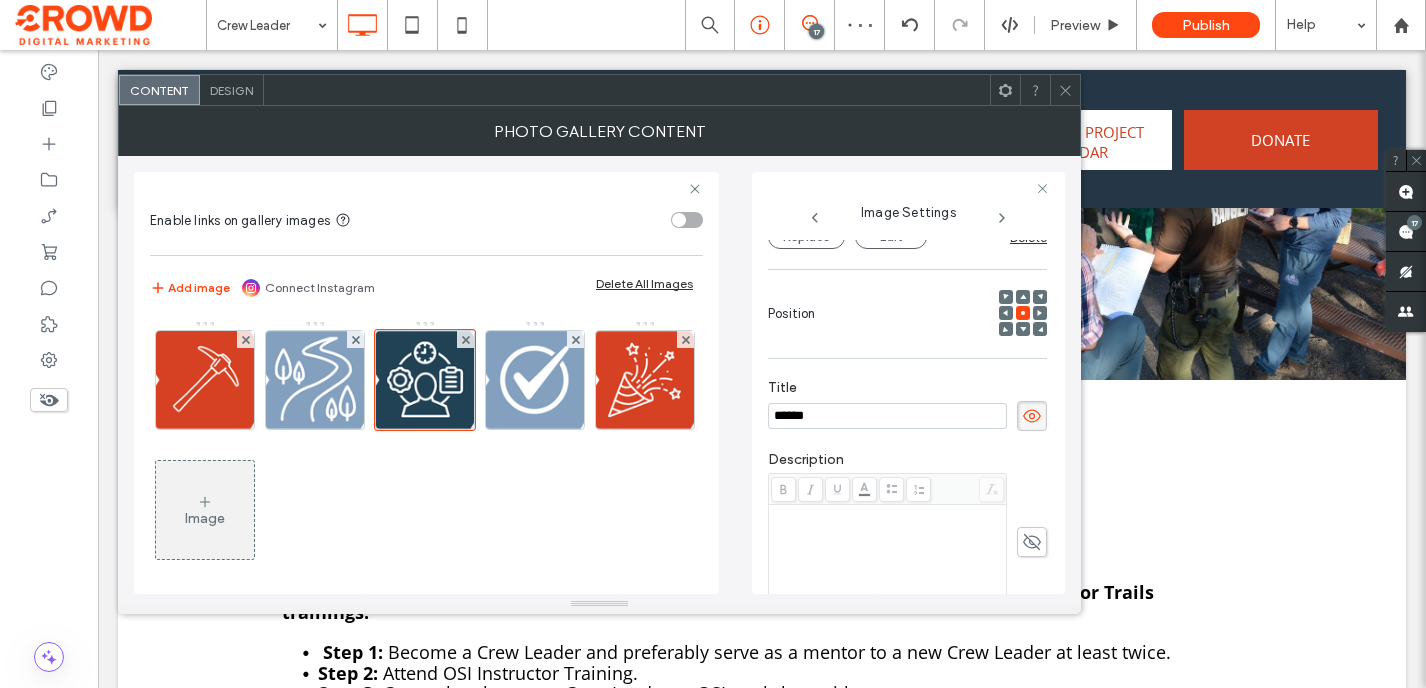 type on "******" 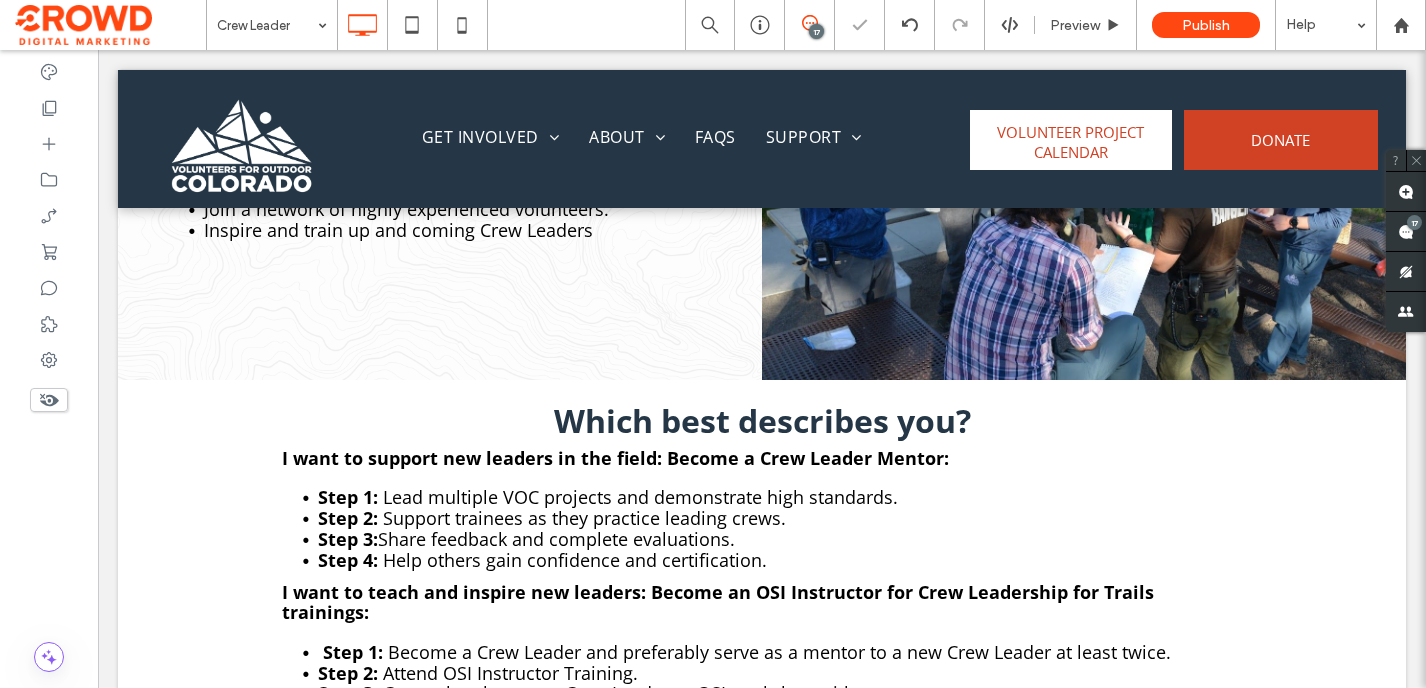 type on "*********" 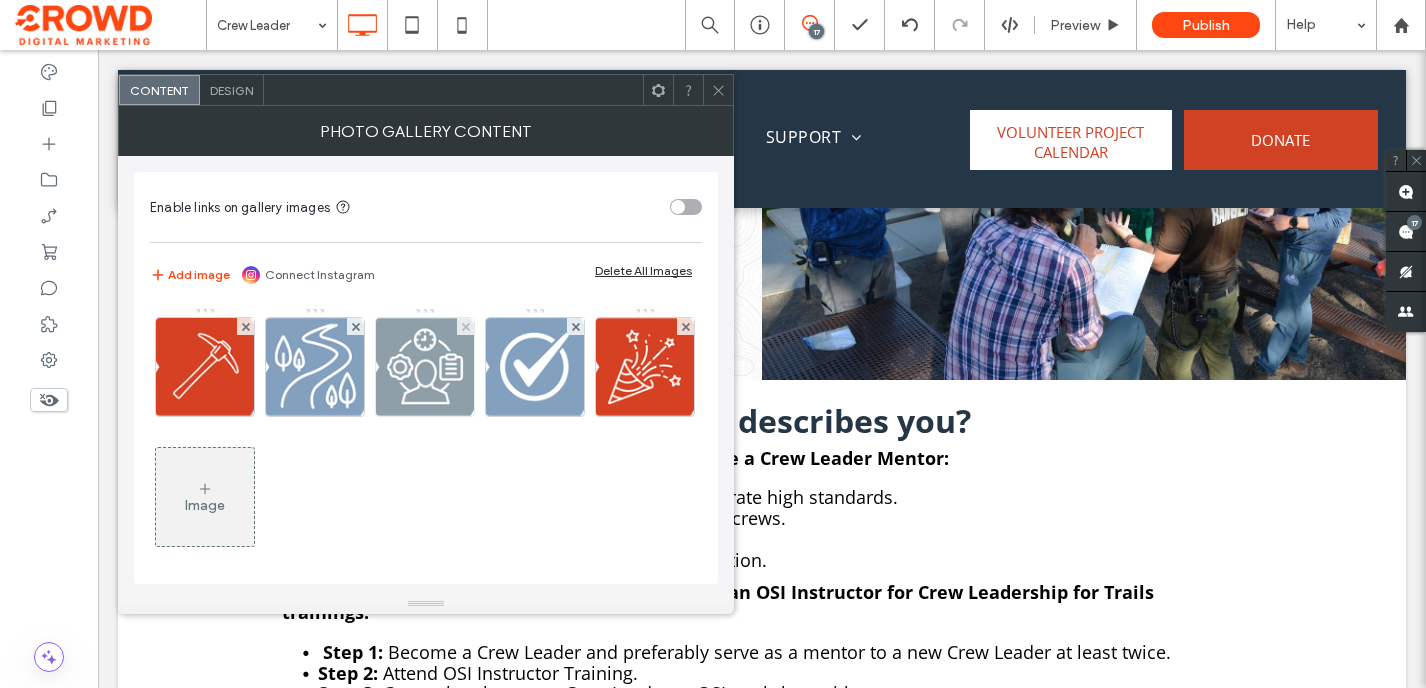 click at bounding box center [425, 367] 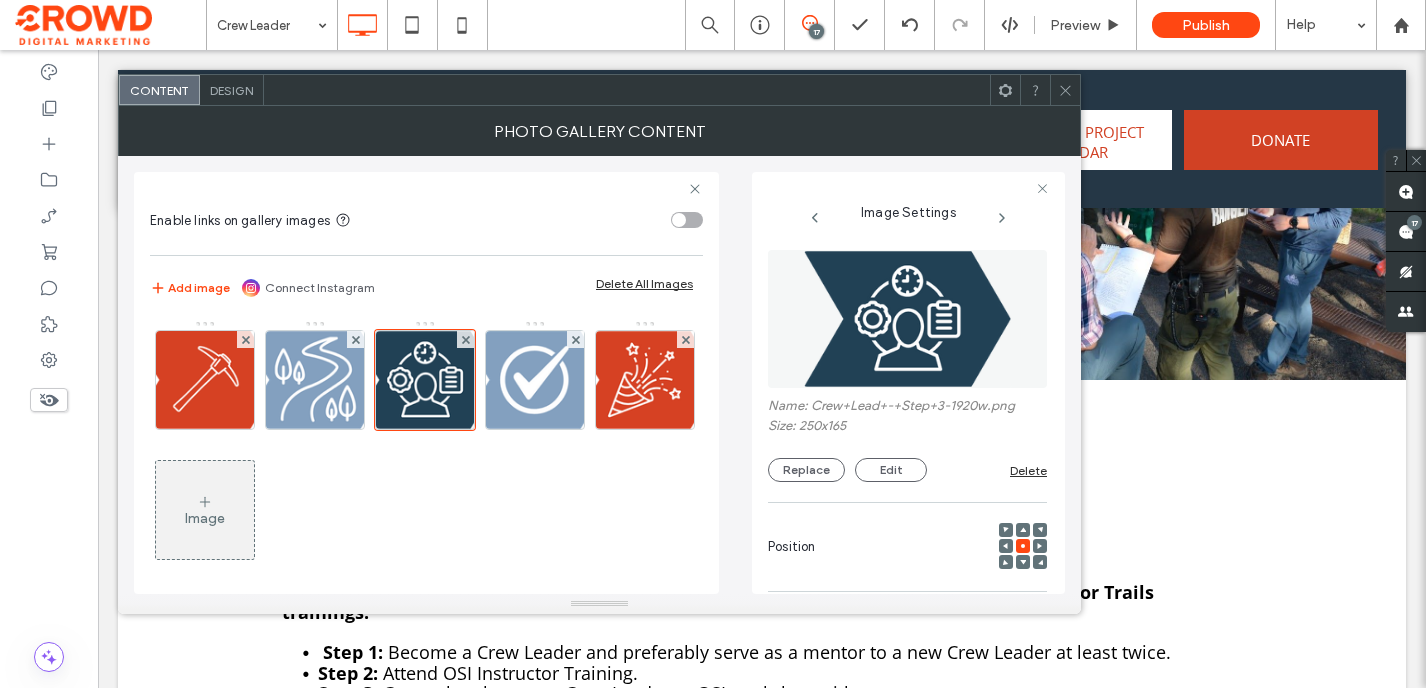 scroll, scrollTop: 0, scrollLeft: 17, axis: horizontal 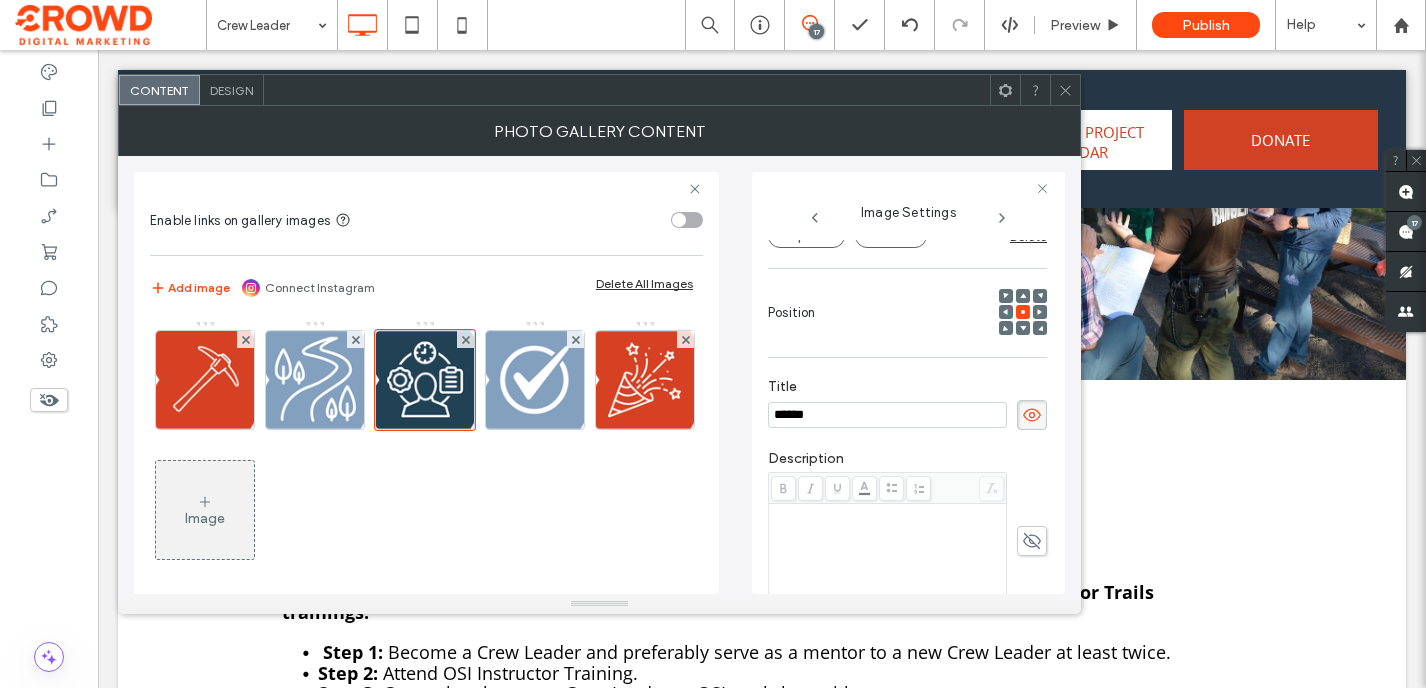 click at bounding box center (888, 556) 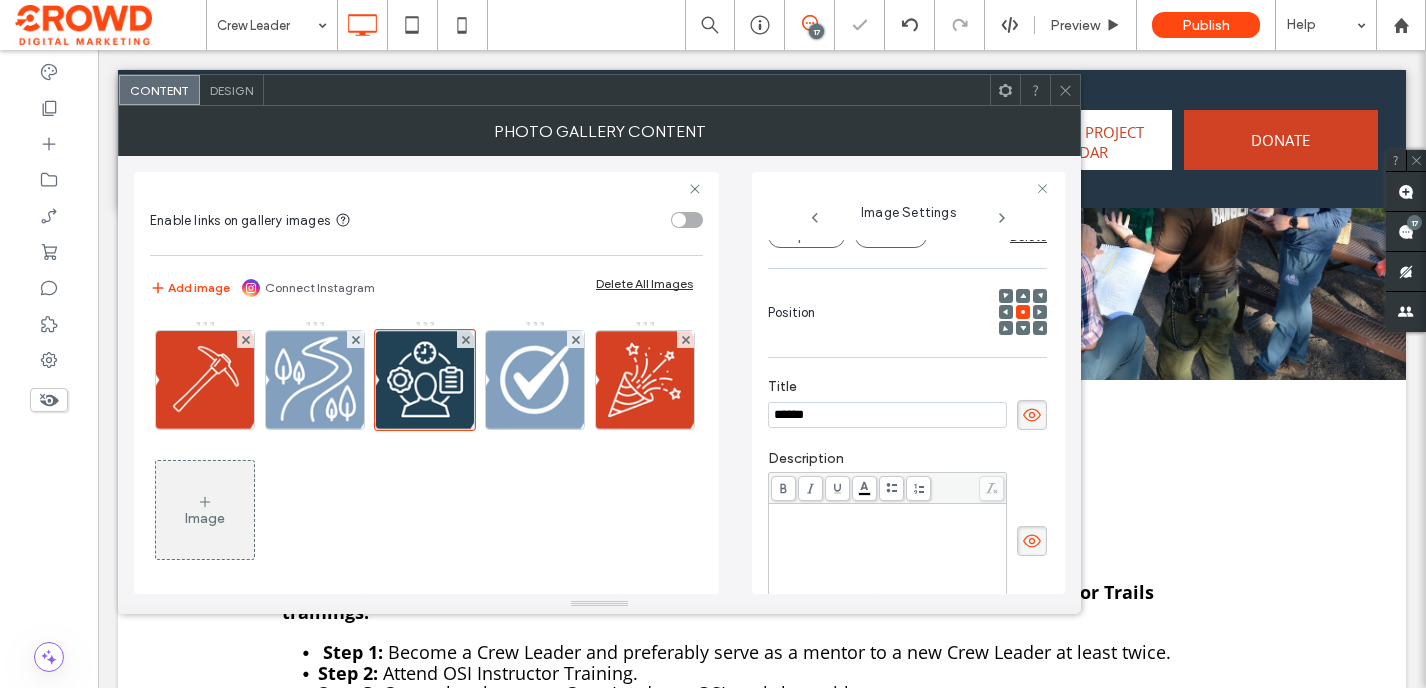 click at bounding box center (888, 556) 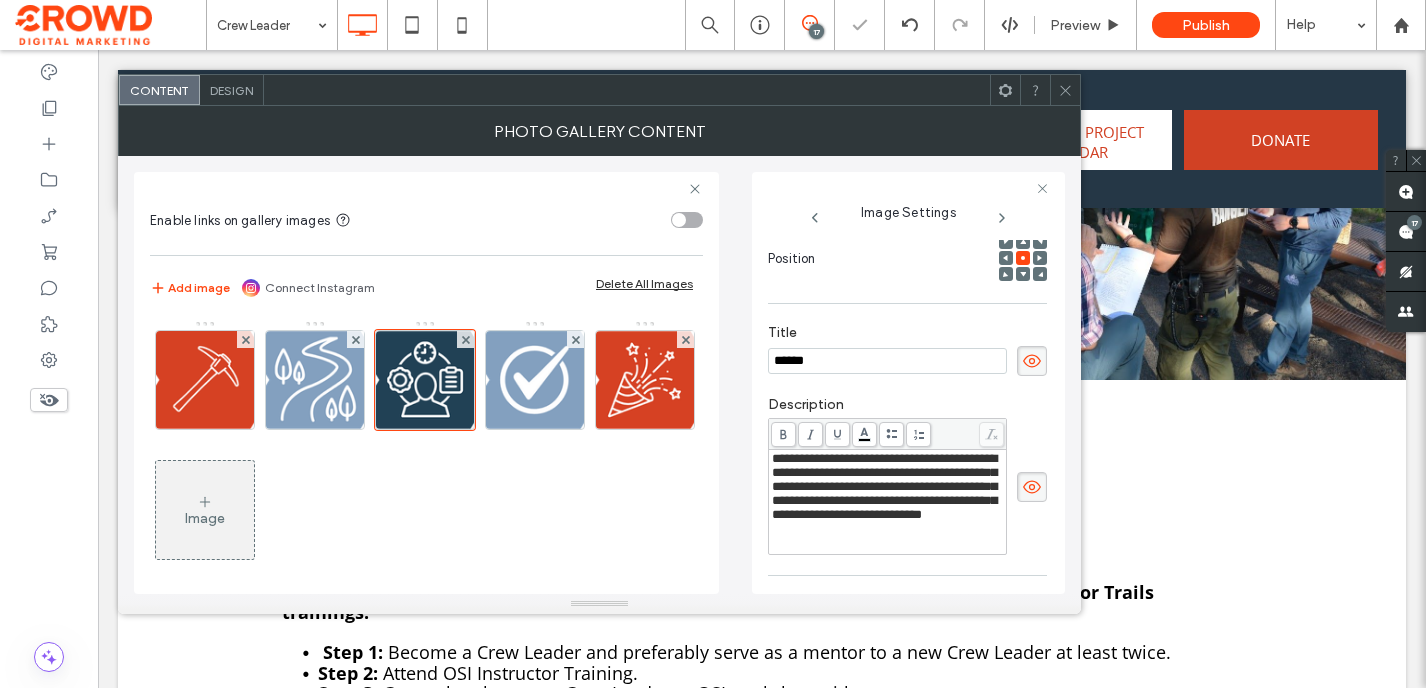 scroll, scrollTop: 303, scrollLeft: 0, axis: vertical 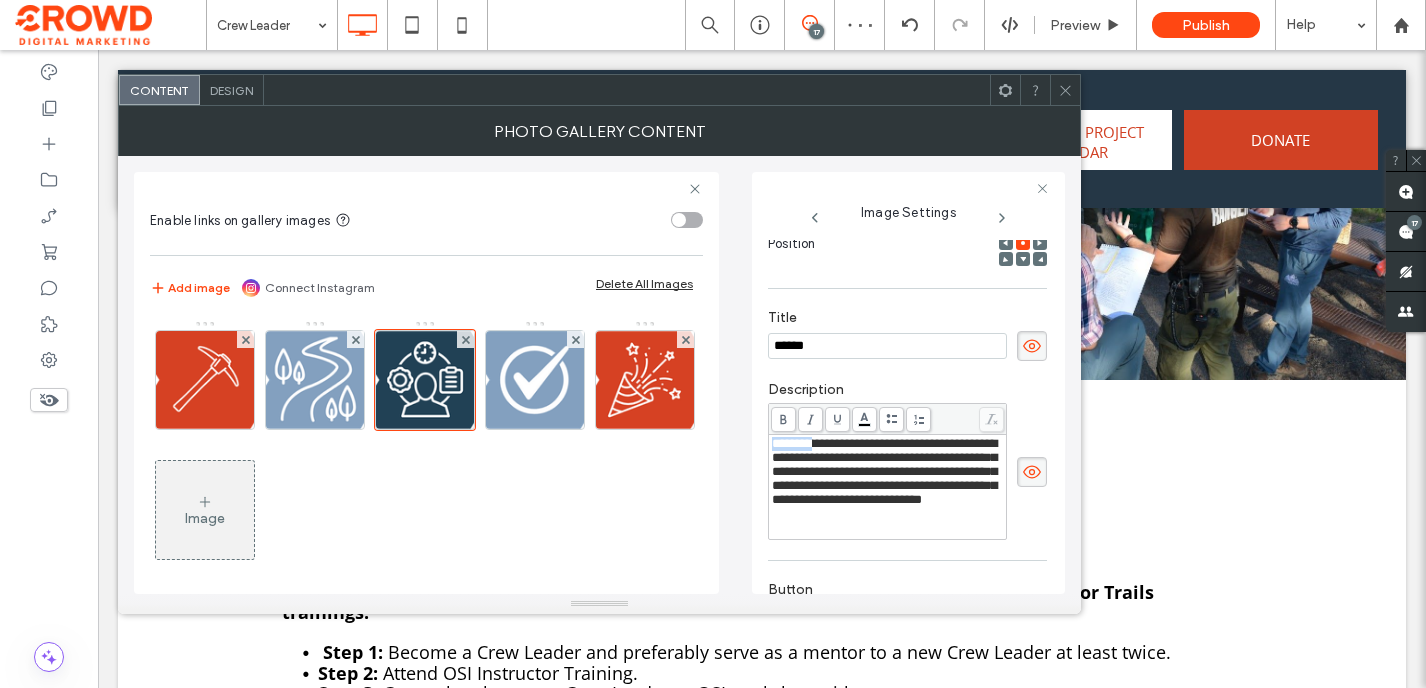 drag, startPoint x: 818, startPoint y: 449, endPoint x: 750, endPoint y: 449, distance: 68 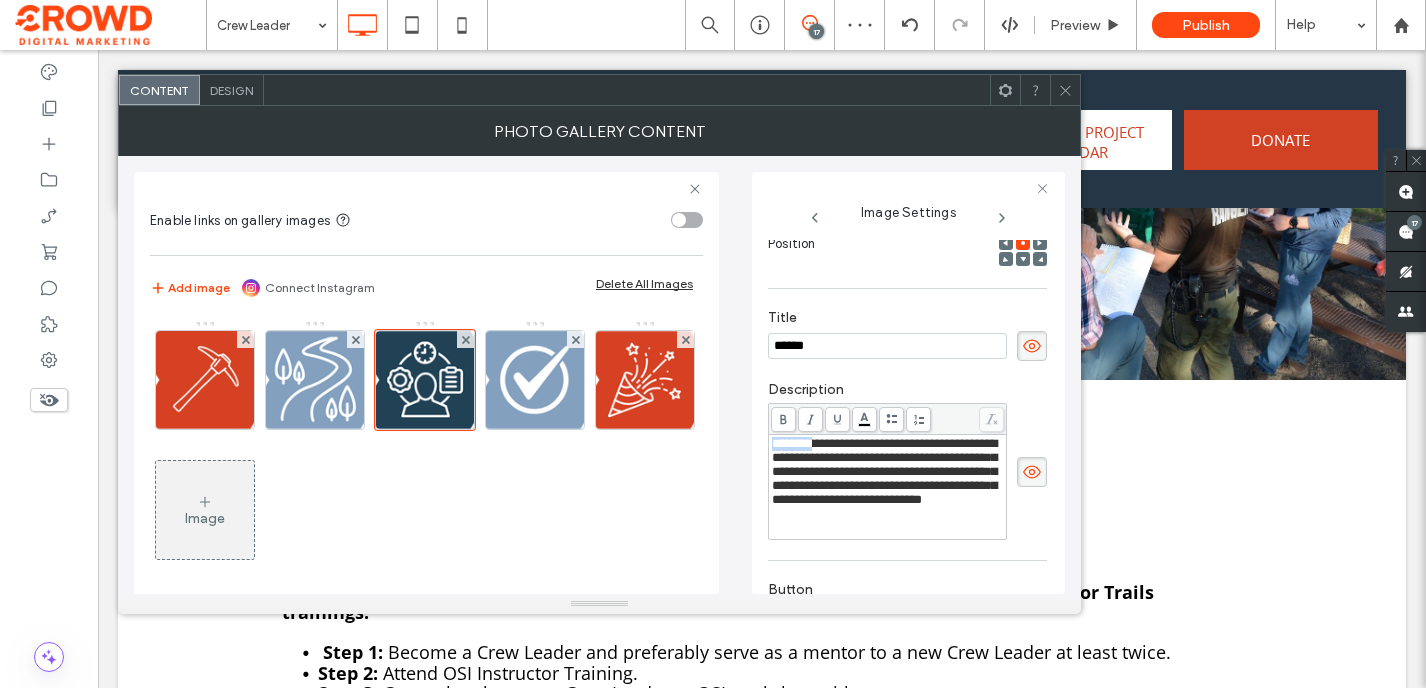 click on "**********" at bounding box center (599, 375) 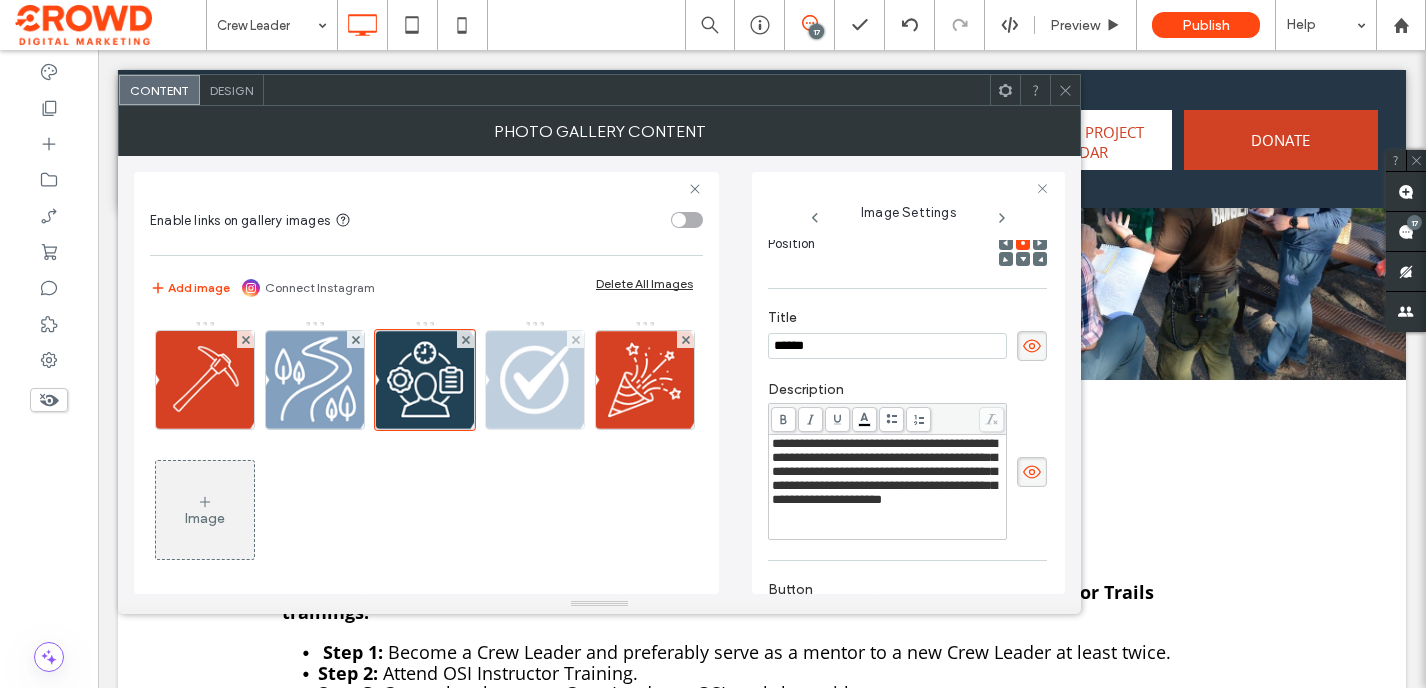 click at bounding box center [535, 380] 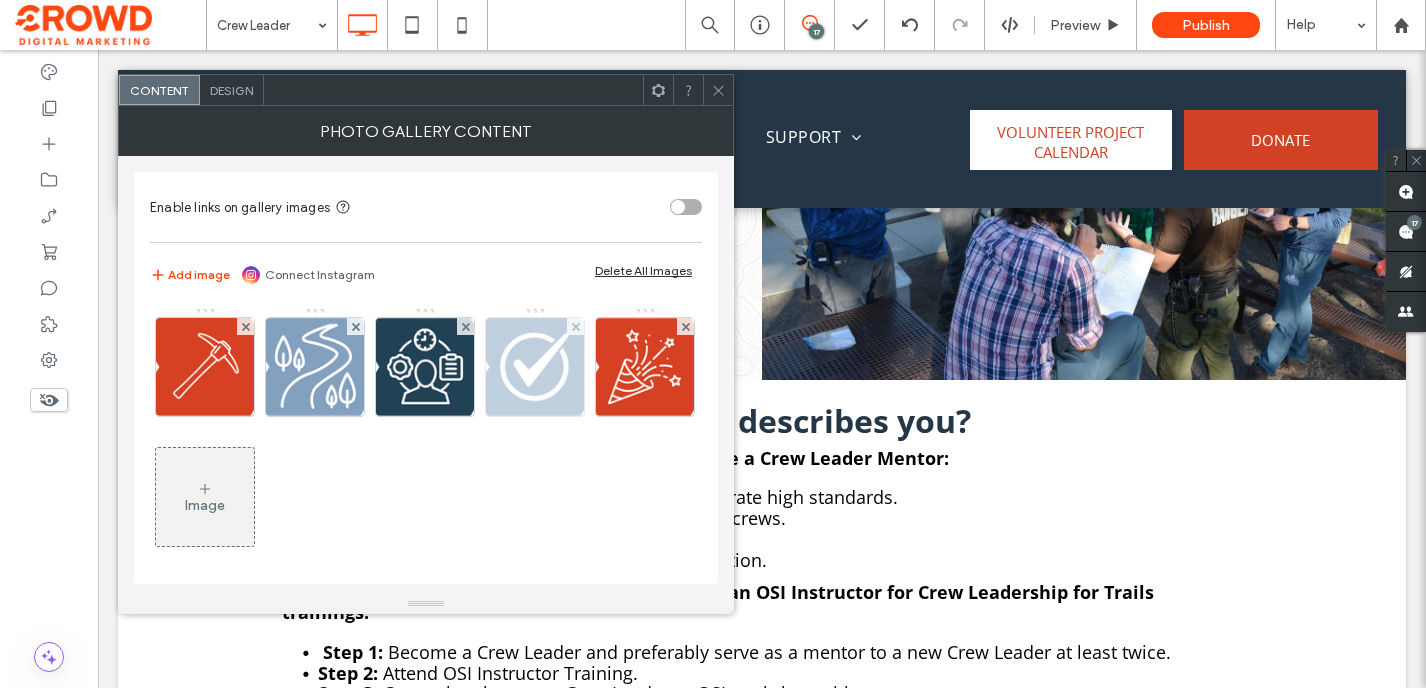 click at bounding box center (535, 367) 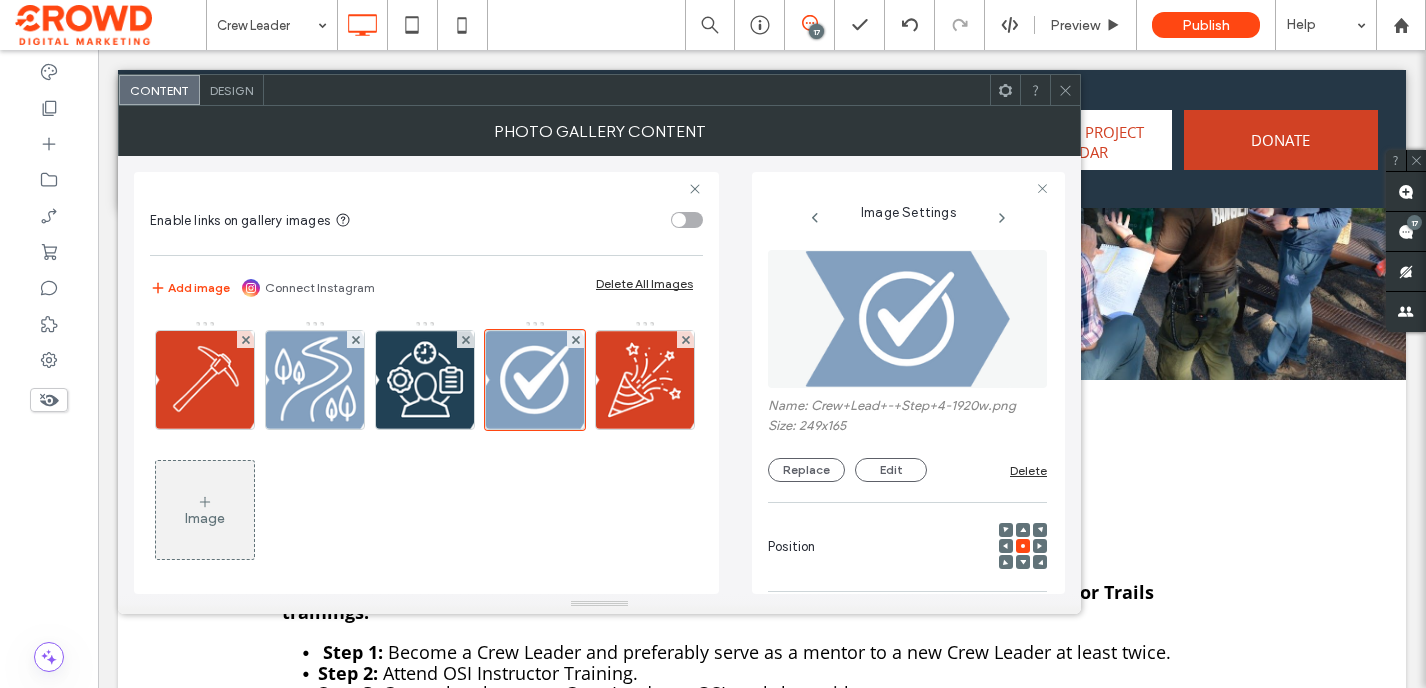 scroll, scrollTop: 169, scrollLeft: 0, axis: vertical 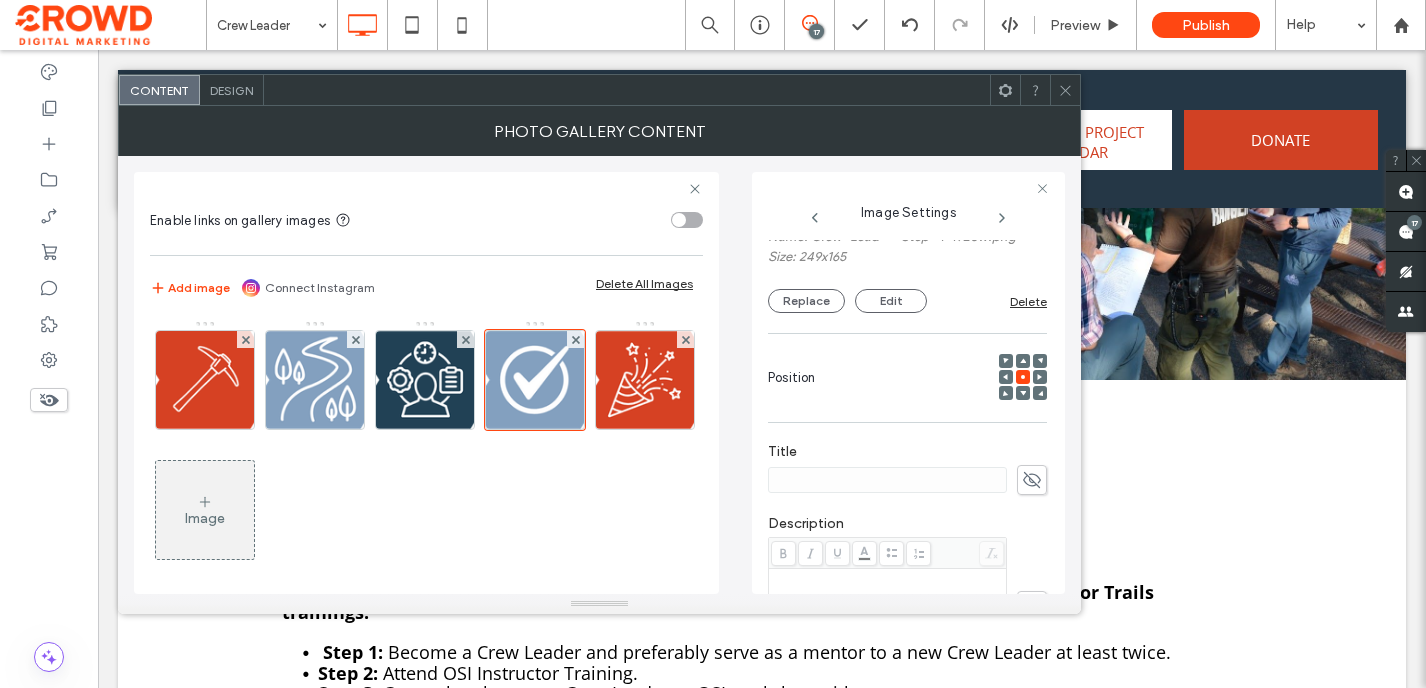 click 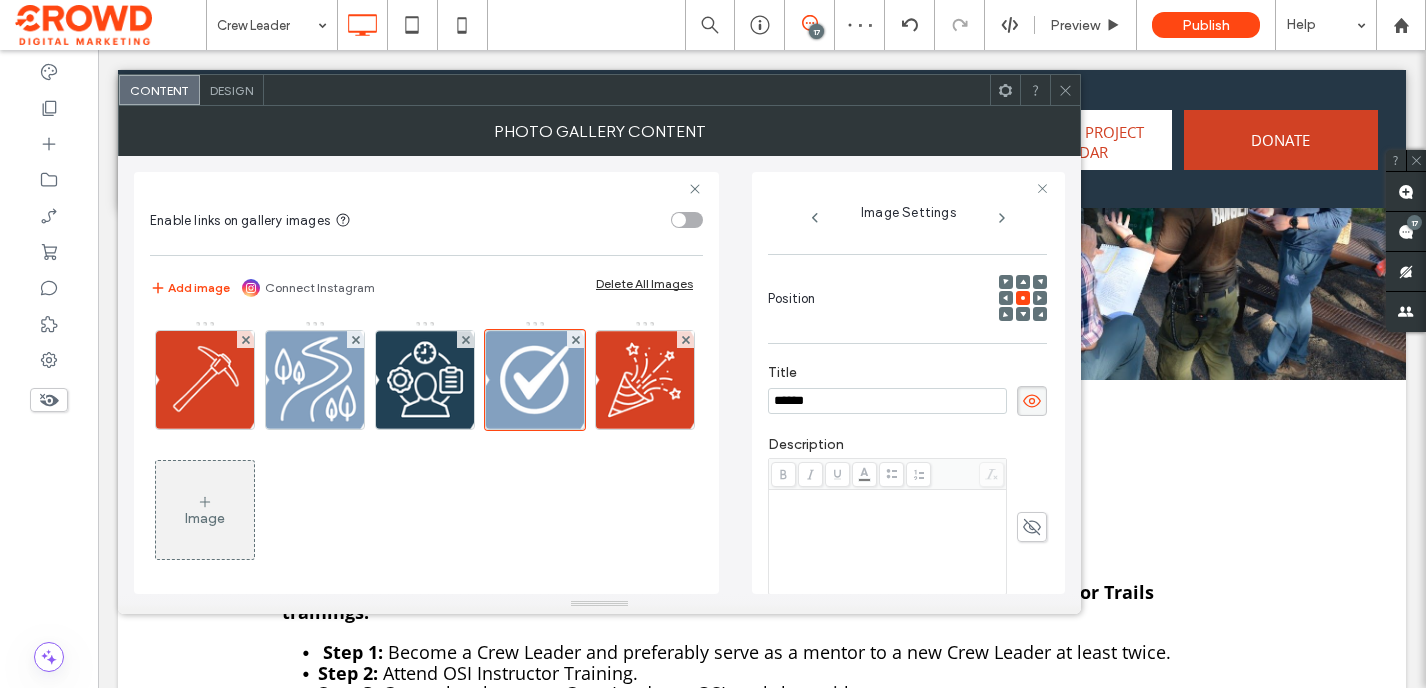 scroll, scrollTop: 256, scrollLeft: 0, axis: vertical 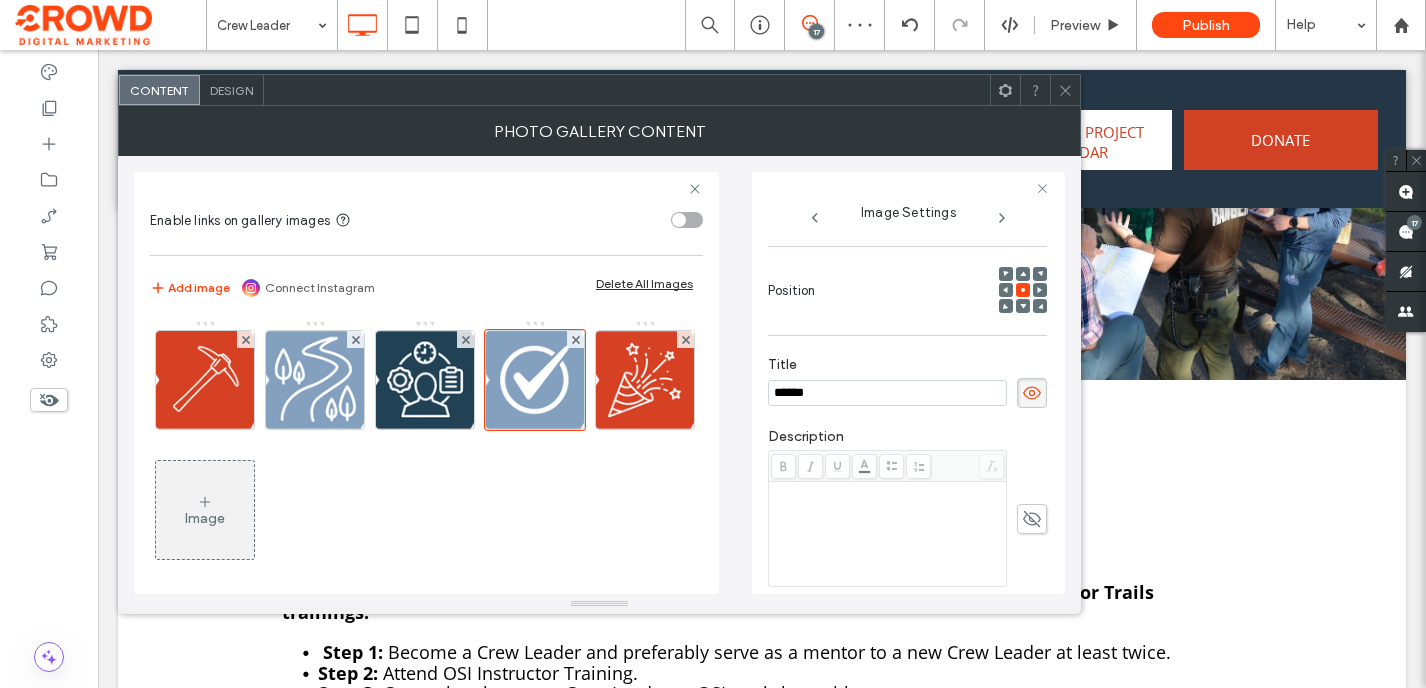 type on "******" 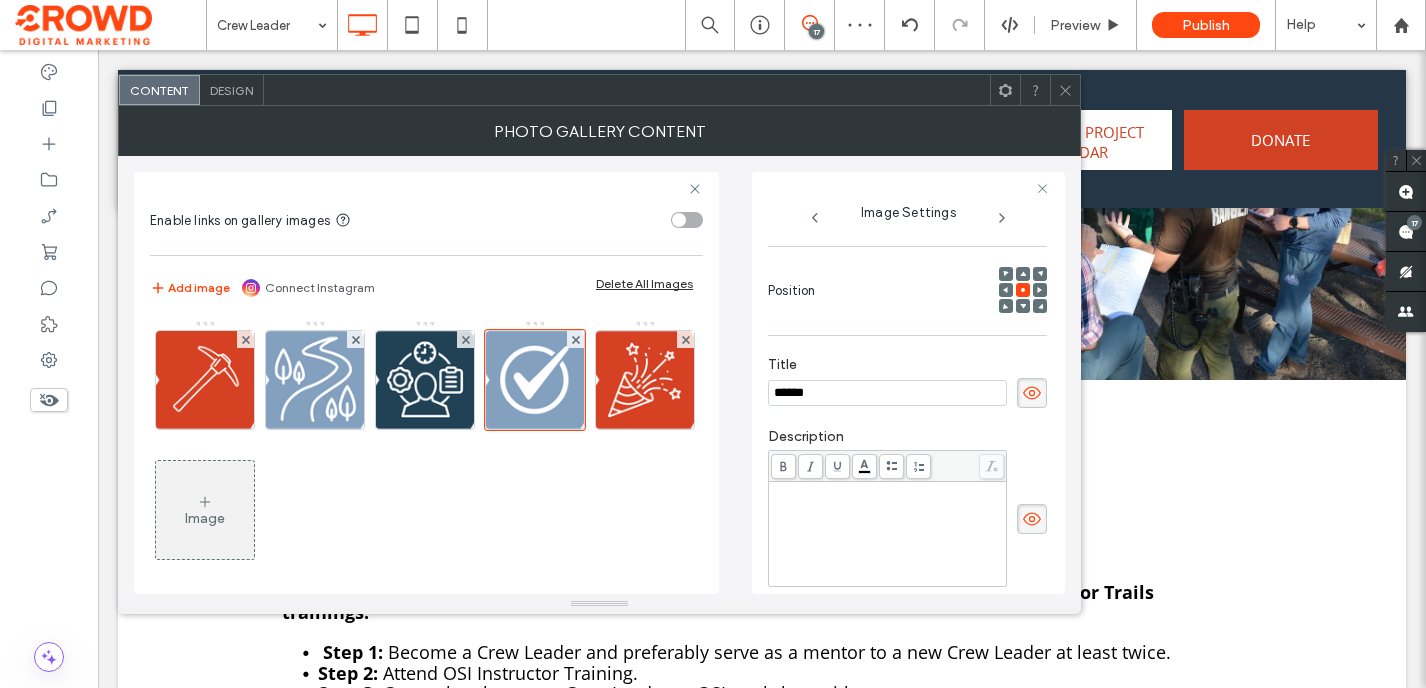 click at bounding box center (888, 534) 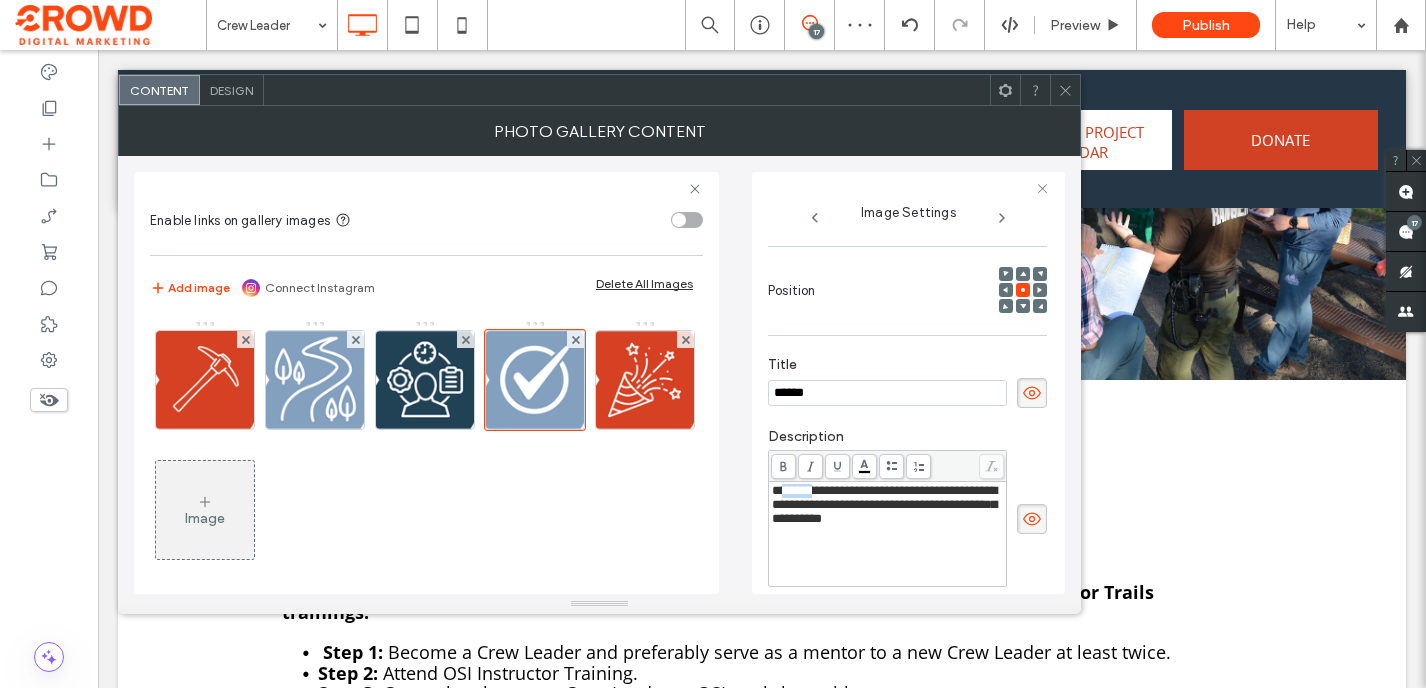 drag, startPoint x: 818, startPoint y: 497, endPoint x: 770, endPoint y: 497, distance: 48 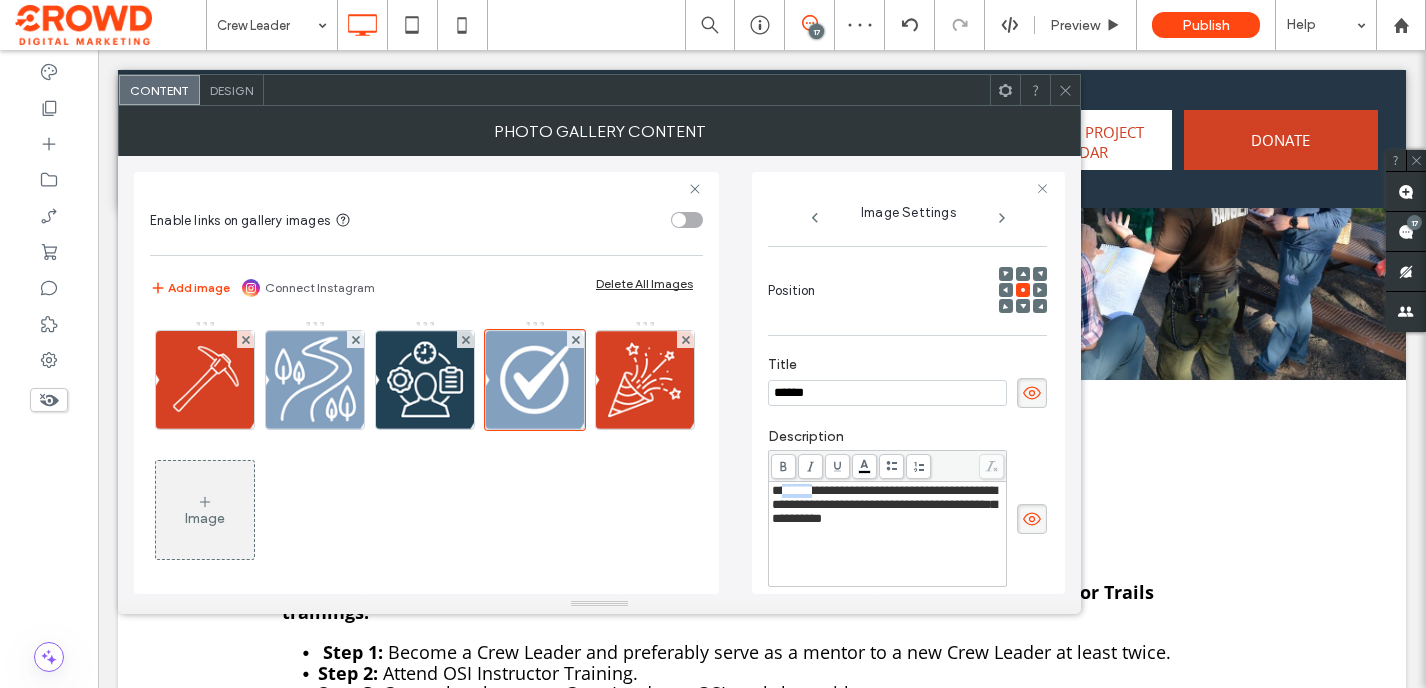 click on "**********" at bounding box center (887, 534) 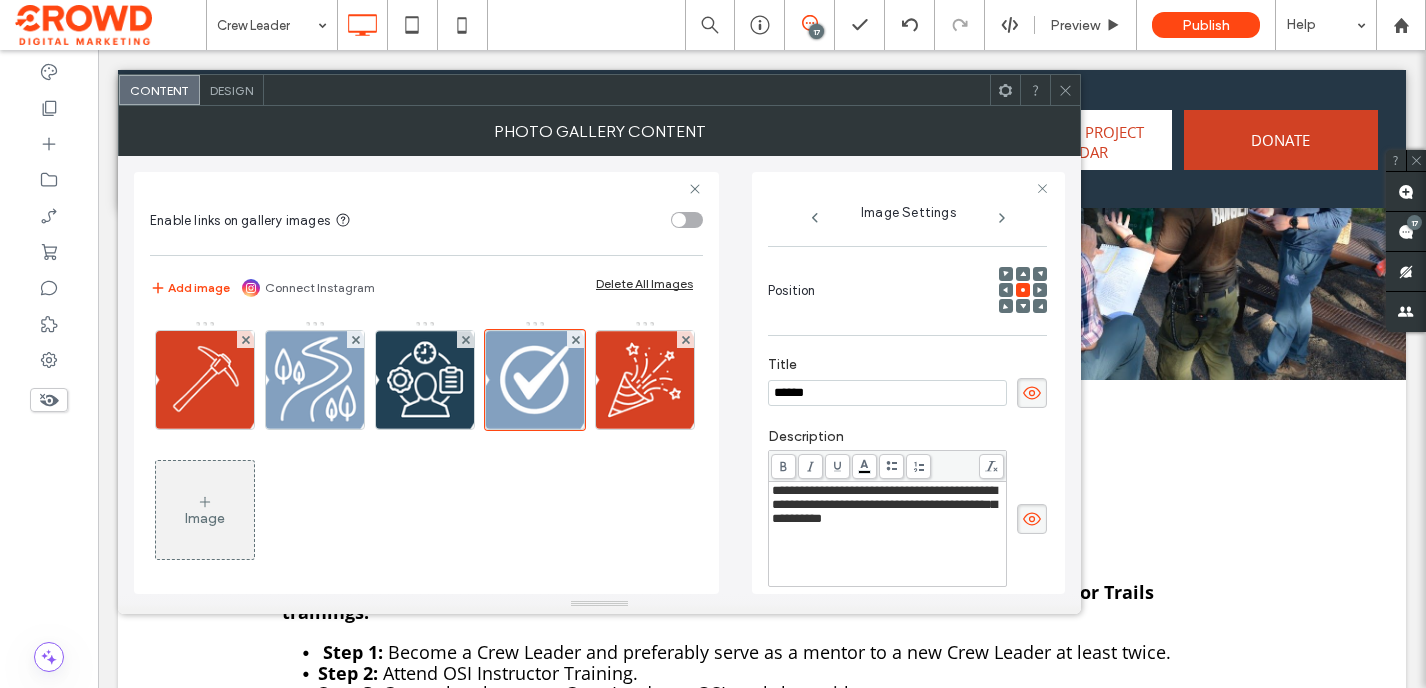 click on "**********" at bounding box center (884, 504) 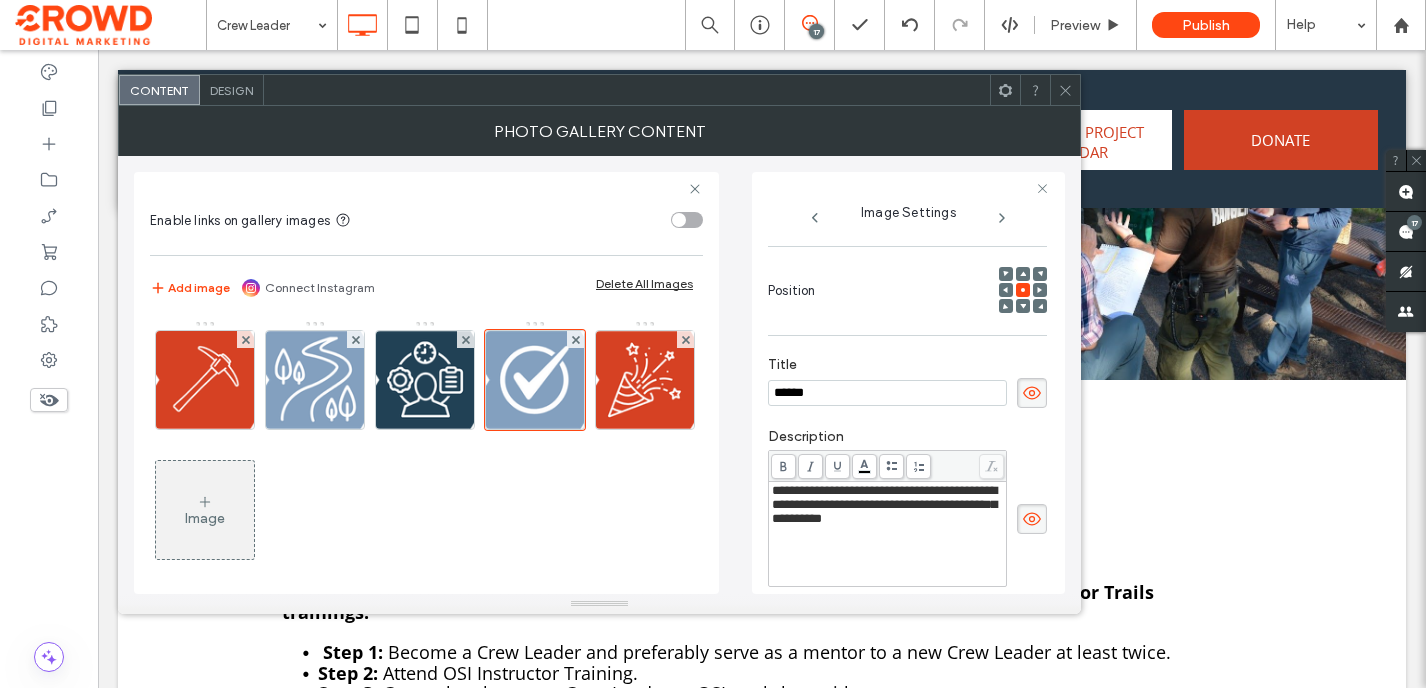 click on "**********" at bounding box center [884, 504] 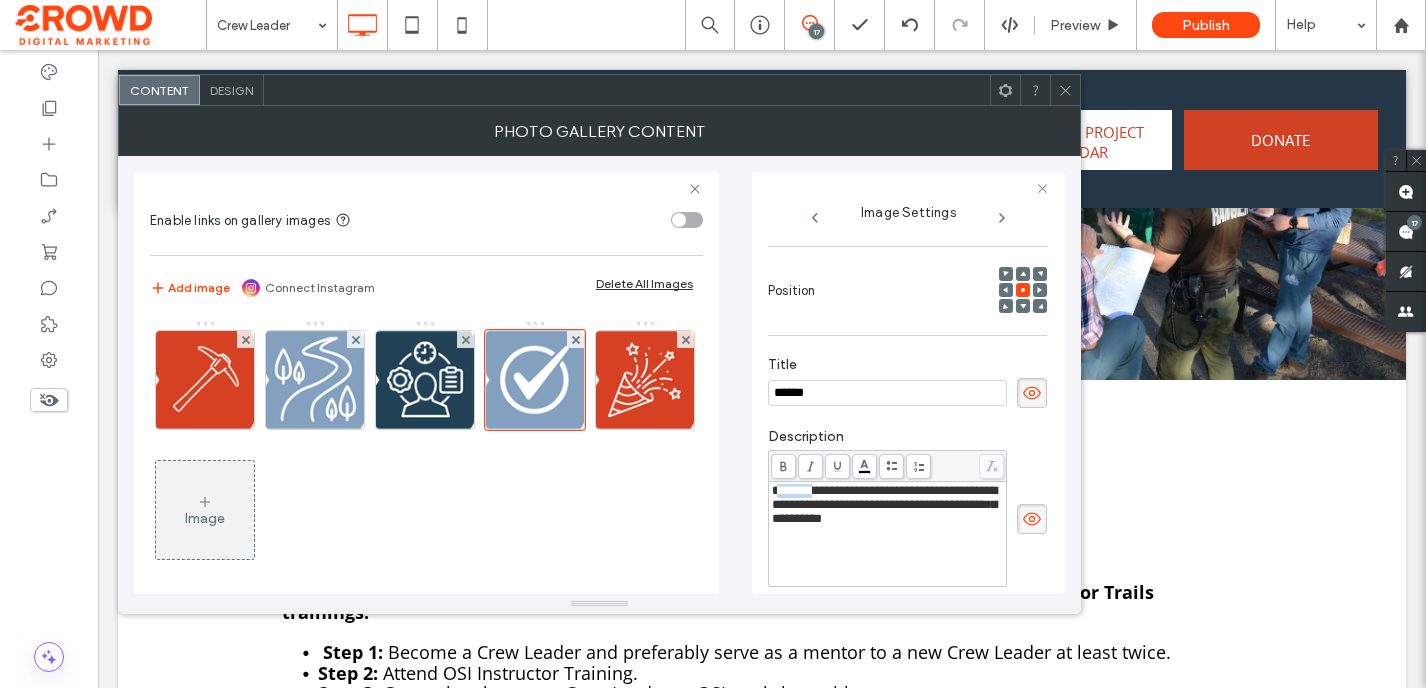 drag, startPoint x: 816, startPoint y: 493, endPoint x: 756, endPoint y: 493, distance: 60 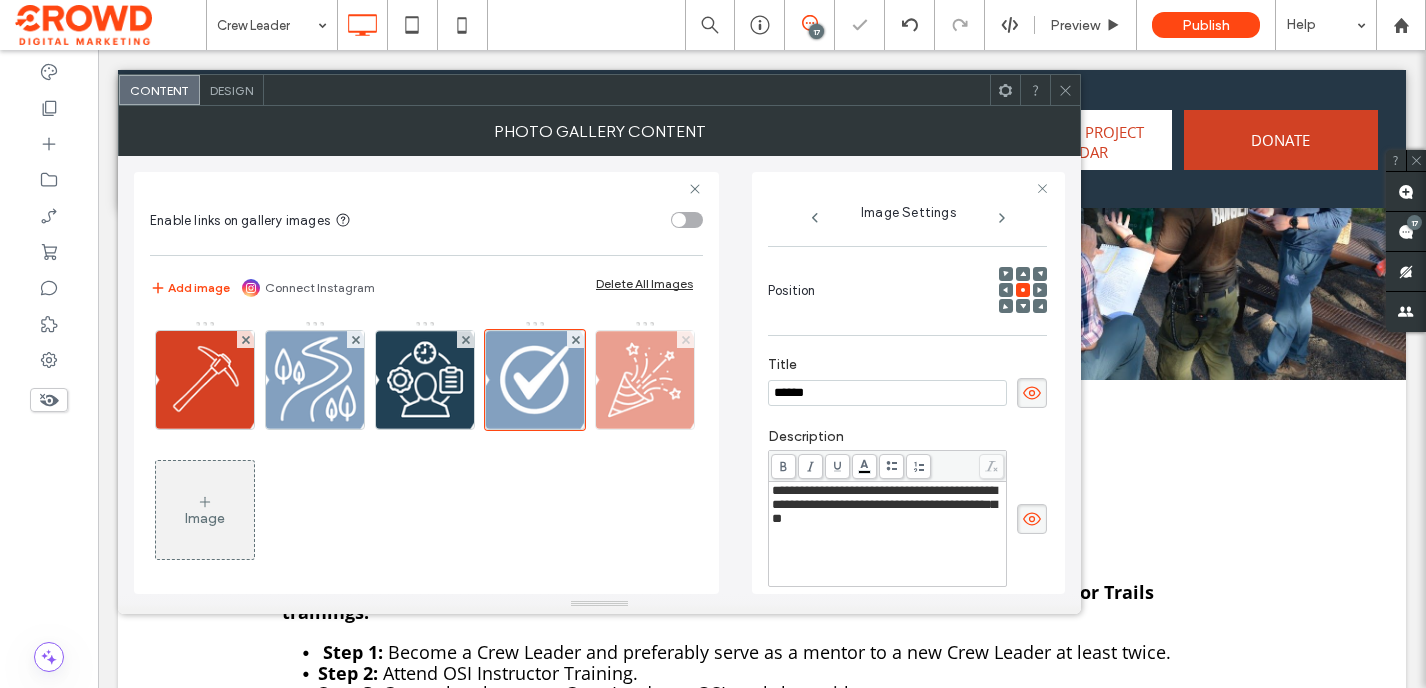 click 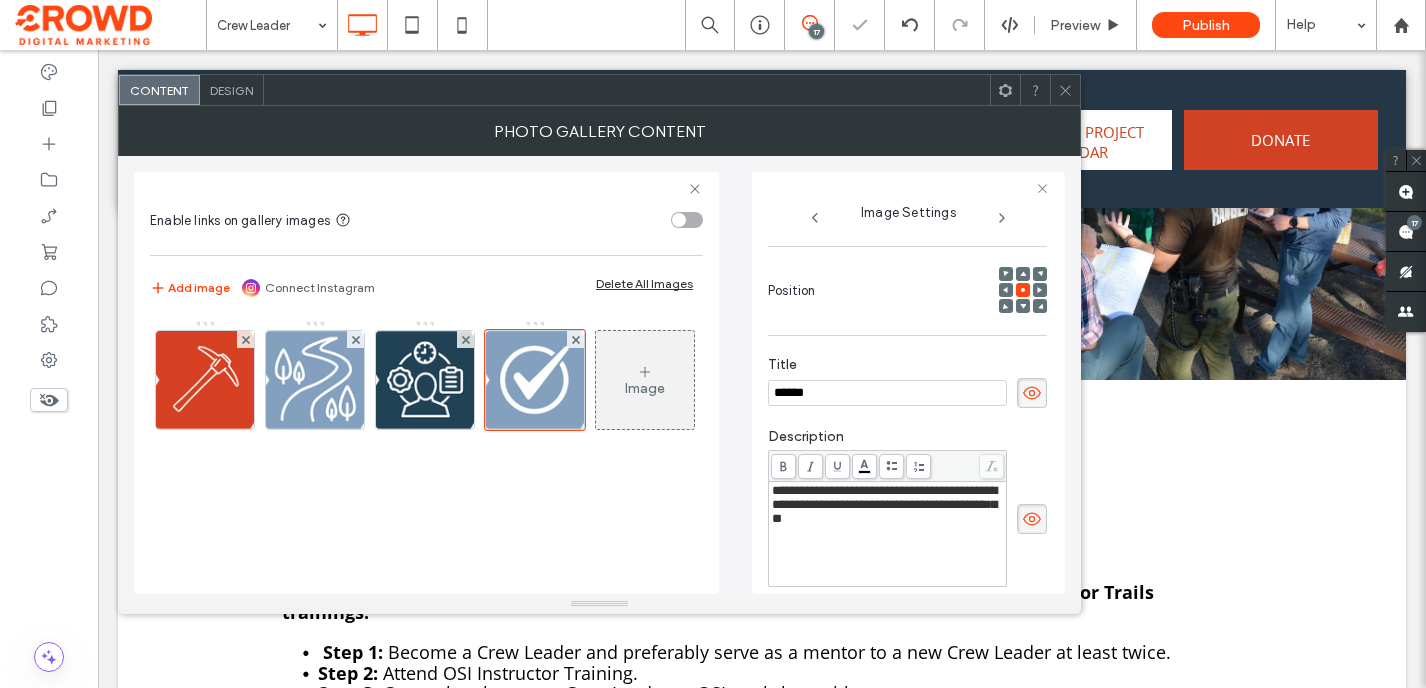 click on "Design" at bounding box center [231, 90] 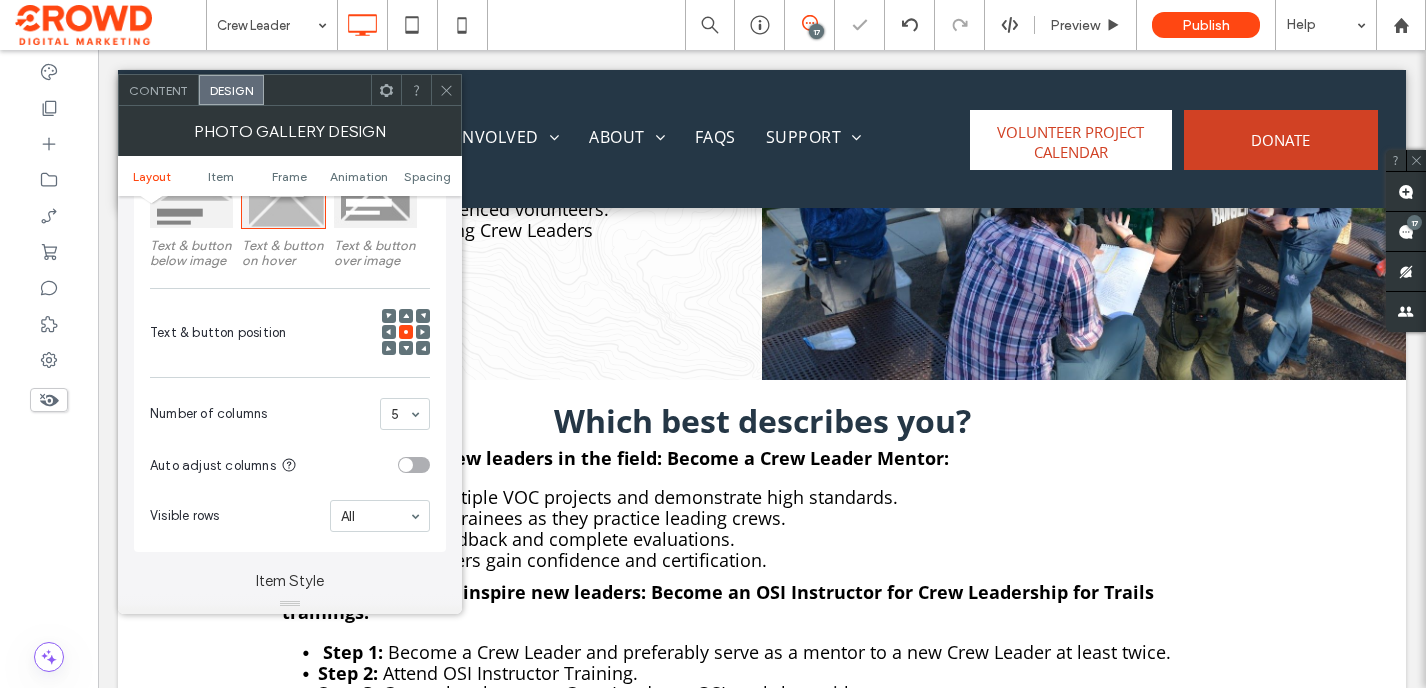 scroll, scrollTop: 505, scrollLeft: 0, axis: vertical 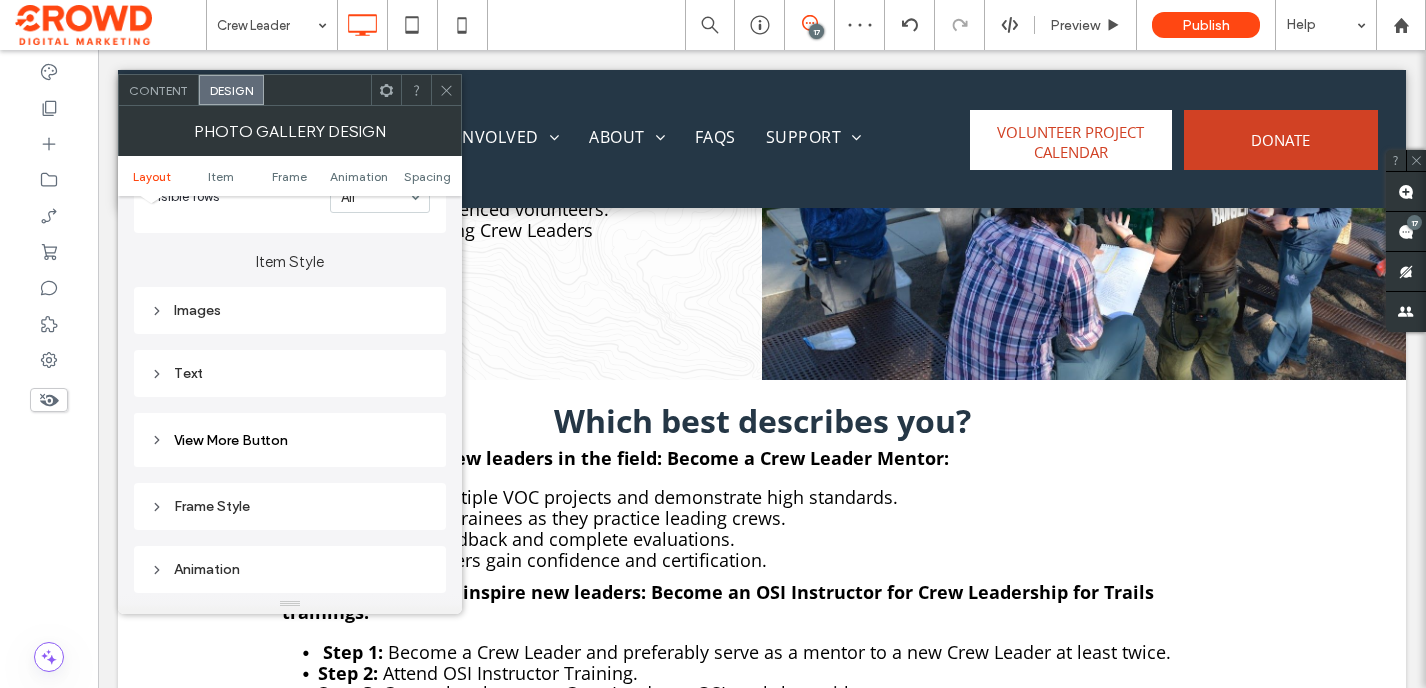 click on "Images" at bounding box center [290, 310] 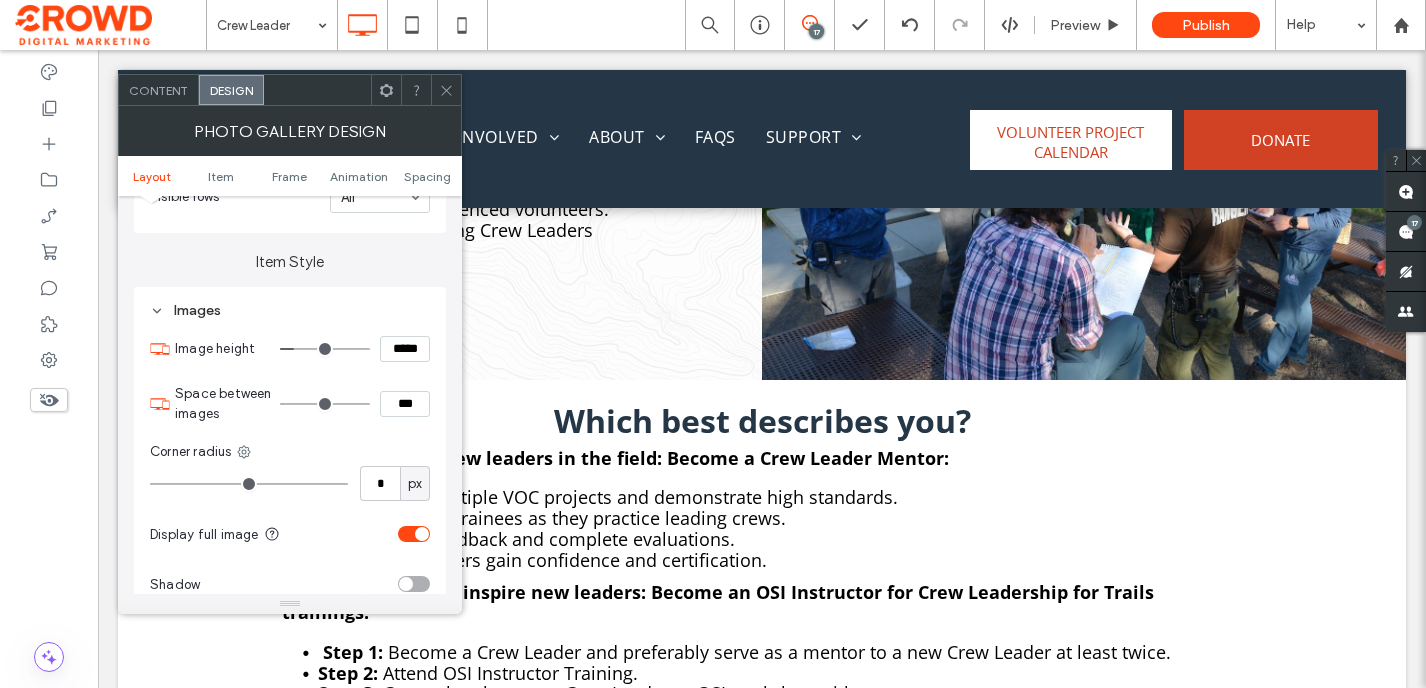 click on "Images" at bounding box center [290, 310] 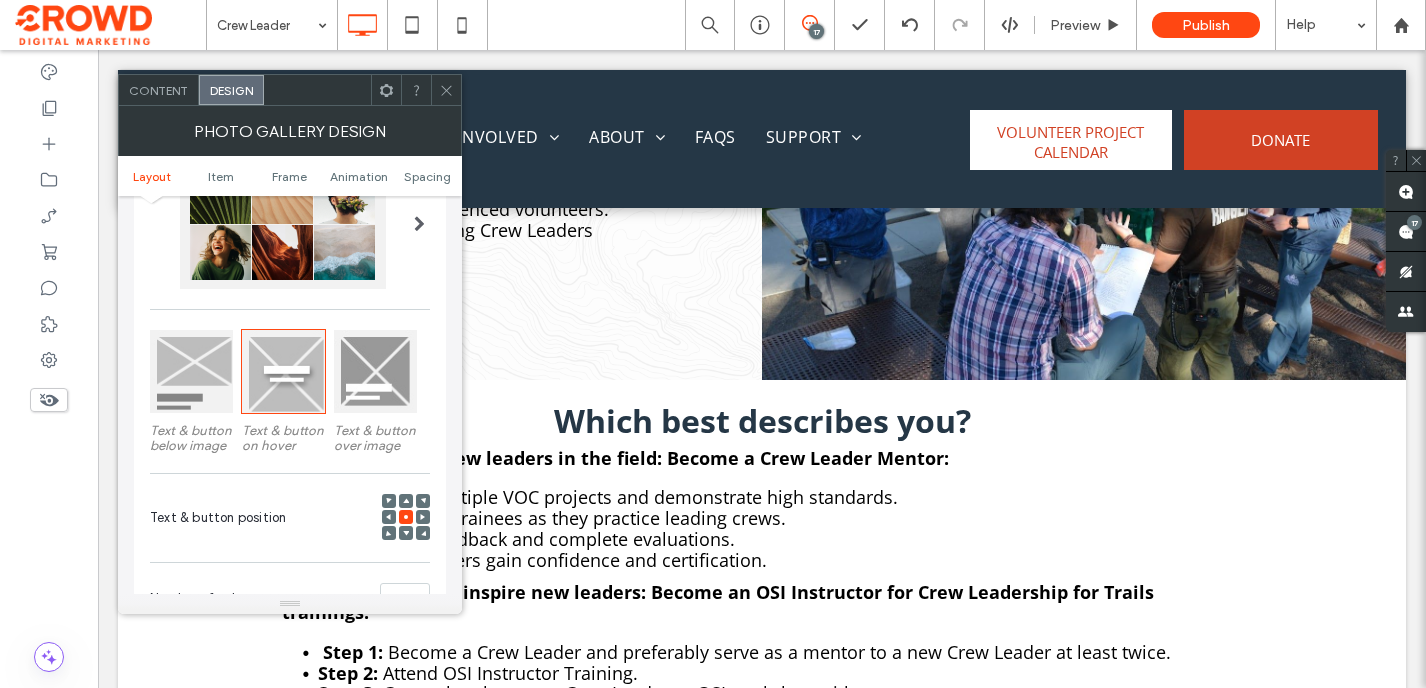 scroll, scrollTop: 141, scrollLeft: 0, axis: vertical 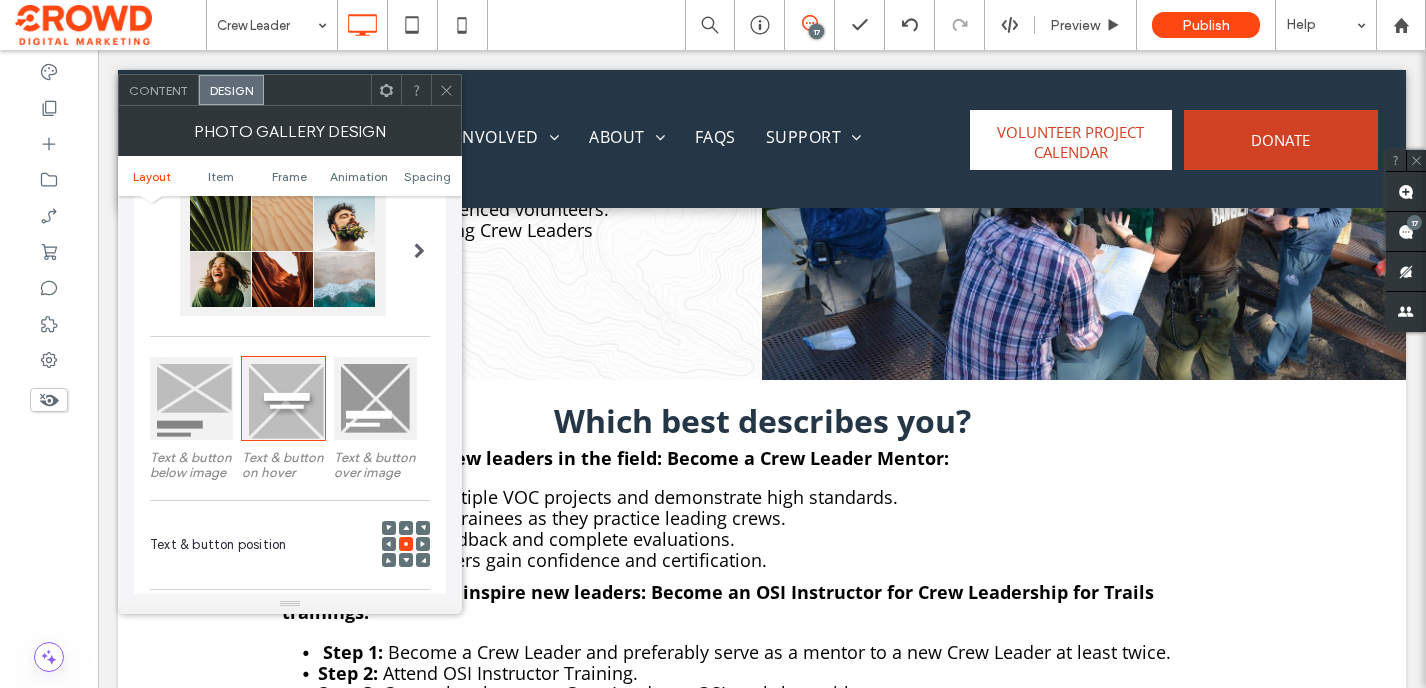 click at bounding box center (191, 398) 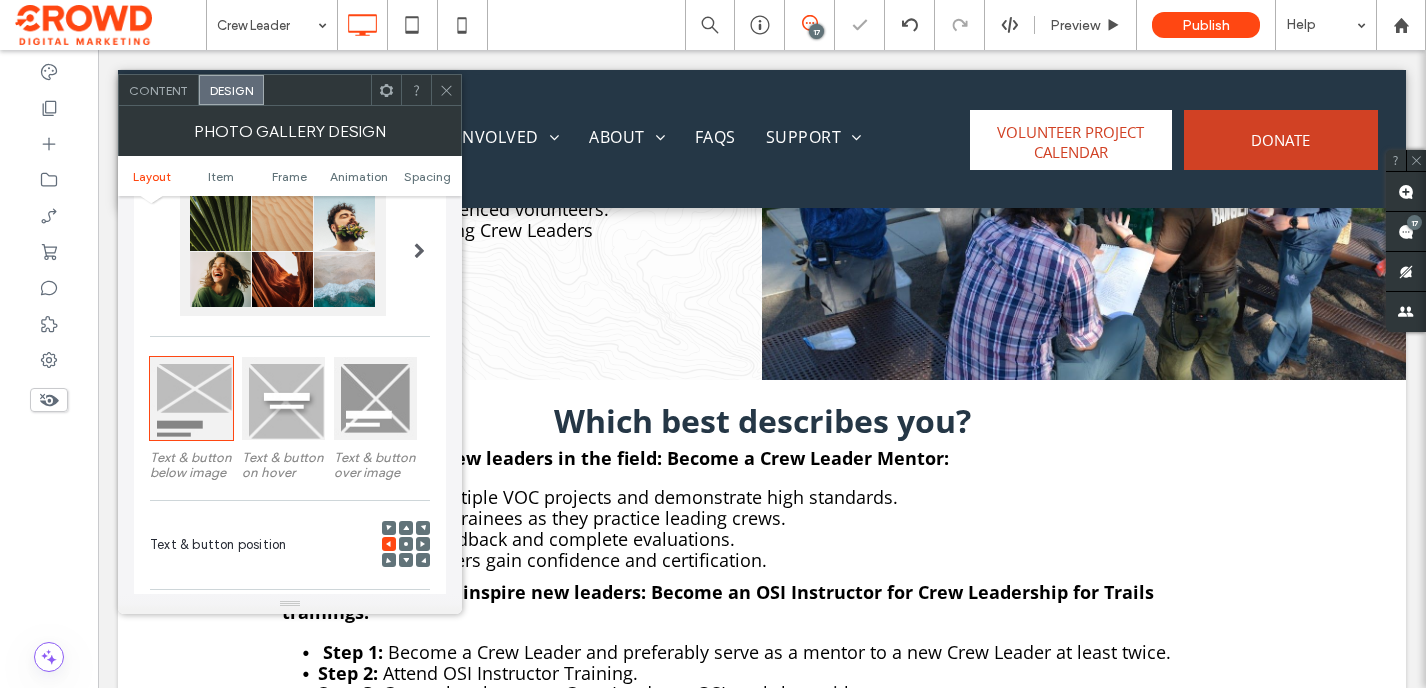 click 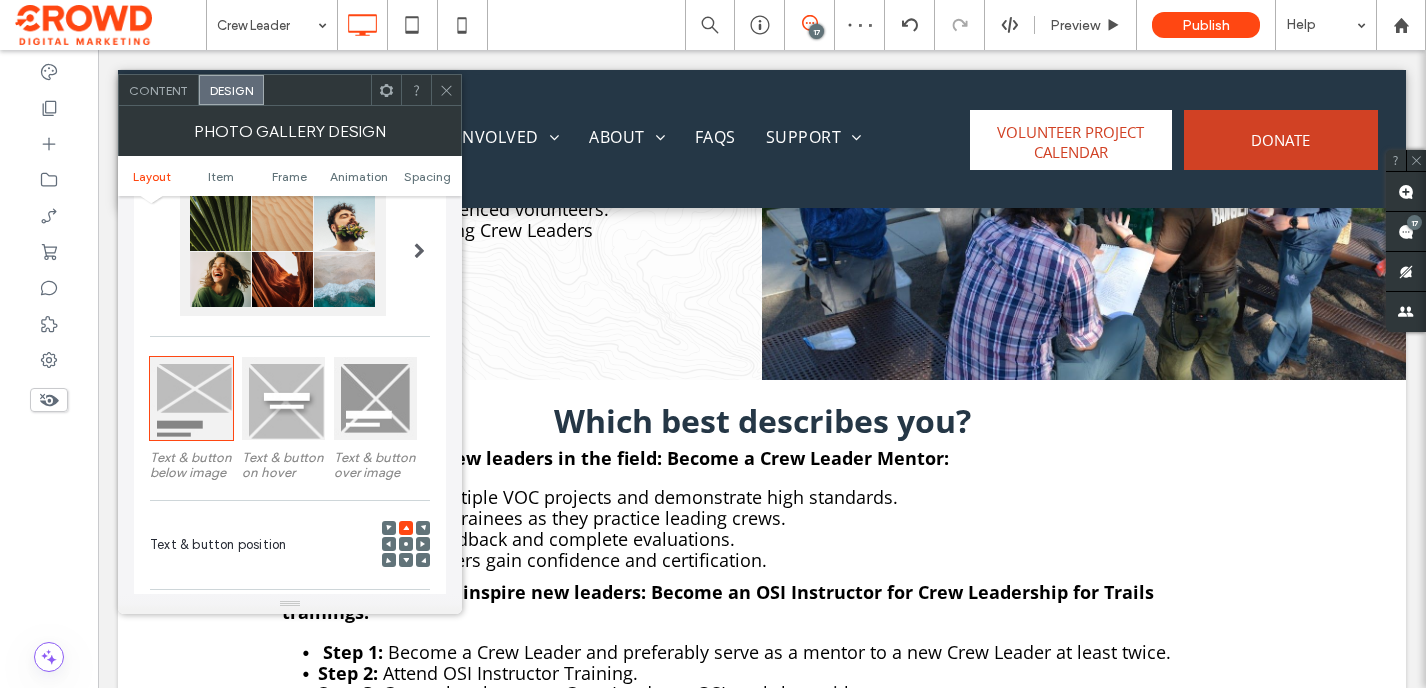 click 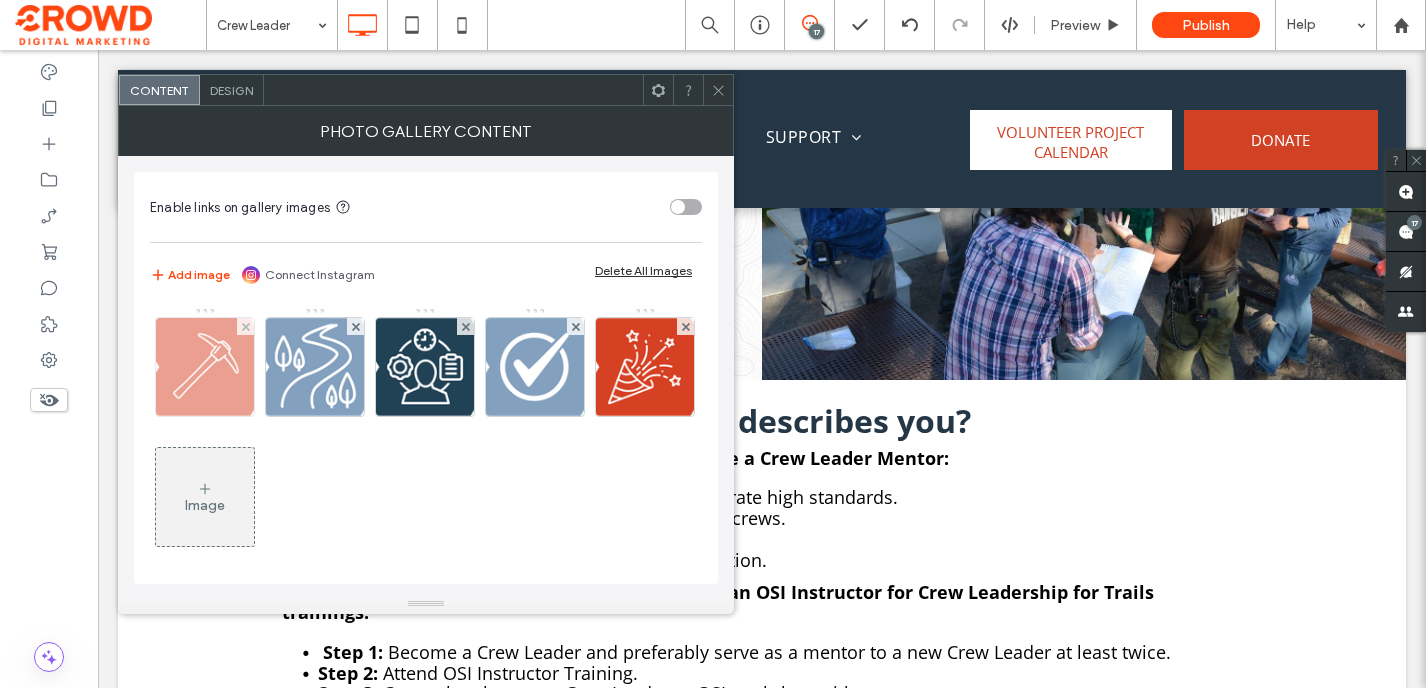 click at bounding box center (205, 367) 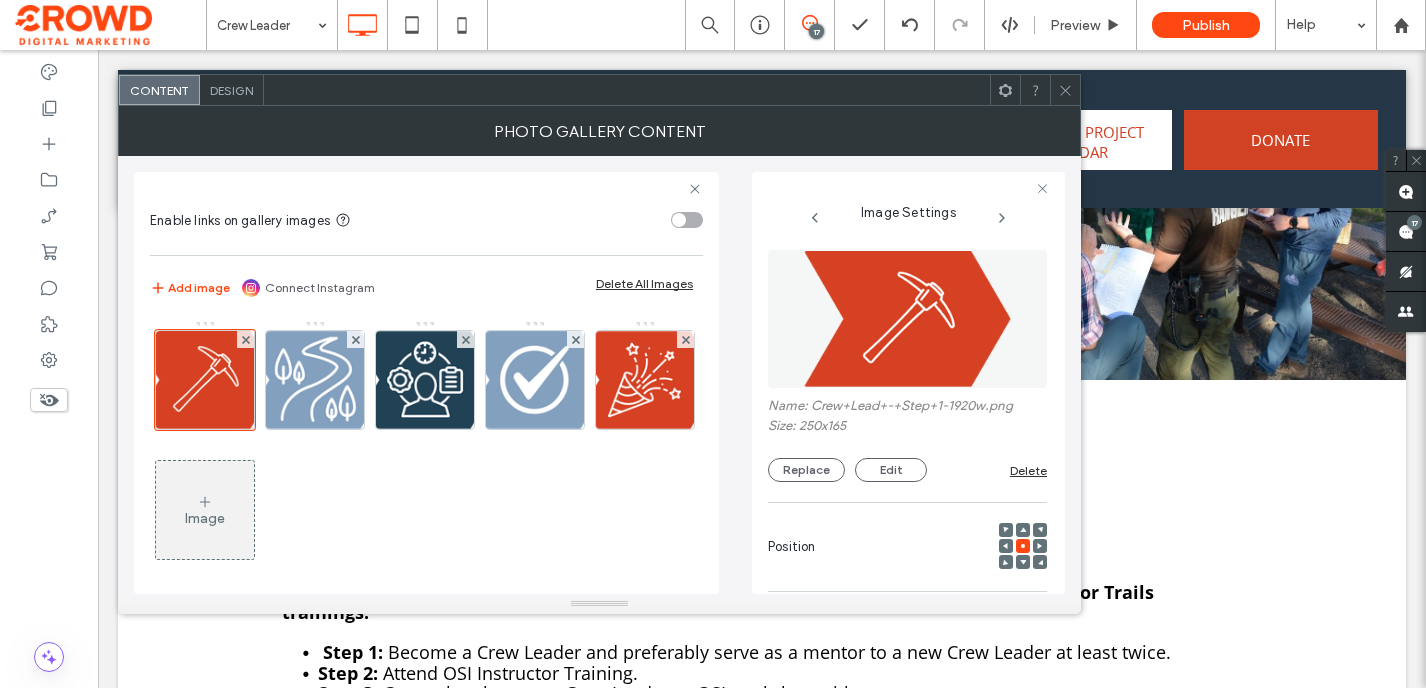 scroll, scrollTop: 0, scrollLeft: 17, axis: horizontal 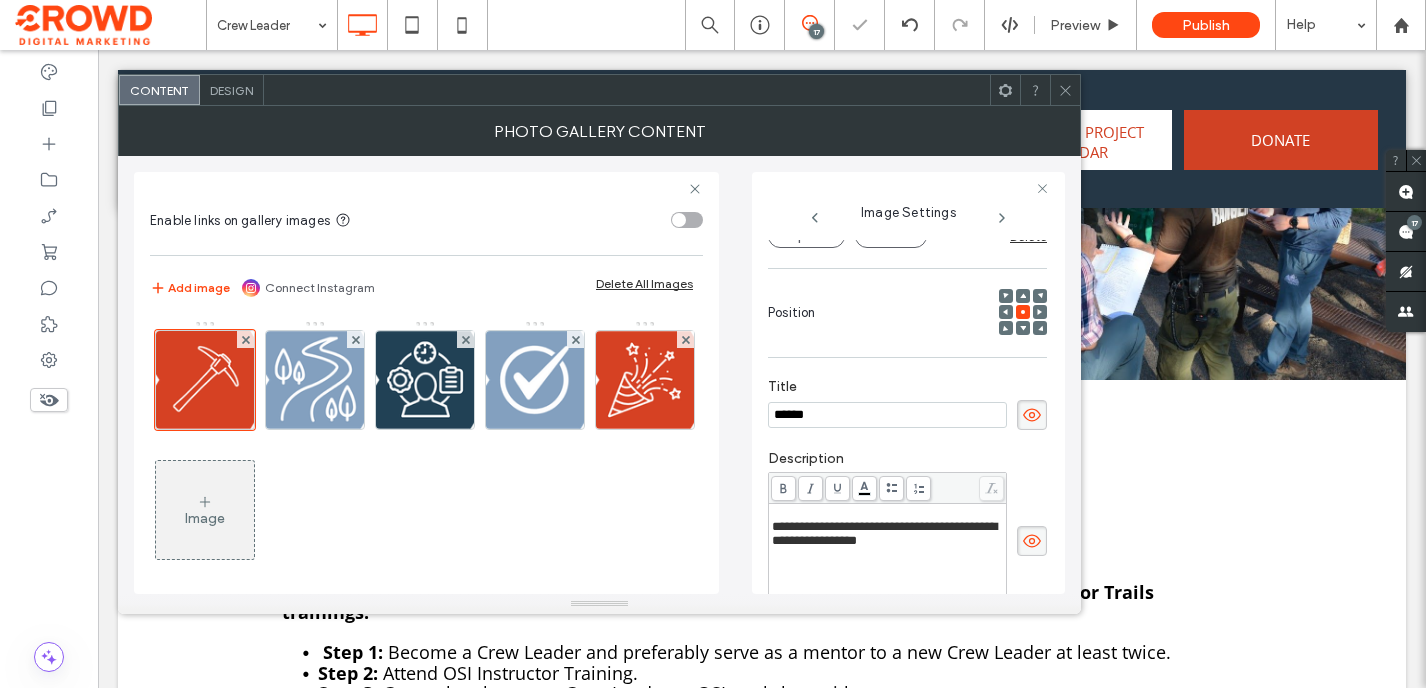 click on "**********" at bounding box center (884, 533) 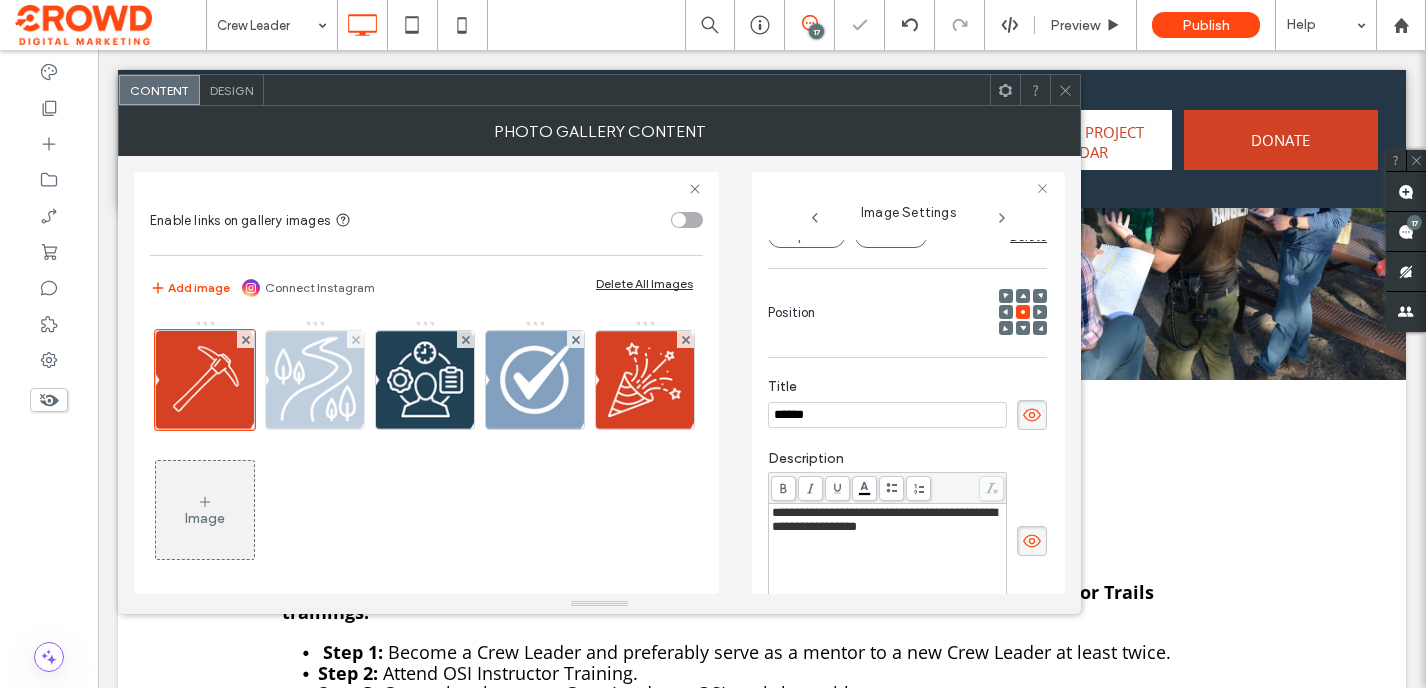 click at bounding box center [315, 380] 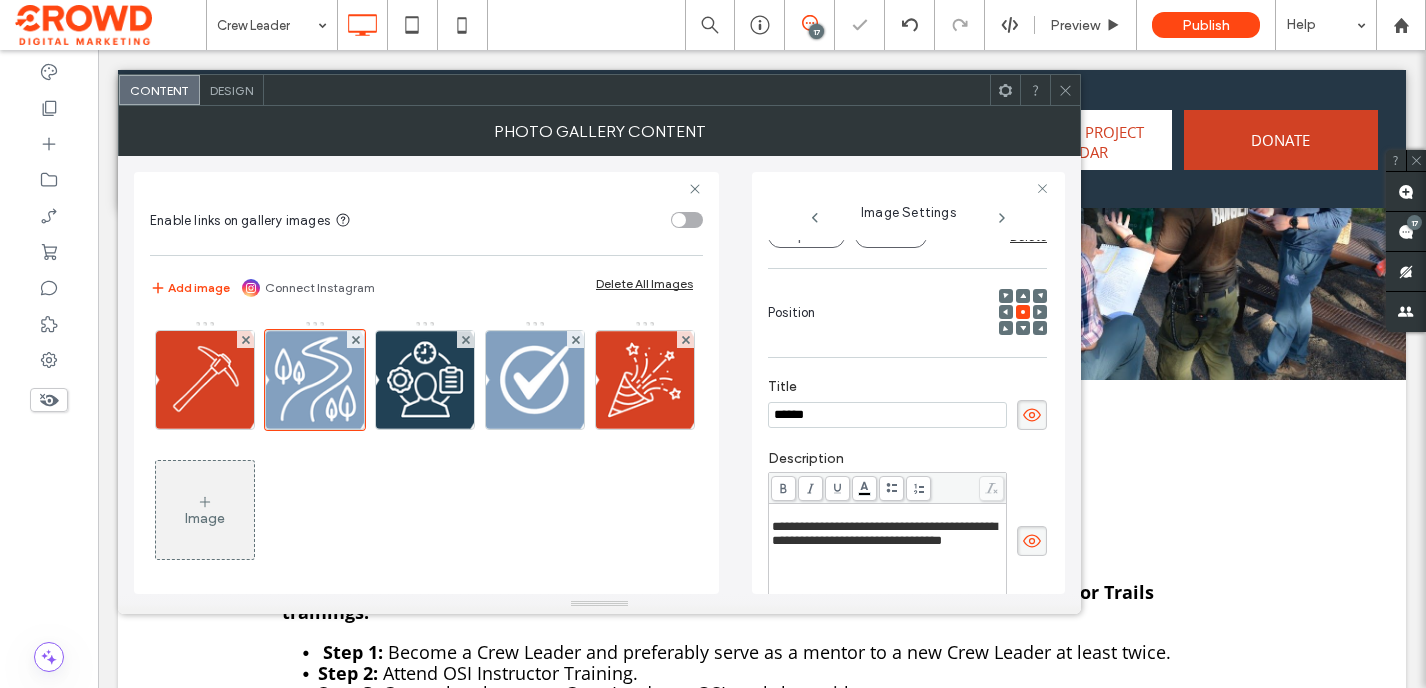 click on "**********" at bounding box center [884, 533] 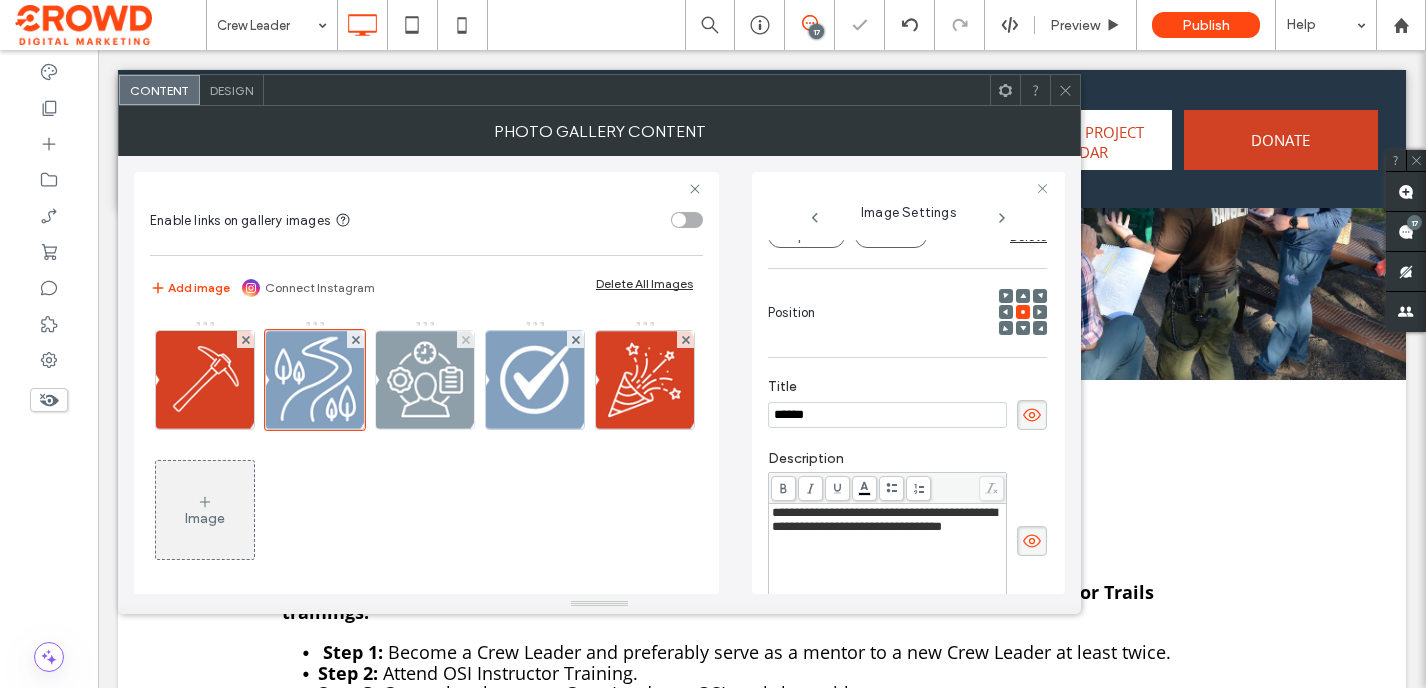 click at bounding box center [425, 380] 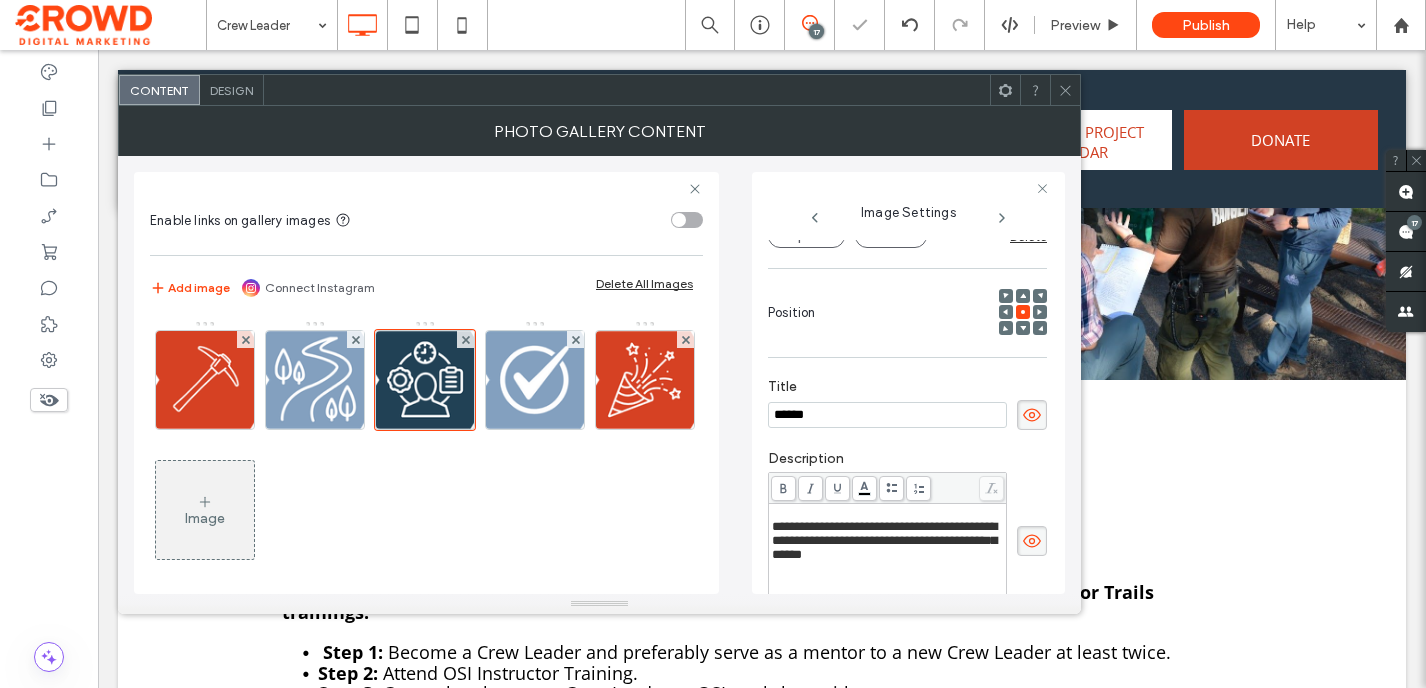 click on "**********" at bounding box center [884, 540] 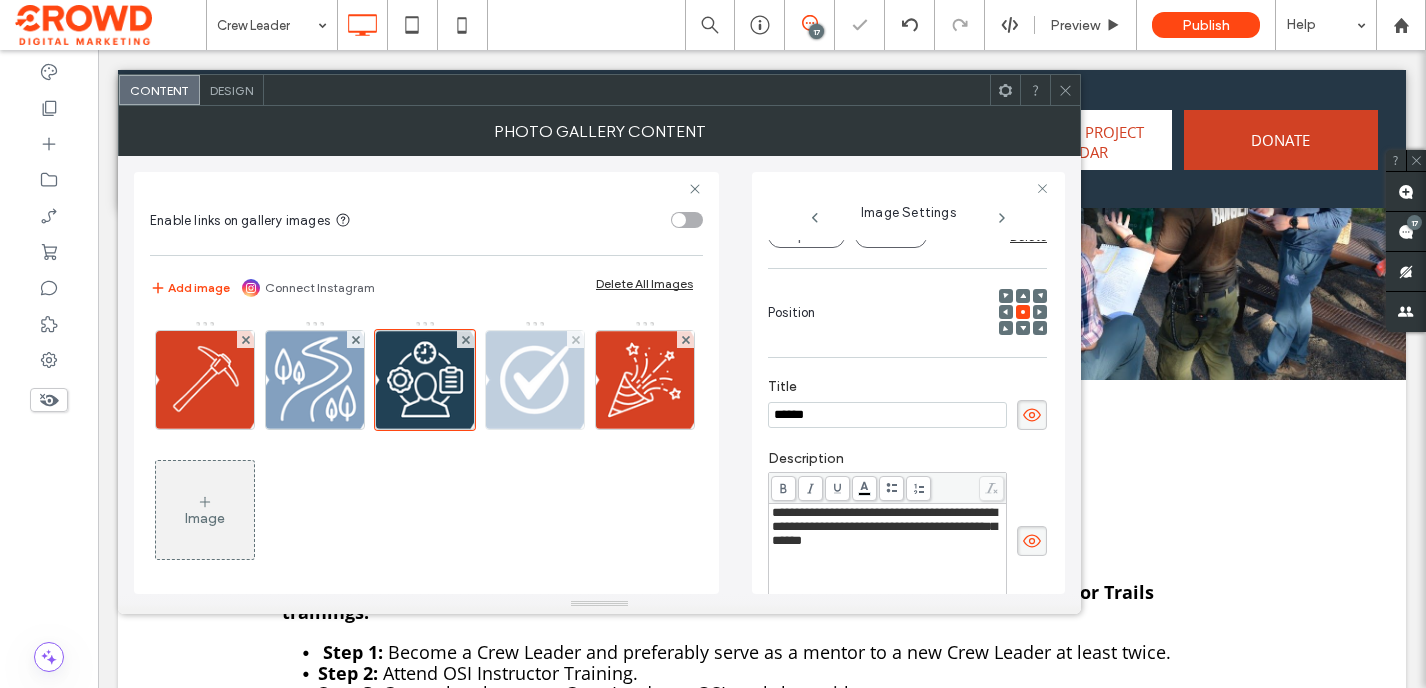 click at bounding box center [535, 380] 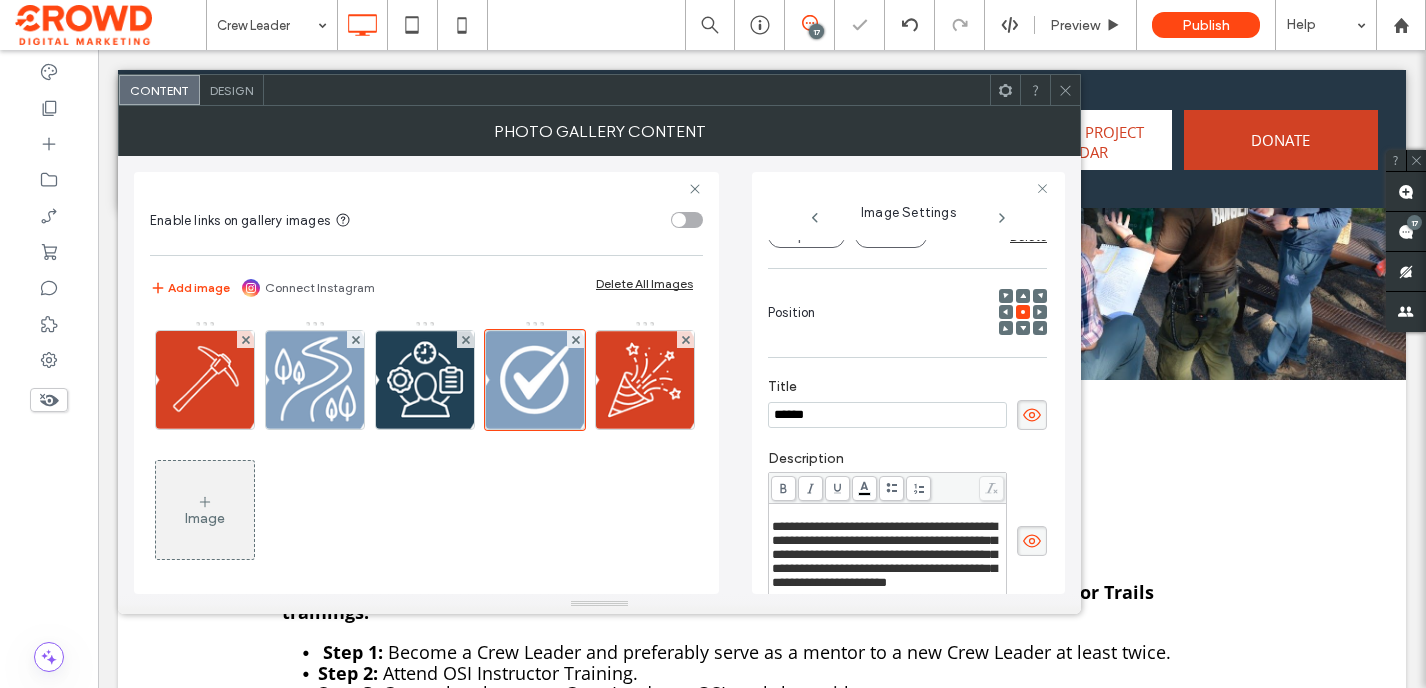 click on "**********" at bounding box center (884, 554) 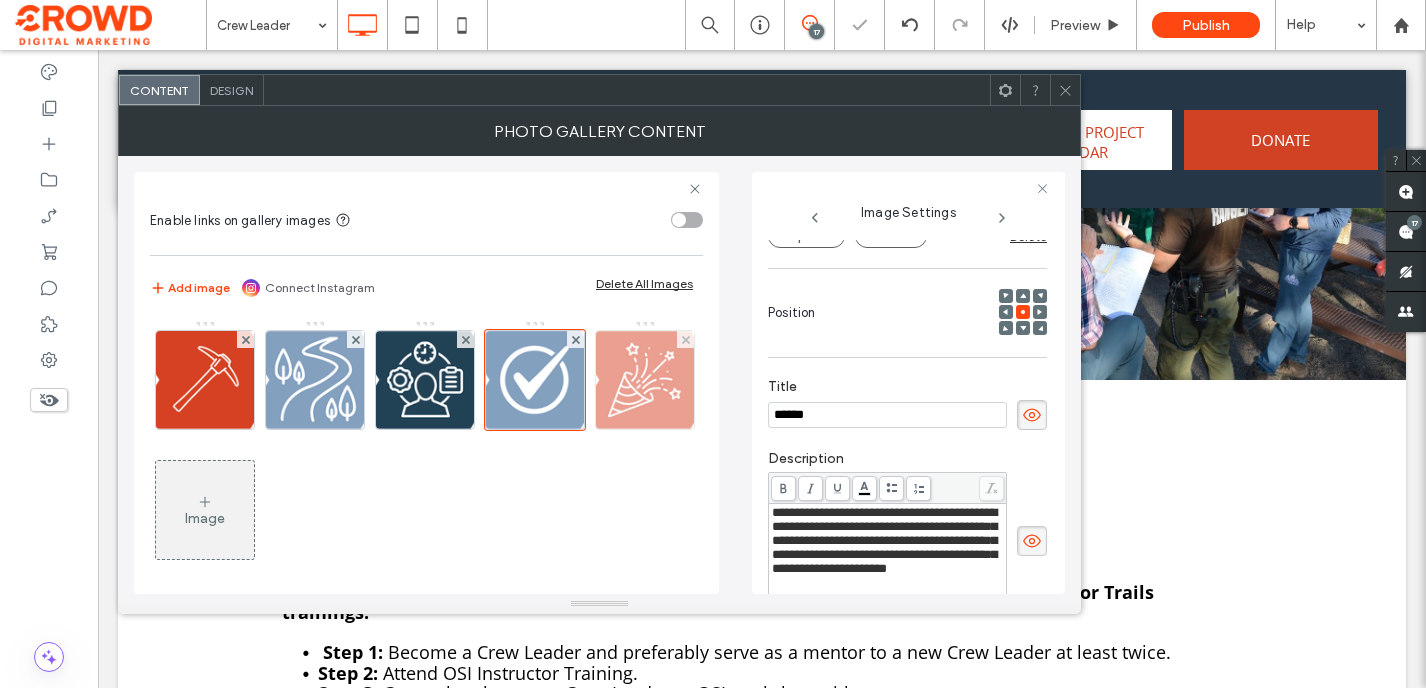 click at bounding box center [645, 380] 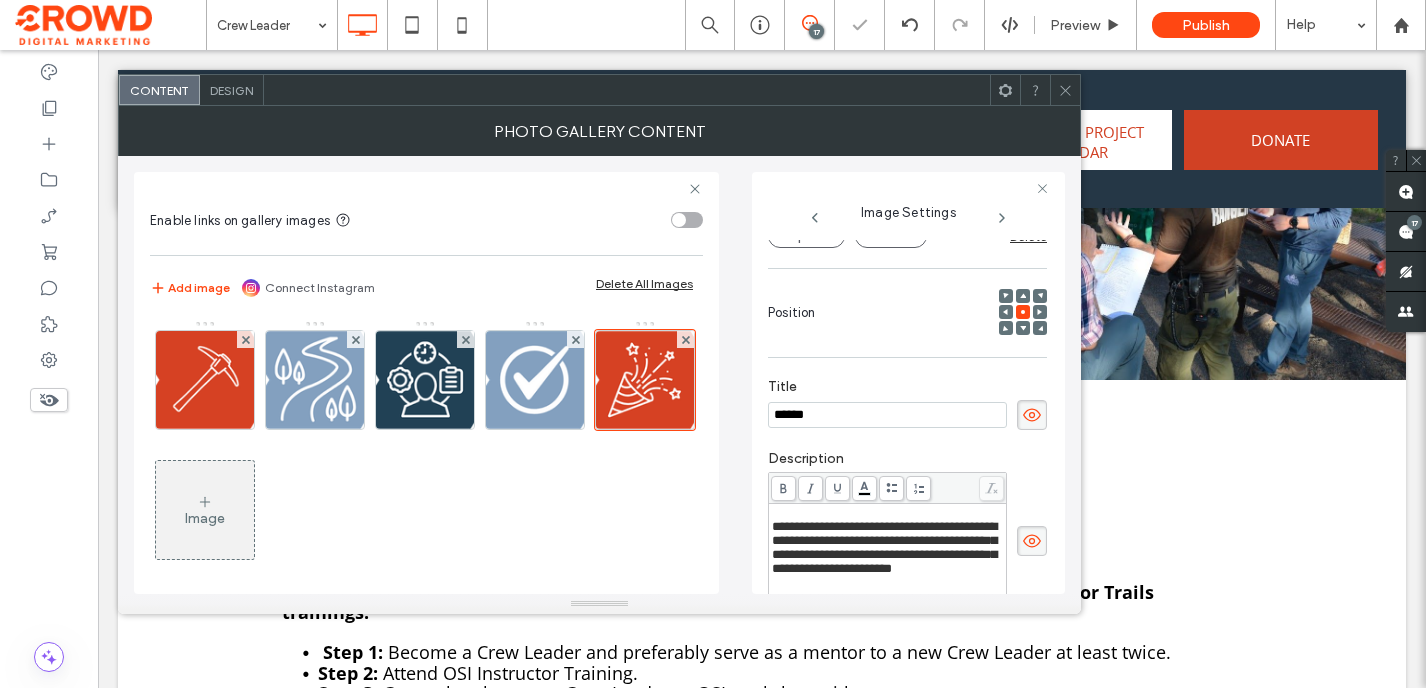 click on "**********" at bounding box center [884, 547] 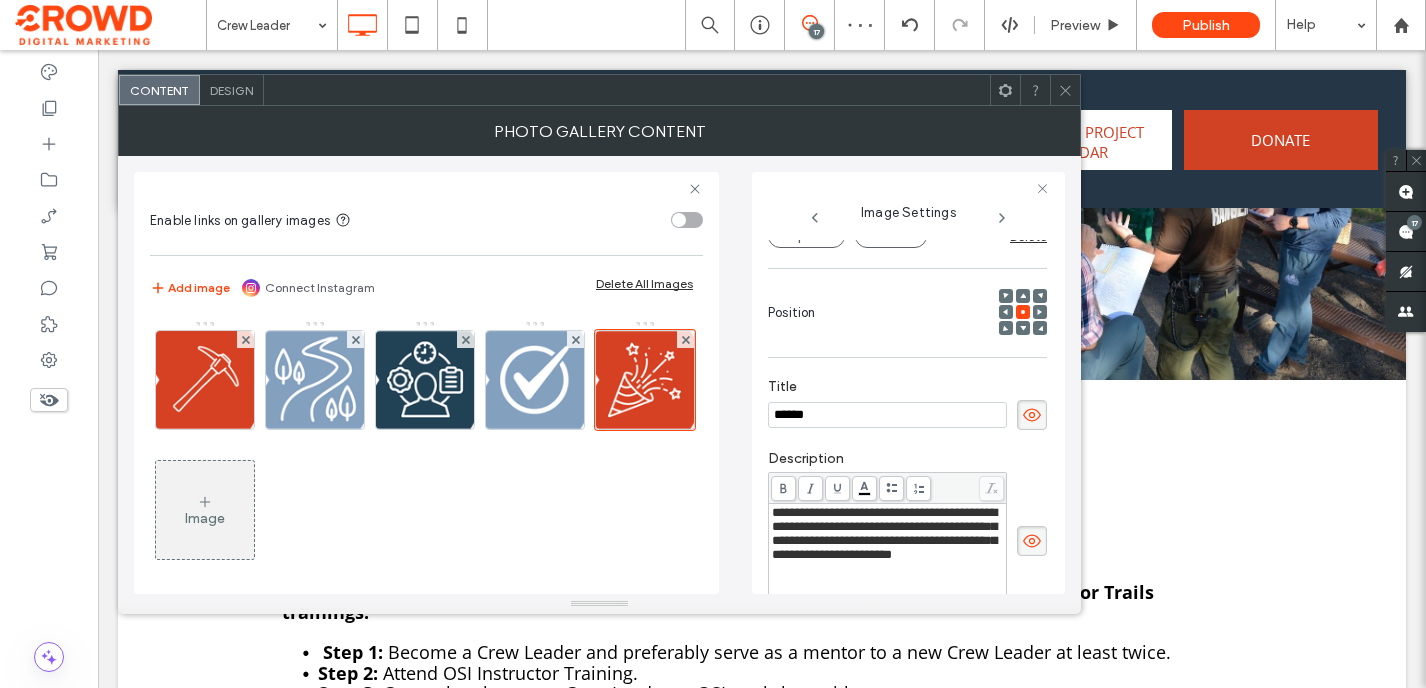 click on "Design" at bounding box center [231, 90] 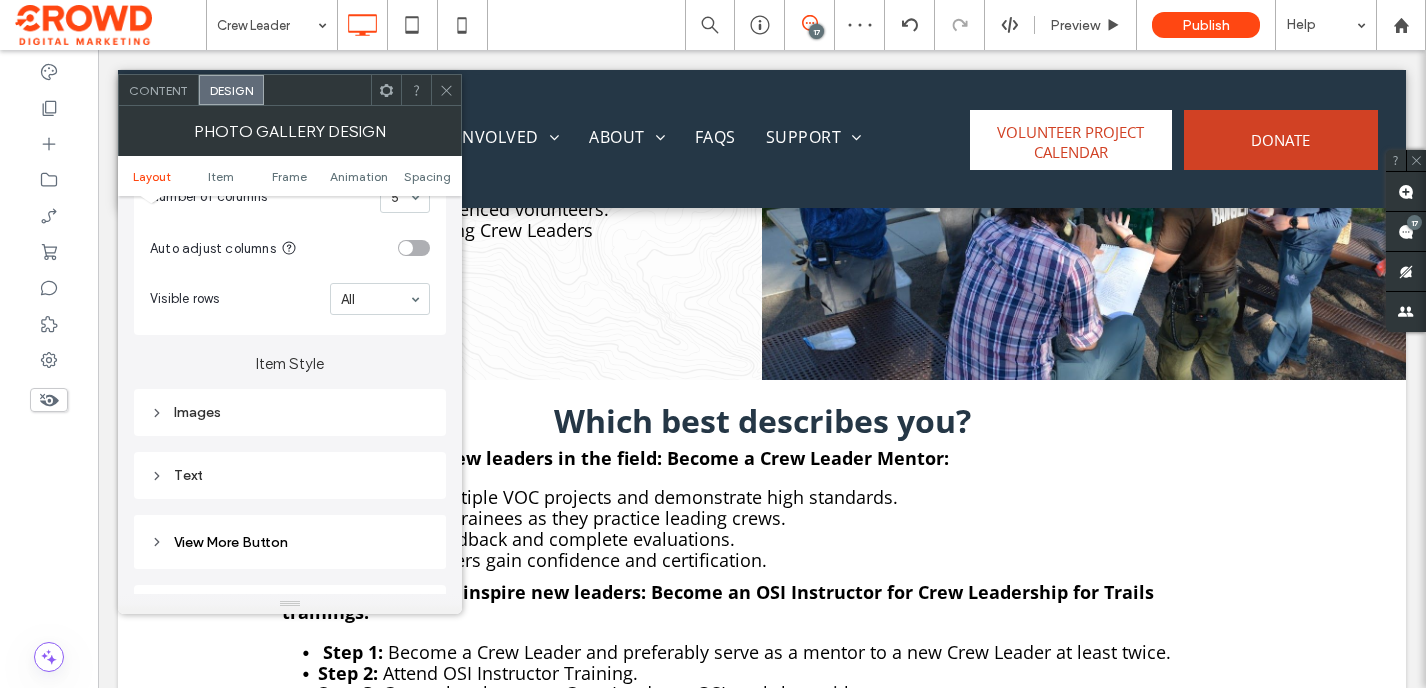scroll, scrollTop: 711, scrollLeft: 0, axis: vertical 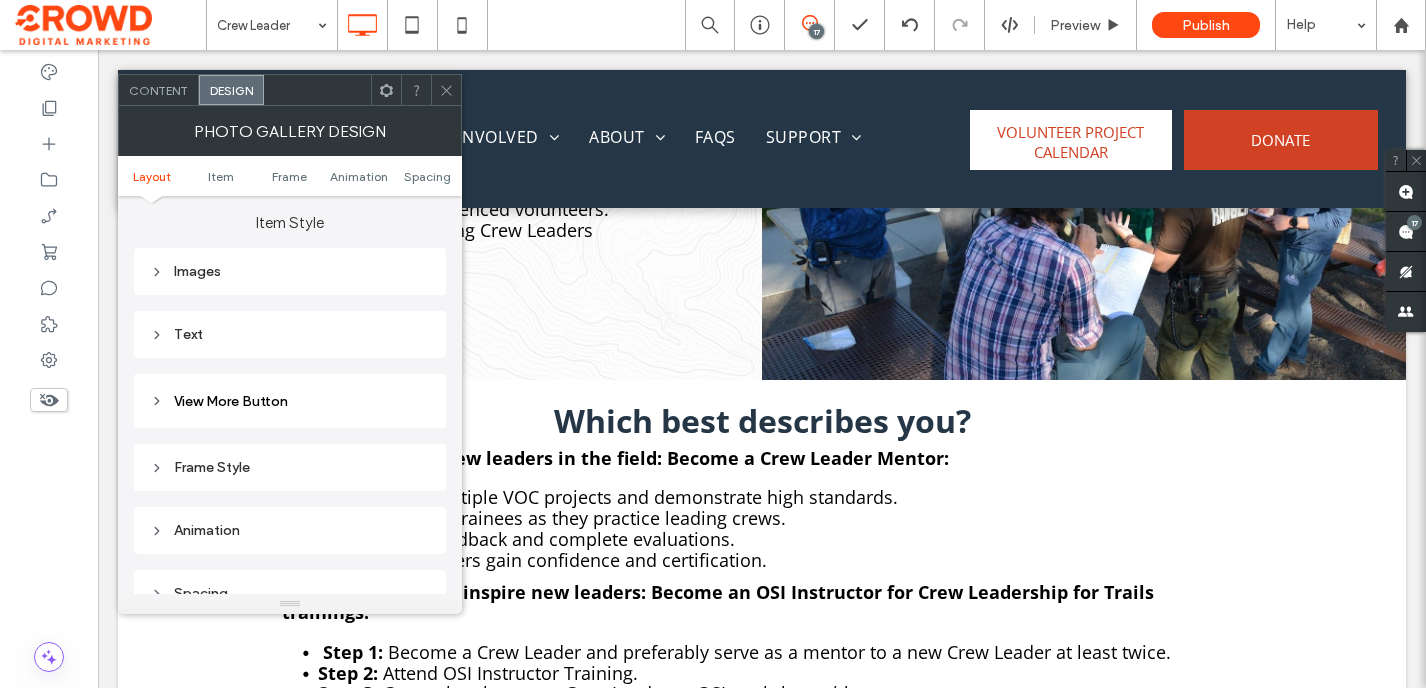 click on "Text" at bounding box center [290, 334] 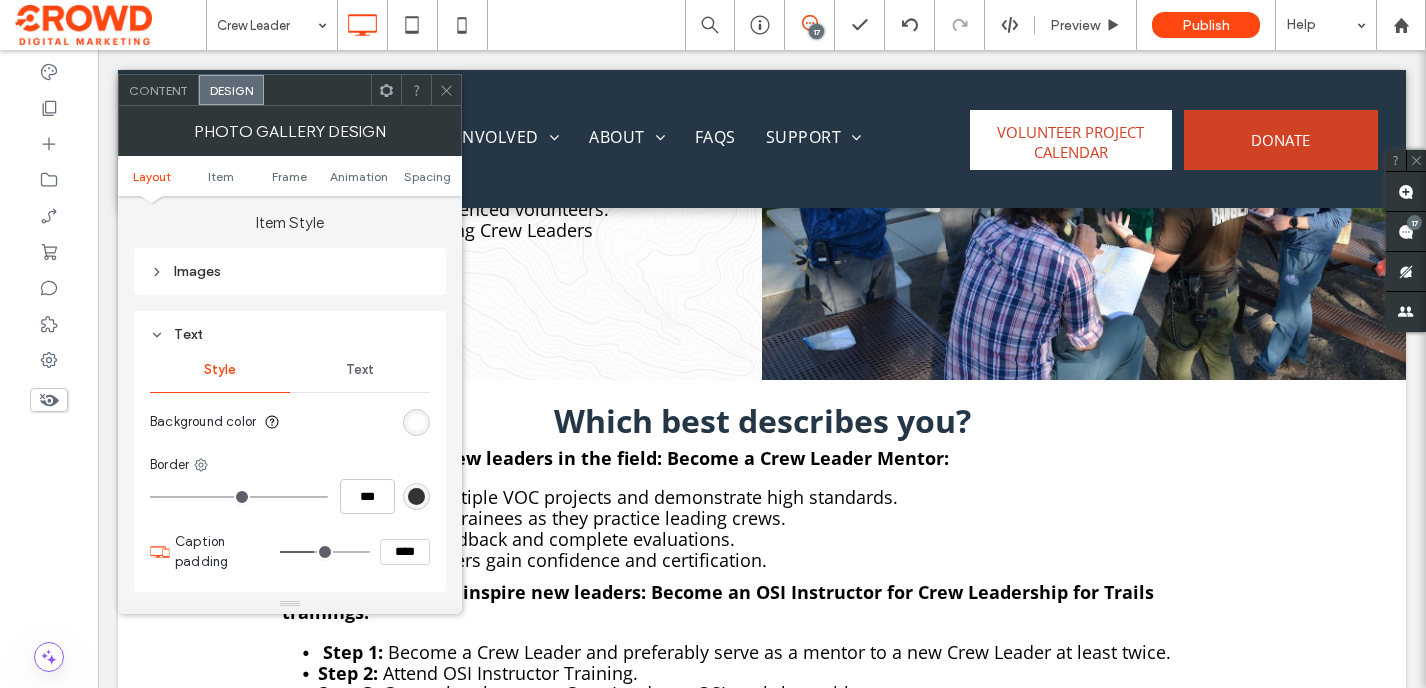 click on "Text" at bounding box center [360, 370] 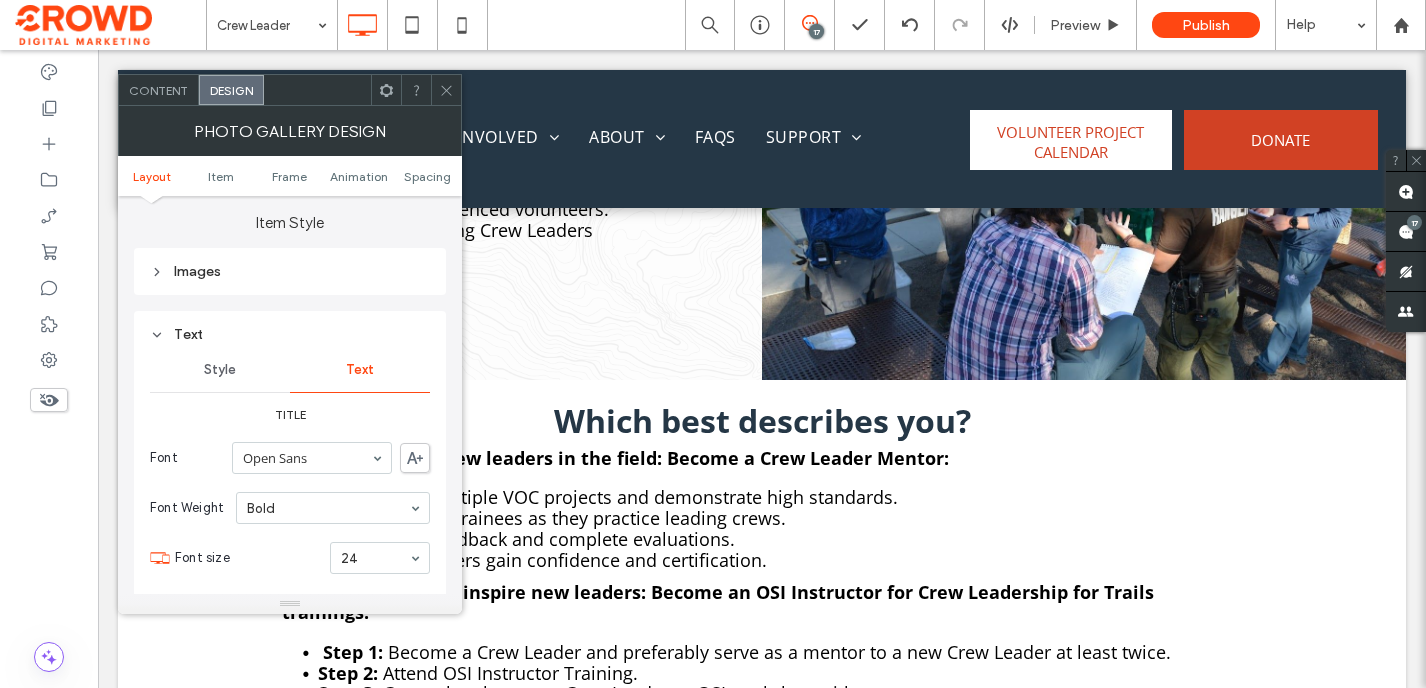 click 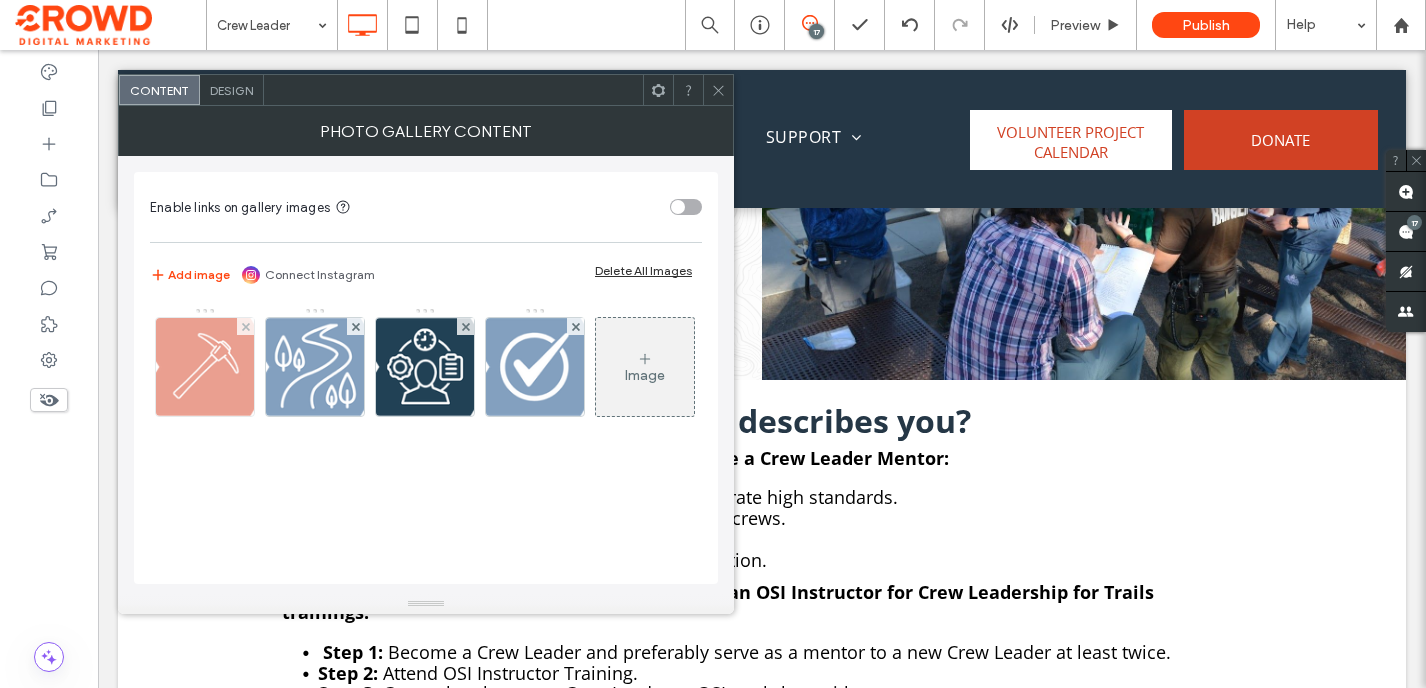 click at bounding box center (205, 367) 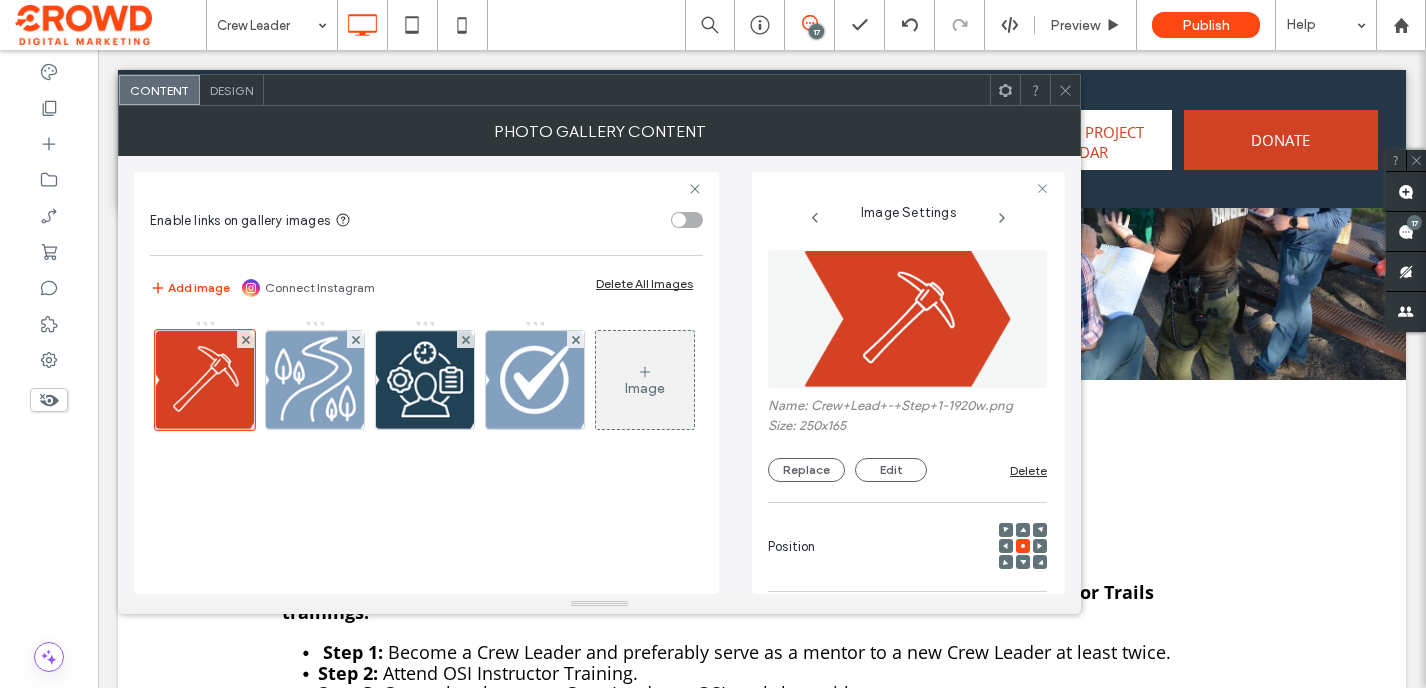 scroll, scrollTop: 0, scrollLeft: 17, axis: horizontal 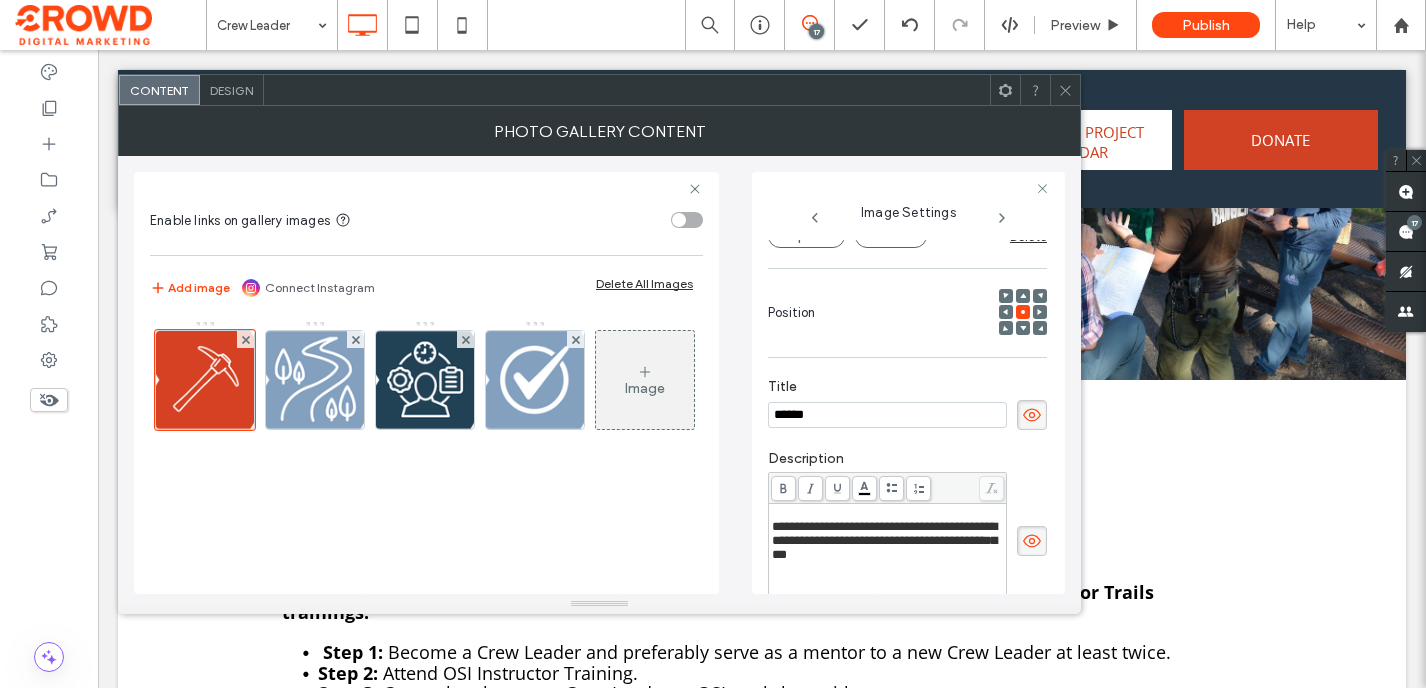 click on "**********" at bounding box center (884, 540) 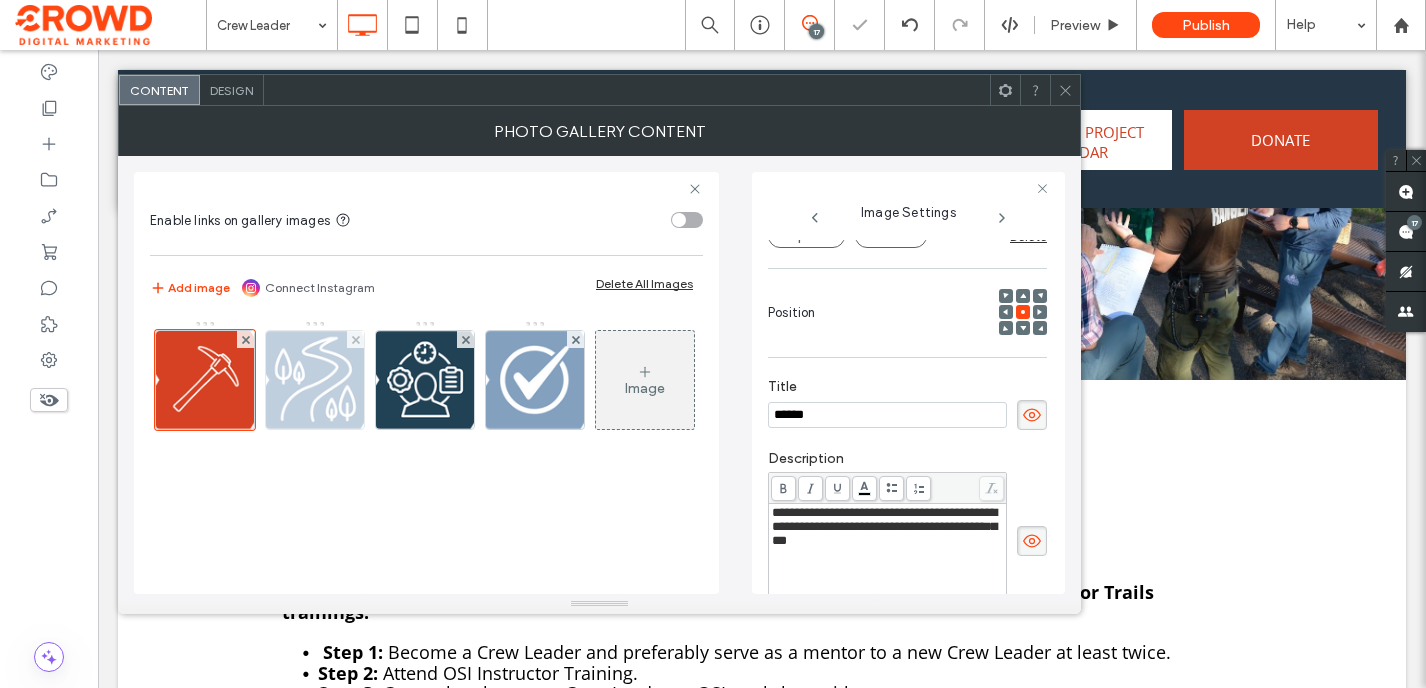 click at bounding box center [315, 380] 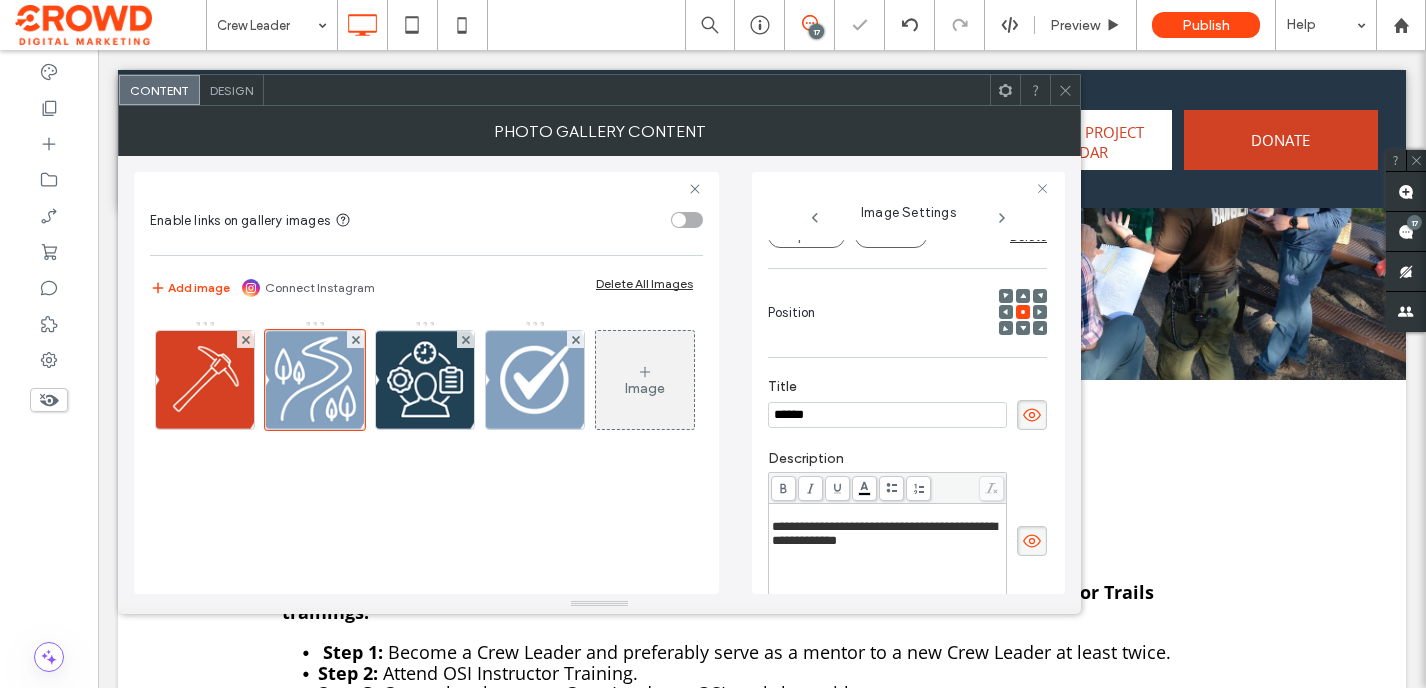 click on "**********" at bounding box center [884, 533] 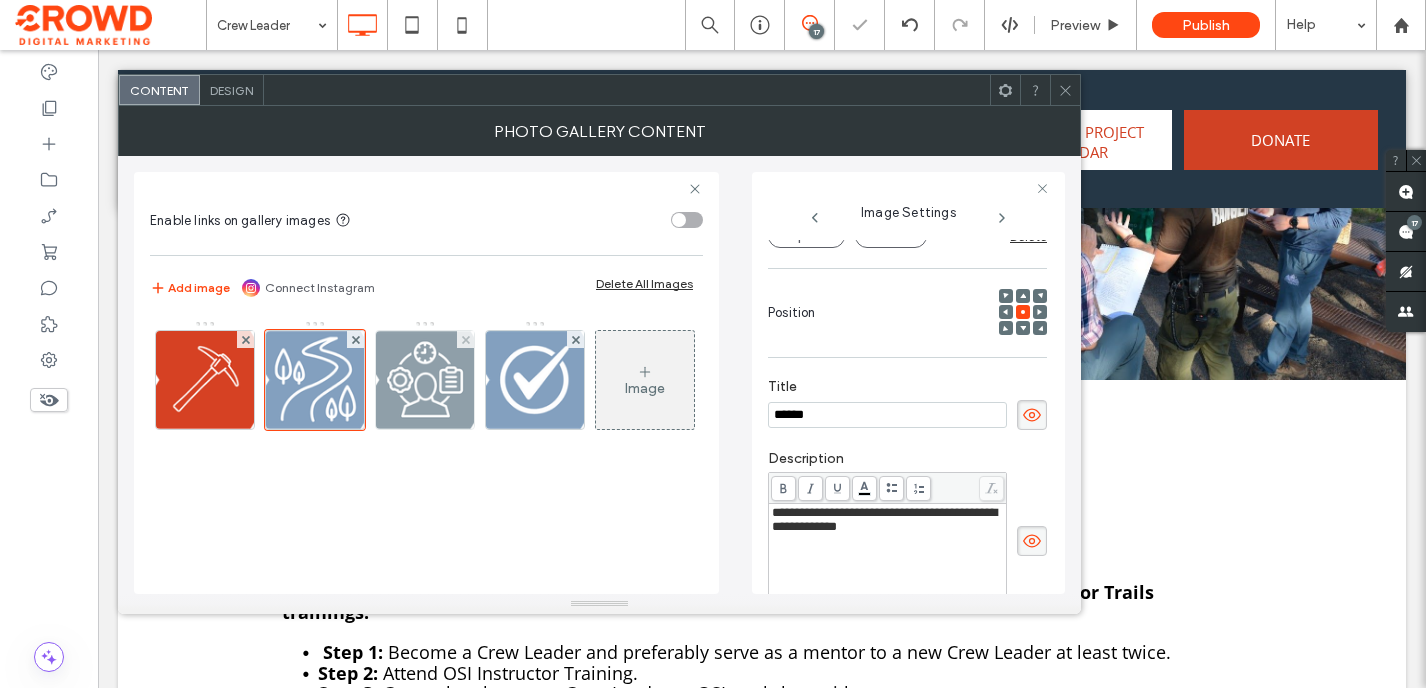 click at bounding box center (425, 380) 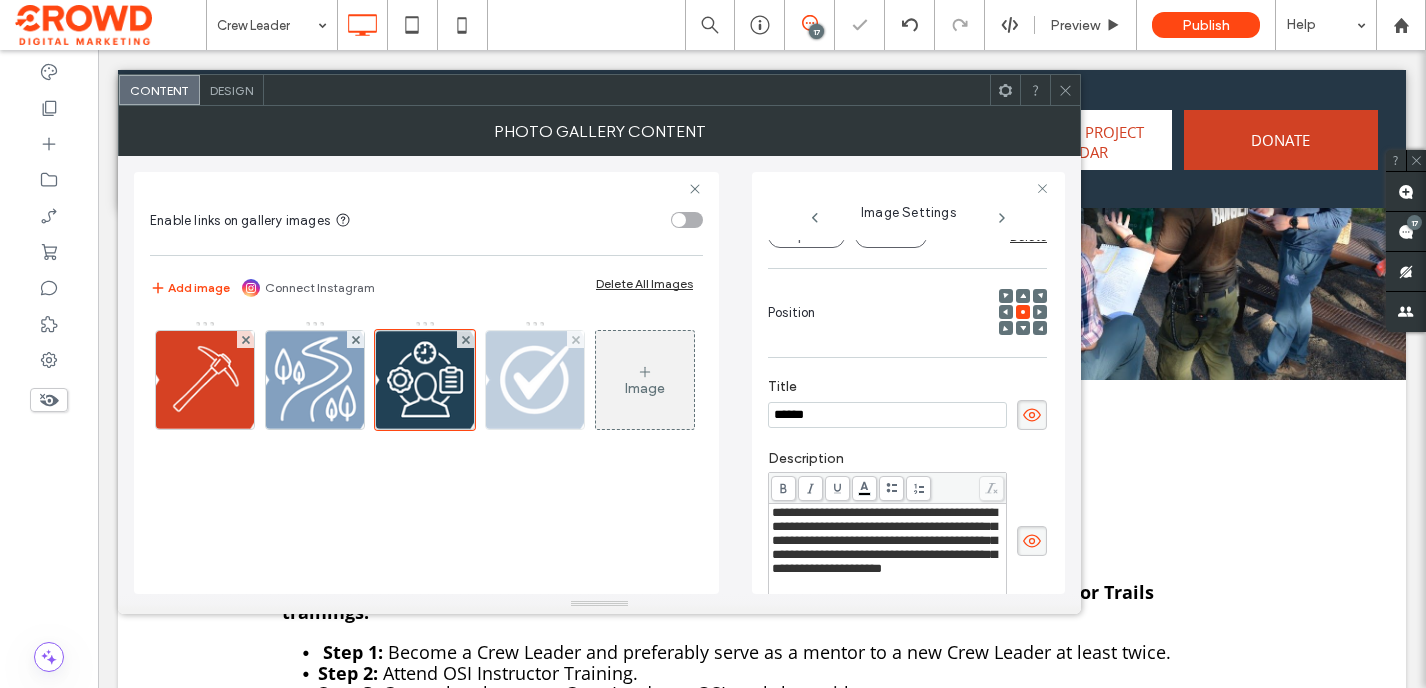 click at bounding box center (535, 380) 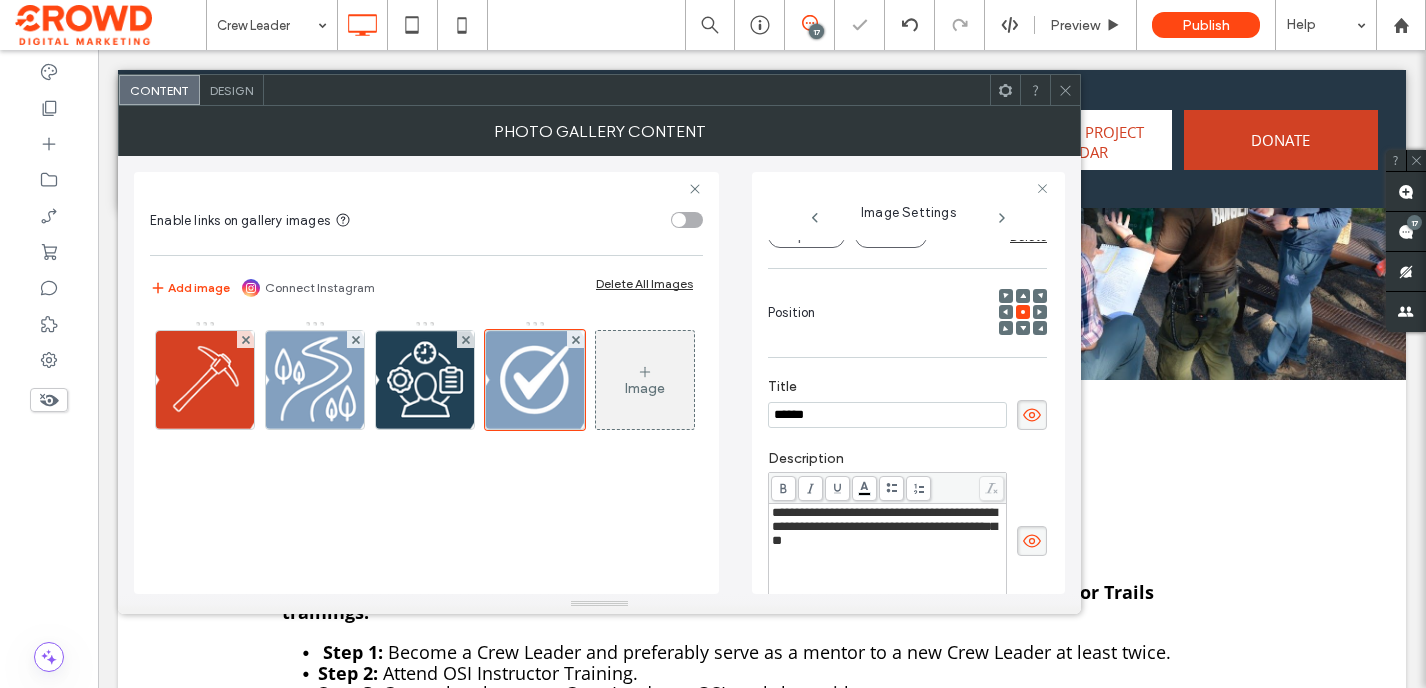 click on "Design" at bounding box center (231, 90) 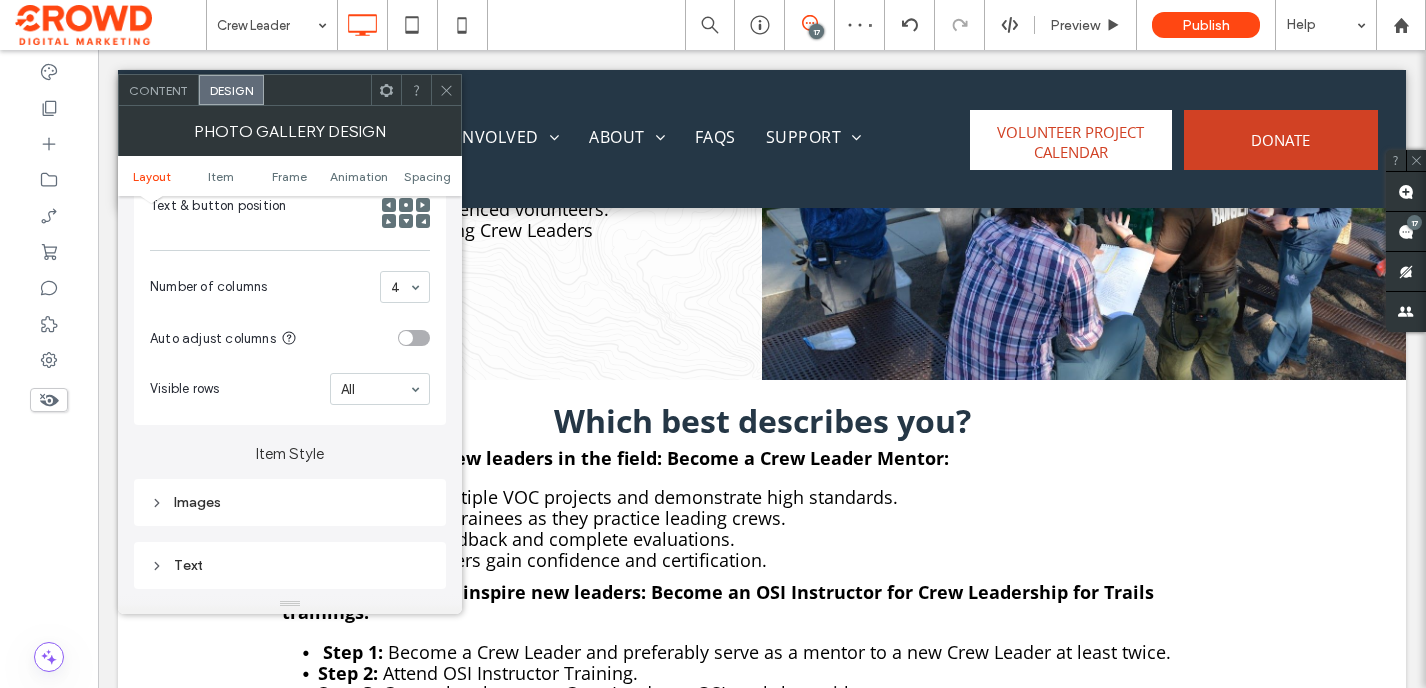 scroll, scrollTop: 629, scrollLeft: 0, axis: vertical 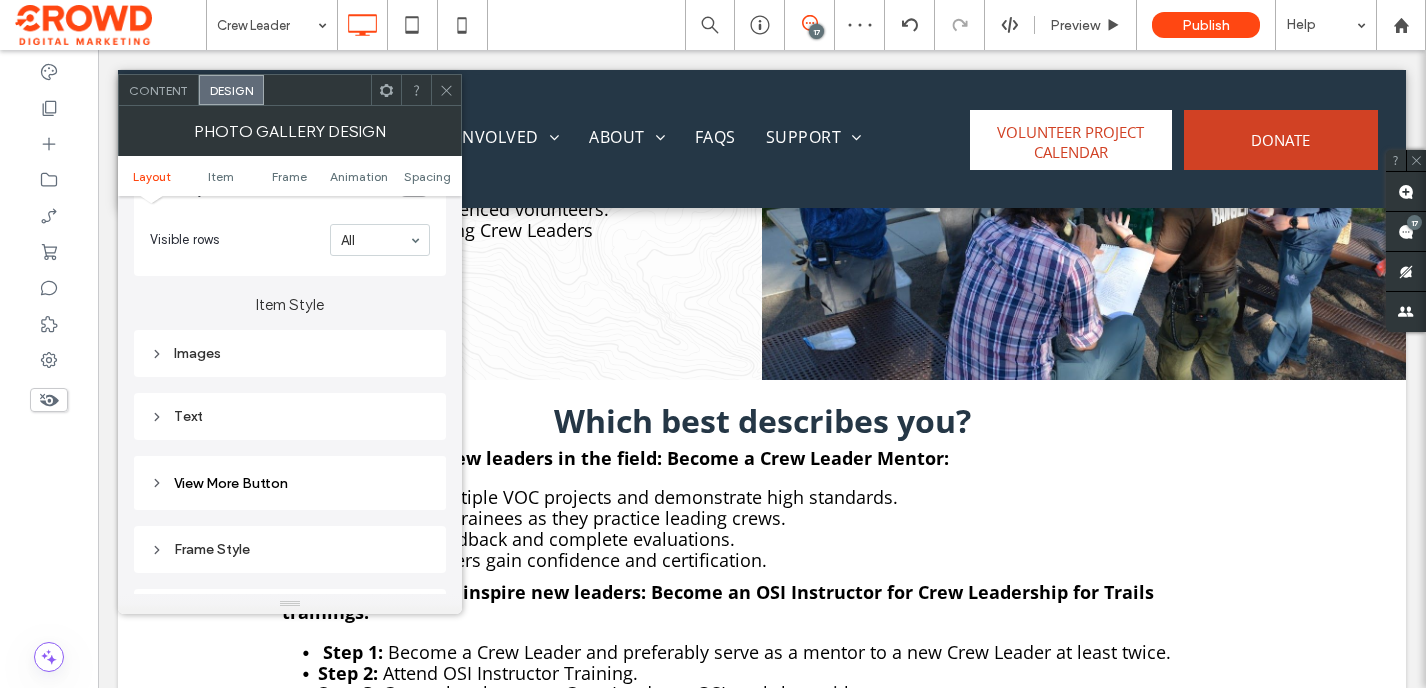 click on "Text" at bounding box center [290, 416] 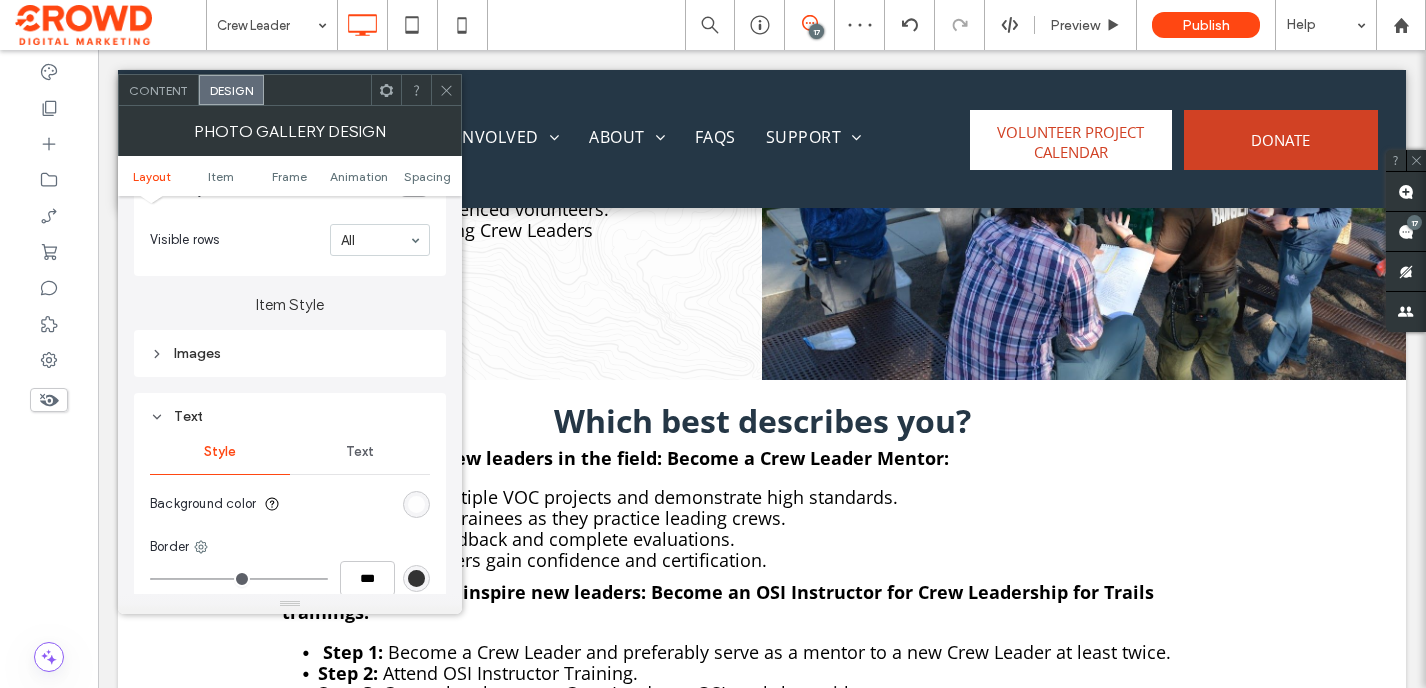 scroll, scrollTop: 863, scrollLeft: 0, axis: vertical 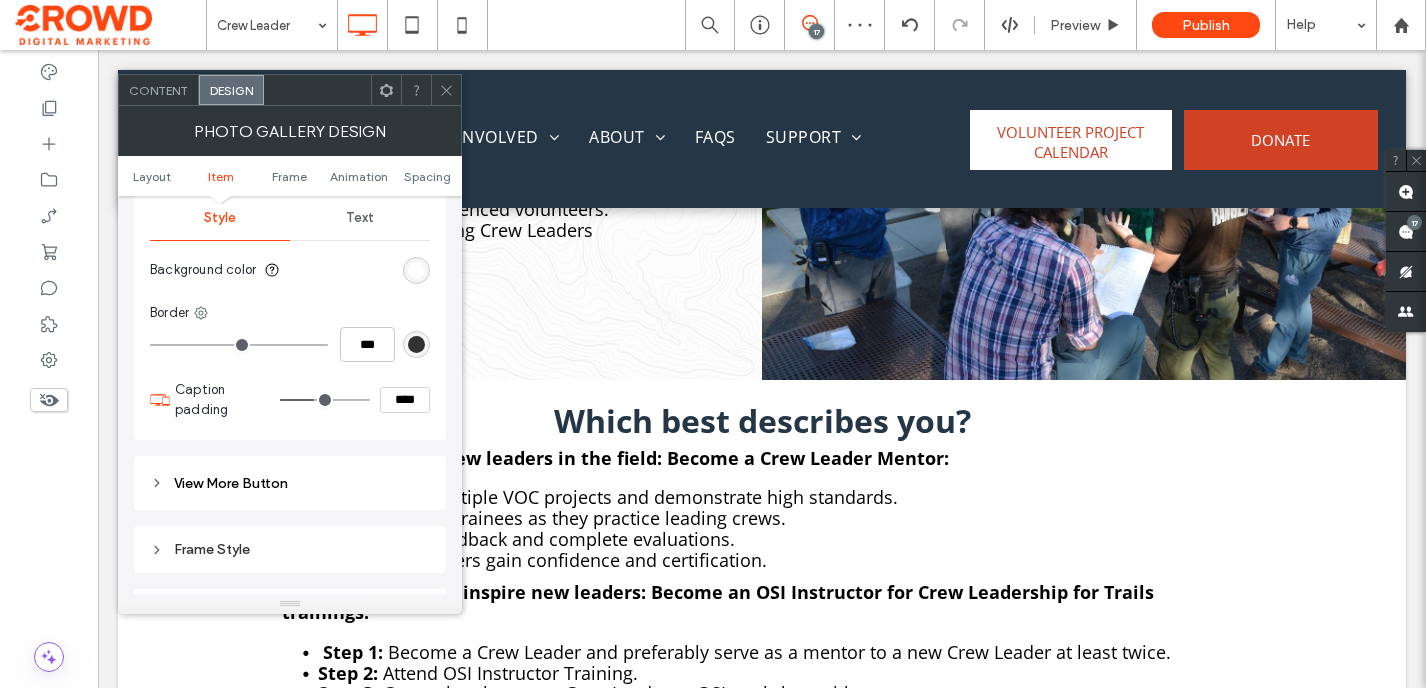 click on "Text" at bounding box center (360, 218) 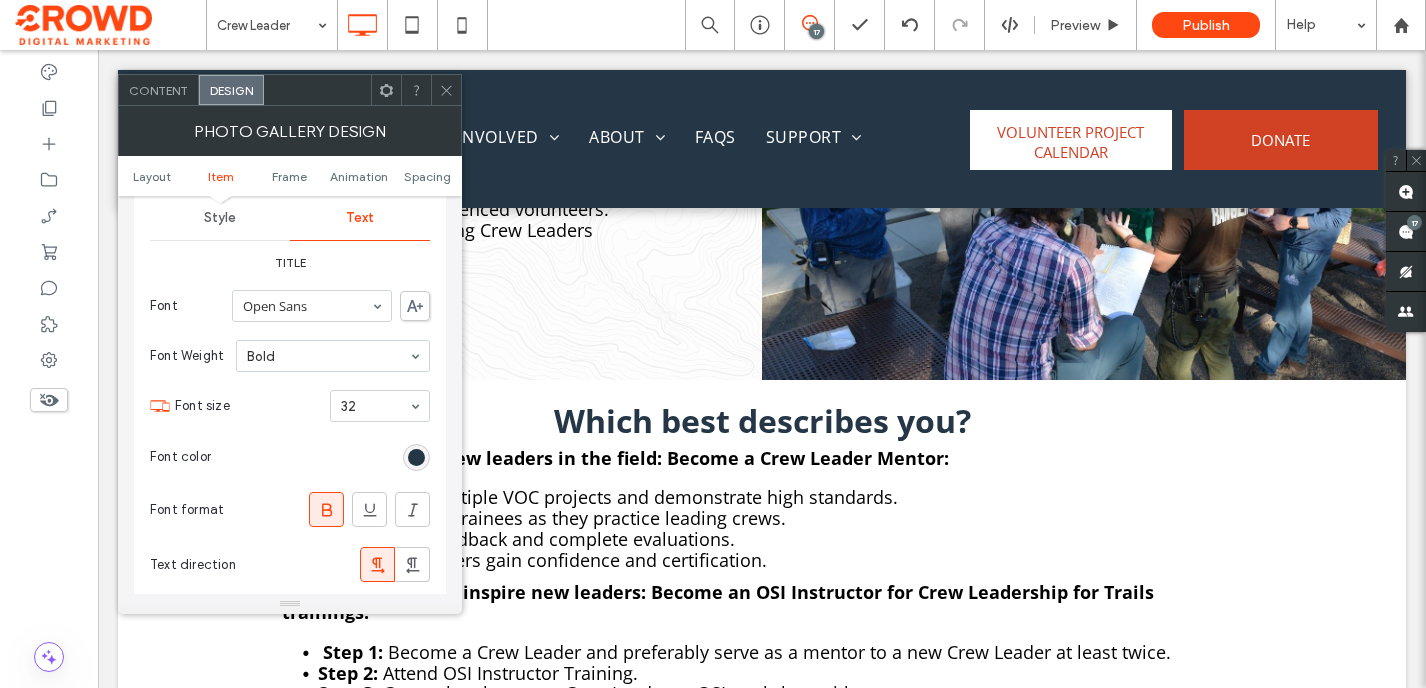 click on "Font size 32" at bounding box center [302, 406] 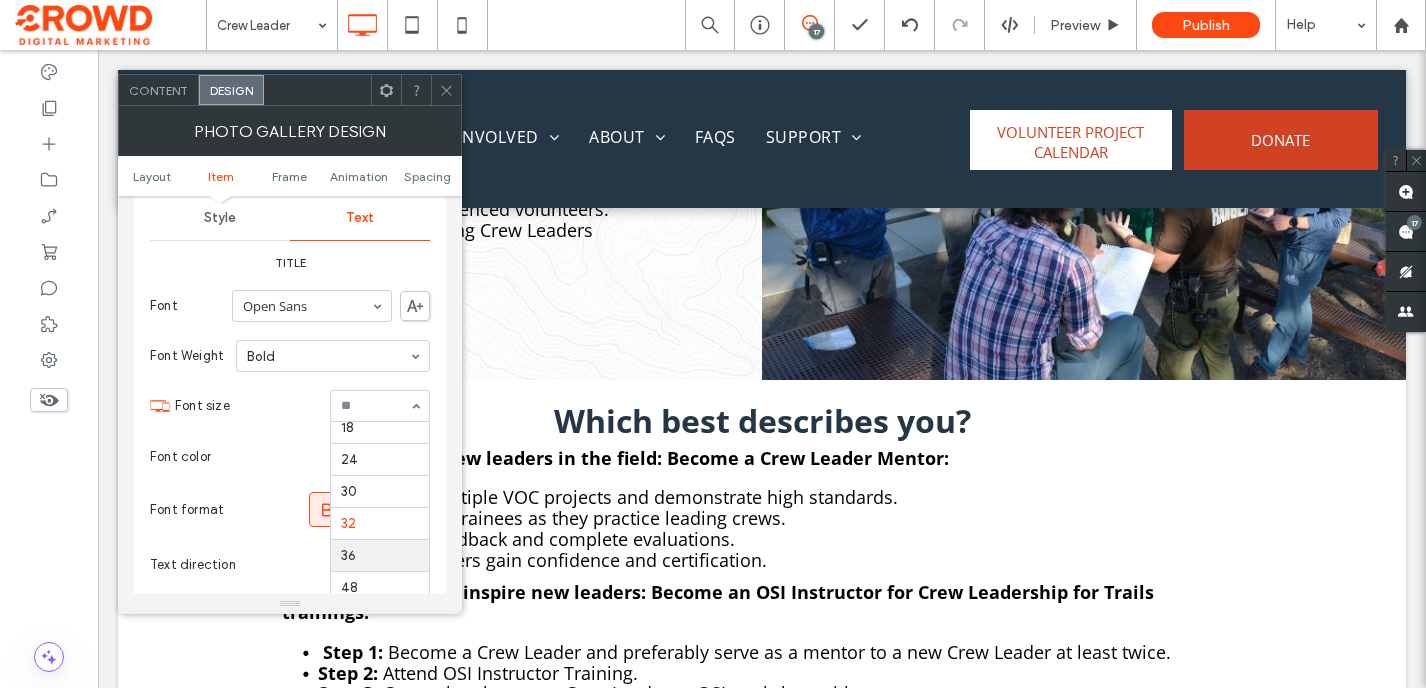 scroll, scrollTop: 233, scrollLeft: 0, axis: vertical 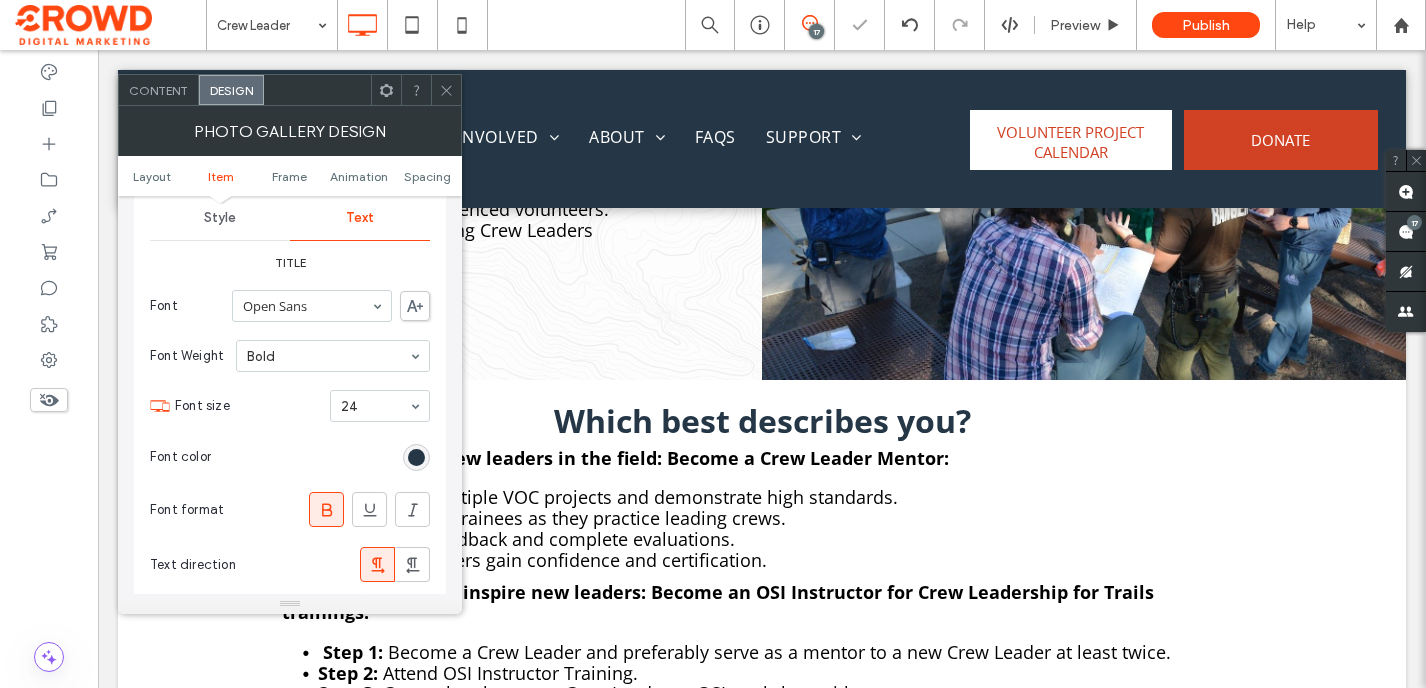 click at bounding box center [446, 90] 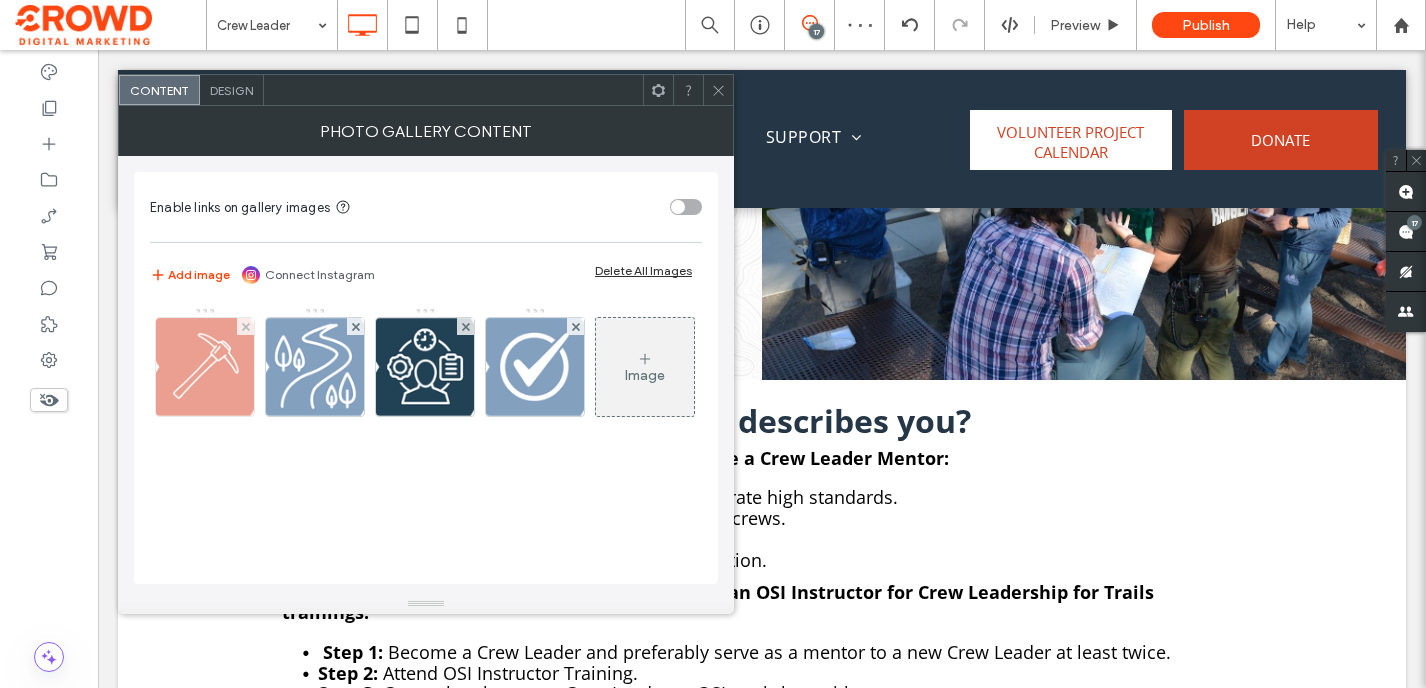 click at bounding box center [205, 367] 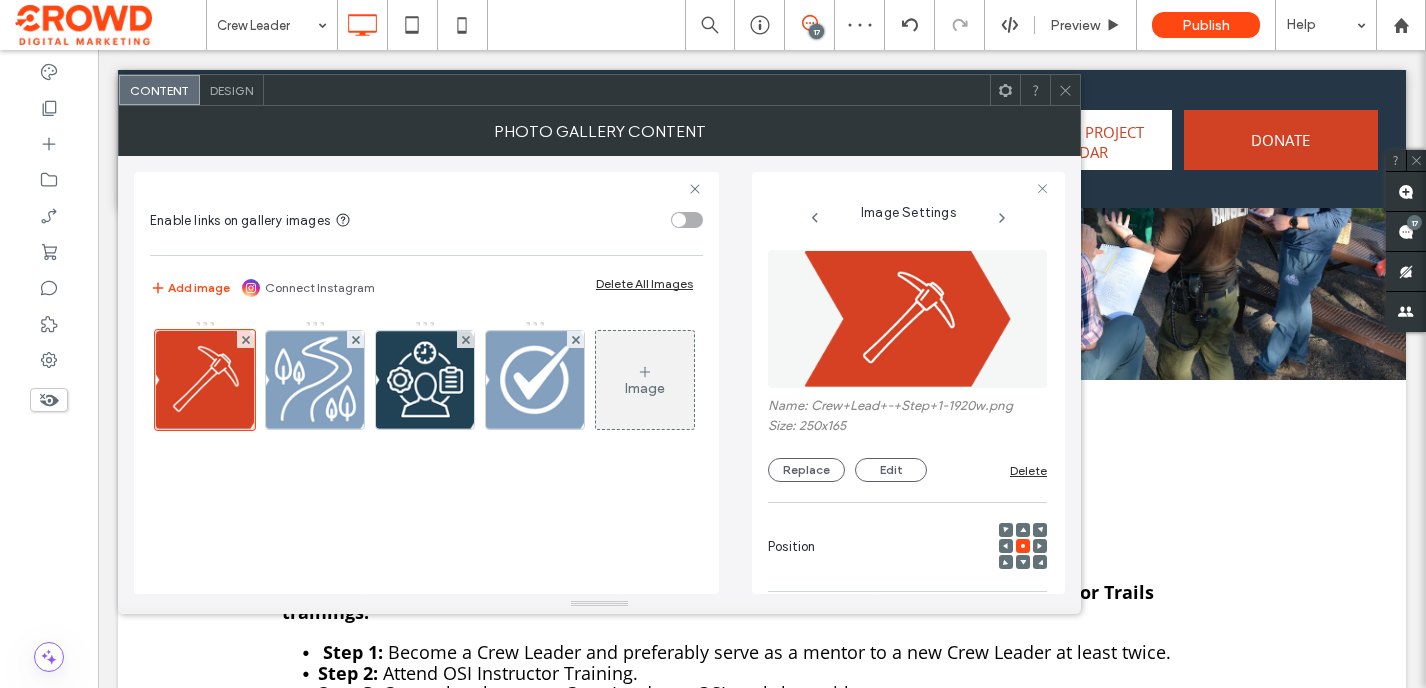 scroll, scrollTop: 0, scrollLeft: 17, axis: horizontal 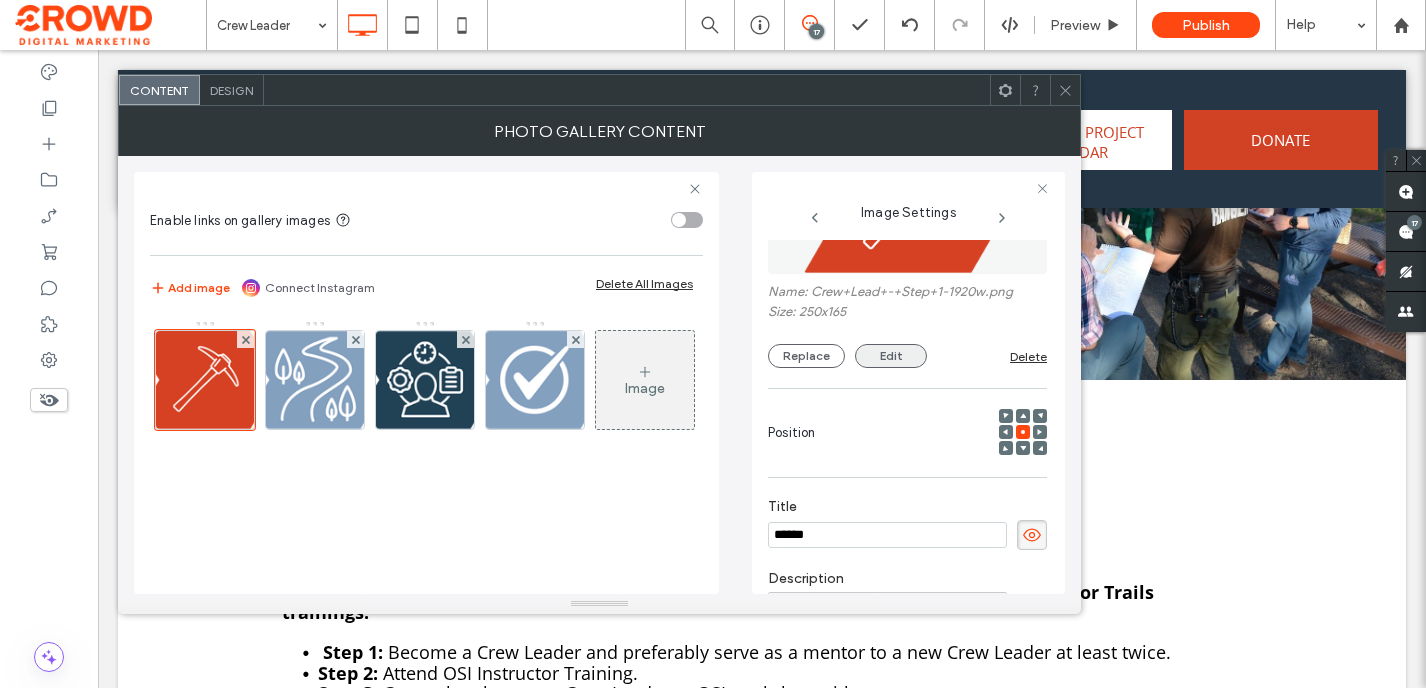 click on "Edit" at bounding box center (891, 356) 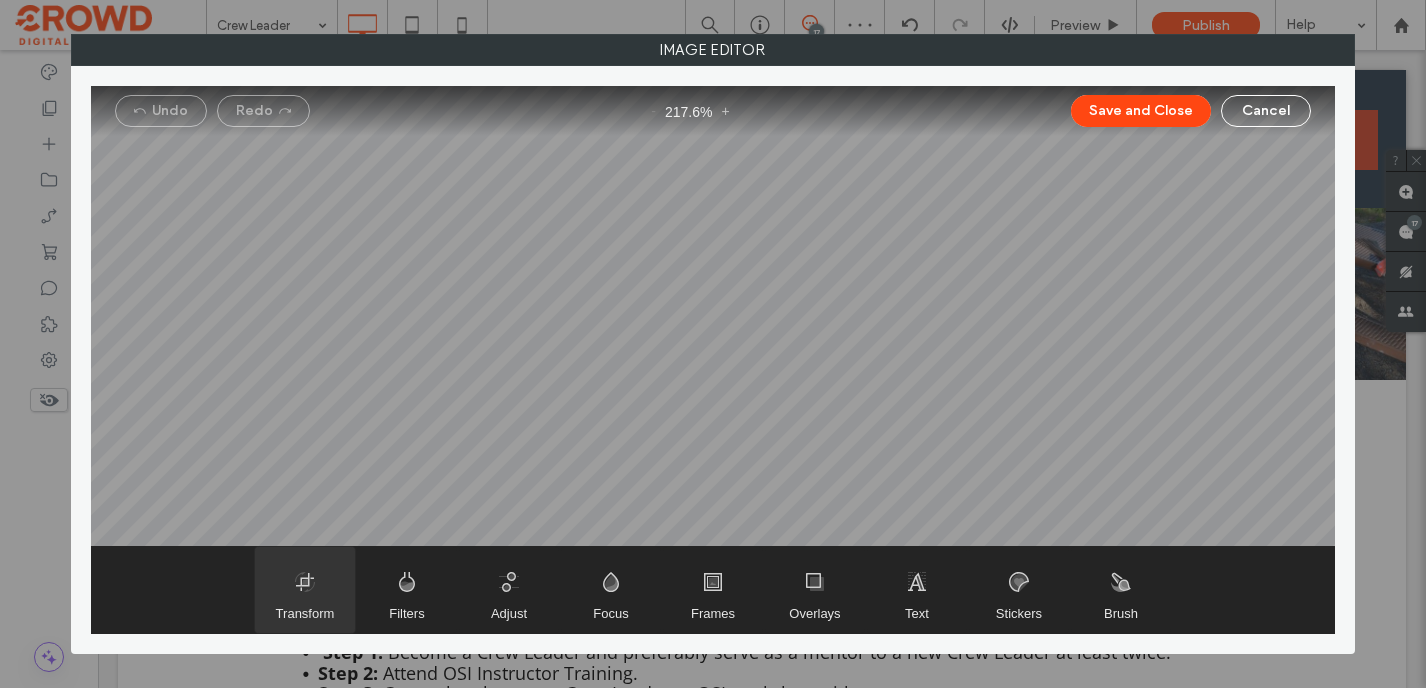 click on "Transform" at bounding box center (305, 613) 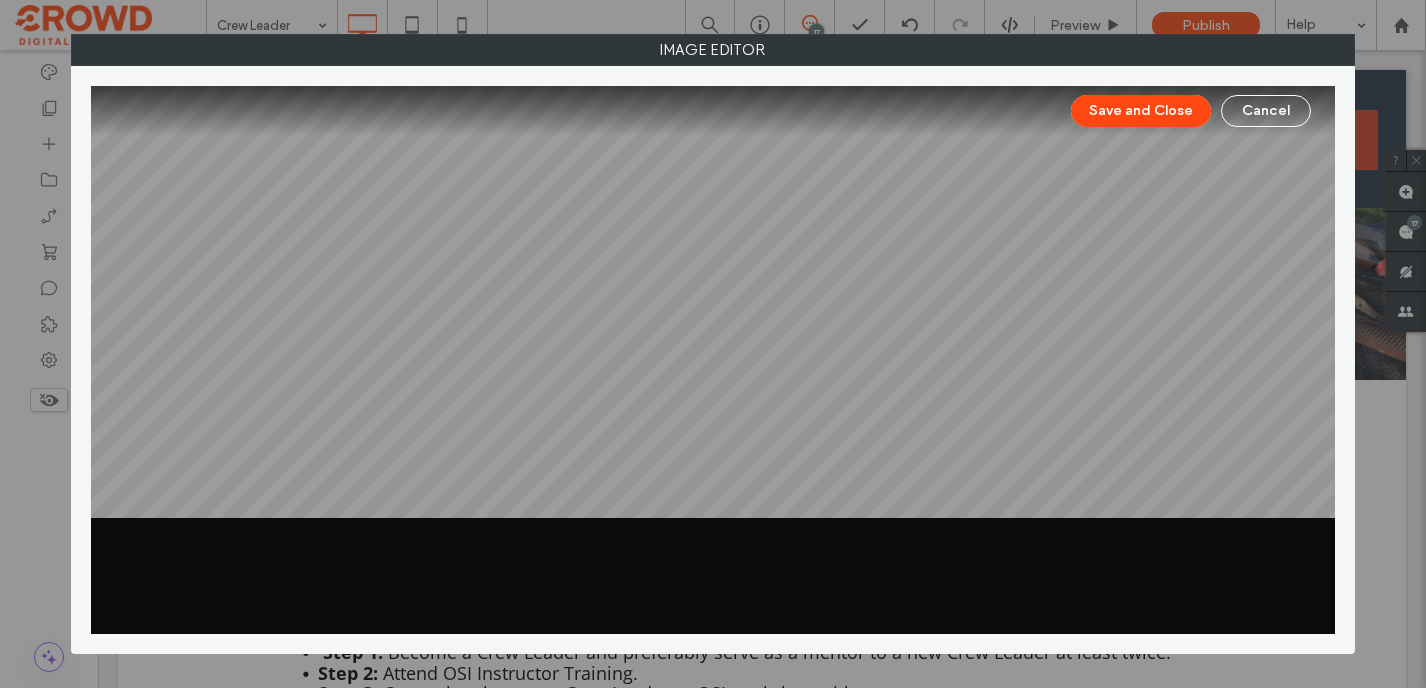 click on "Cancel" at bounding box center (1266, 111) 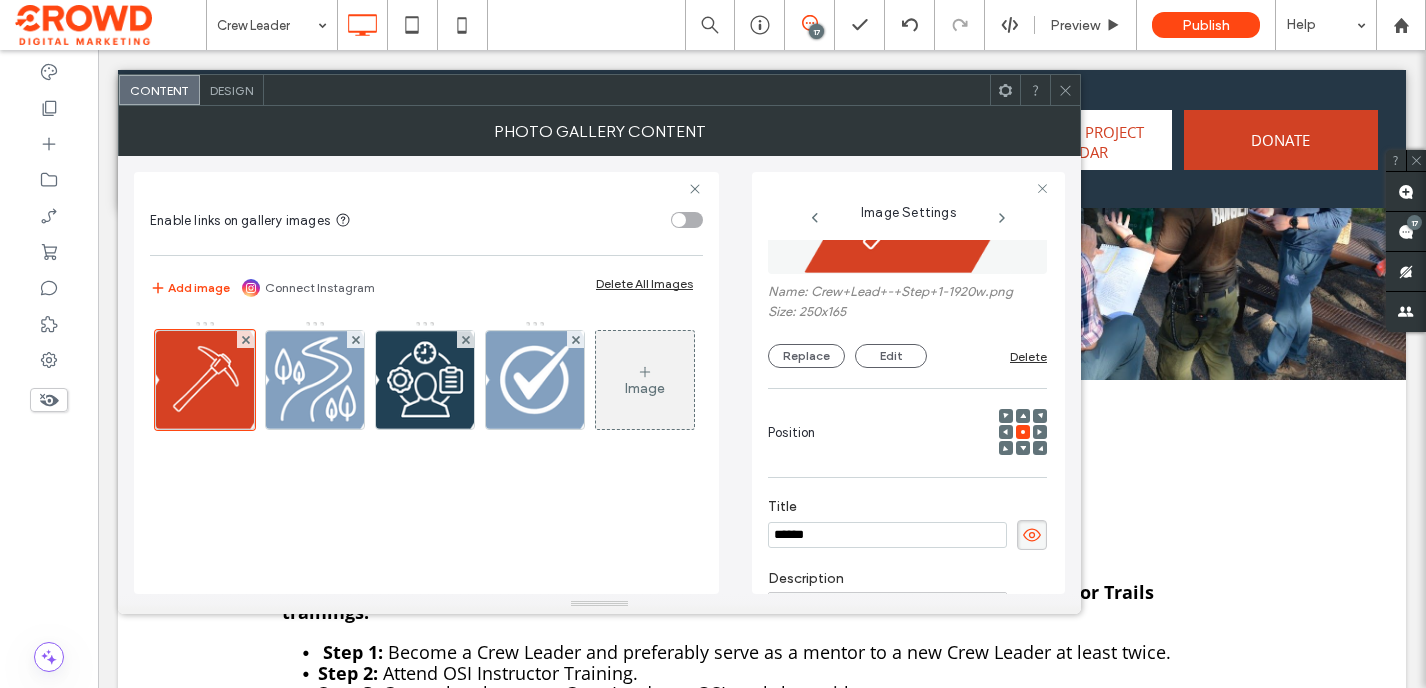 click 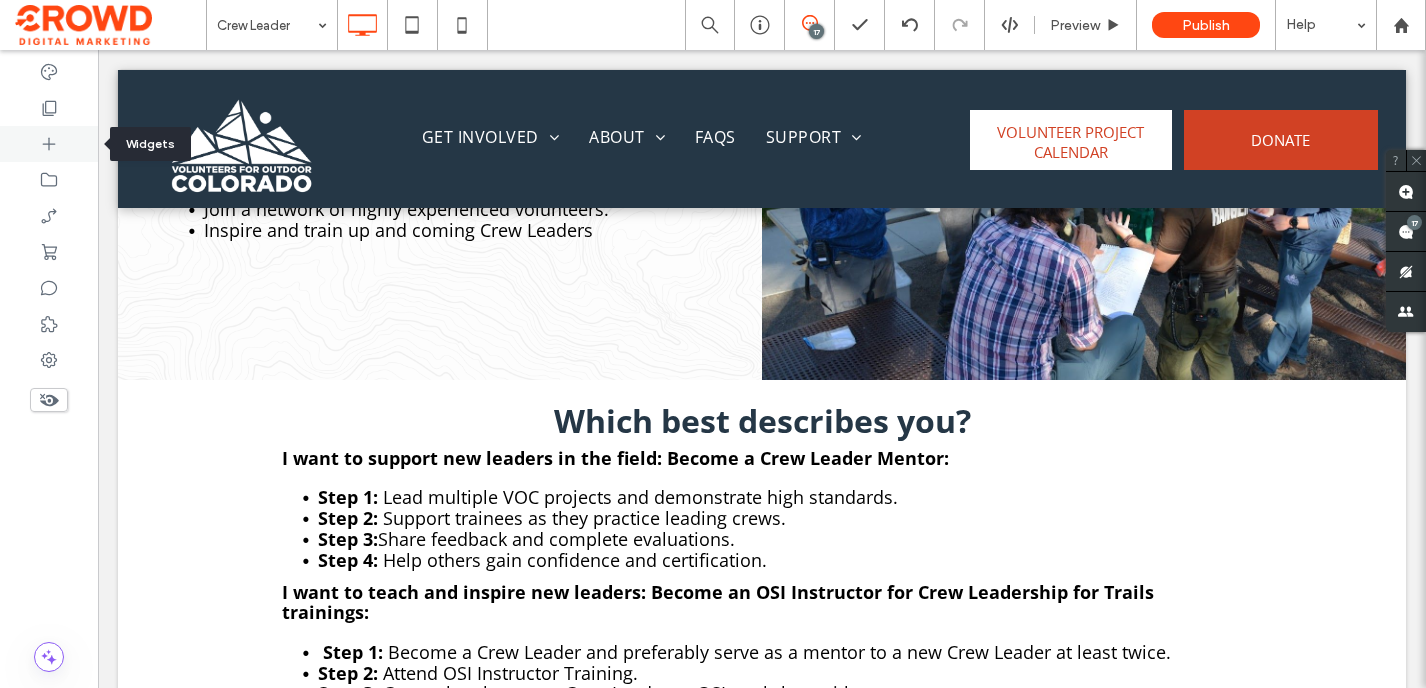 click at bounding box center (49, 144) 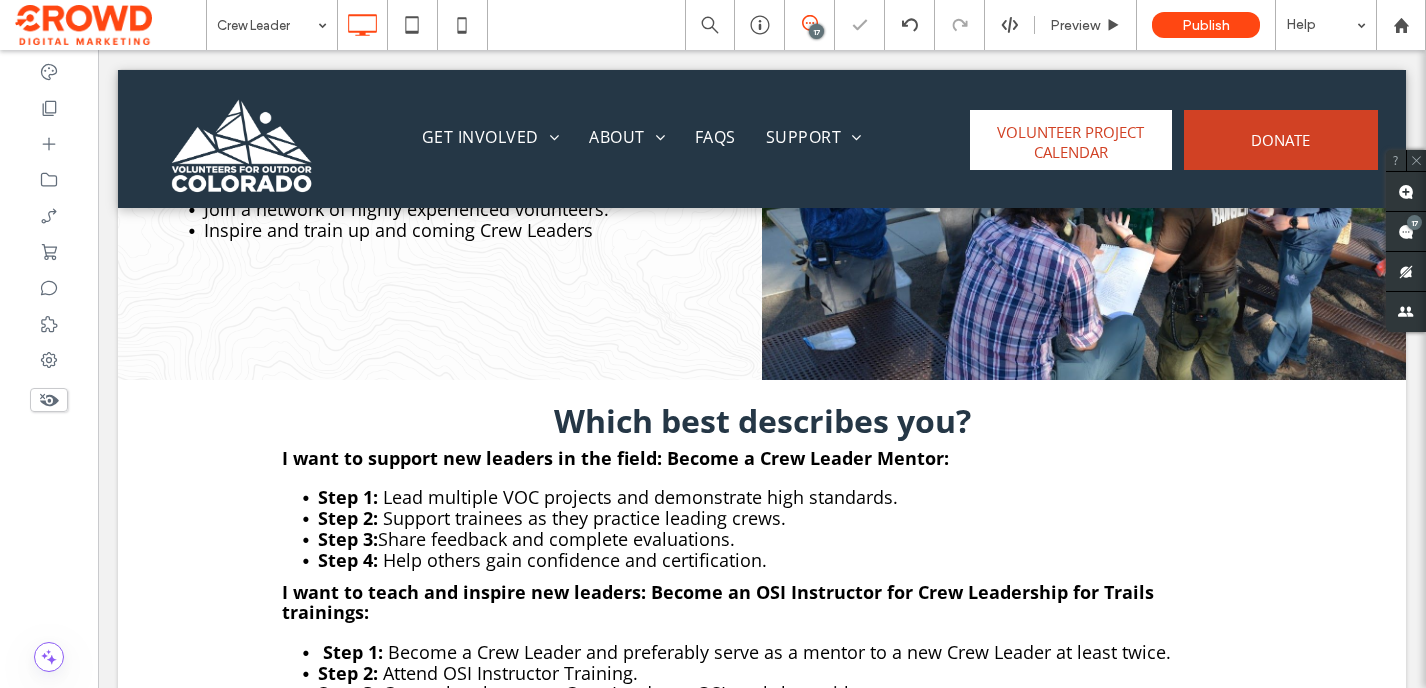 type on "*********" 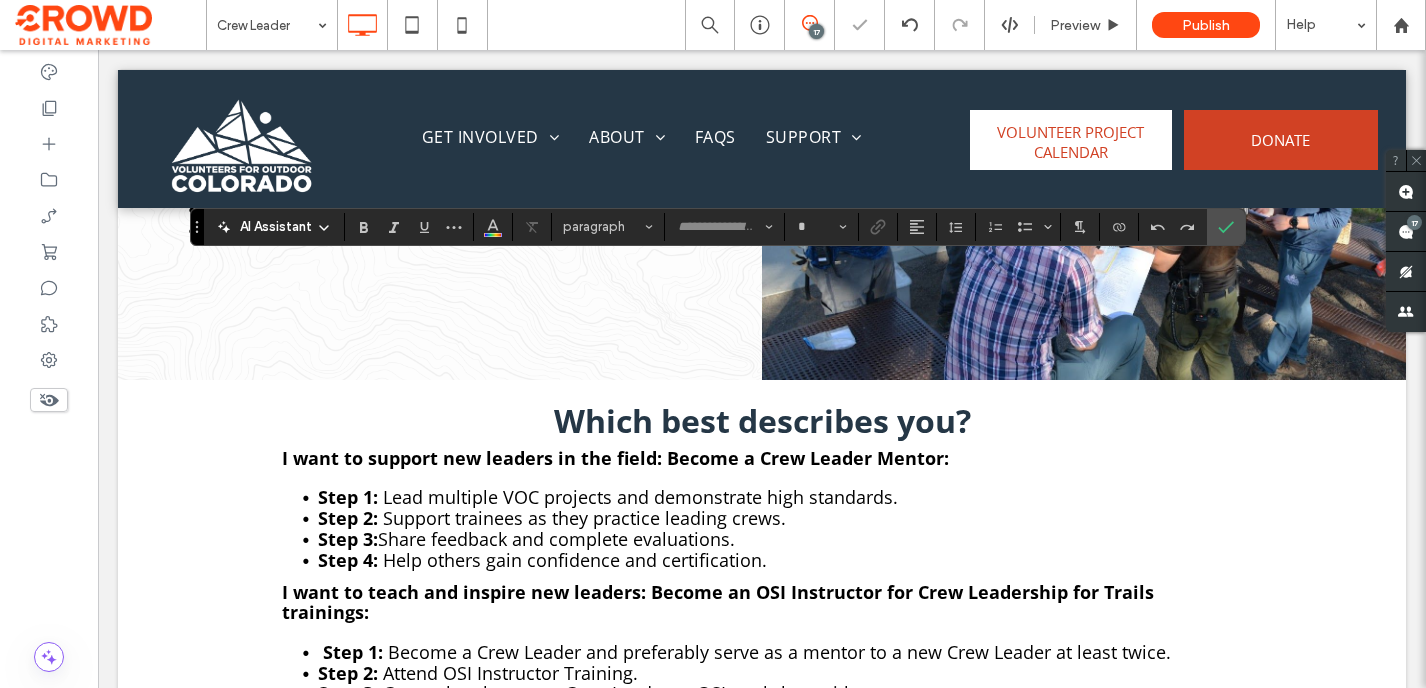 type on "*********" 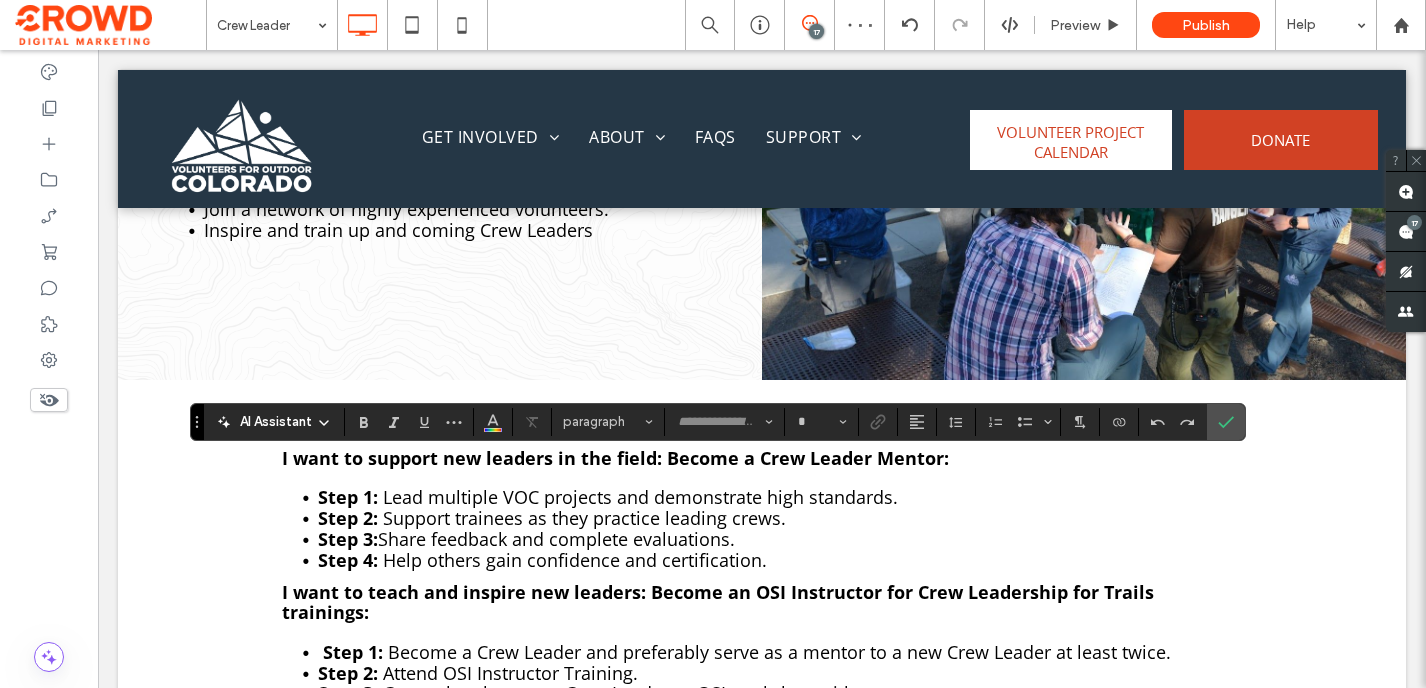 type on "*********" 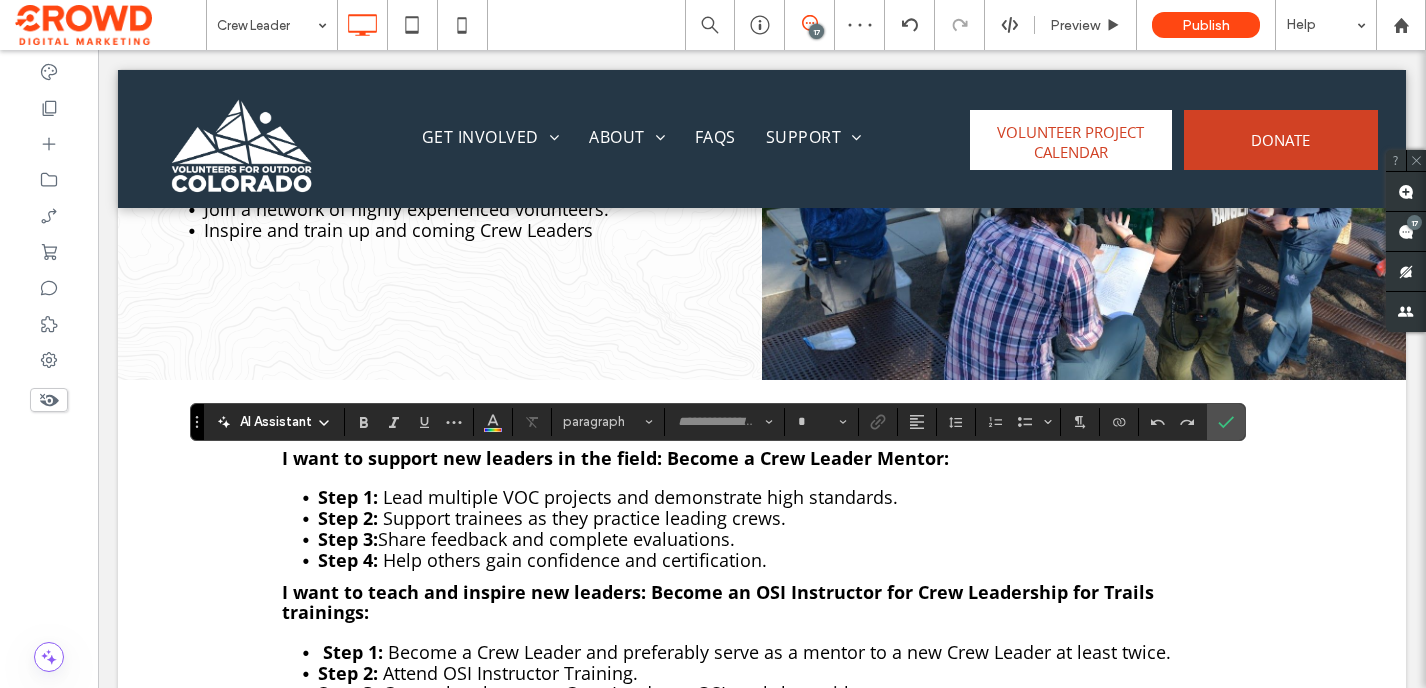 type on "**" 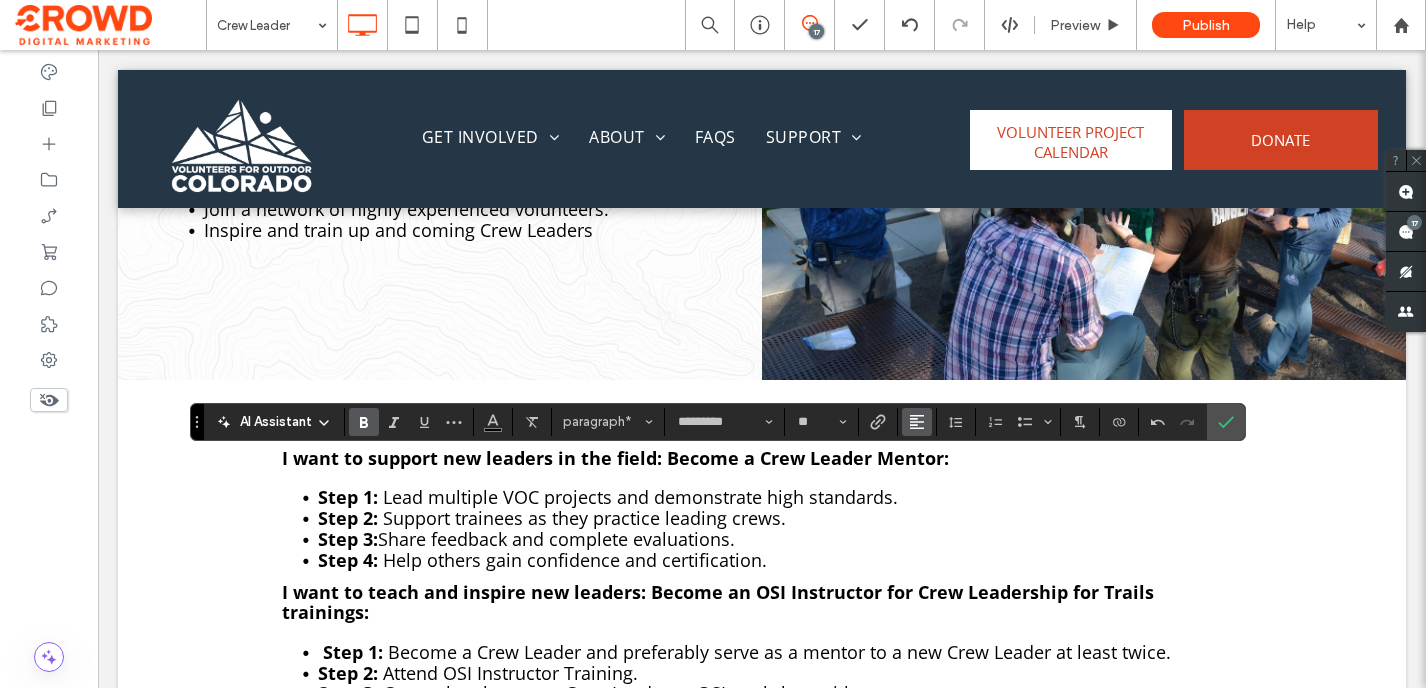 click 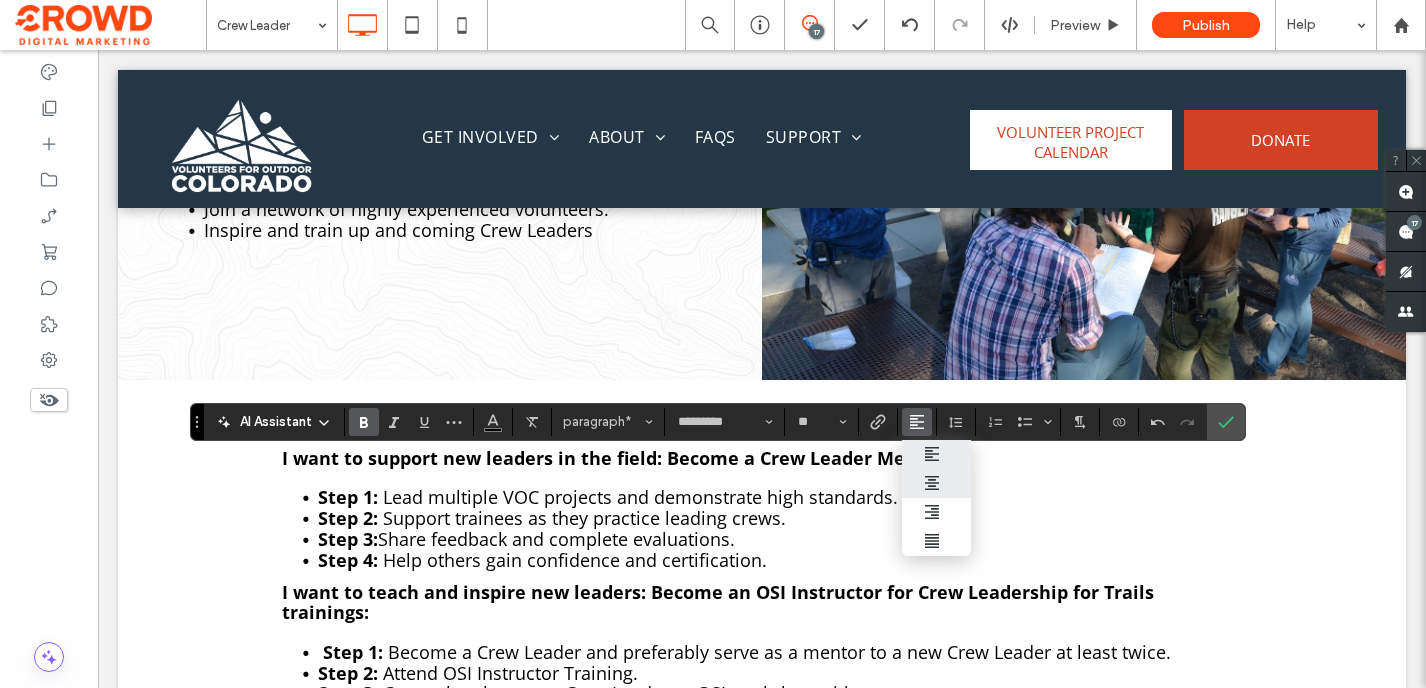 click at bounding box center [937, 483] 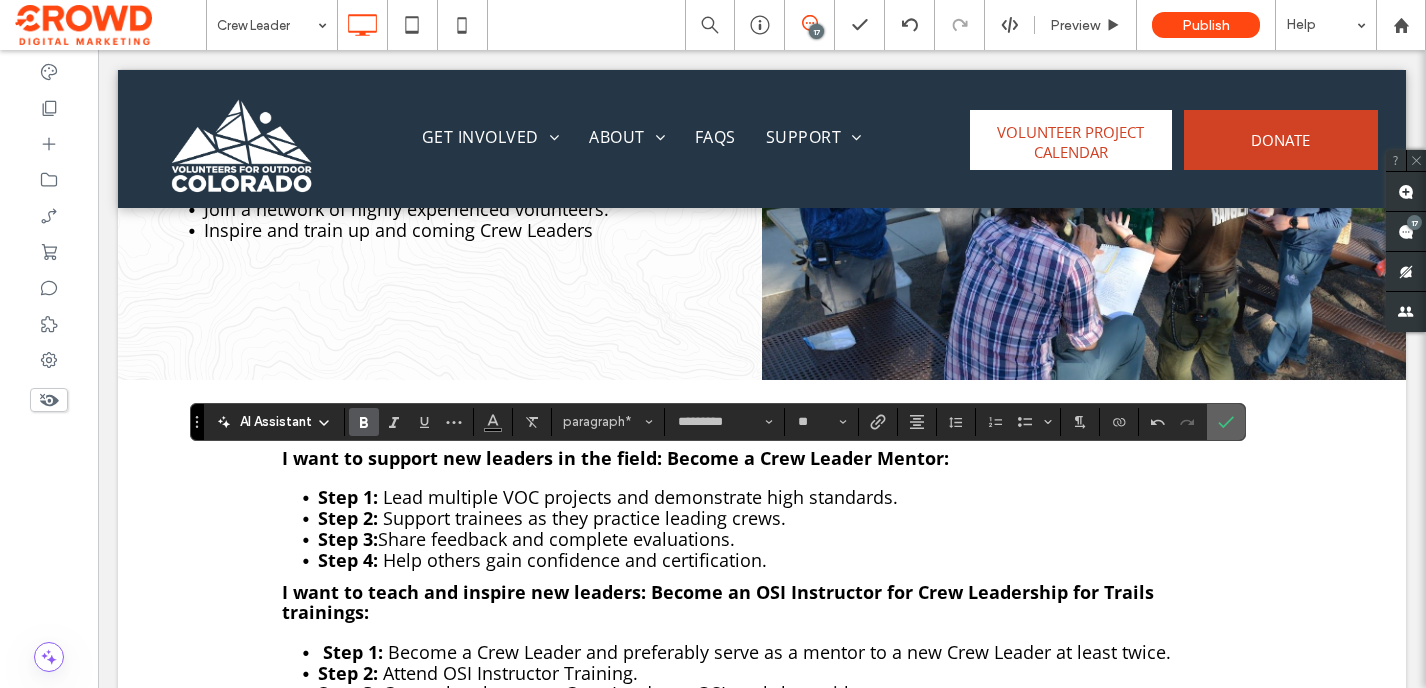 click 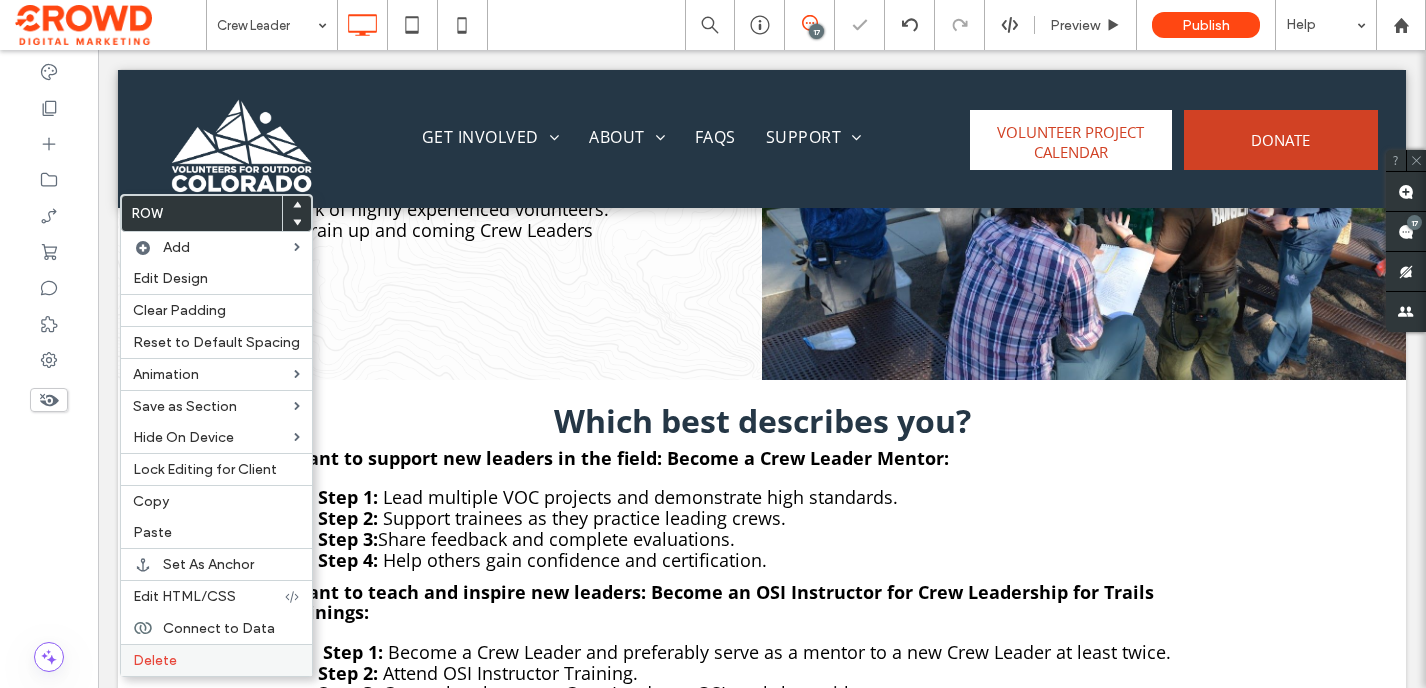 click on "Delete" at bounding box center [216, 660] 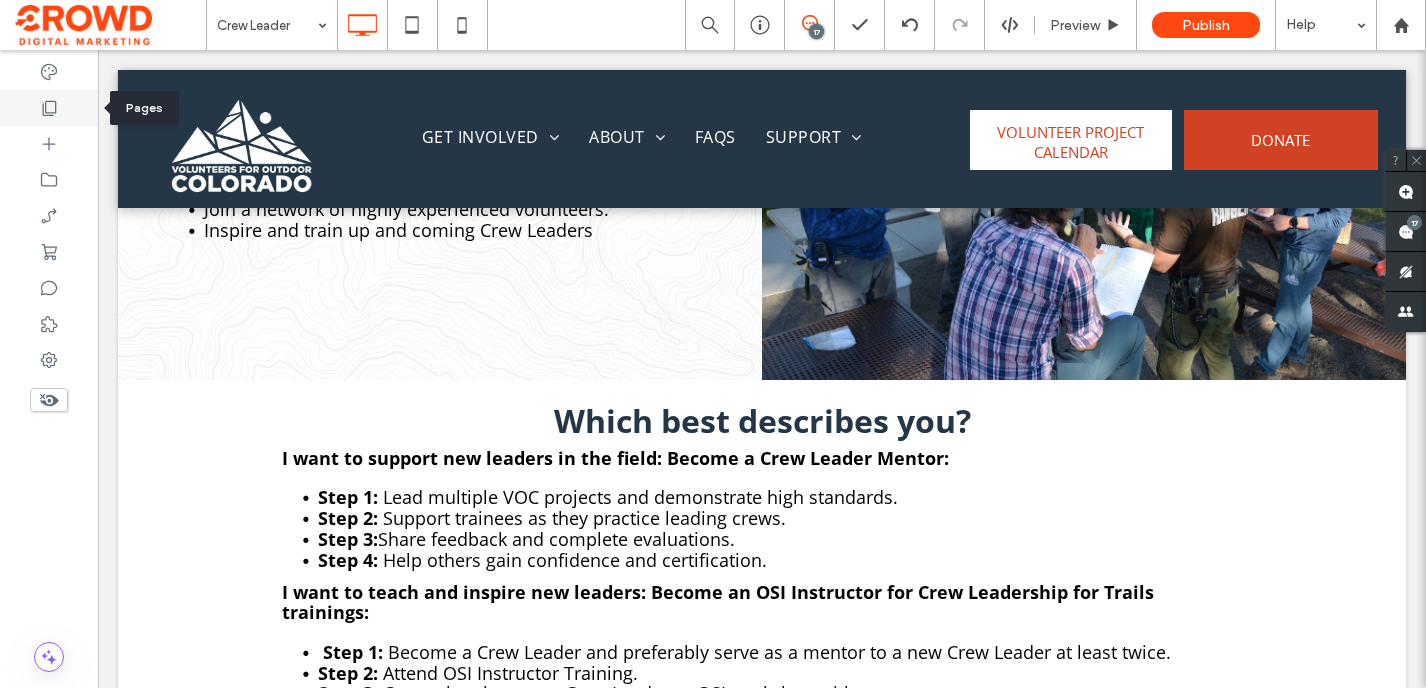 click at bounding box center [49, 108] 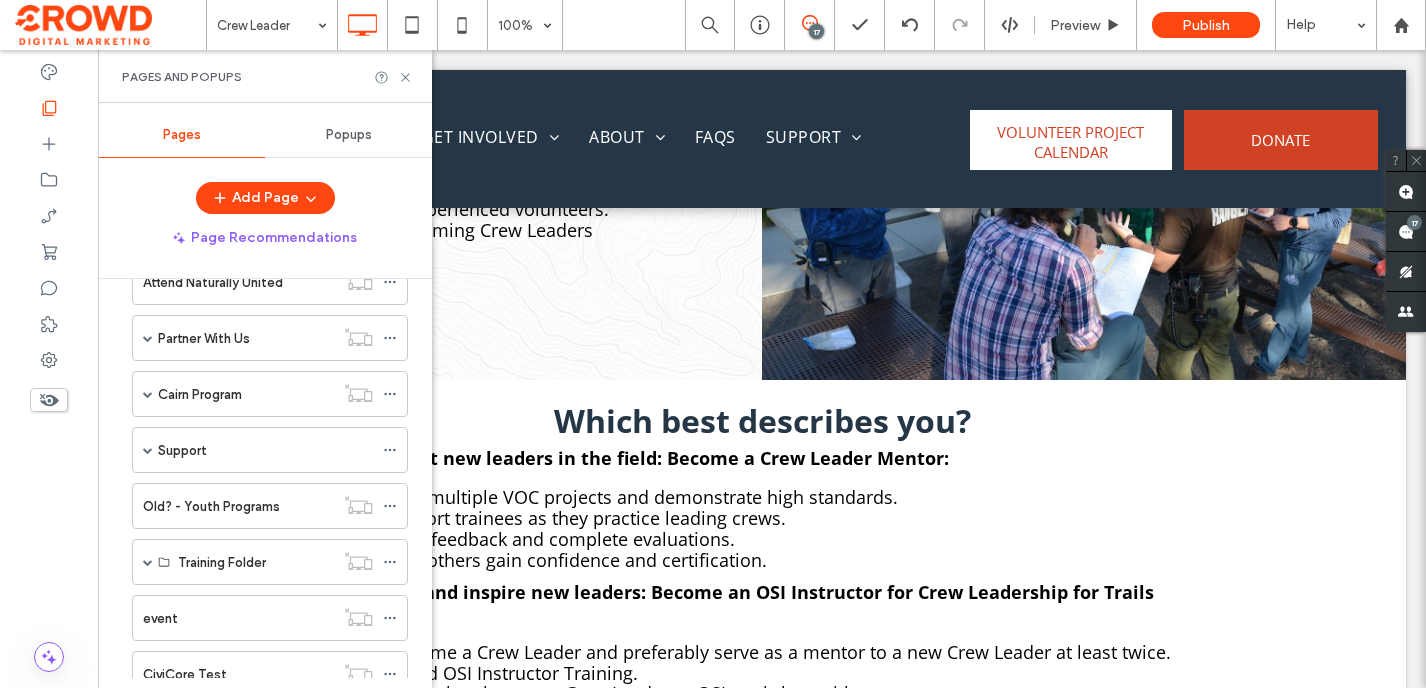 scroll, scrollTop: 1575, scrollLeft: 0, axis: vertical 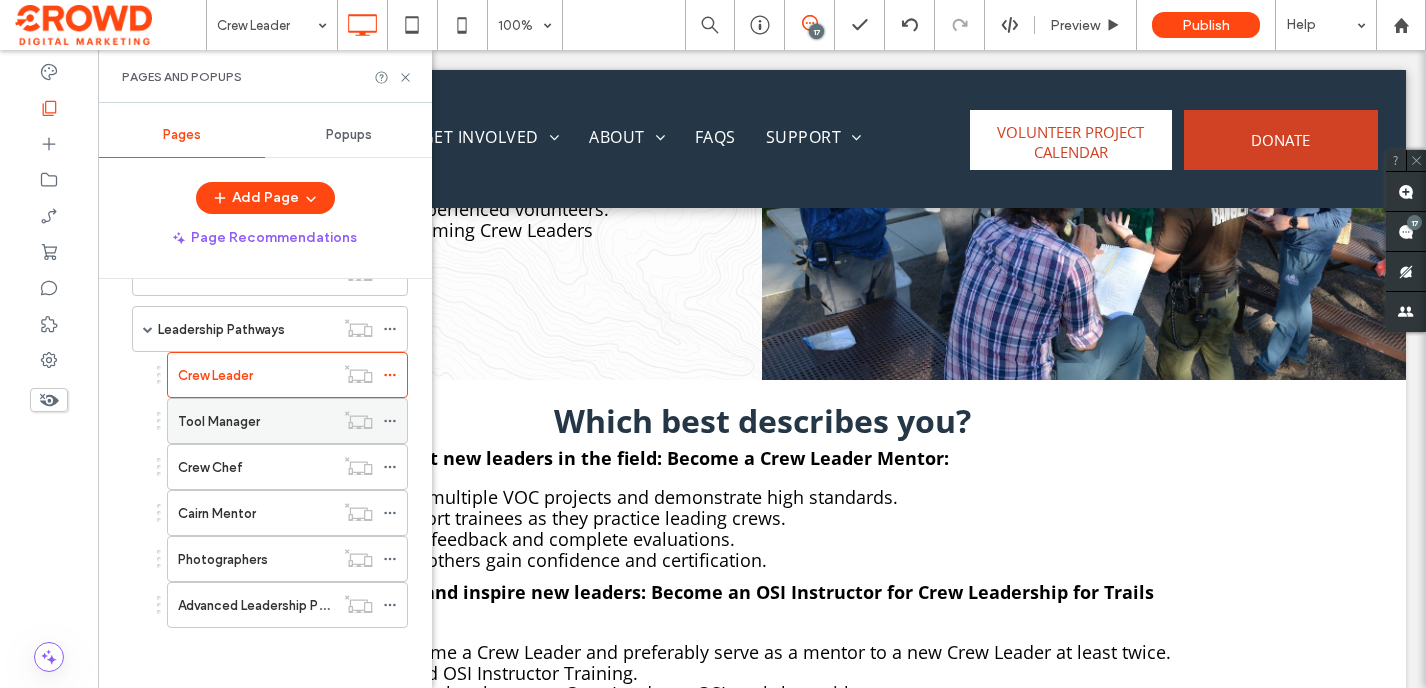 click on "Tool Manager" at bounding box center (256, 421) 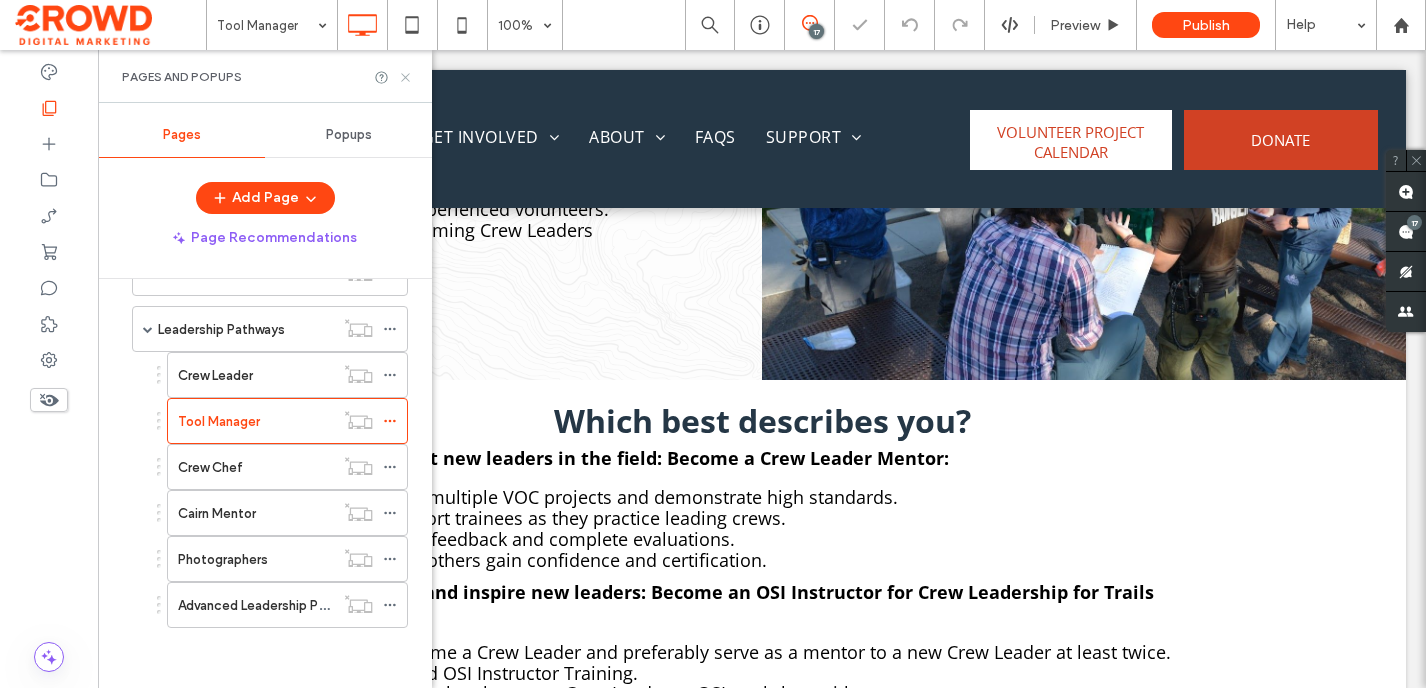 click 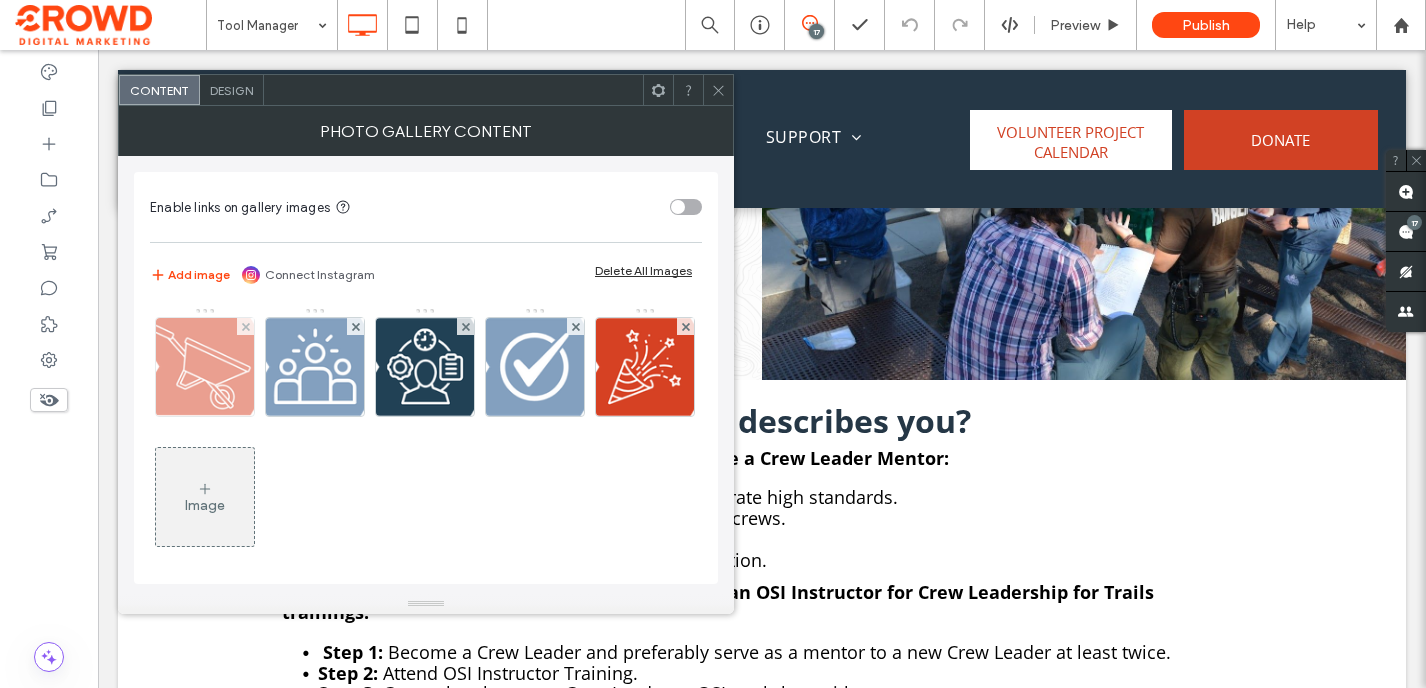 click at bounding box center (205, 367) 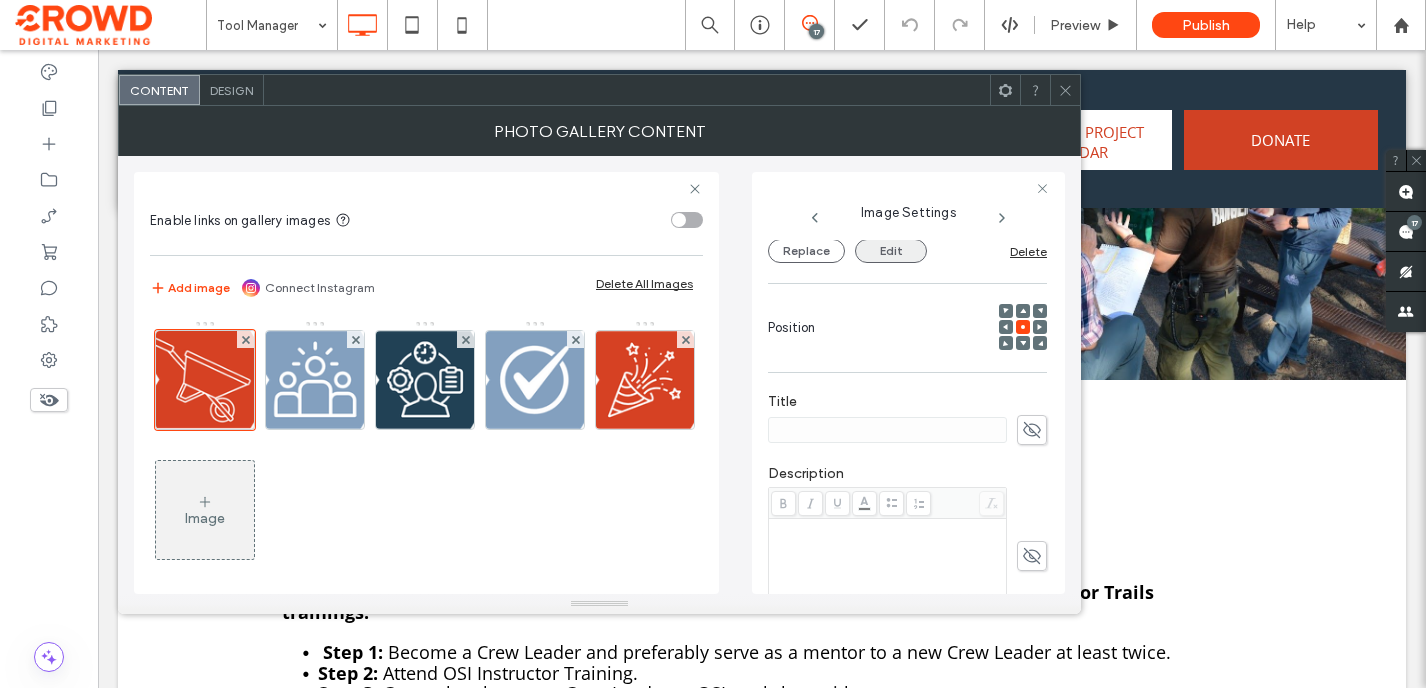 scroll, scrollTop: 243, scrollLeft: 0, axis: vertical 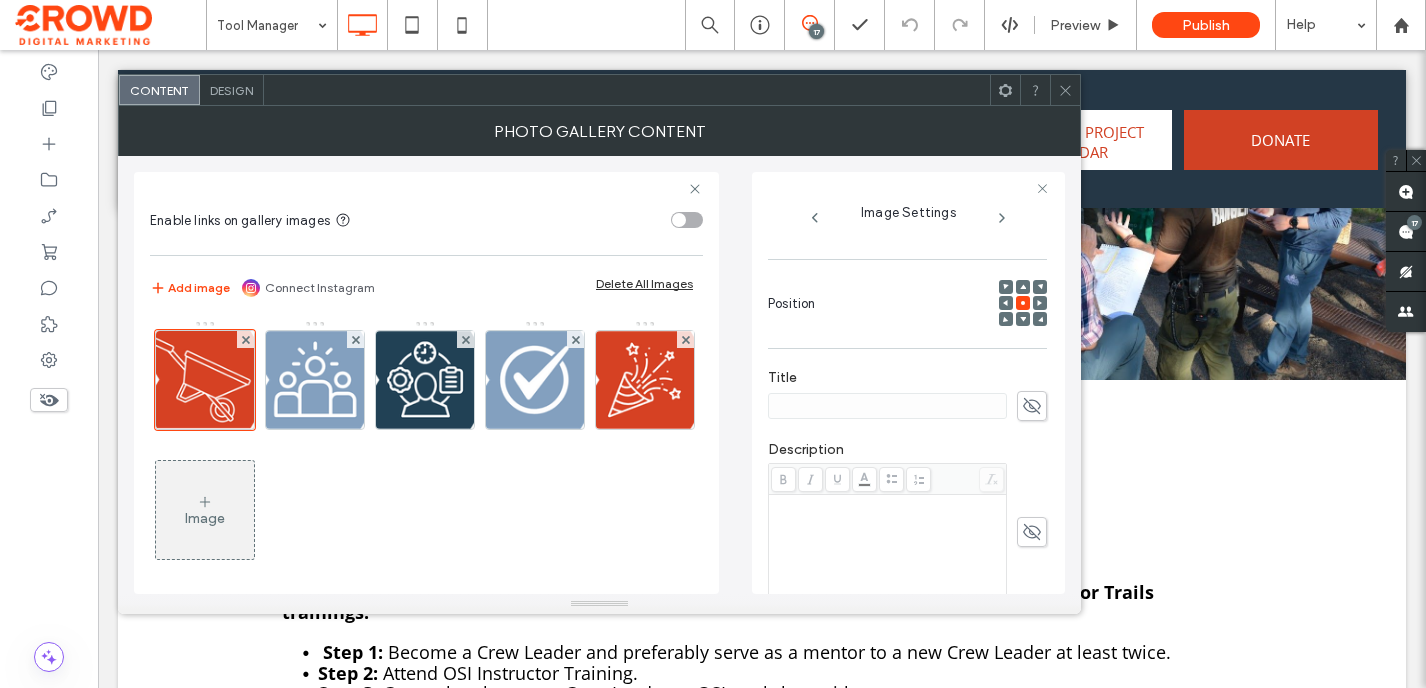 click 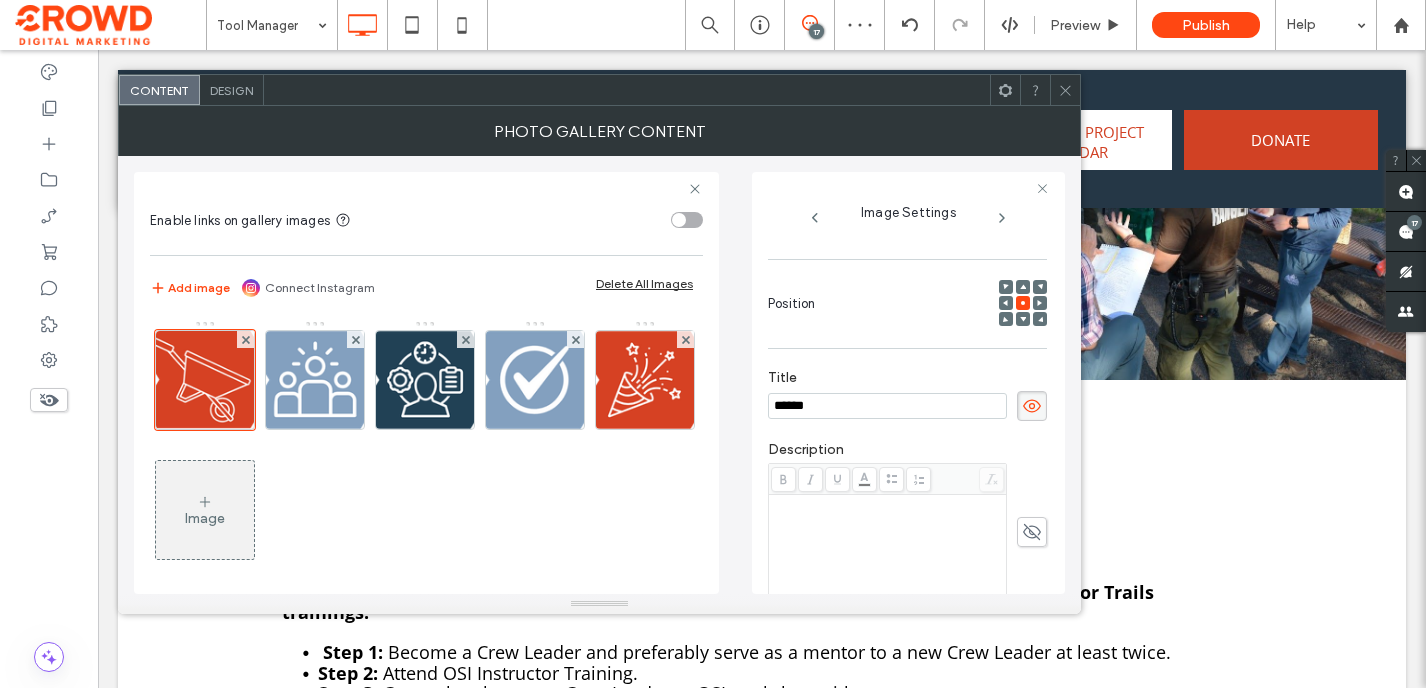 type on "******" 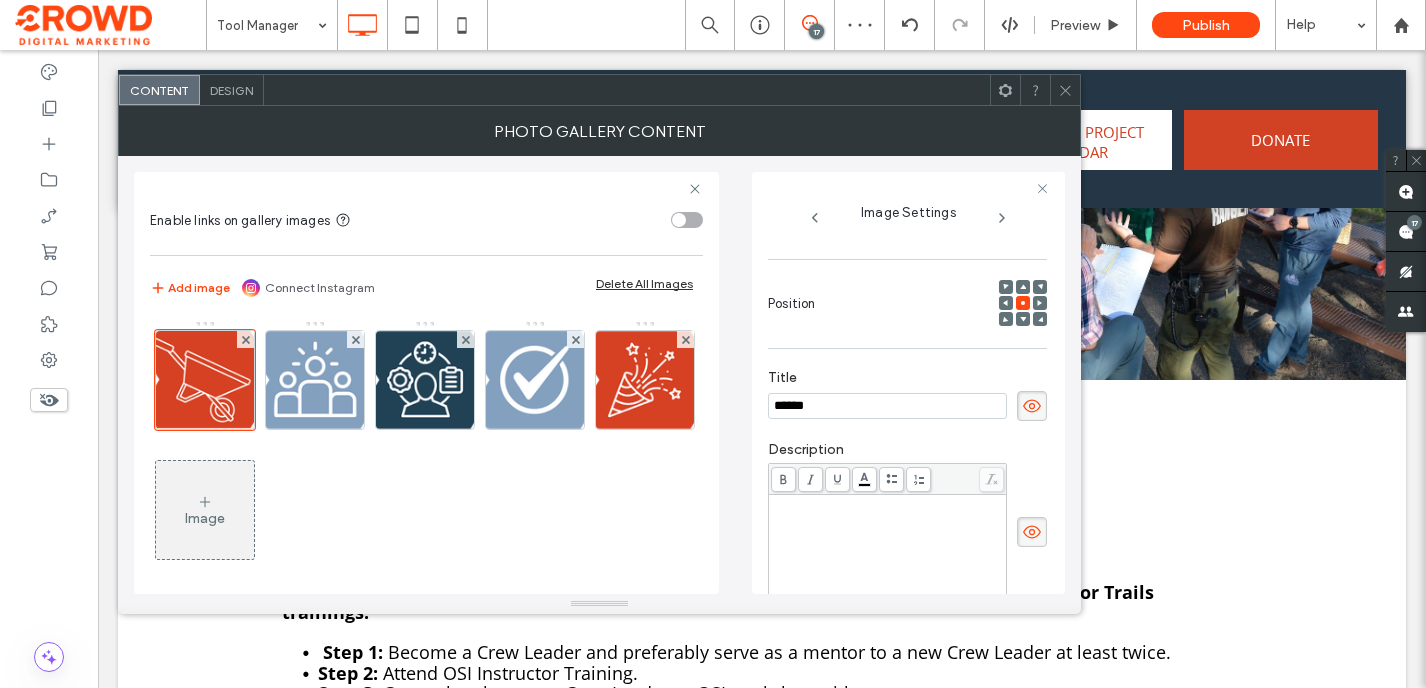 click at bounding box center (888, 547) 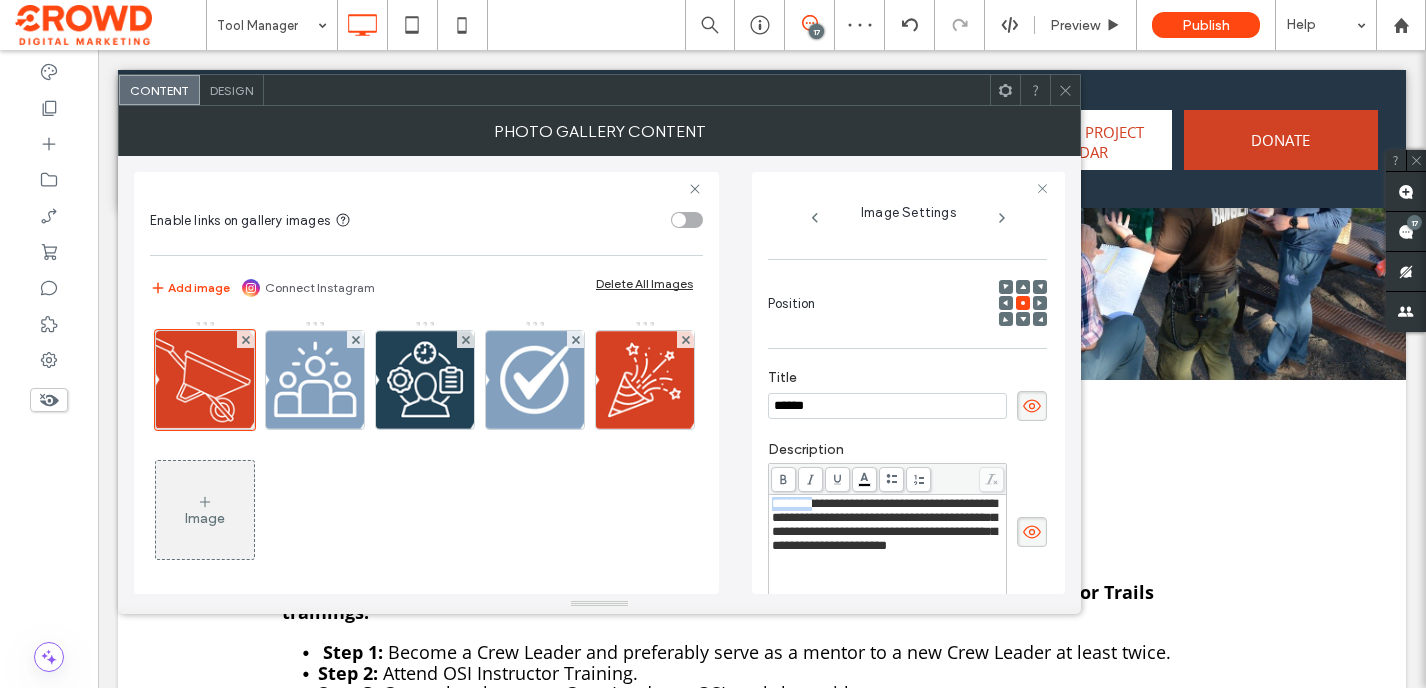 drag, startPoint x: 817, startPoint y: 511, endPoint x: 738, endPoint y: 511, distance: 79 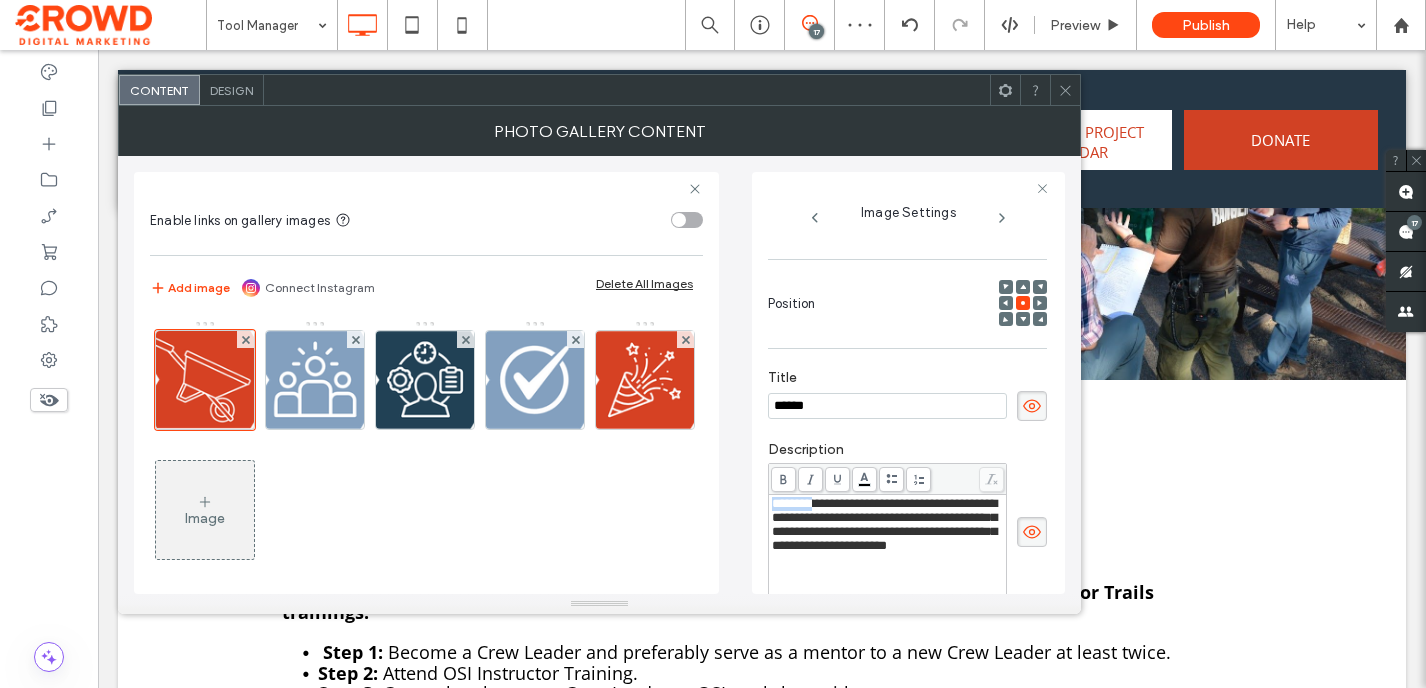 click on "**********" at bounding box center (599, 375) 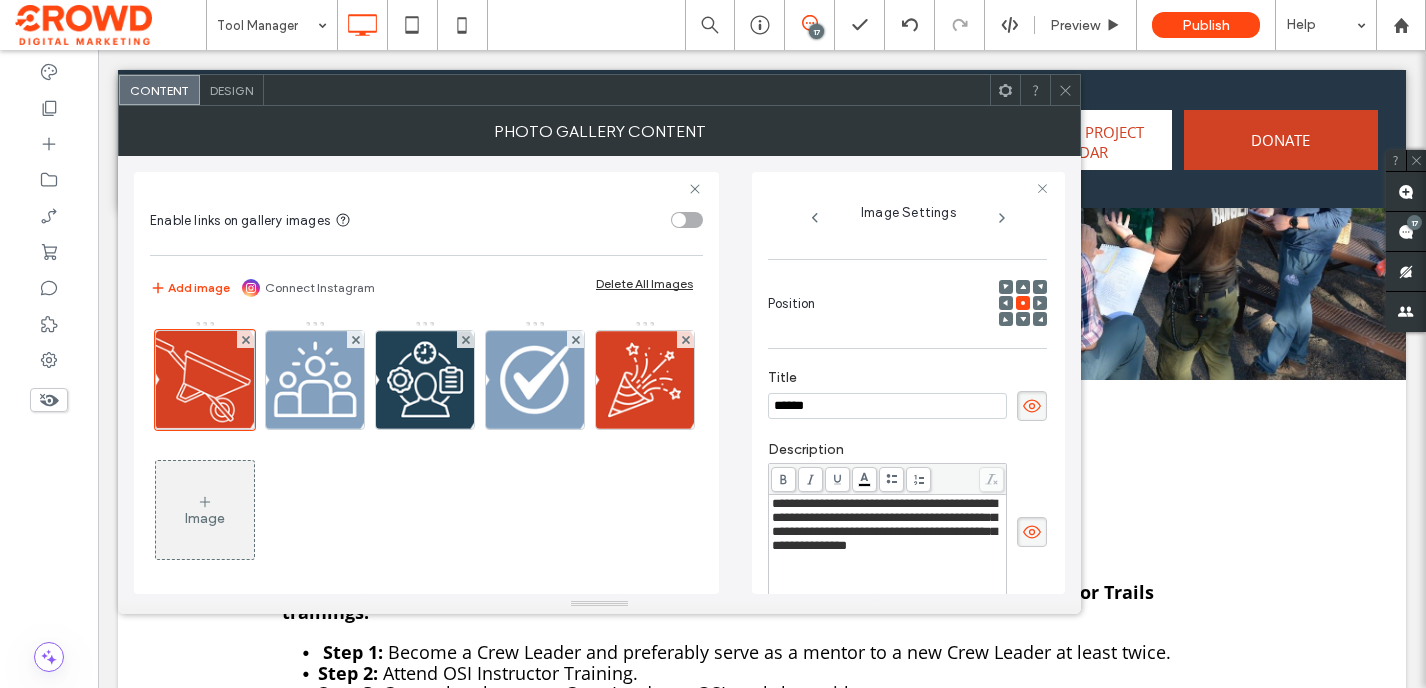 scroll, scrollTop: 261, scrollLeft: 0, axis: vertical 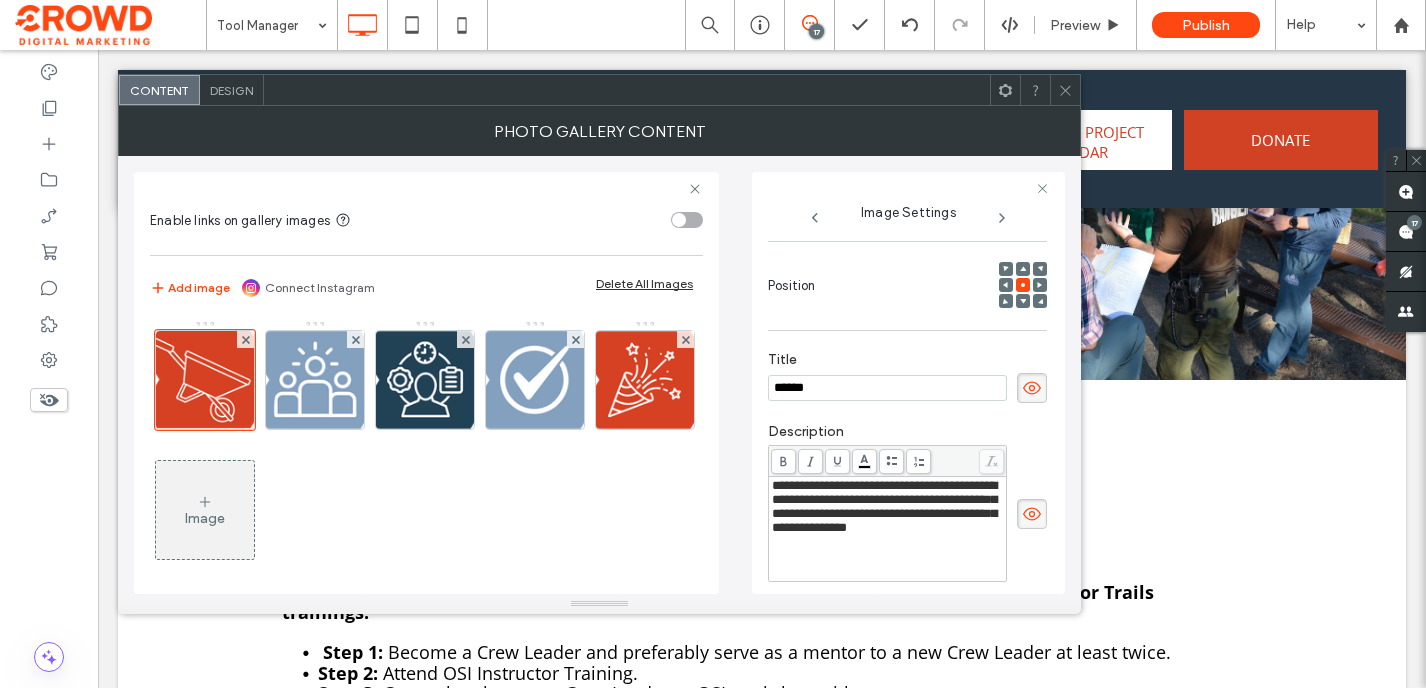 click at bounding box center [888, 542] 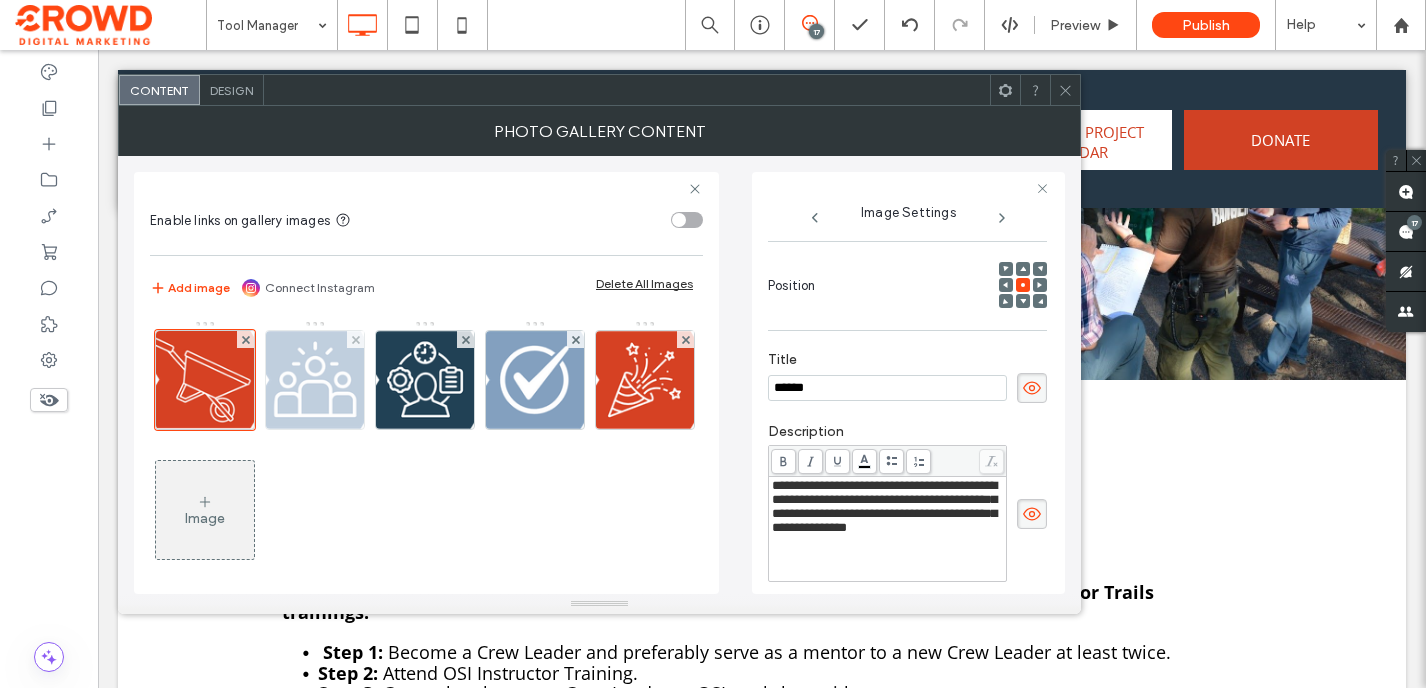 click at bounding box center [315, 380] 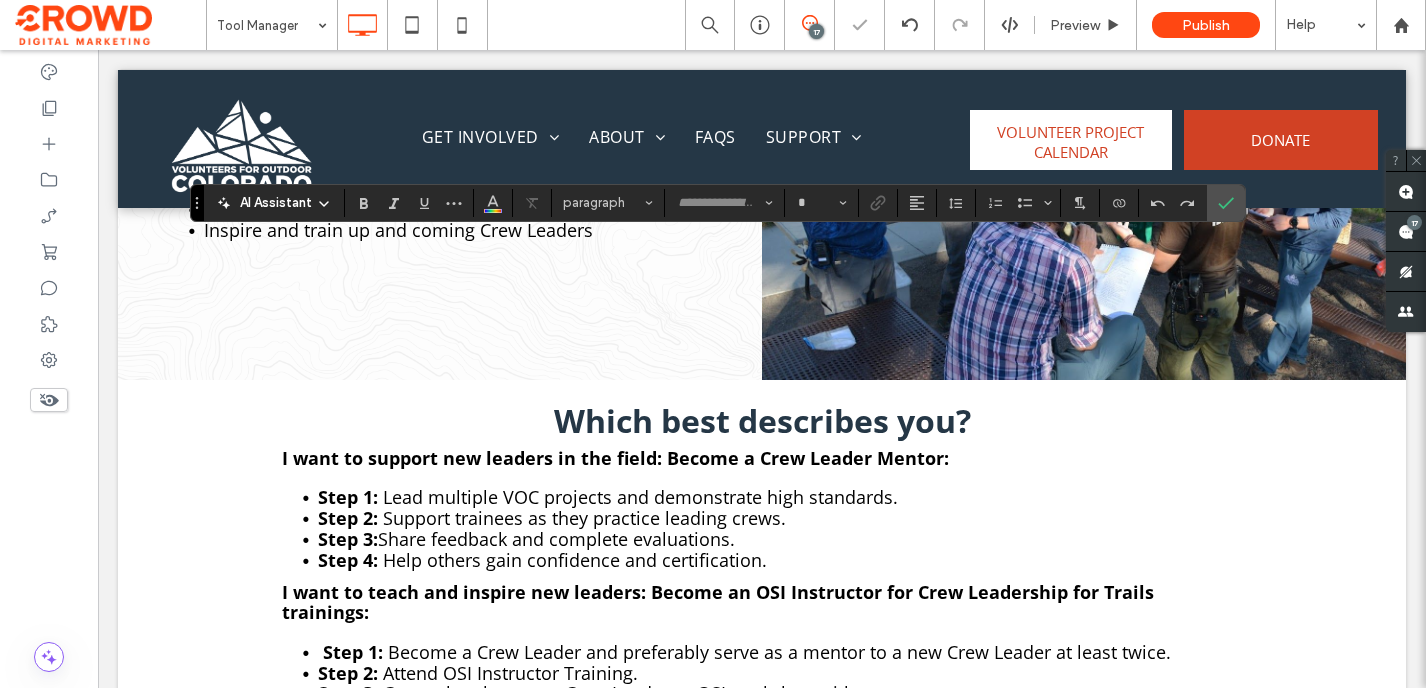 type on "*********" 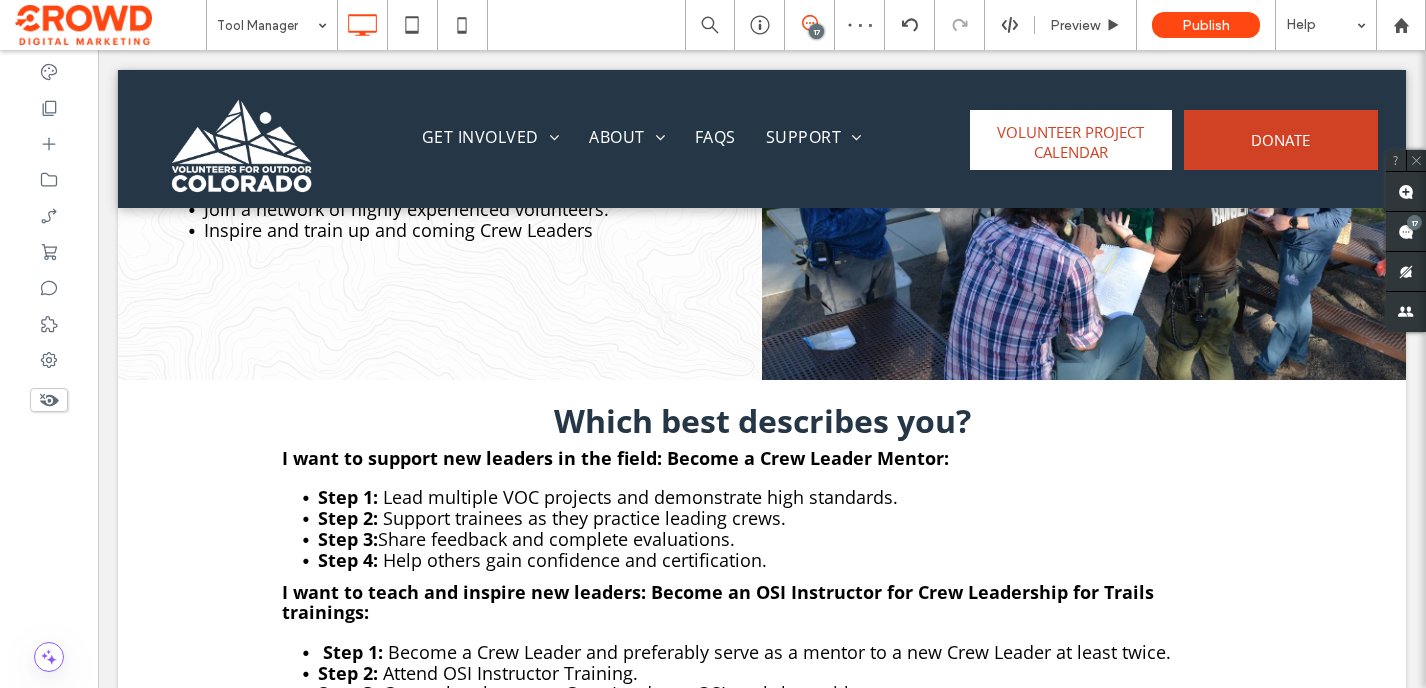 type on "*********" 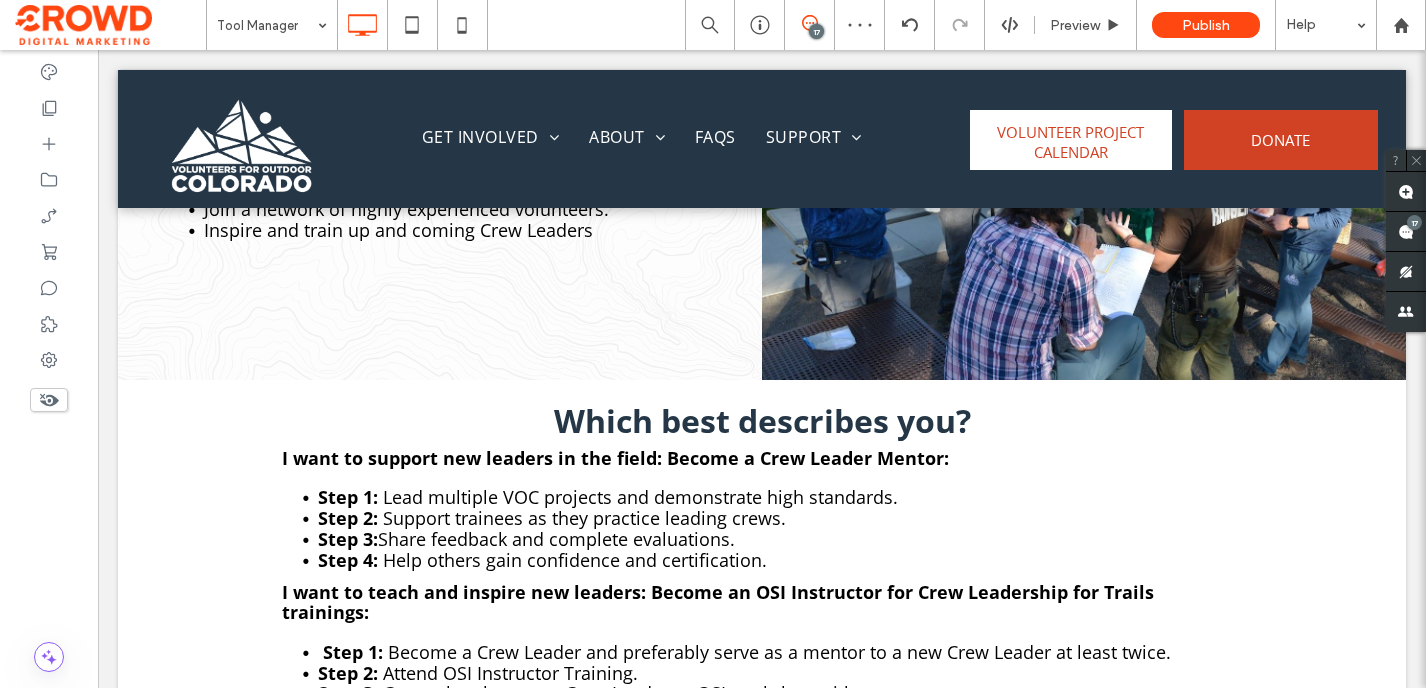 type on "**" 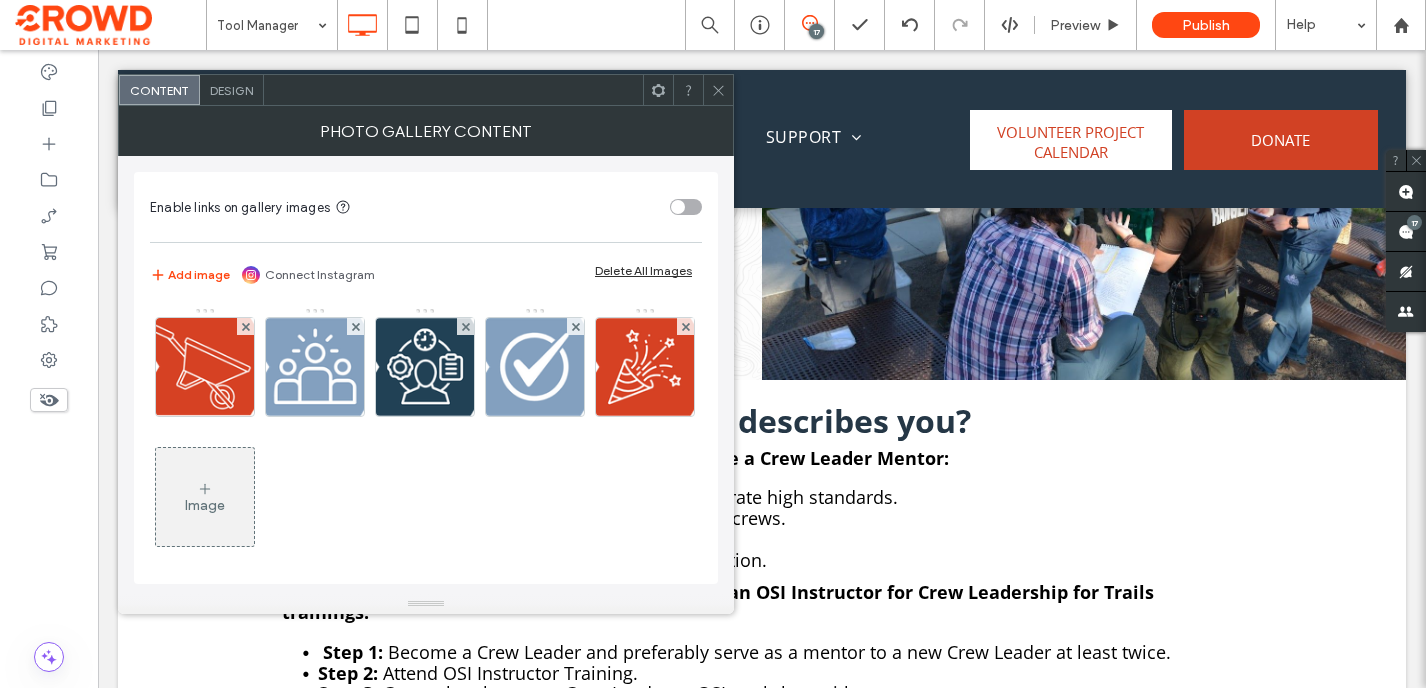 click on "Design" at bounding box center (231, 90) 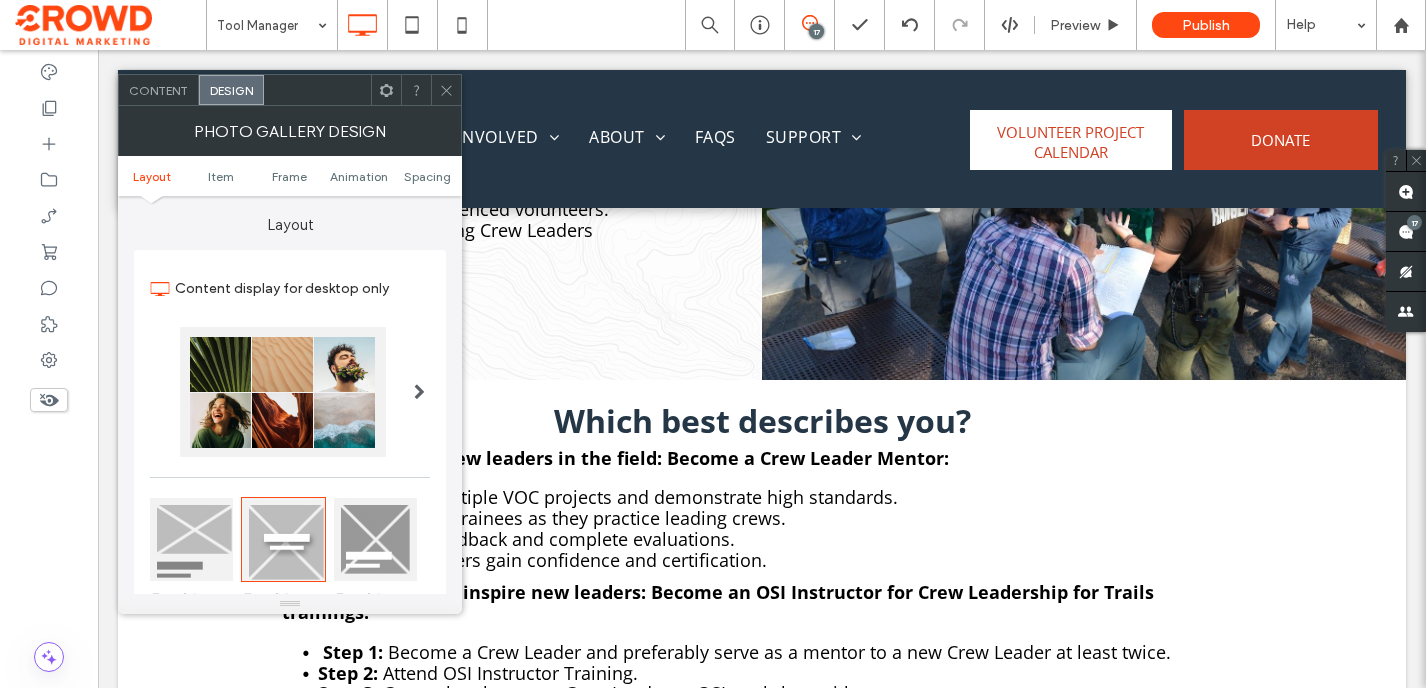 click at bounding box center [191, 539] 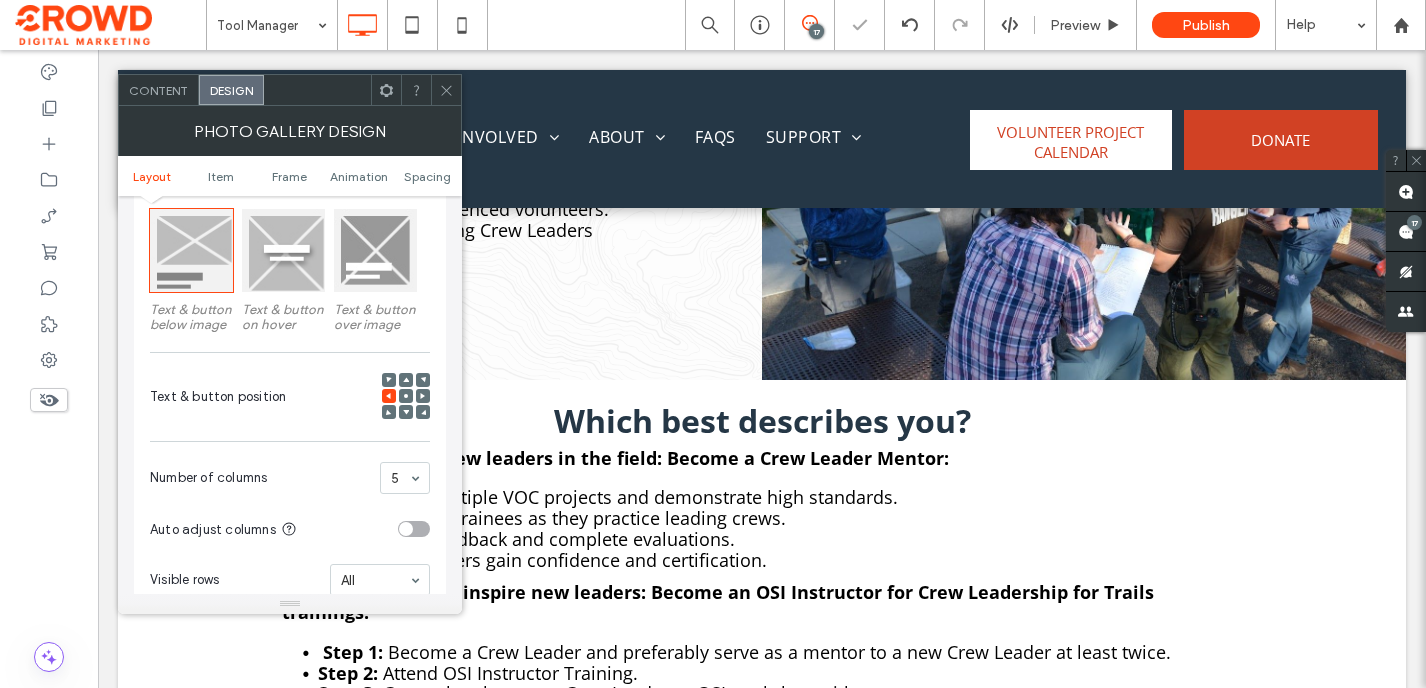 scroll, scrollTop: 332, scrollLeft: 0, axis: vertical 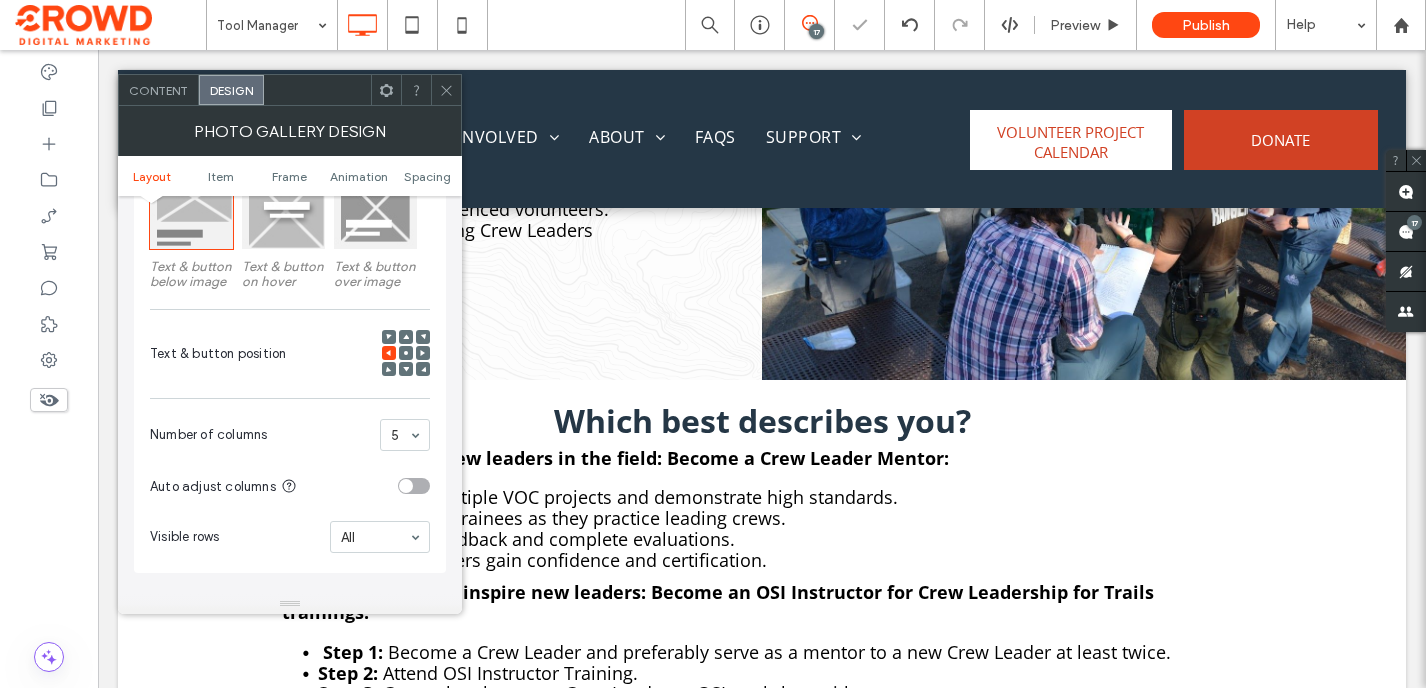 click 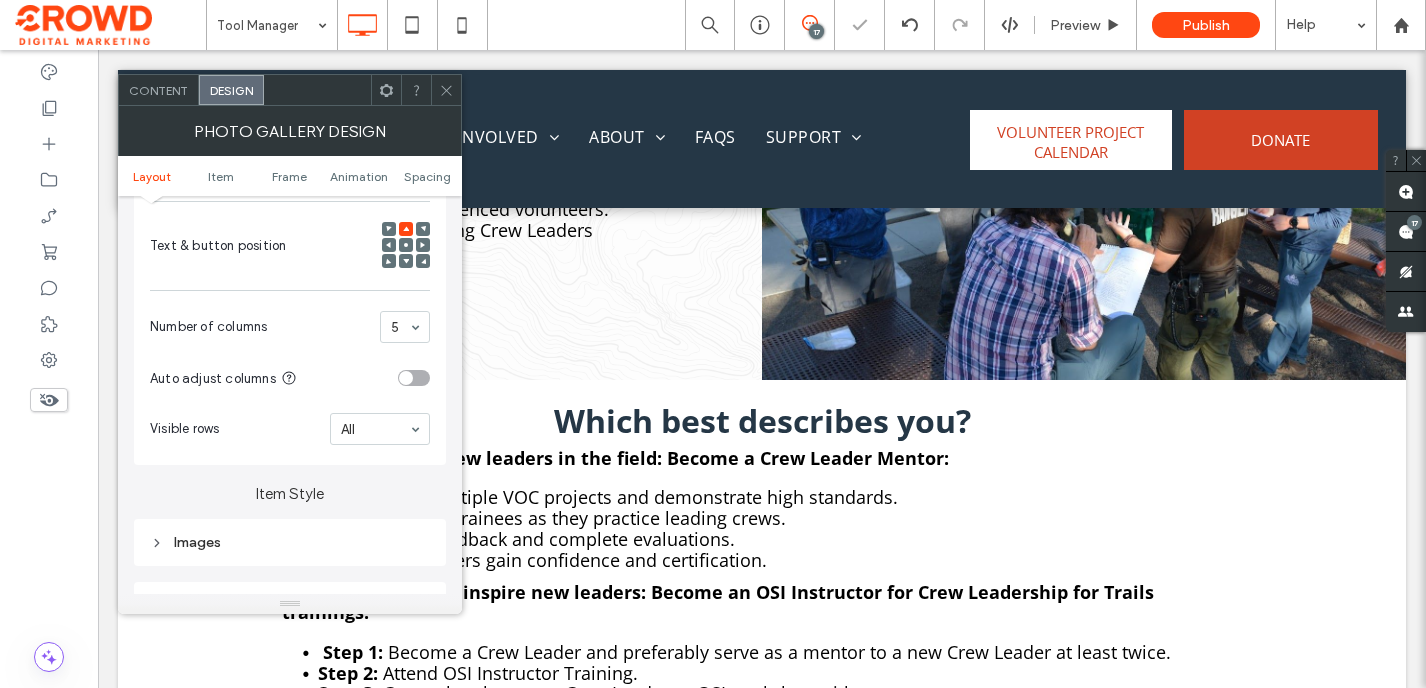scroll, scrollTop: 584, scrollLeft: 0, axis: vertical 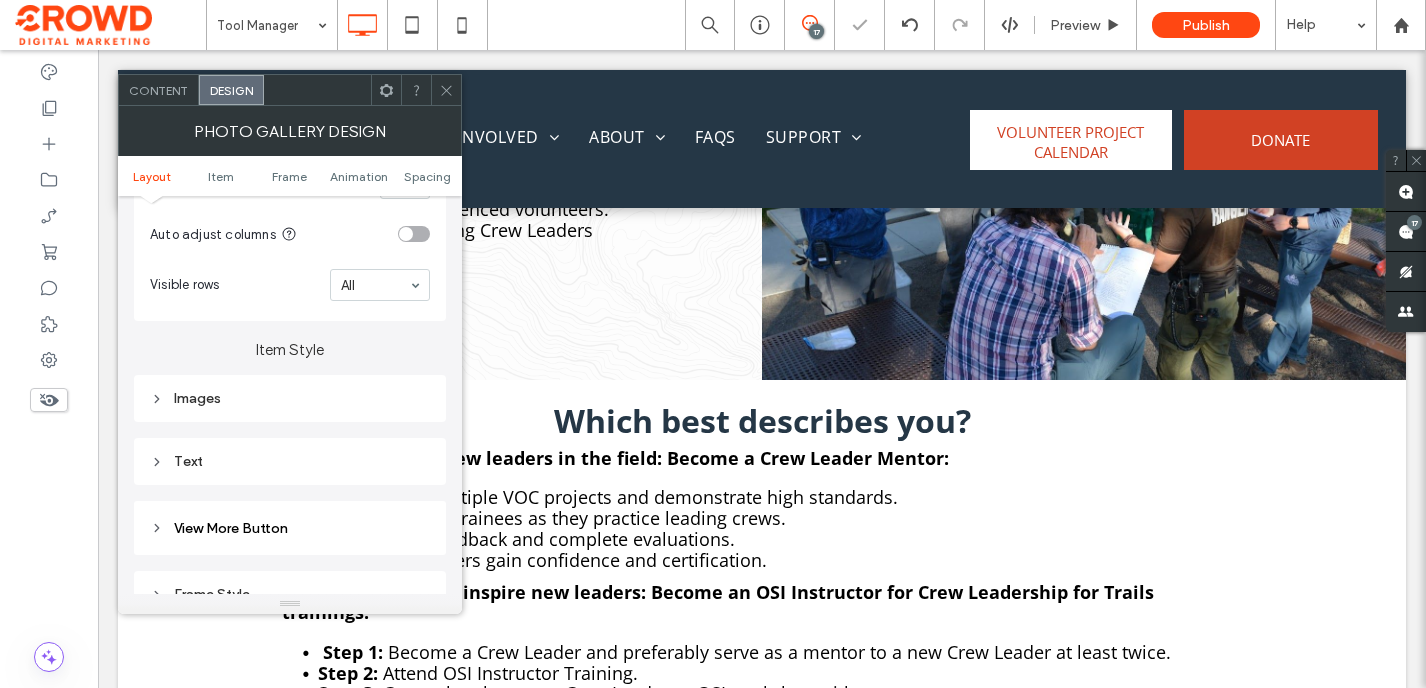 click on "Images" at bounding box center [290, 398] 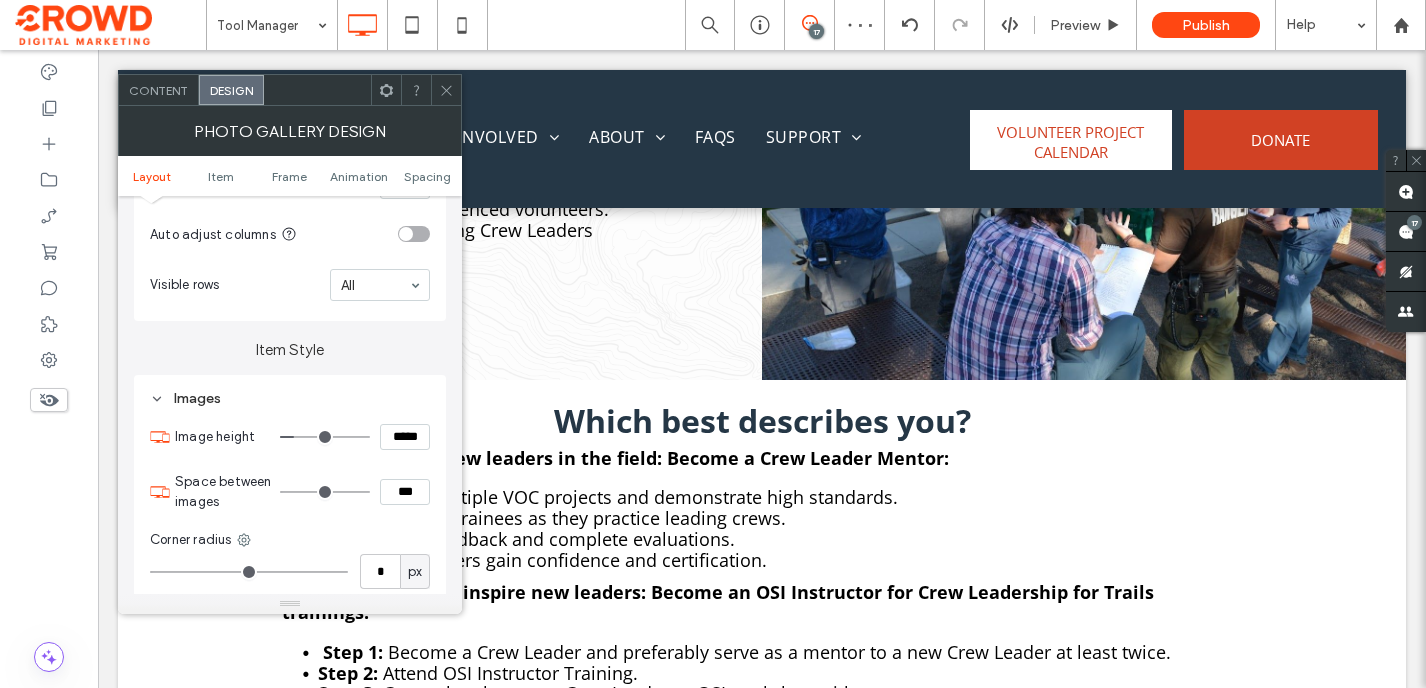 click on "Images" at bounding box center [290, 398] 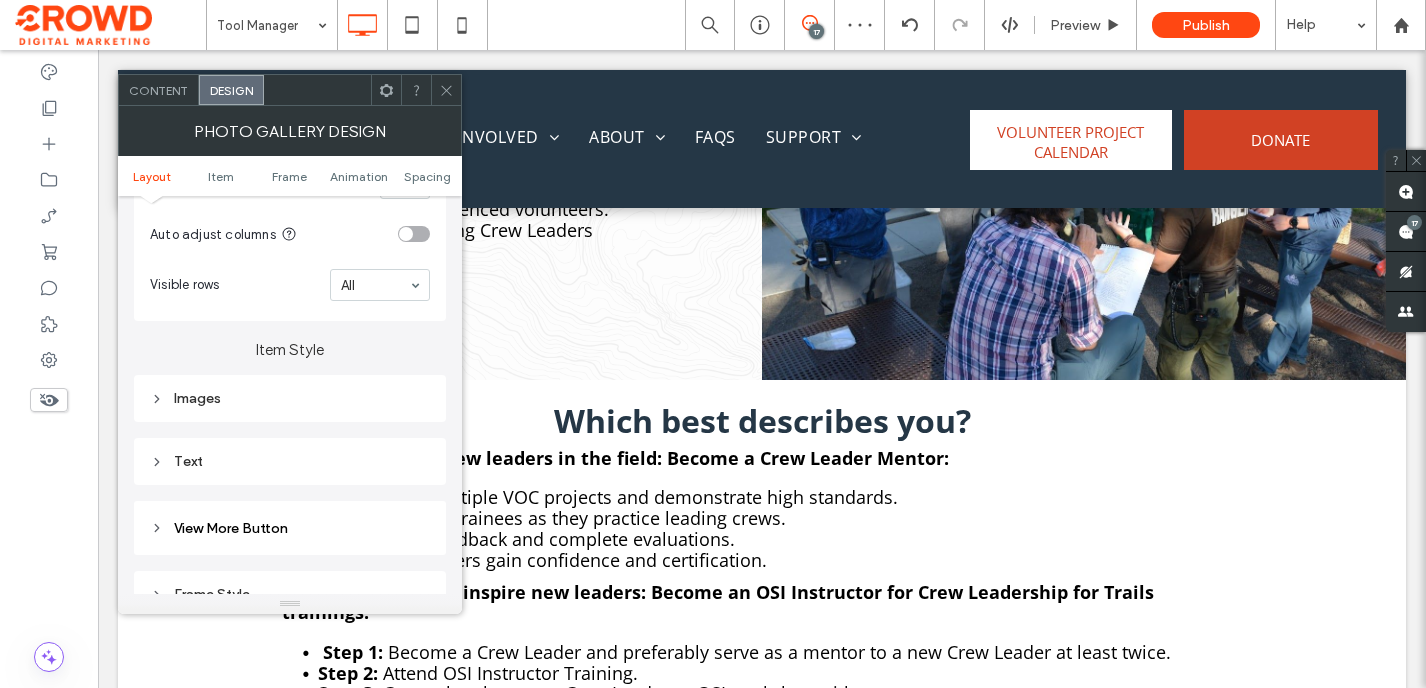 click on "Text" at bounding box center [290, 461] 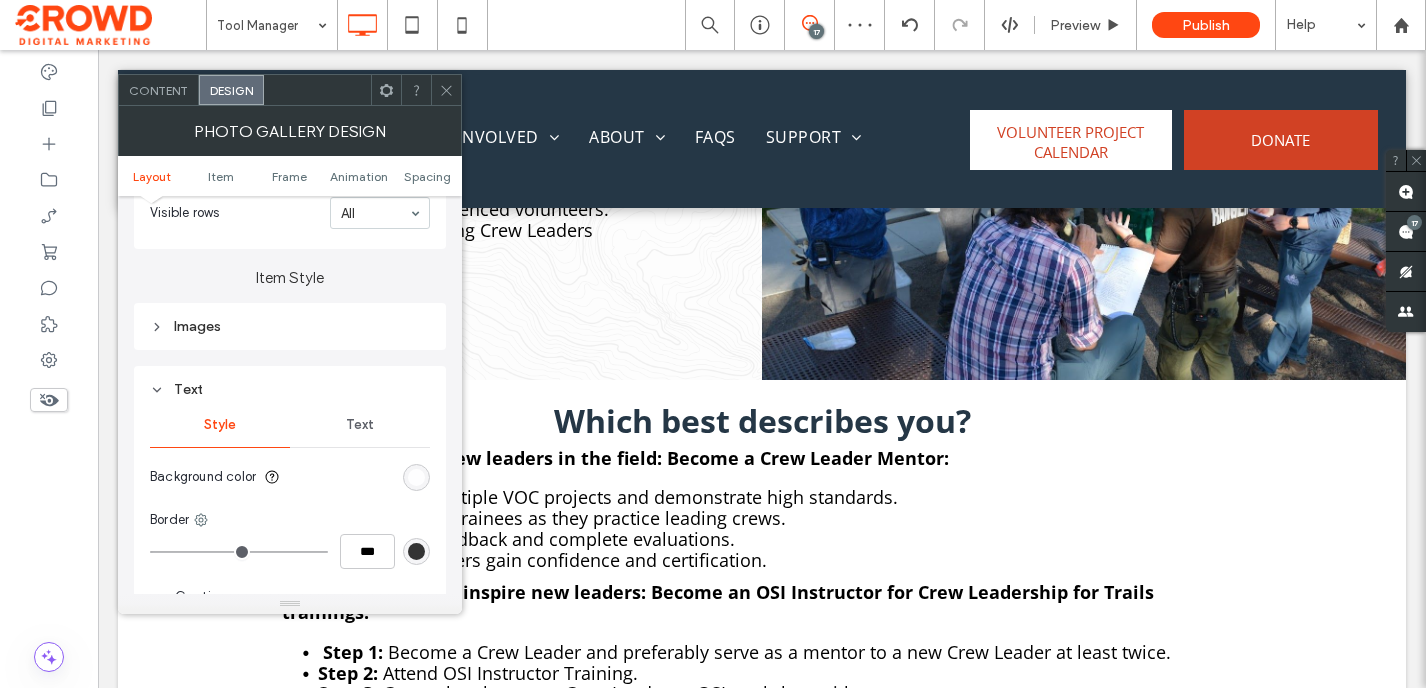 scroll, scrollTop: 733, scrollLeft: 0, axis: vertical 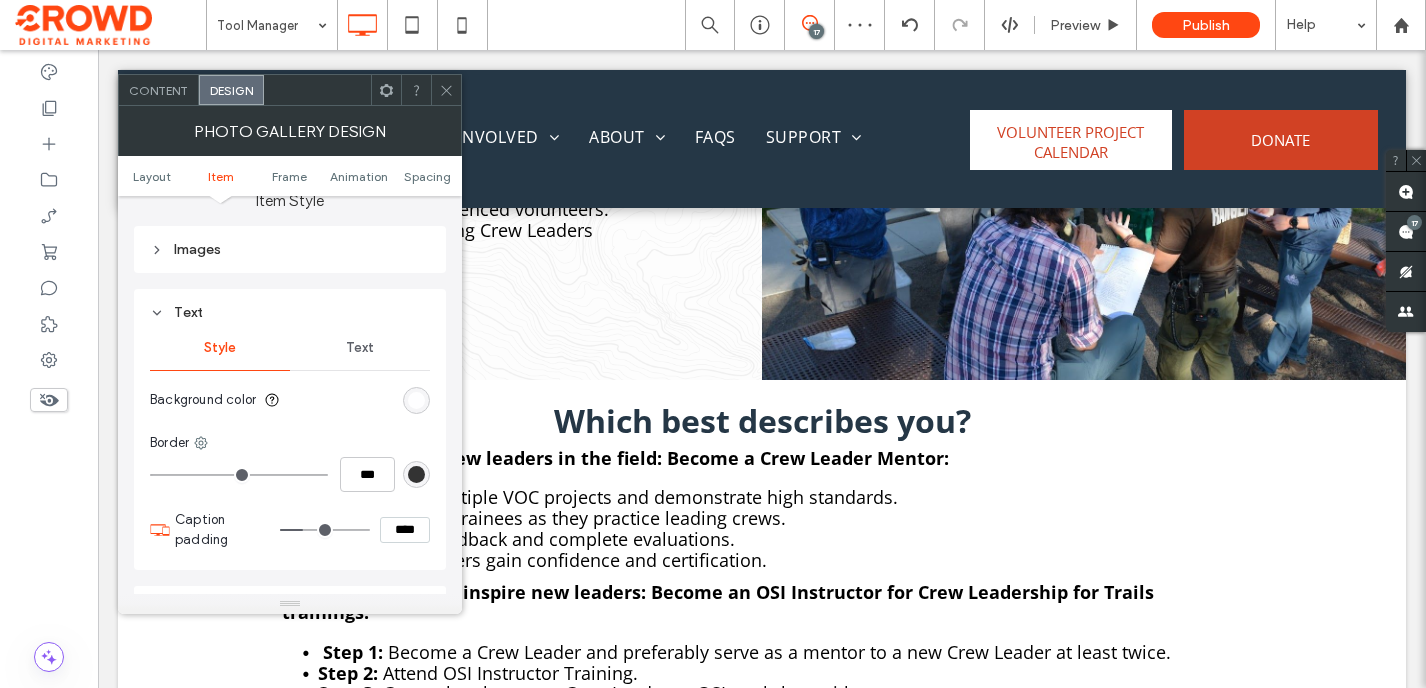click on "Text" at bounding box center [360, 348] 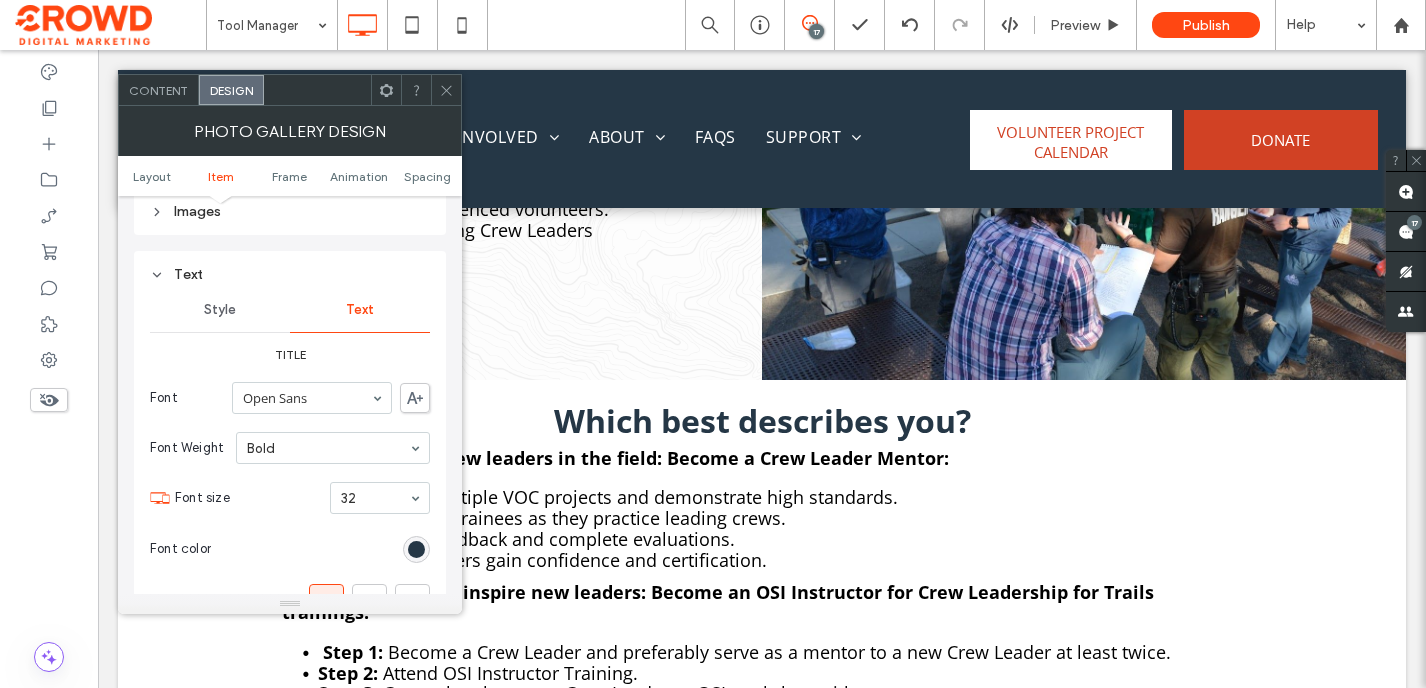 scroll, scrollTop: 804, scrollLeft: 0, axis: vertical 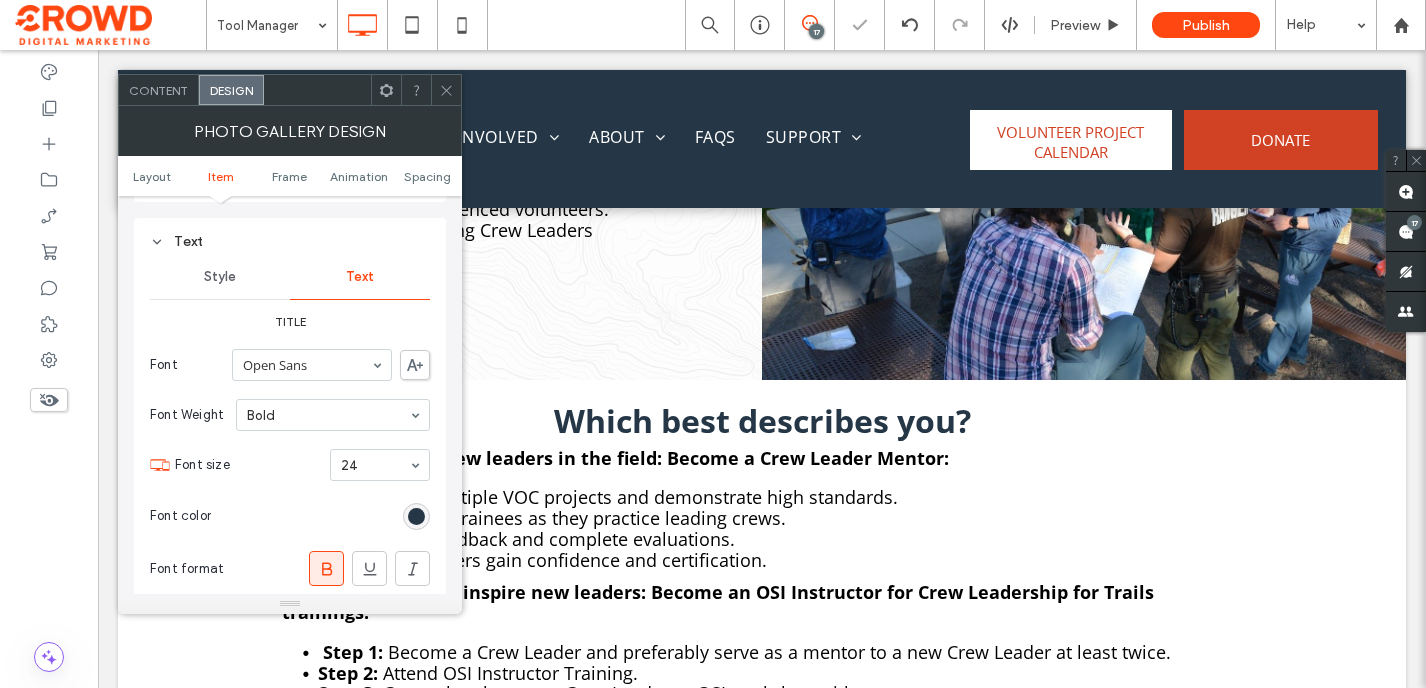click on "Content" at bounding box center [158, 90] 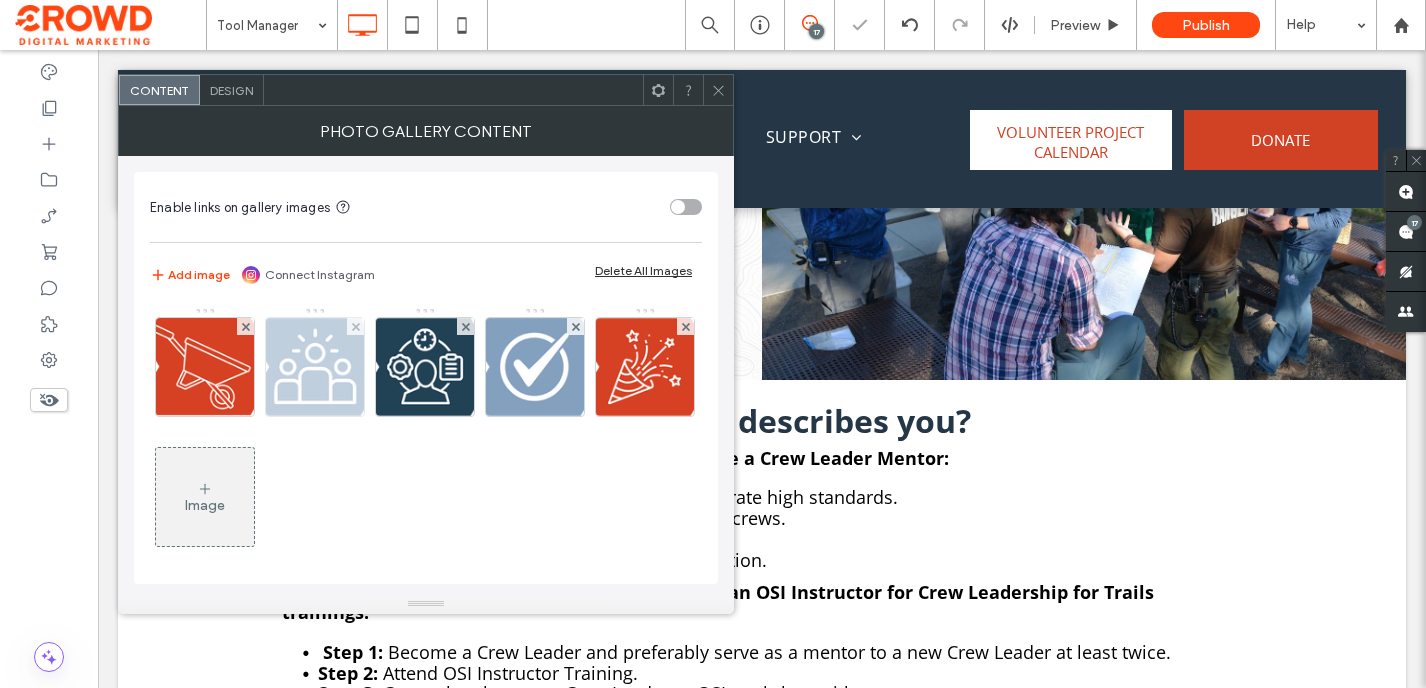 click at bounding box center (315, 367) 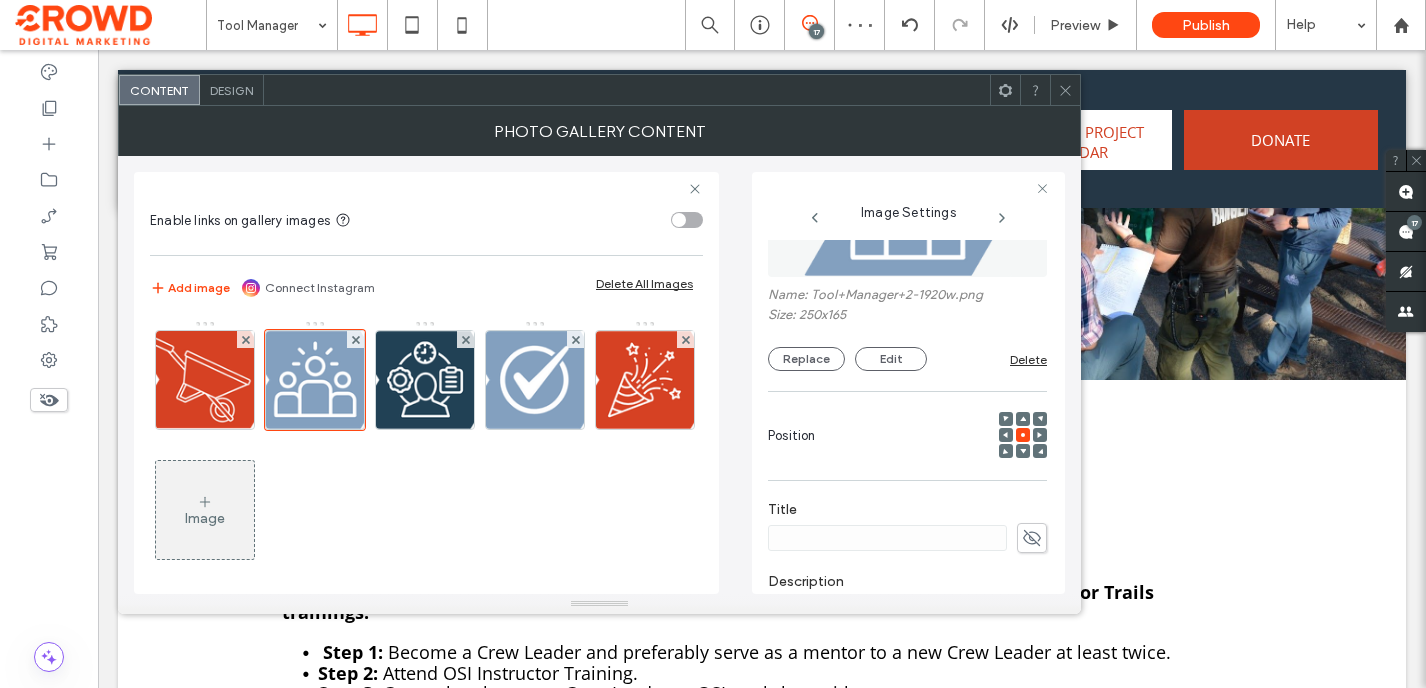 scroll, scrollTop: 332, scrollLeft: 0, axis: vertical 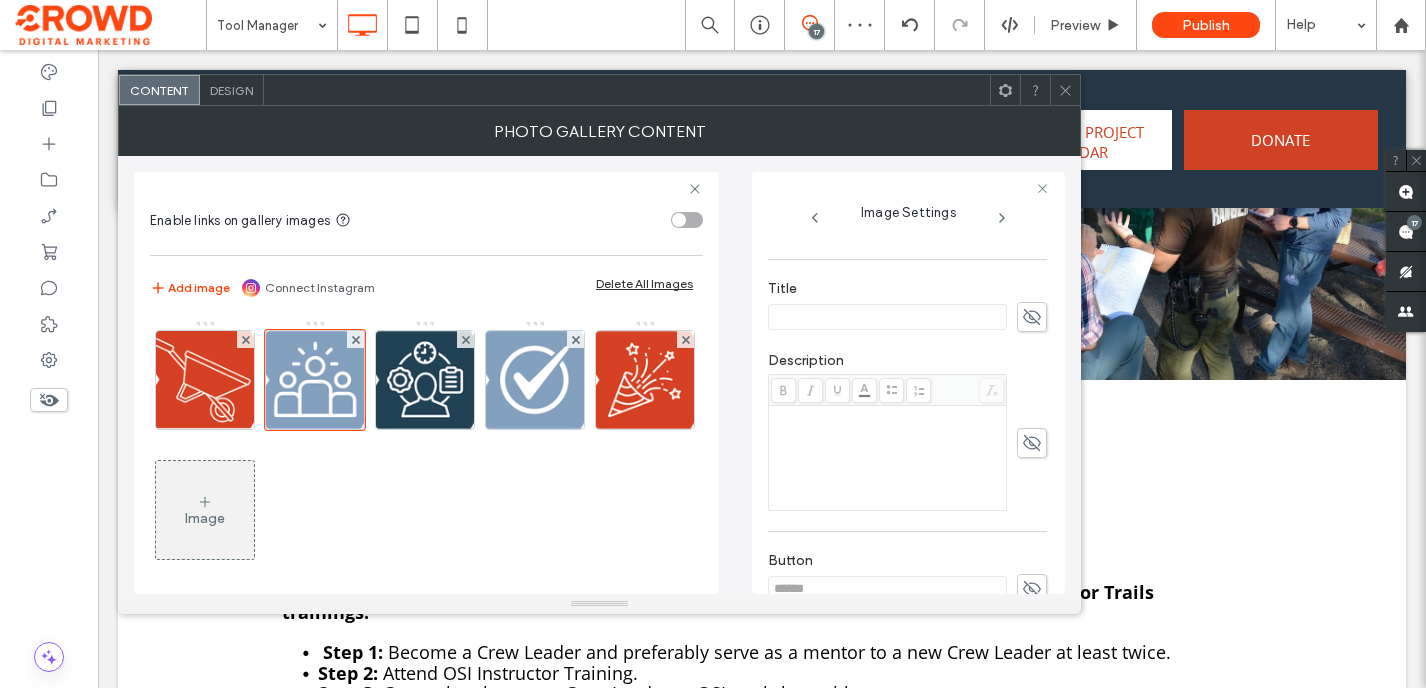 click 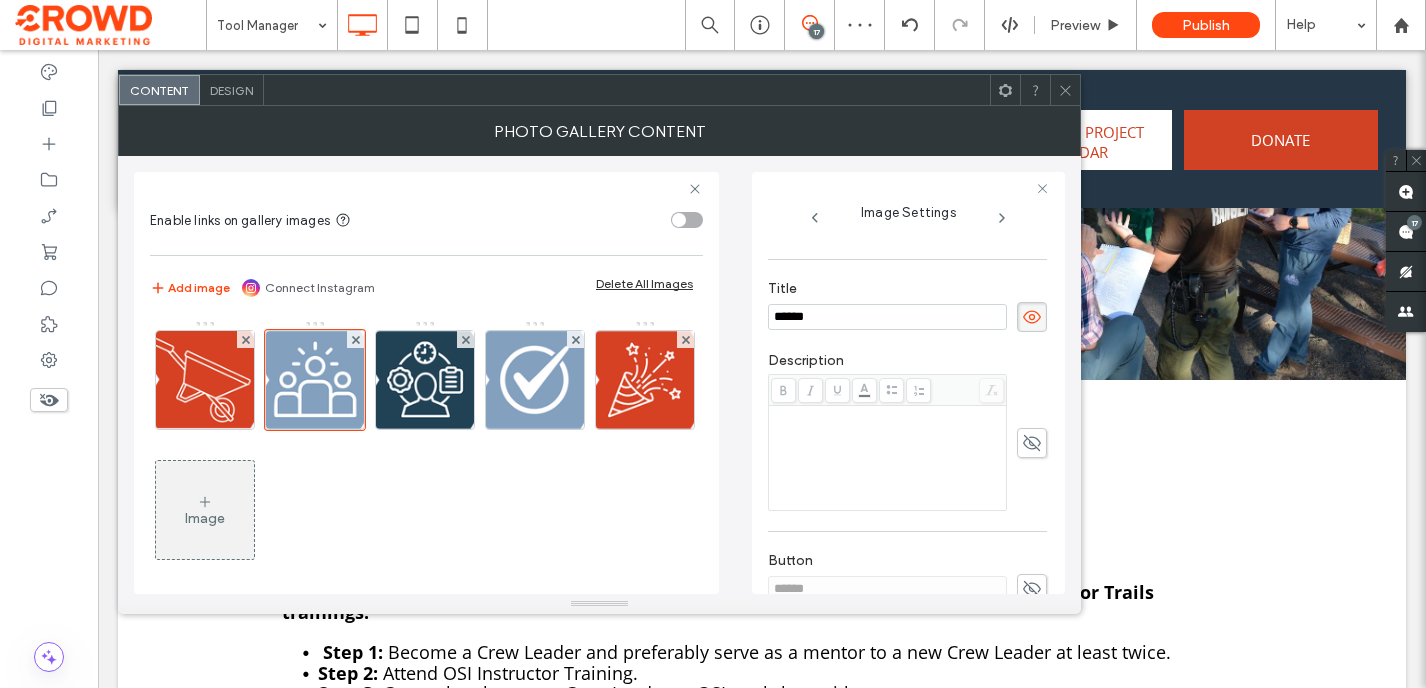 type on "******" 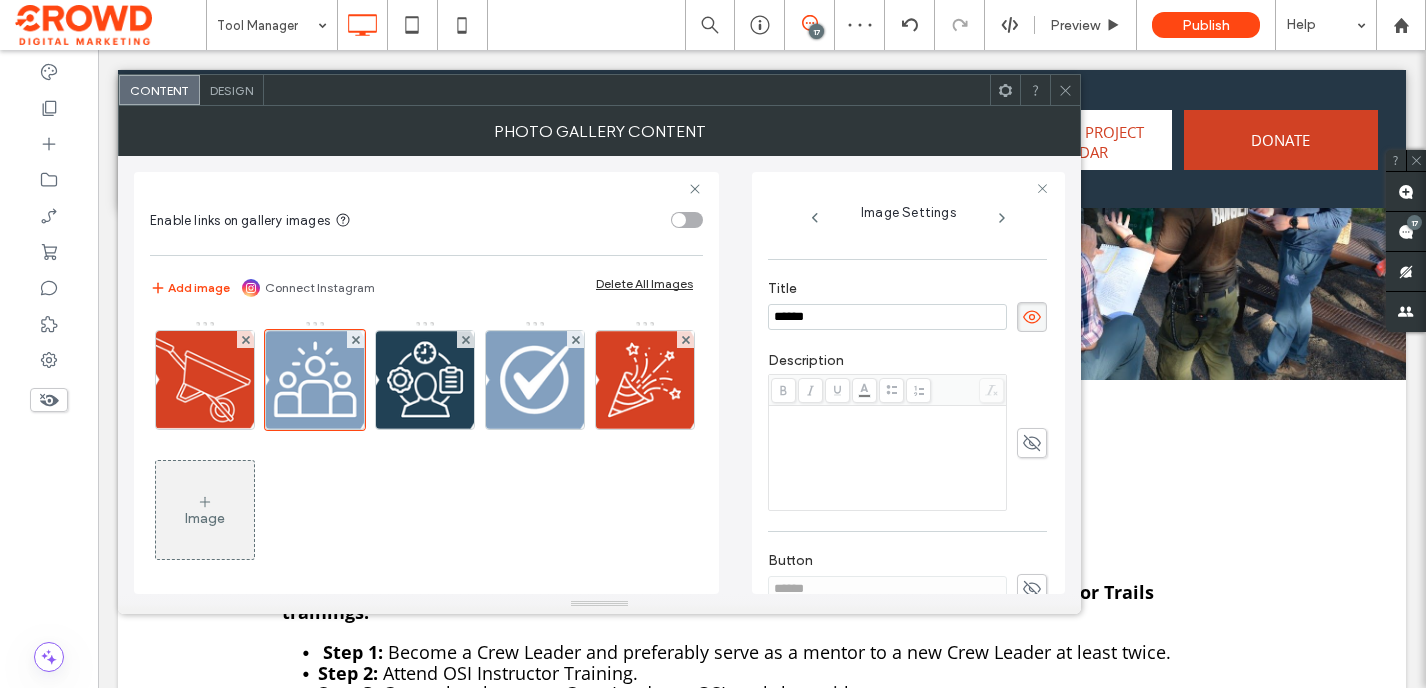click 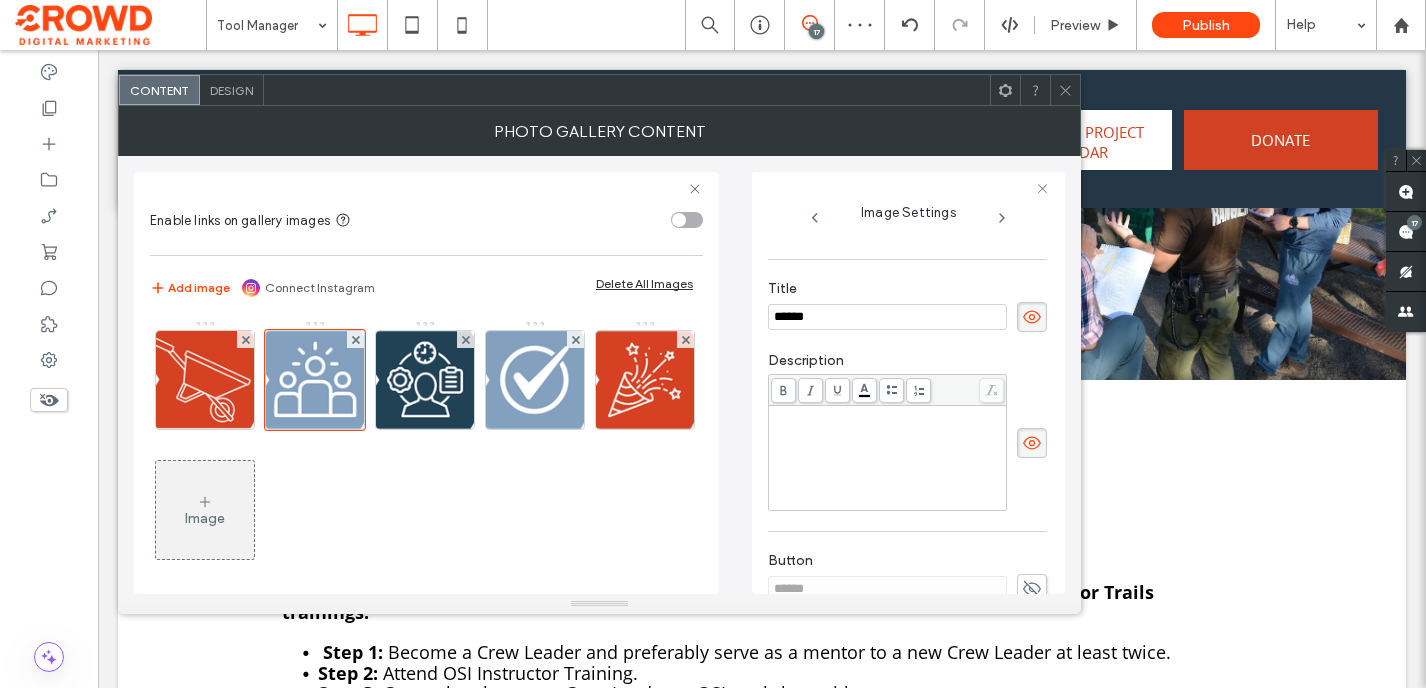 click at bounding box center (888, 458) 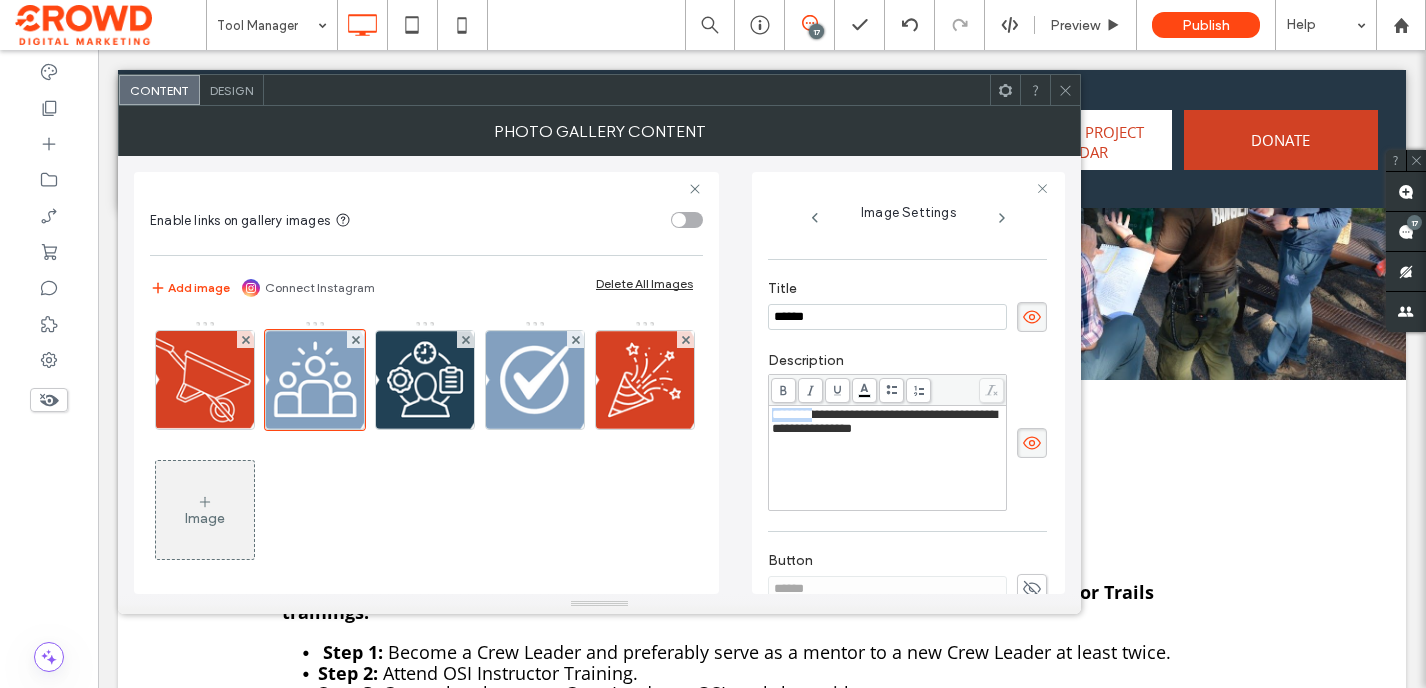 drag, startPoint x: 819, startPoint y: 419, endPoint x: 745, endPoint y: 419, distance: 74 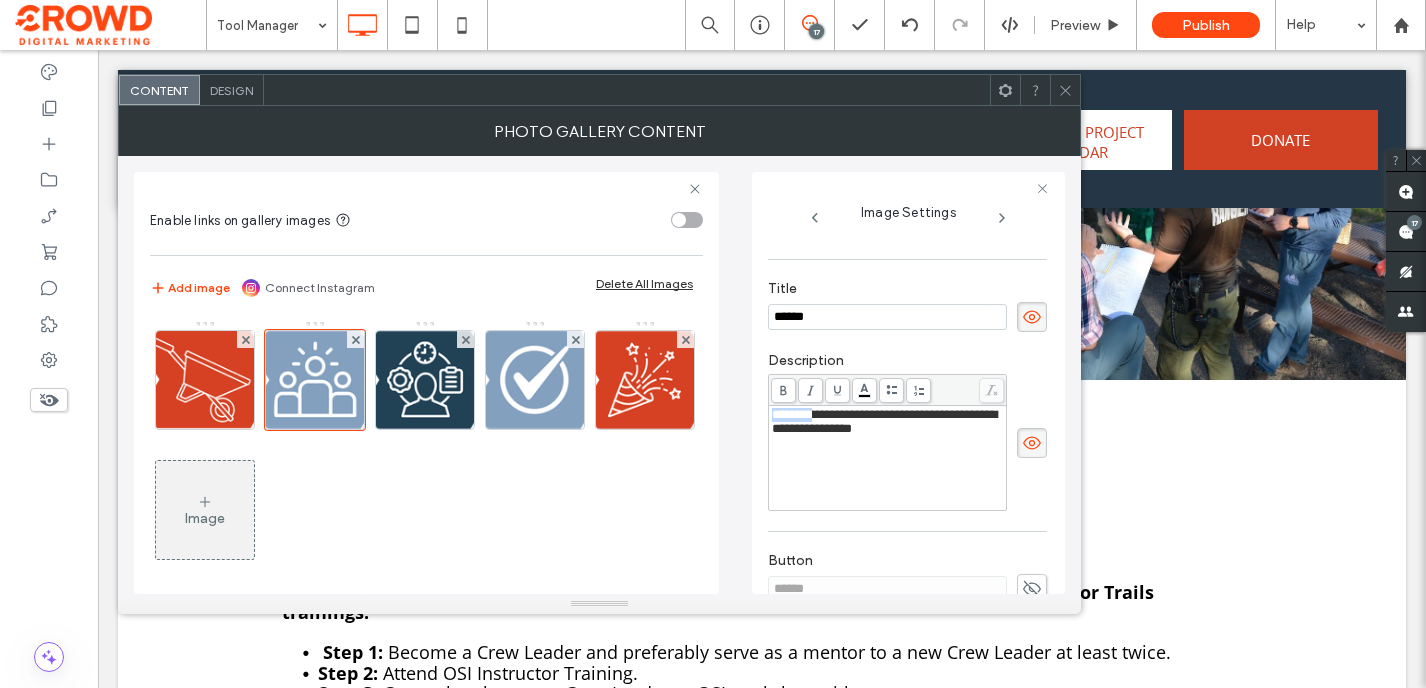 click on "**********" at bounding box center (599, 375) 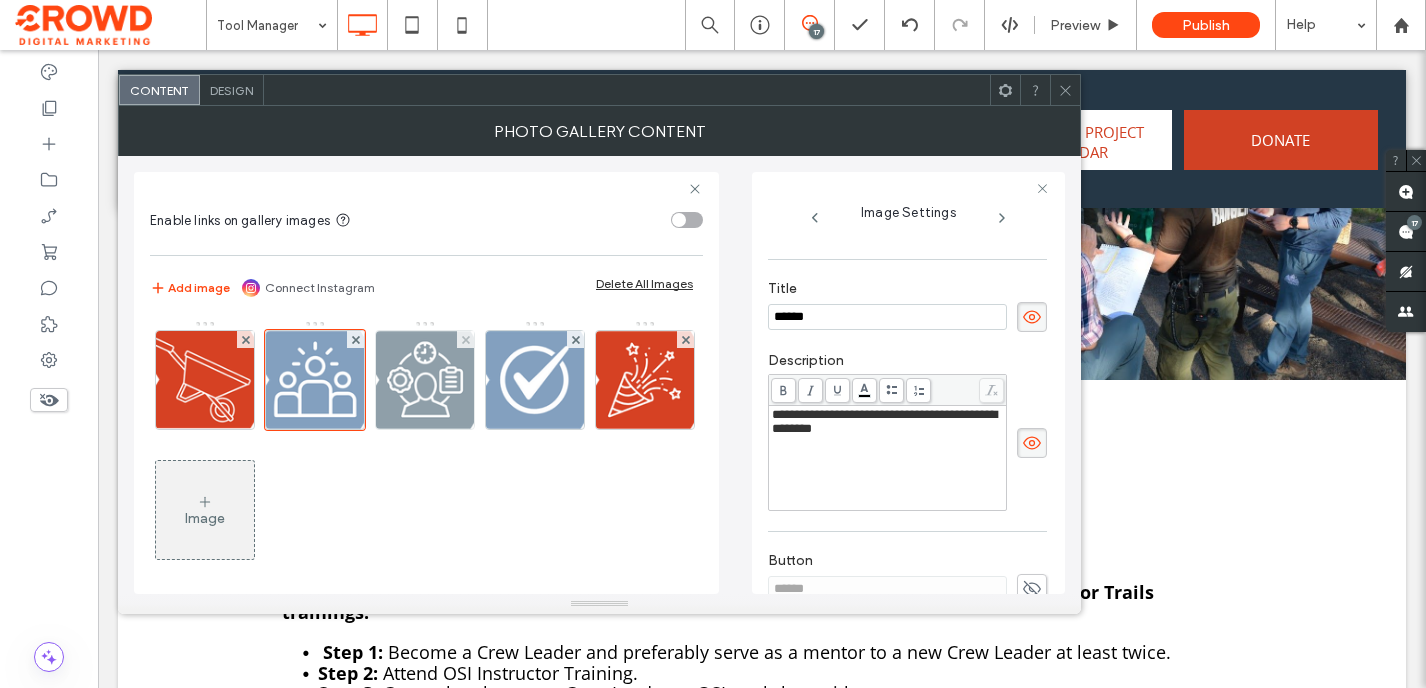 click at bounding box center [425, 380] 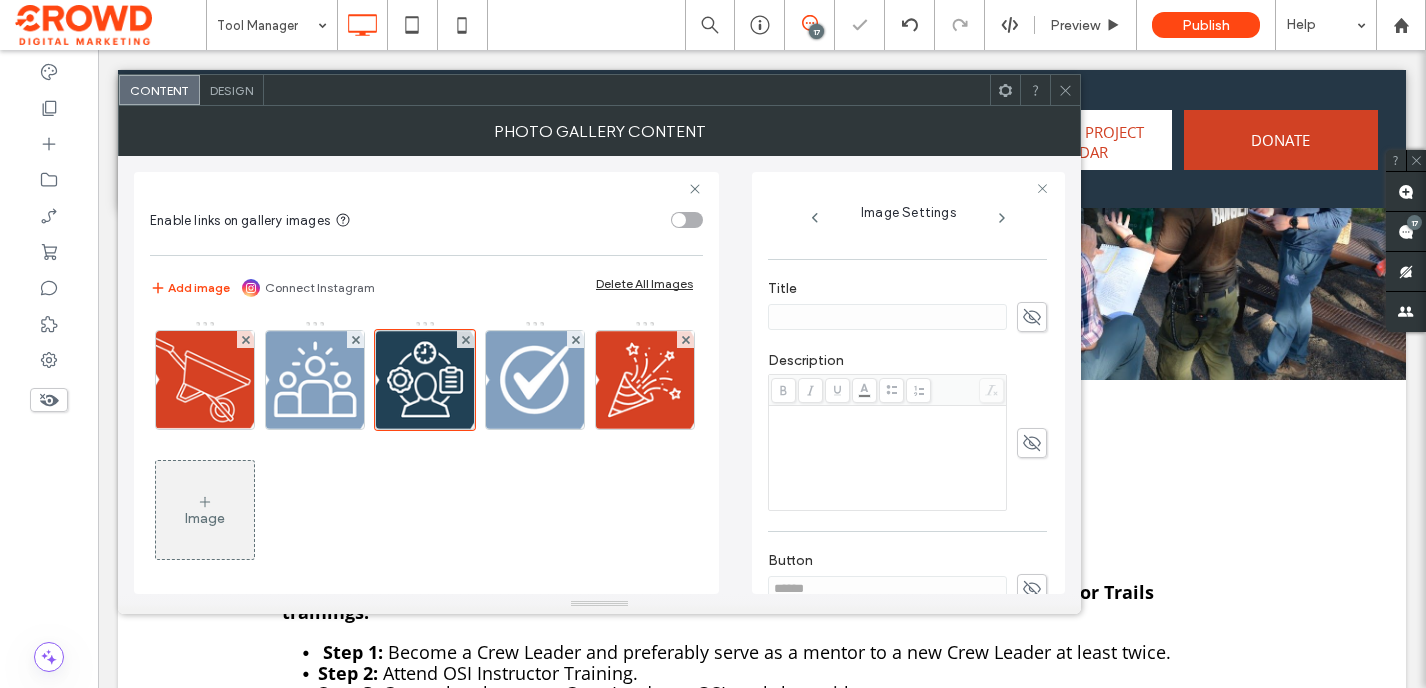 click 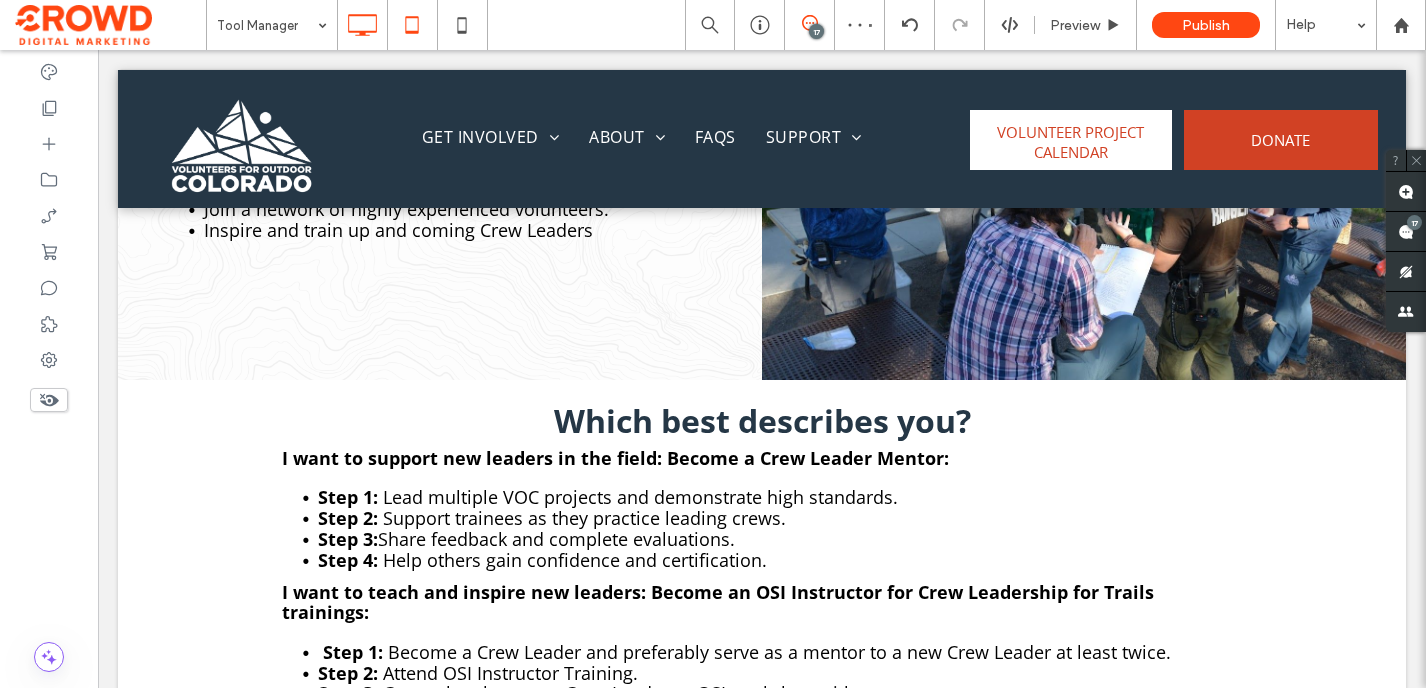 type on "*********" 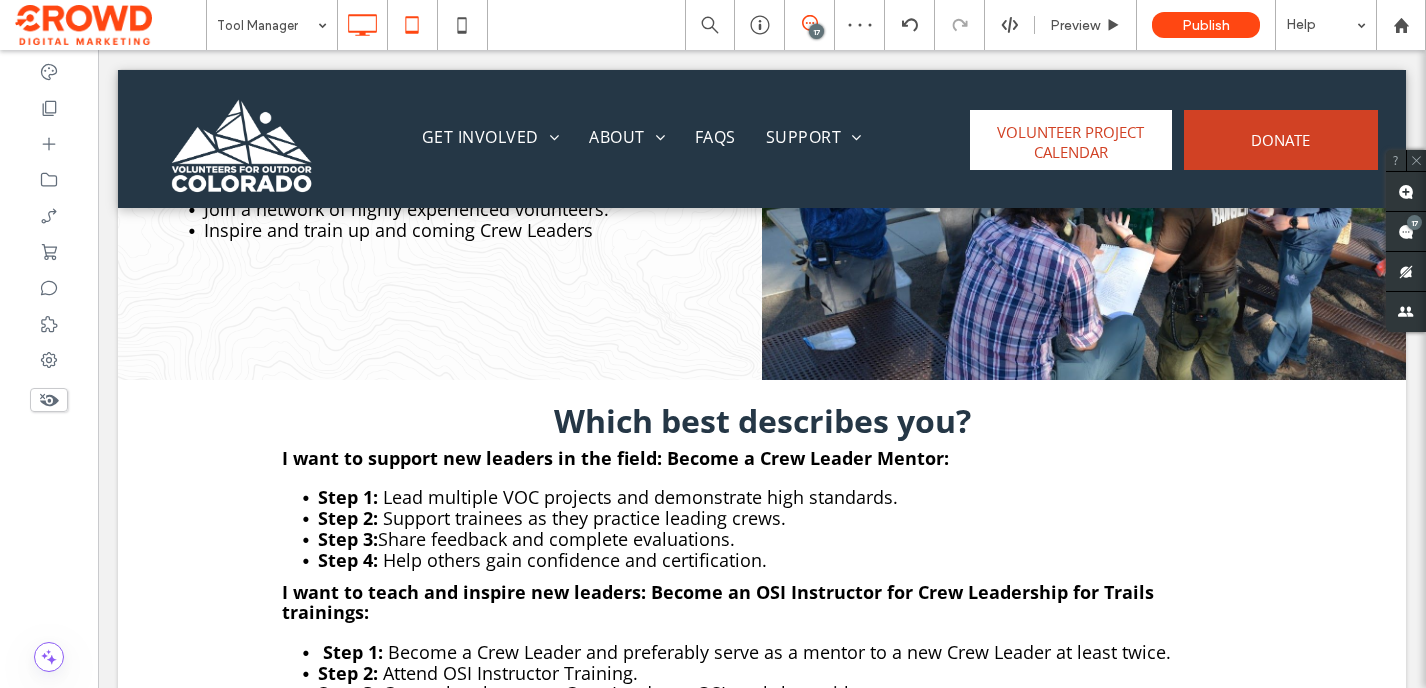 type on "**" 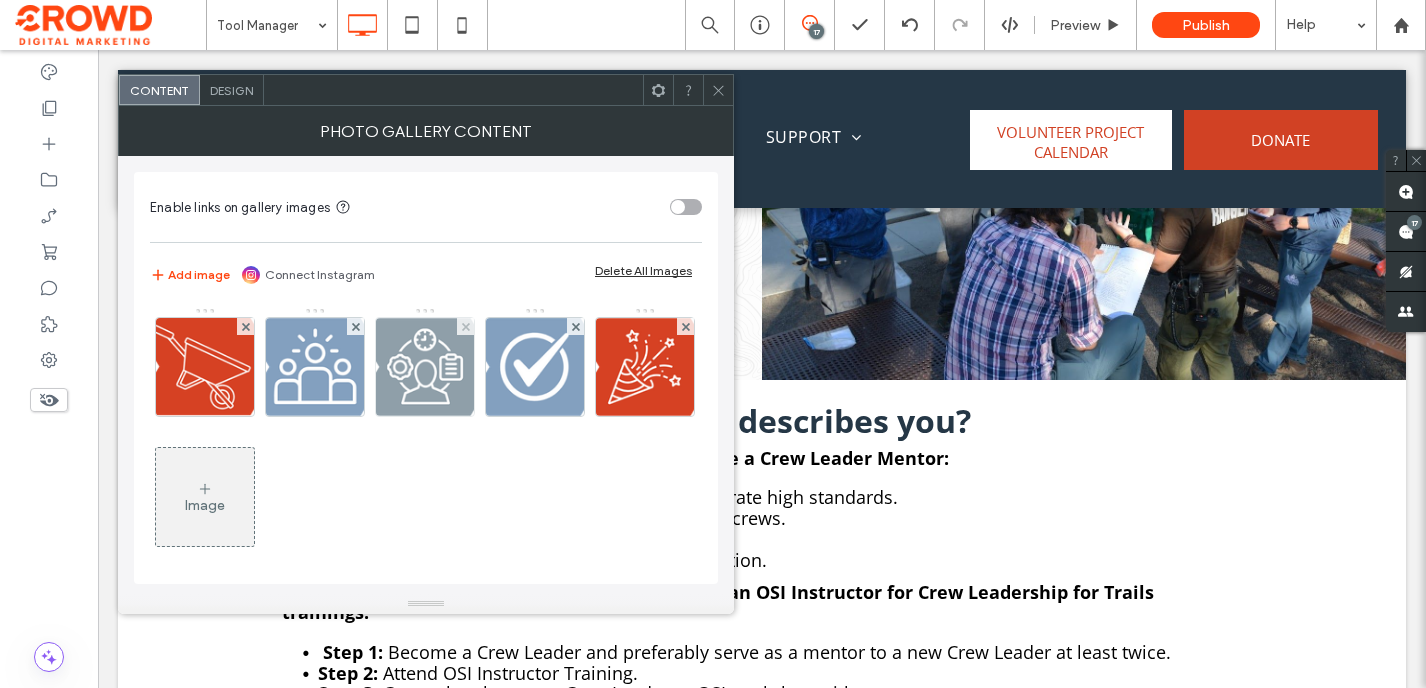 click at bounding box center [425, 367] 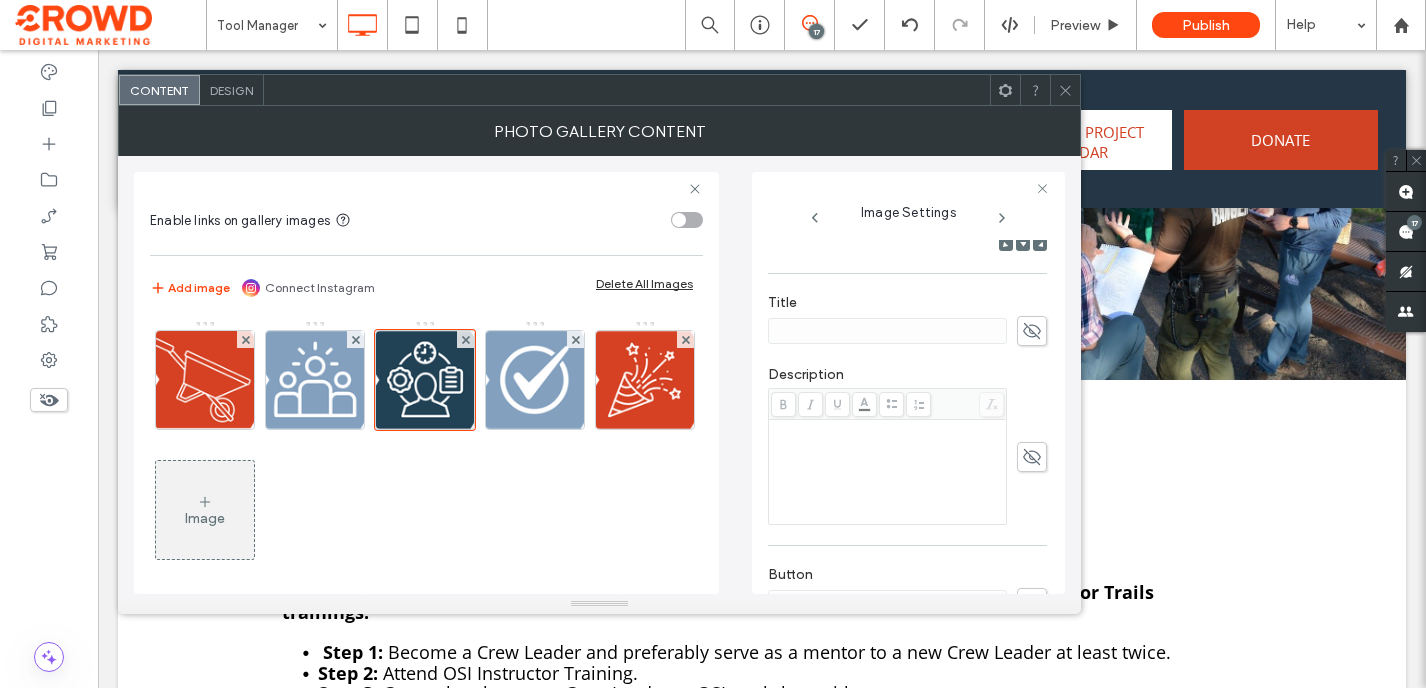 scroll, scrollTop: 354, scrollLeft: 0, axis: vertical 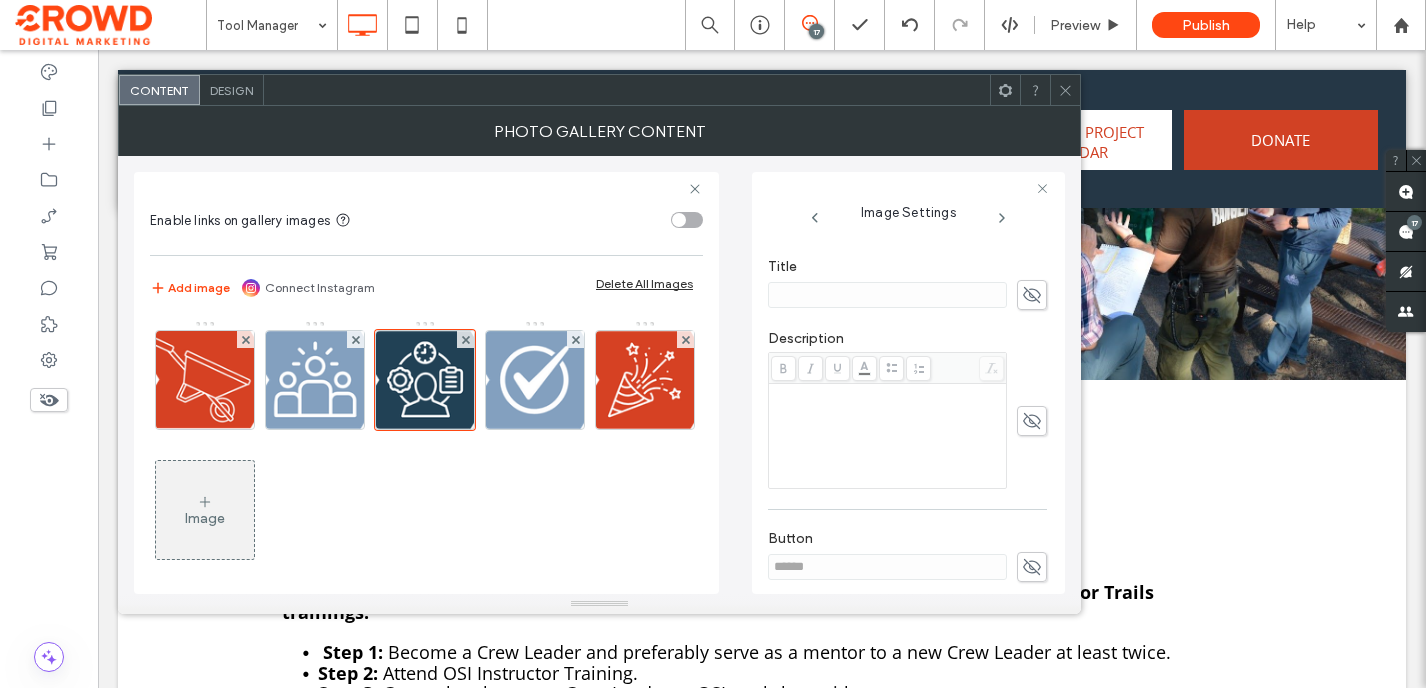 click 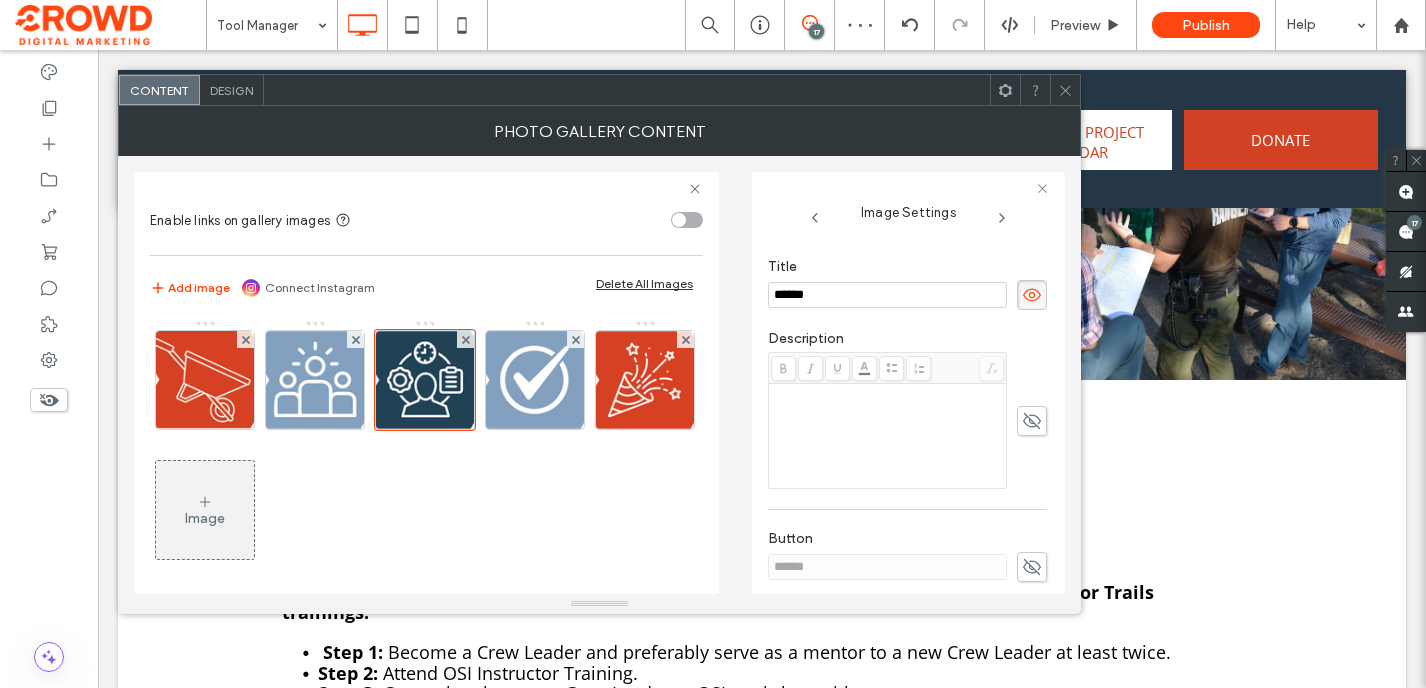 type on "******" 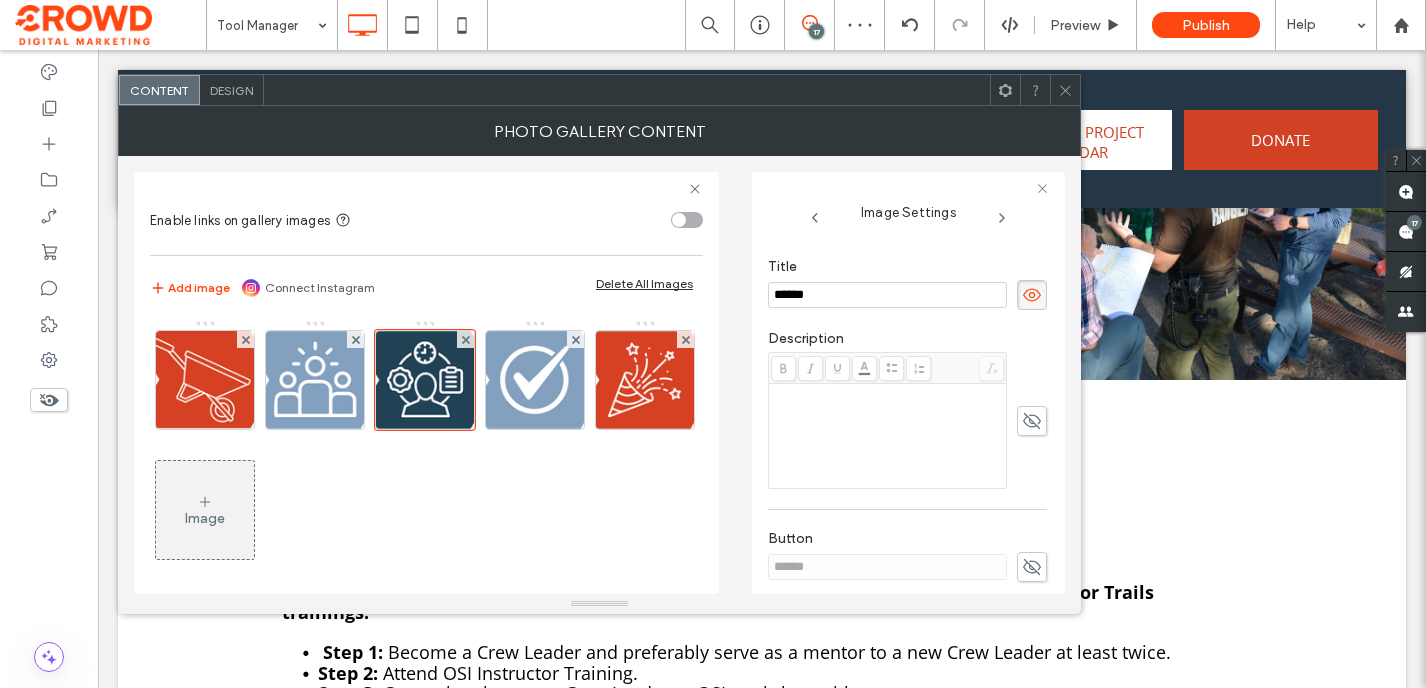 click at bounding box center (888, 436) 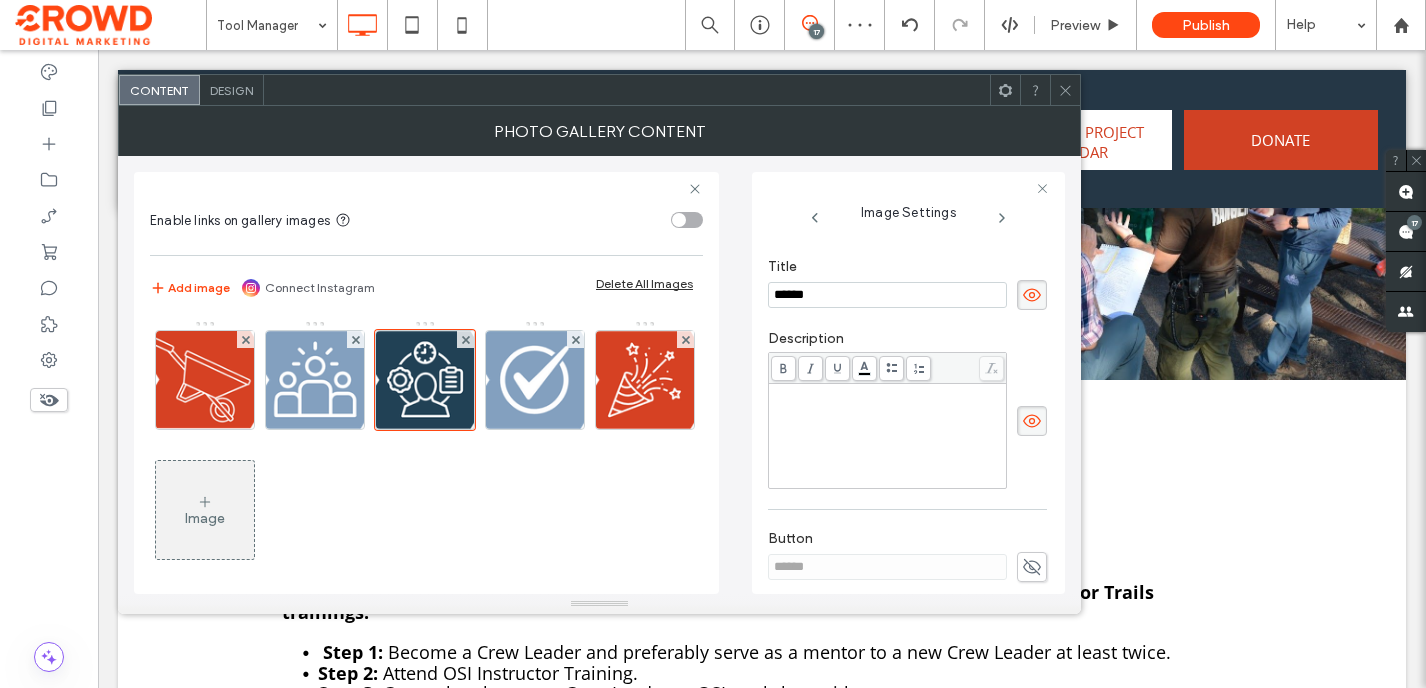 click at bounding box center [888, 436] 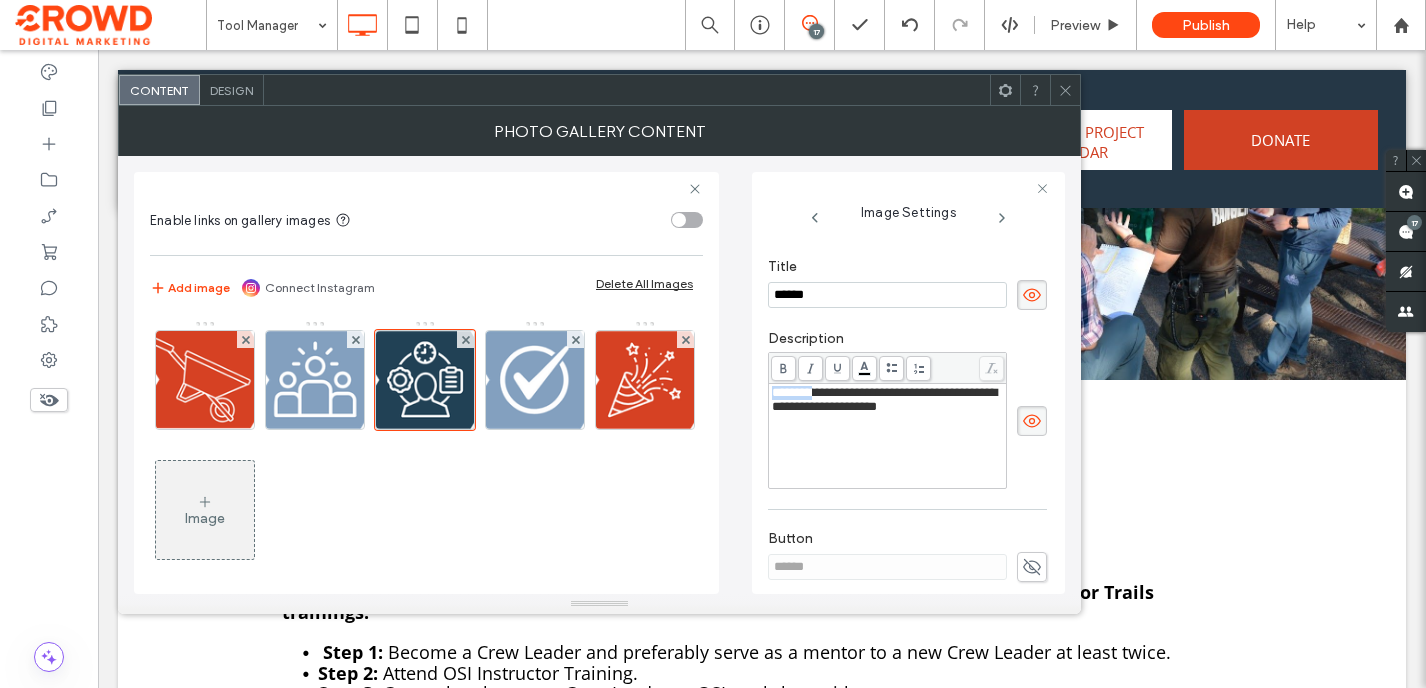 drag, startPoint x: 817, startPoint y: 398, endPoint x: 759, endPoint y: 398, distance: 58 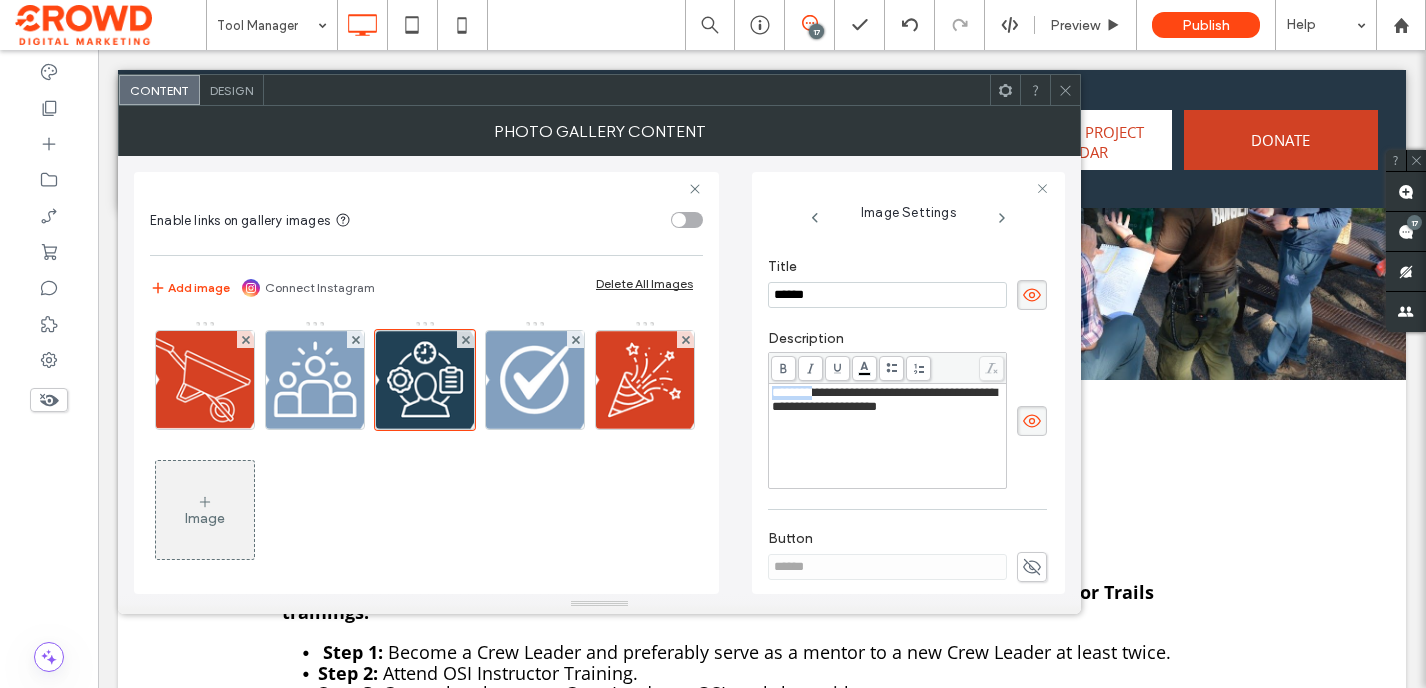 click on "**********" at bounding box center (908, 383) 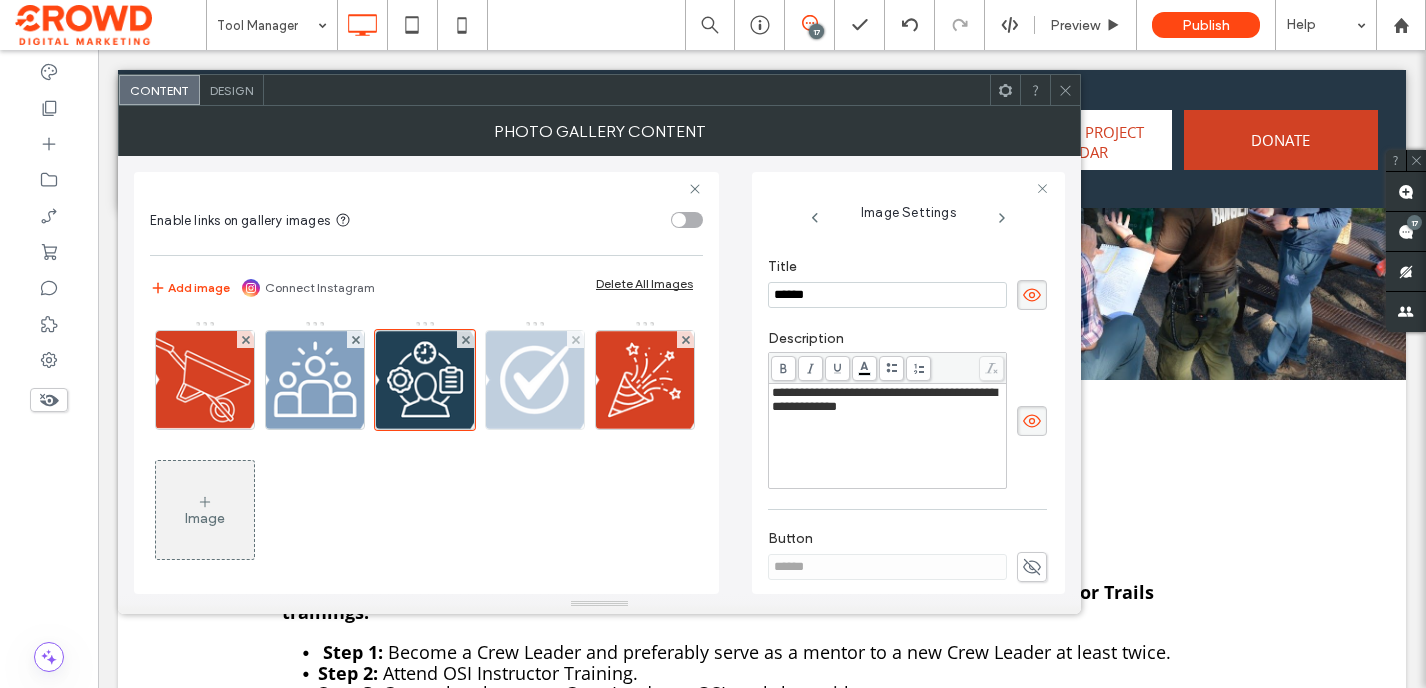click at bounding box center [535, 380] 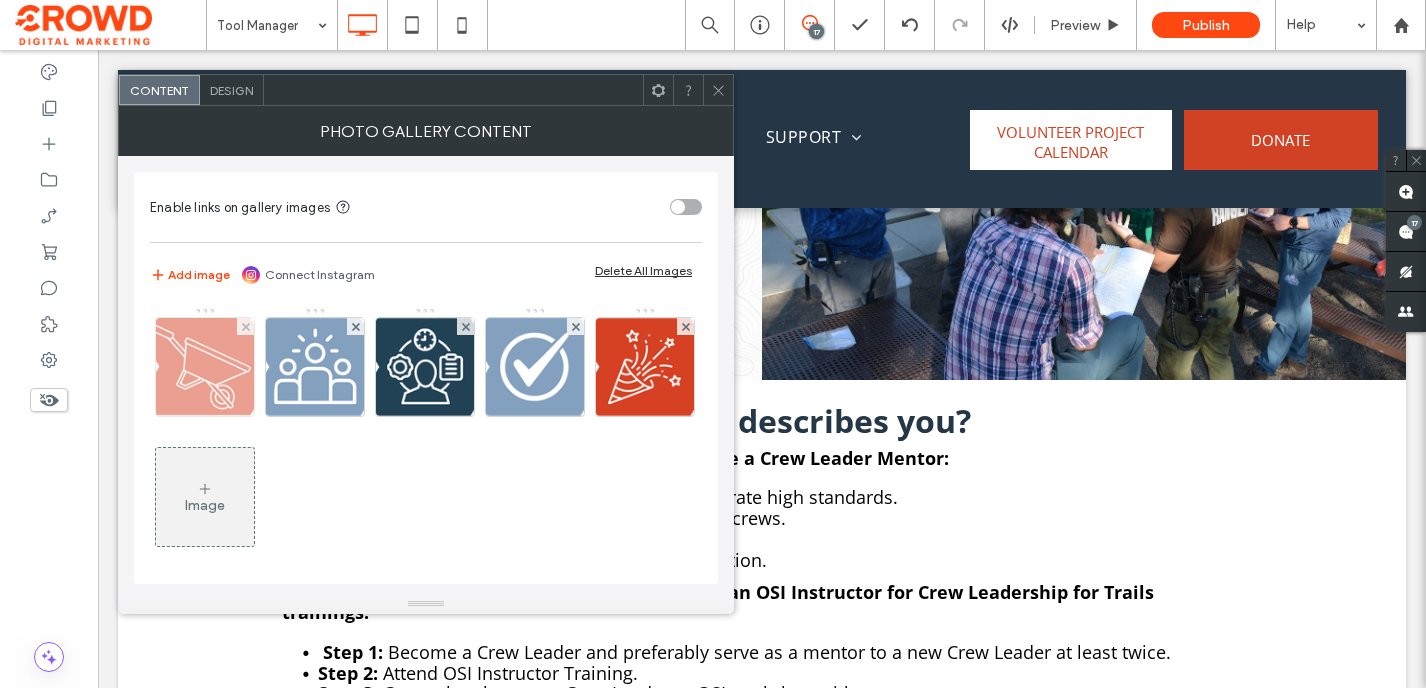 click at bounding box center (205, 367) 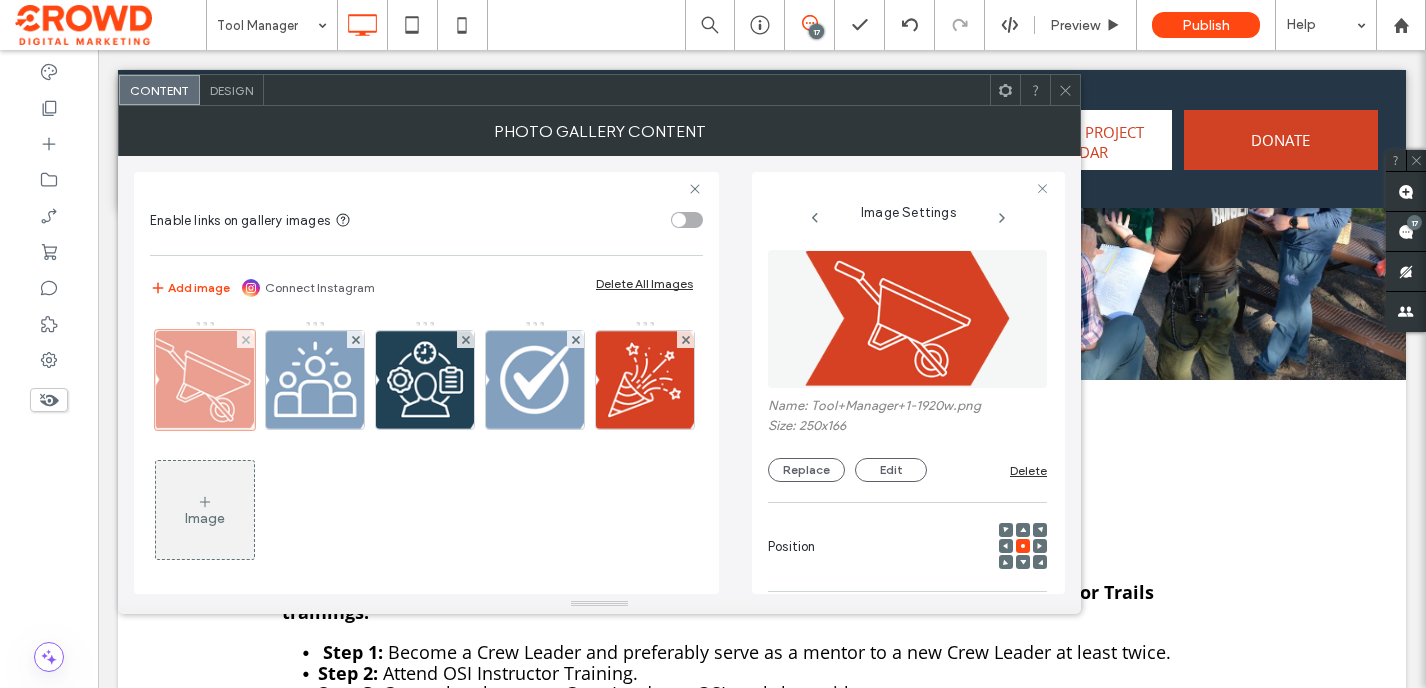 scroll, scrollTop: 0, scrollLeft: 37, axis: horizontal 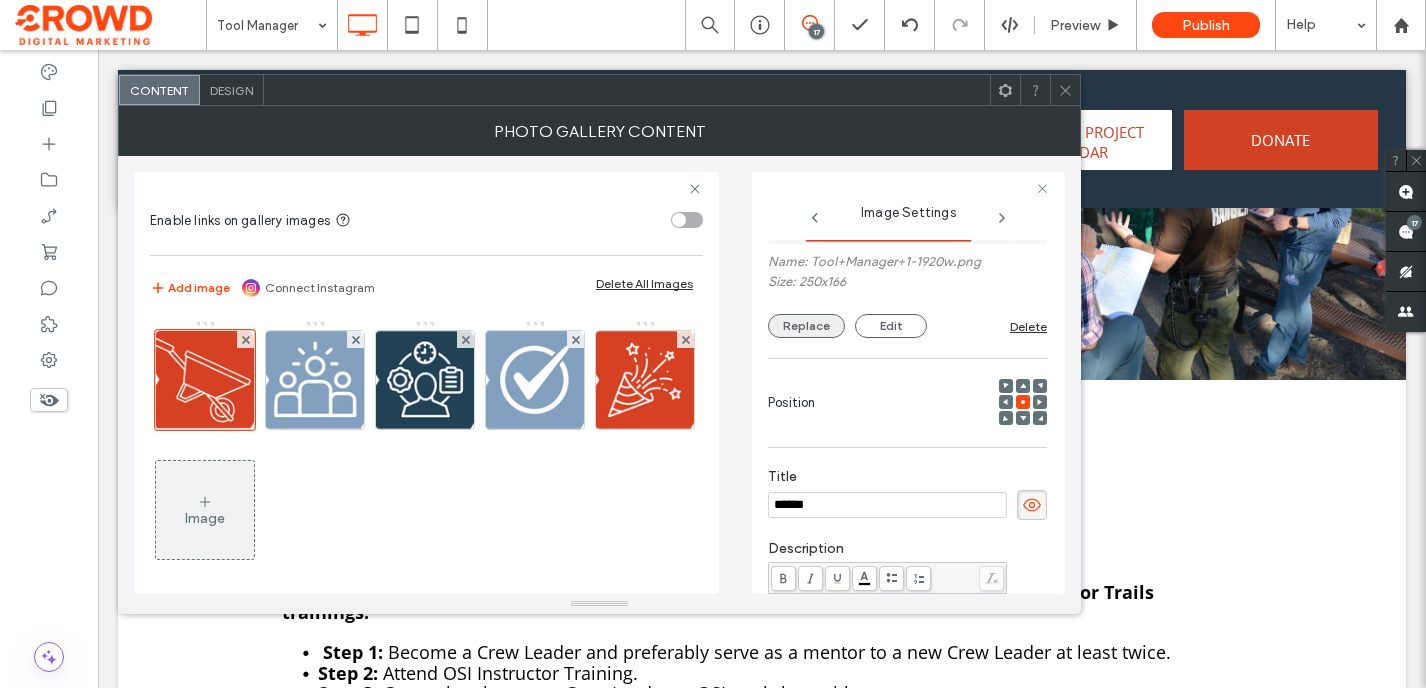 click on "Replace" at bounding box center [806, 326] 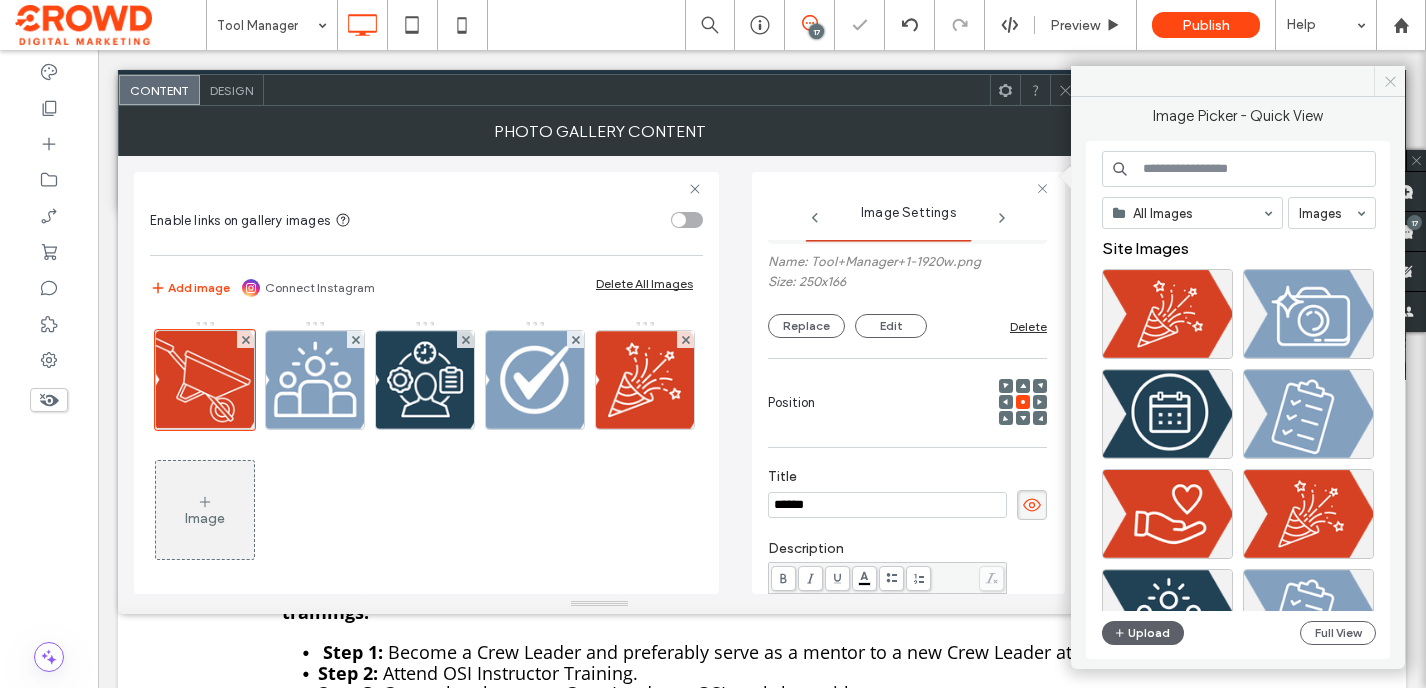 click 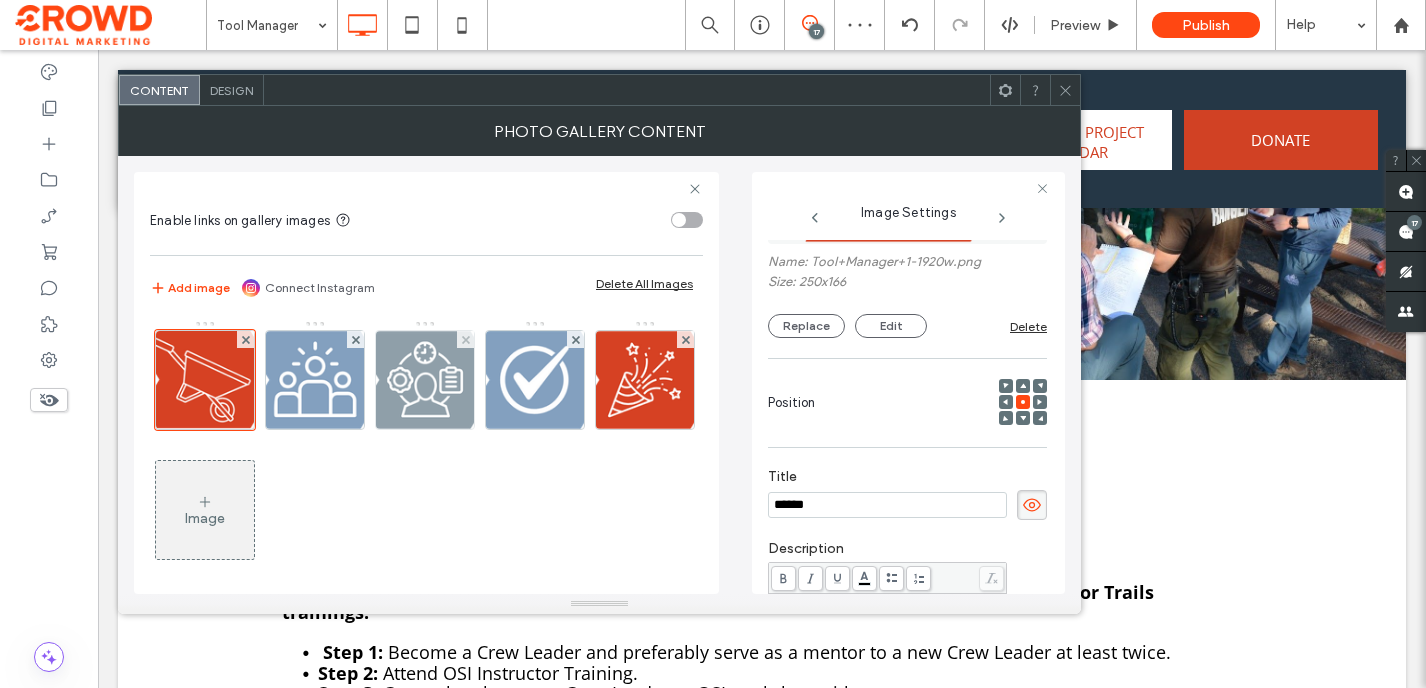 click at bounding box center (425, 380) 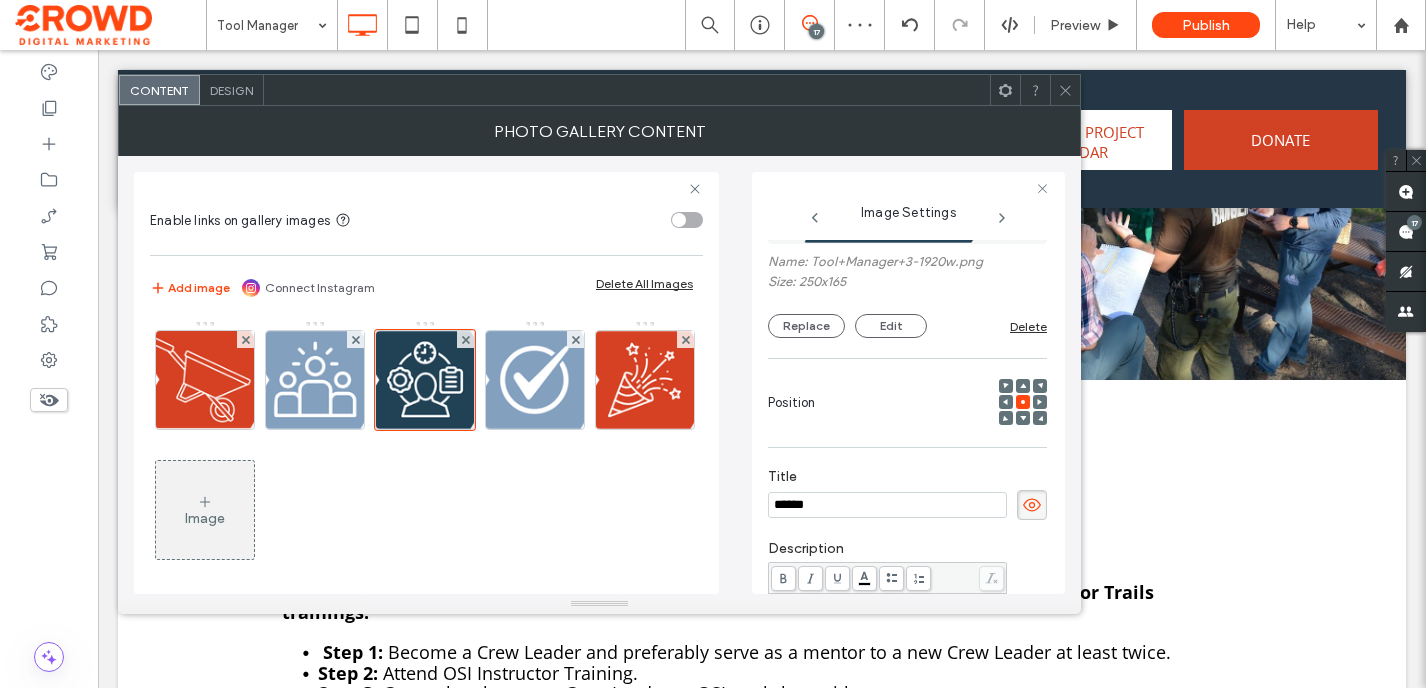 scroll, scrollTop: 297, scrollLeft: 0, axis: vertical 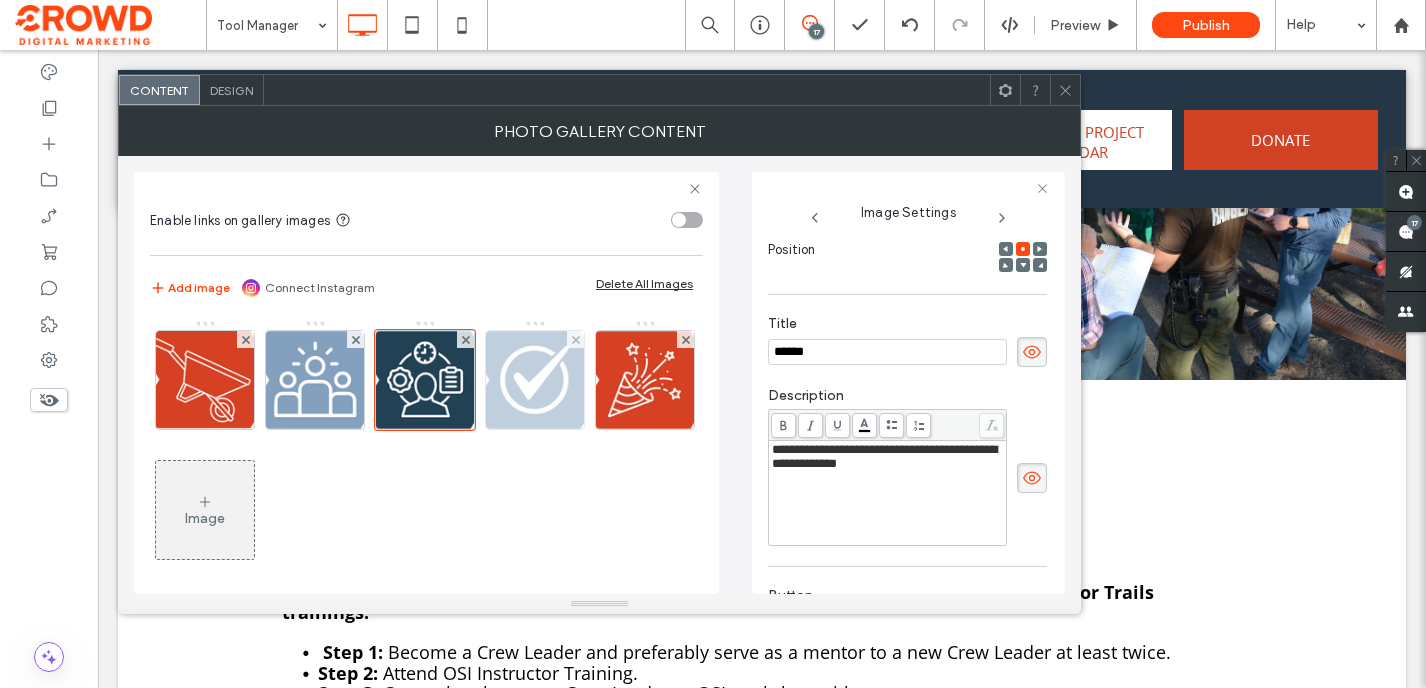 click at bounding box center [535, 380] 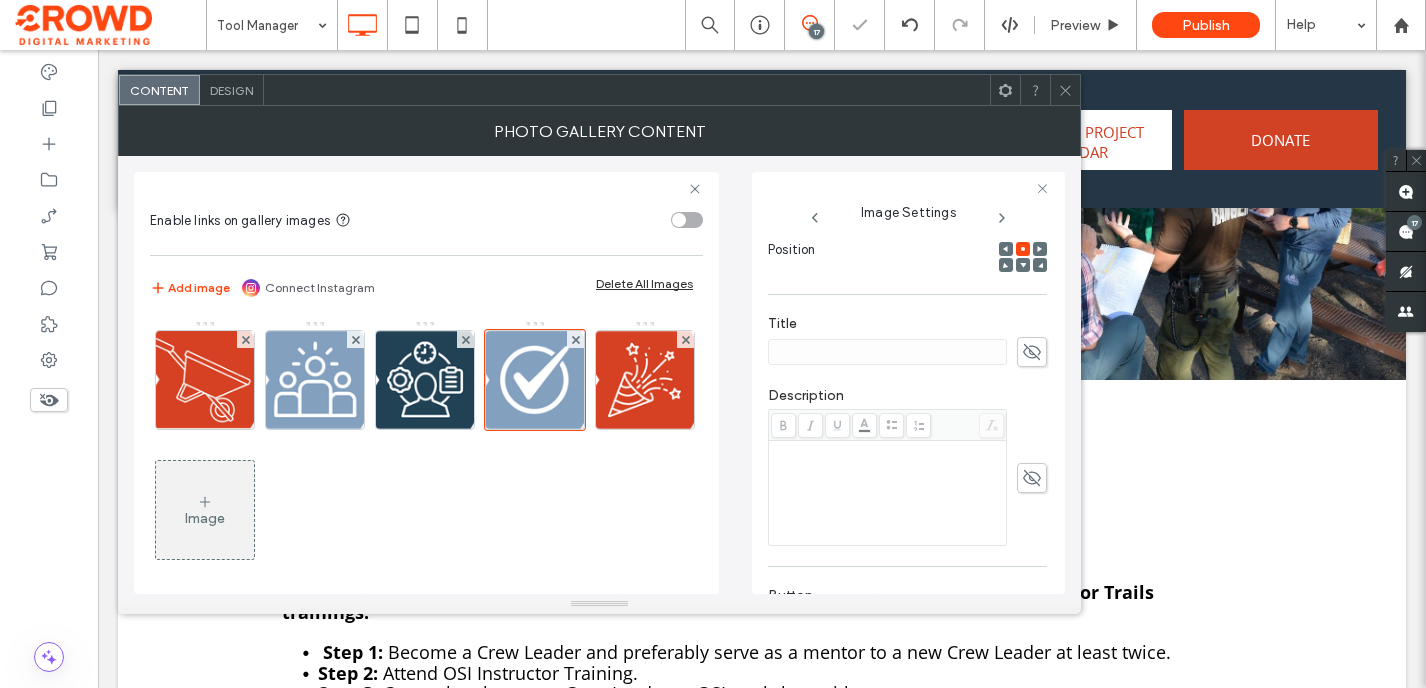 click at bounding box center [1032, 352] 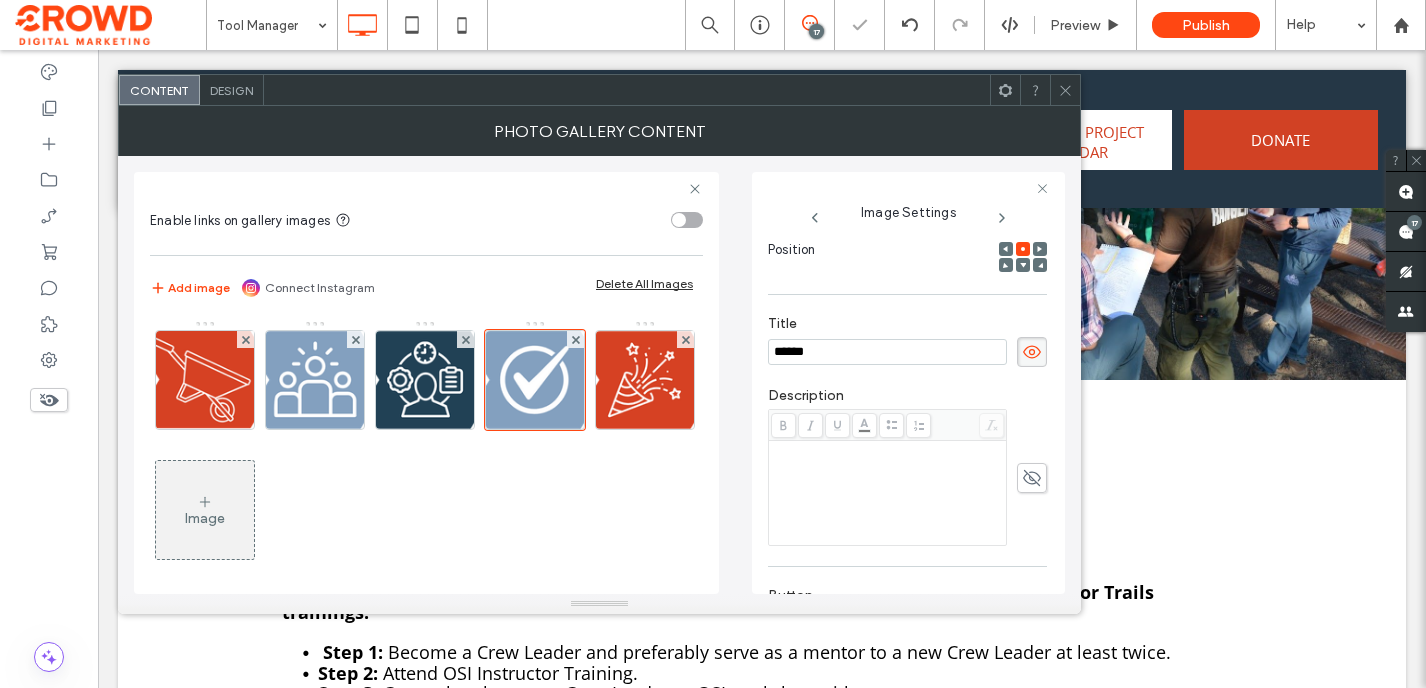 type on "******" 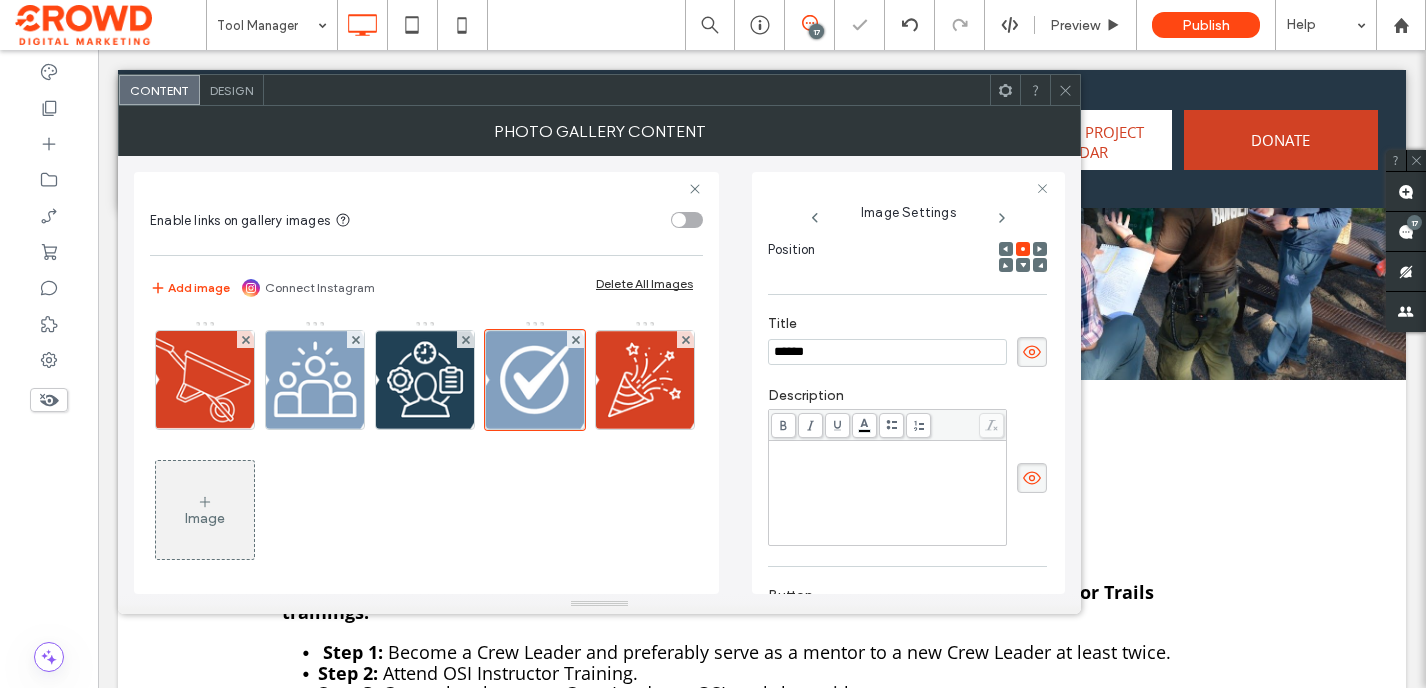 click at bounding box center (888, 493) 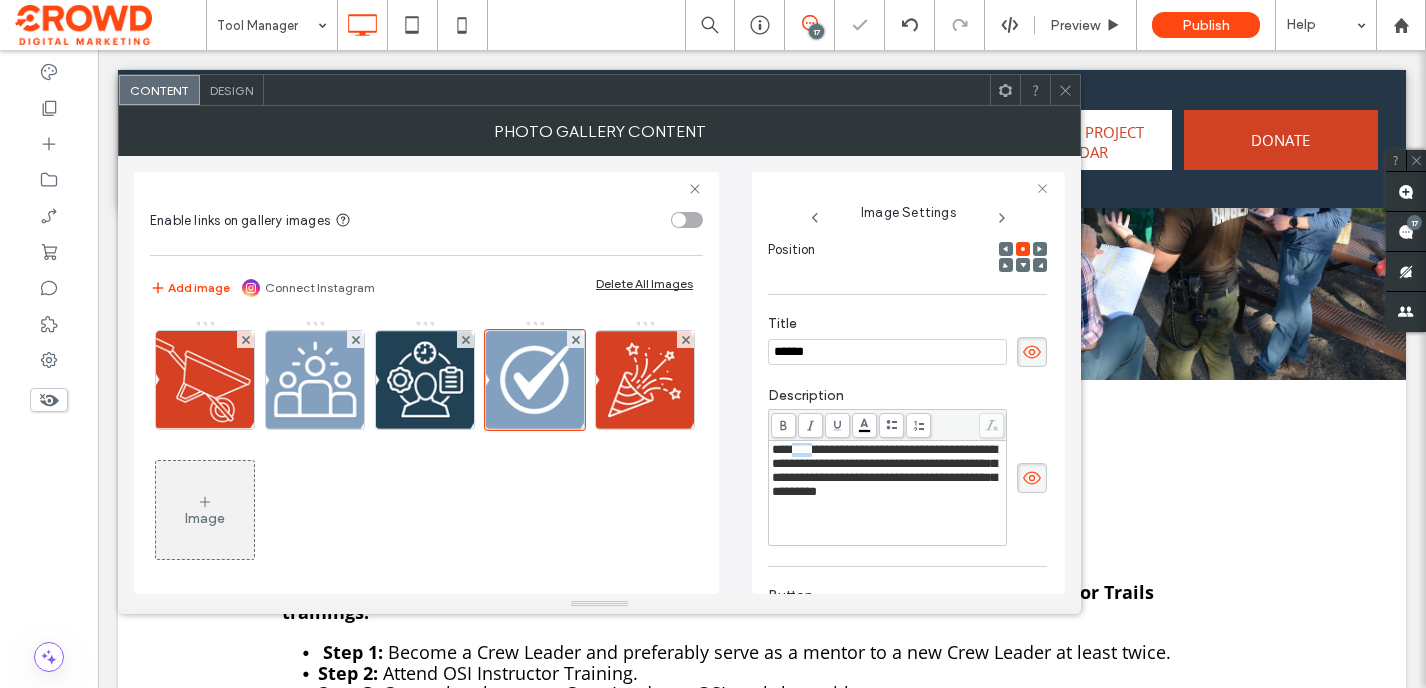 drag, startPoint x: 818, startPoint y: 457, endPoint x: 762, endPoint y: 457, distance: 56 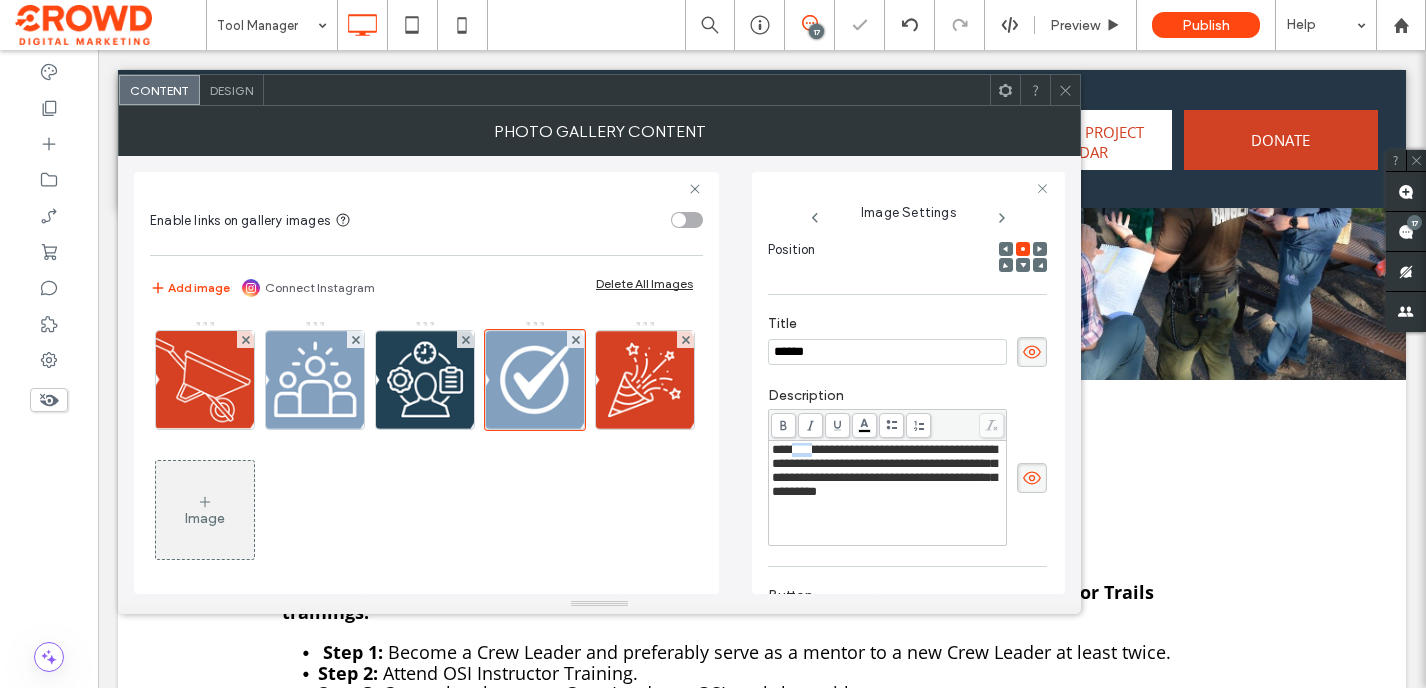 click on "**********" at bounding box center [908, 383] 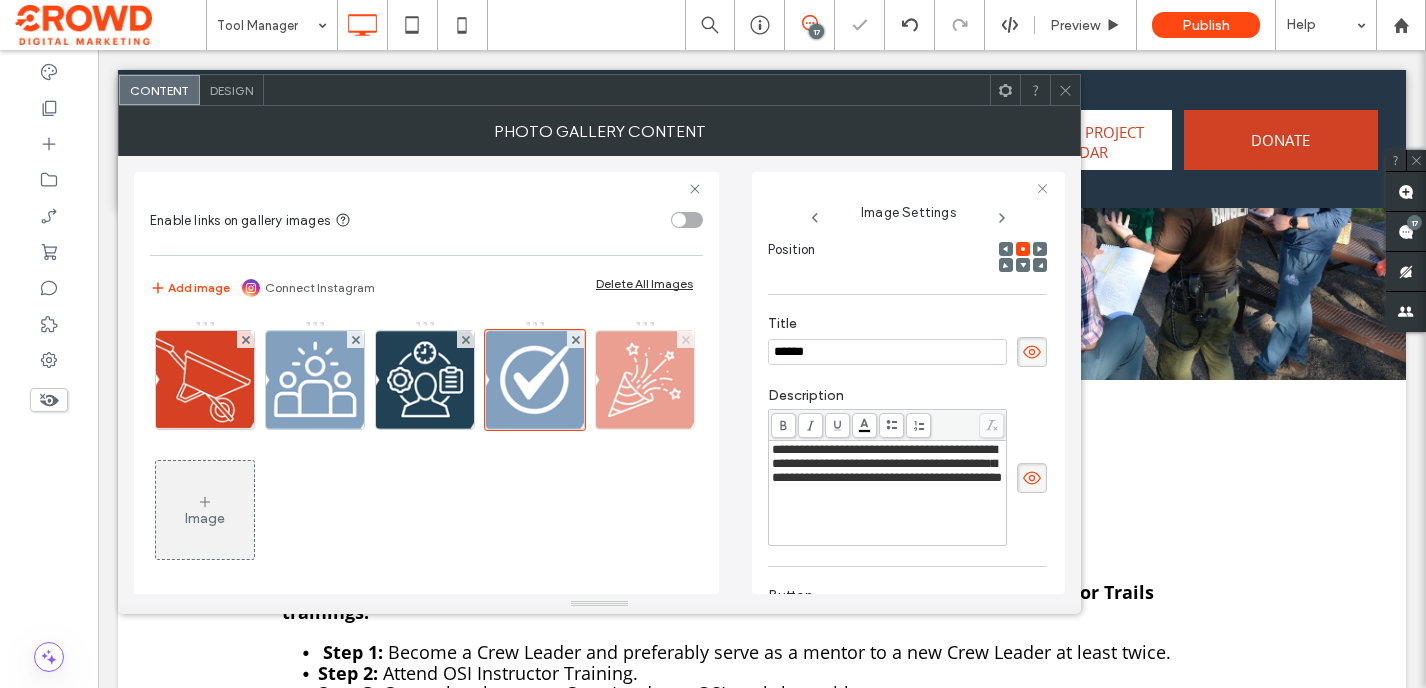 click 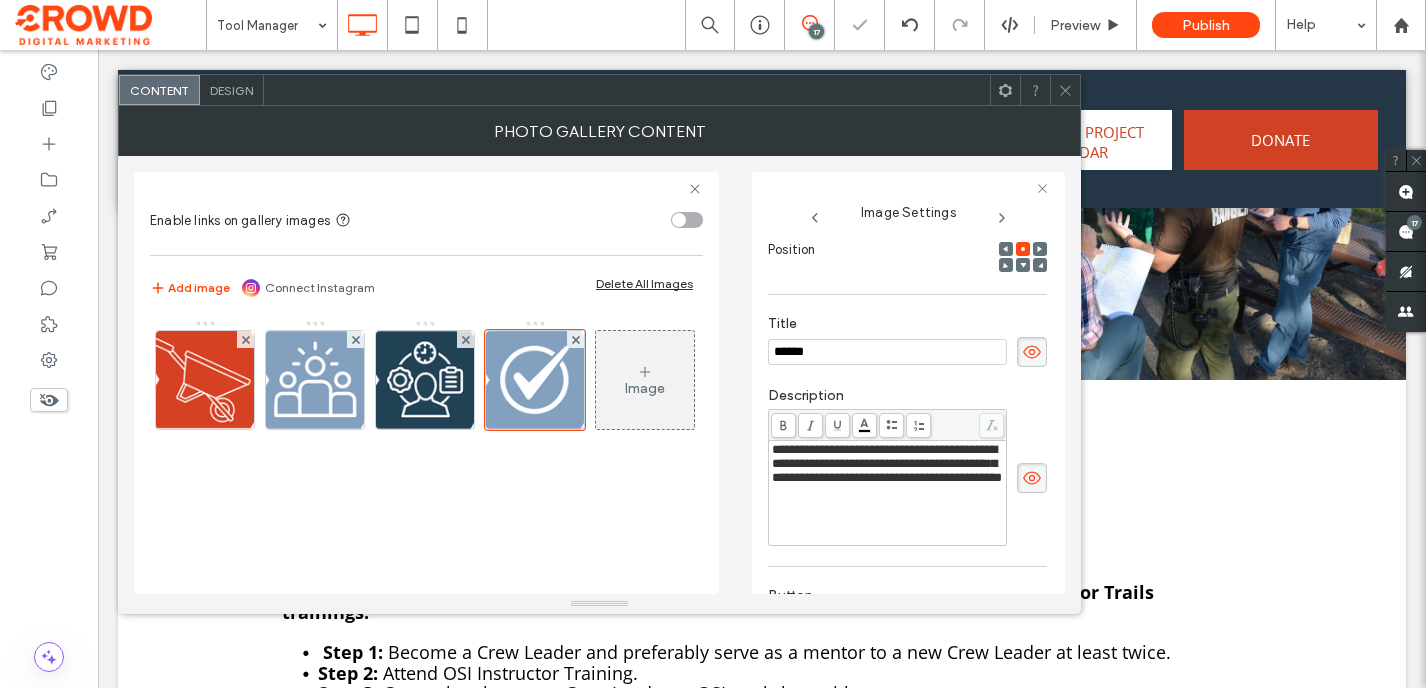 click at bounding box center [1065, 90] 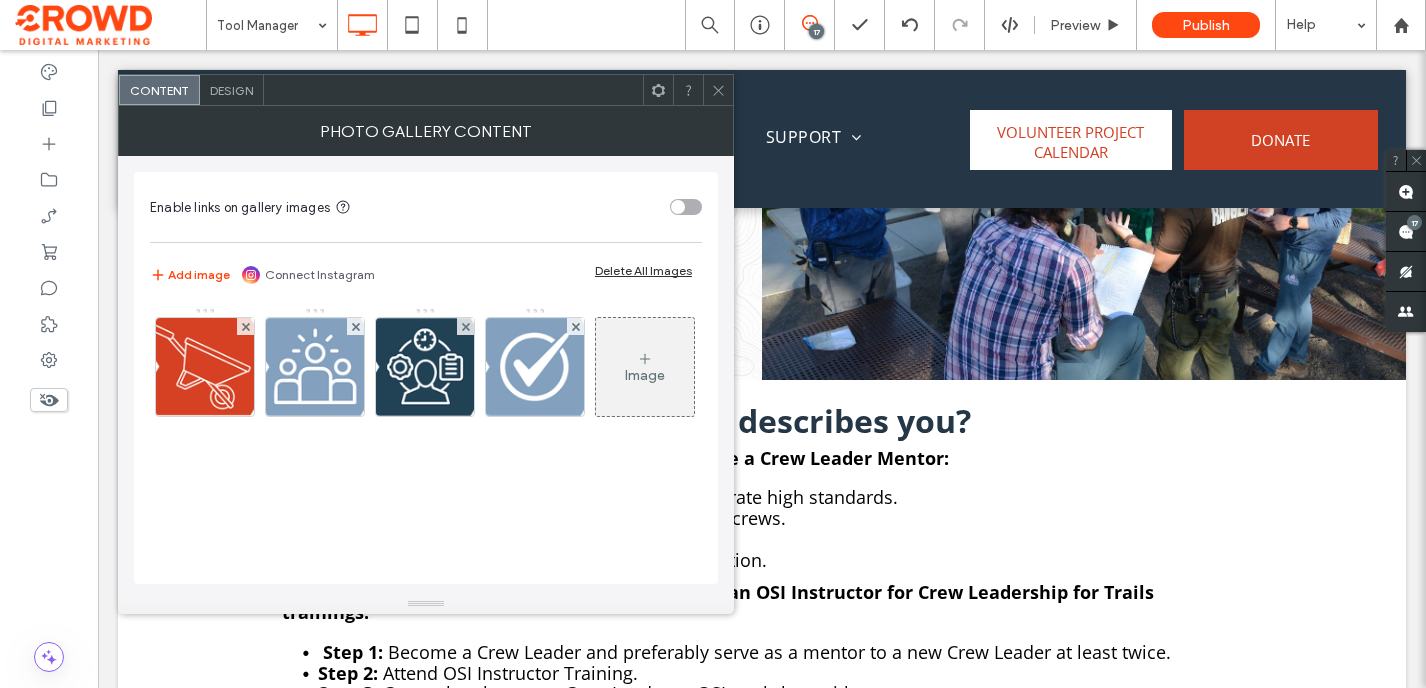 click on "Design" at bounding box center (231, 90) 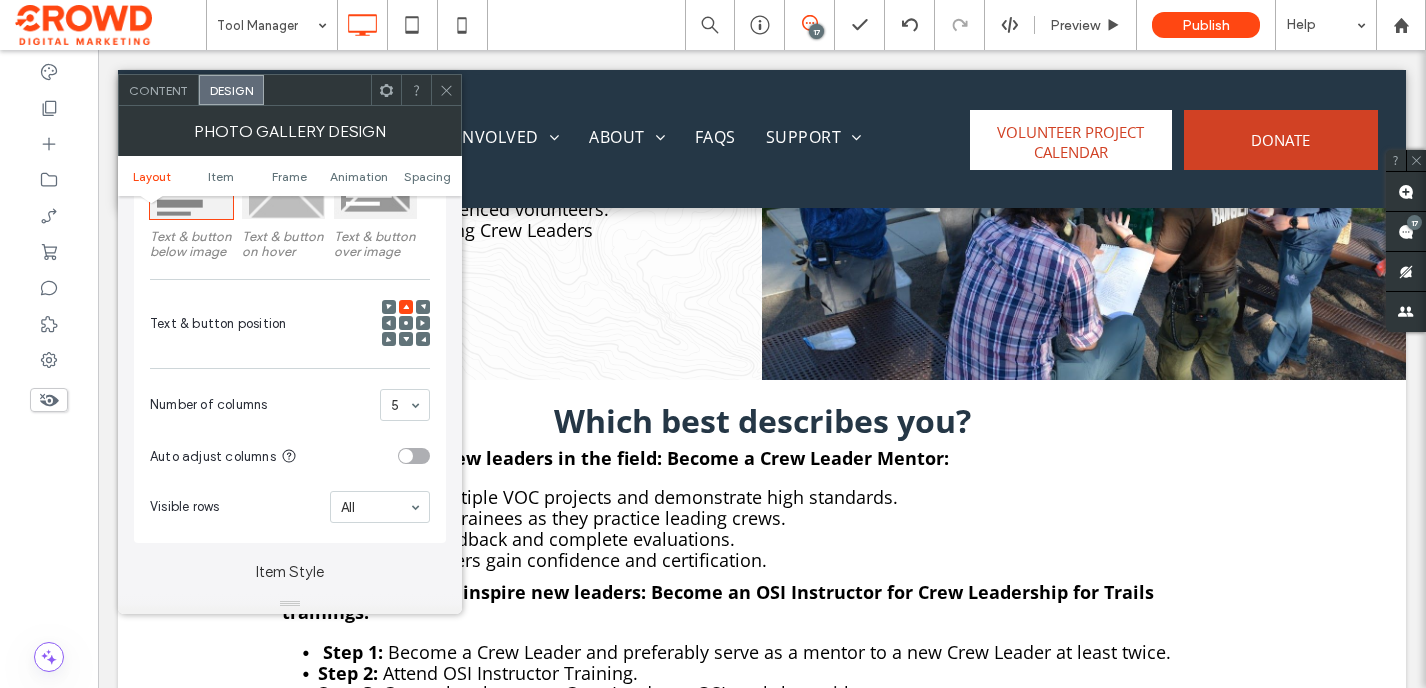 scroll, scrollTop: 391, scrollLeft: 0, axis: vertical 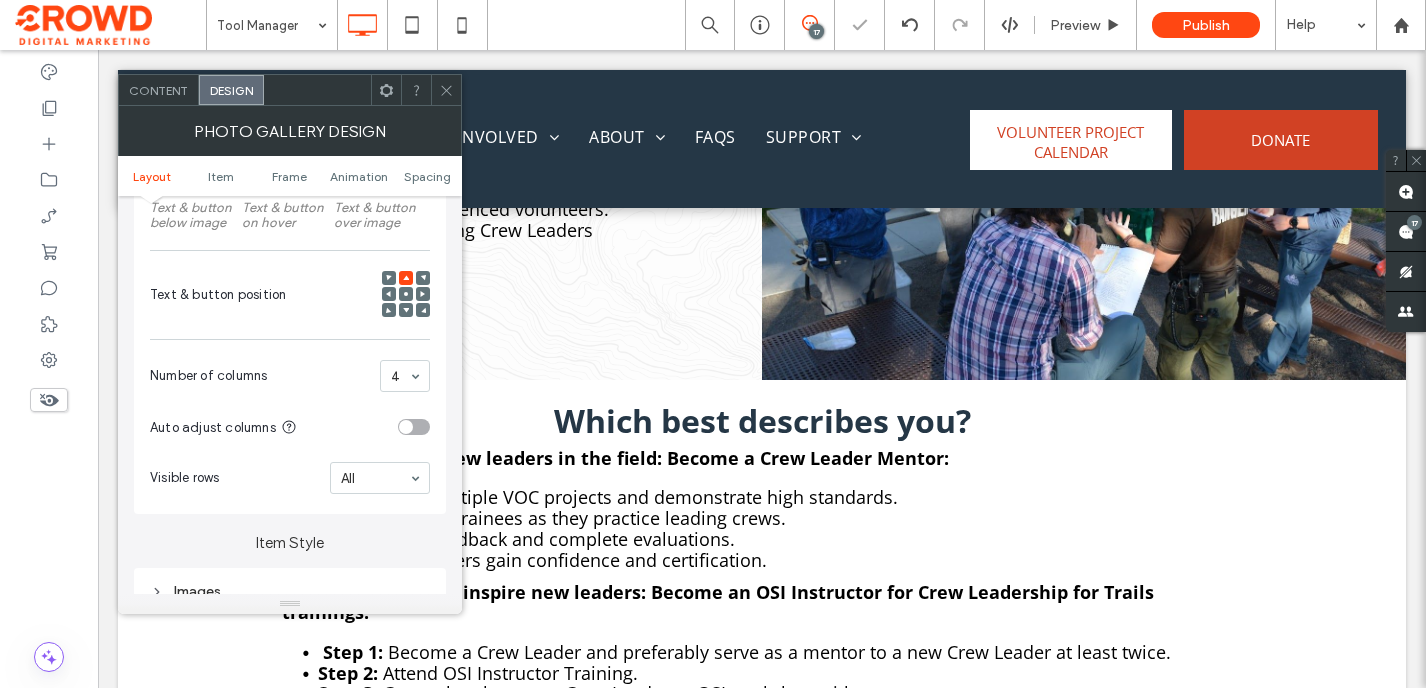 click 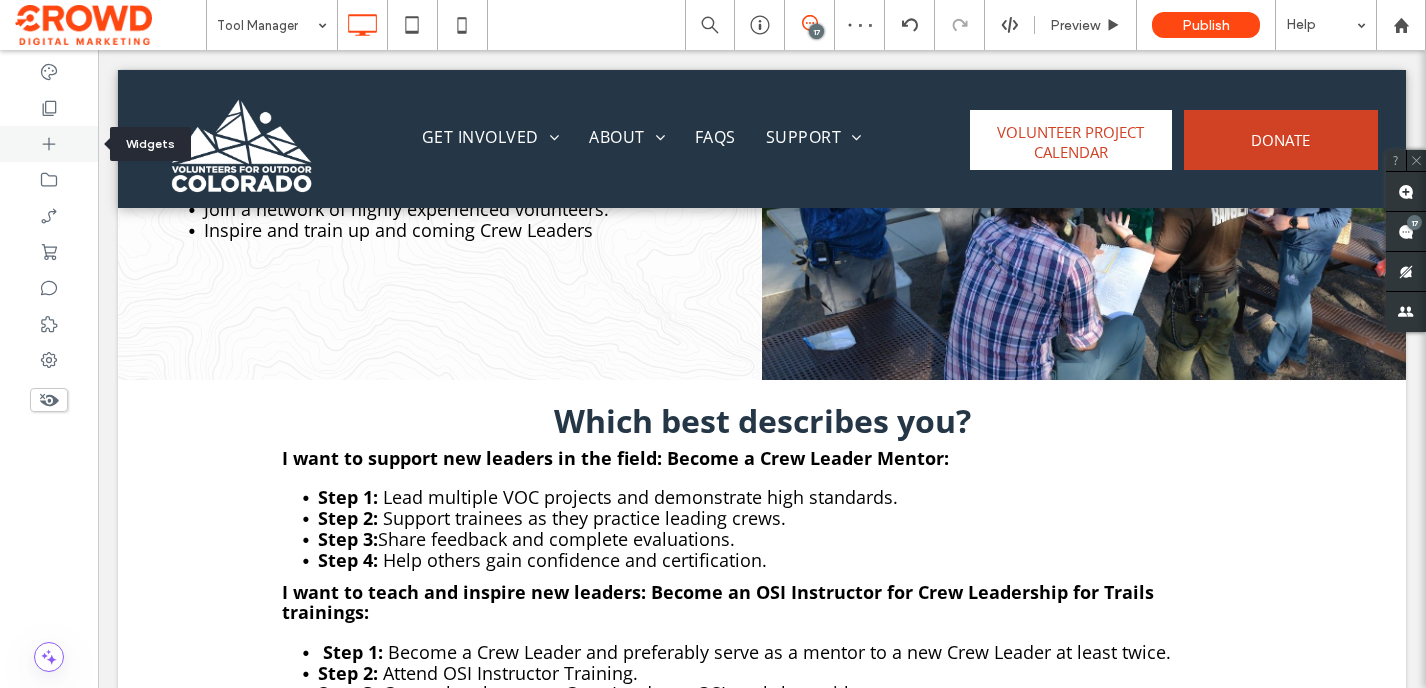 click 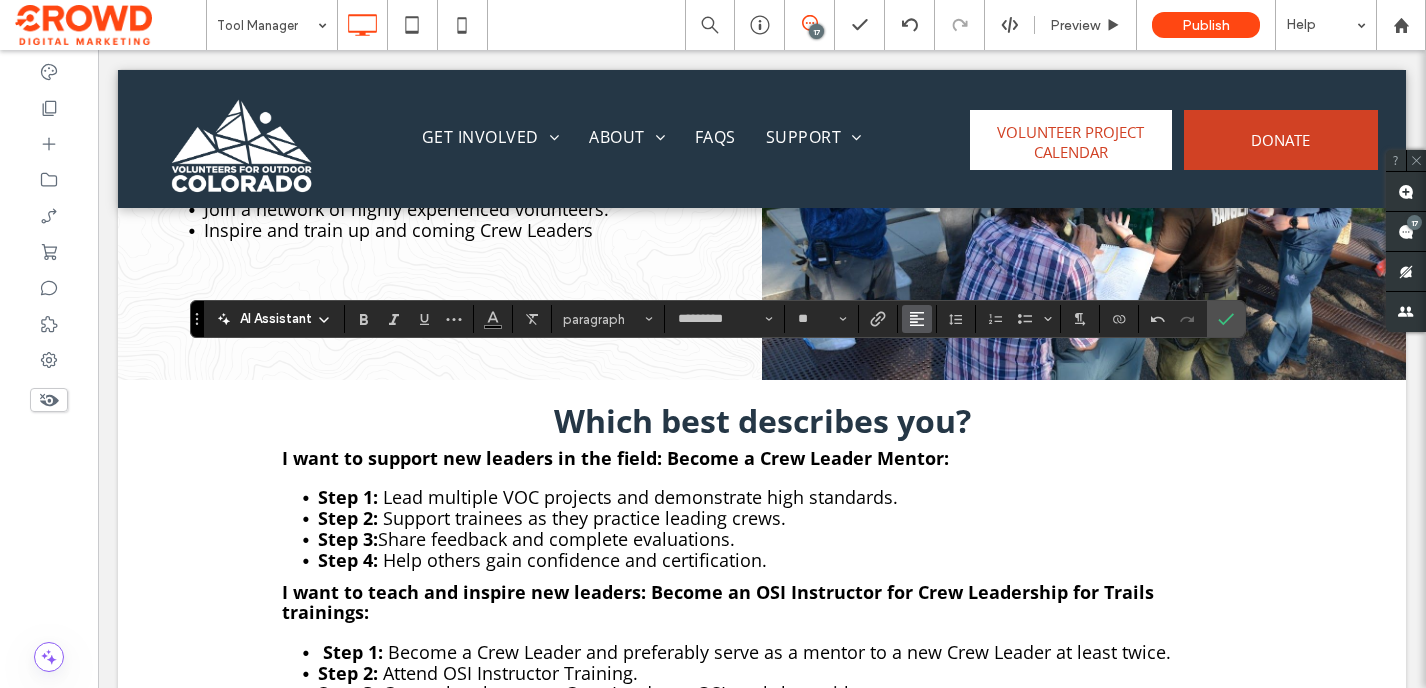 click 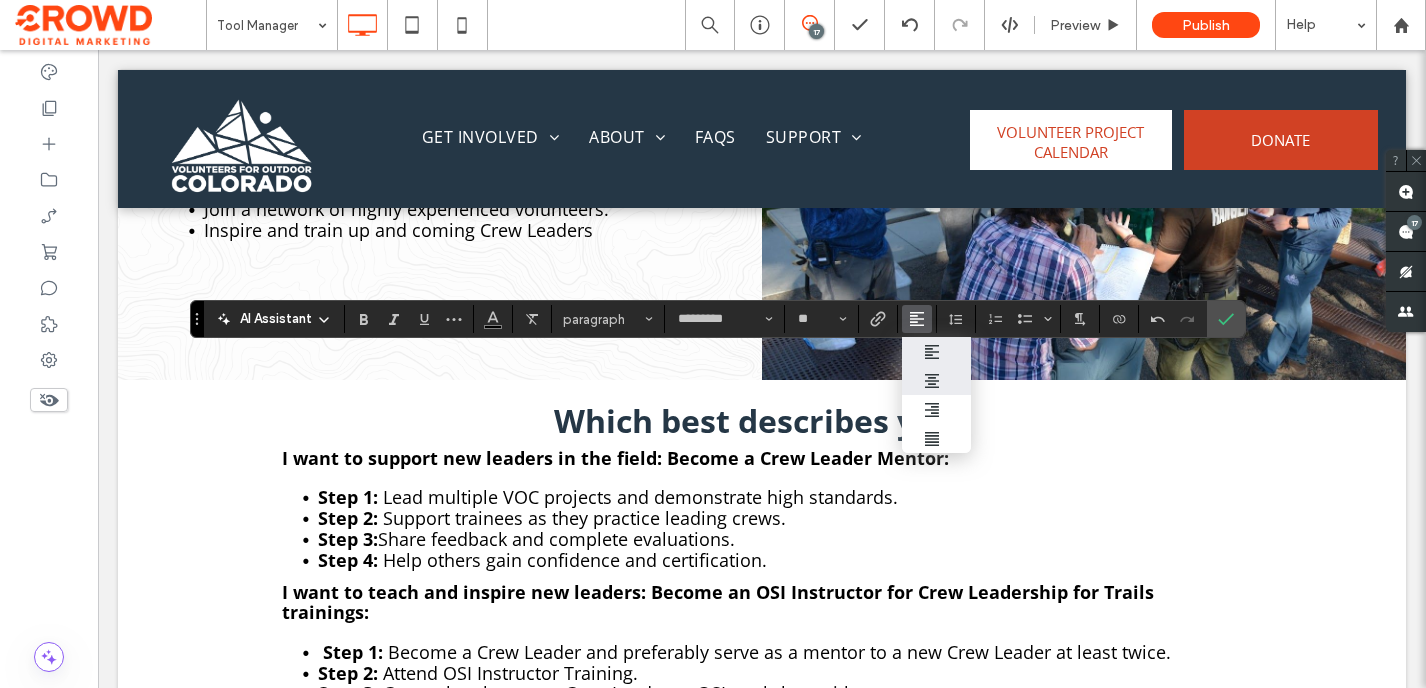 click 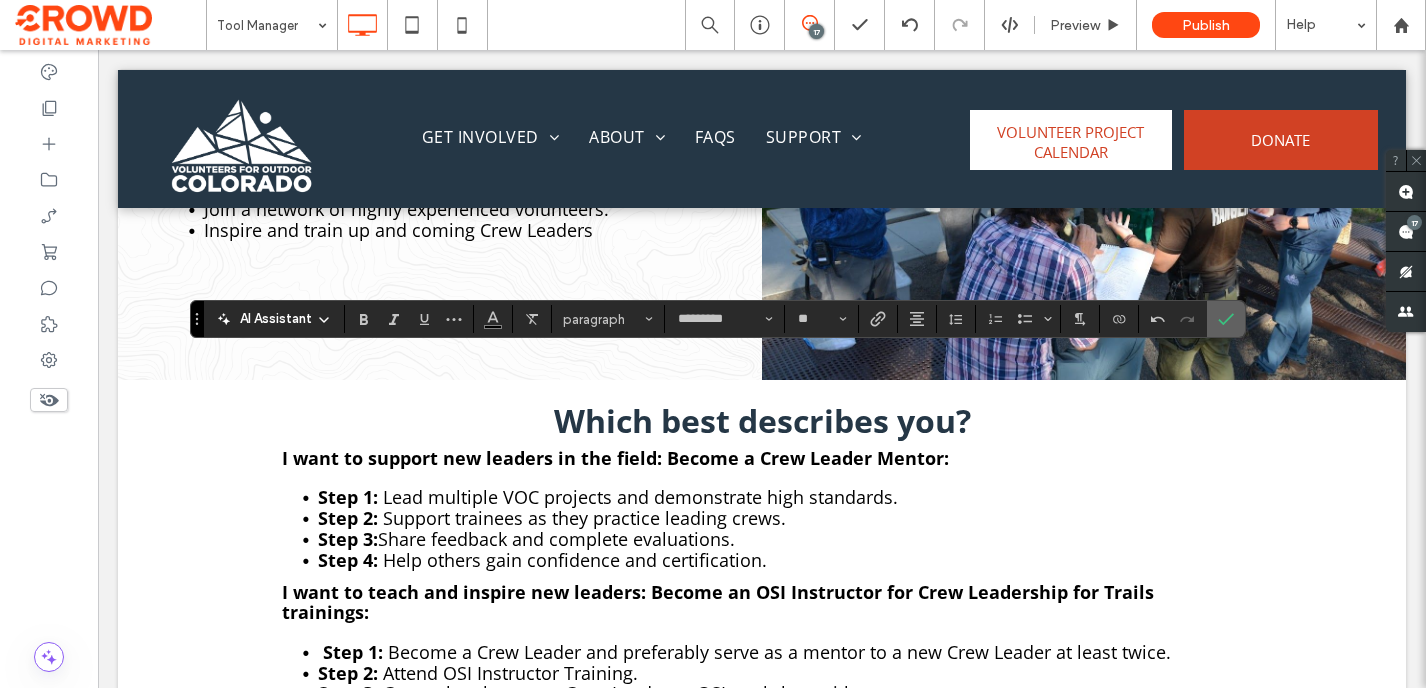 click 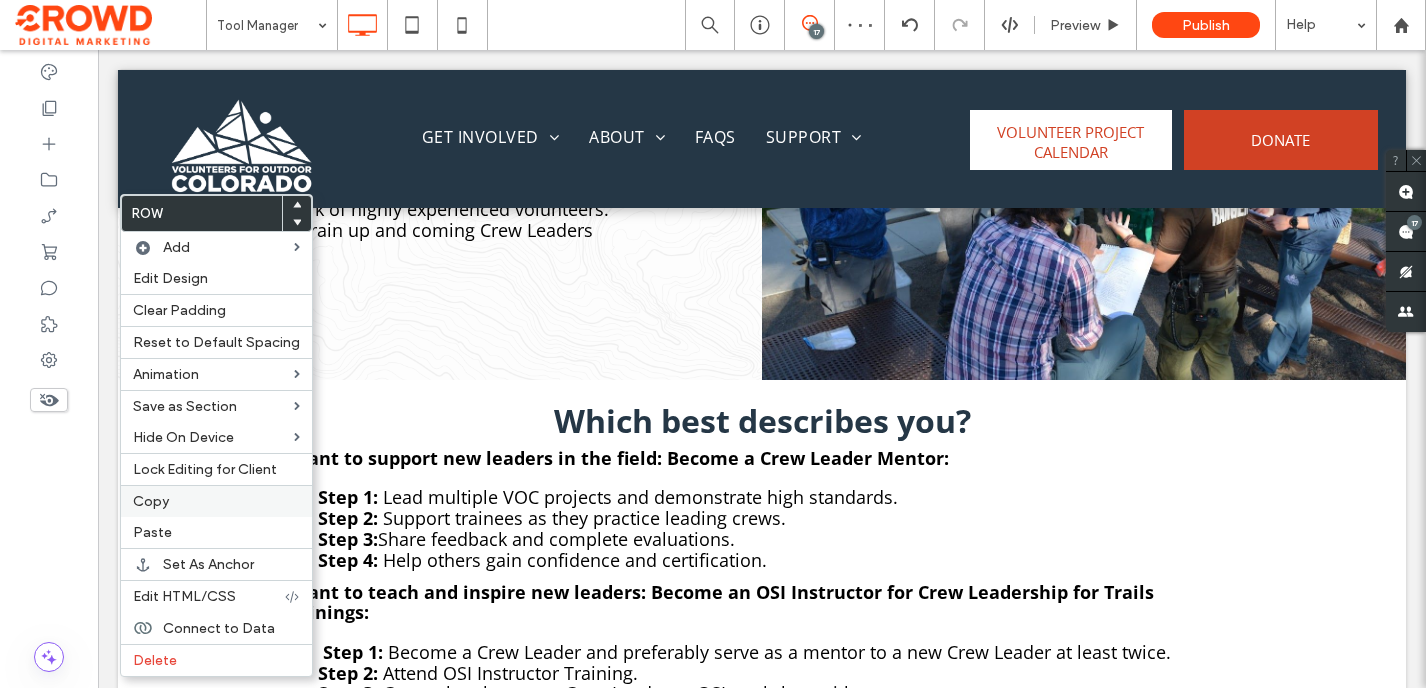 click on "Copy" at bounding box center (216, 501) 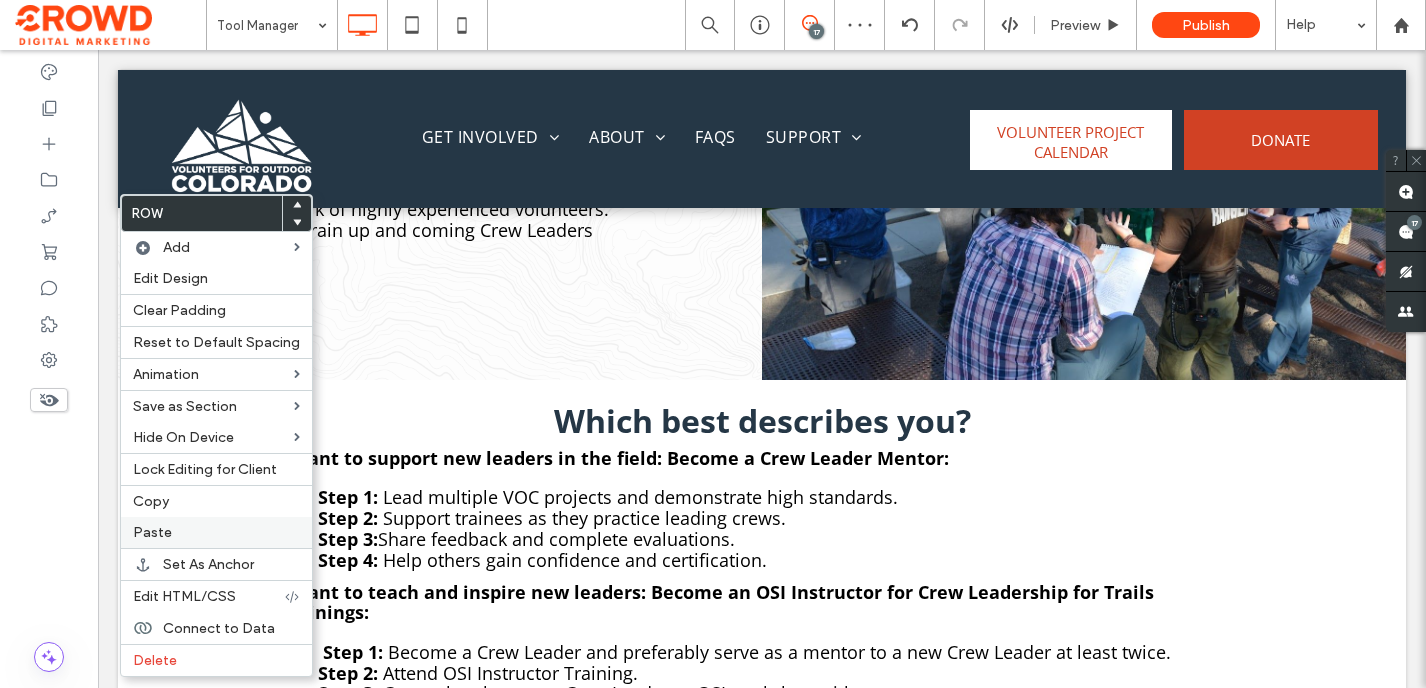 click on "Paste" at bounding box center [216, 532] 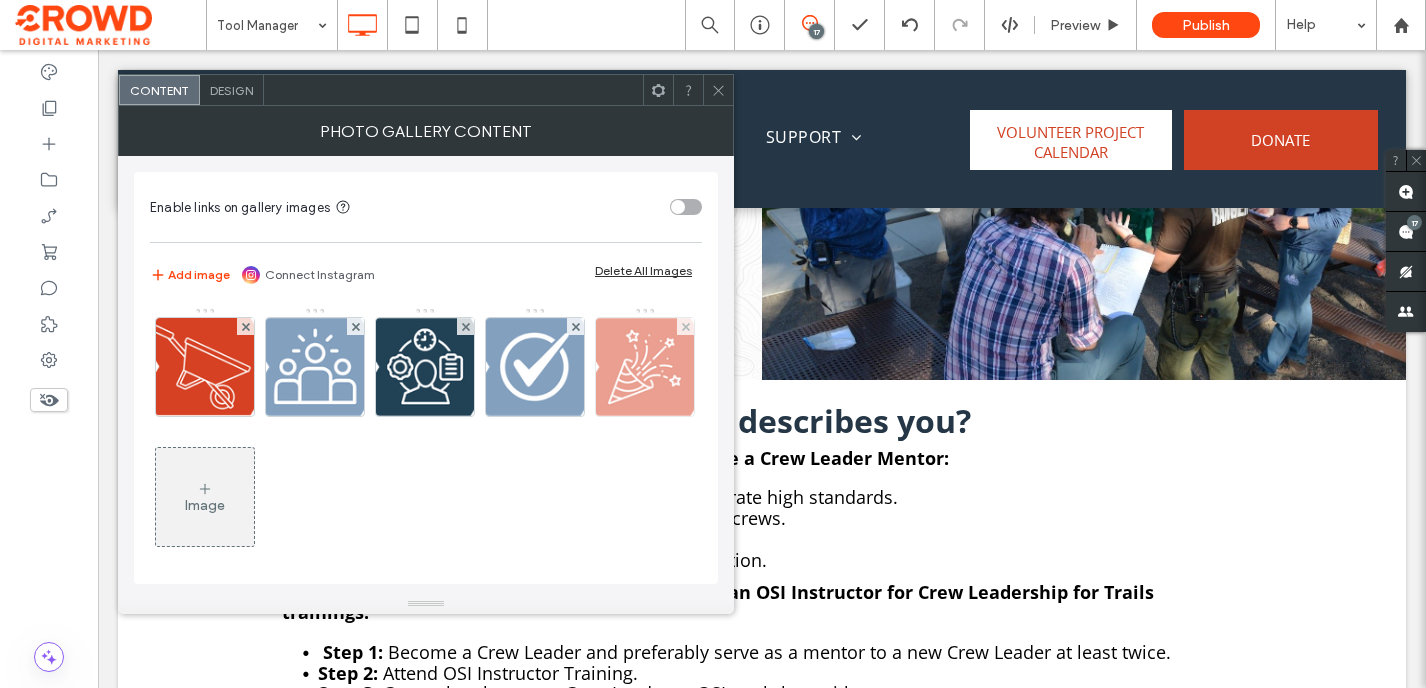 click at bounding box center [685, 326] 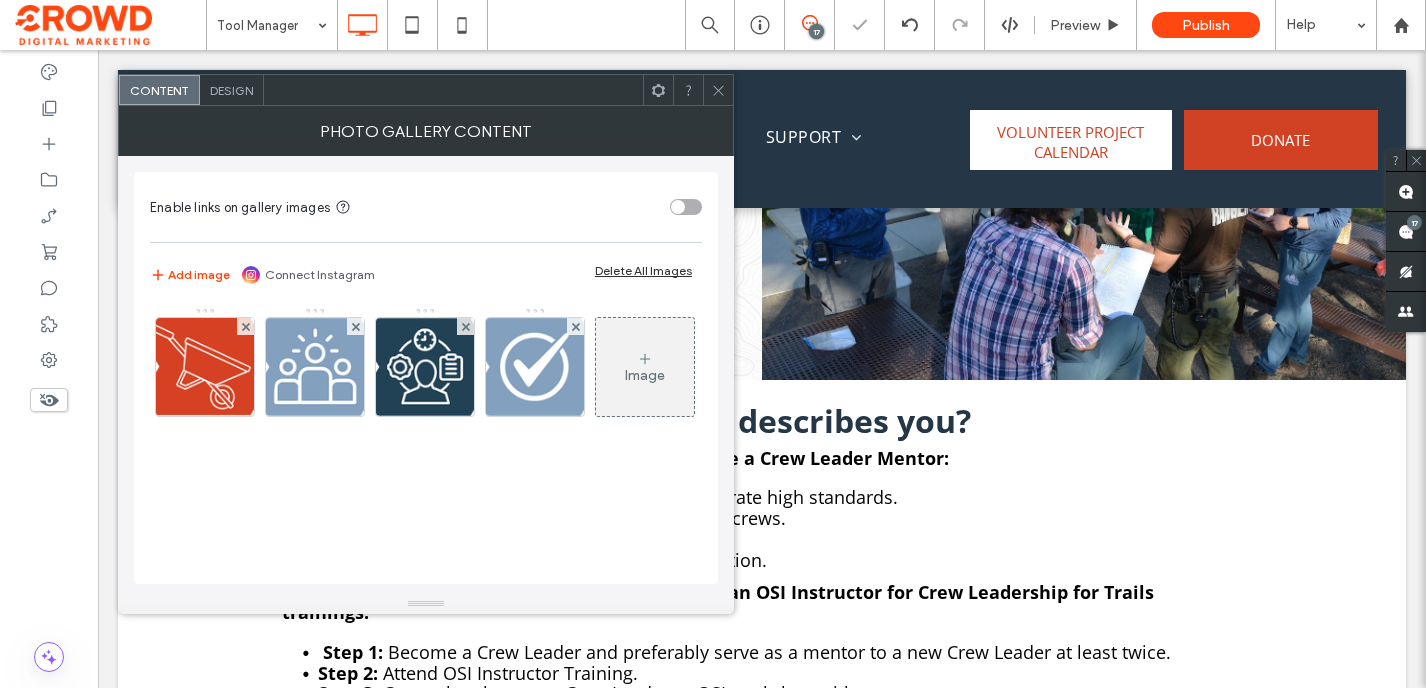click at bounding box center (718, 90) 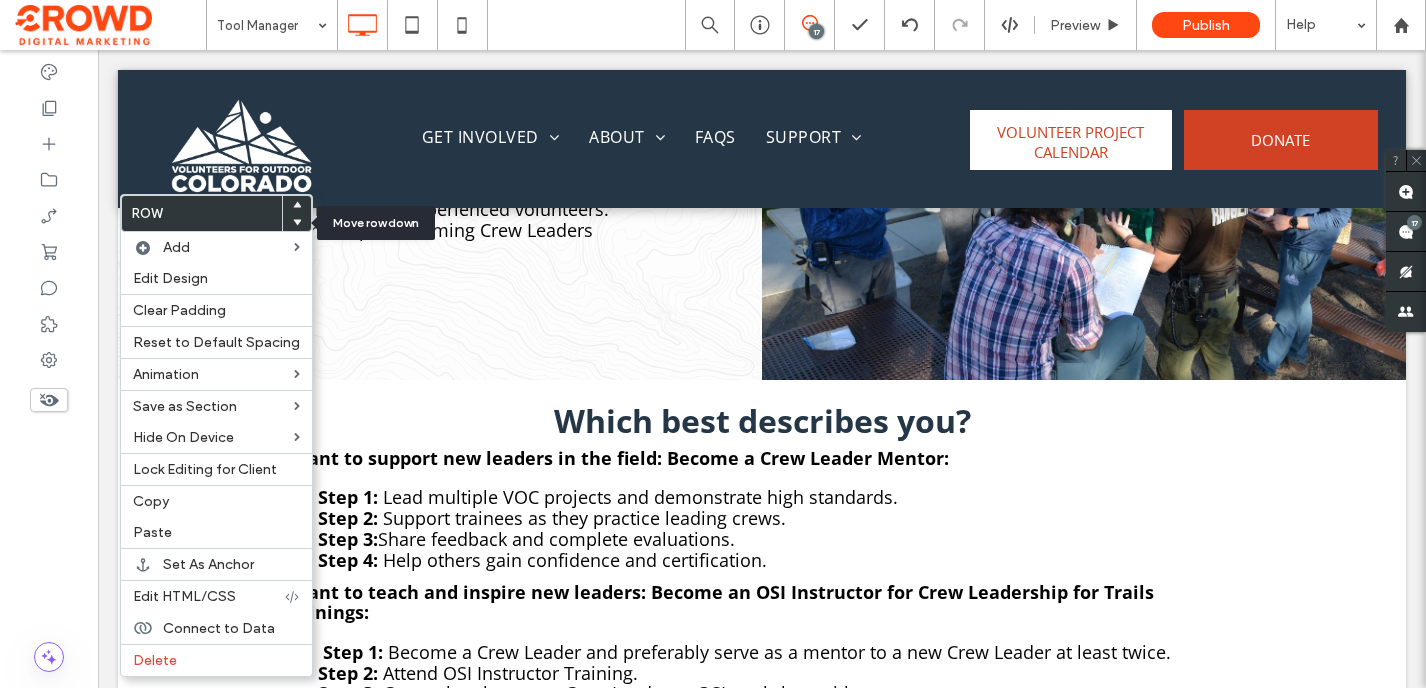 click 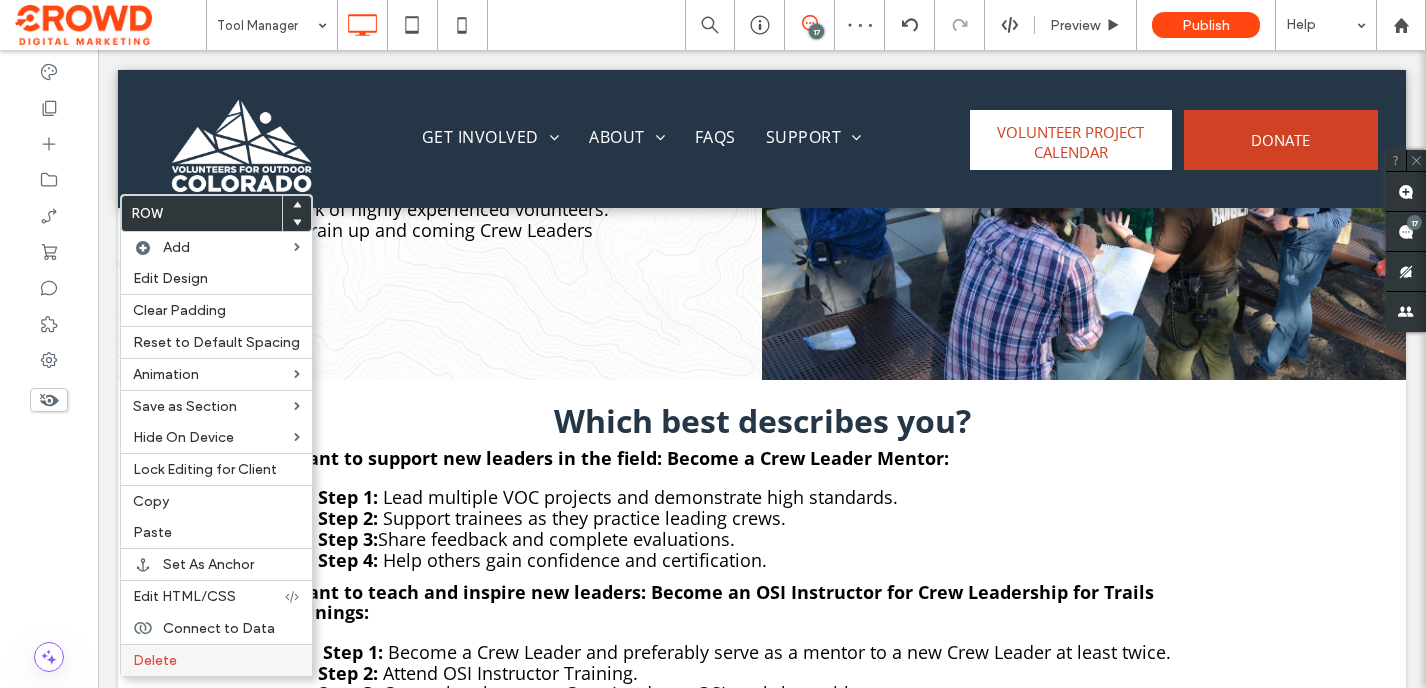 click on "Delete" at bounding box center [216, 660] 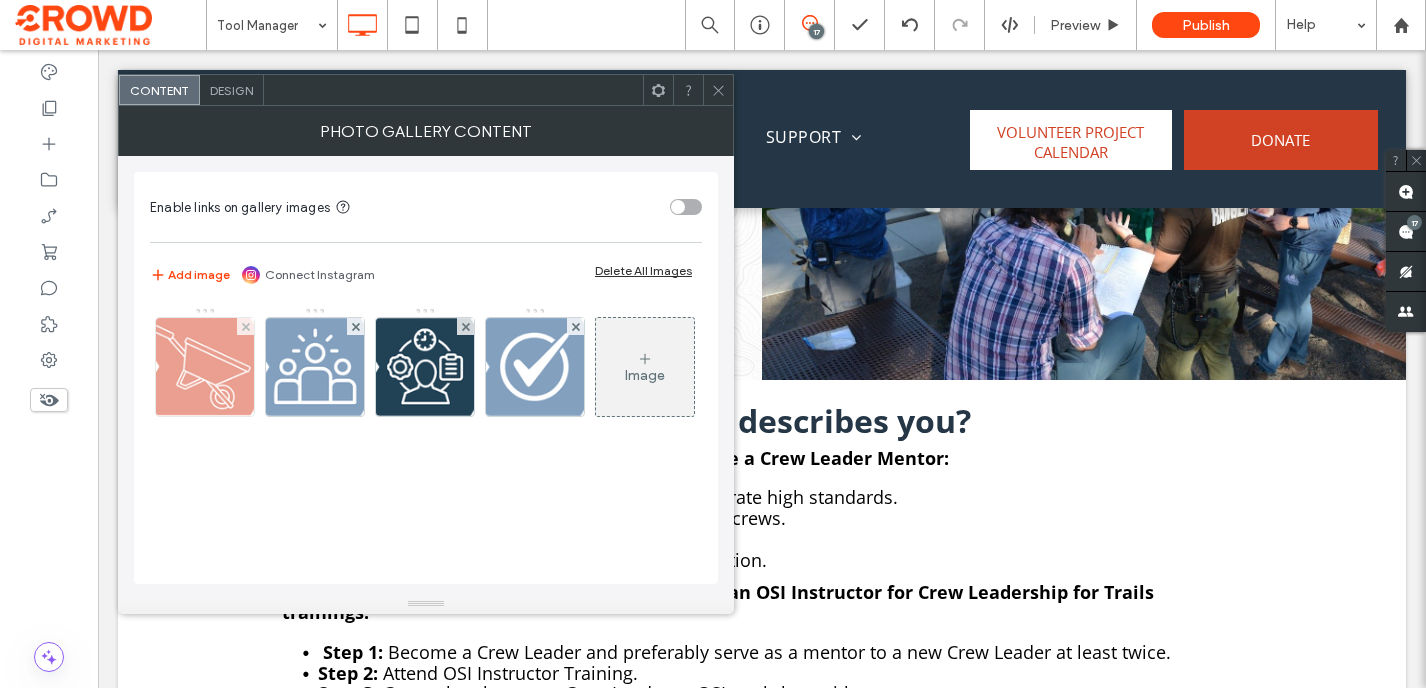 click at bounding box center [205, 367] 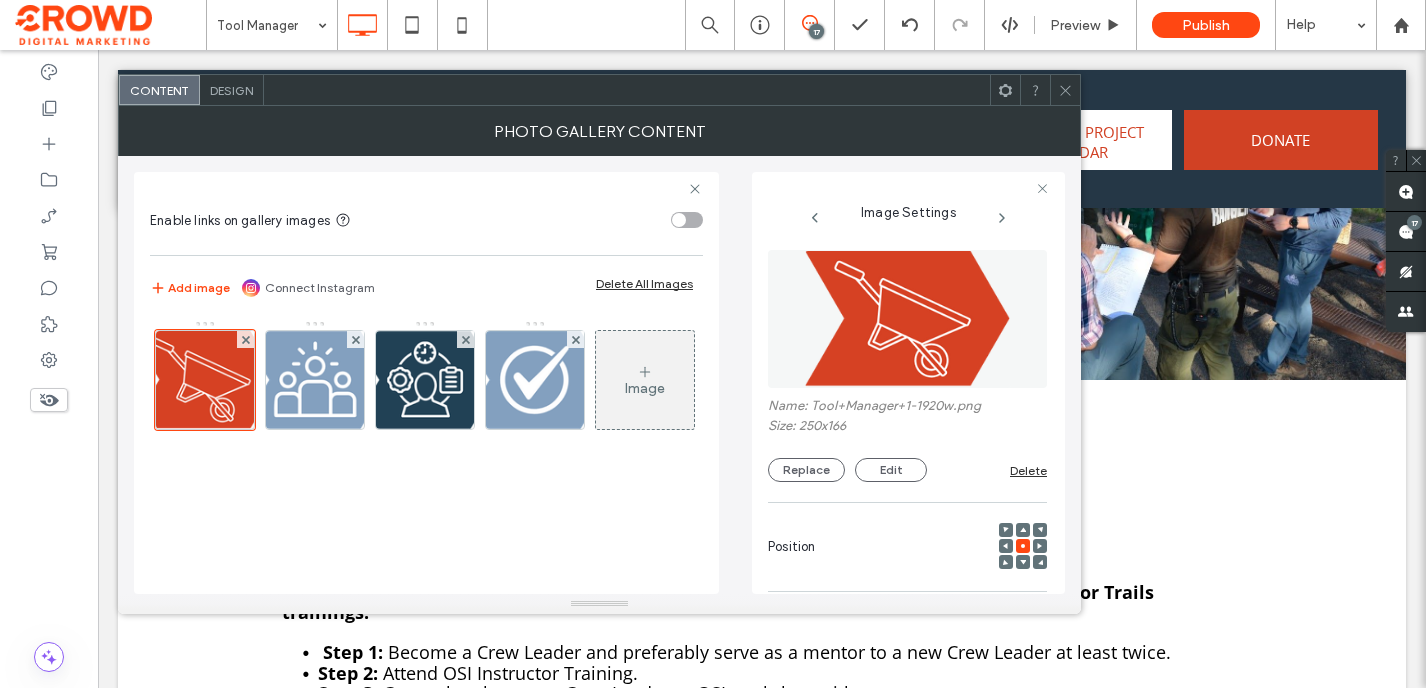 scroll, scrollTop: 0, scrollLeft: 0, axis: both 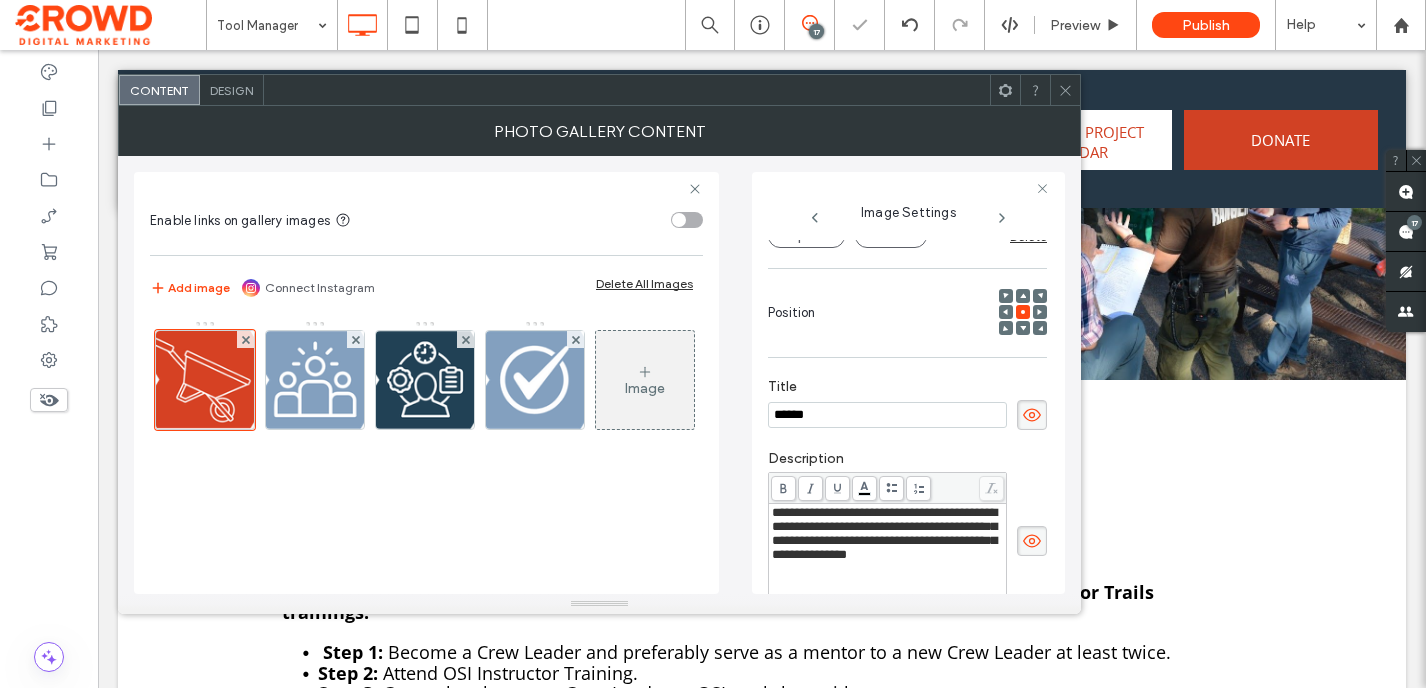 click on "**********" at bounding box center [884, 533] 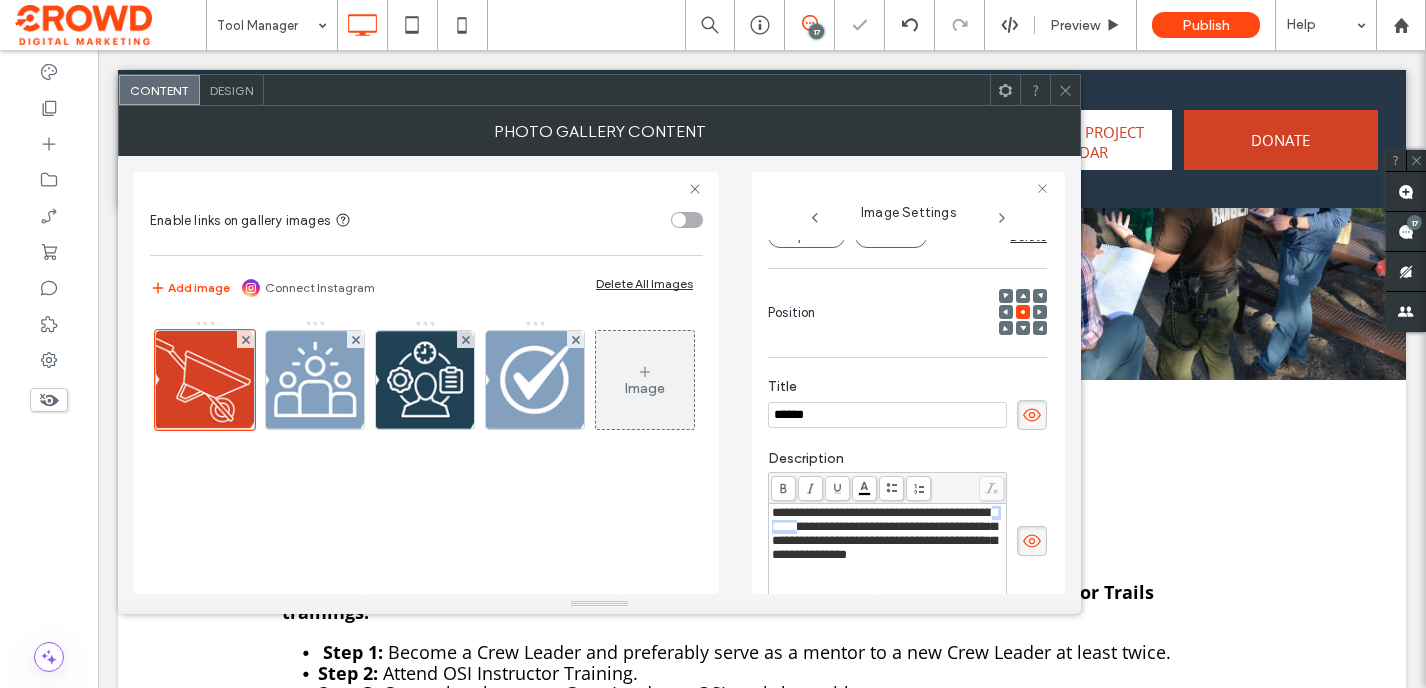 click on "**********" at bounding box center (884, 533) 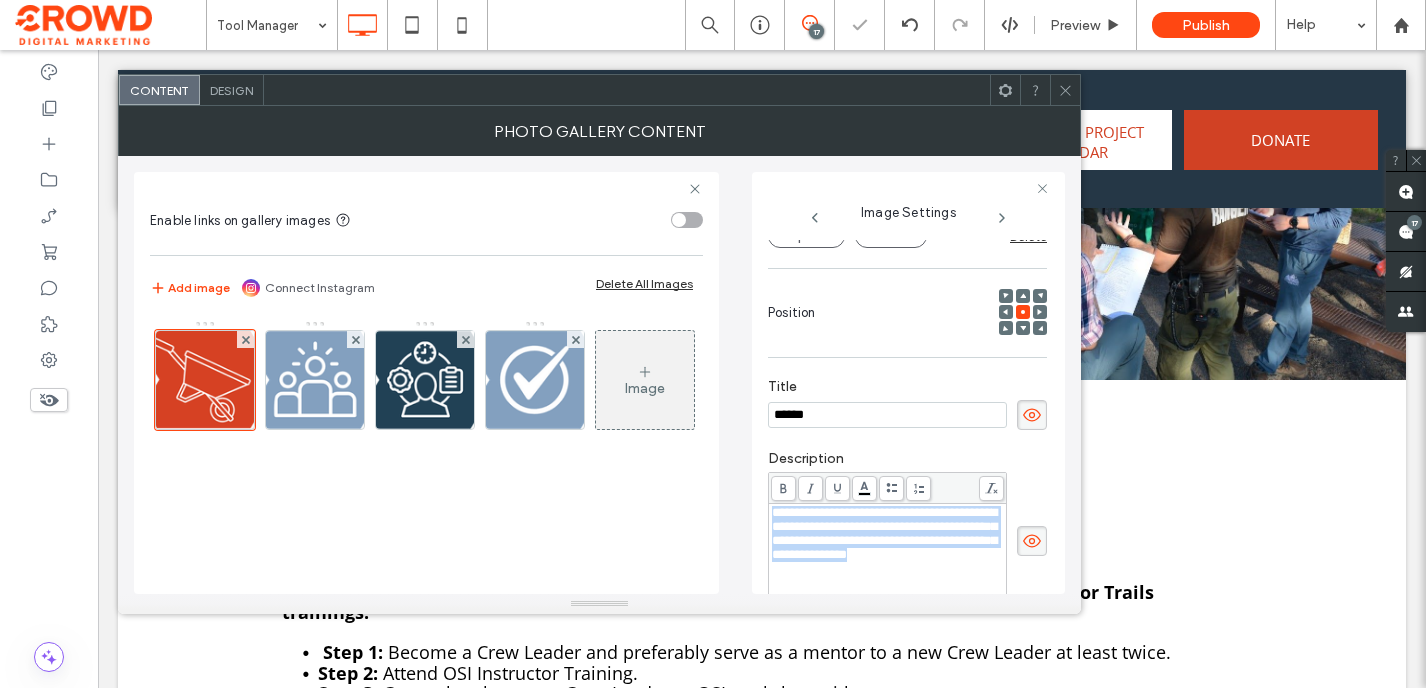 click on "**********" at bounding box center [884, 533] 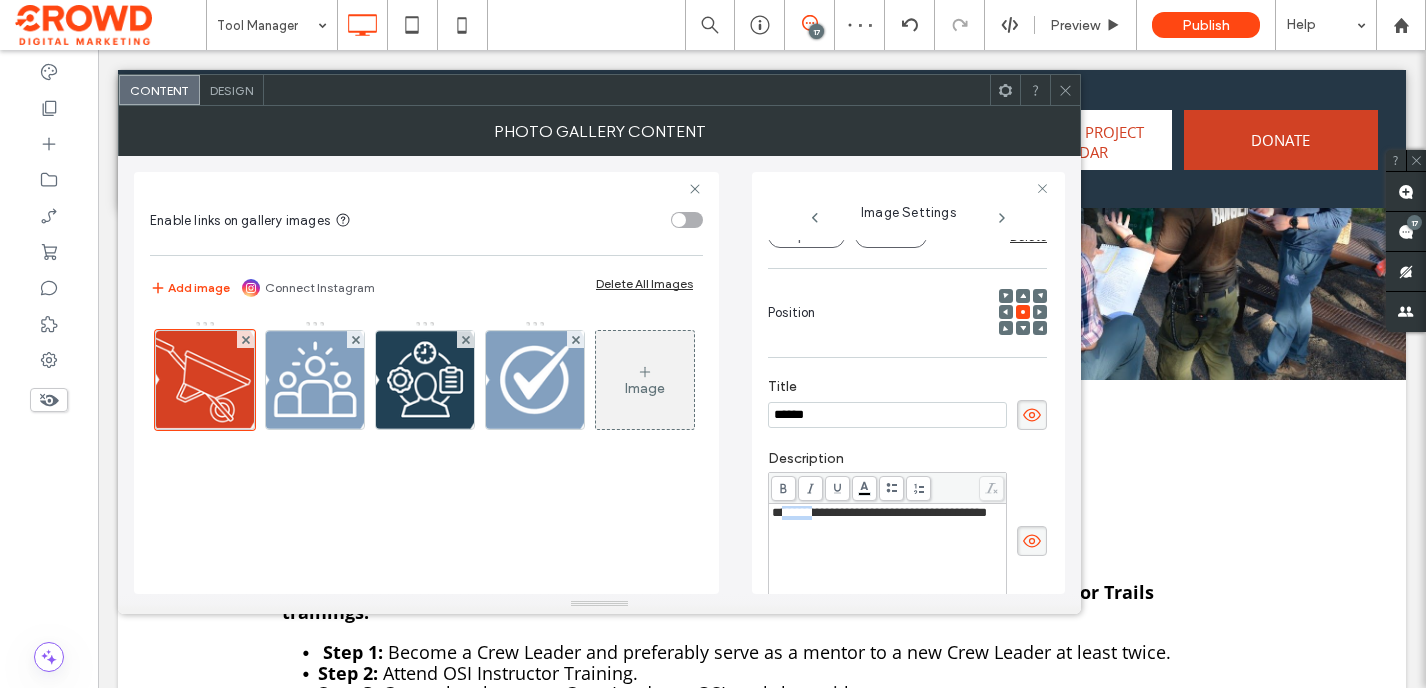 drag, startPoint x: 818, startPoint y: 517, endPoint x: 761, endPoint y: 517, distance: 57 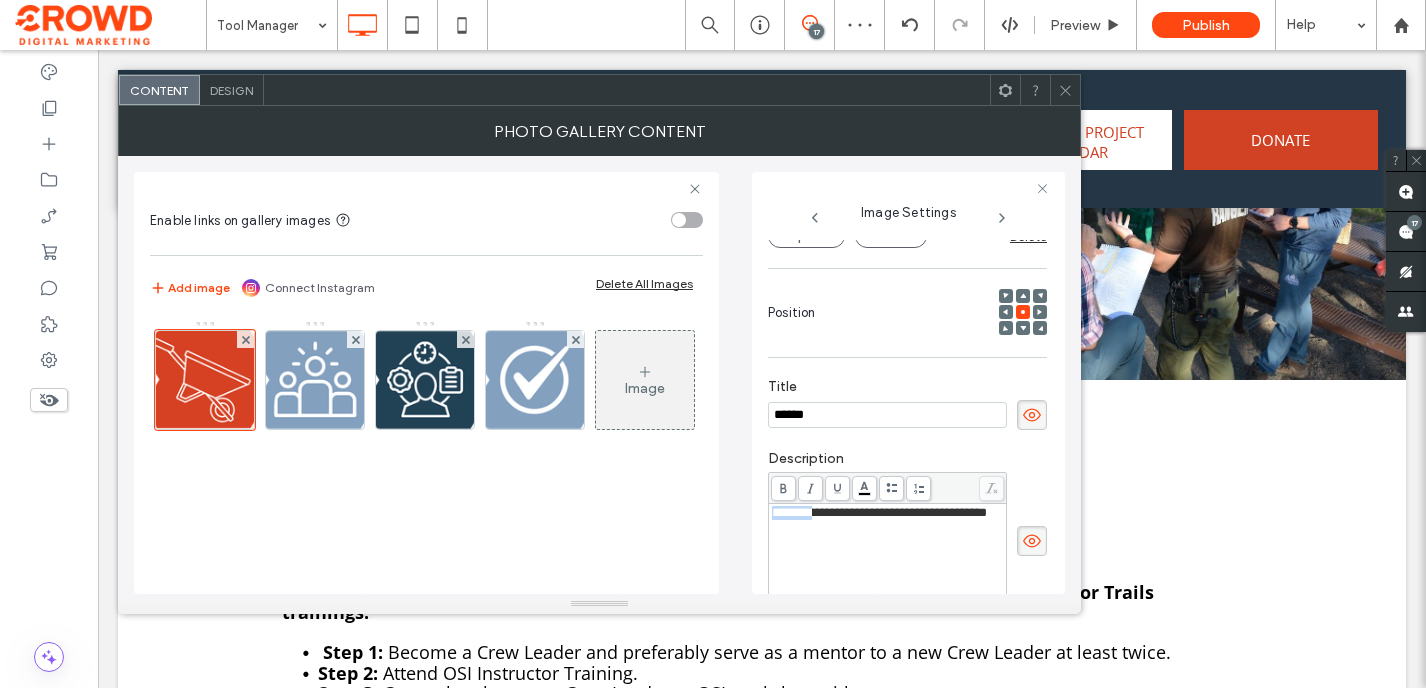 click on "**********" at bounding box center [908, 383] 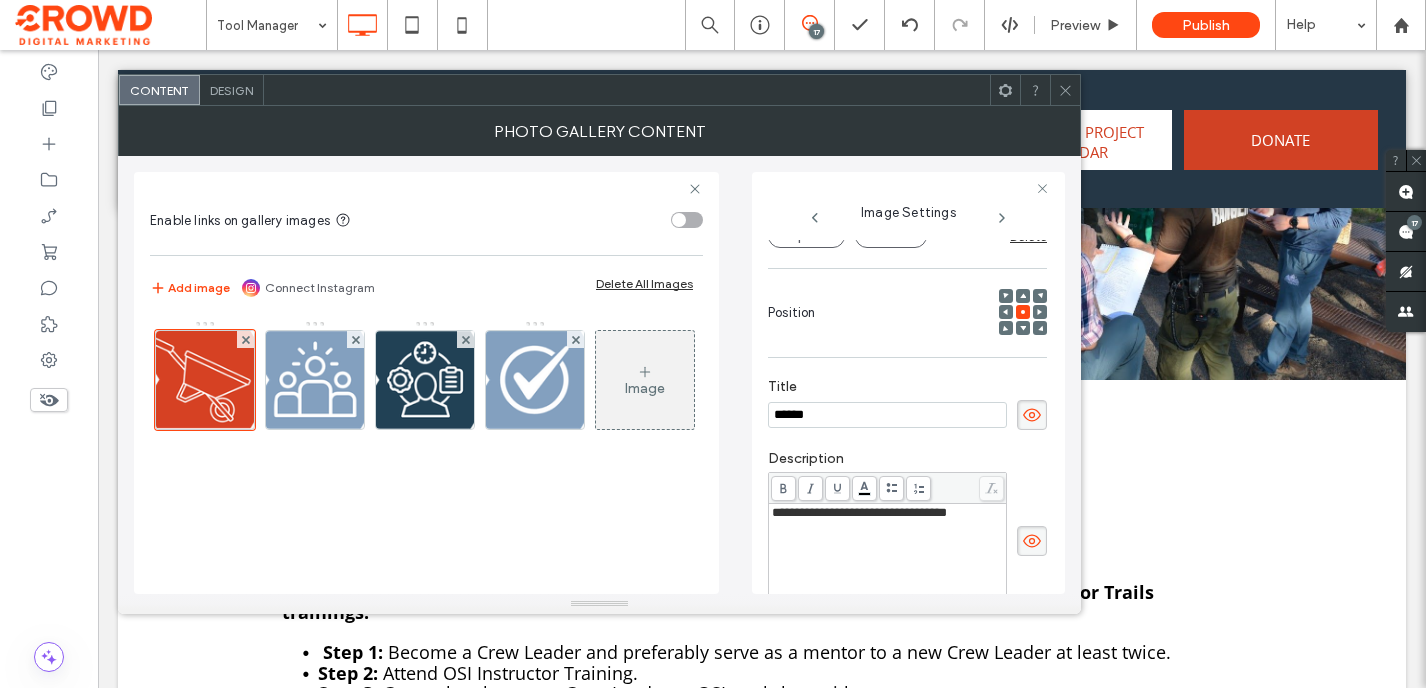 click 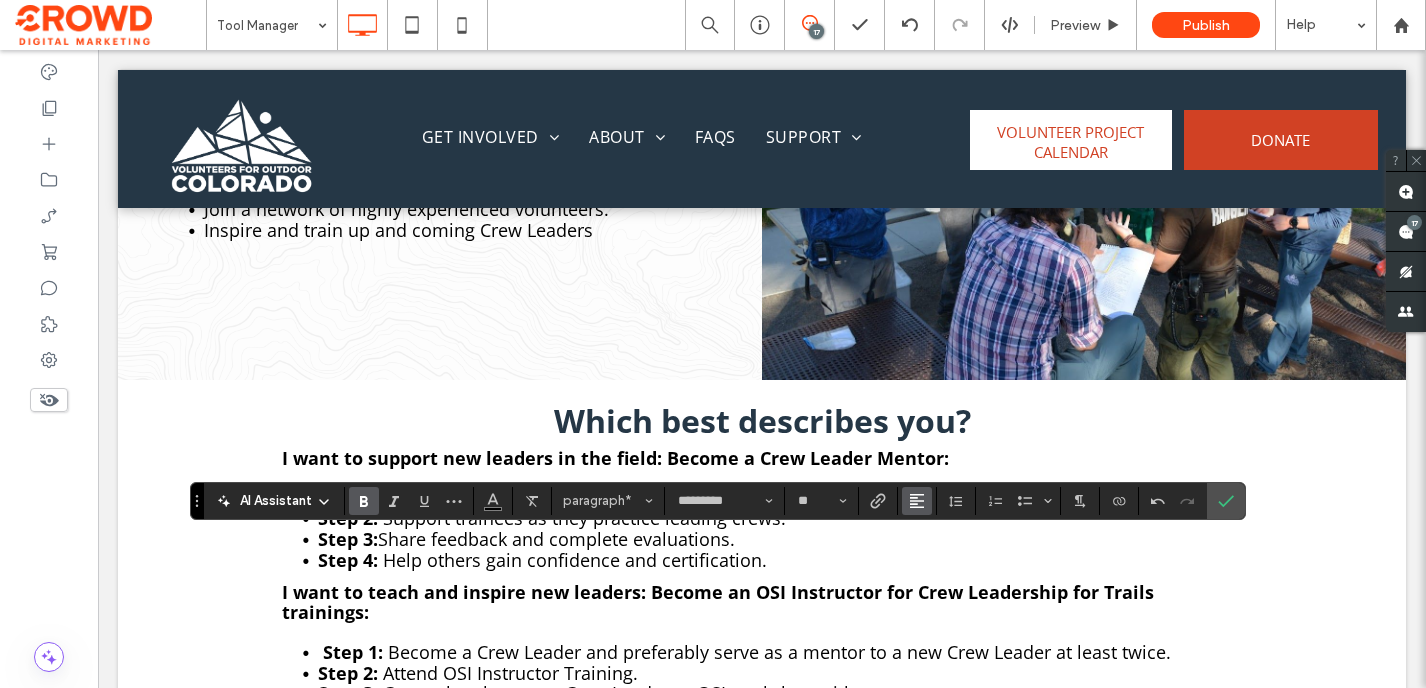 click 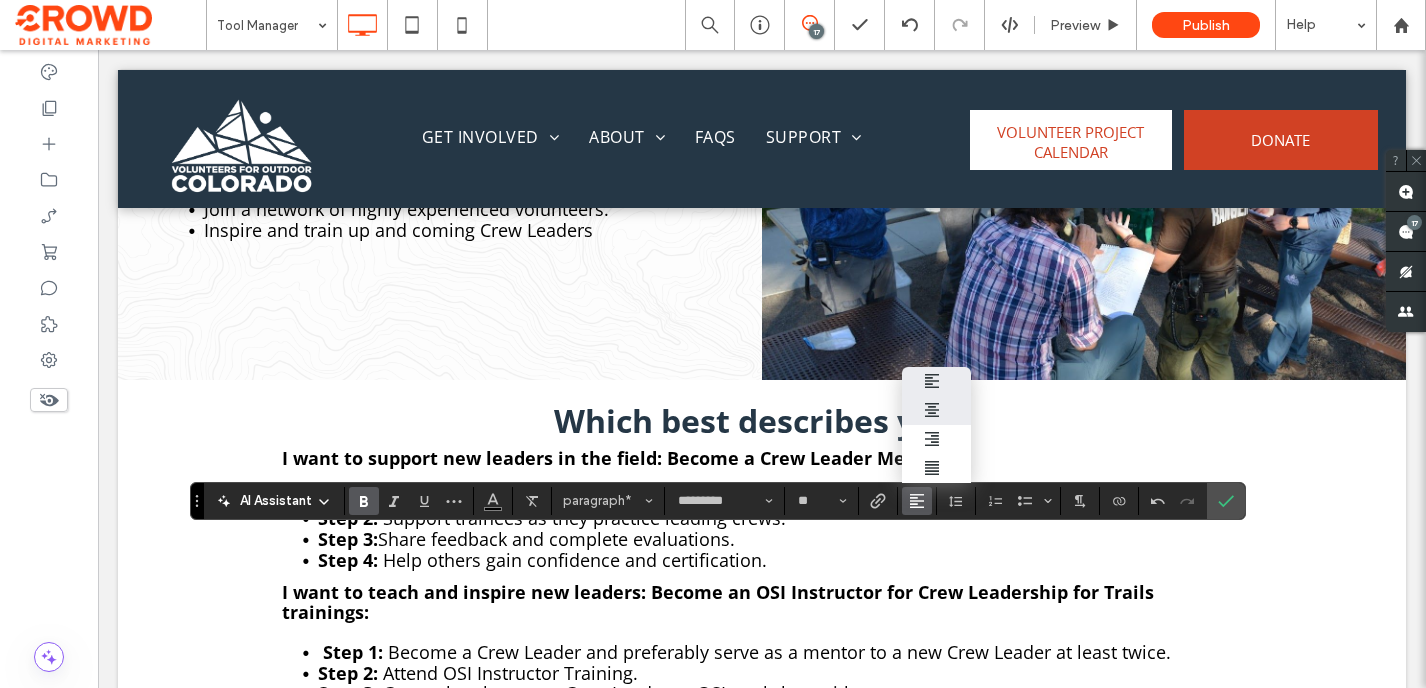 click at bounding box center [937, 410] 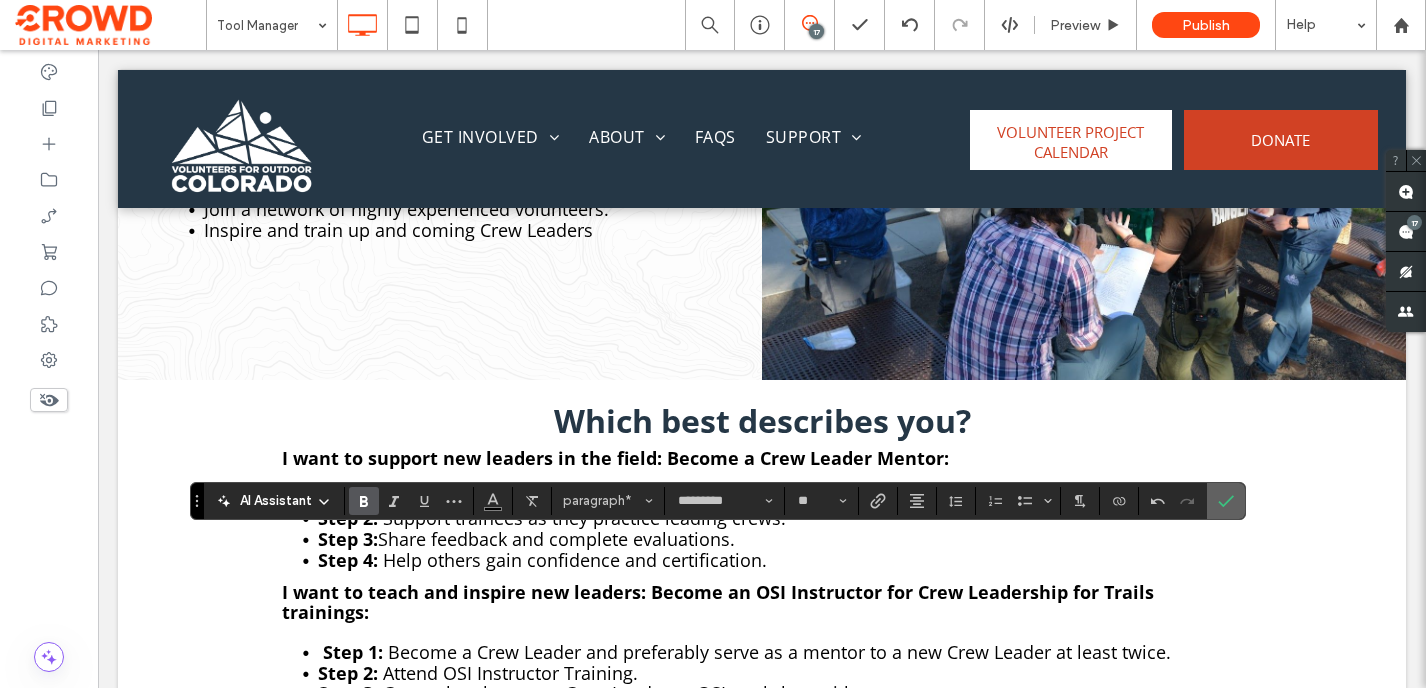 click at bounding box center (1226, 501) 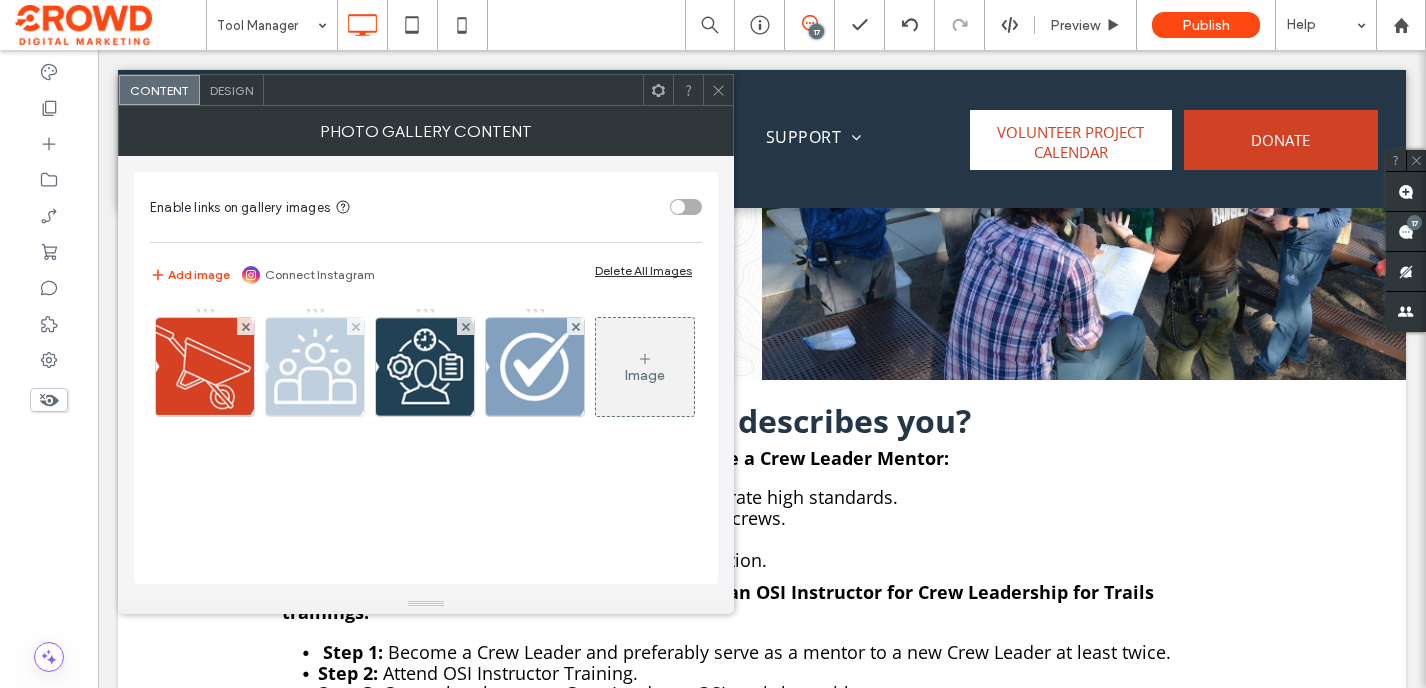 click at bounding box center (315, 367) 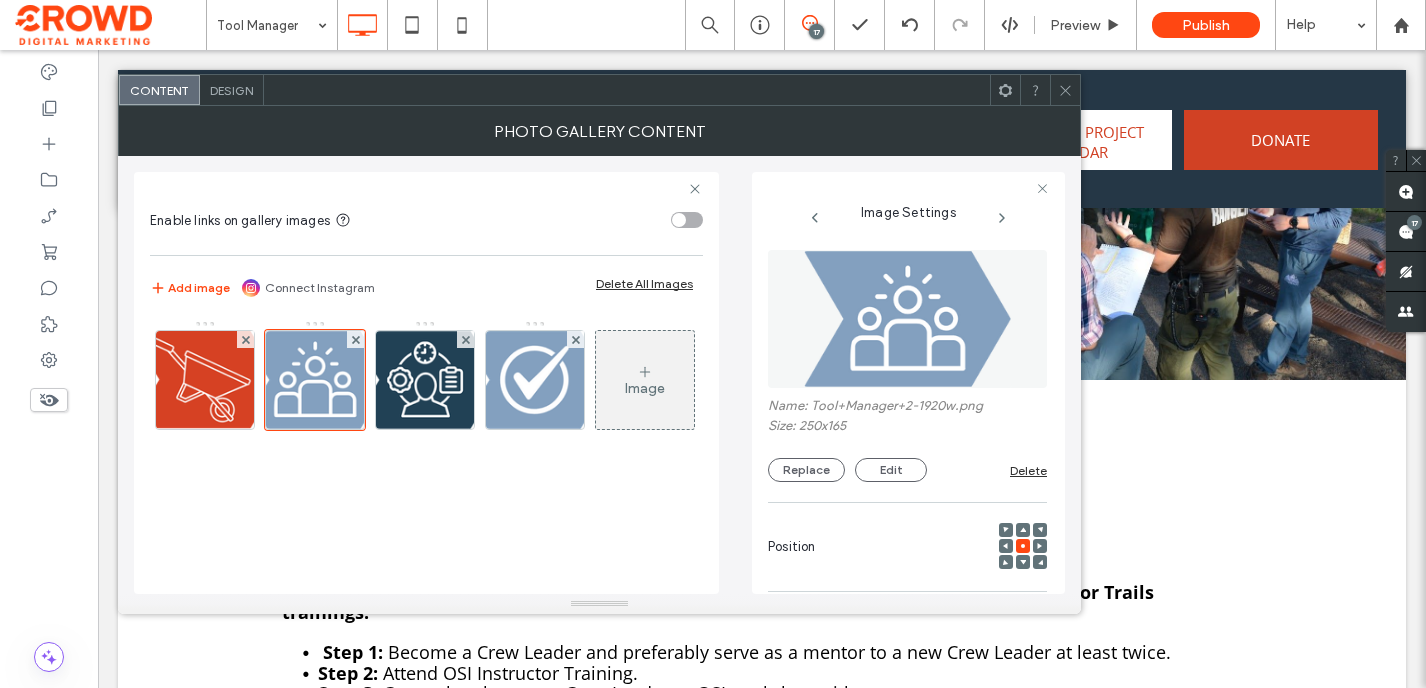 scroll, scrollTop: 0, scrollLeft: 6, axis: horizontal 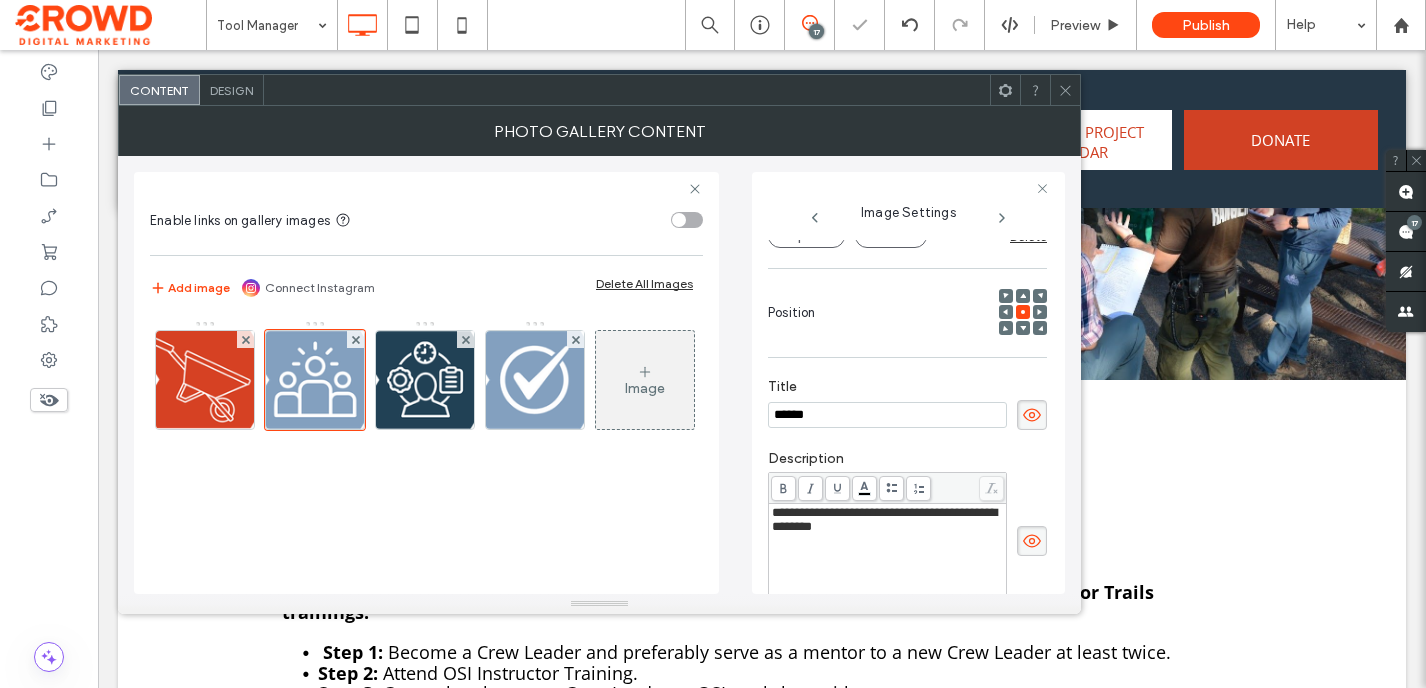 click on "**********" at bounding box center [884, 519] 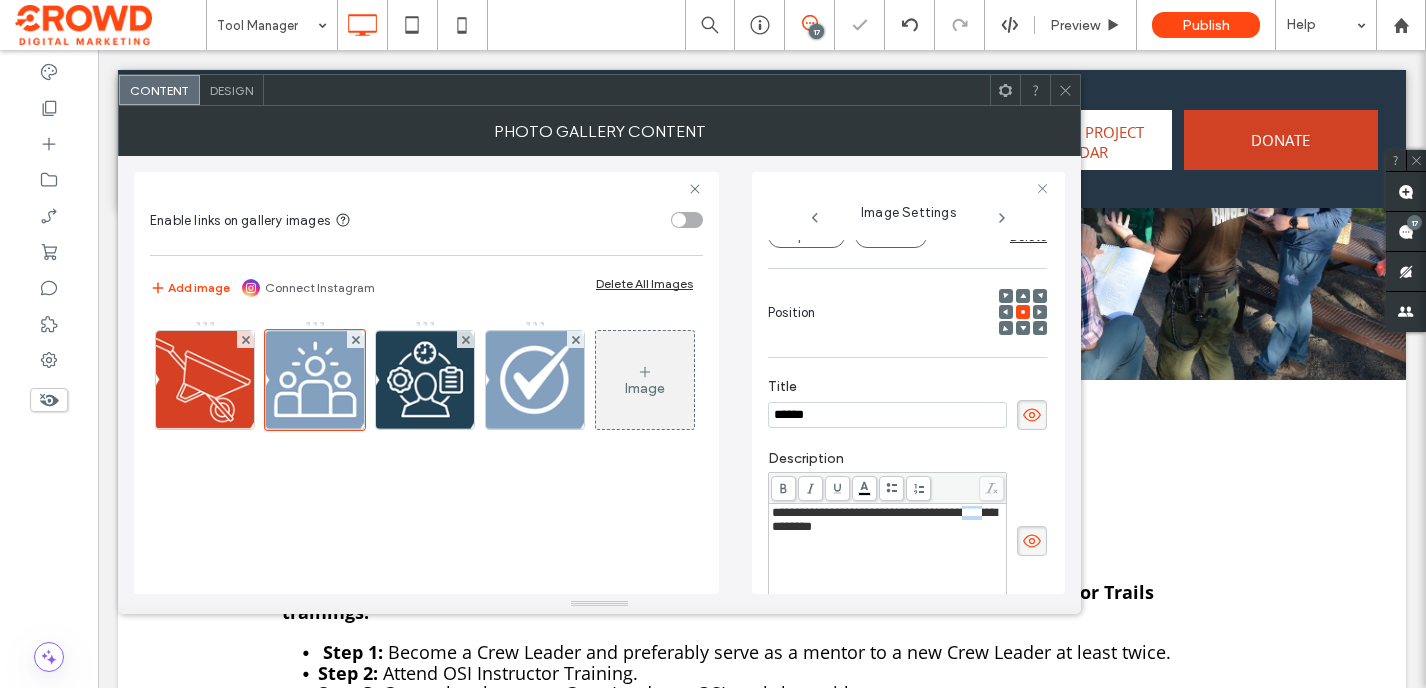 click on "**********" at bounding box center (884, 519) 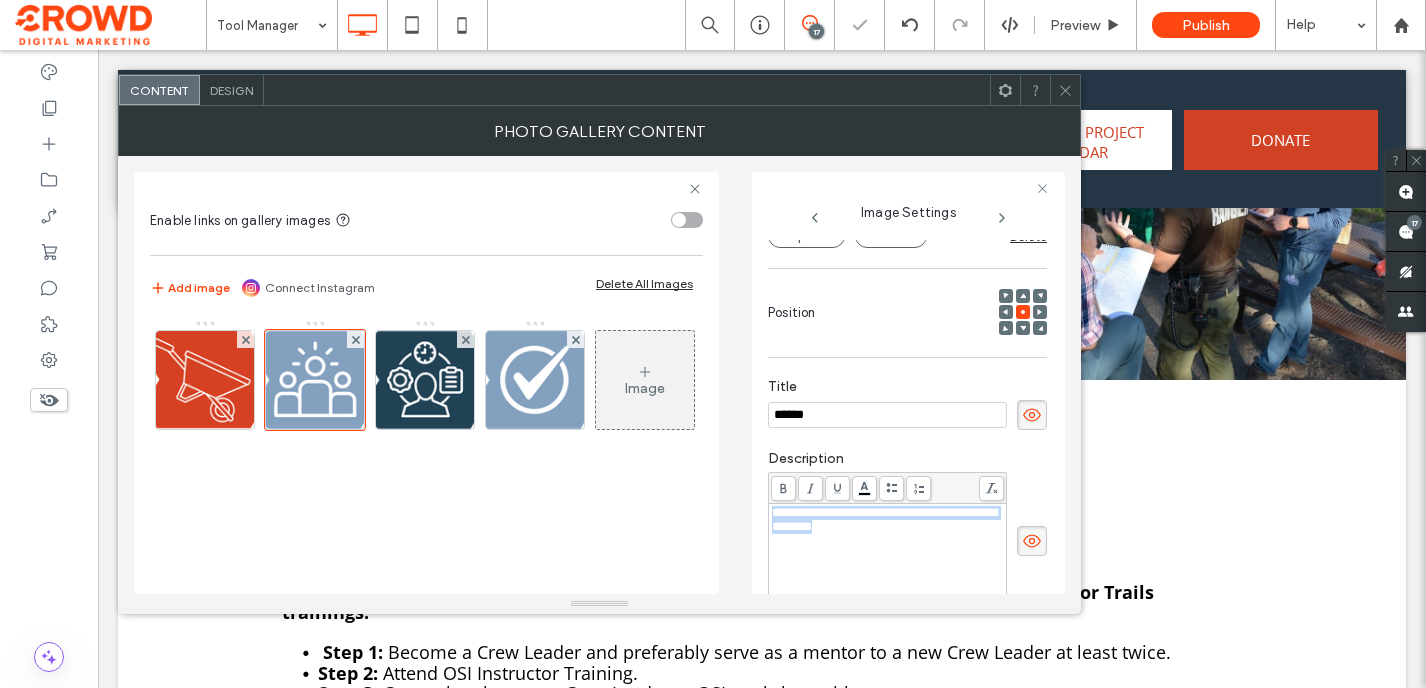 click on "**********" at bounding box center (884, 519) 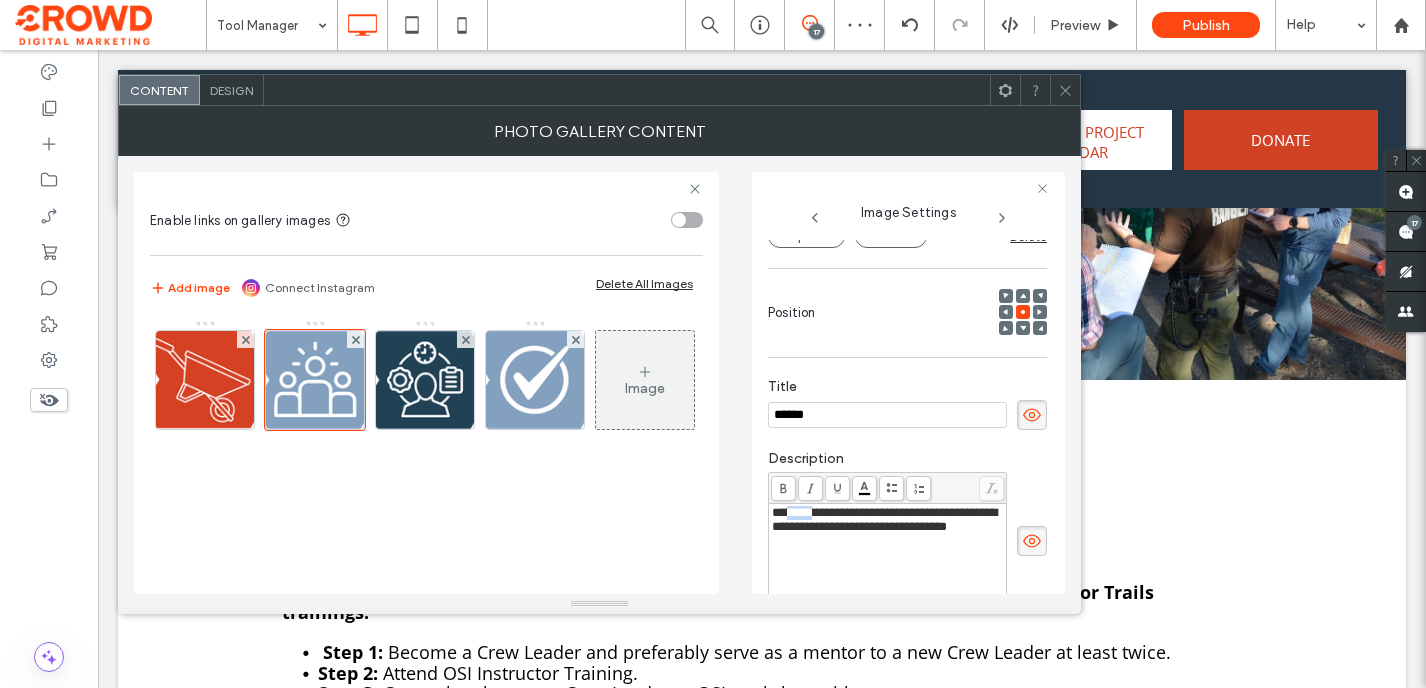 drag, startPoint x: 817, startPoint y: 521, endPoint x: 789, endPoint y: 521, distance: 28 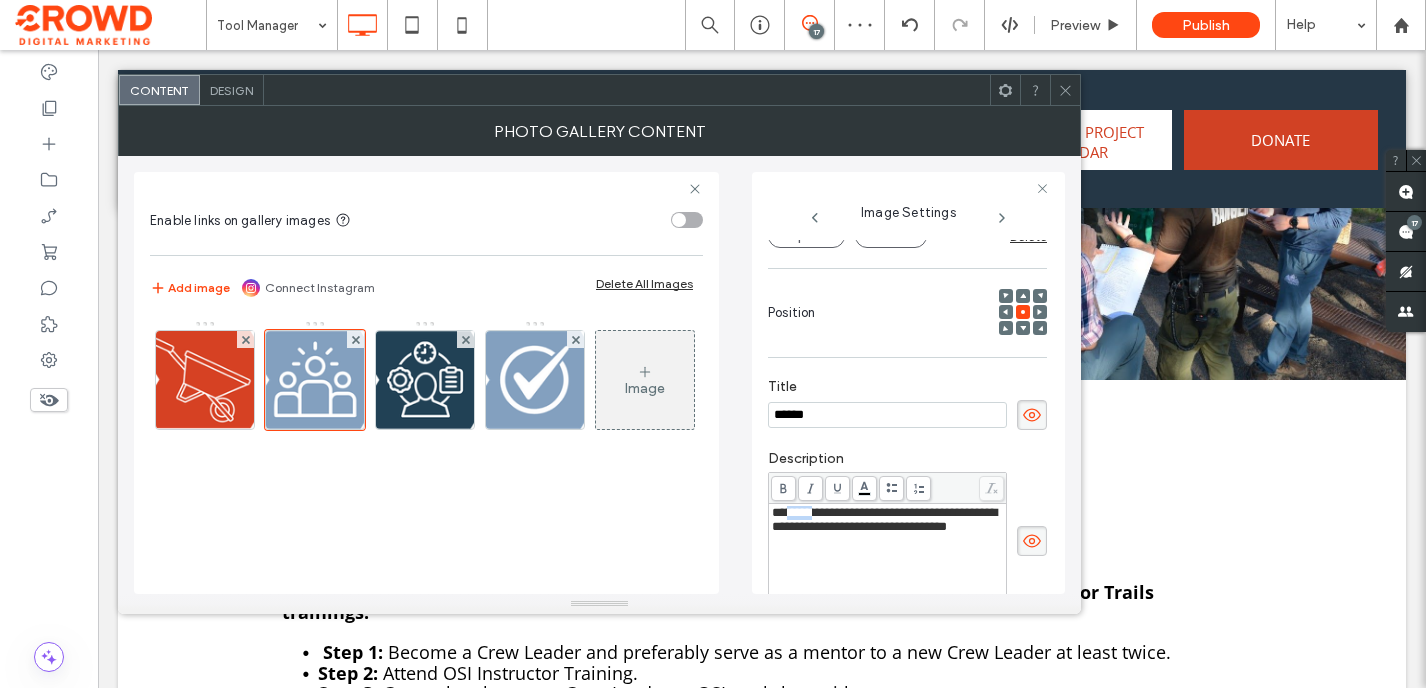 click on "**********" at bounding box center [884, 519] 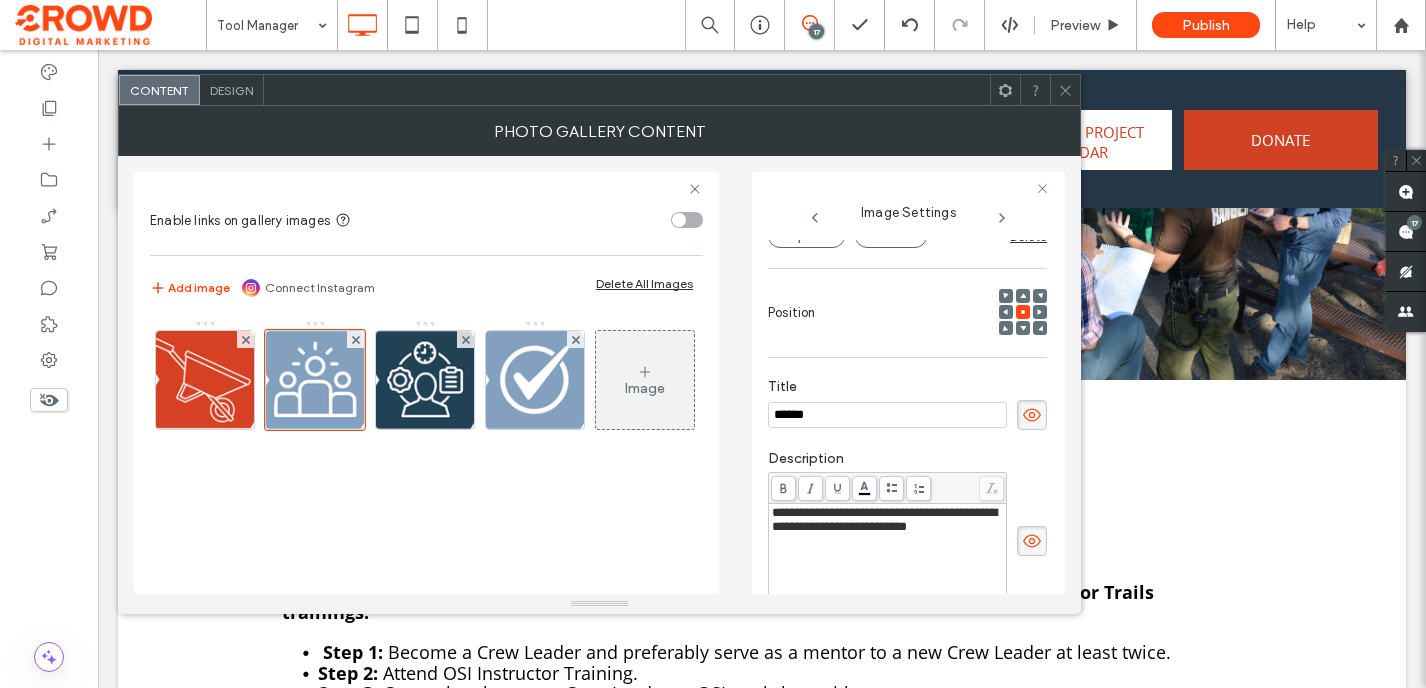 click 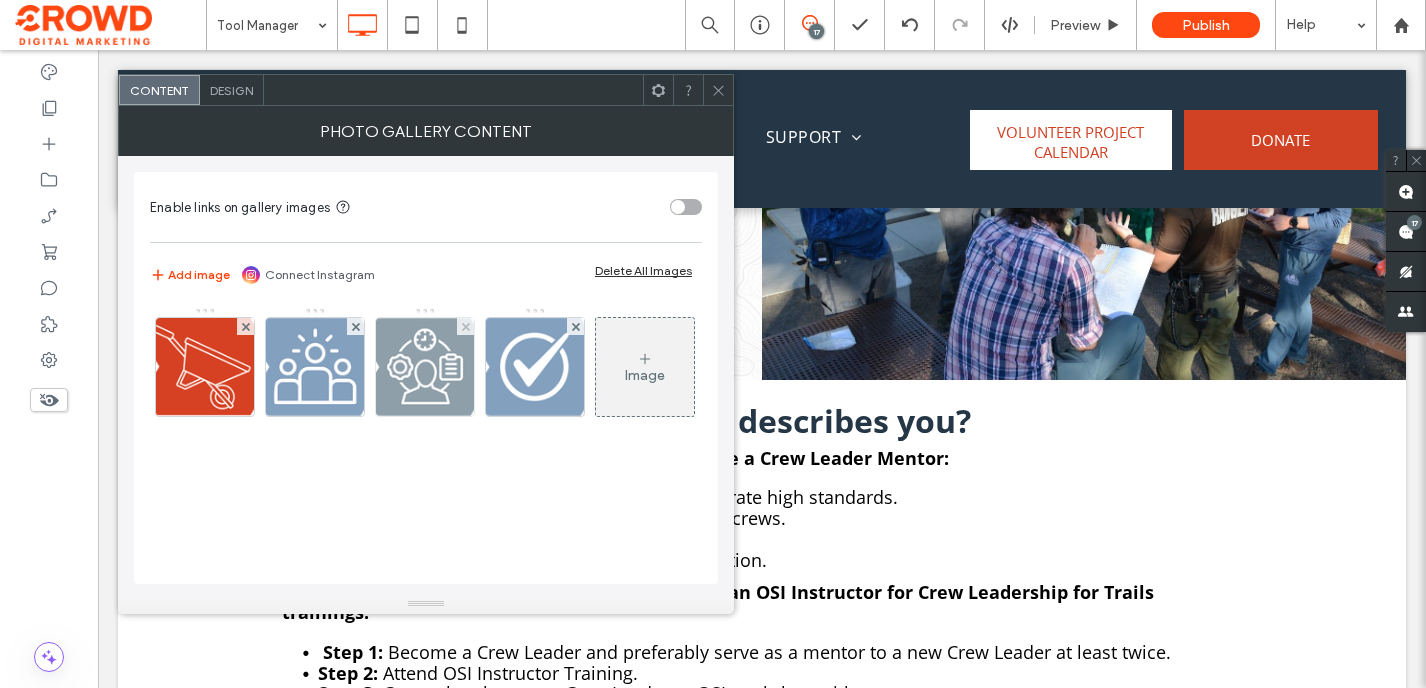 click at bounding box center (425, 367) 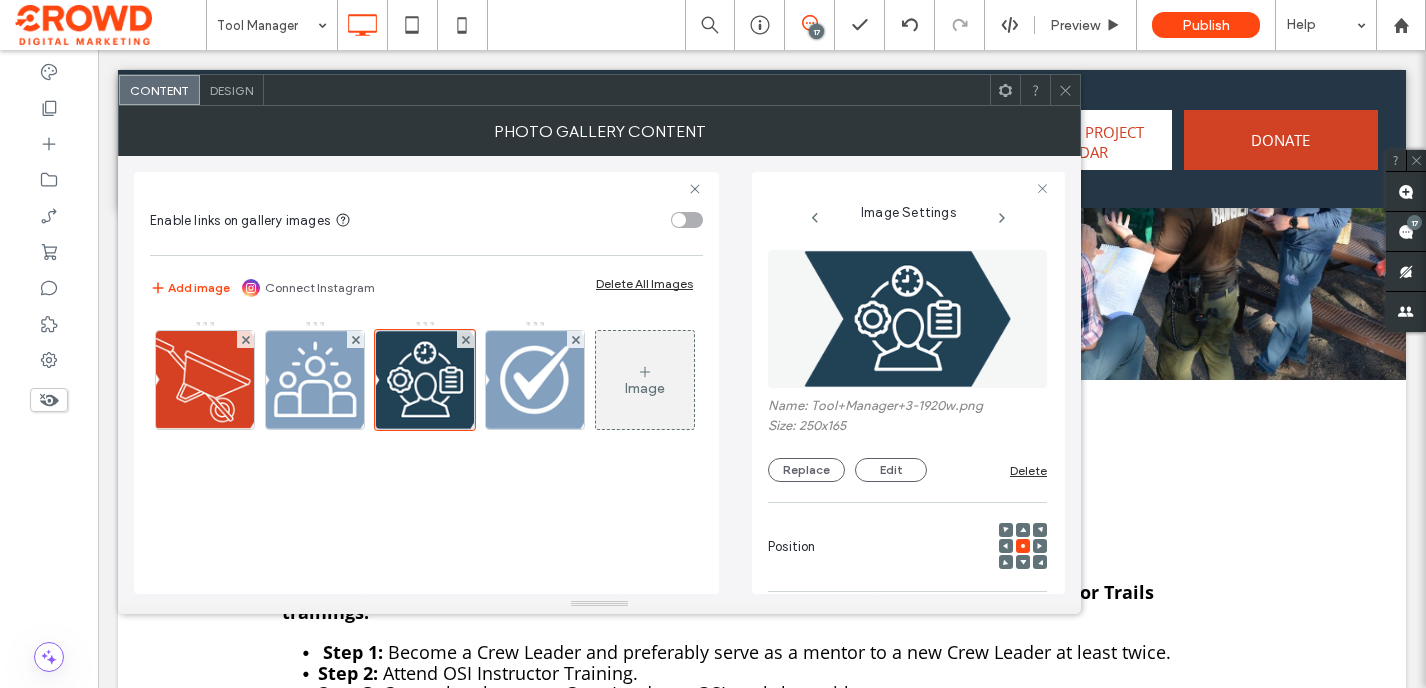 scroll, scrollTop: 0, scrollLeft: 5, axis: horizontal 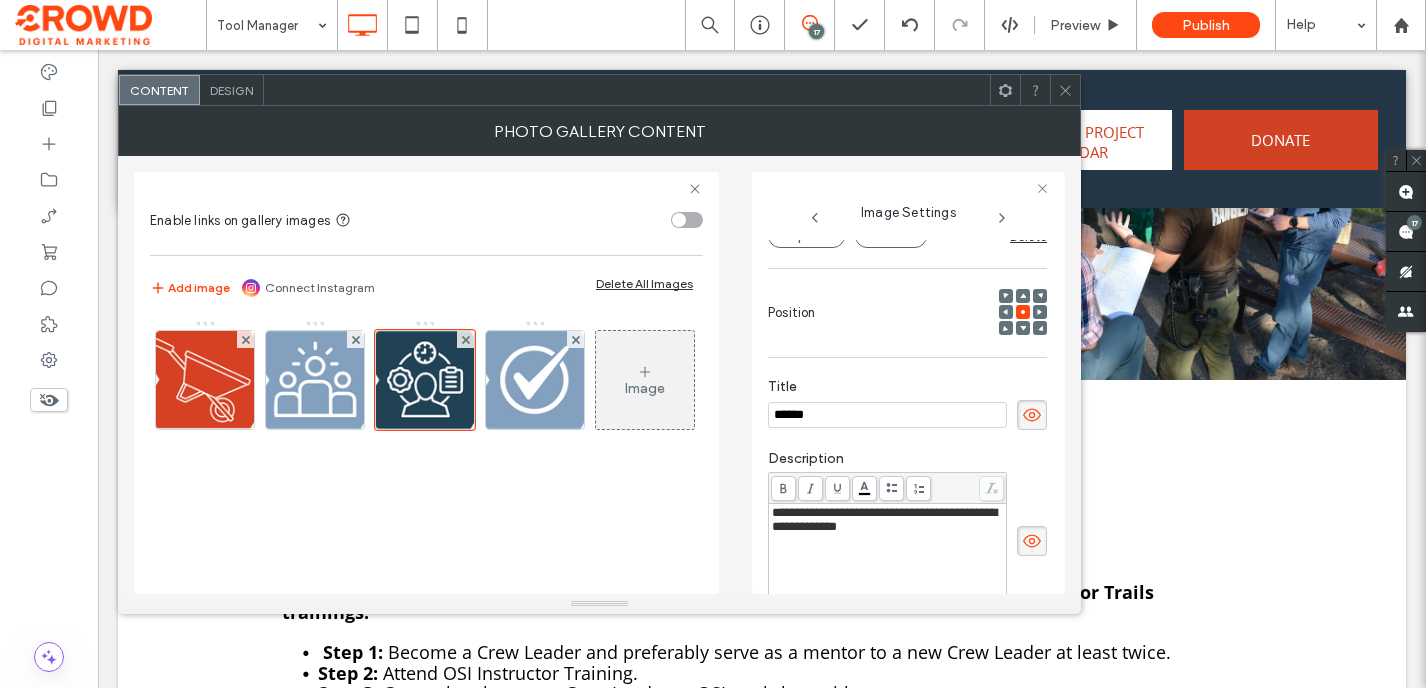 click on "**********" at bounding box center [884, 519] 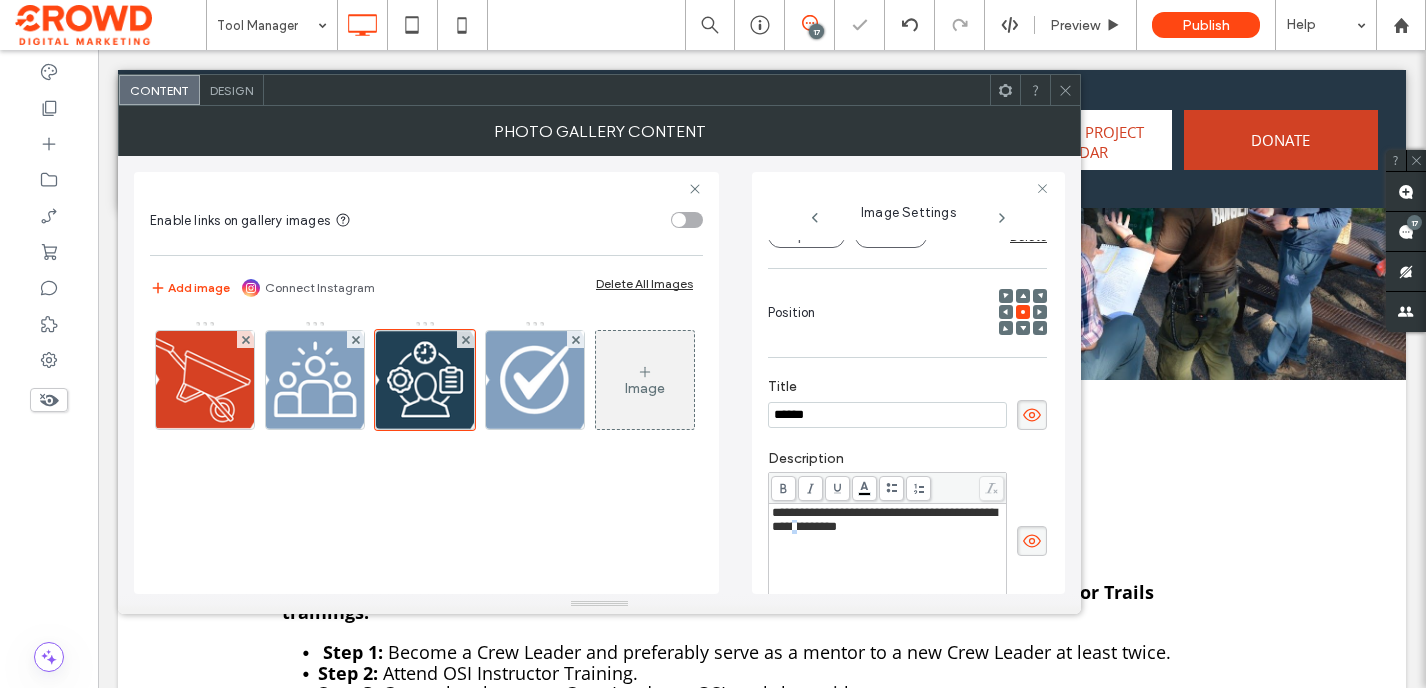 click on "**********" at bounding box center [884, 519] 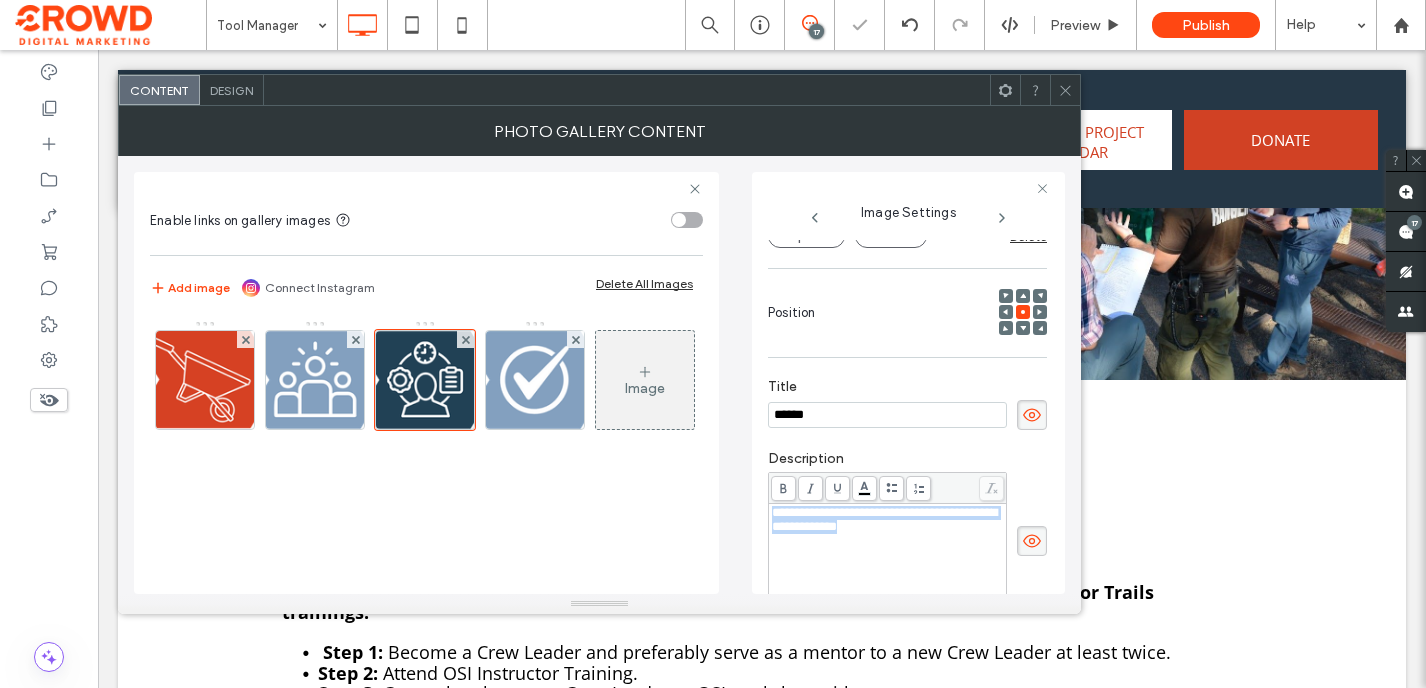 click on "**********" at bounding box center [884, 519] 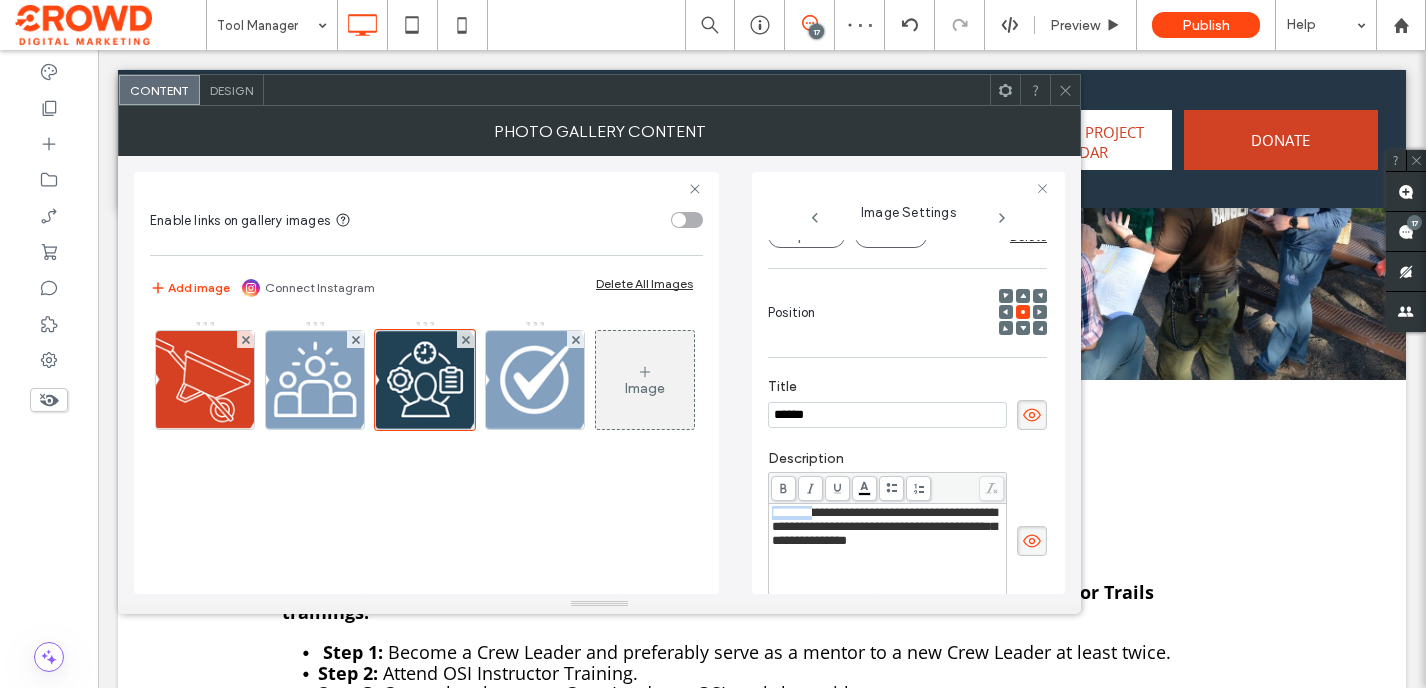 drag, startPoint x: 818, startPoint y: 518, endPoint x: 766, endPoint y: 518, distance: 52 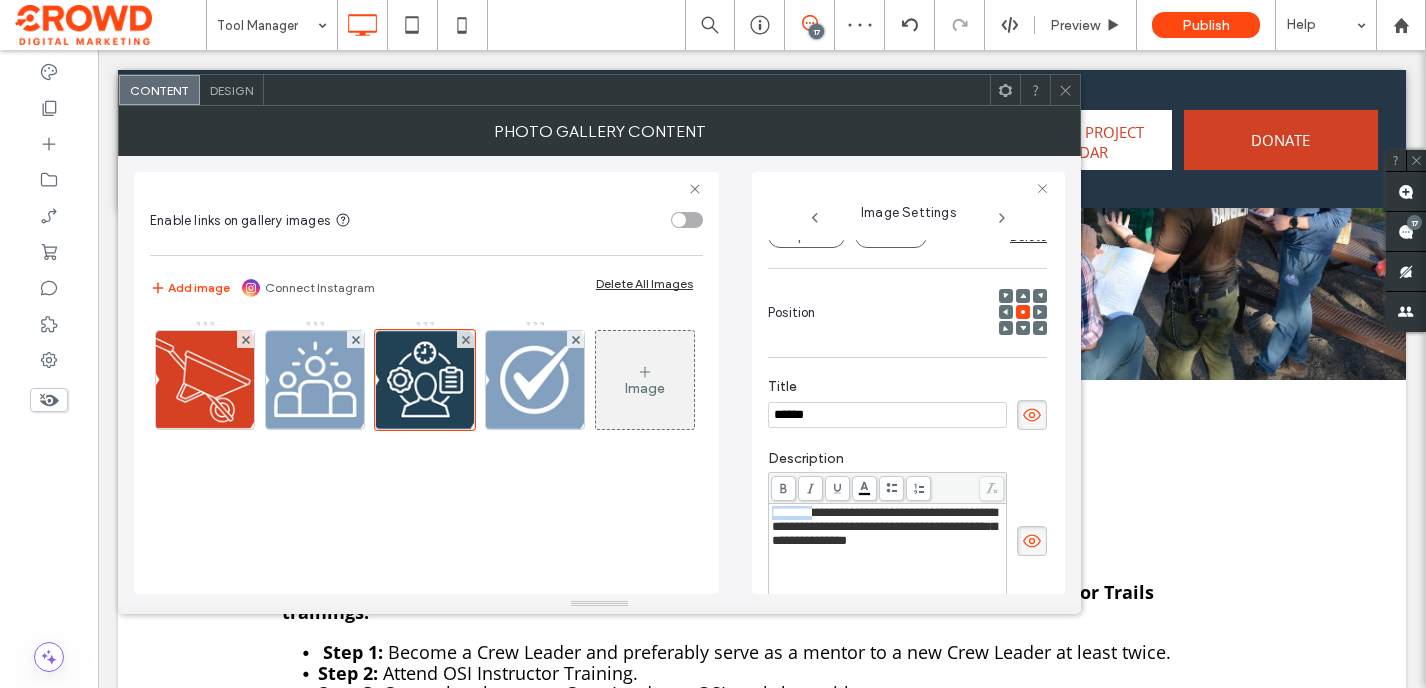 click on "**********" at bounding box center (908, 383) 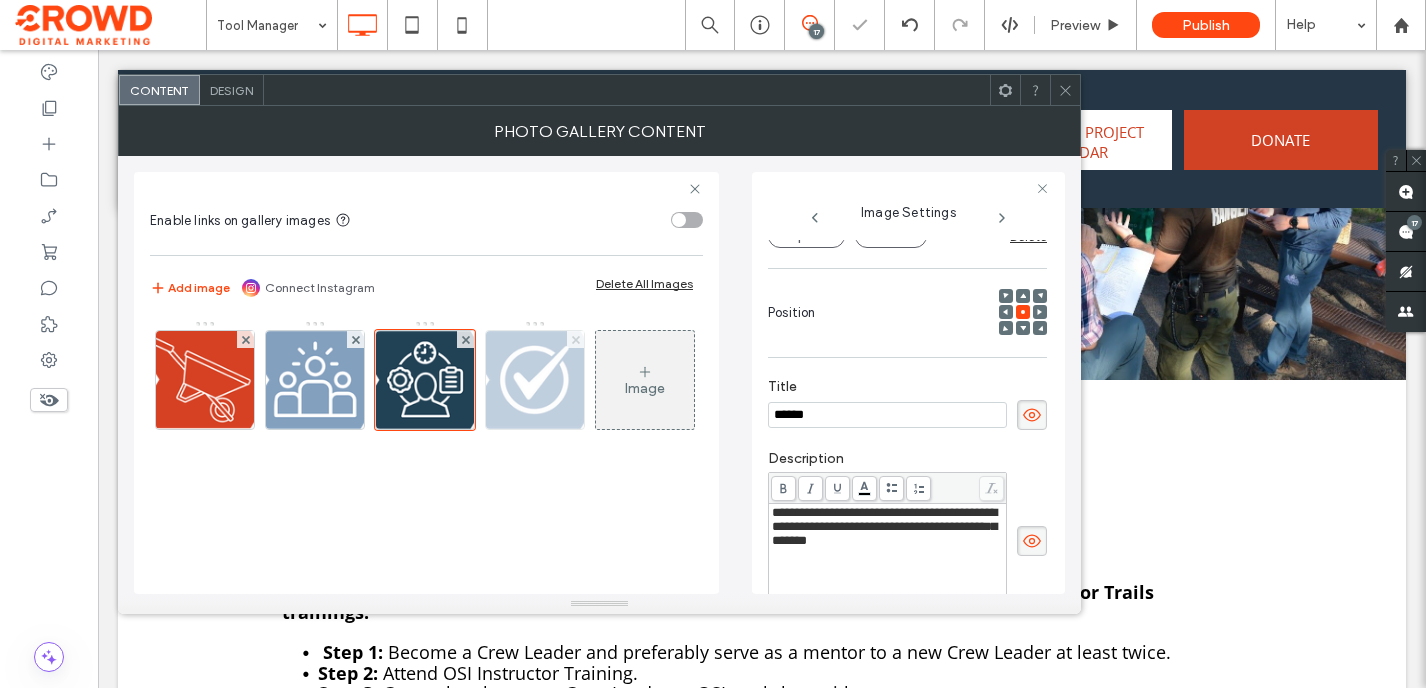 click 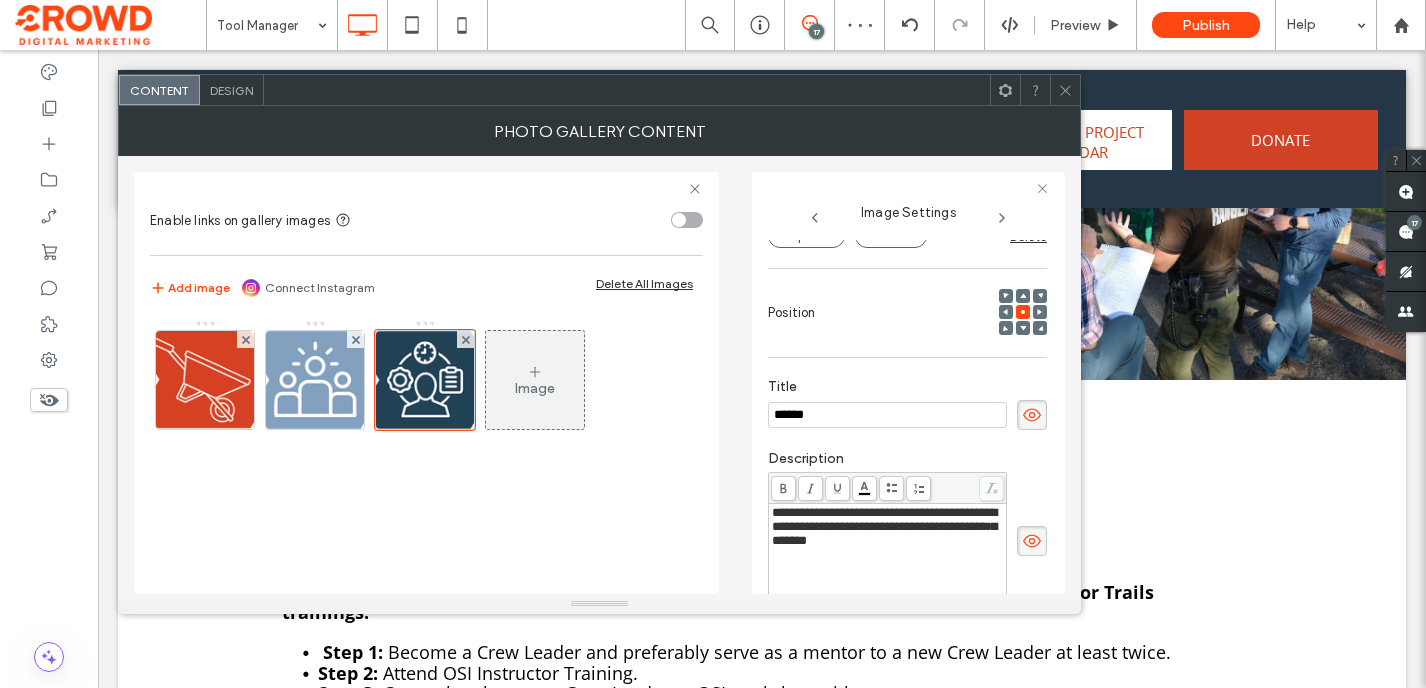 click on "Design" at bounding box center (231, 90) 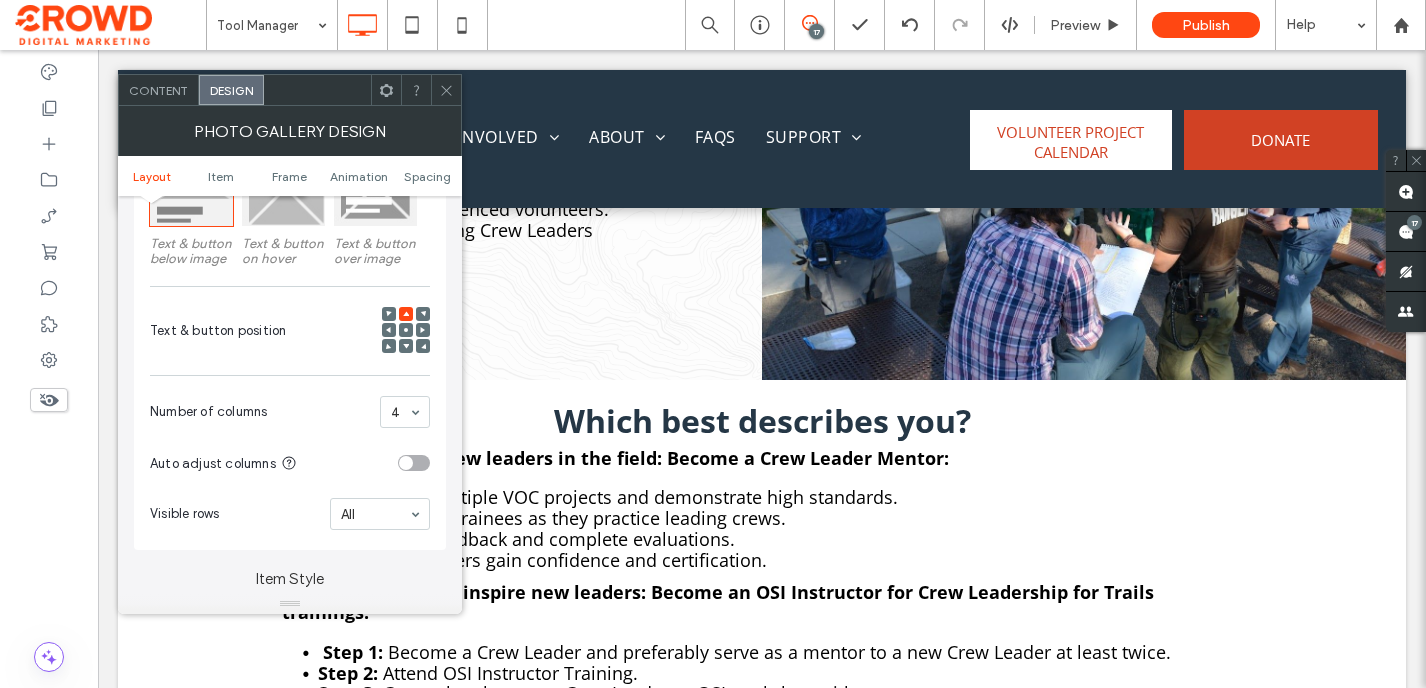 scroll, scrollTop: 381, scrollLeft: 0, axis: vertical 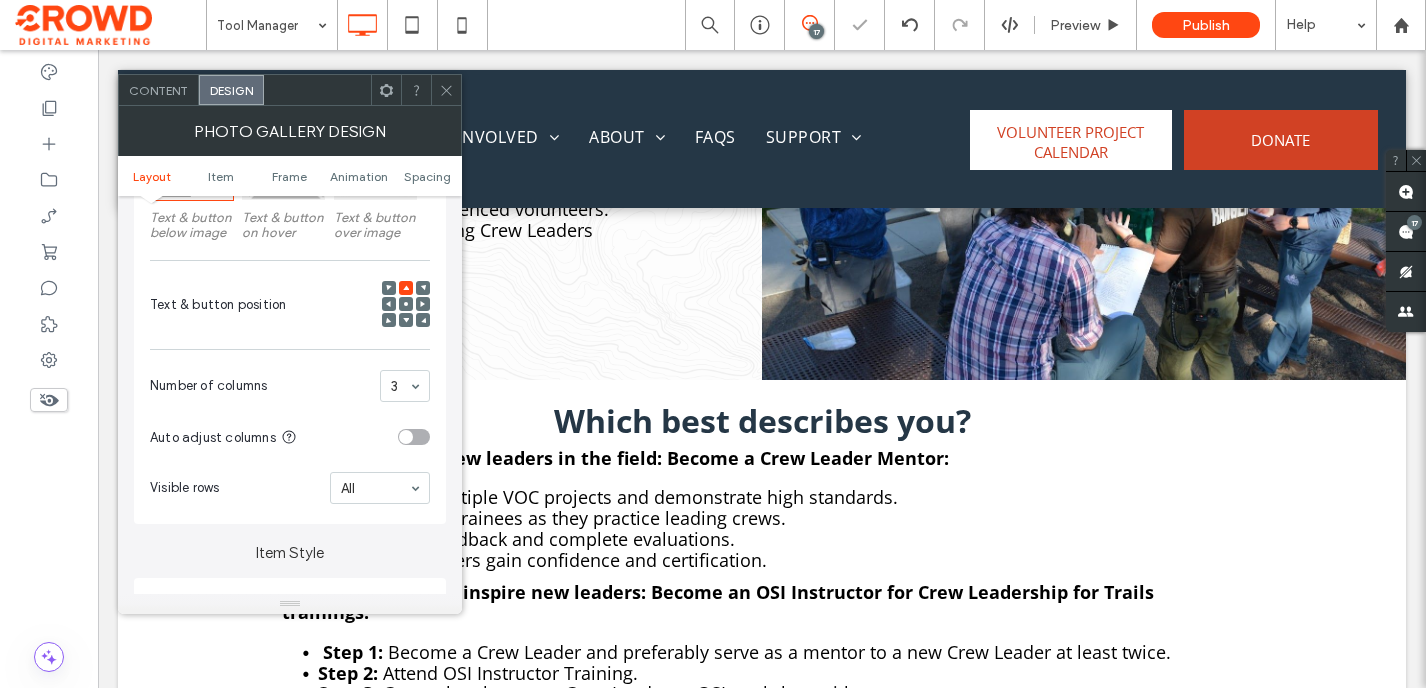 click 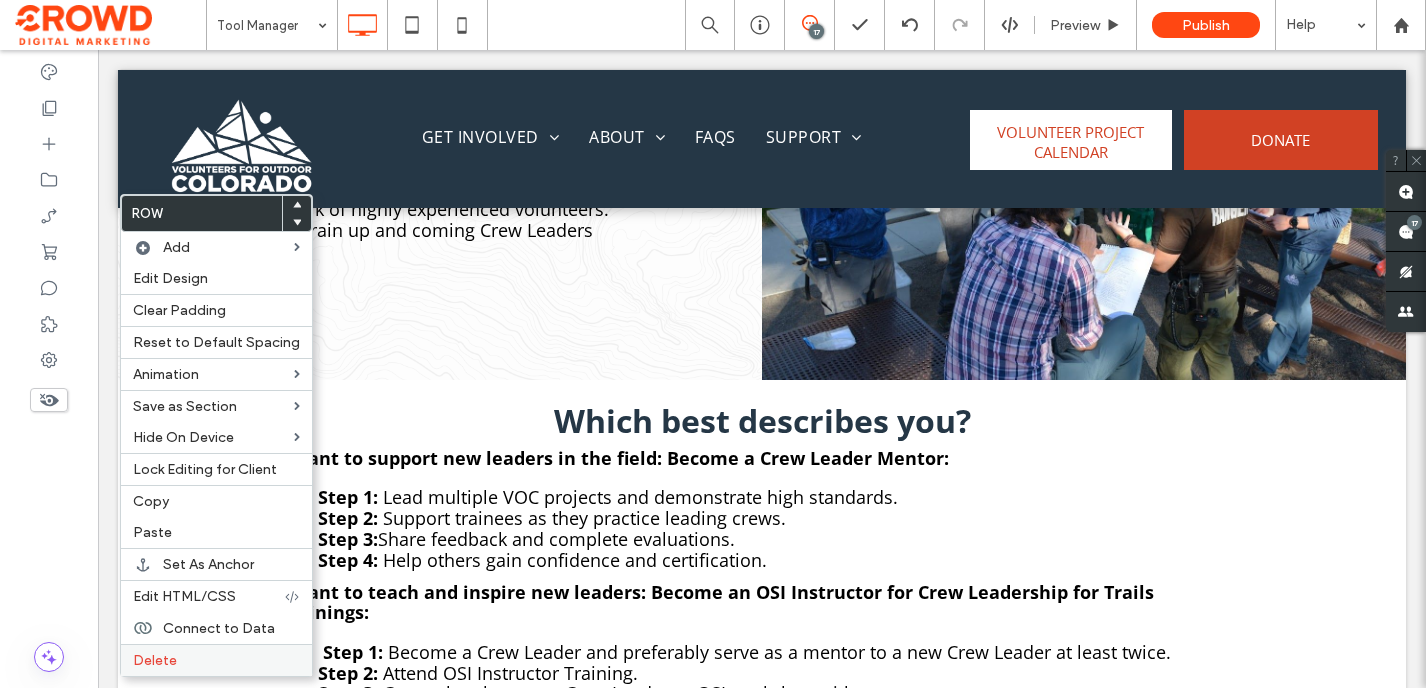 click on "Delete" at bounding box center (216, 660) 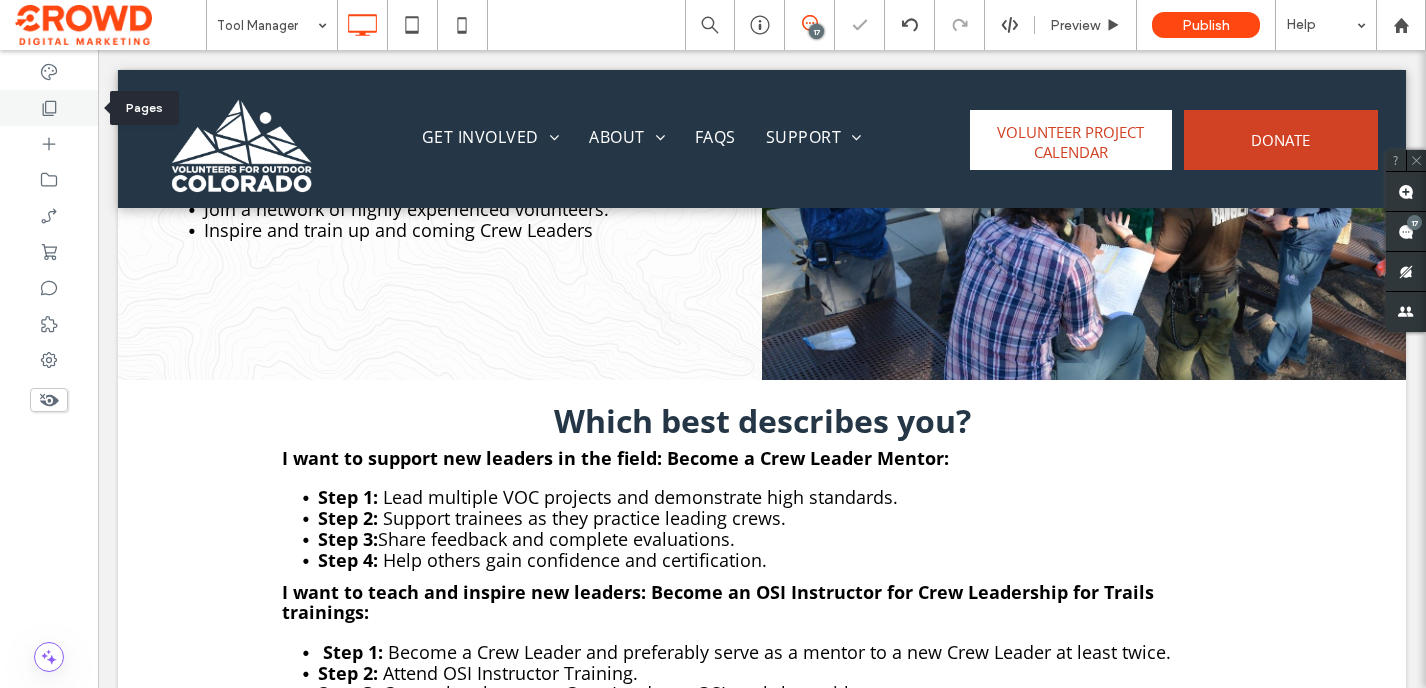 click 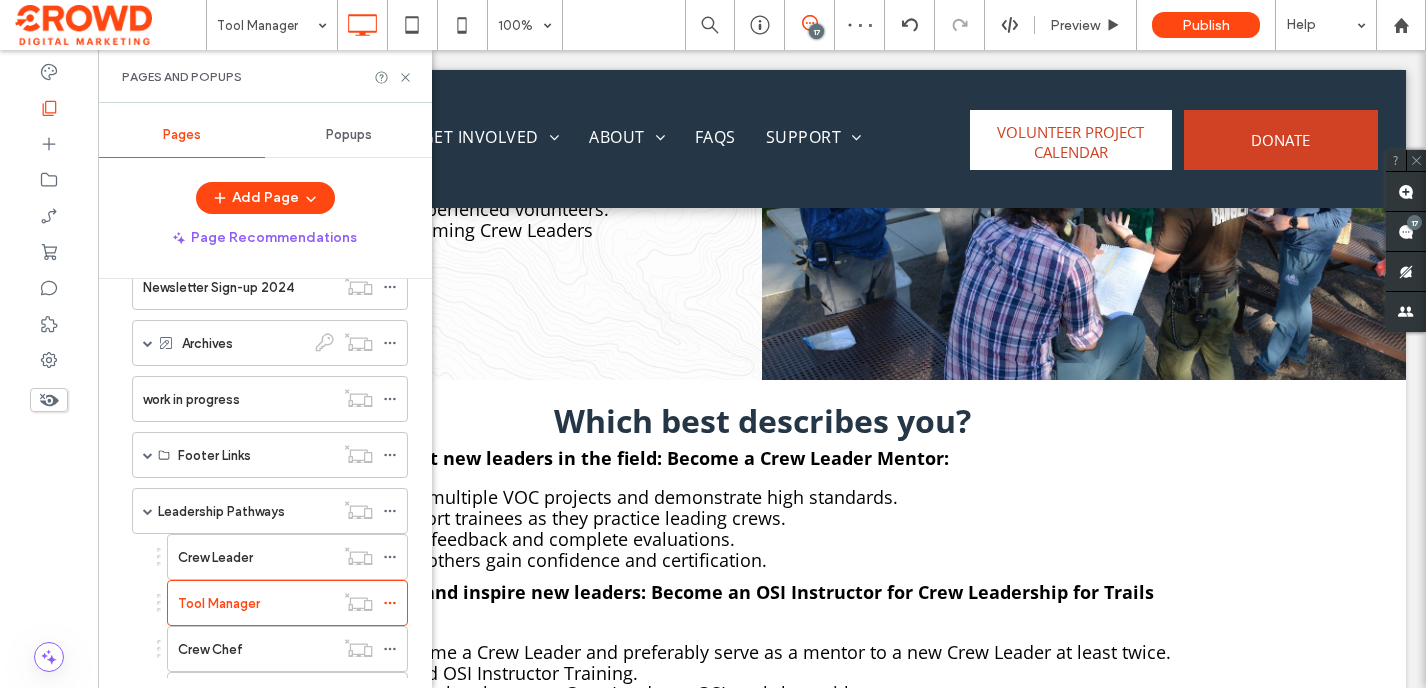 scroll, scrollTop: 1575, scrollLeft: 0, axis: vertical 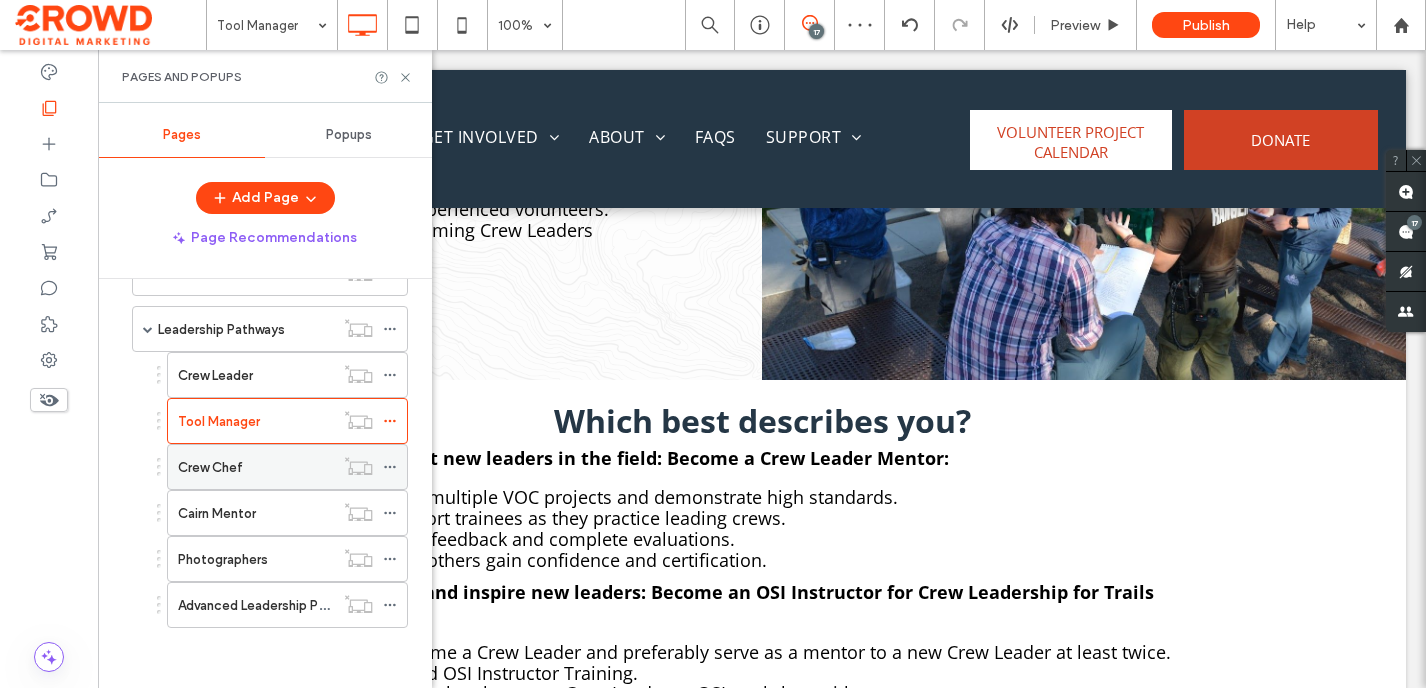 click on "Crew Chef" at bounding box center (256, 467) 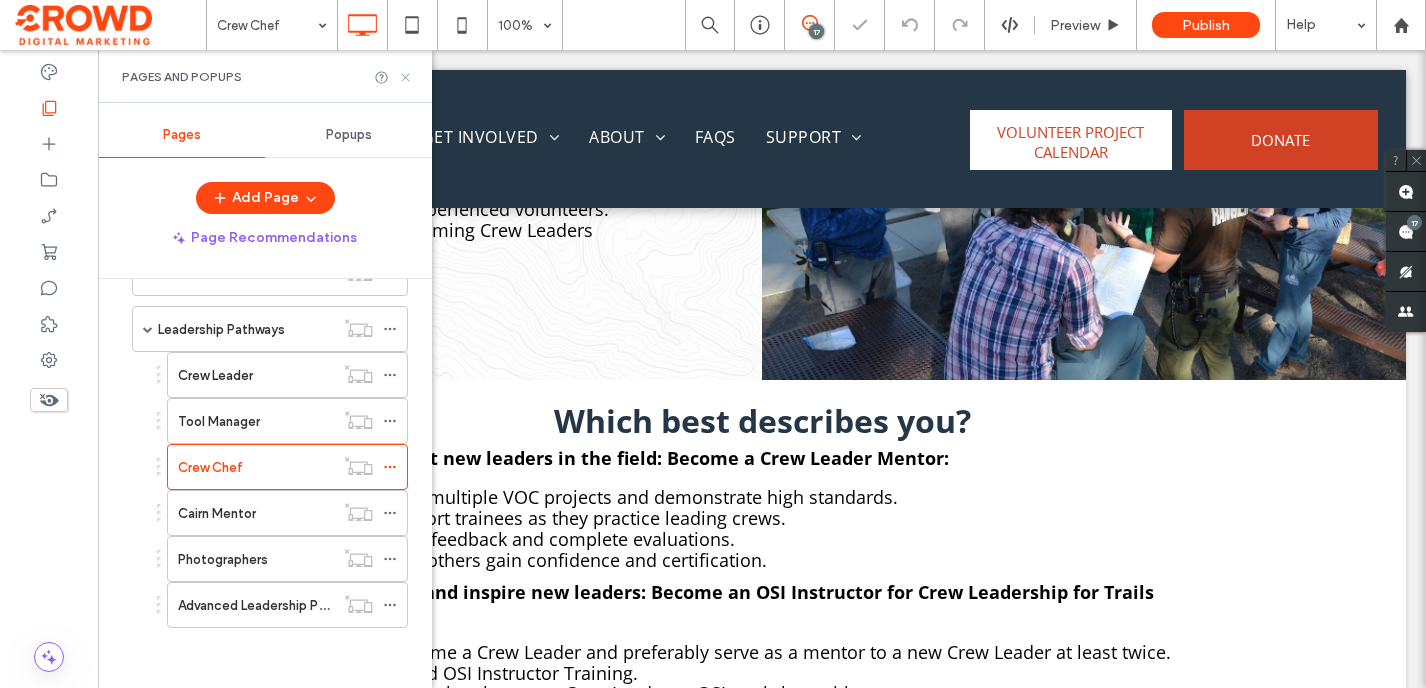 click 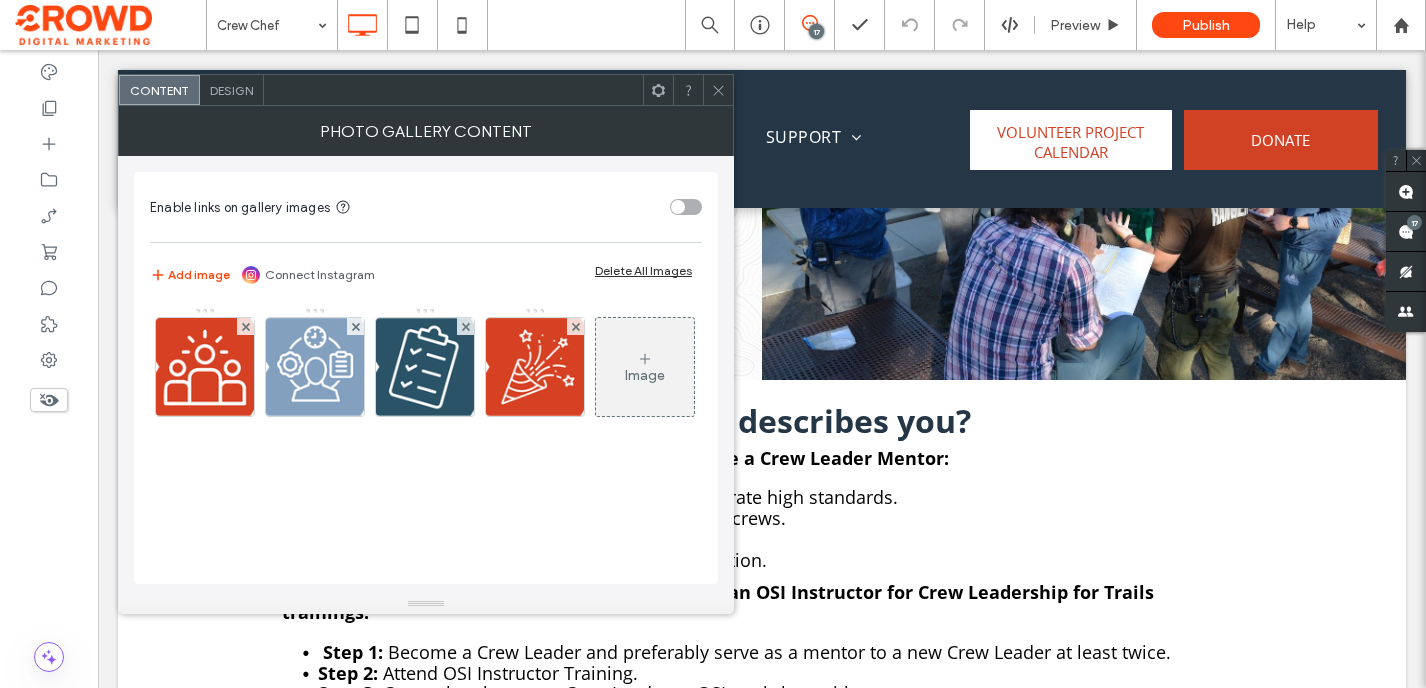 click on "Design" at bounding box center [231, 90] 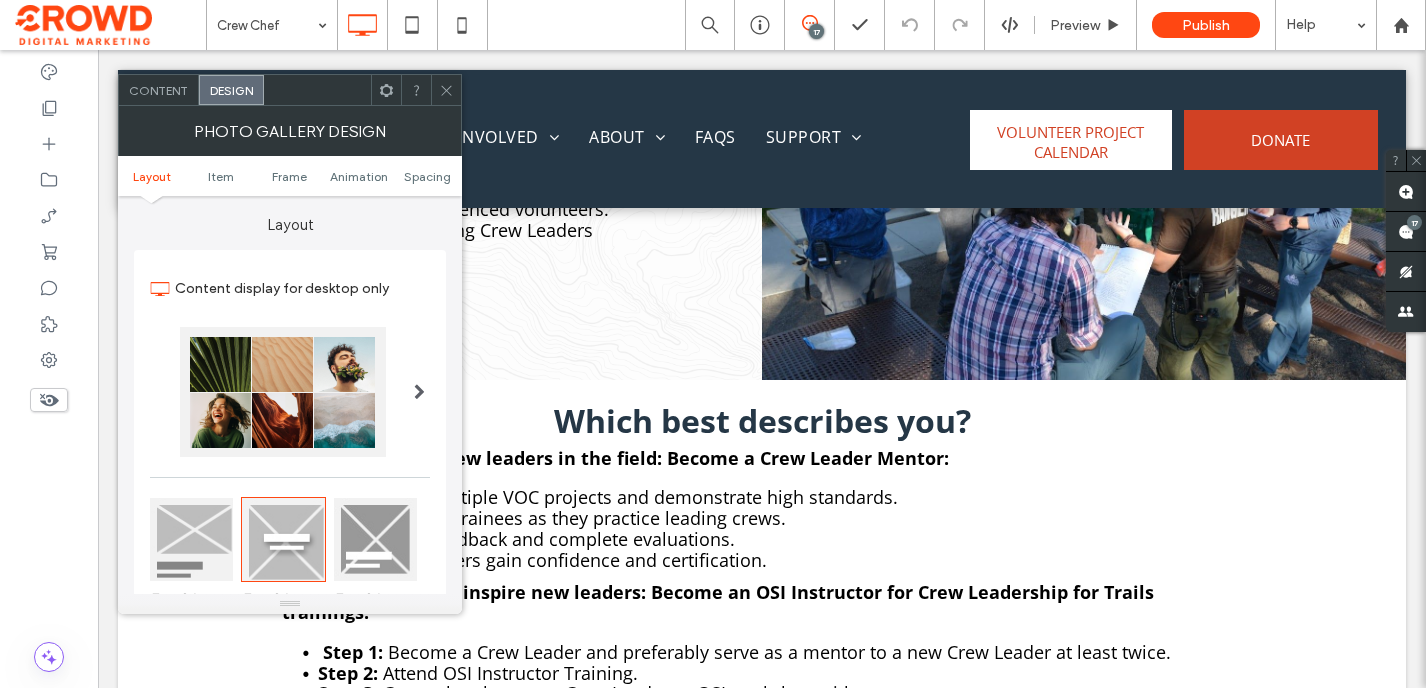 click at bounding box center (283, 392) 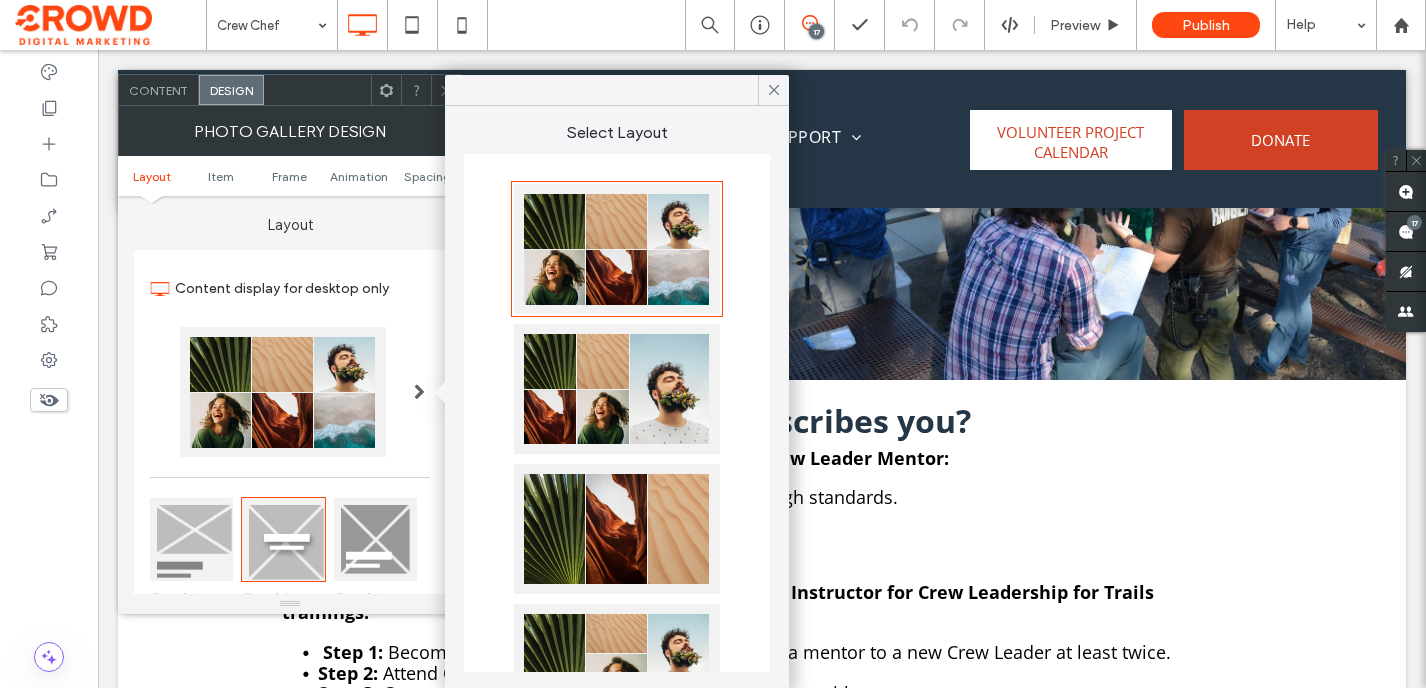 click at bounding box center (191, 539) 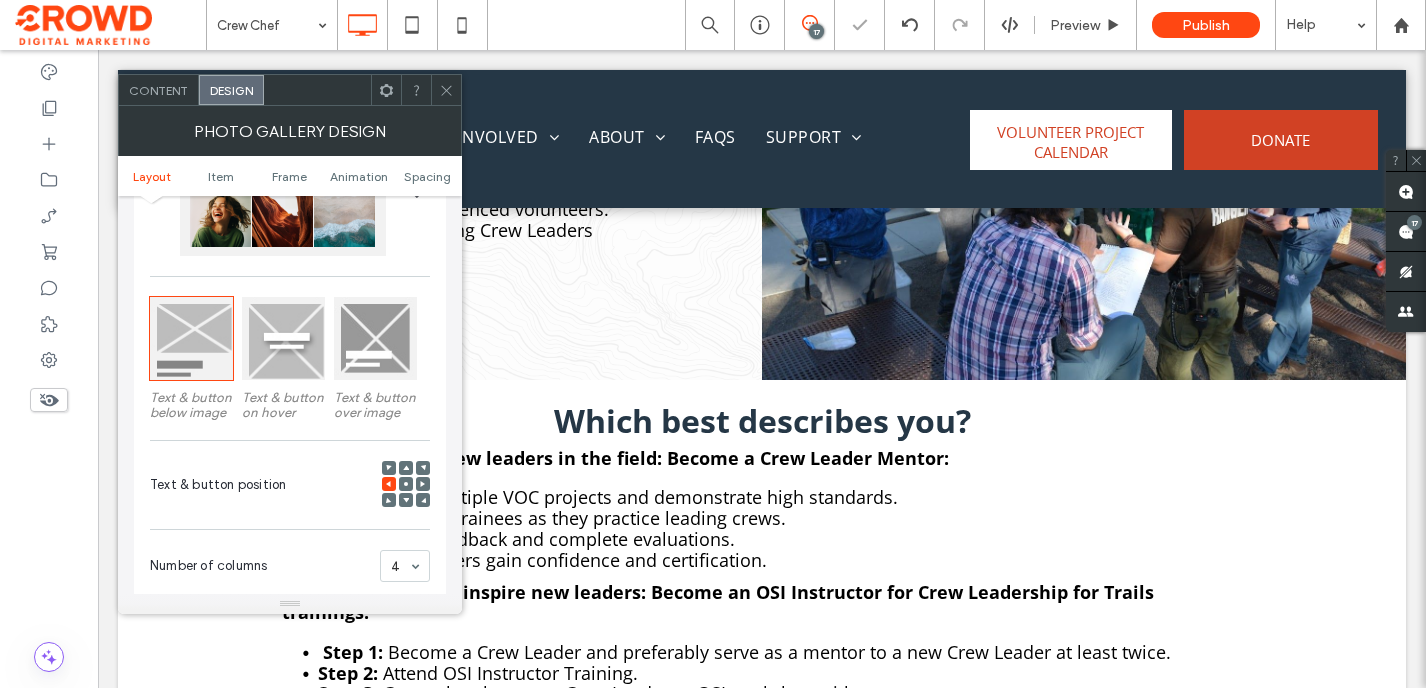 scroll, scrollTop: 406, scrollLeft: 0, axis: vertical 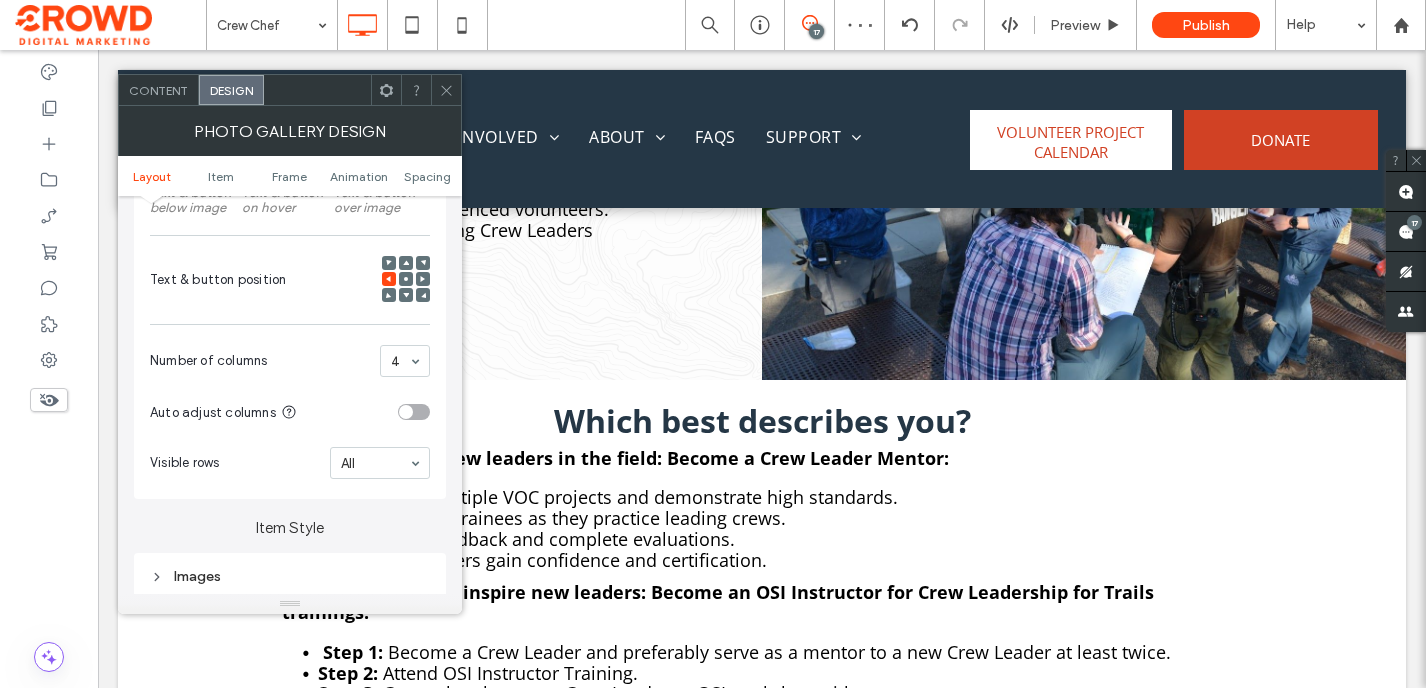 click 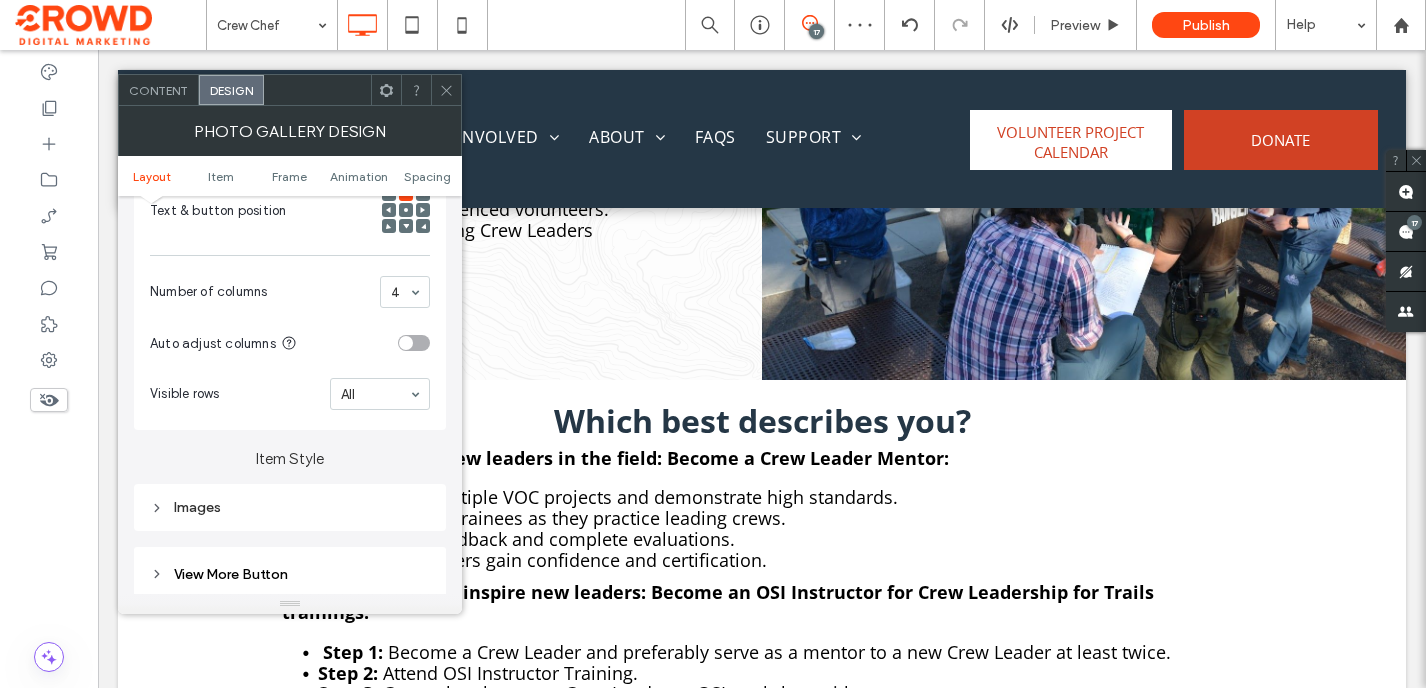 scroll, scrollTop: 616, scrollLeft: 0, axis: vertical 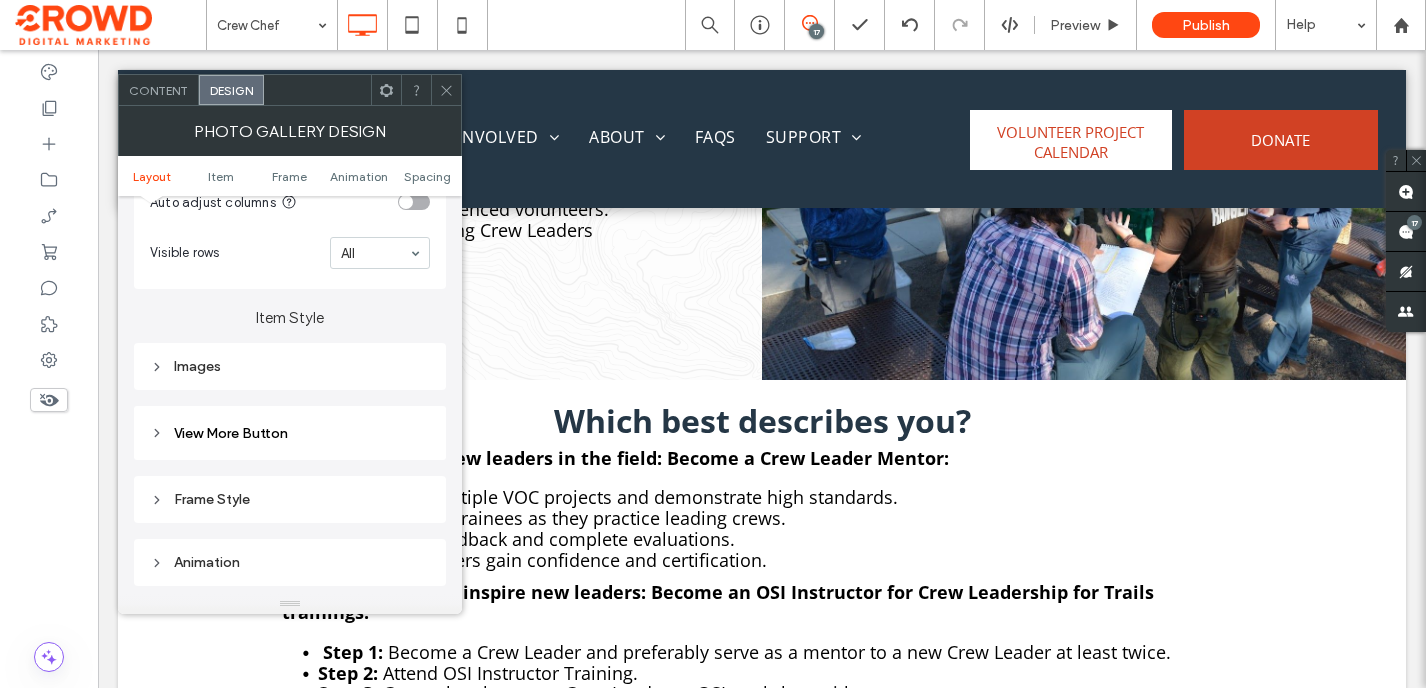 click on "Content" at bounding box center (158, 90) 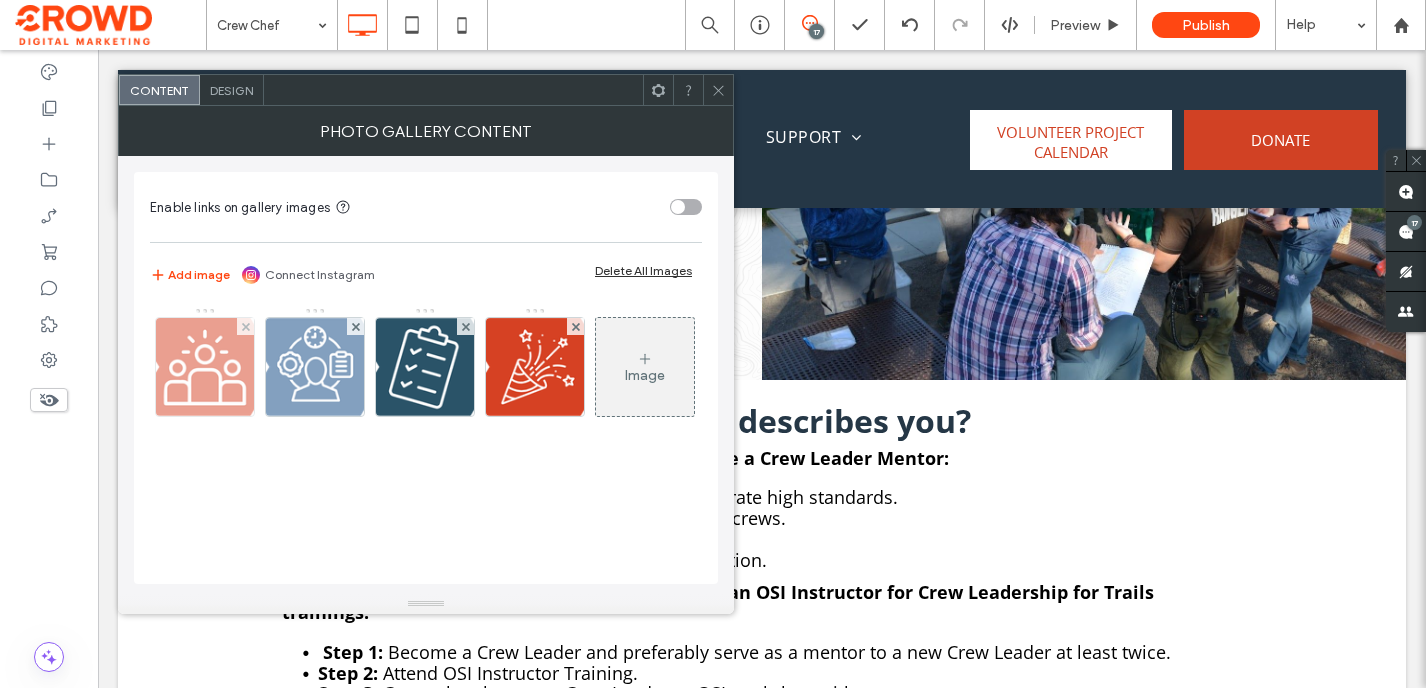 click at bounding box center [205, 367] 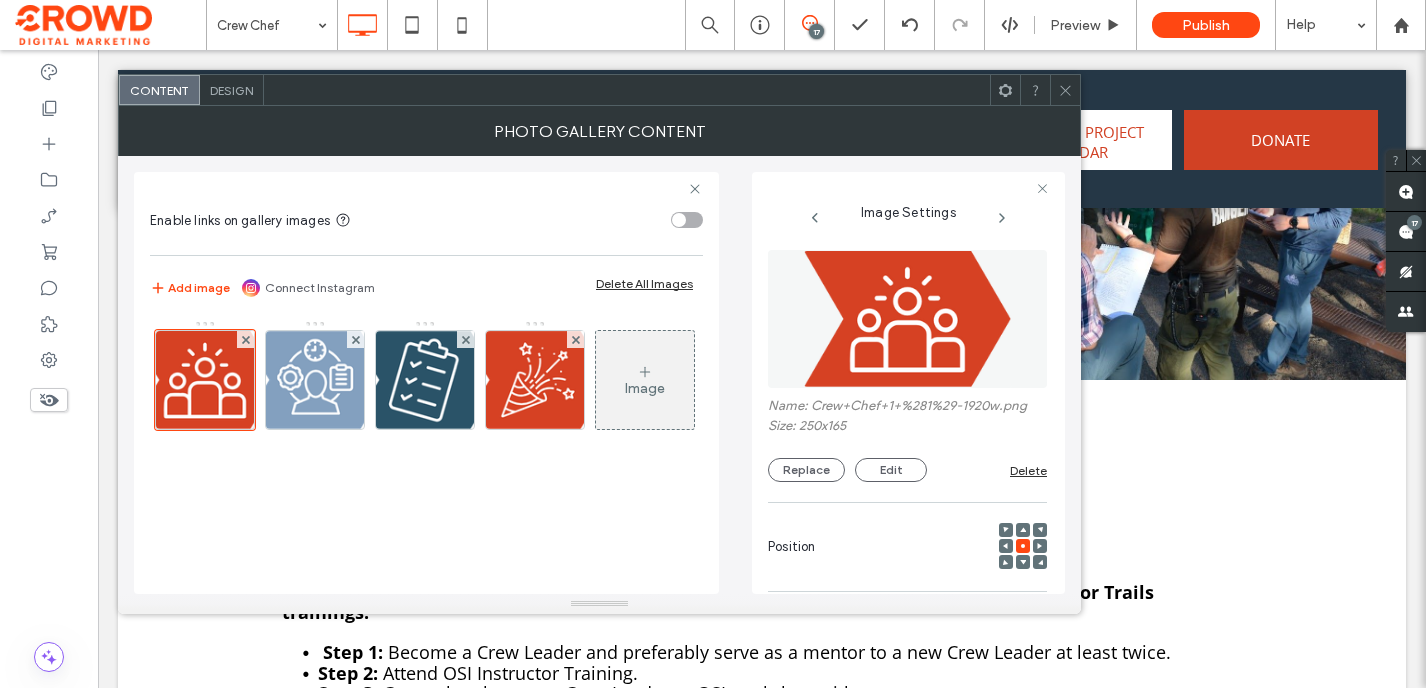 scroll, scrollTop: 168, scrollLeft: 0, axis: vertical 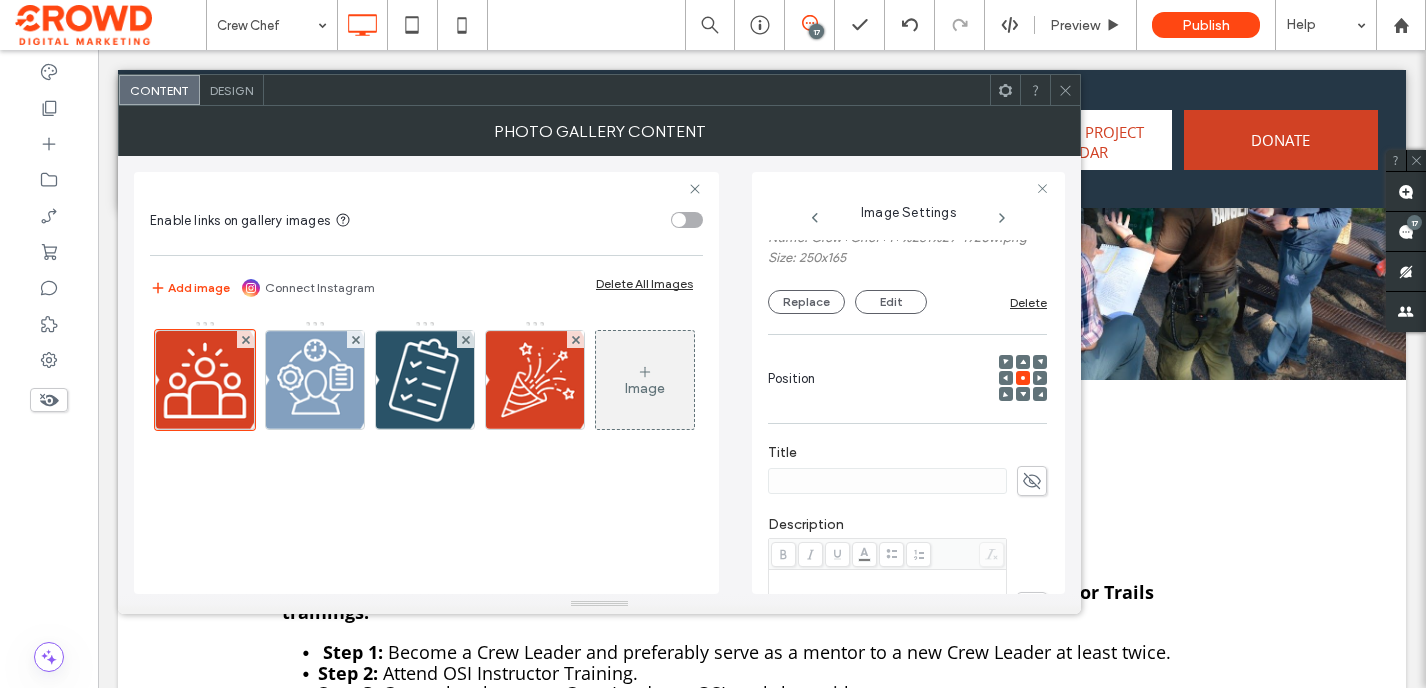 click 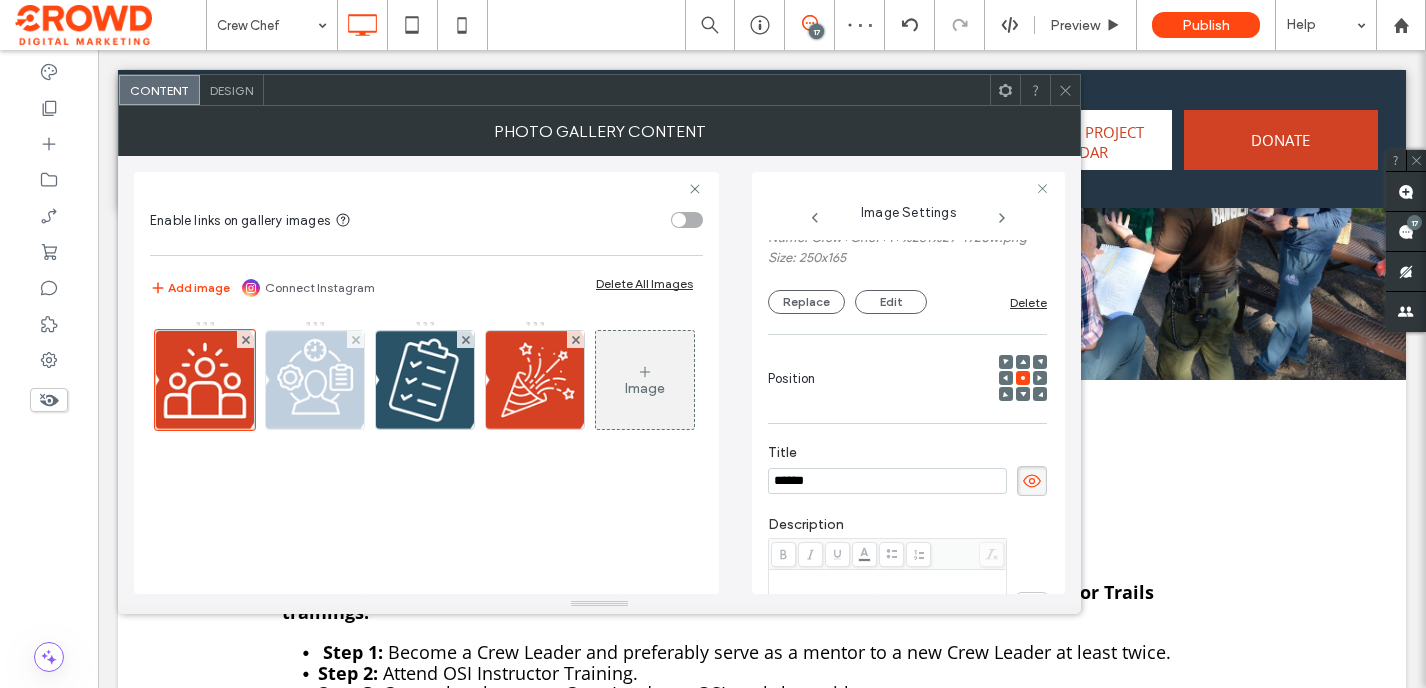 type on "******" 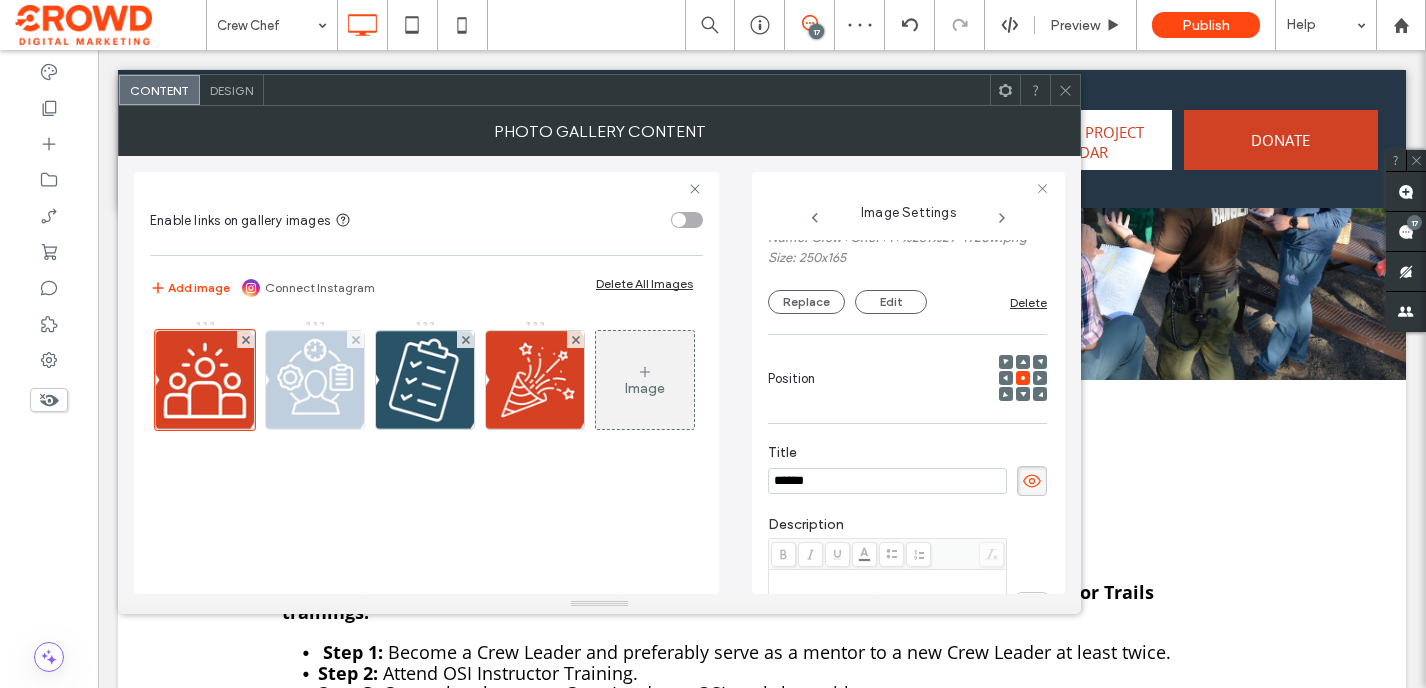 click at bounding box center [315, 380] 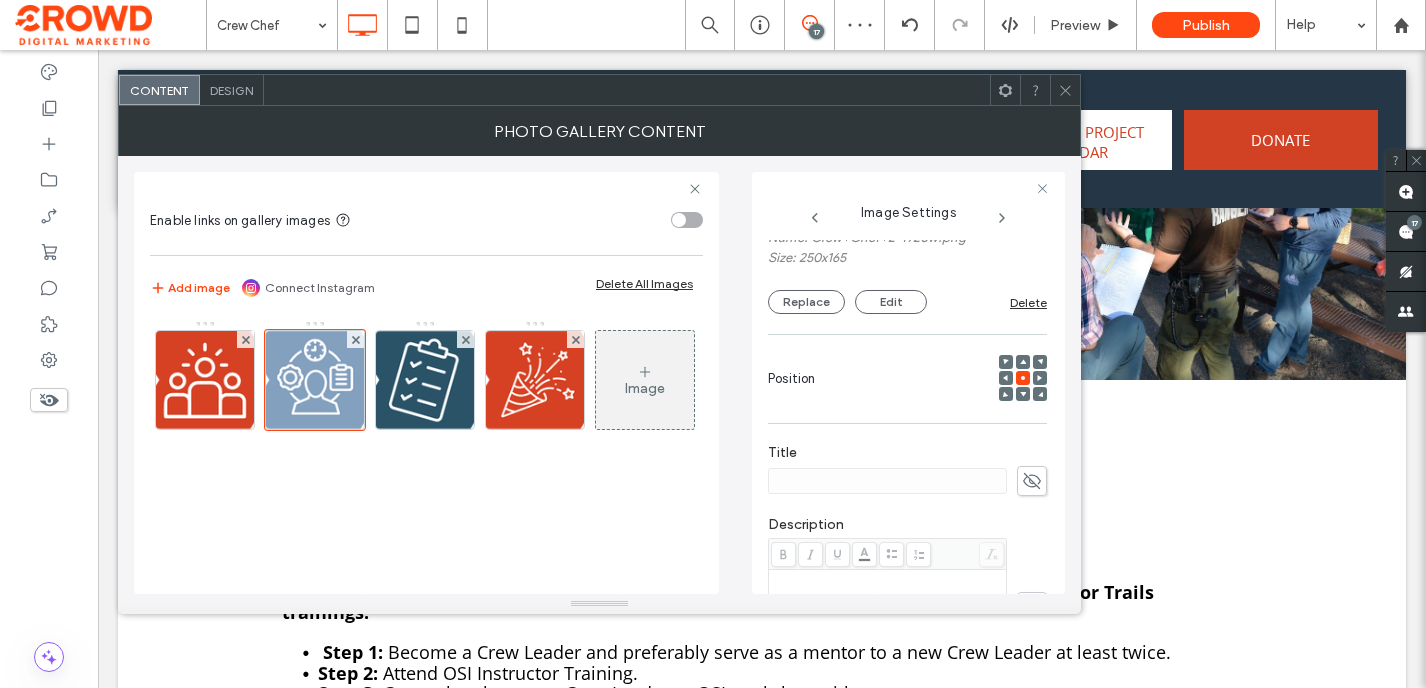 click at bounding box center [1032, 481] 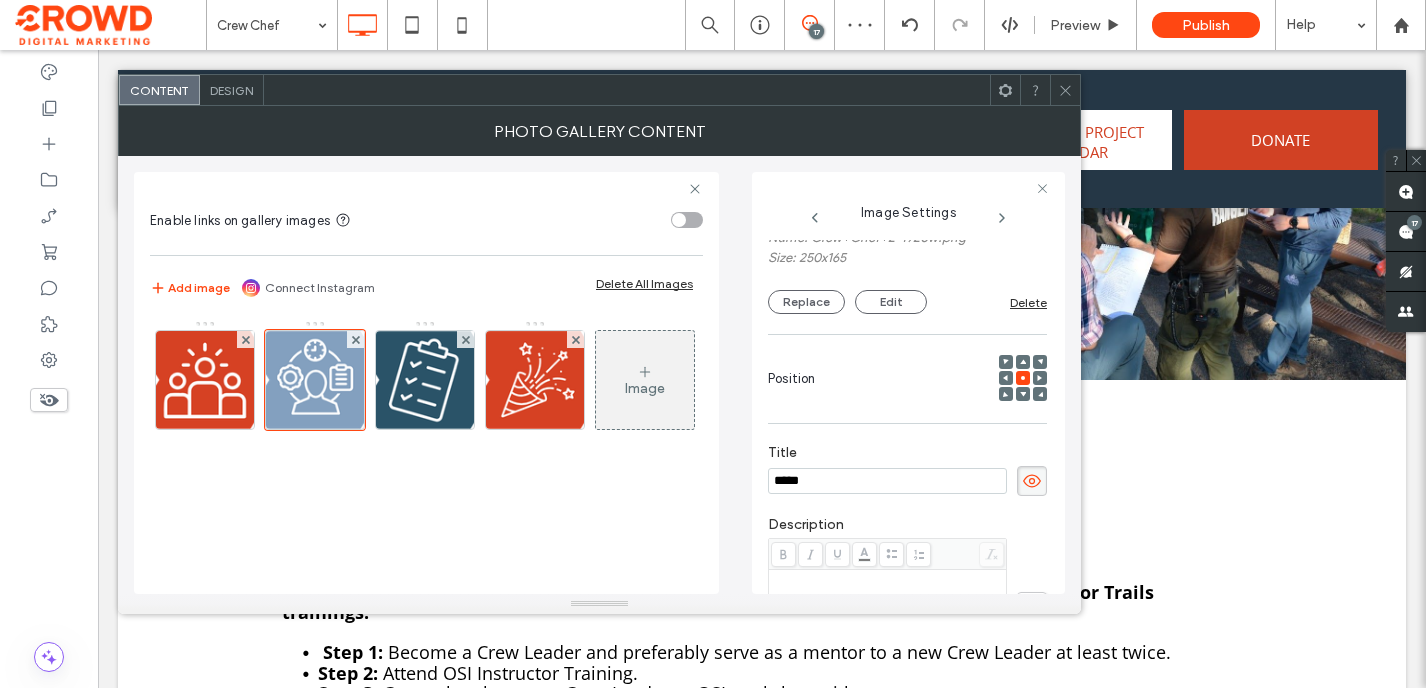 type on "******" 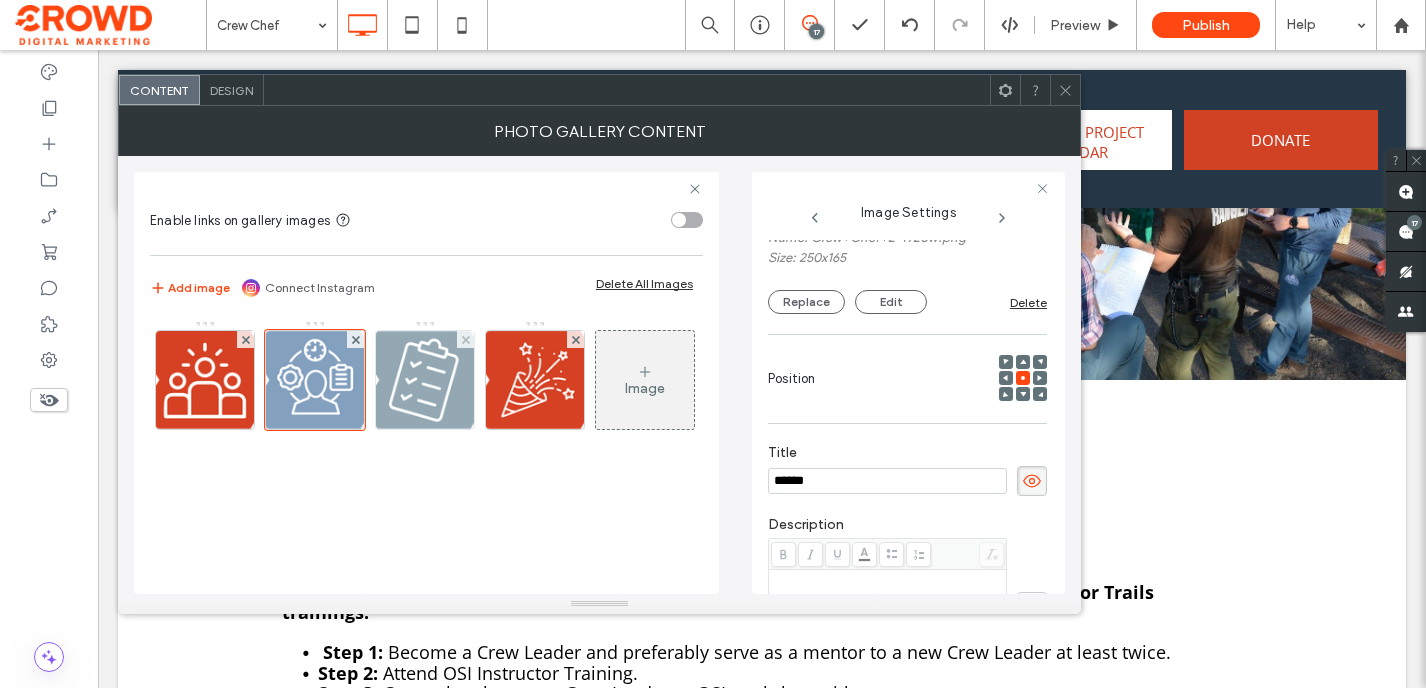 click at bounding box center (425, 380) 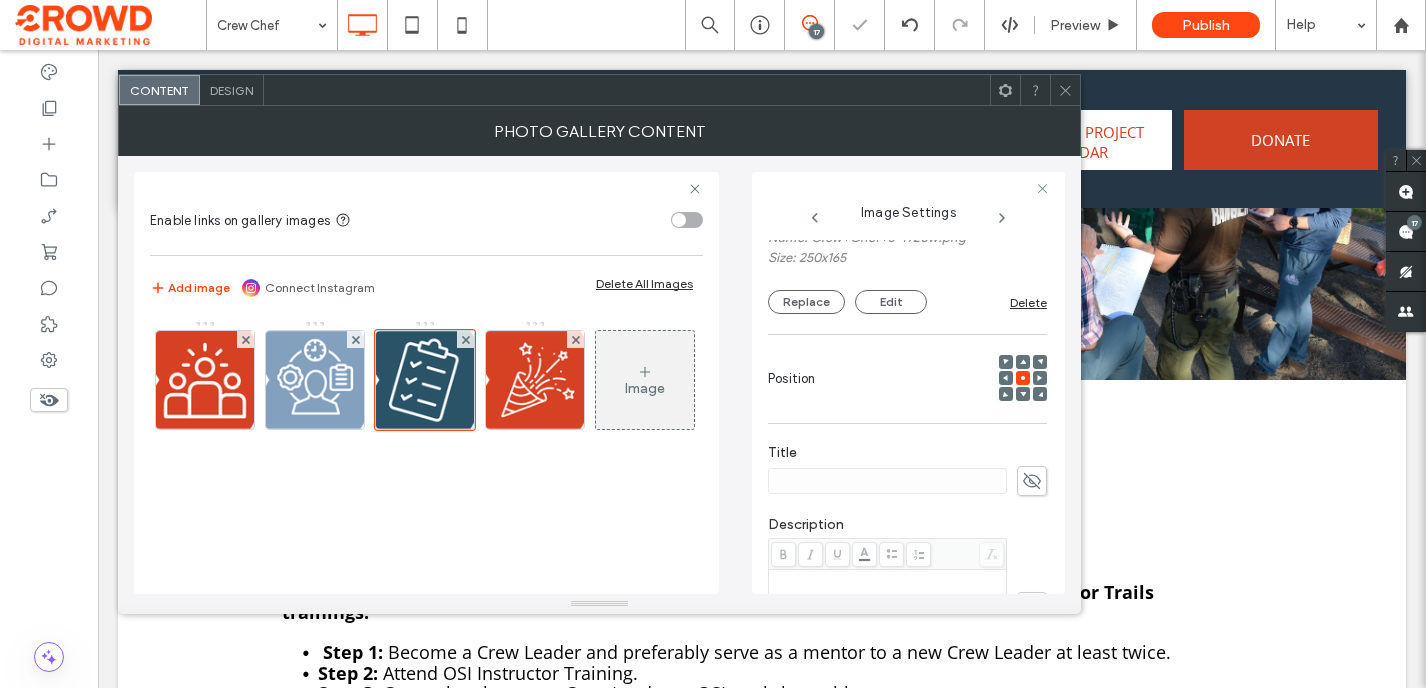 click at bounding box center [1032, 481] 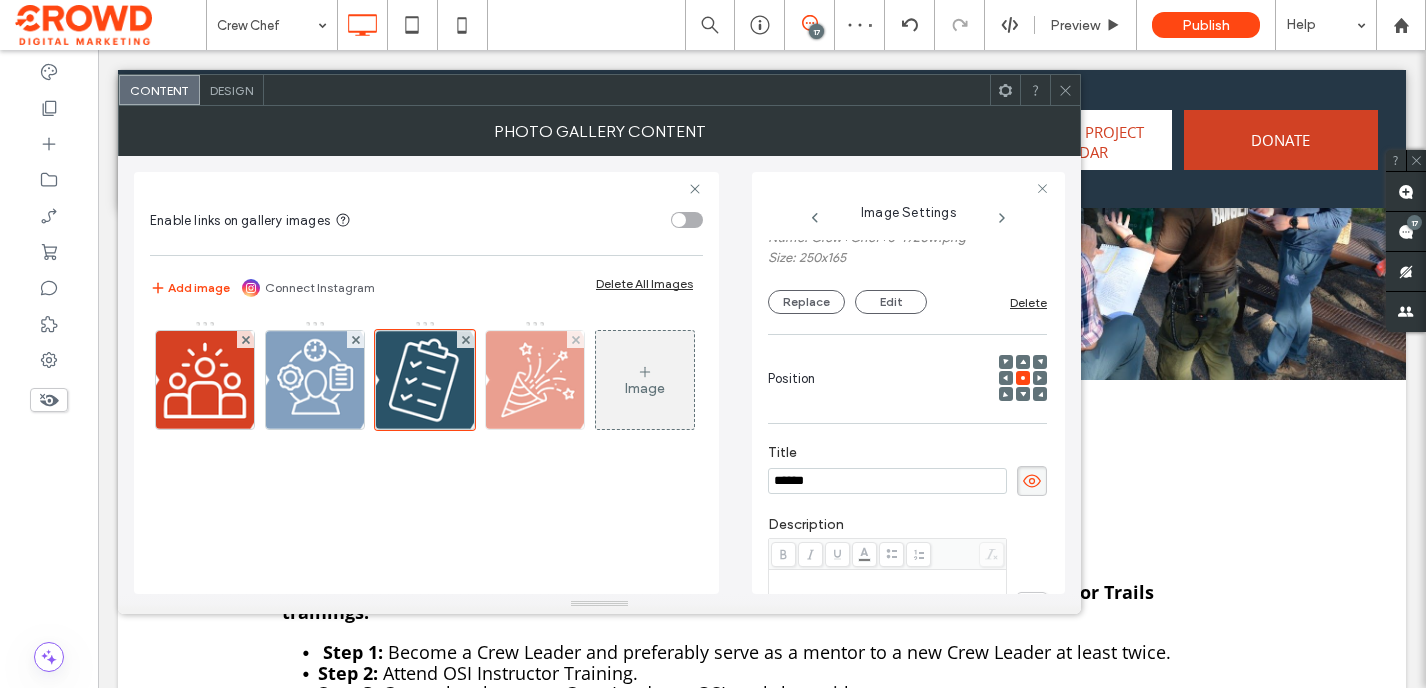 type on "******" 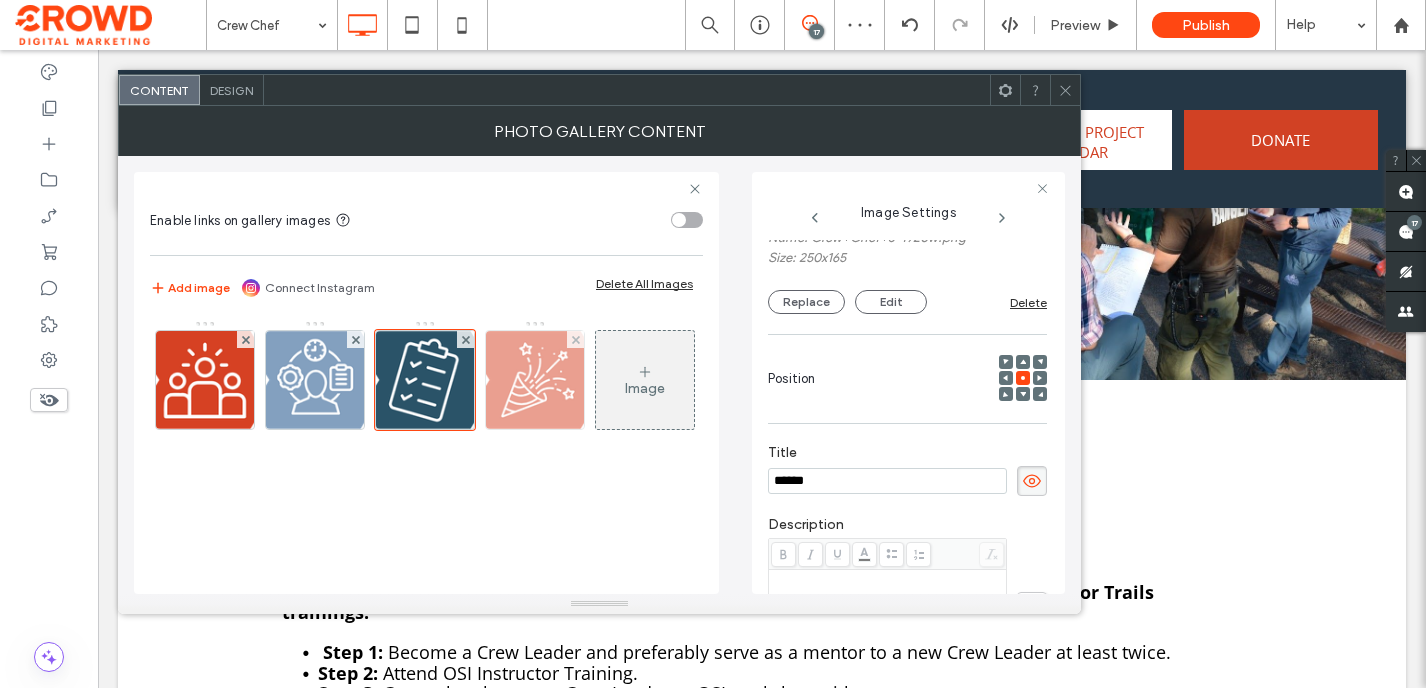 click at bounding box center [535, 380] 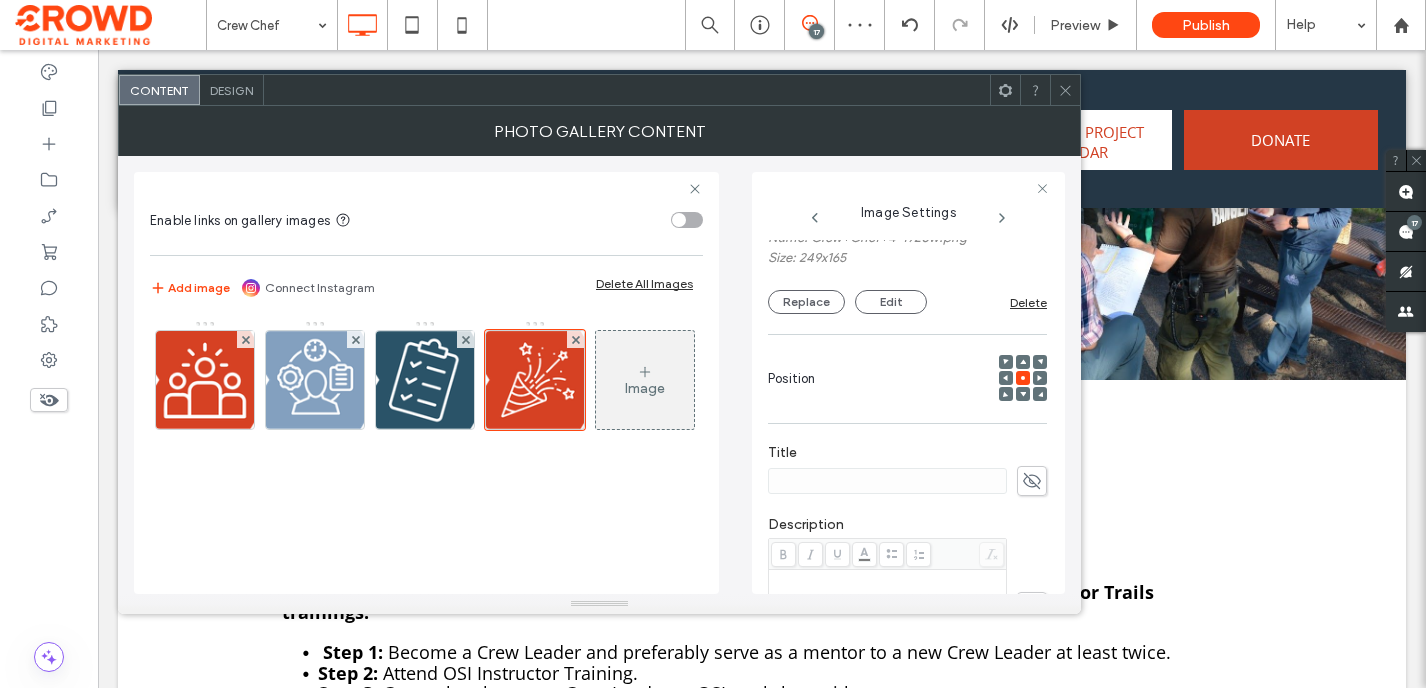 click 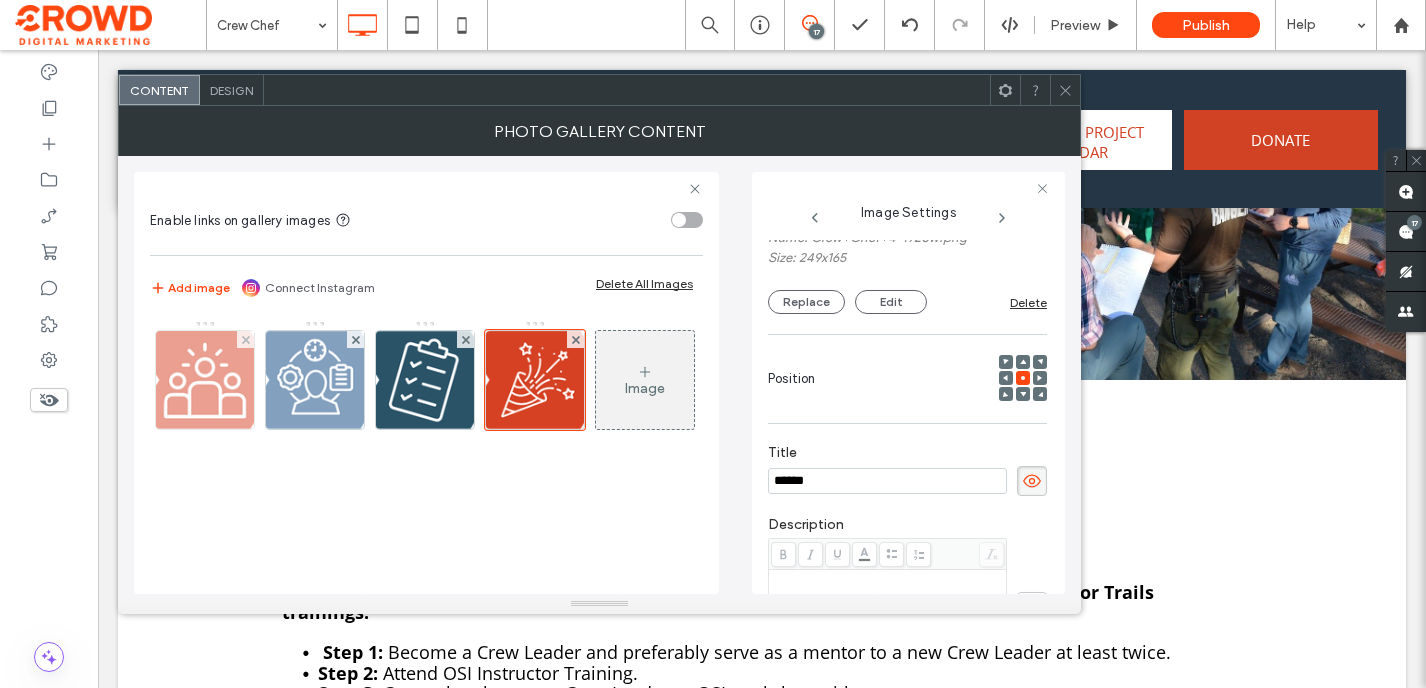 type on "******" 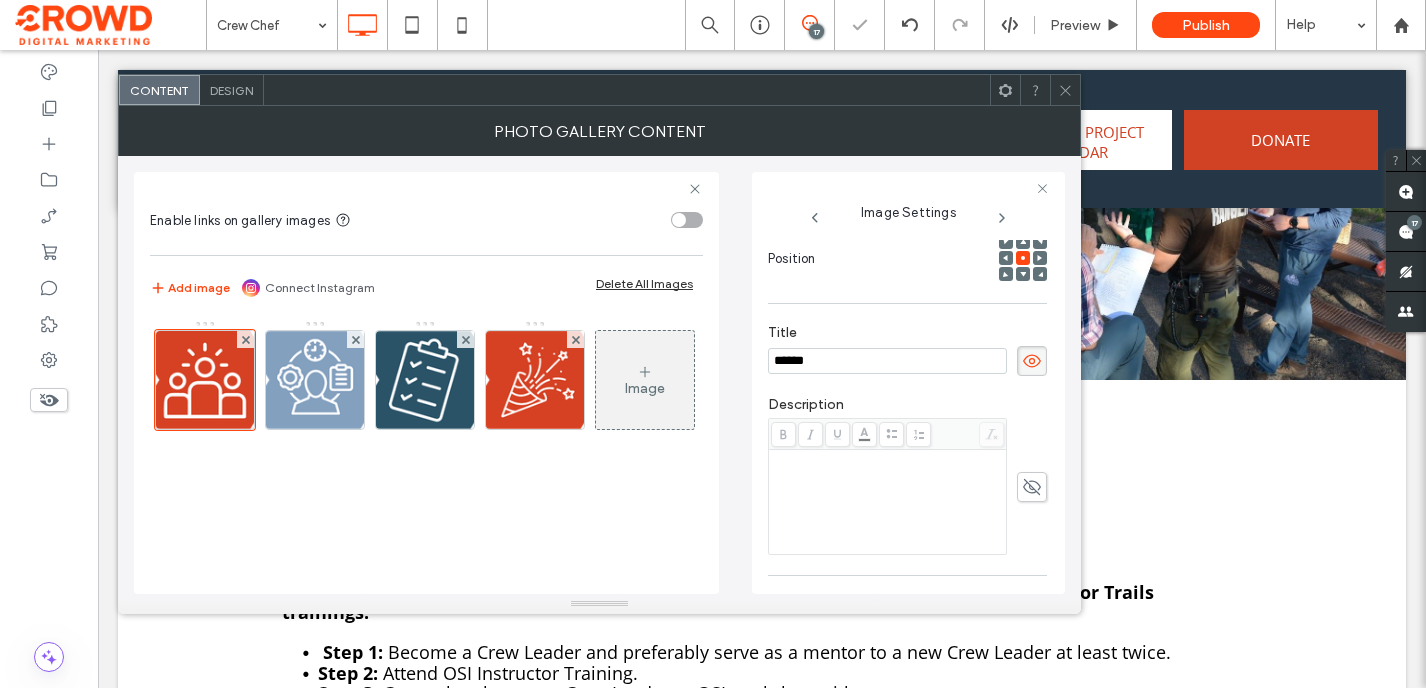 scroll, scrollTop: 320, scrollLeft: 0, axis: vertical 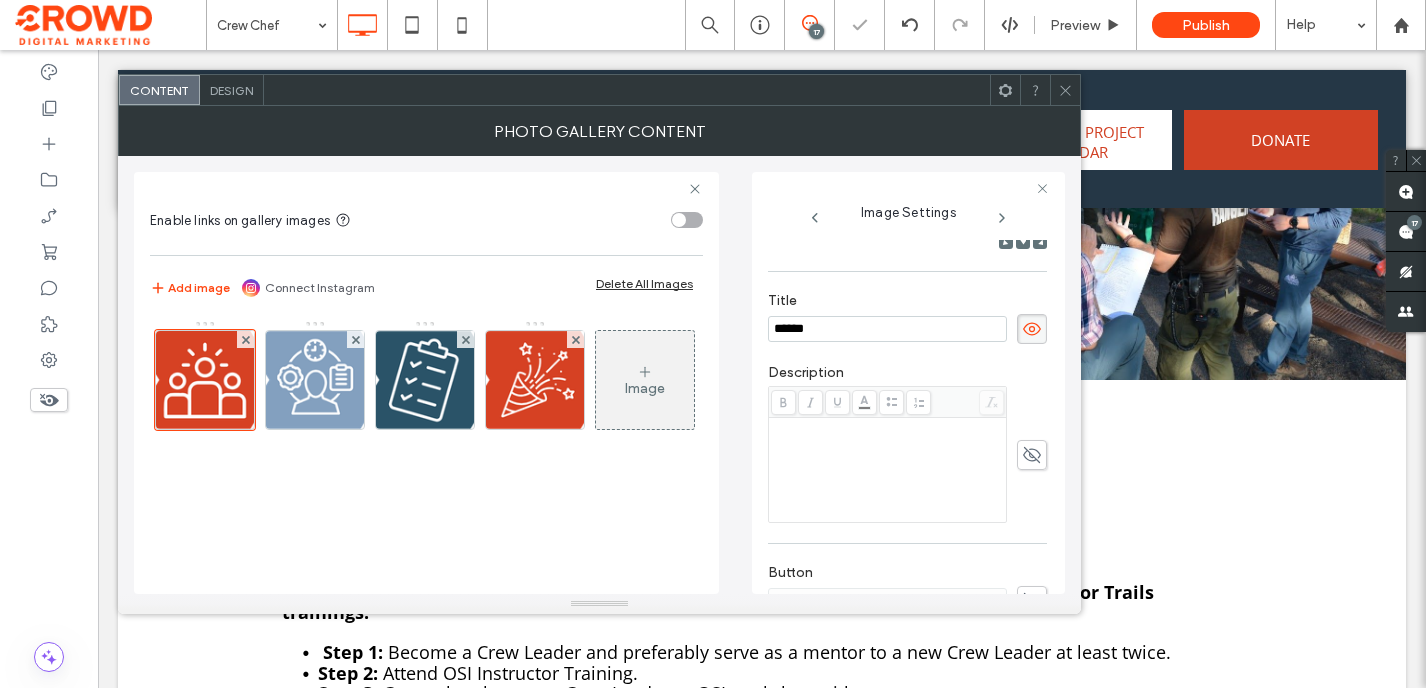 click at bounding box center (888, 470) 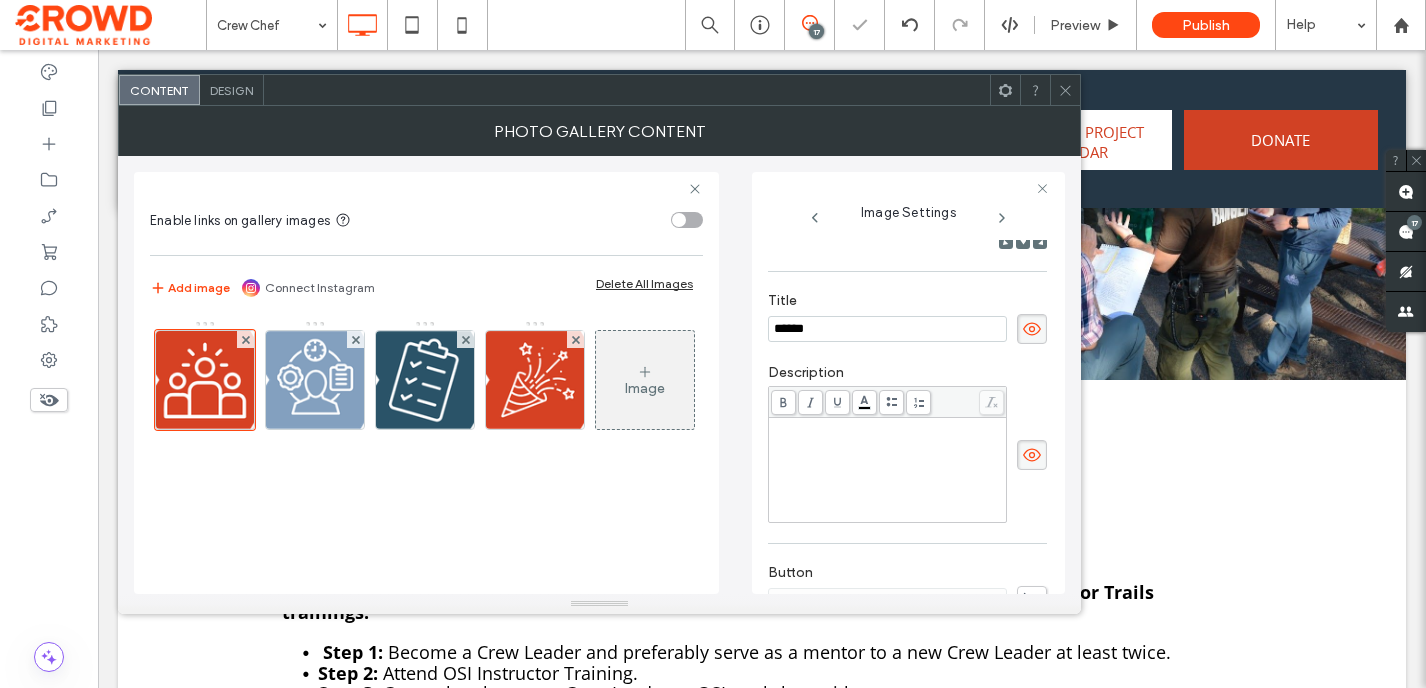 click at bounding box center (888, 470) 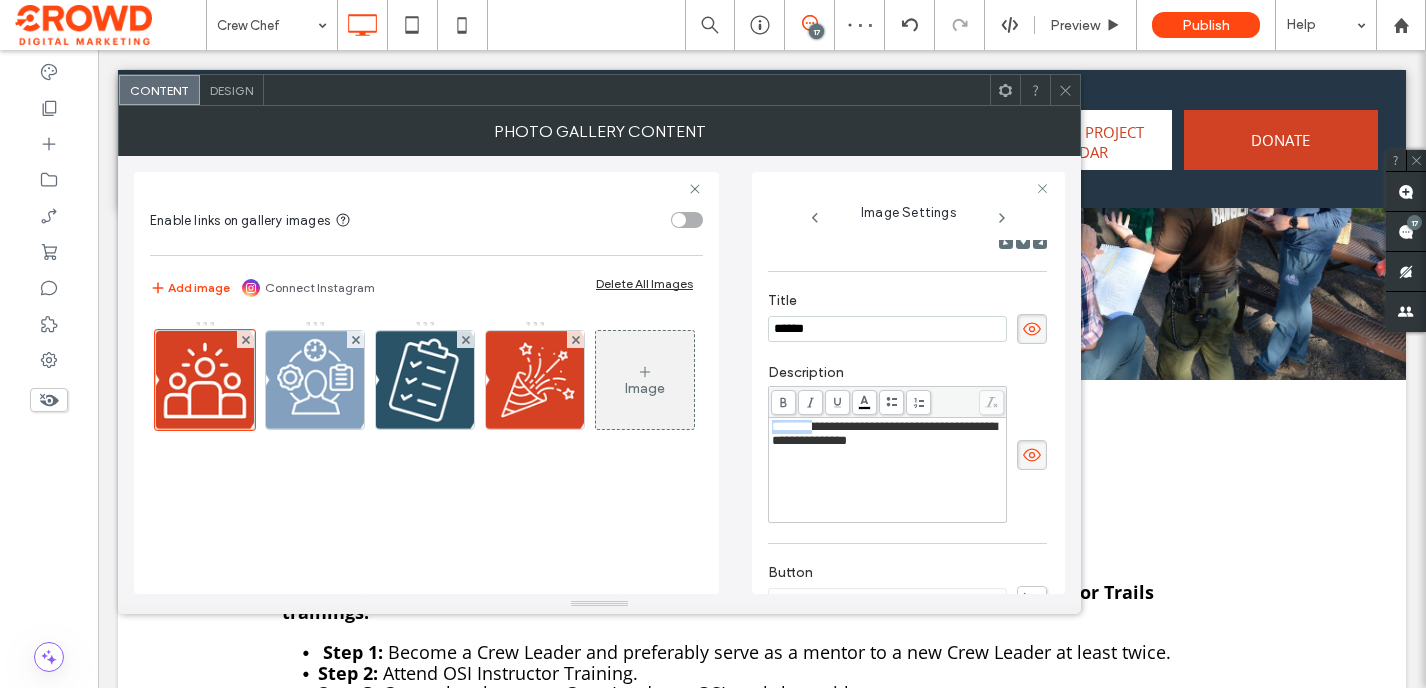 drag, startPoint x: 817, startPoint y: 434, endPoint x: 735, endPoint y: 434, distance: 82 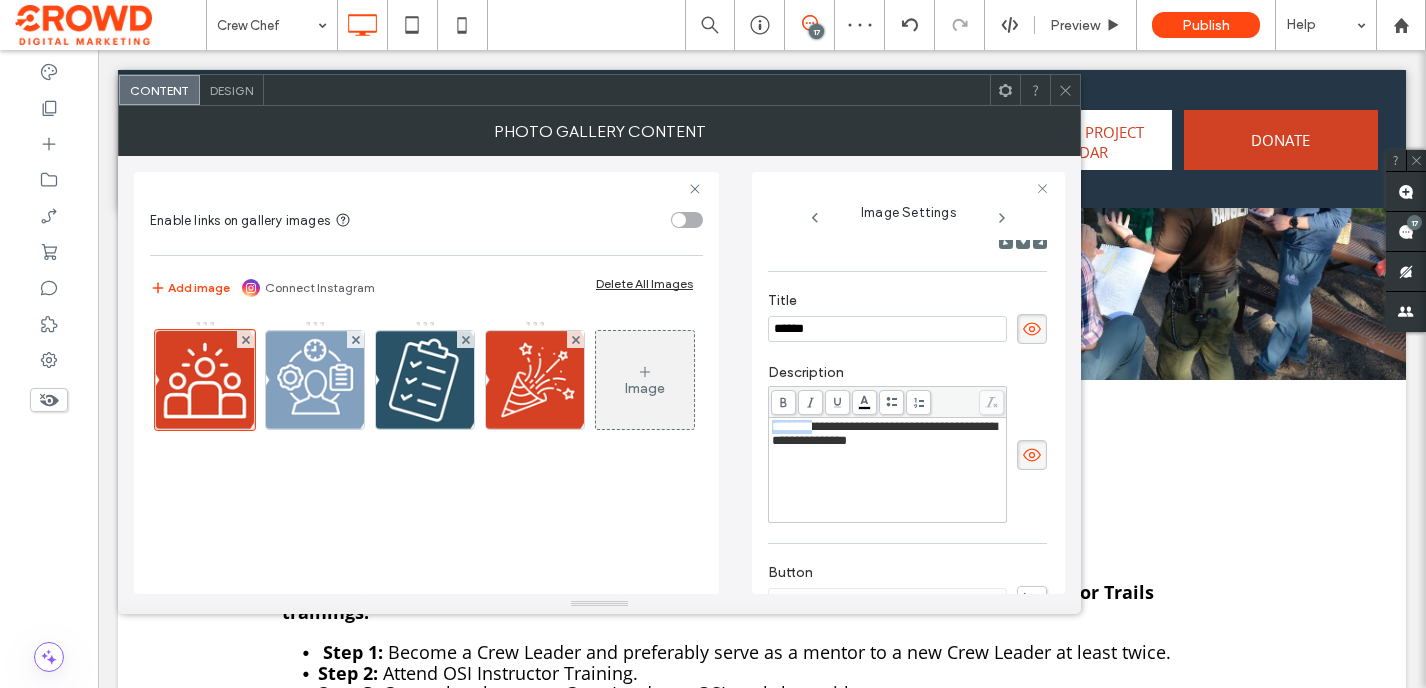 click on "**********" at bounding box center [599, 375] 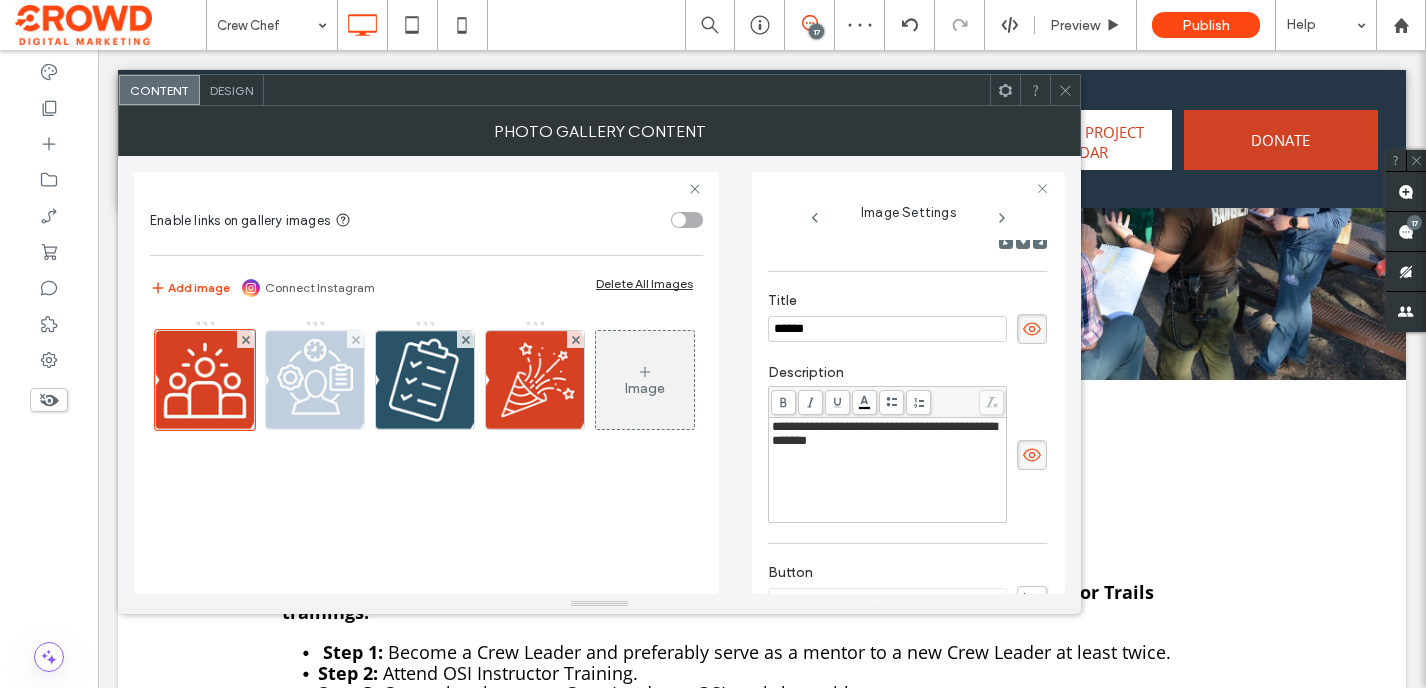 click at bounding box center [315, 380] 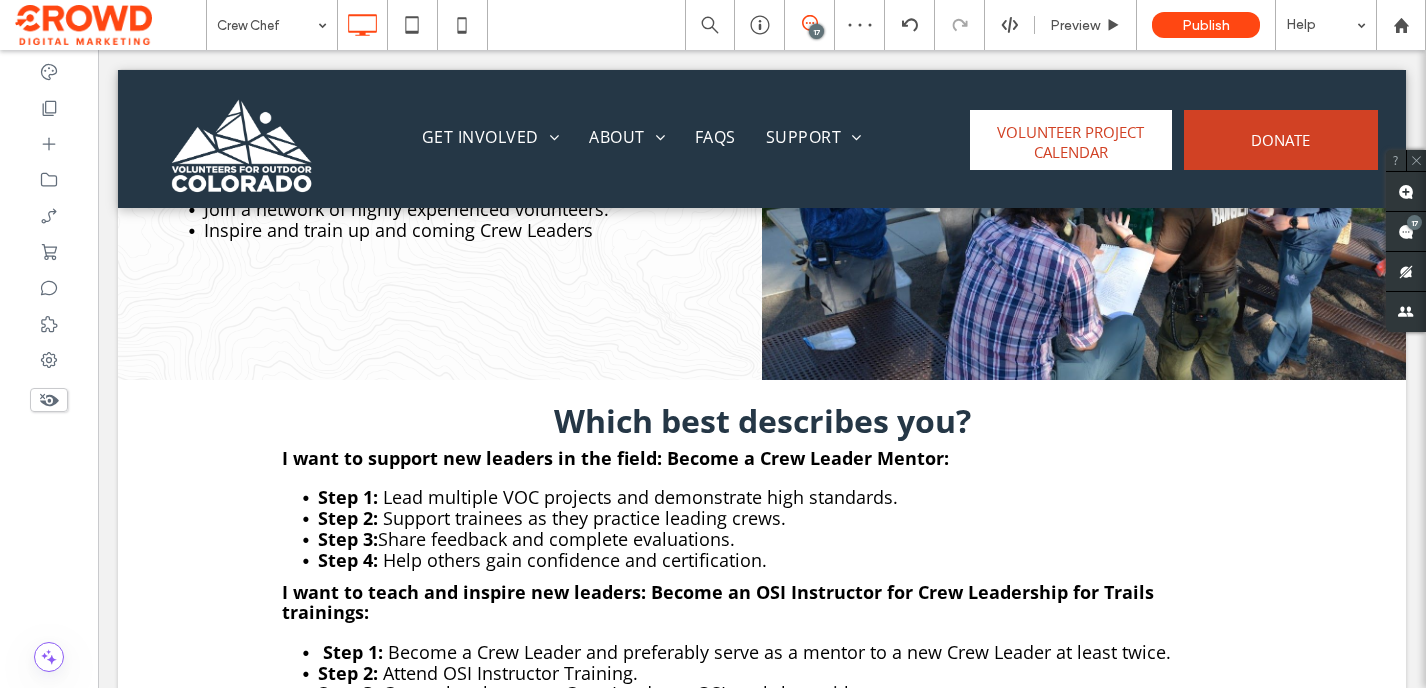 type on "*********" 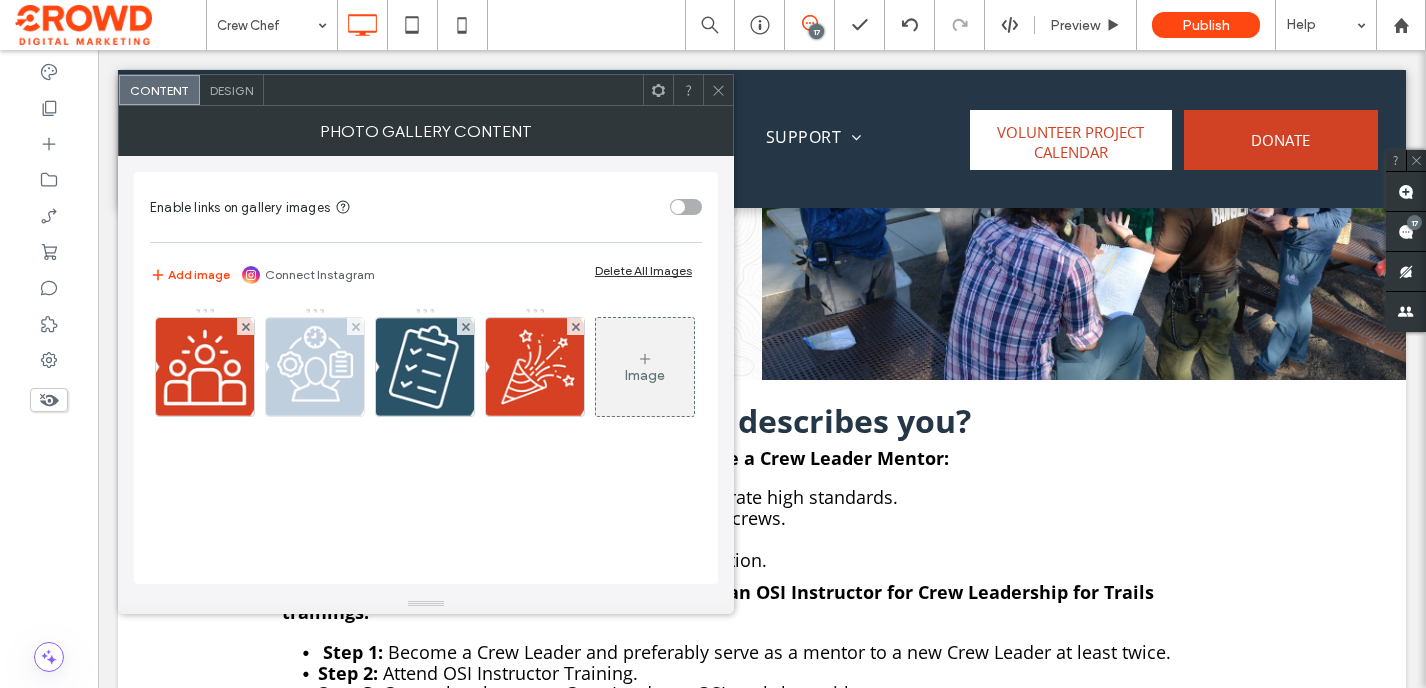 click at bounding box center [315, 367] 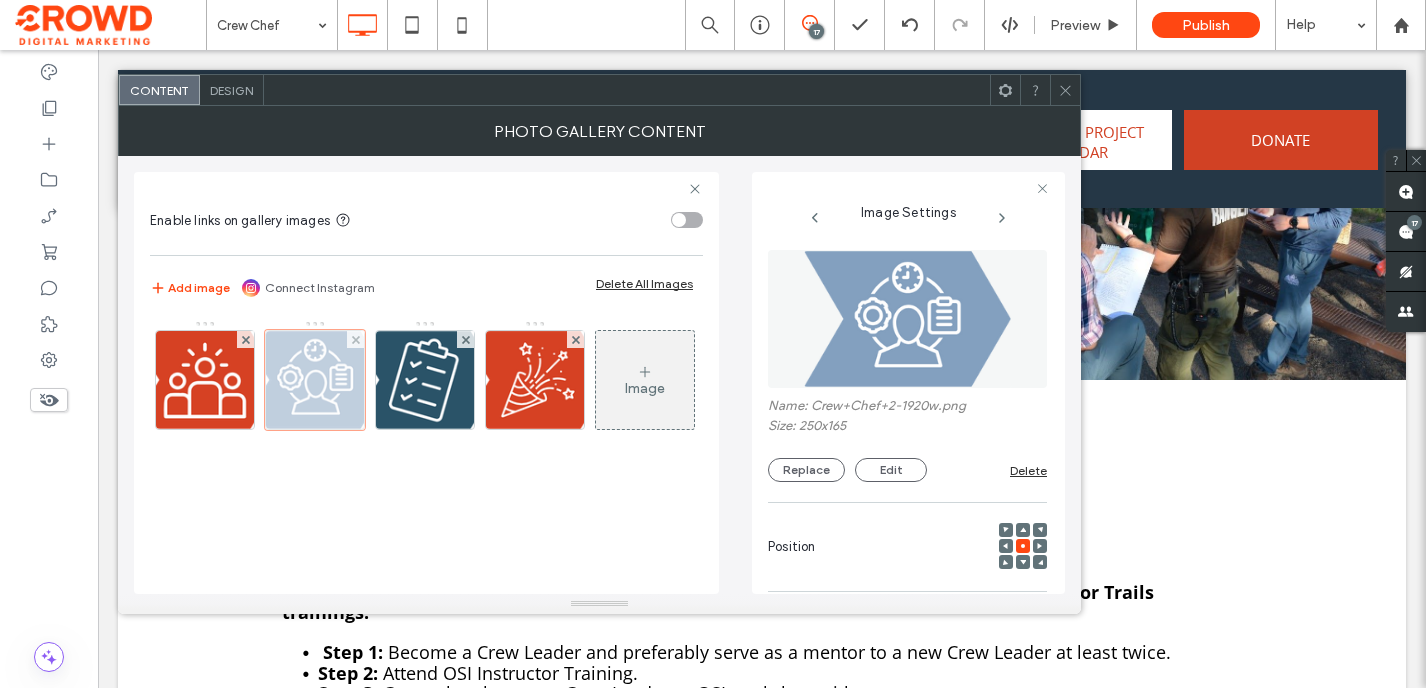 scroll, scrollTop: 0, scrollLeft: 26, axis: horizontal 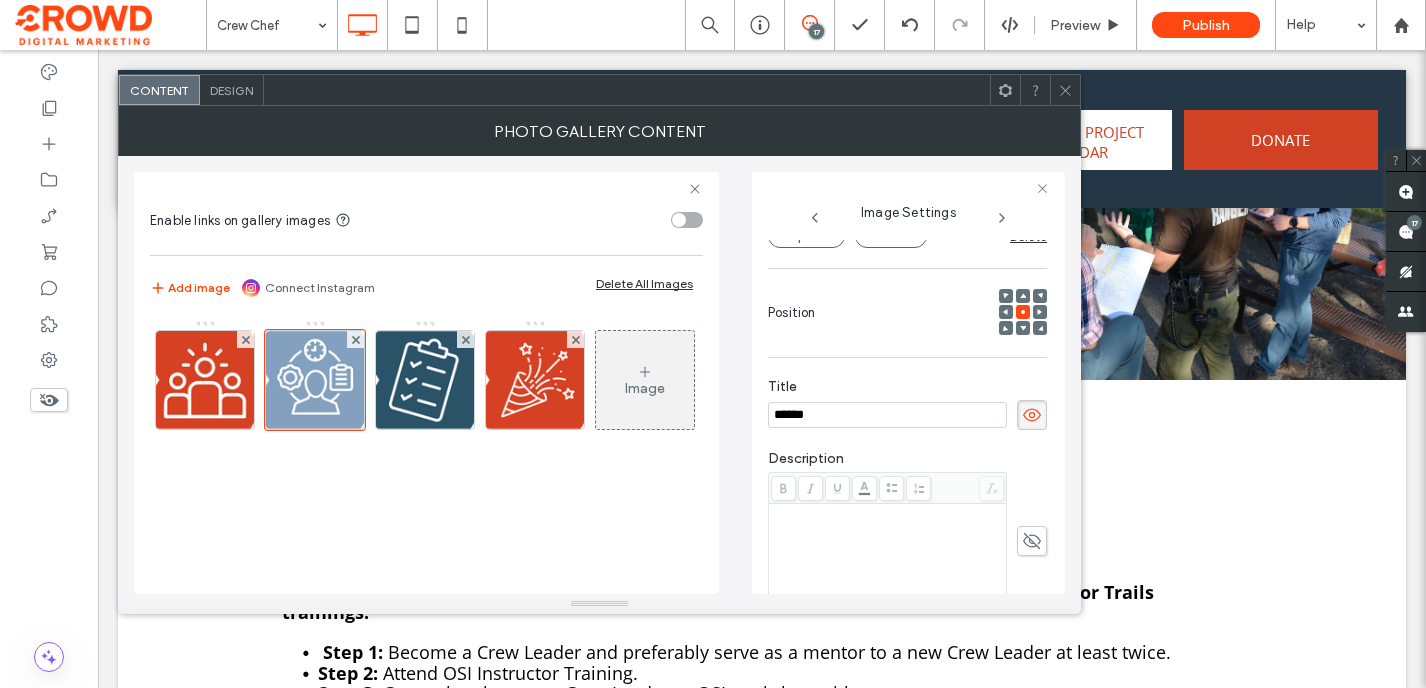 click at bounding box center [888, 513] 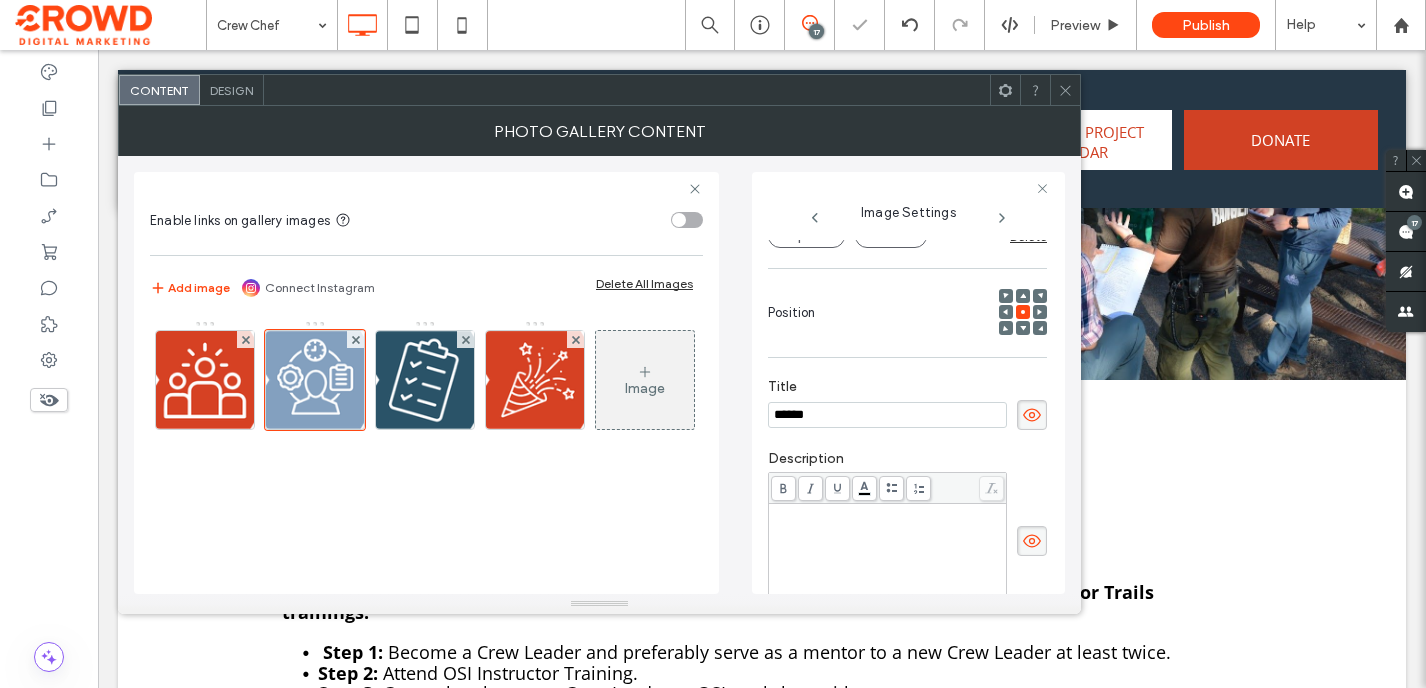 click at bounding box center [888, 513] 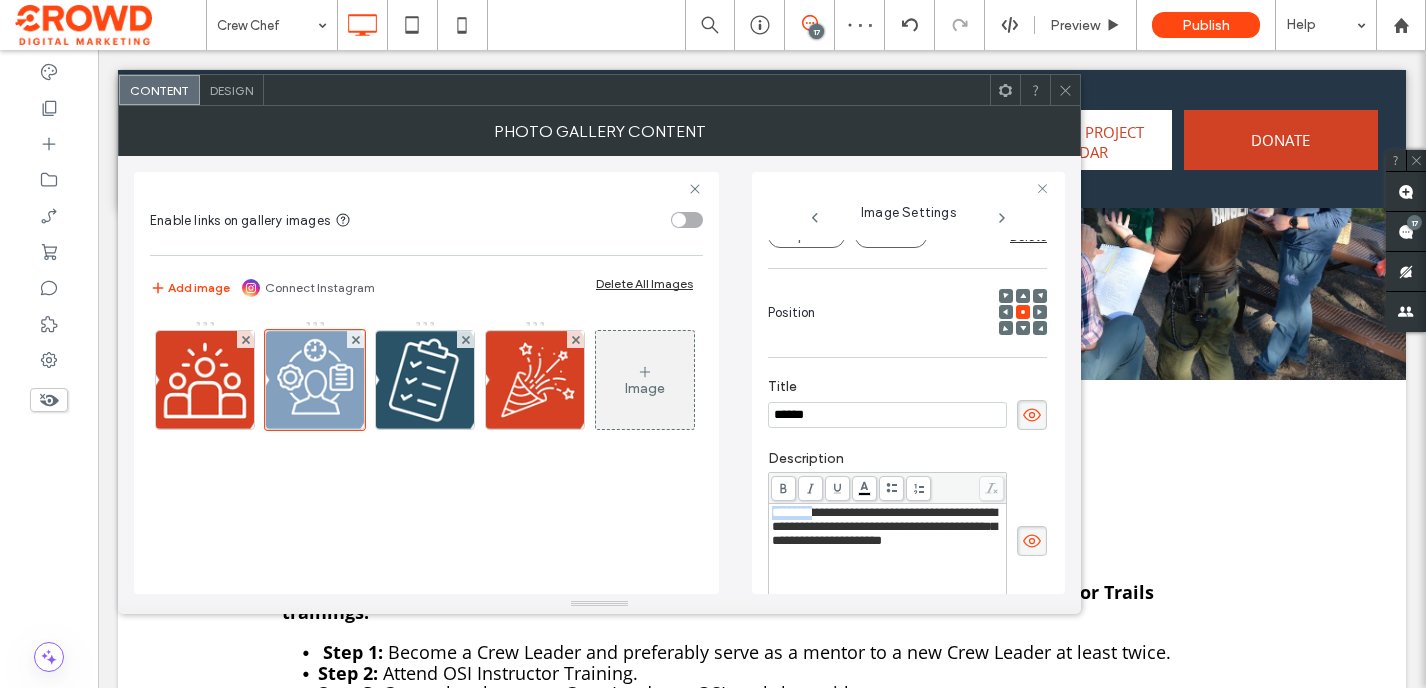 drag, startPoint x: 817, startPoint y: 520, endPoint x: 750, endPoint y: 519, distance: 67.00746 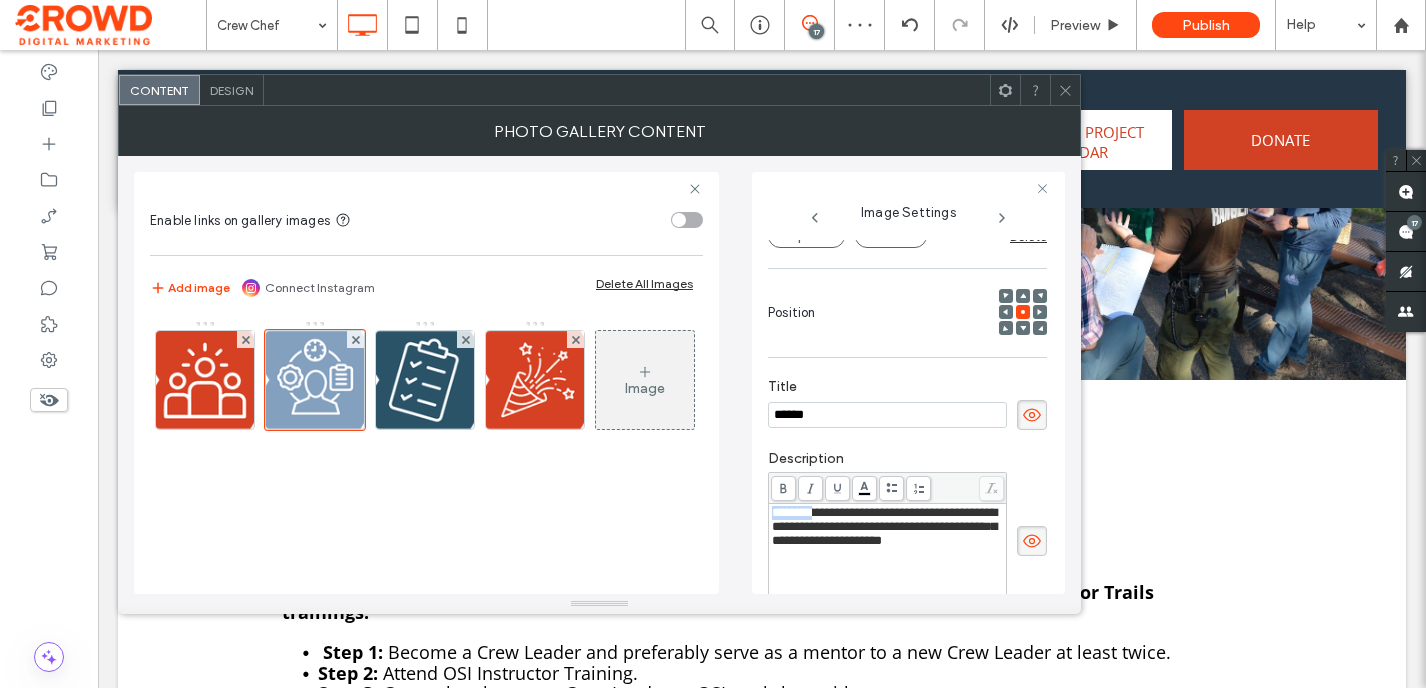 click on "**********" at bounding box center (599, 375) 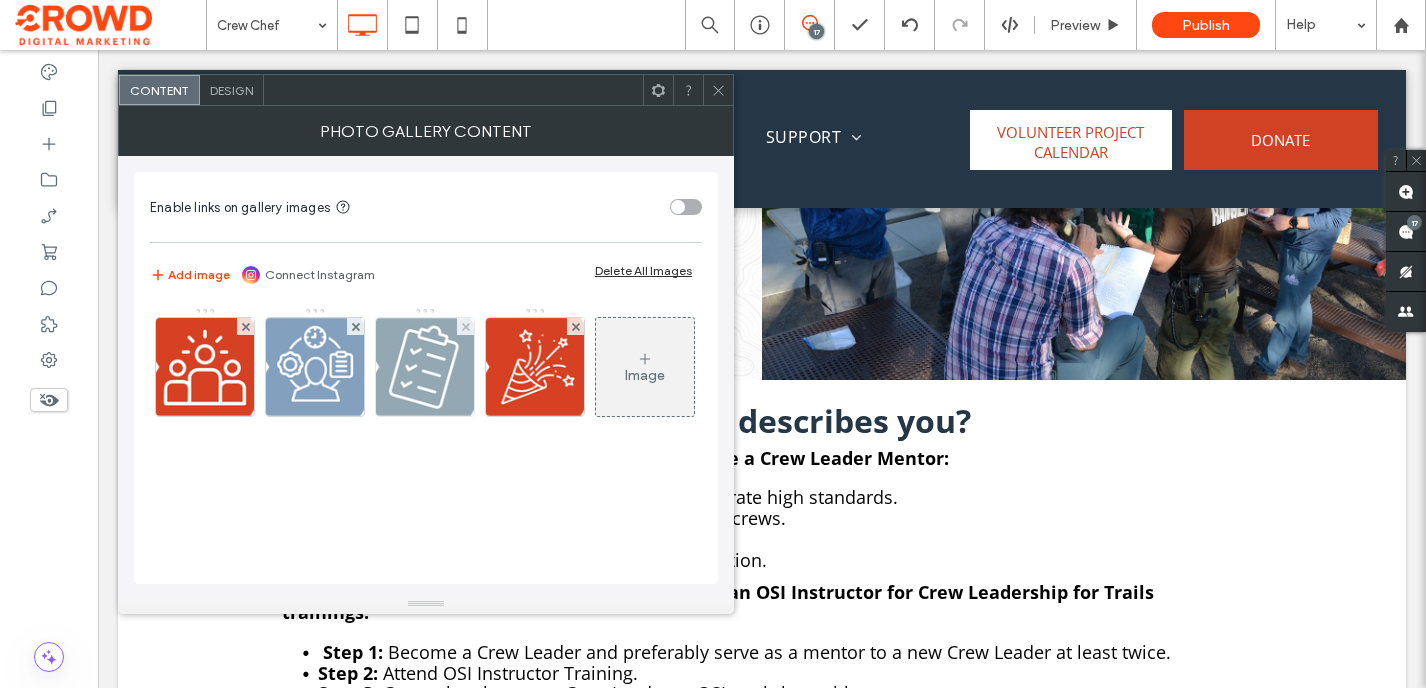 click at bounding box center (425, 367) 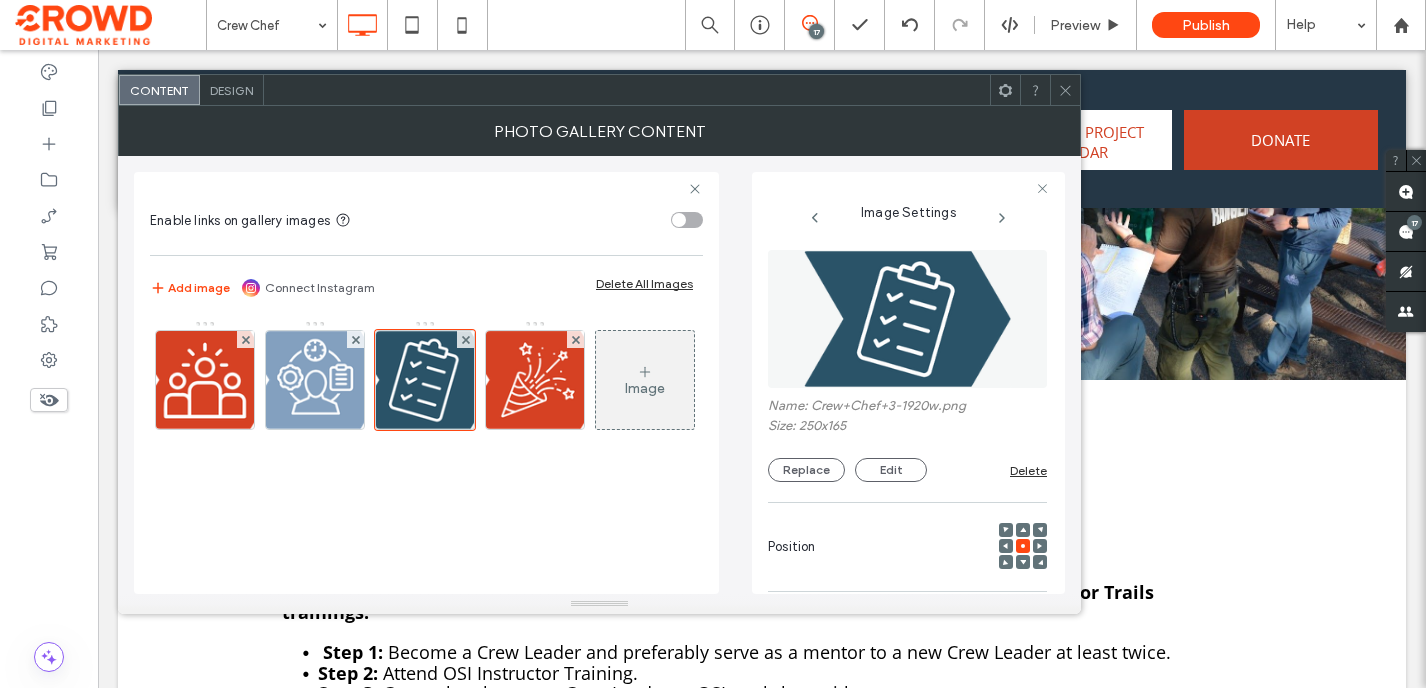 scroll, scrollTop: 0, scrollLeft: 17, axis: horizontal 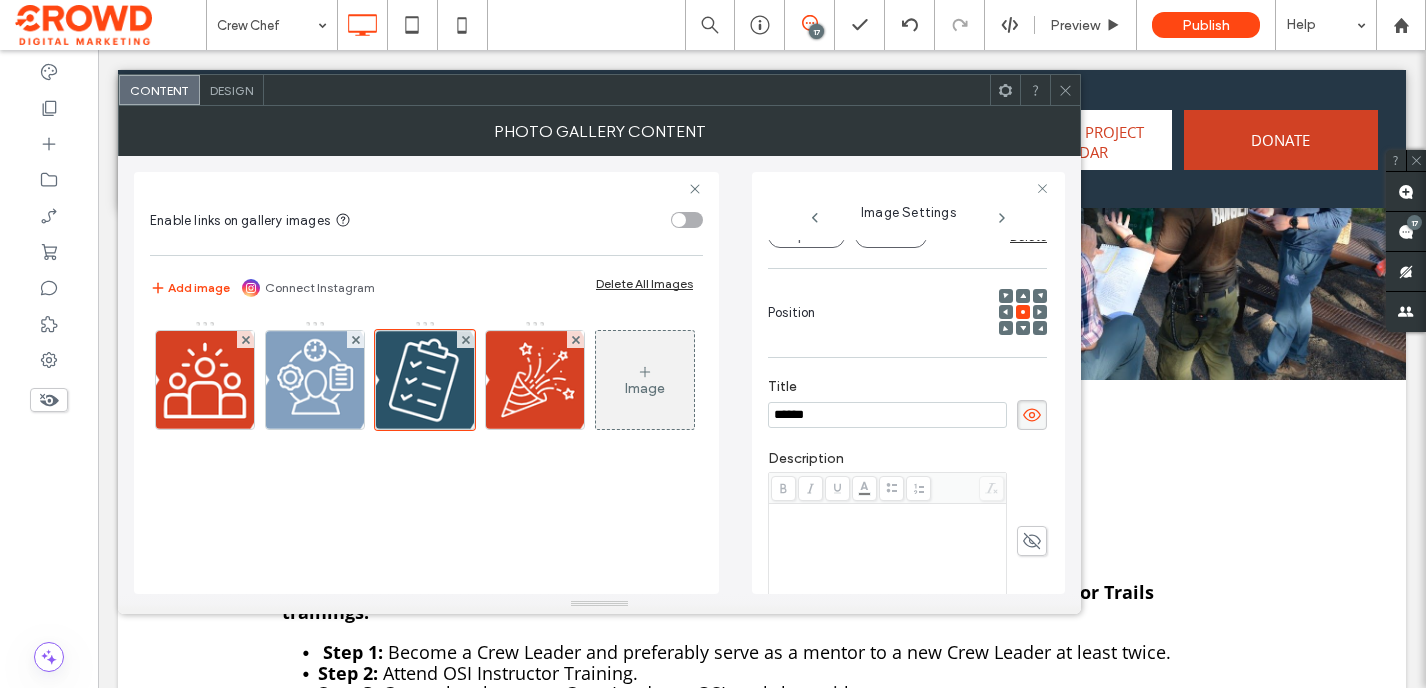 click at bounding box center (888, 556) 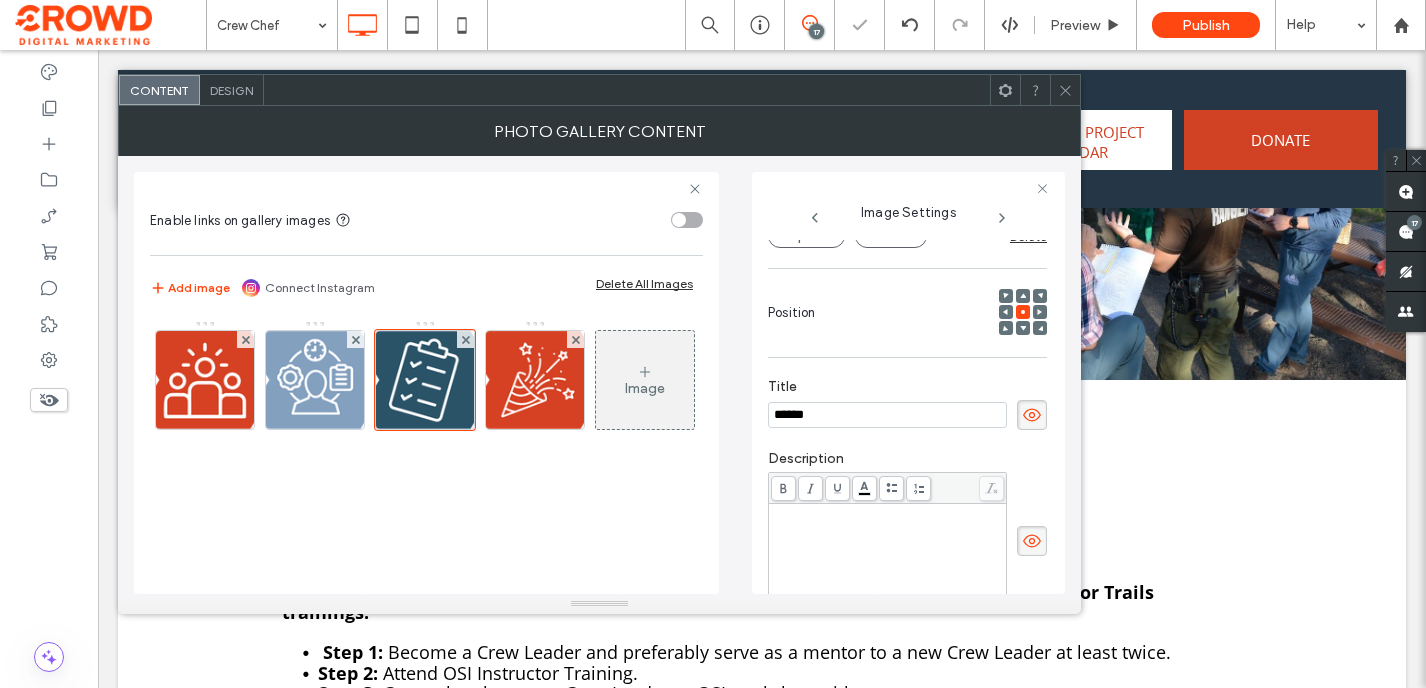 click at bounding box center [888, 556] 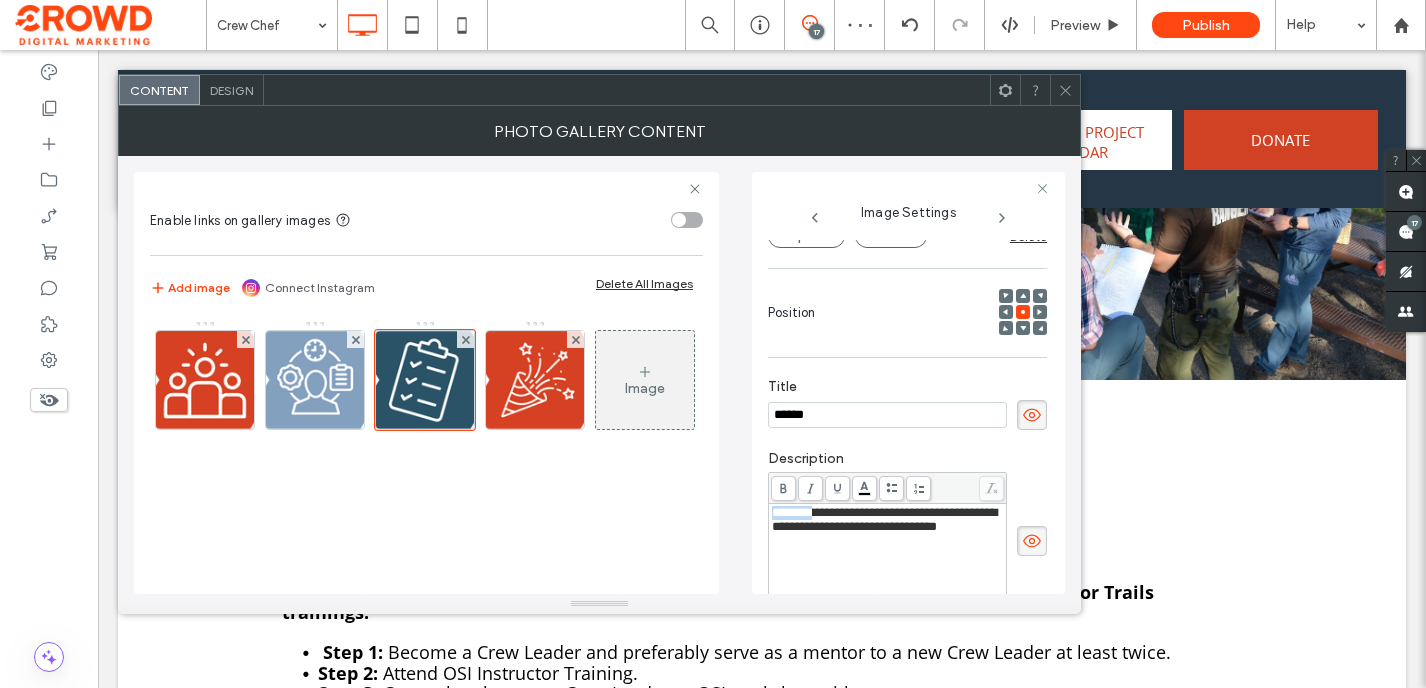 drag, startPoint x: 817, startPoint y: 521, endPoint x: 762, endPoint y: 520, distance: 55.00909 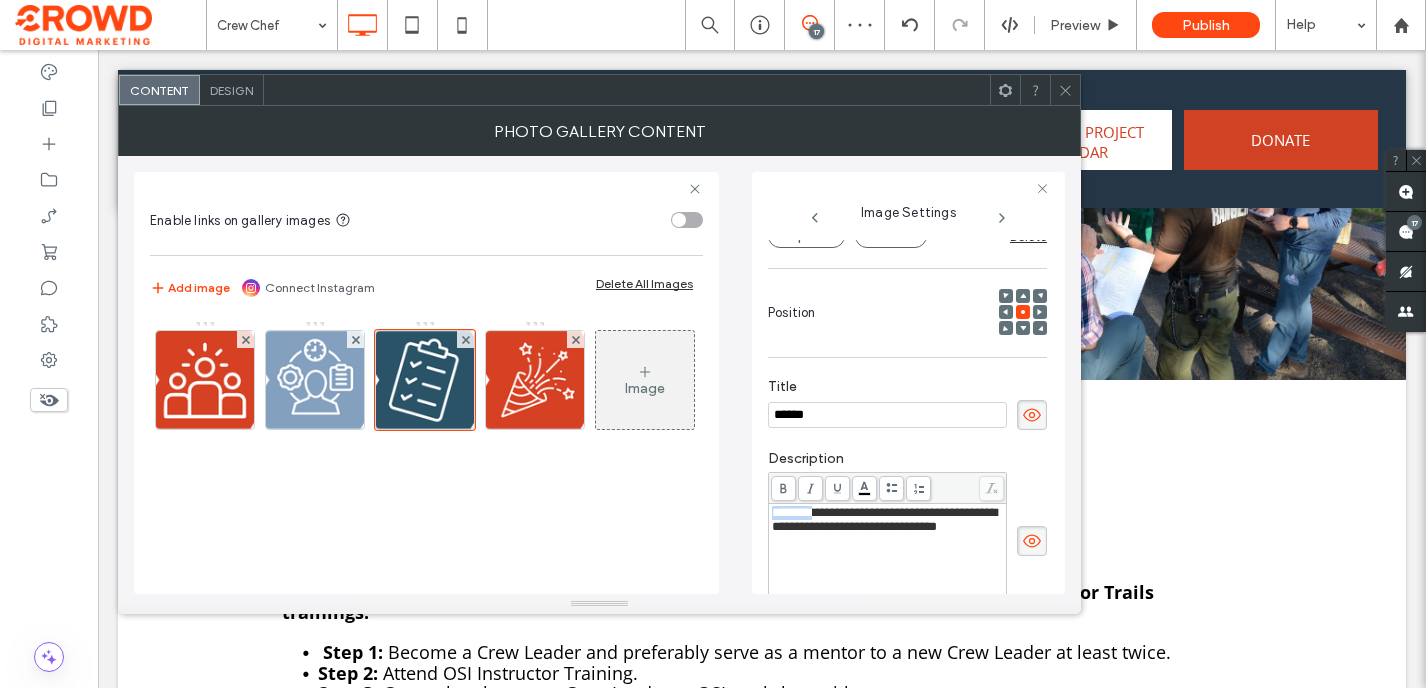 click on "**********" at bounding box center (908, 383) 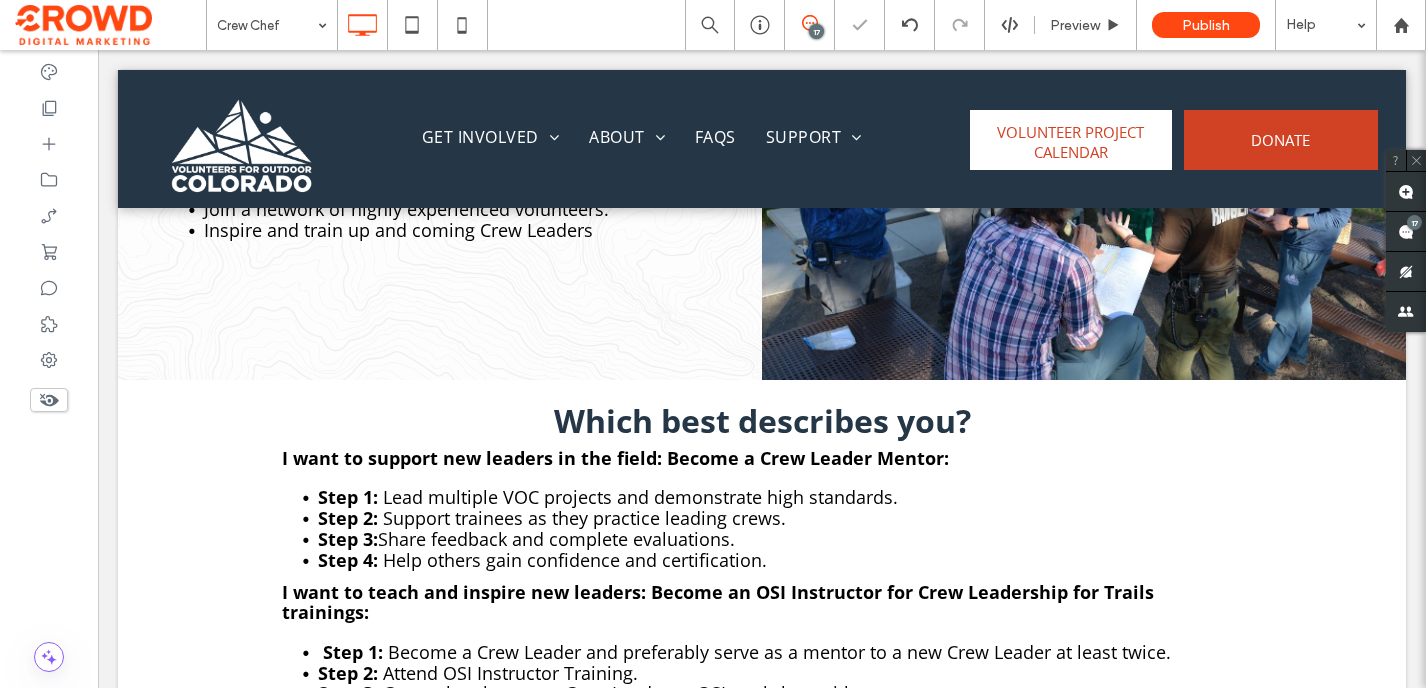 type on "*********" 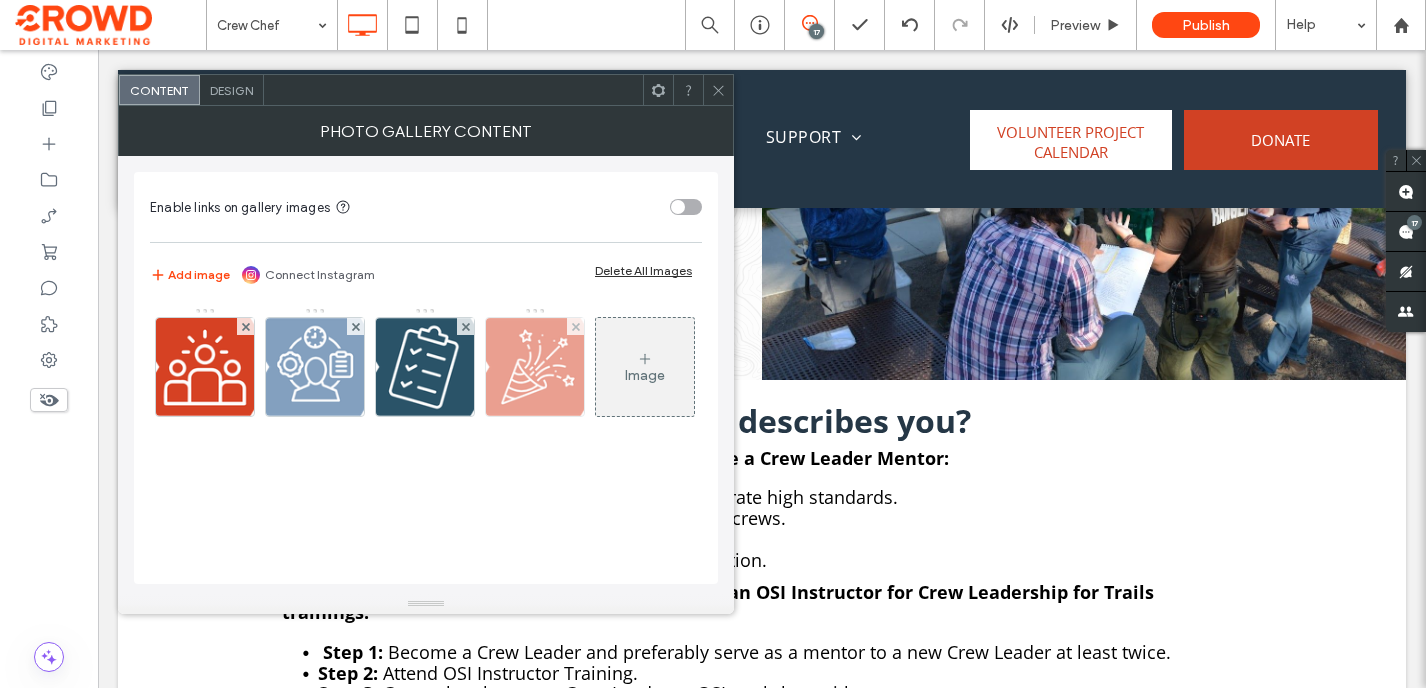 click at bounding box center [535, 367] 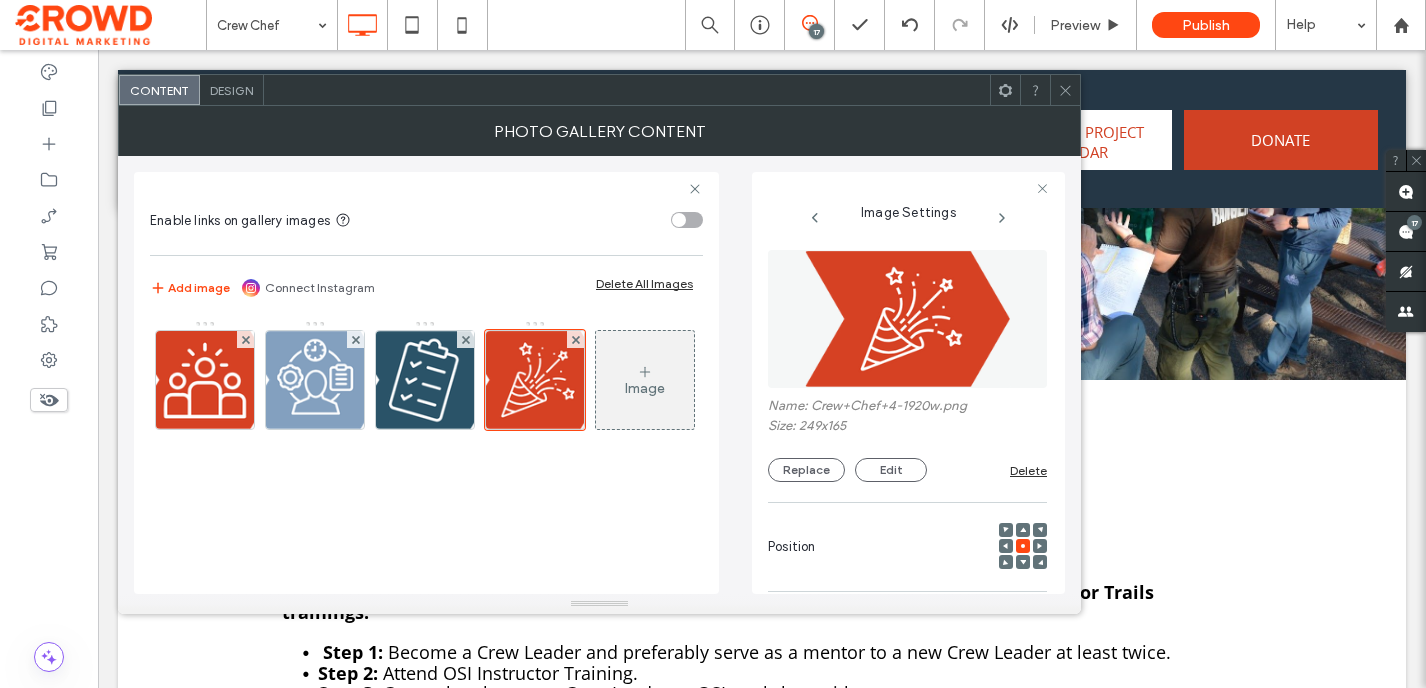 scroll, scrollTop: 0, scrollLeft: 17, axis: horizontal 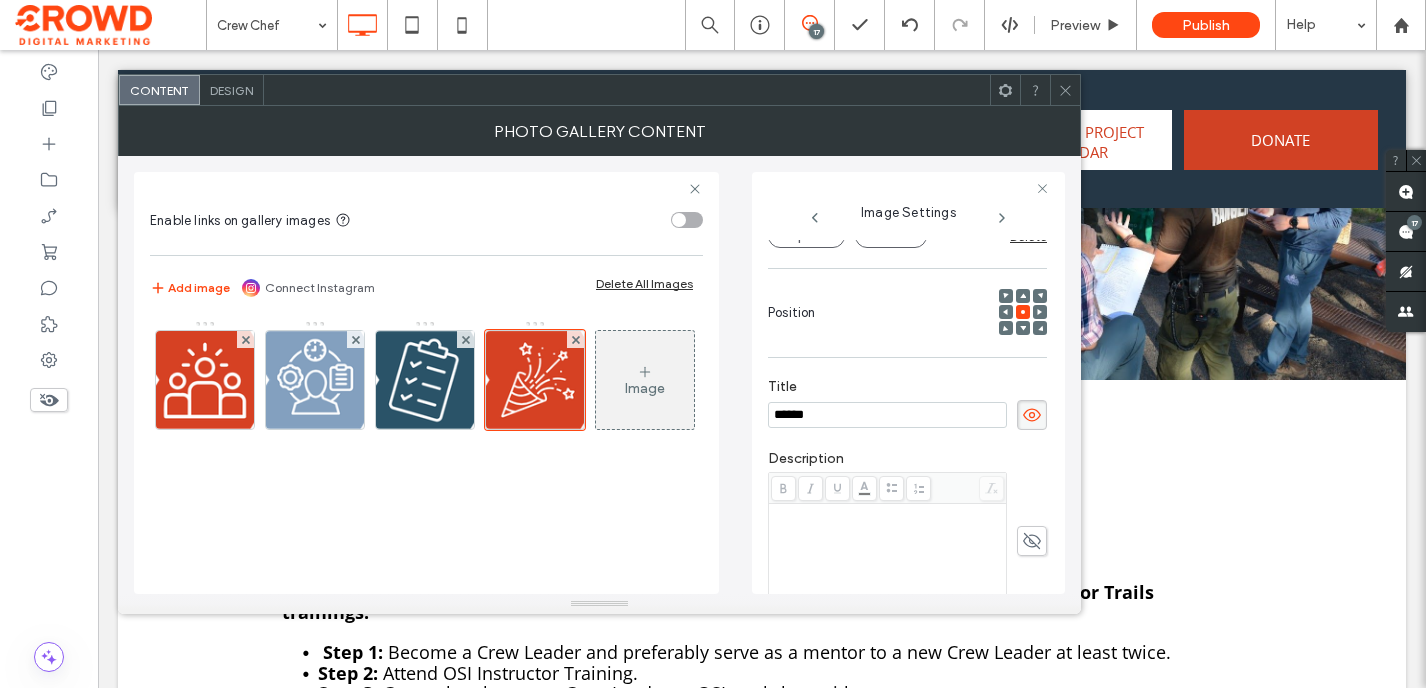 click at bounding box center [888, 556] 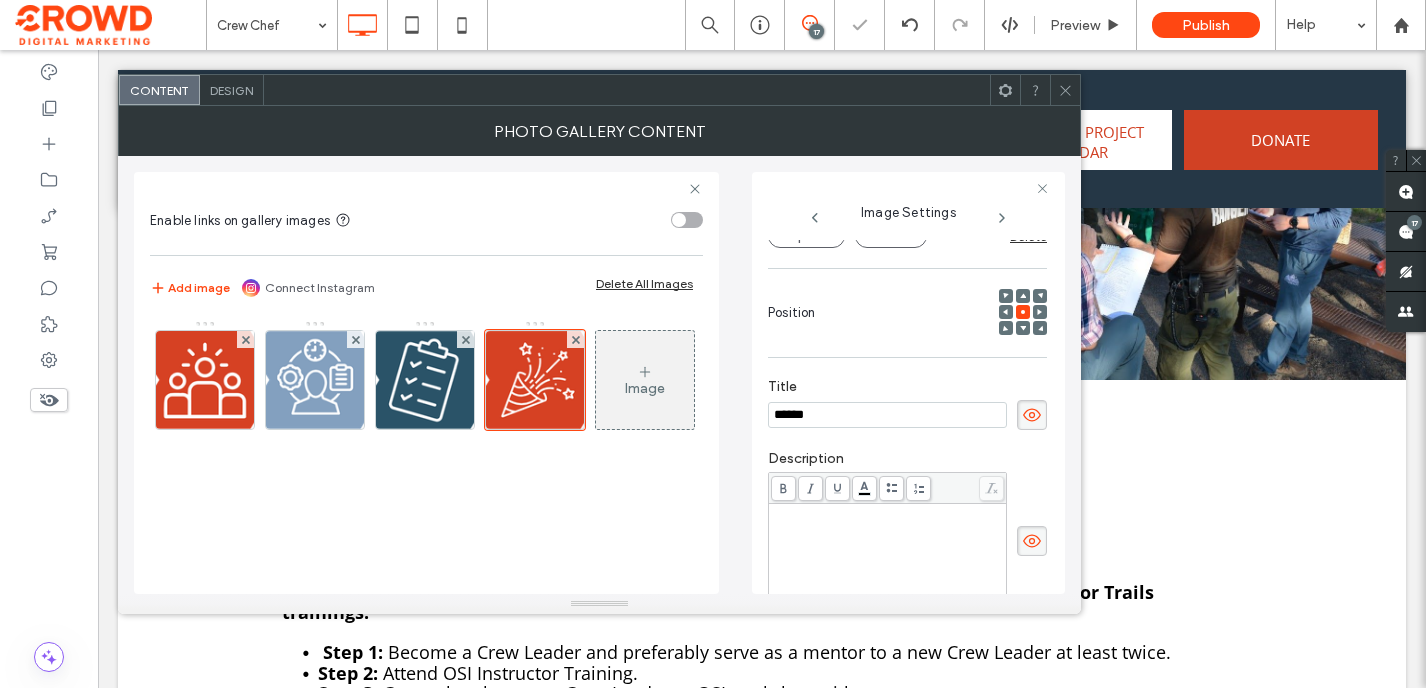 click at bounding box center [888, 513] 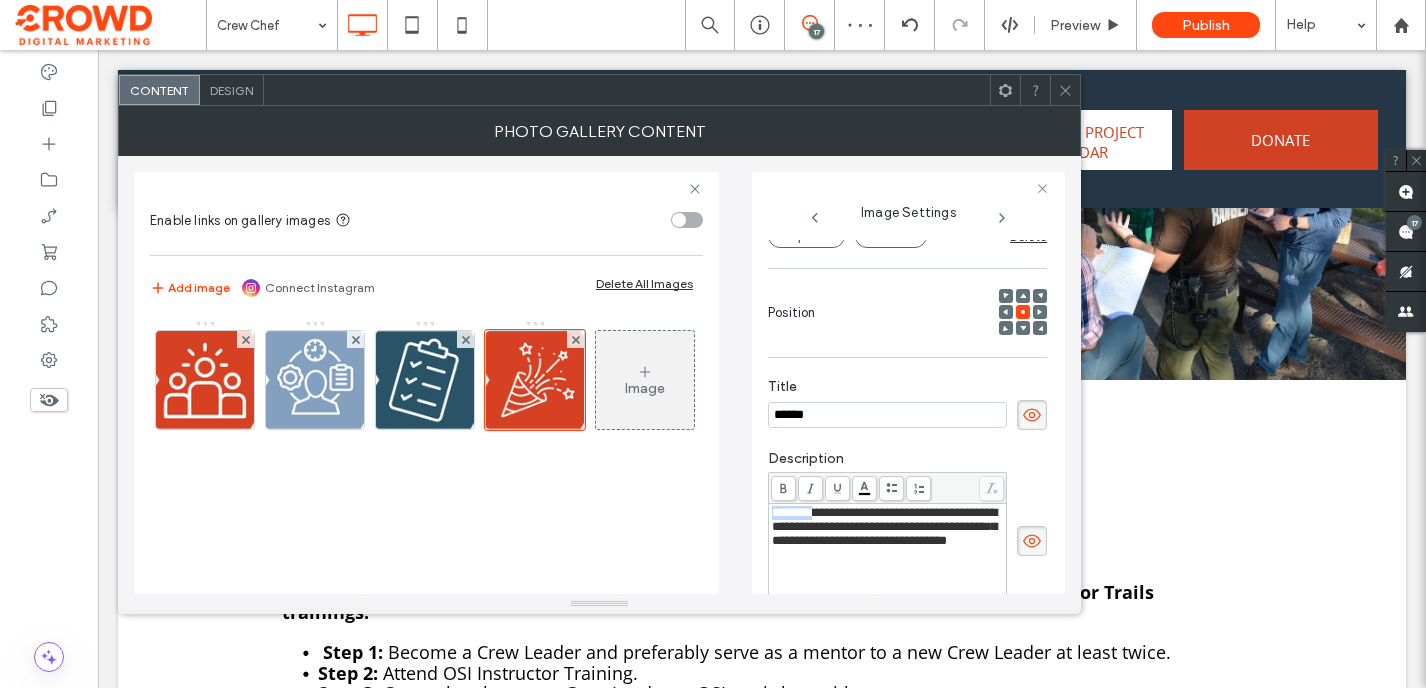 drag, startPoint x: 816, startPoint y: 518, endPoint x: 735, endPoint y: 517, distance: 81.00617 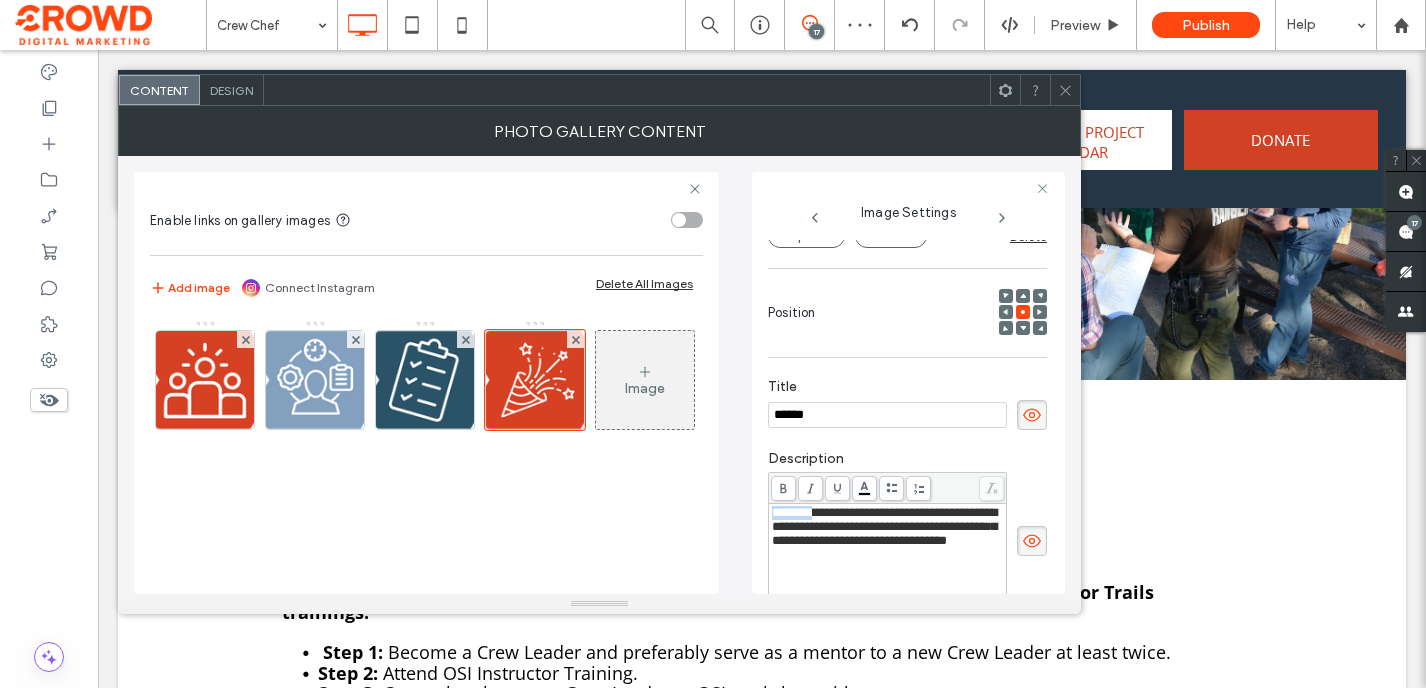 click on "**********" at bounding box center [599, 375] 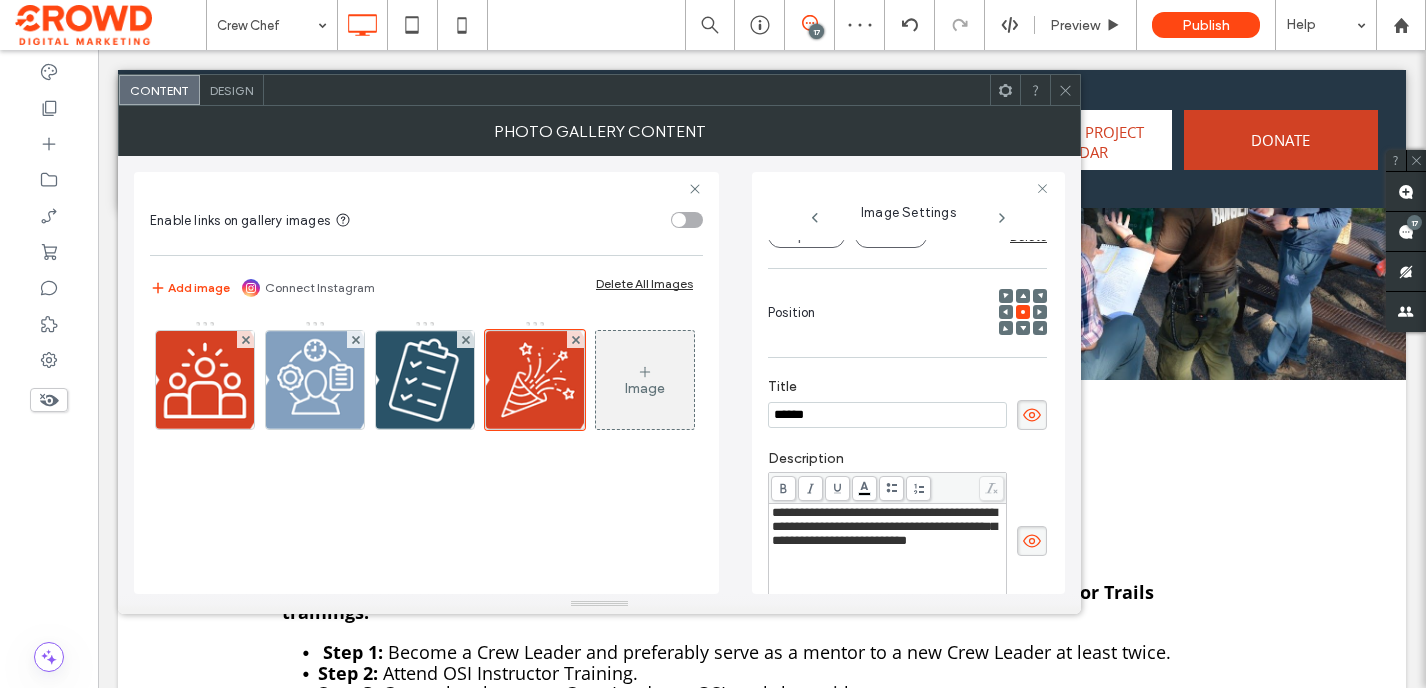 click 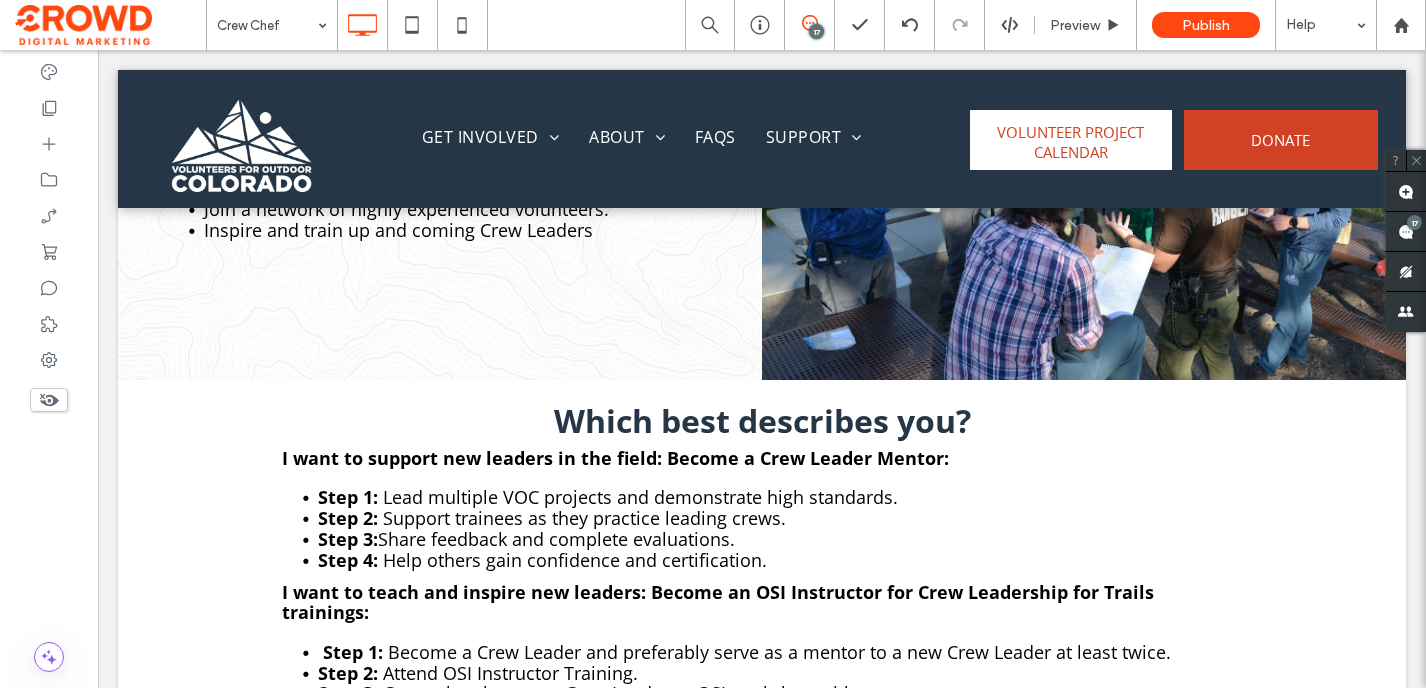 type on "*********" 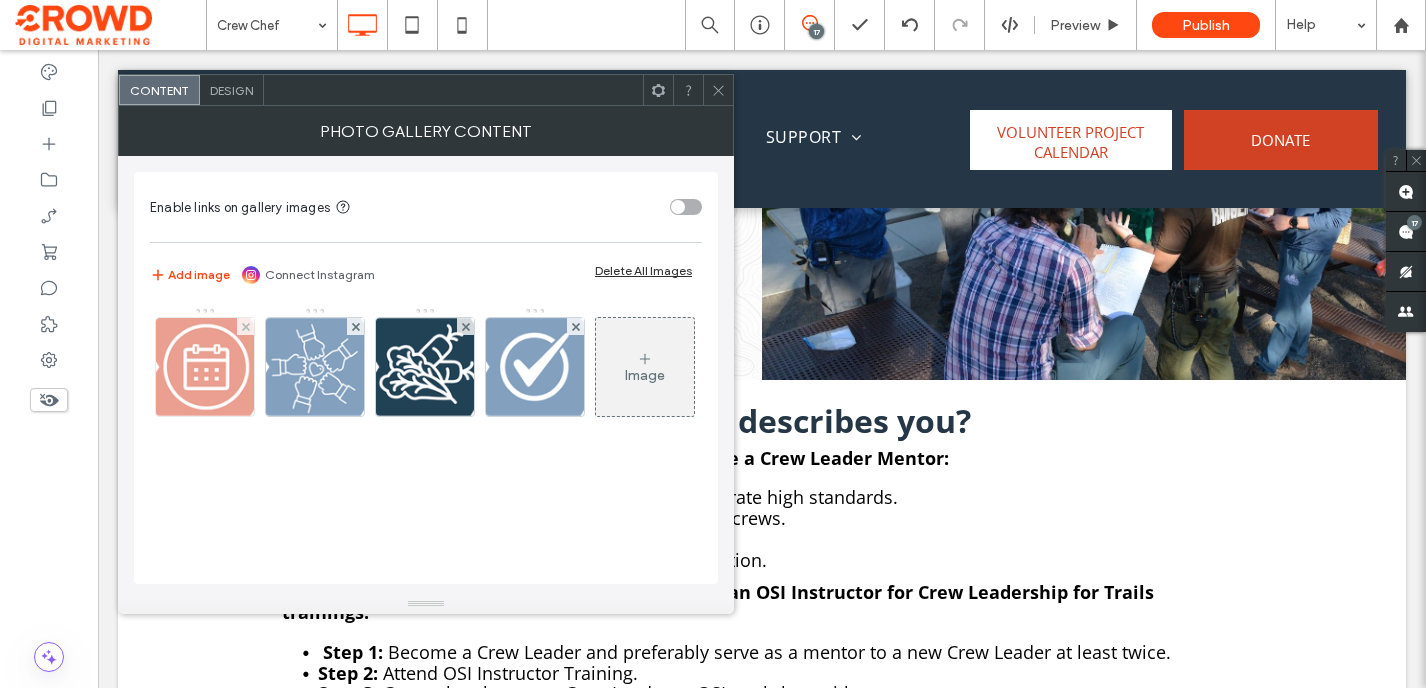 click at bounding box center [205, 367] 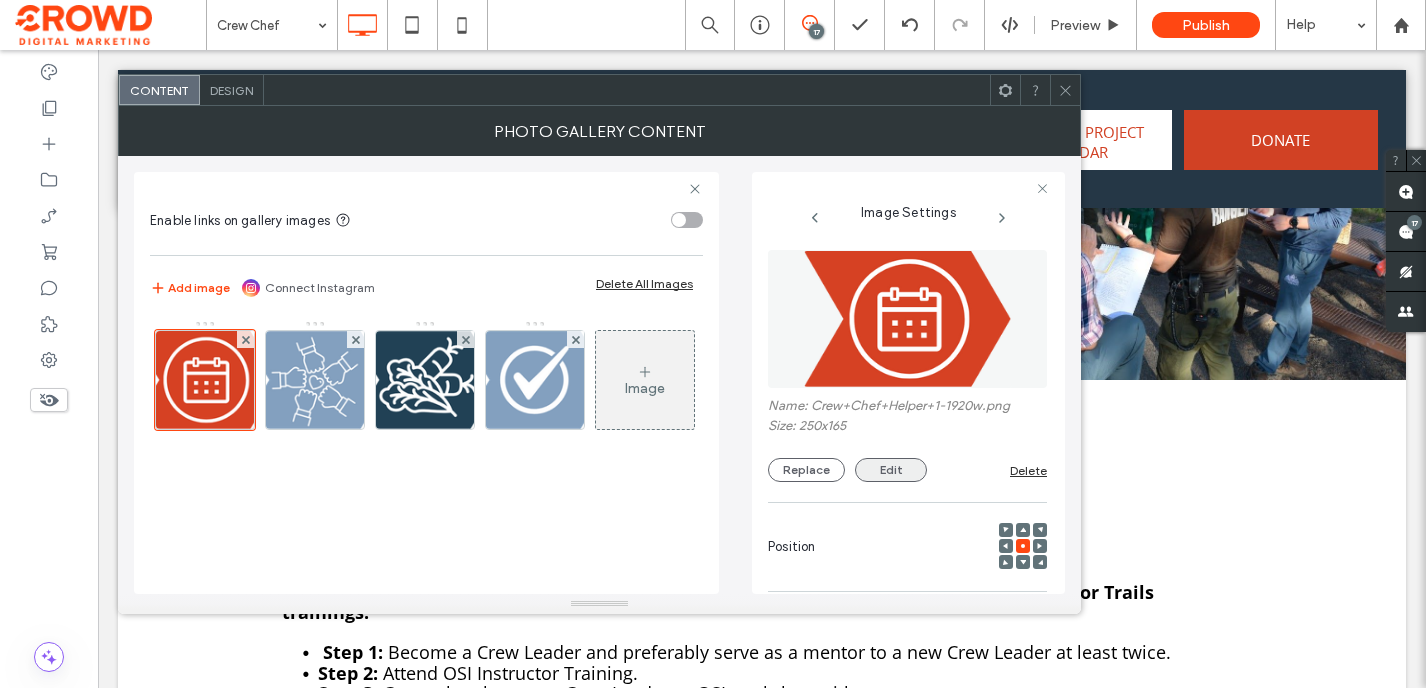 scroll, scrollTop: 214, scrollLeft: 0, axis: vertical 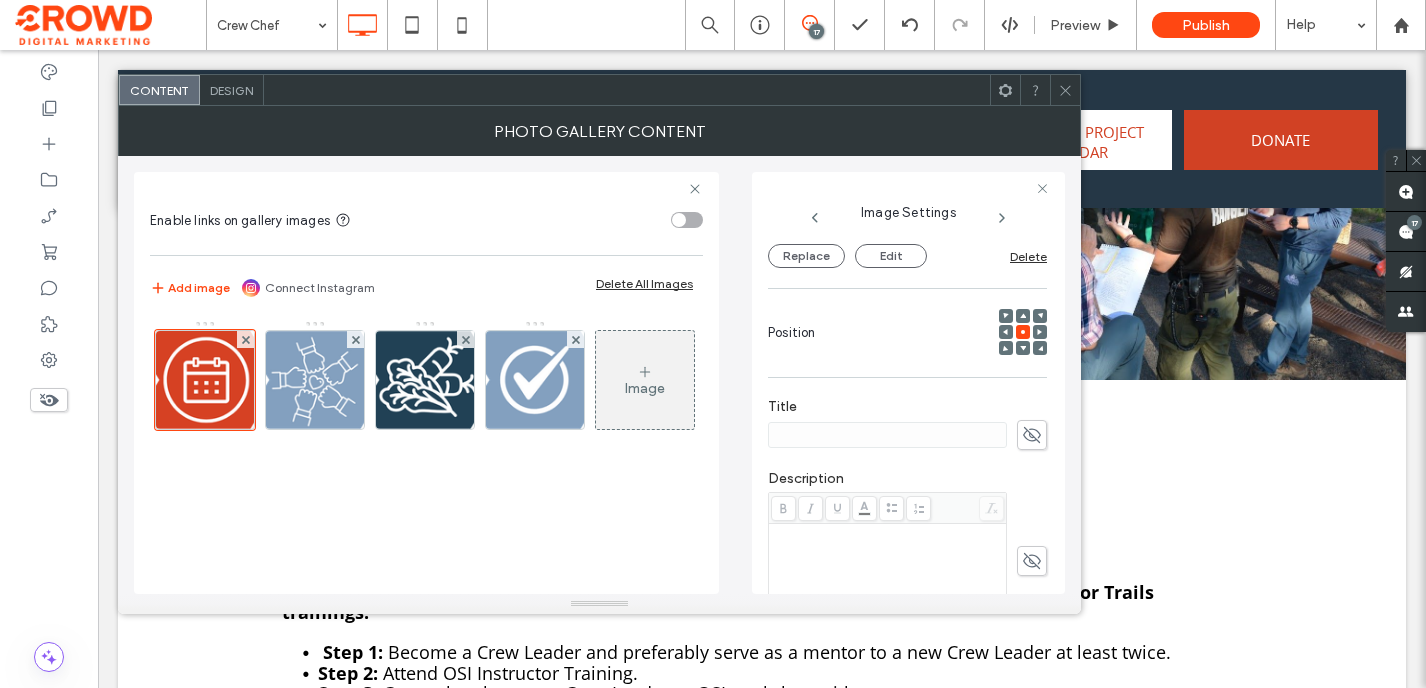 click 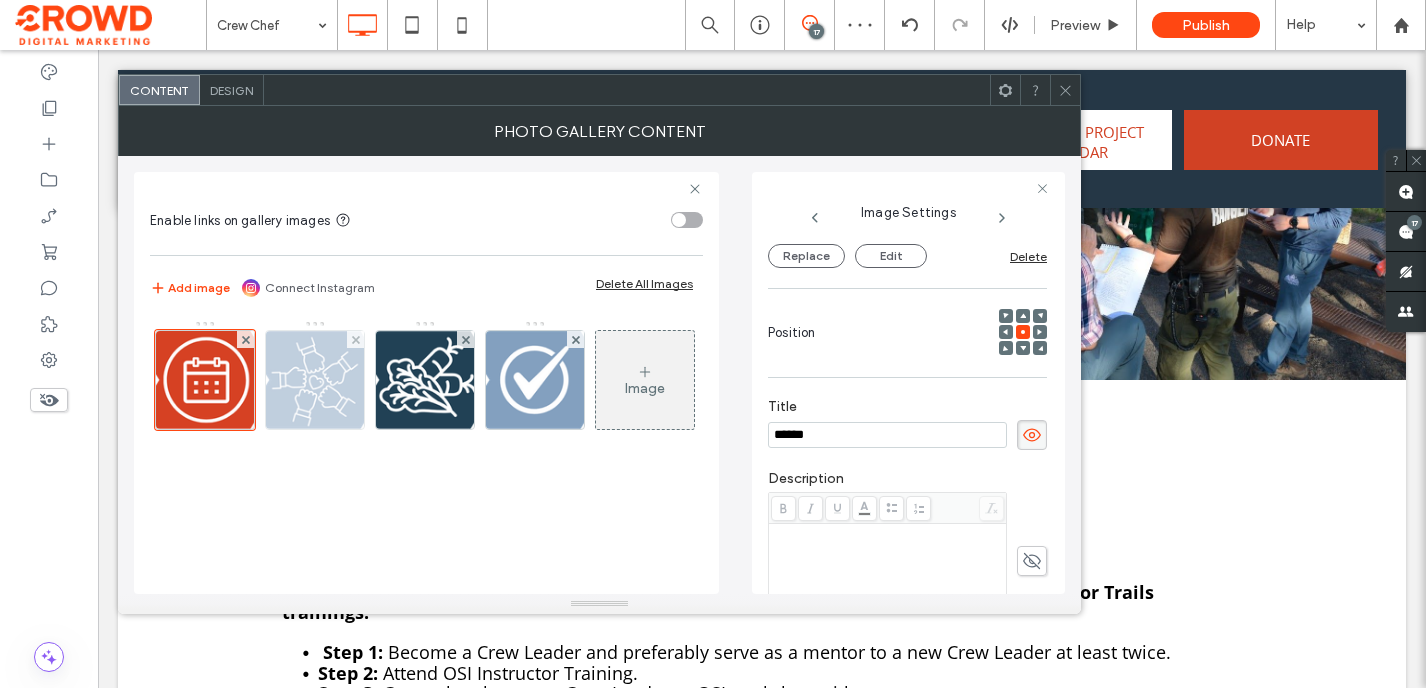 type on "******" 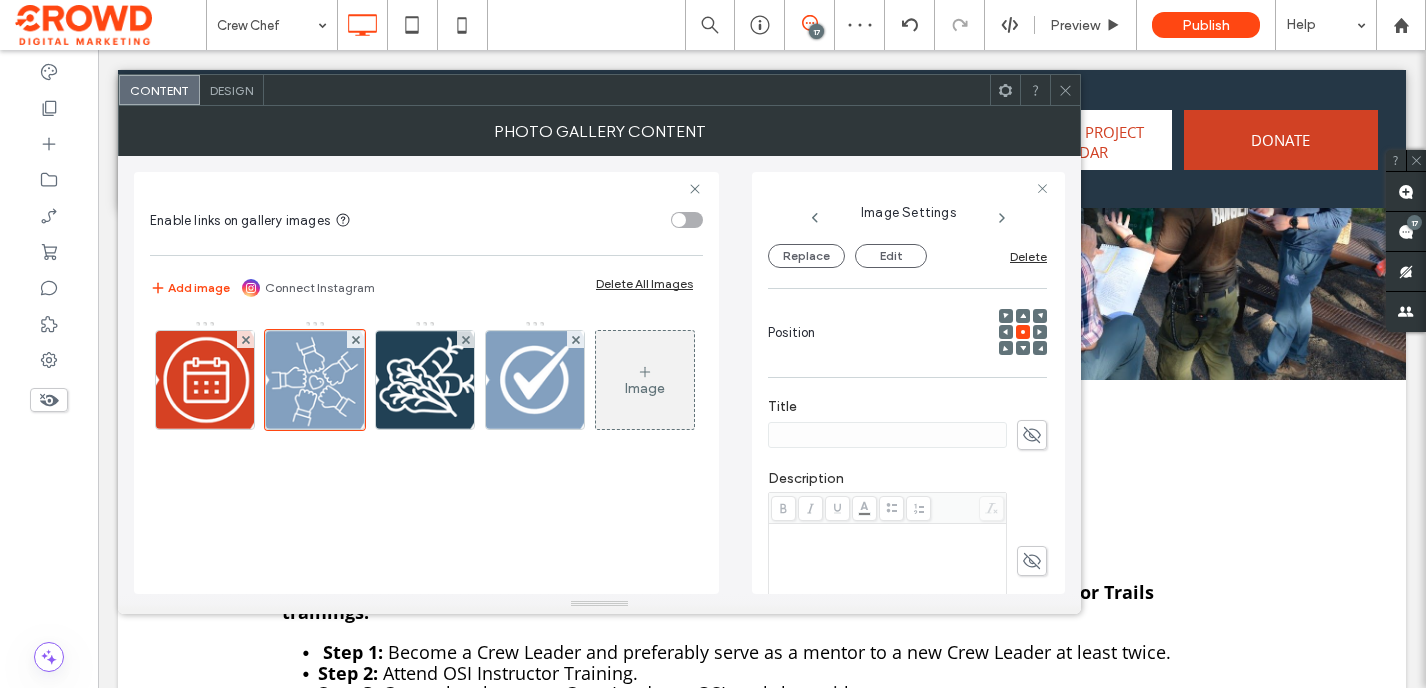 click 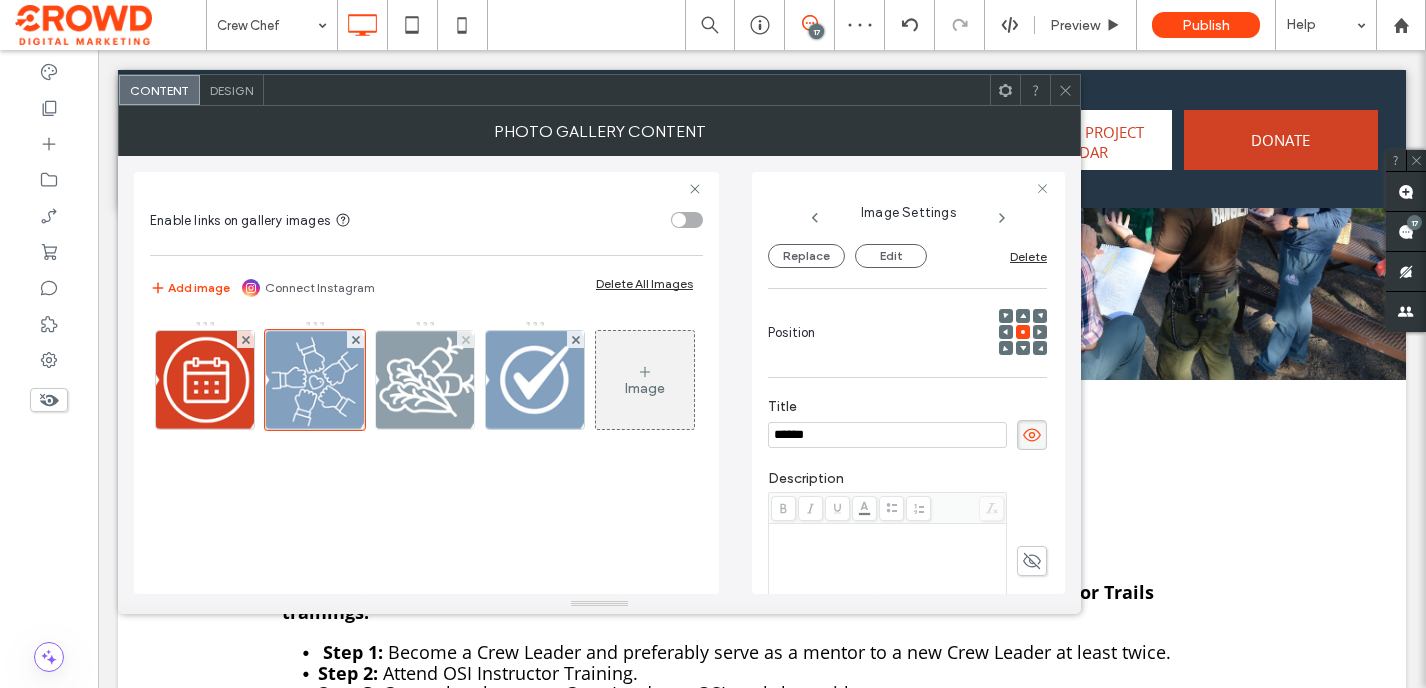 type on "******" 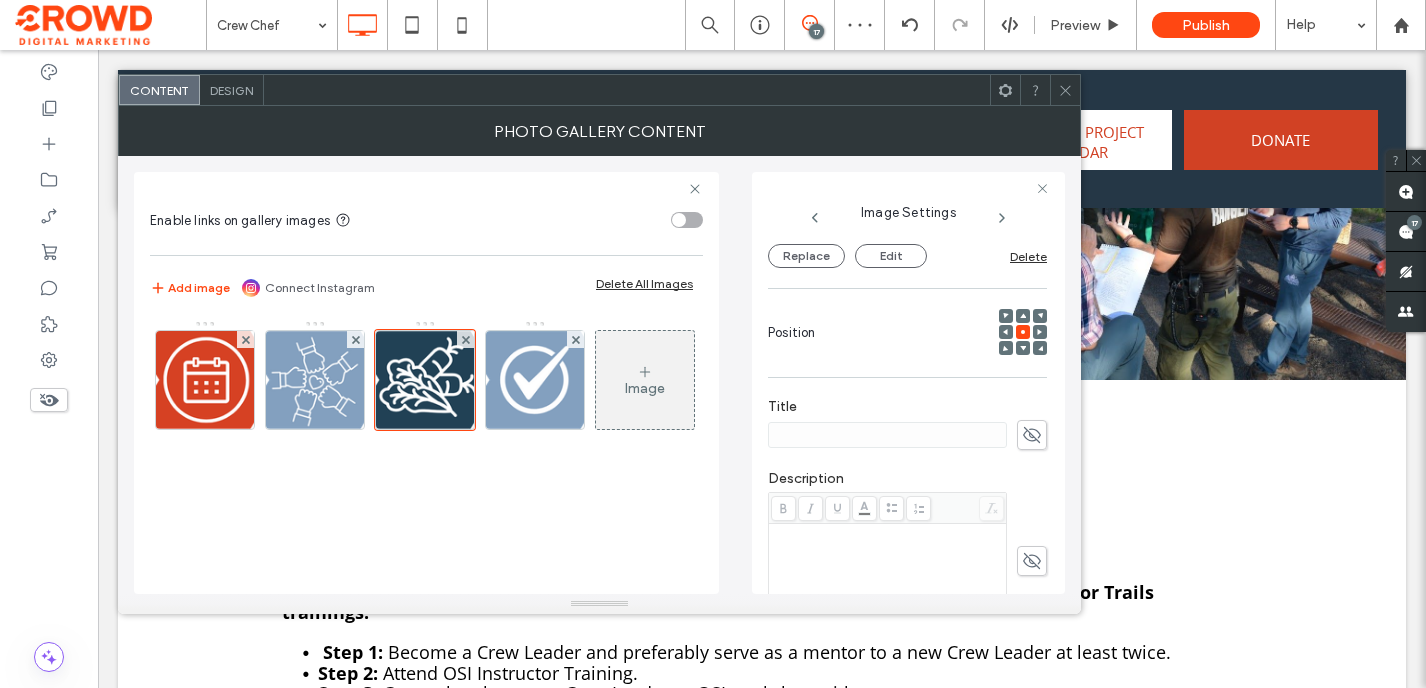click 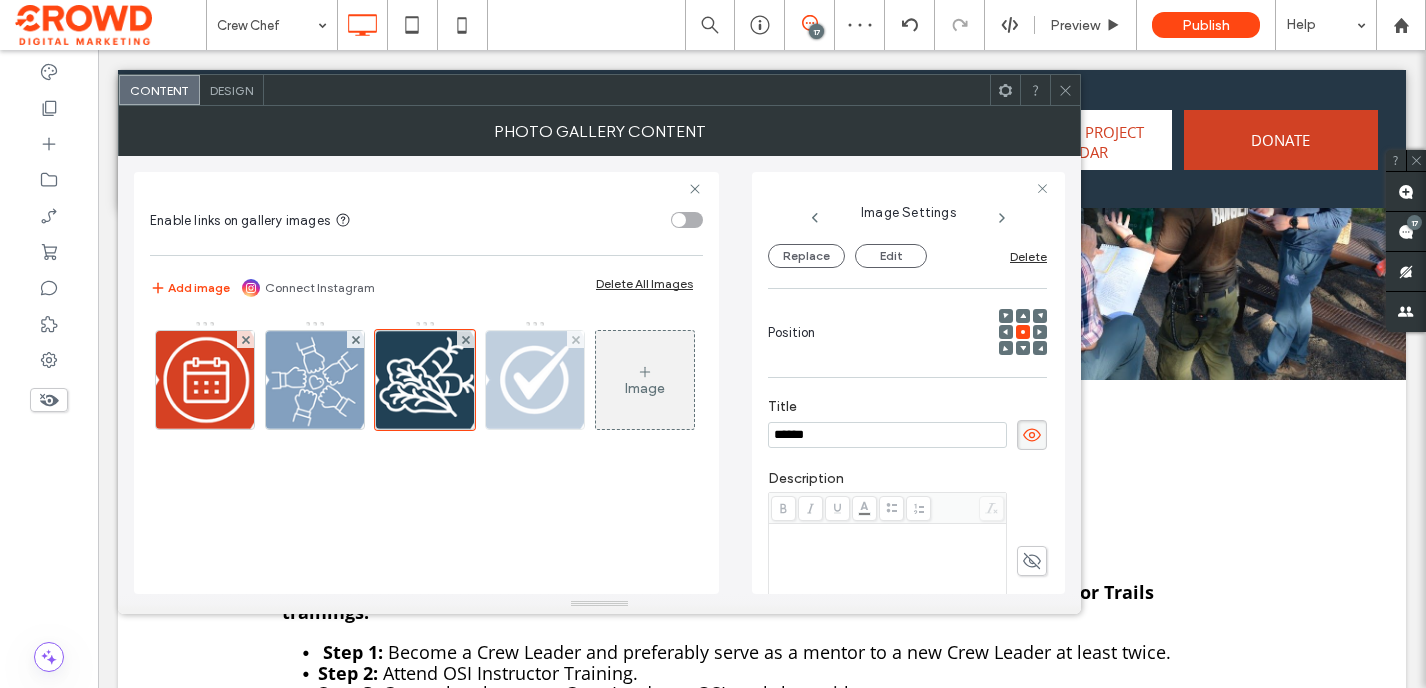 type on "******" 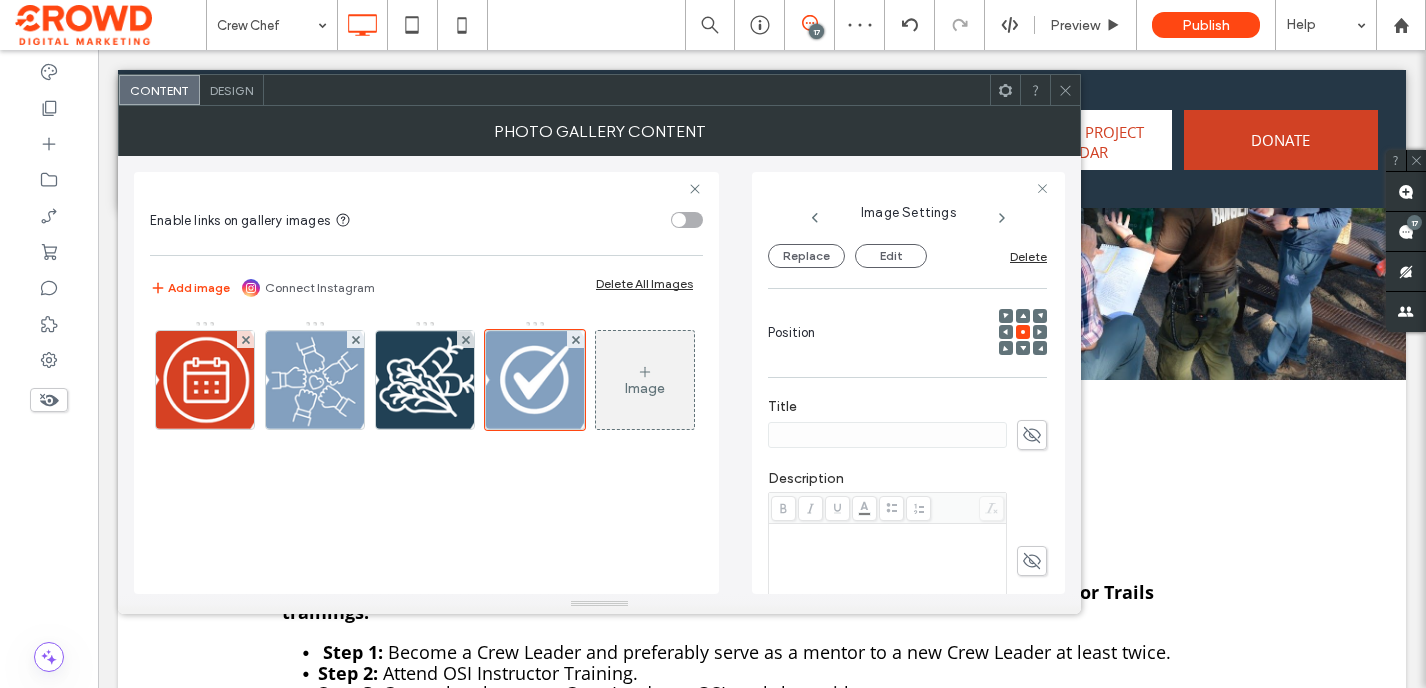 click 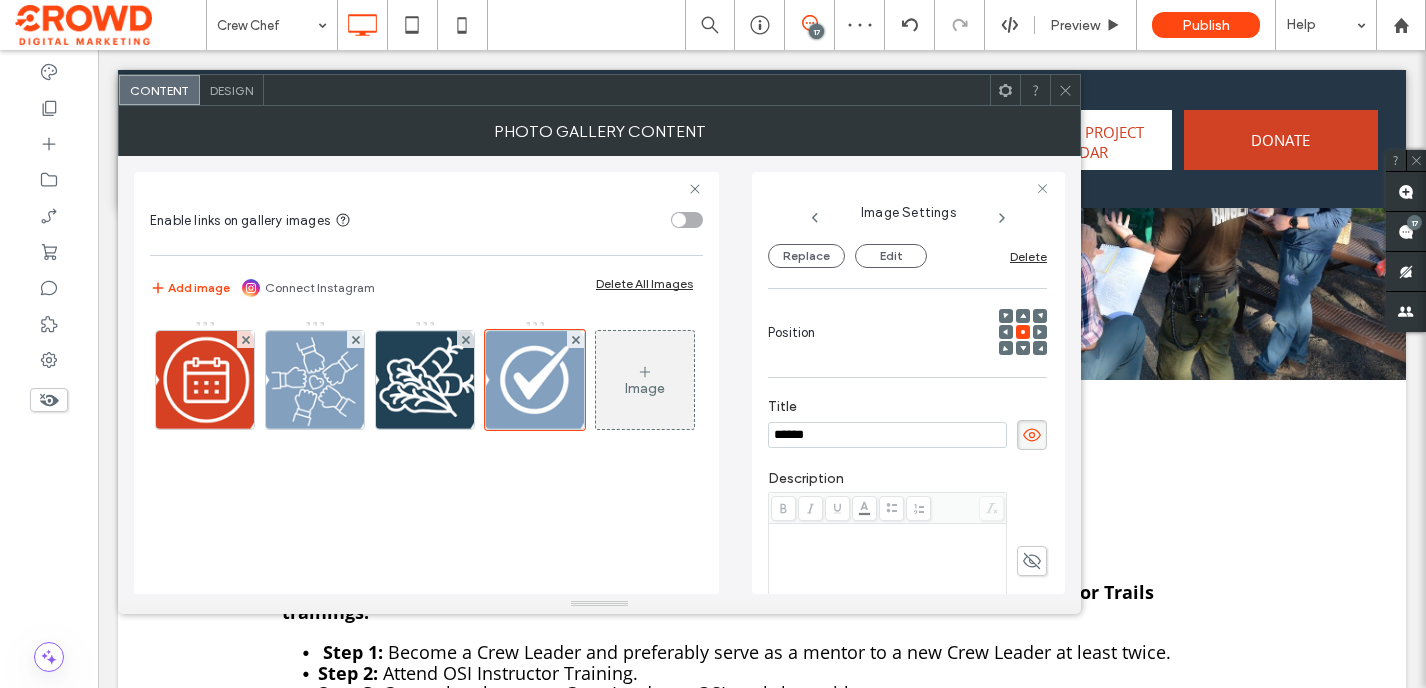 type on "******" 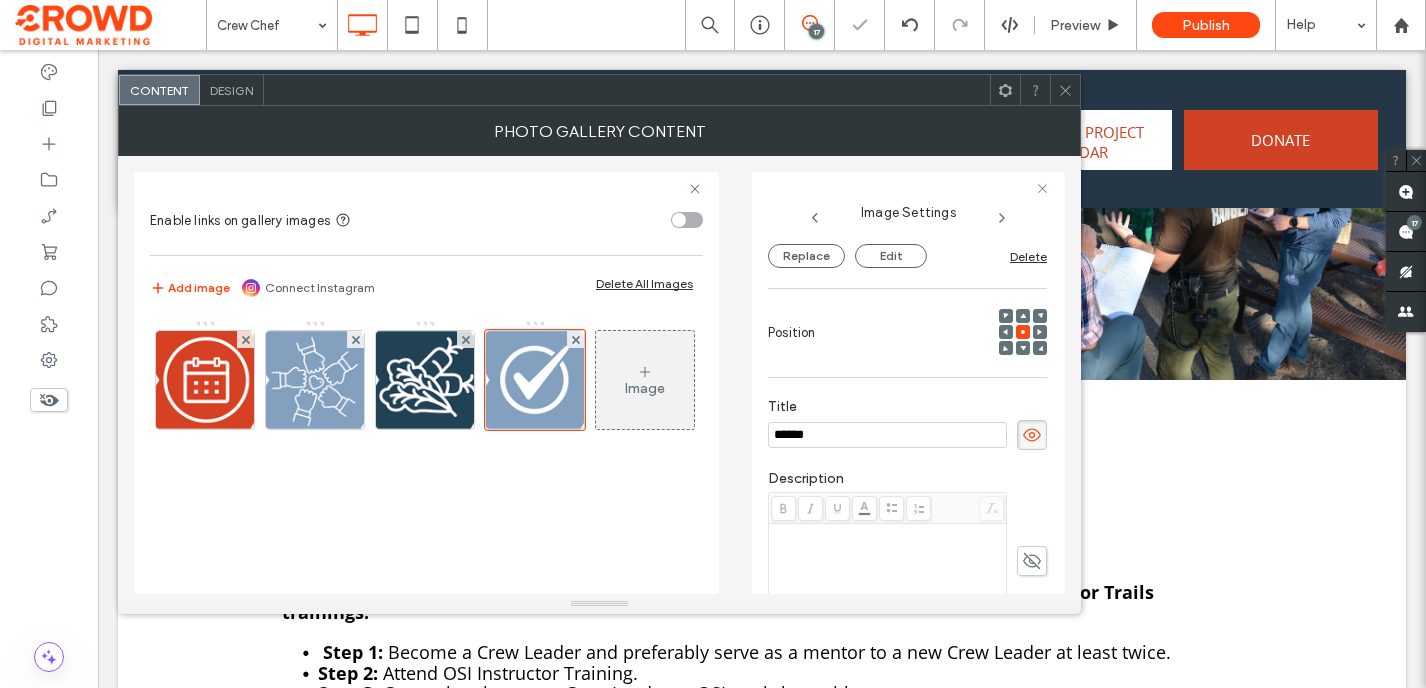 click on "Design" at bounding box center [231, 90] 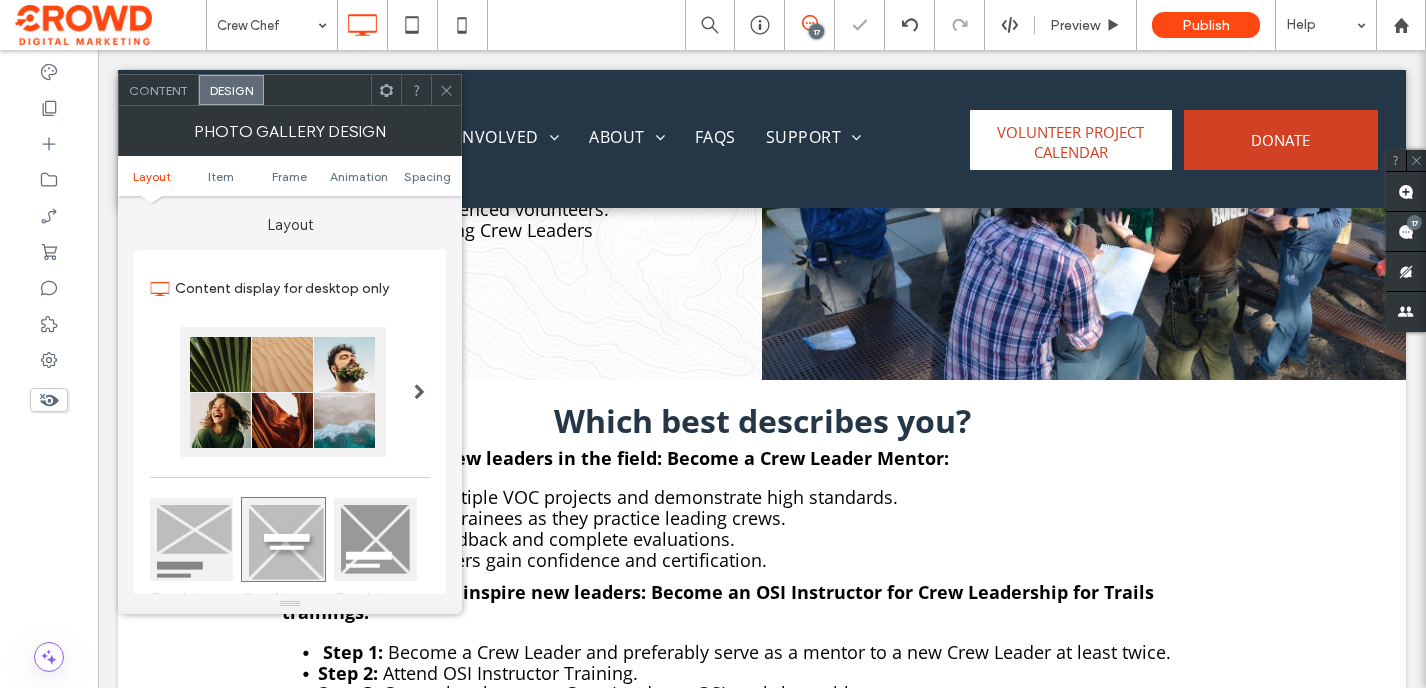 click at bounding box center [283, 392] 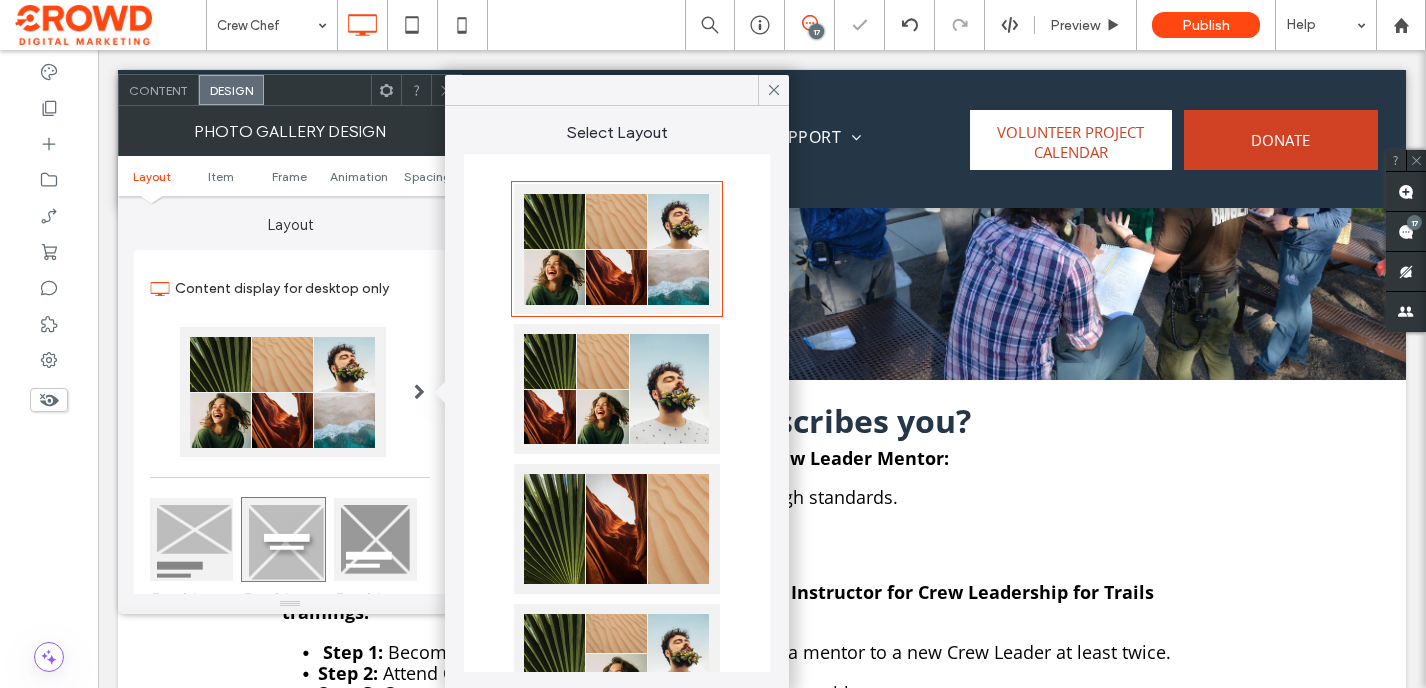 click at bounding box center [191, 539] 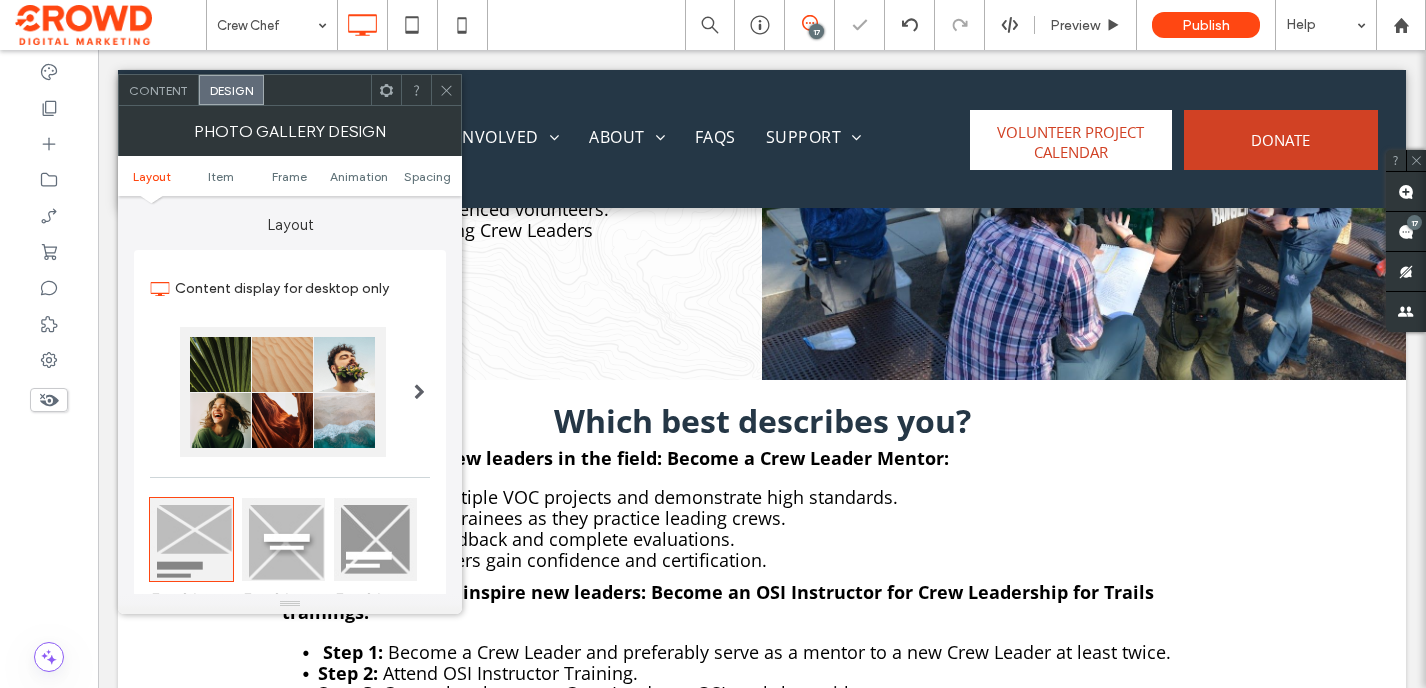 scroll, scrollTop: 337, scrollLeft: 0, axis: vertical 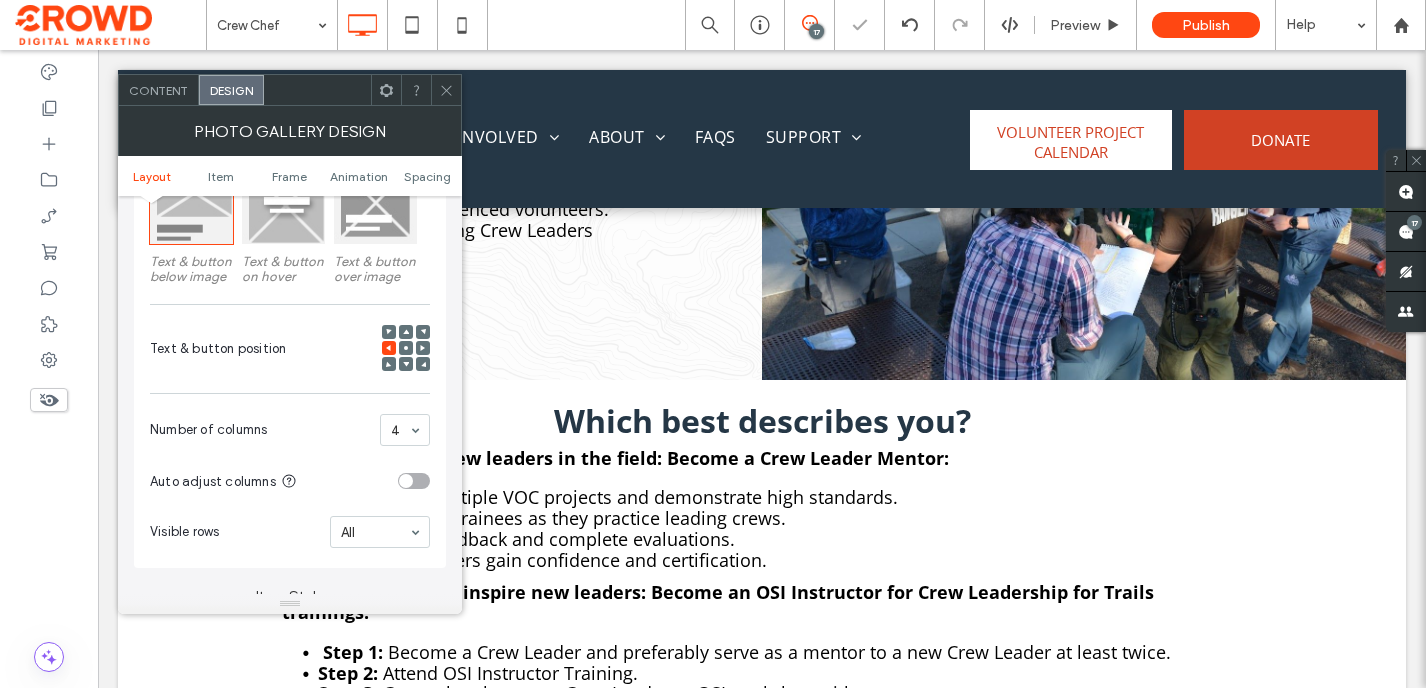click 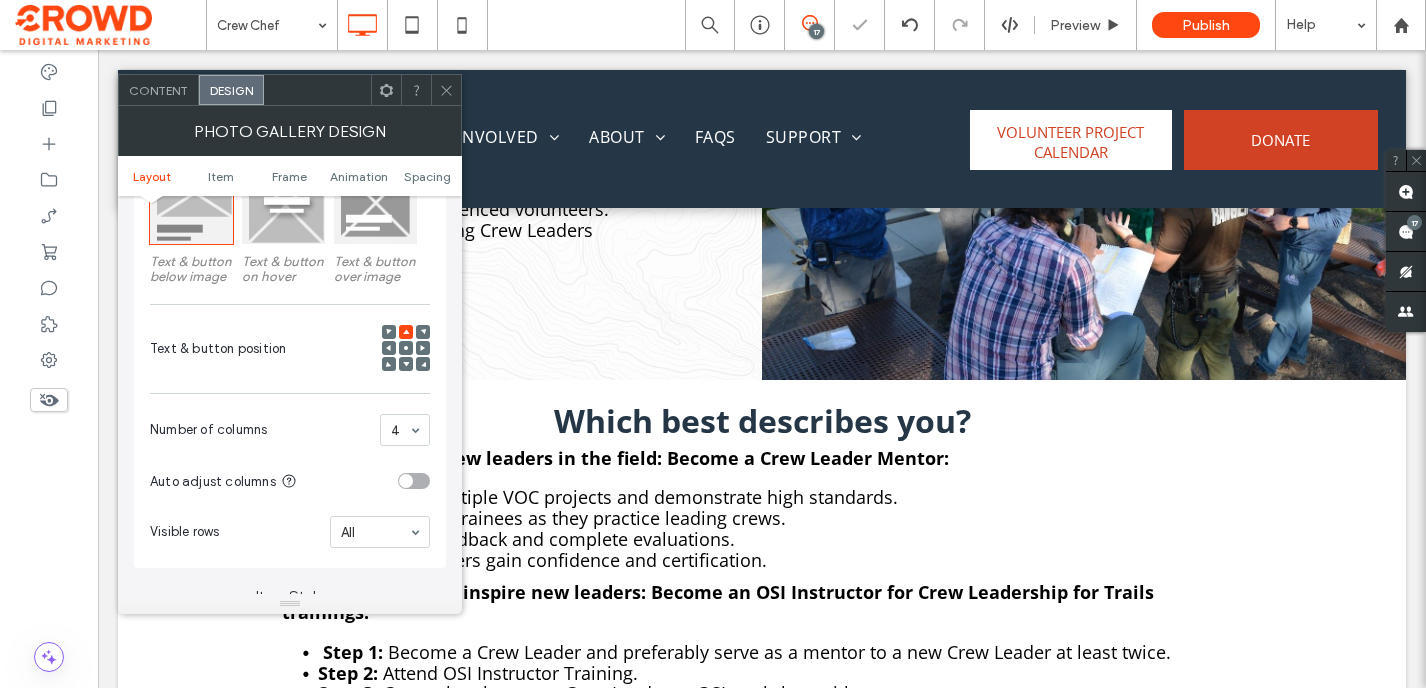 click on "Content" at bounding box center [158, 90] 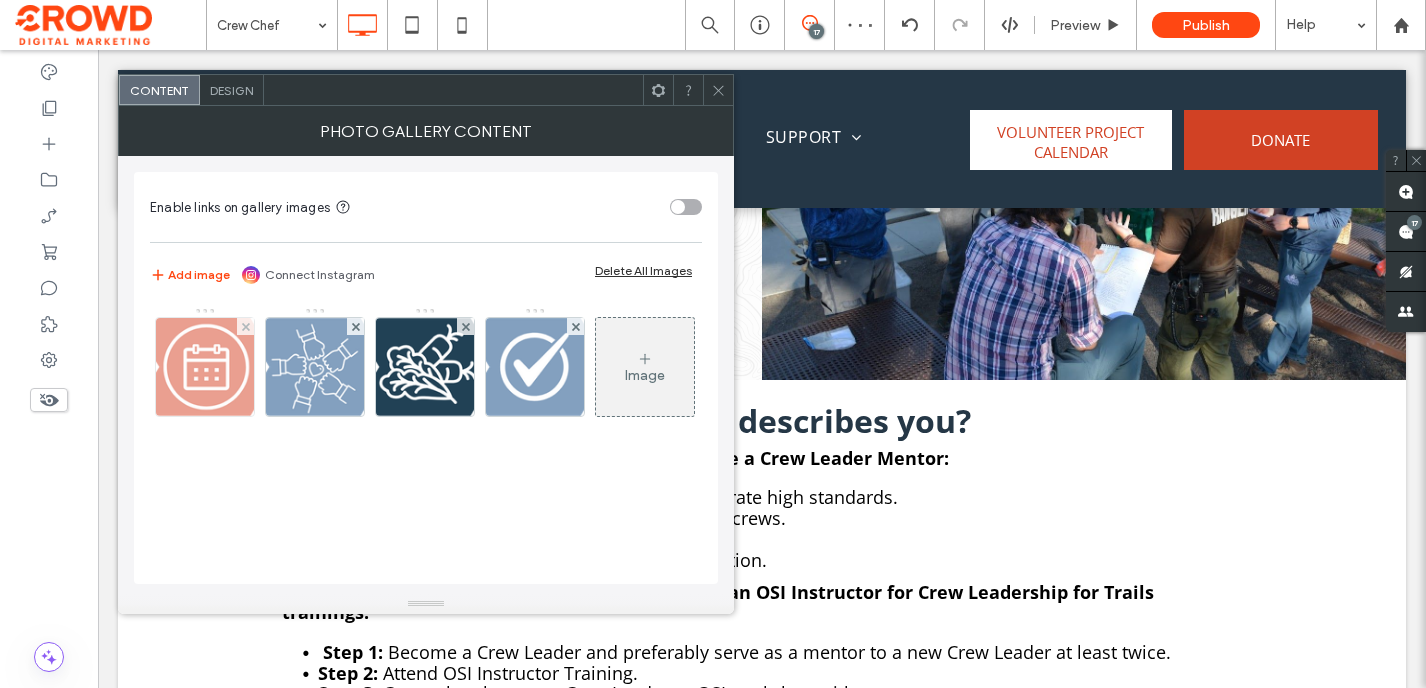 click at bounding box center (205, 367) 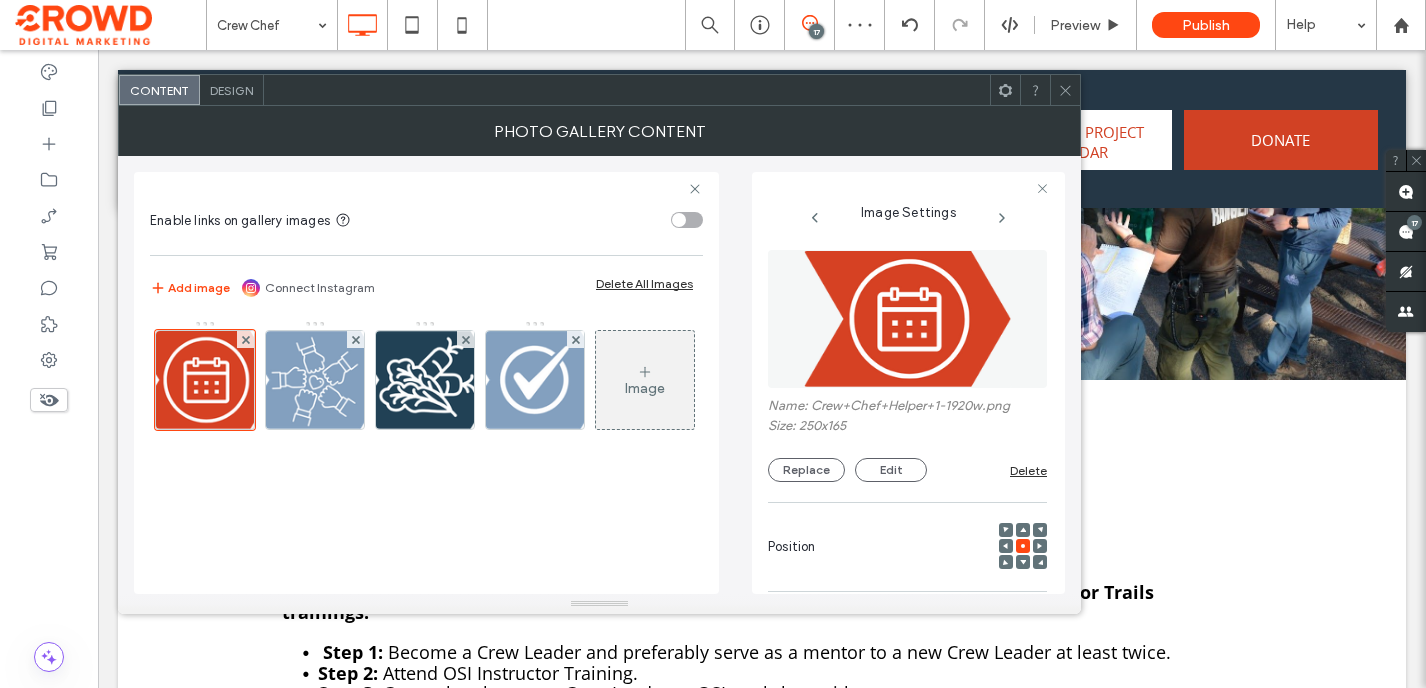 scroll, scrollTop: 0, scrollLeft: 17, axis: horizontal 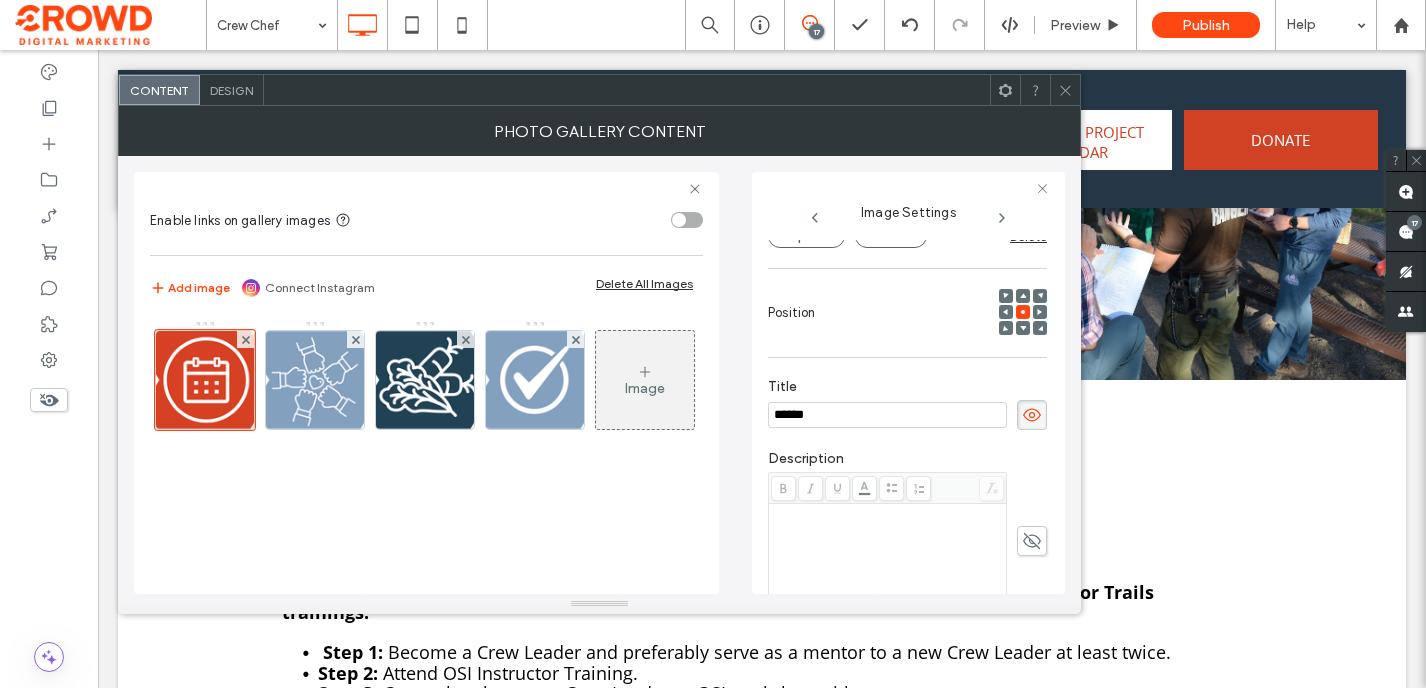 click 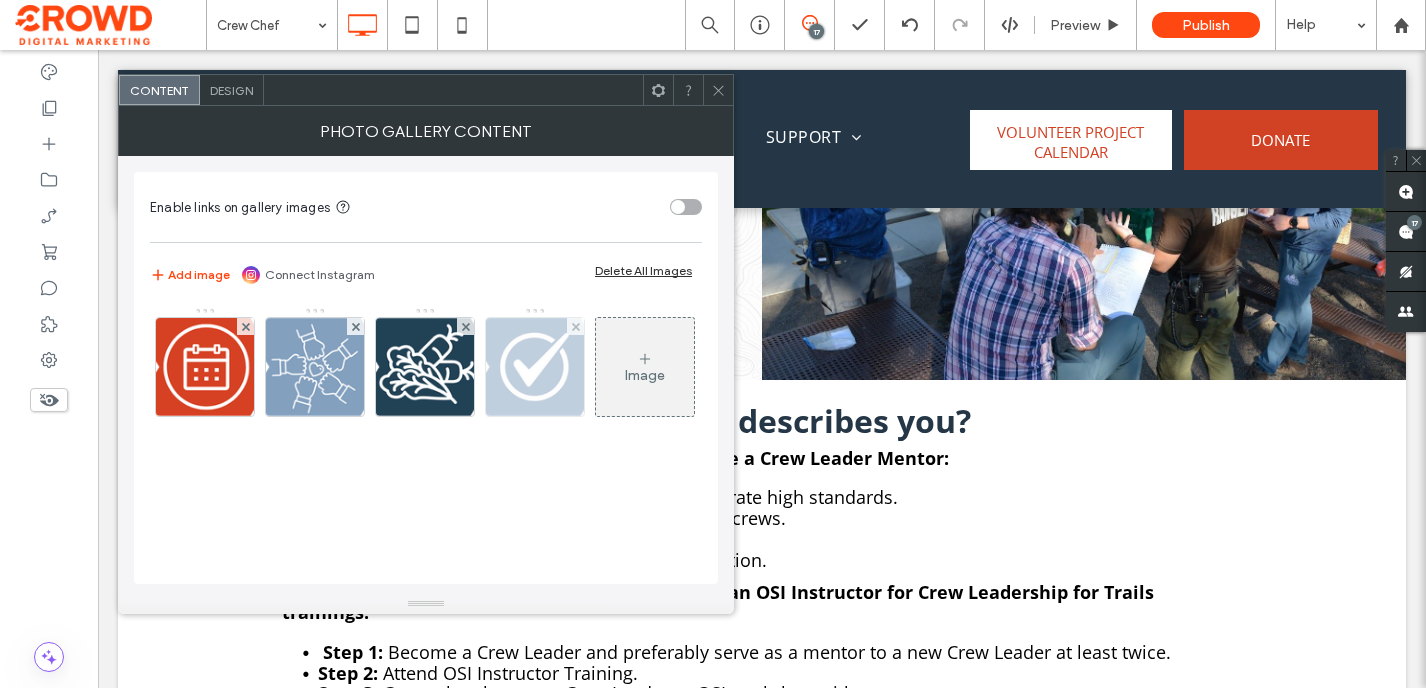 click at bounding box center [205, 367] 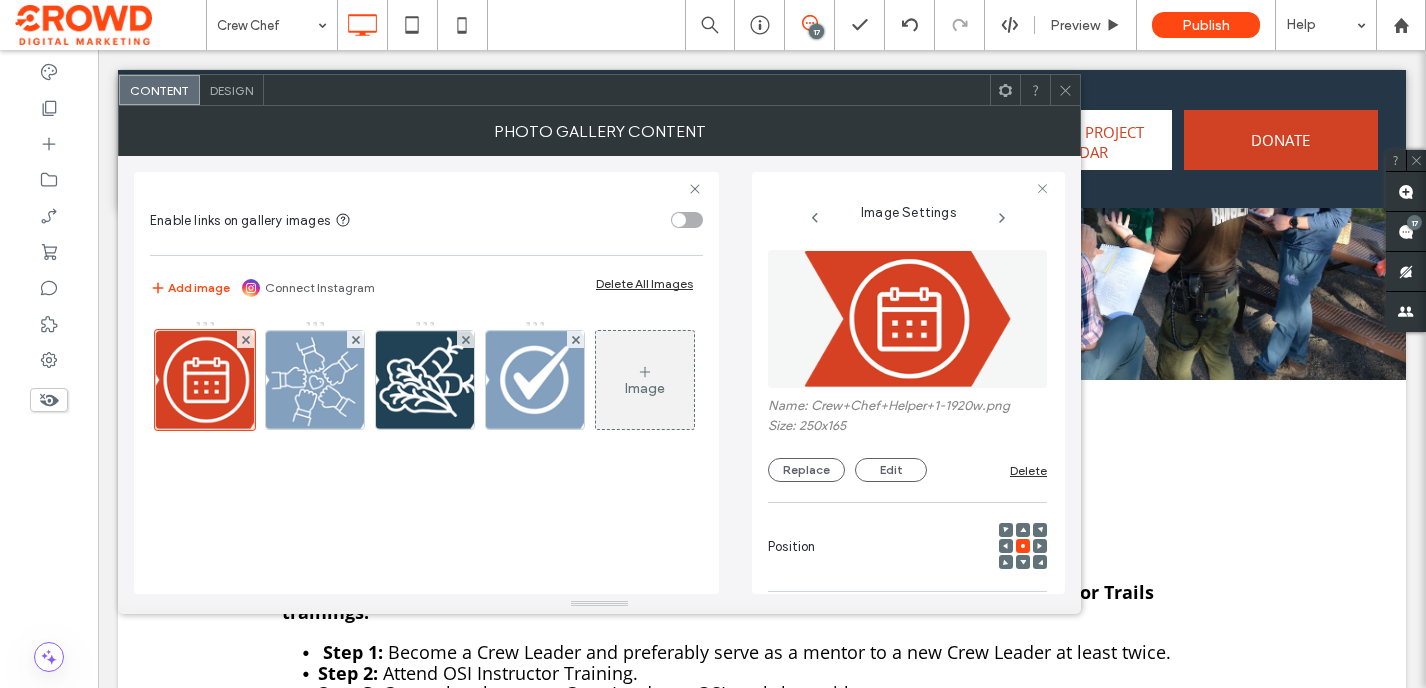 scroll, scrollTop: 0, scrollLeft: 17, axis: horizontal 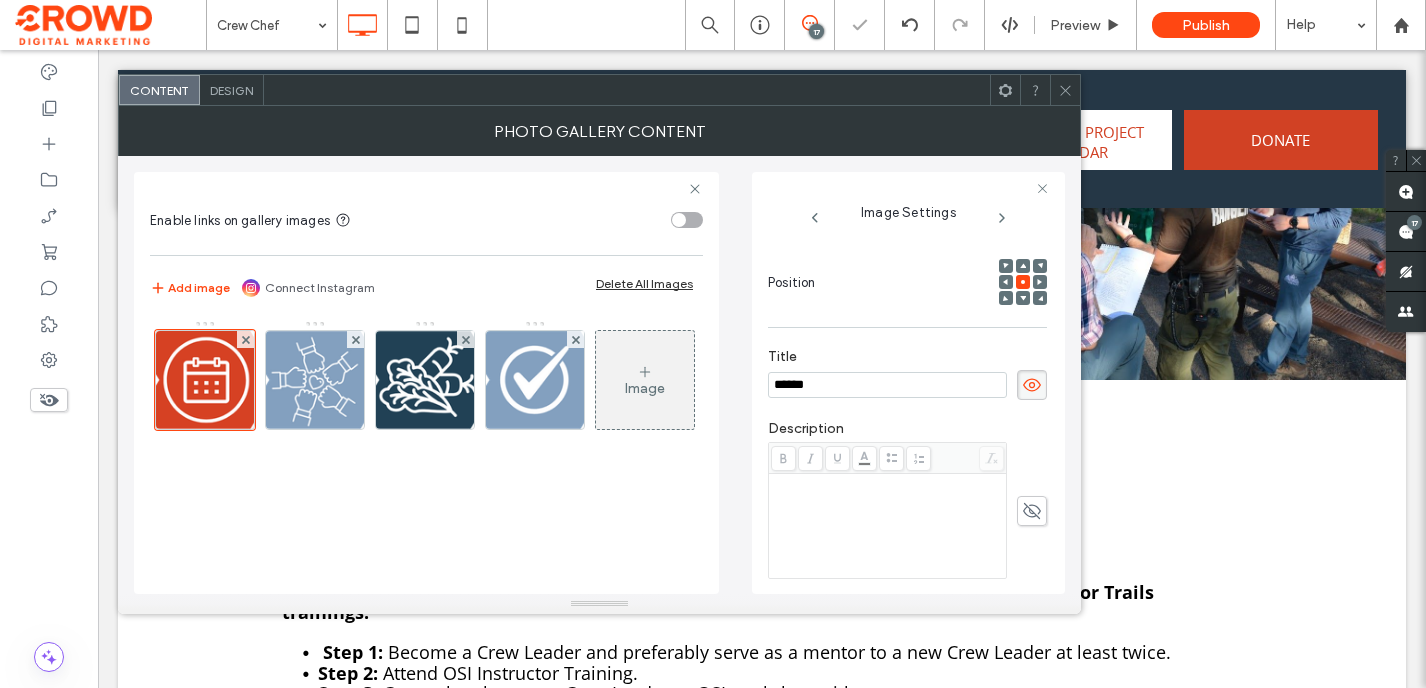 click at bounding box center [888, 526] 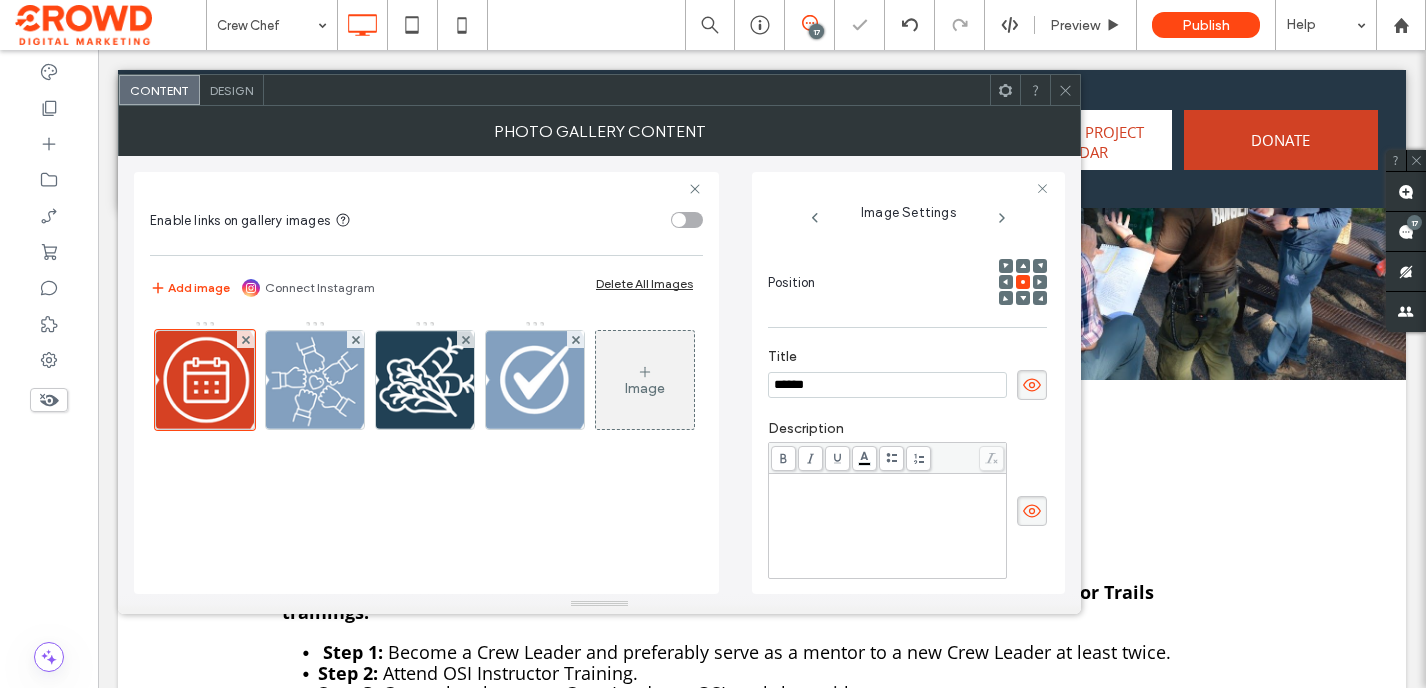 click at bounding box center (888, 483) 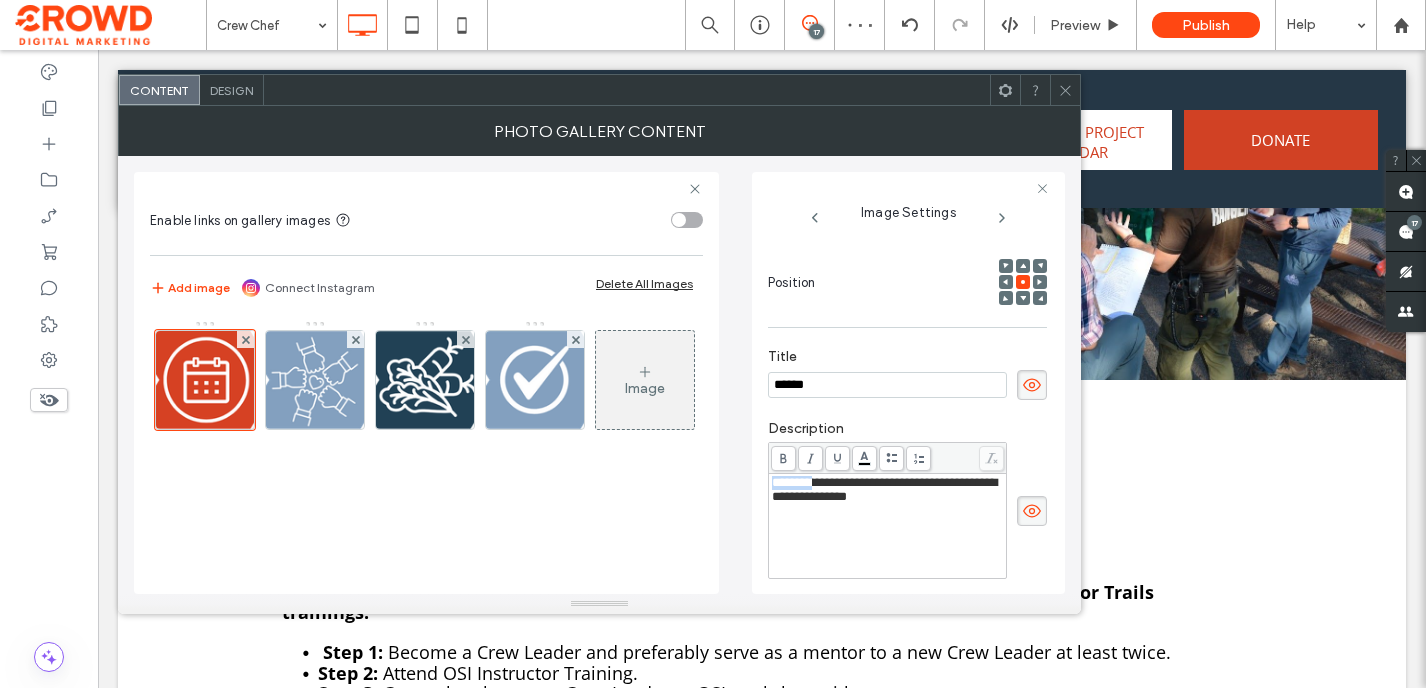 drag, startPoint x: 816, startPoint y: 489, endPoint x: 768, endPoint y: 489, distance: 48 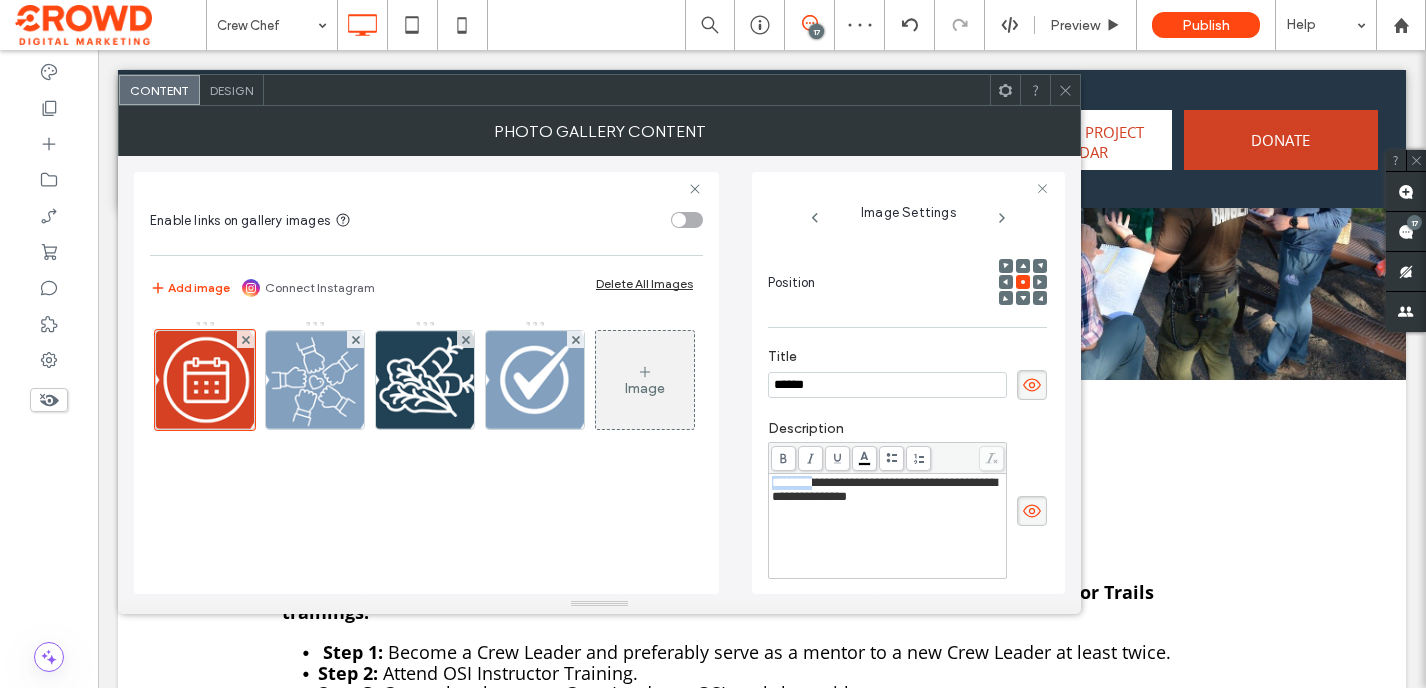 click on "**********" at bounding box center [887, 526] 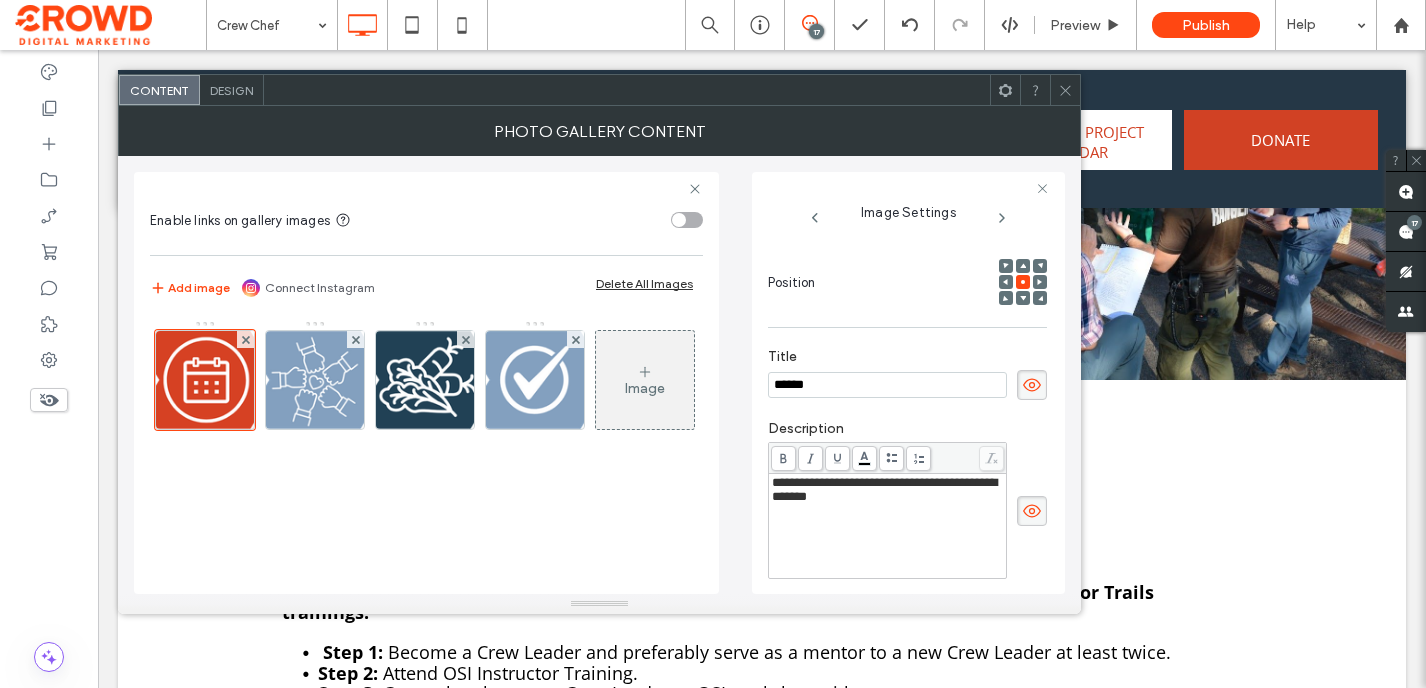 click 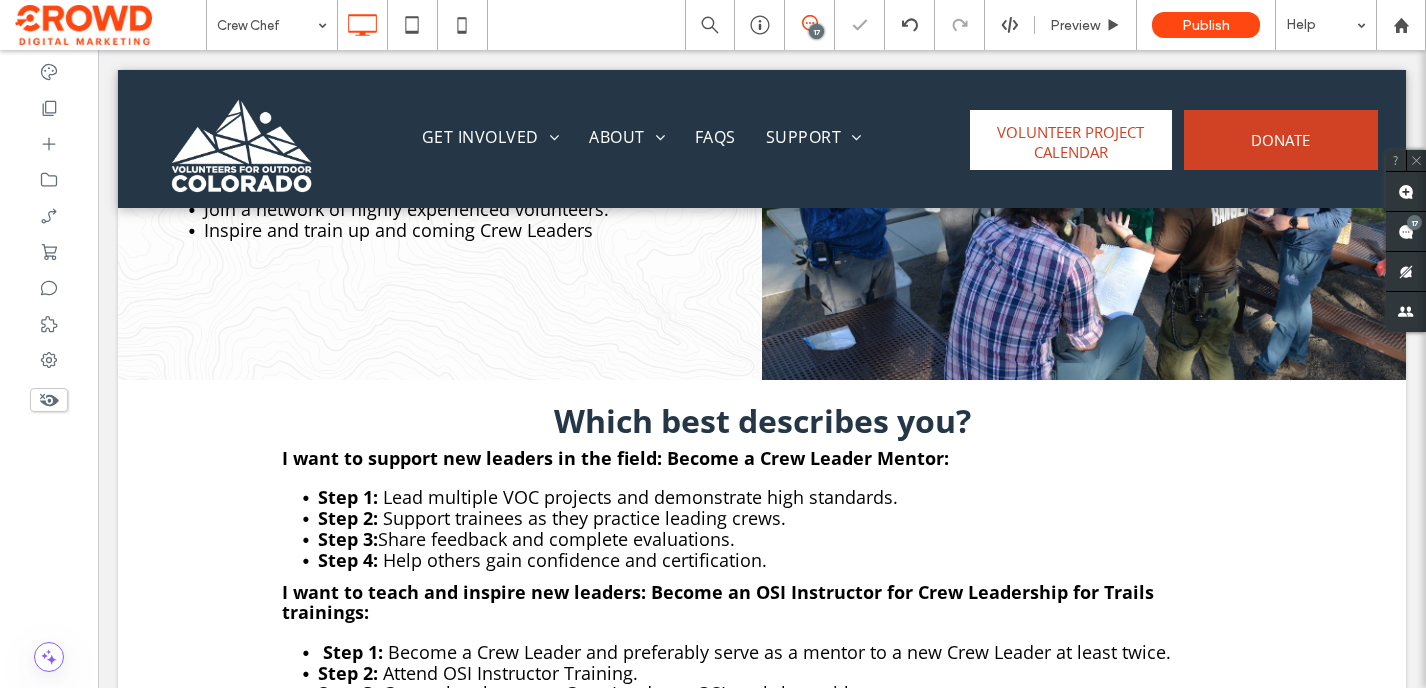 type on "*********" 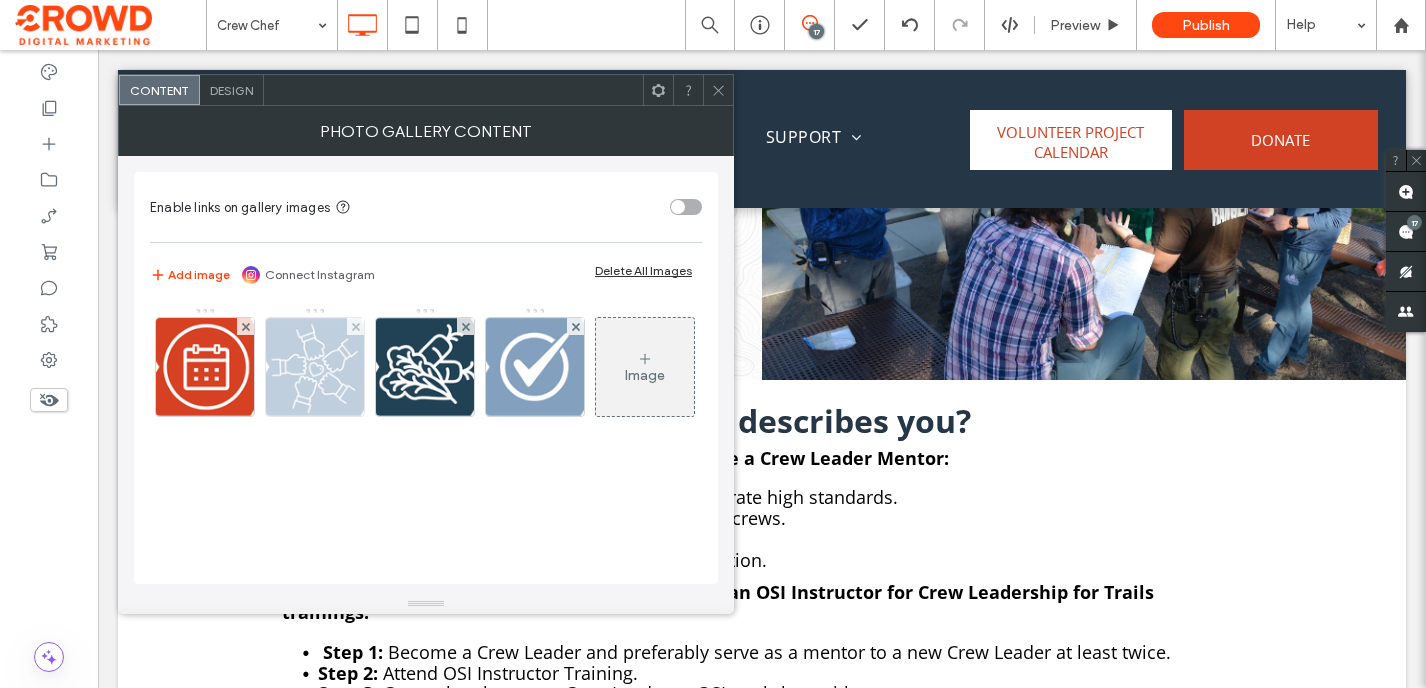 click at bounding box center [315, 367] 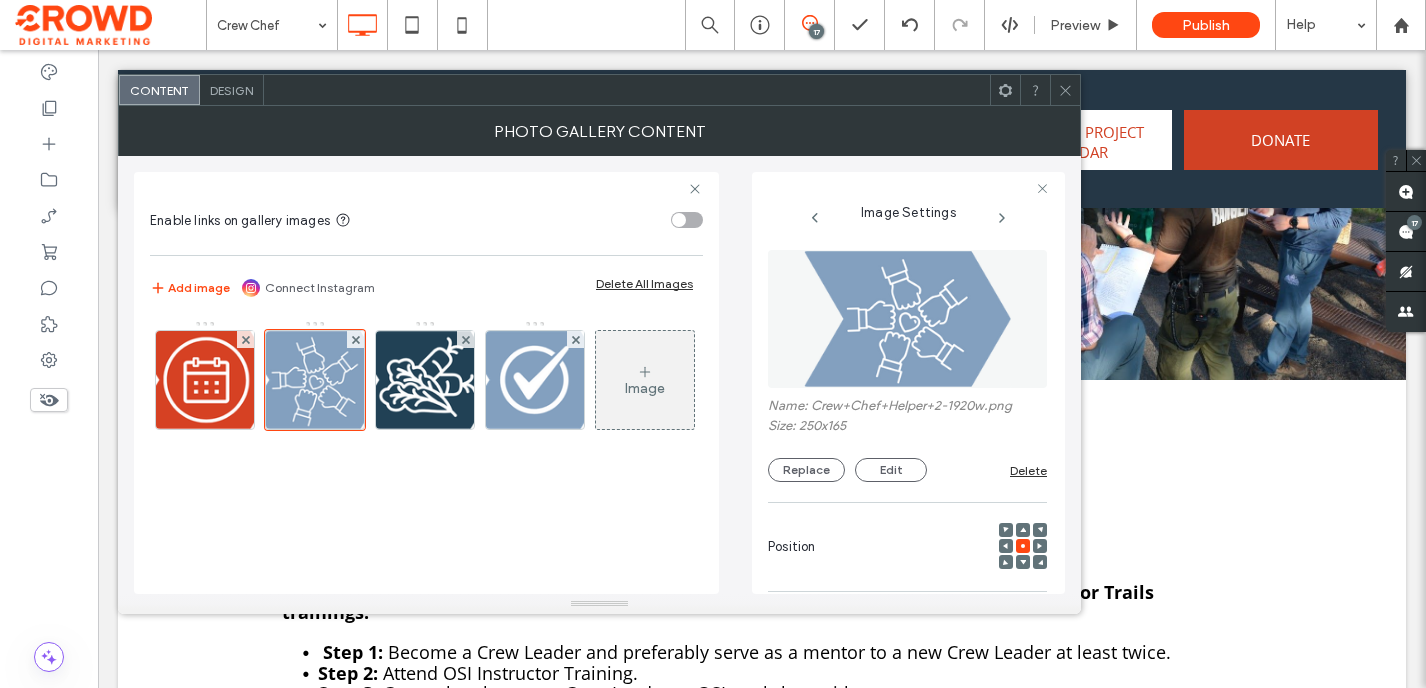 scroll, scrollTop: 0, scrollLeft: 17, axis: horizontal 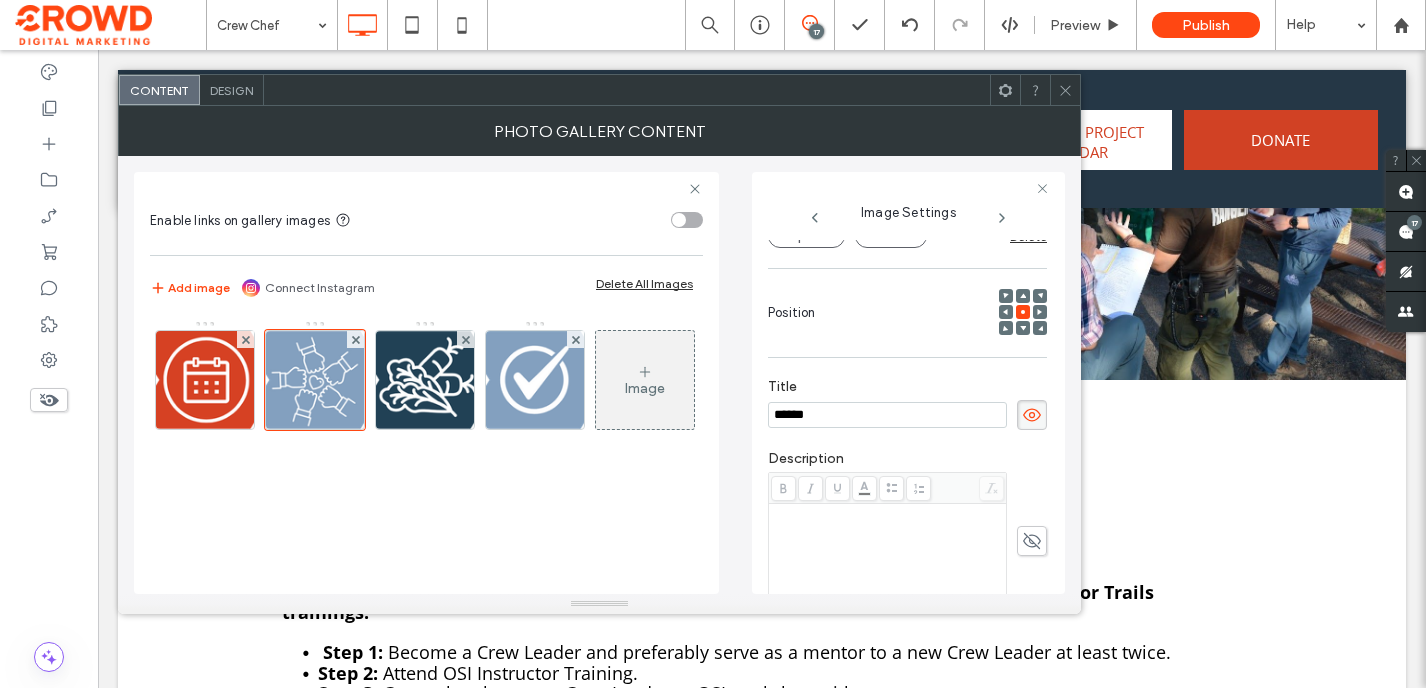 click at bounding box center (888, 513) 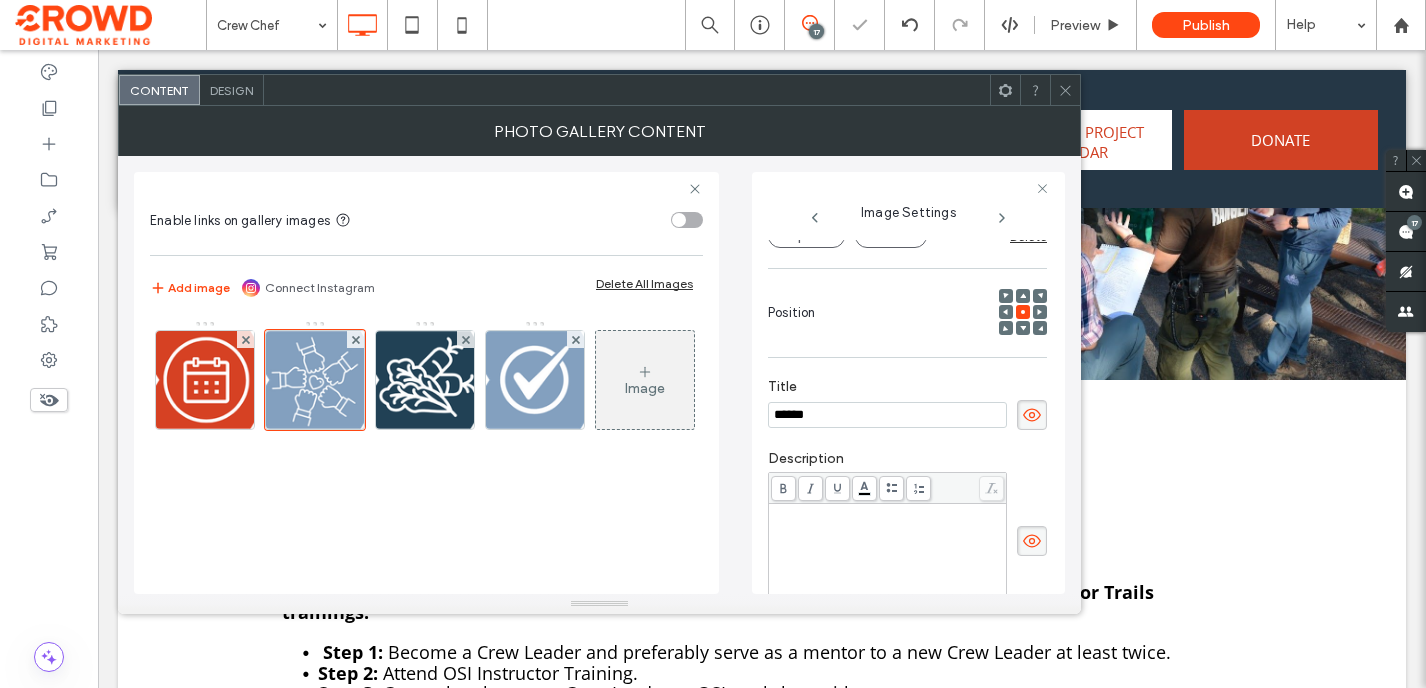 click at bounding box center [888, 513] 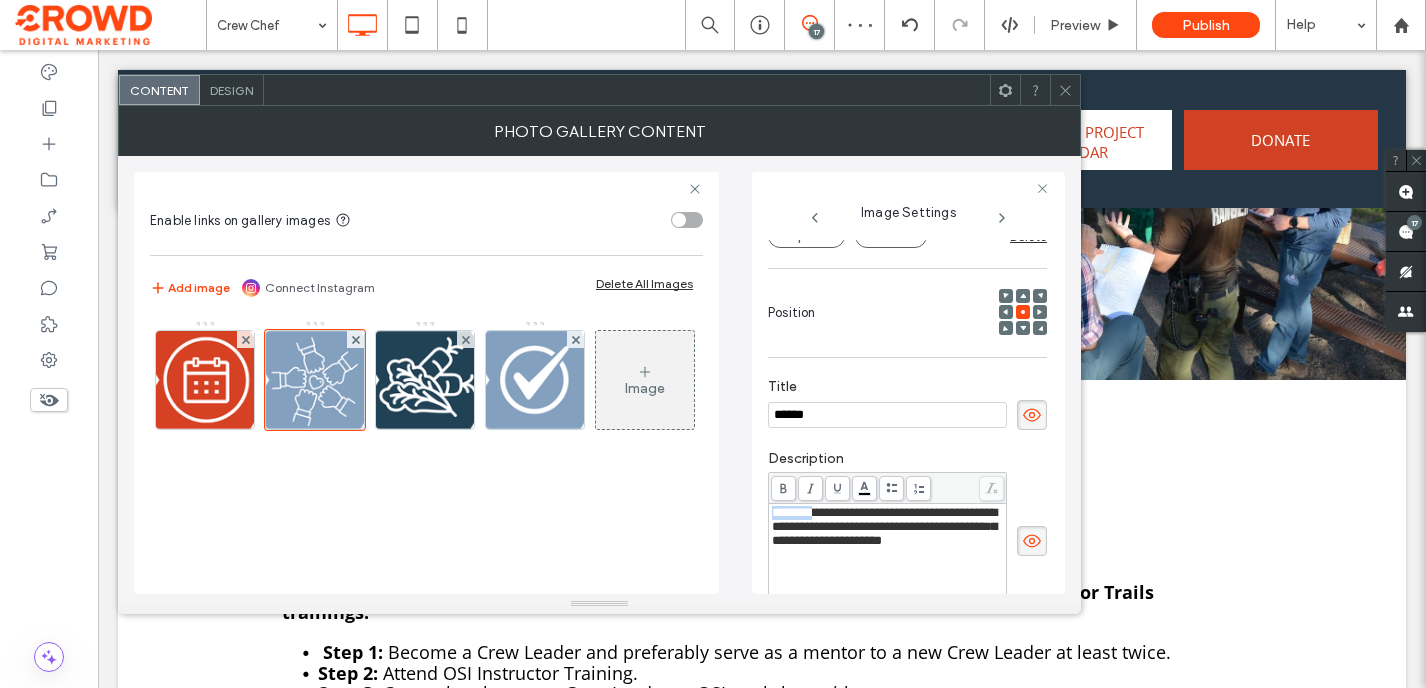 drag, startPoint x: 816, startPoint y: 517, endPoint x: 738, endPoint y: 517, distance: 78 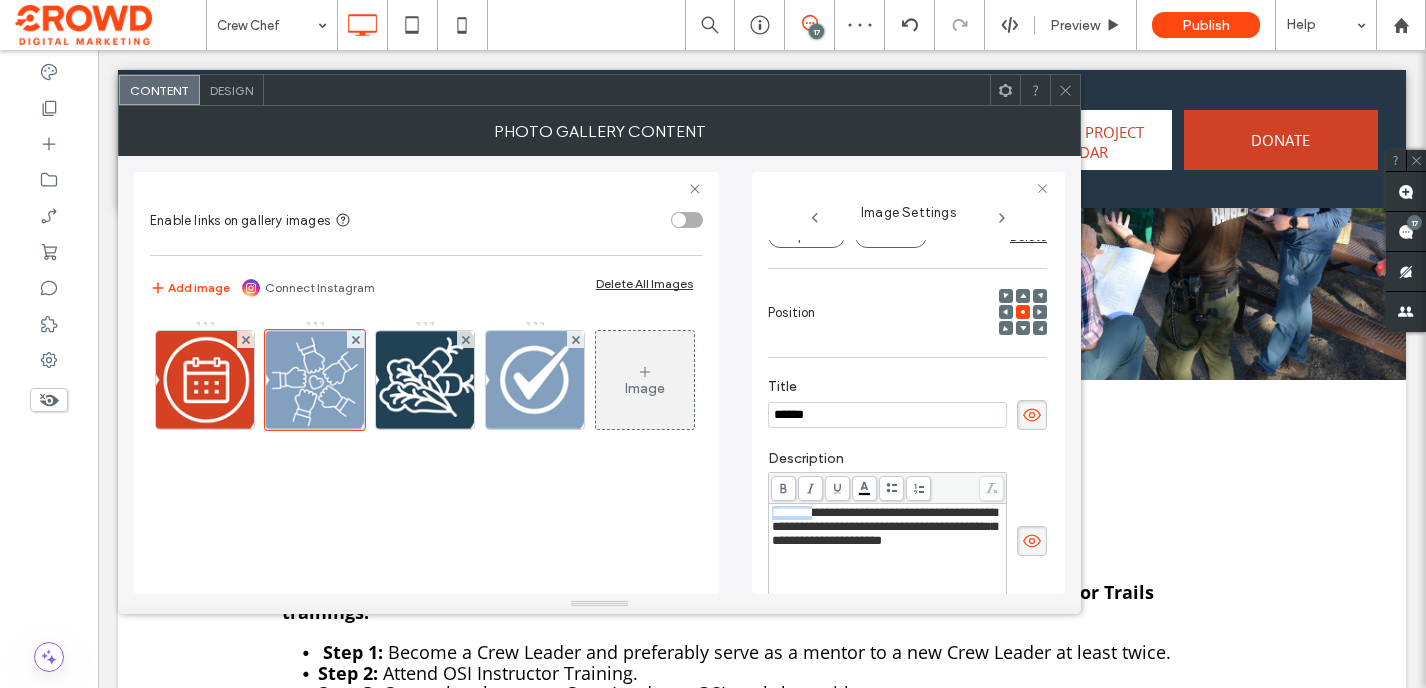 click on "**********" at bounding box center (599, 375) 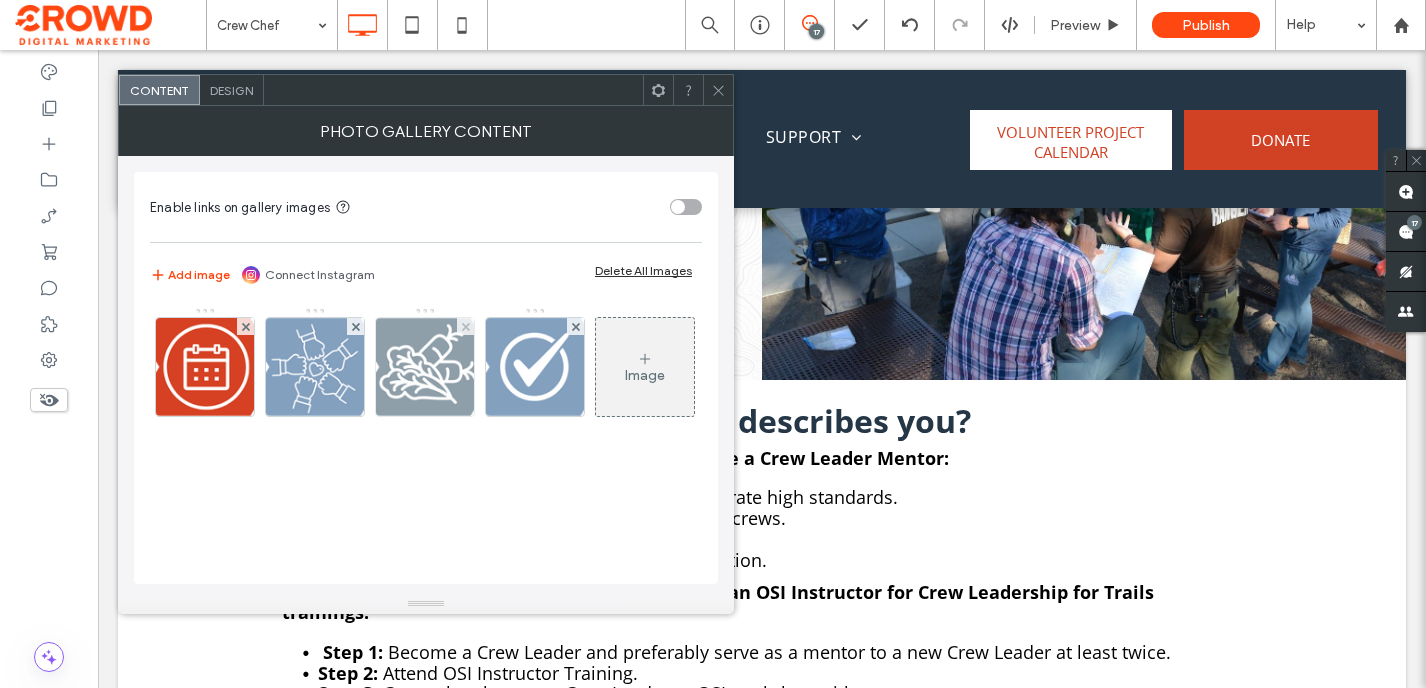 click at bounding box center (425, 367) 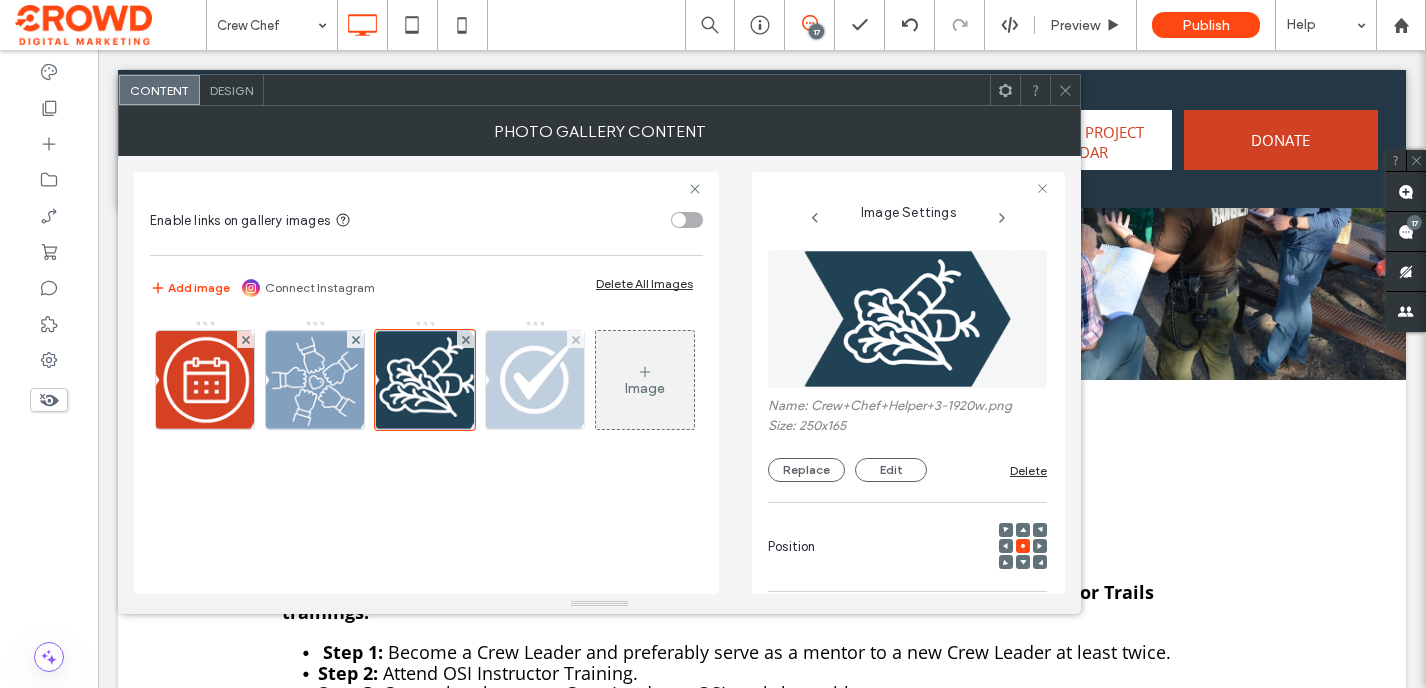 scroll, scrollTop: 0, scrollLeft: 26, axis: horizontal 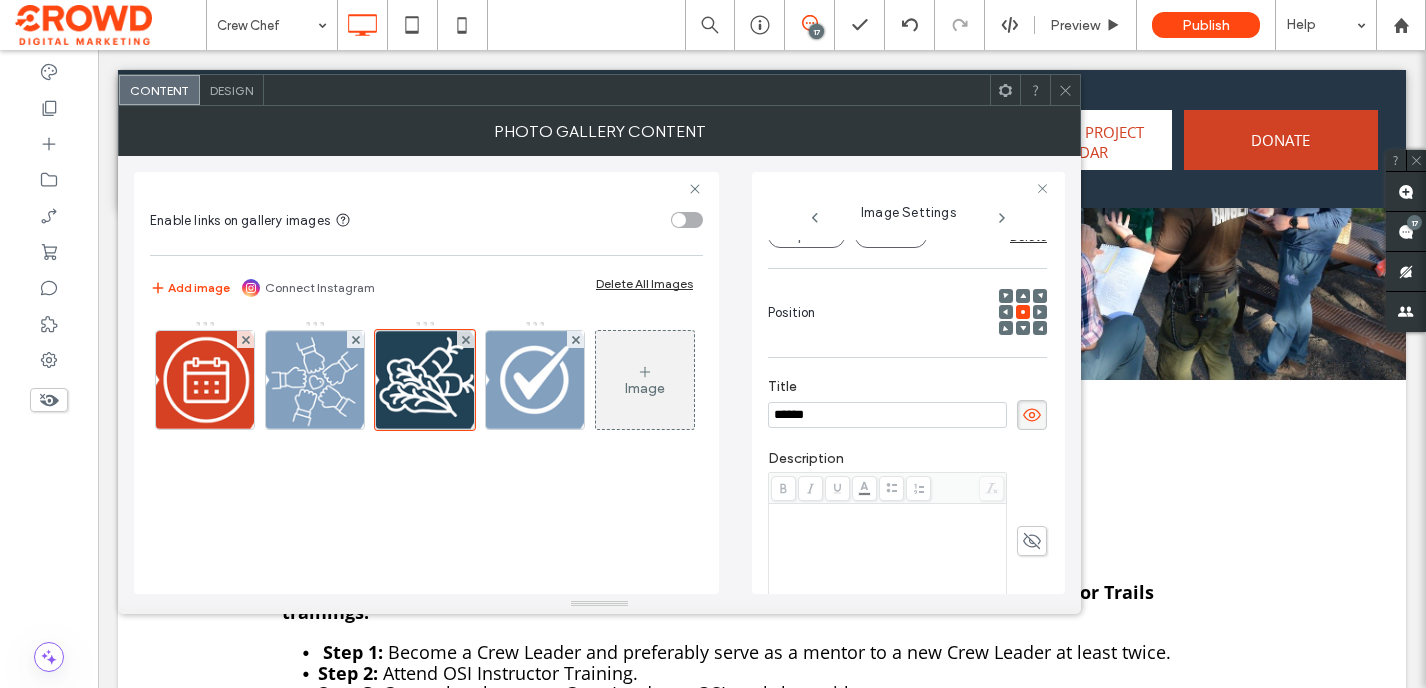 click at bounding box center (888, 556) 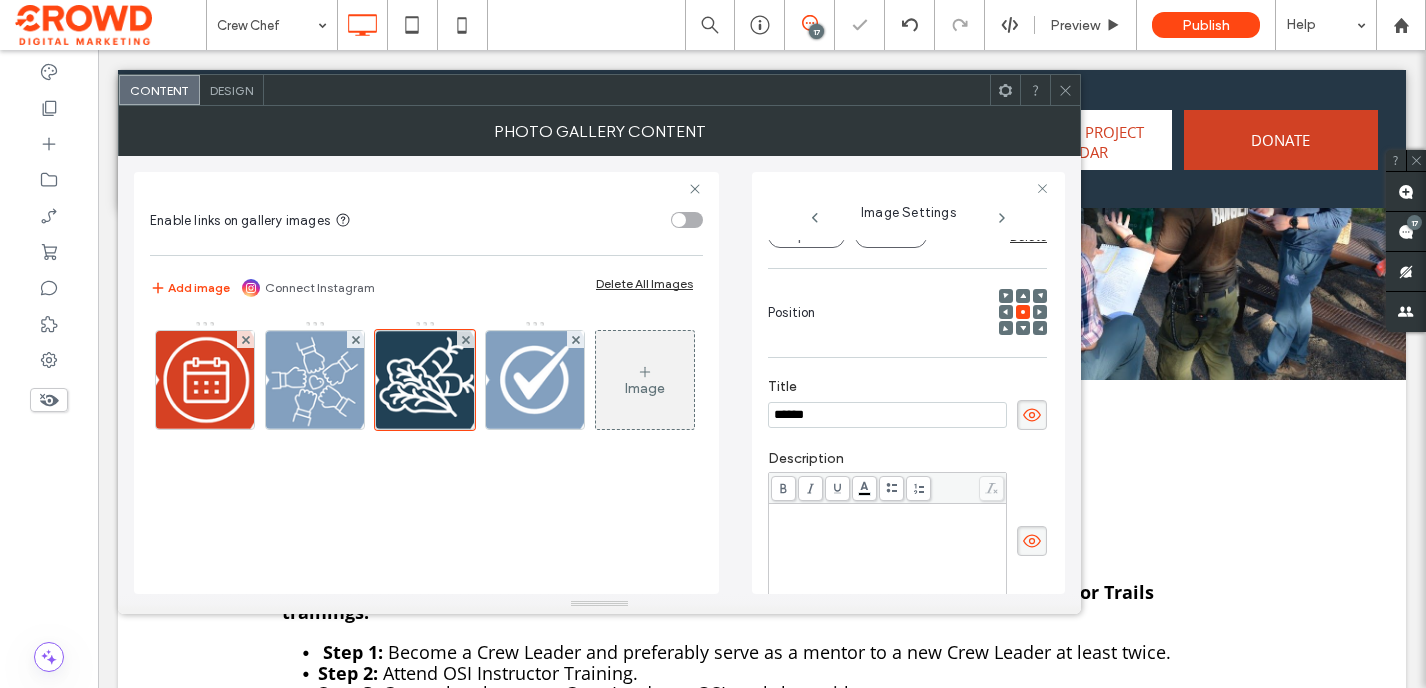 click at bounding box center [888, 556] 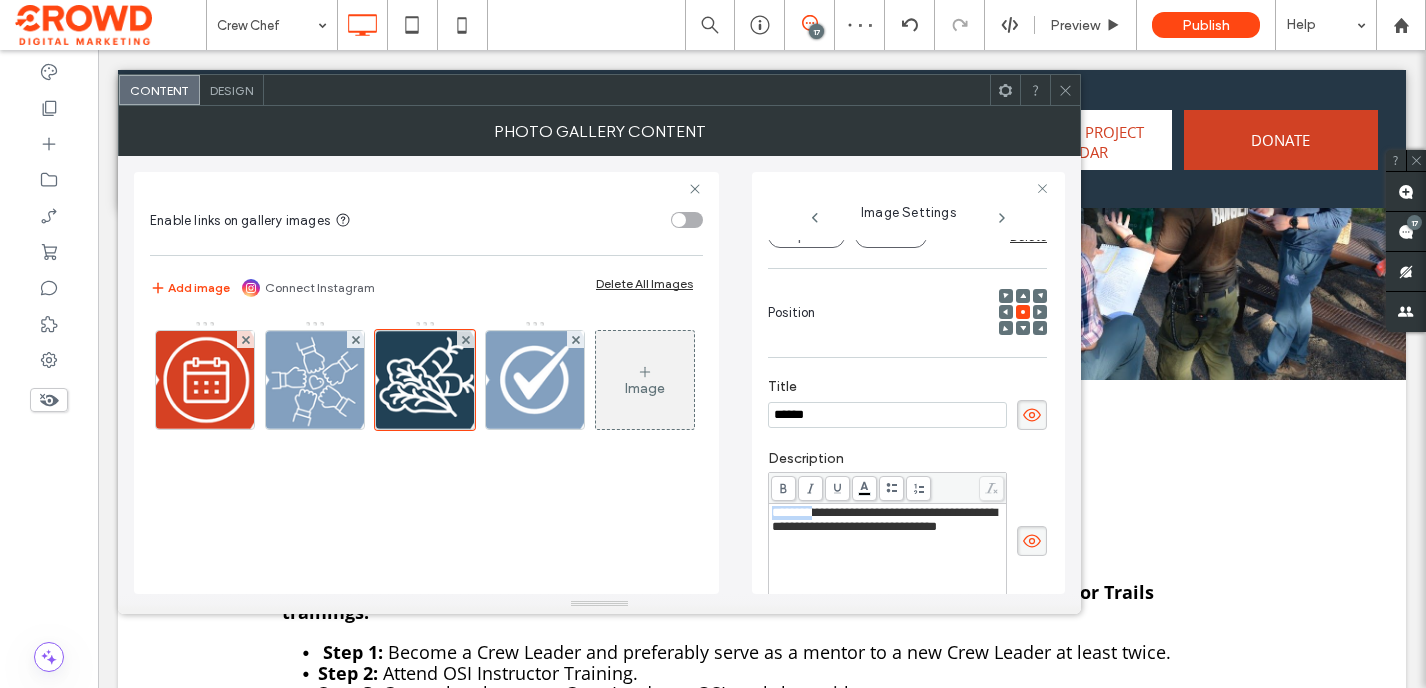 drag, startPoint x: 817, startPoint y: 521, endPoint x: 755, endPoint y: 517, distance: 62.1289 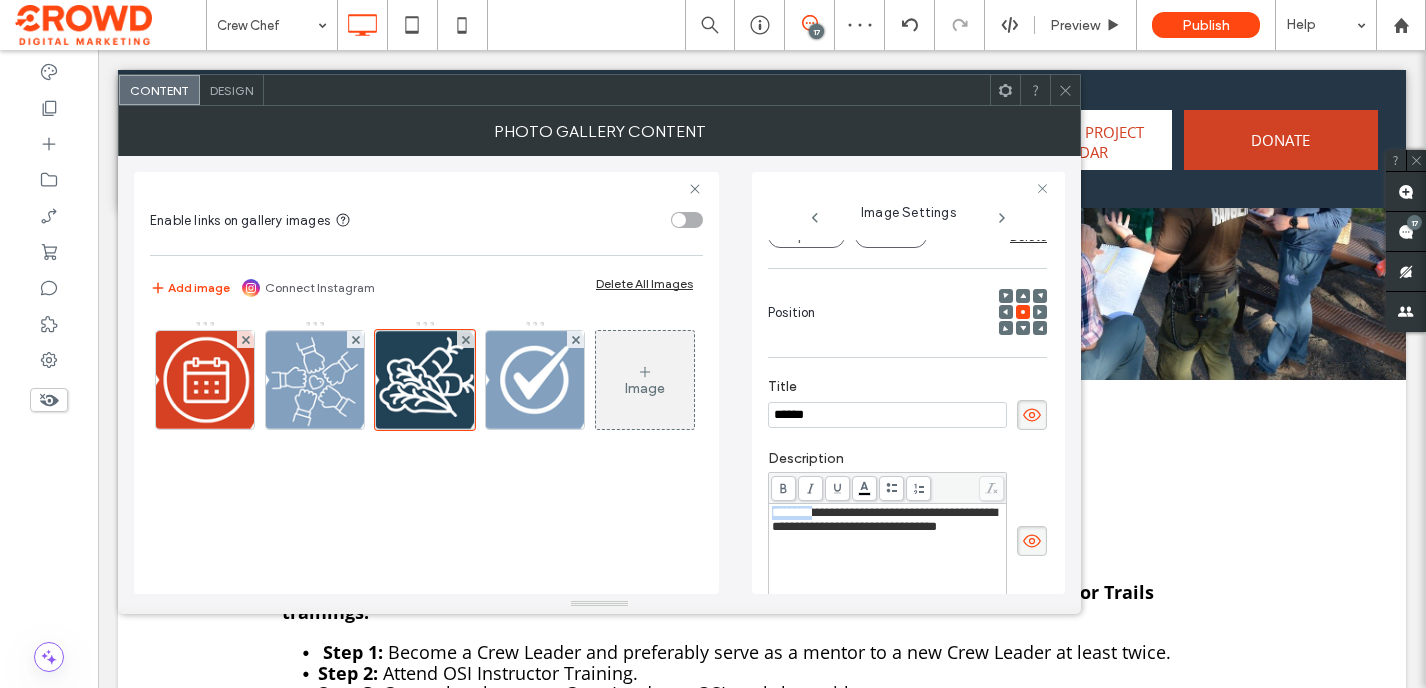 click on "**********" at bounding box center [908, 383] 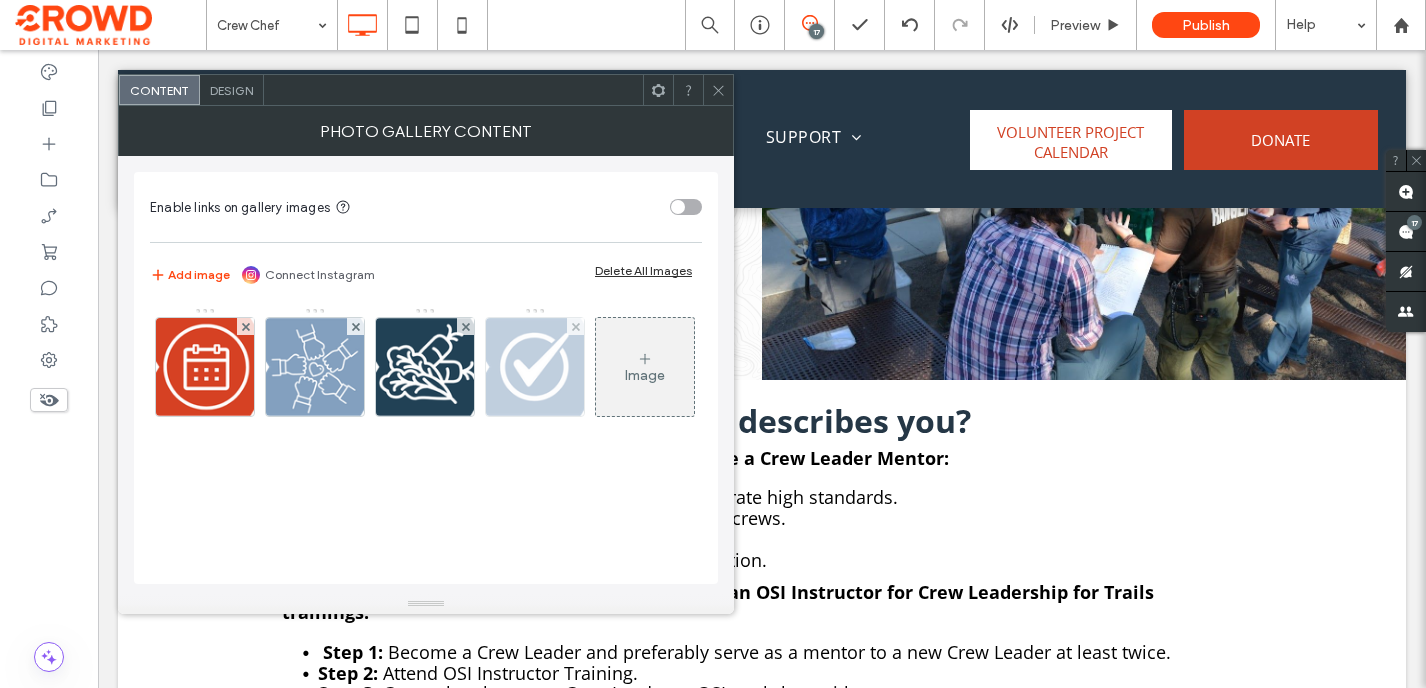 click at bounding box center (535, 367) 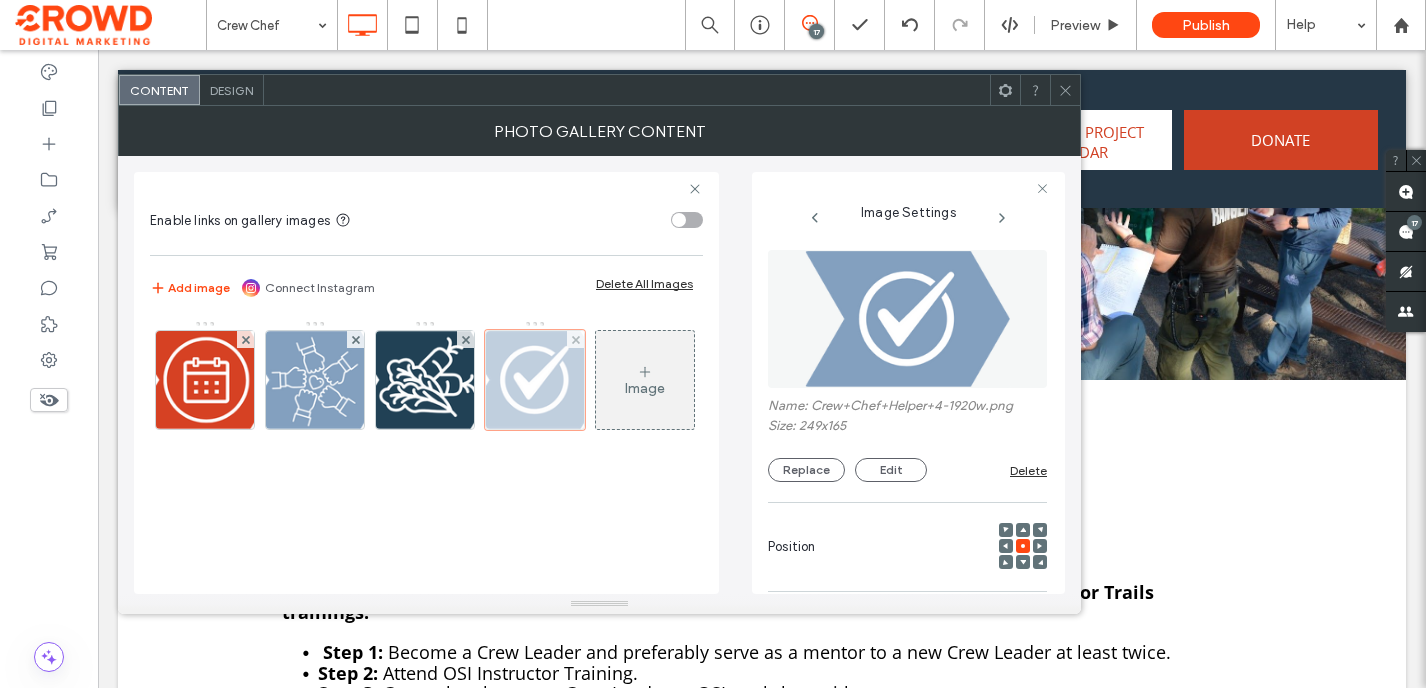 scroll, scrollTop: 0, scrollLeft: 26, axis: horizontal 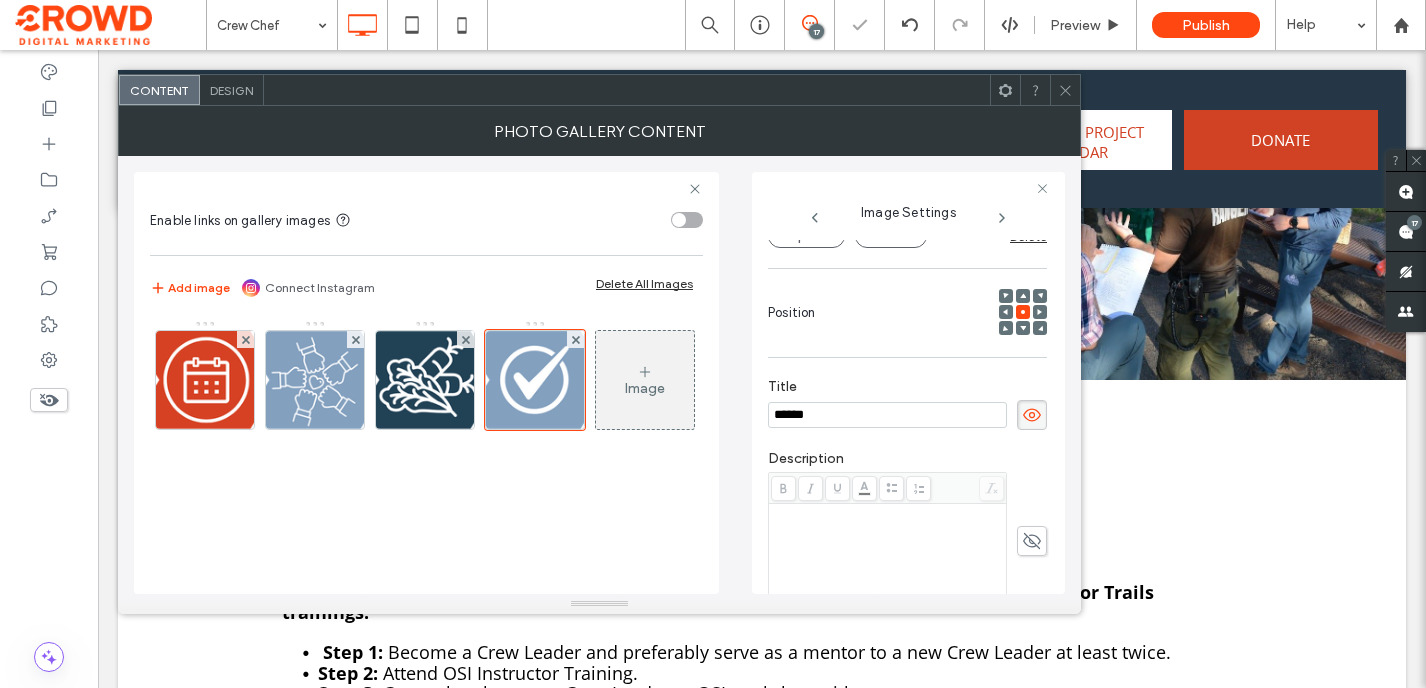 click at bounding box center (888, 513) 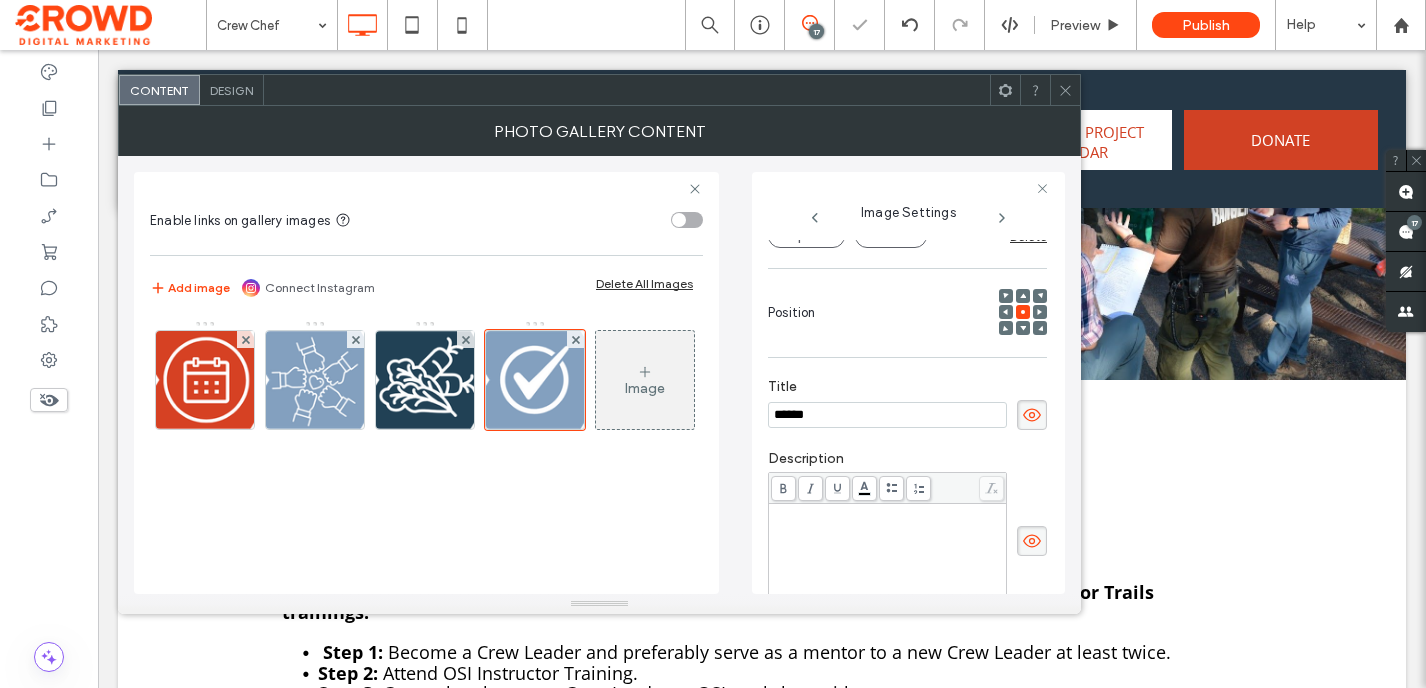 click at bounding box center [888, 513] 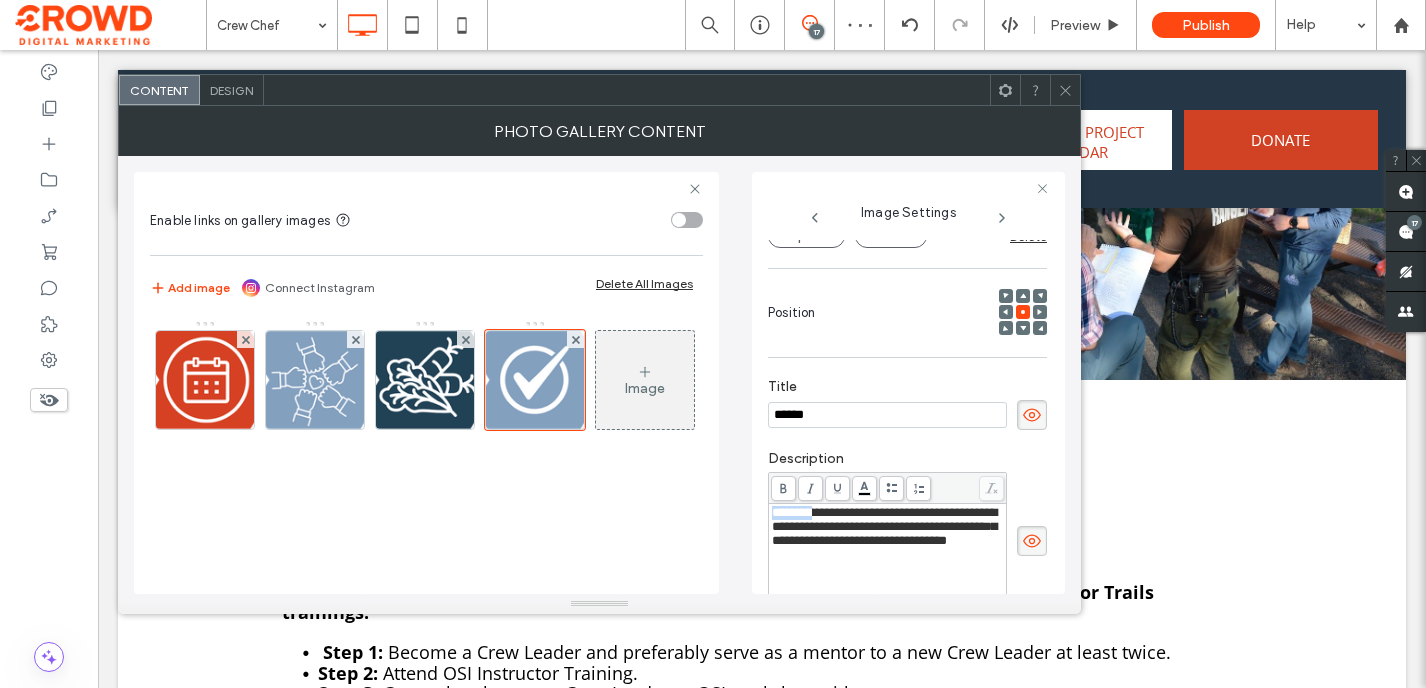 drag, startPoint x: 817, startPoint y: 519, endPoint x: 750, endPoint y: 519, distance: 67 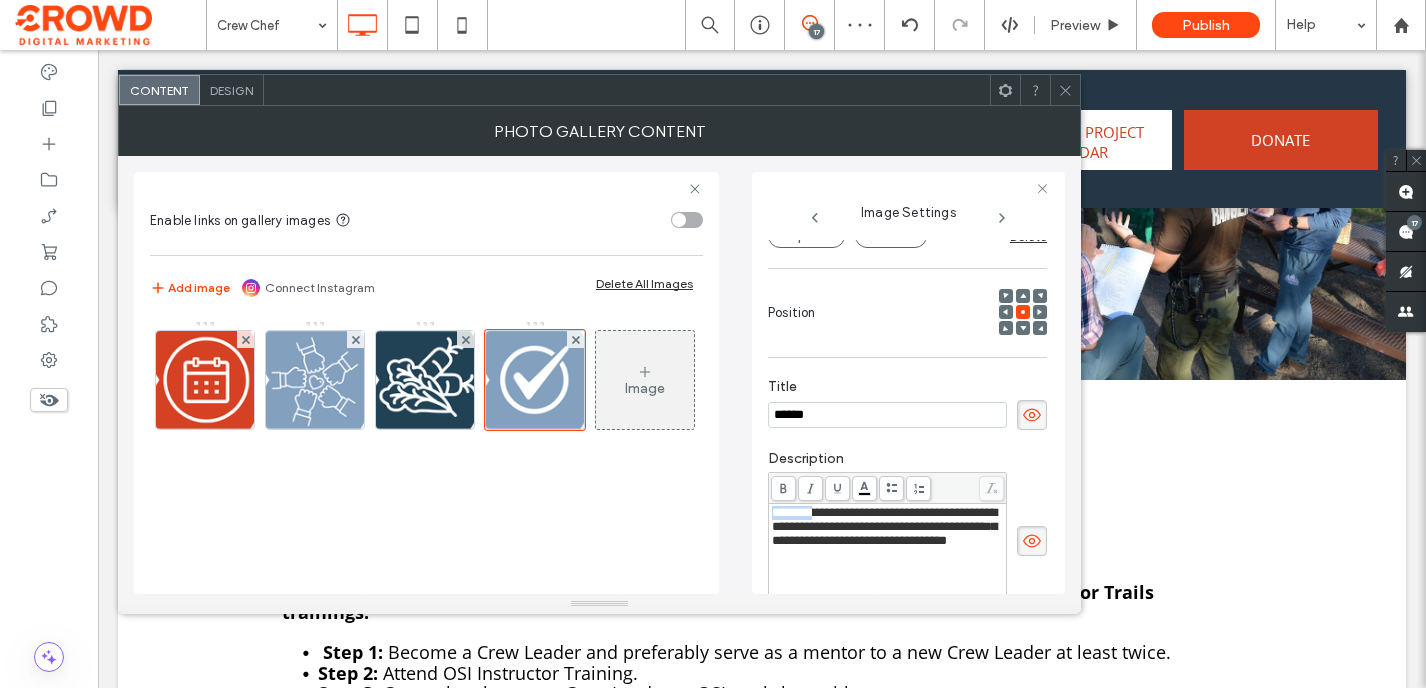 click on "**********" at bounding box center (599, 375) 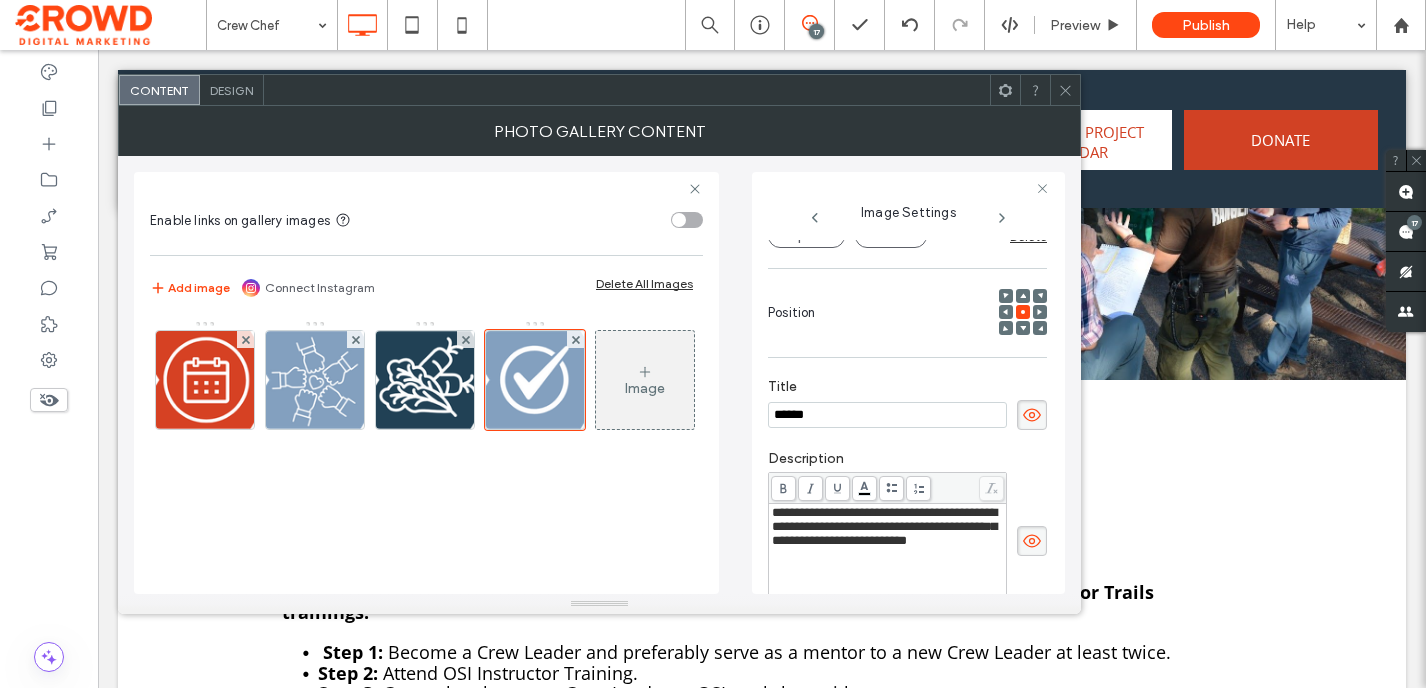 click 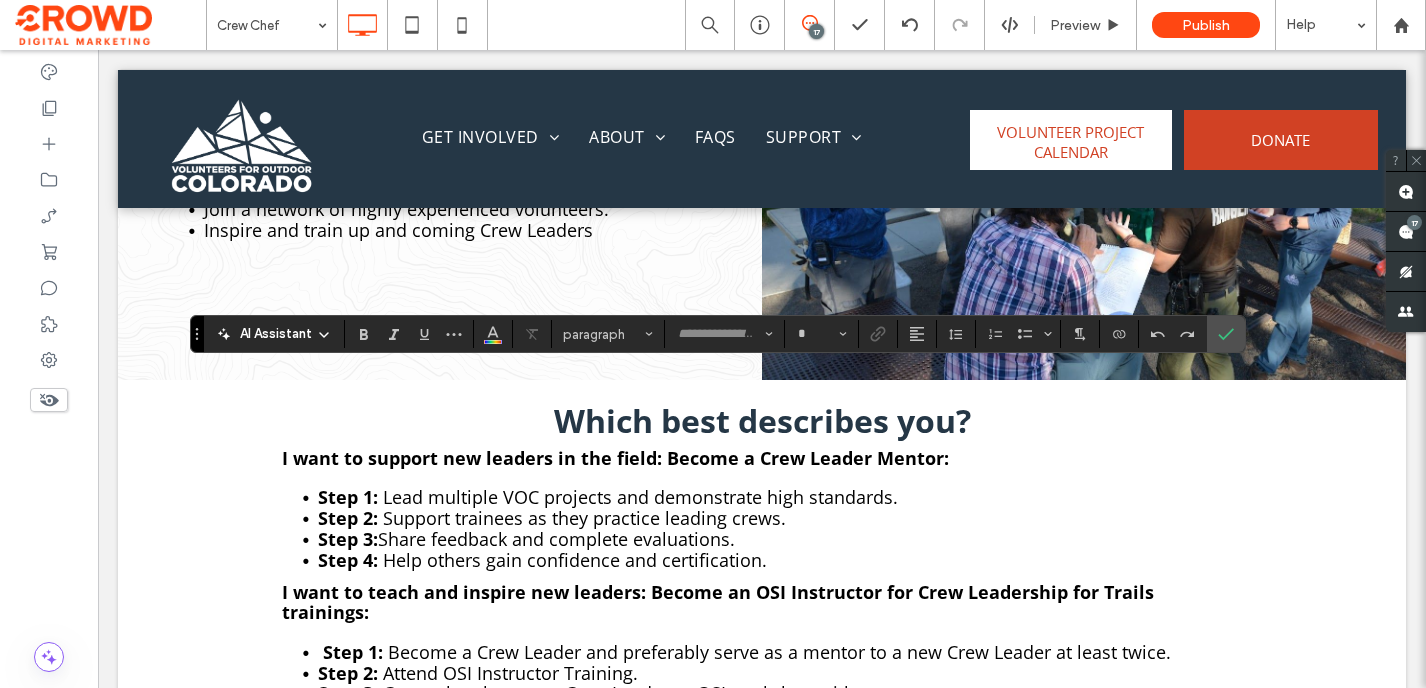 type on "*********" 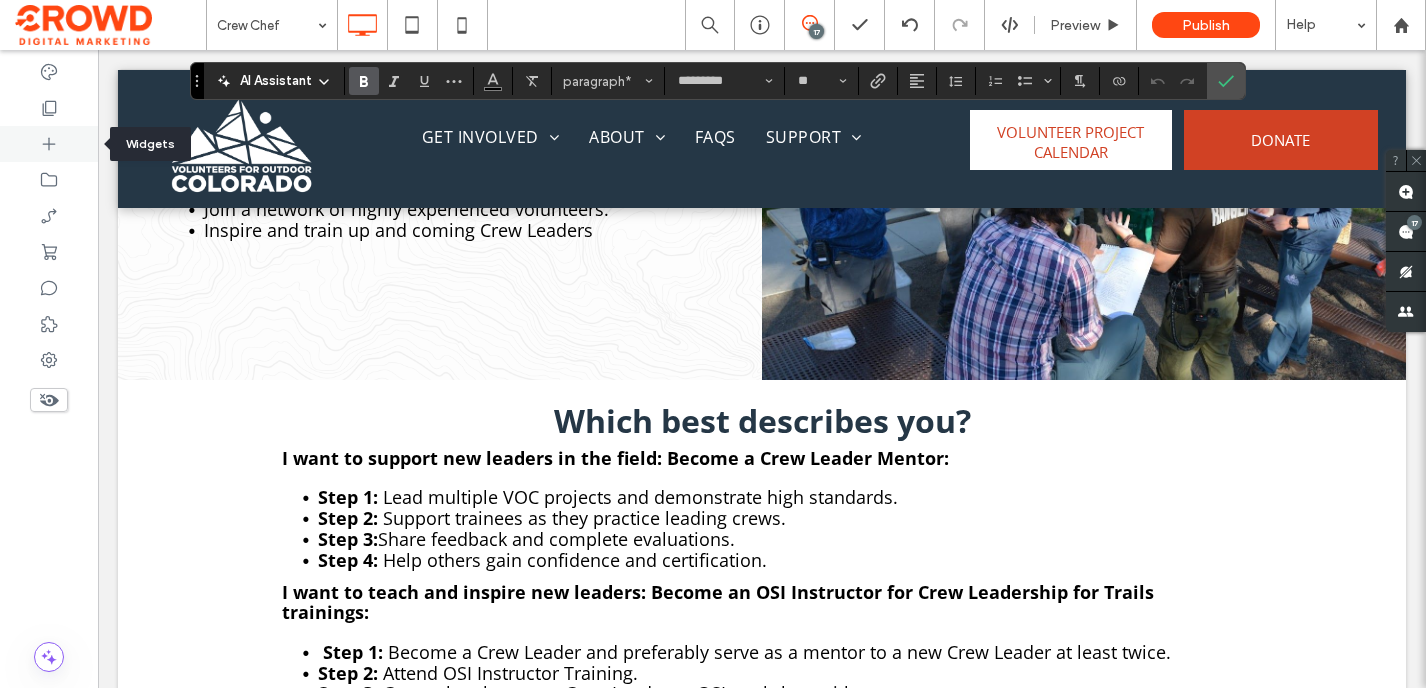 click 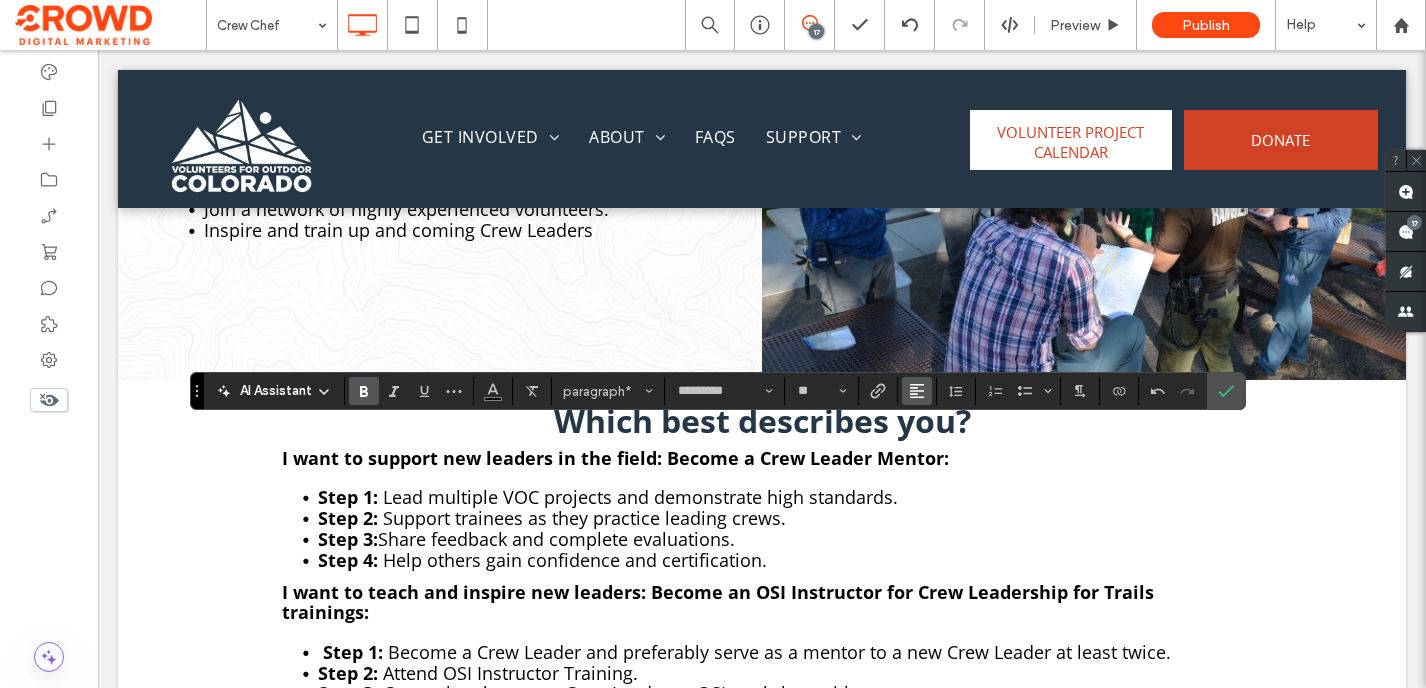 click at bounding box center (917, 391) 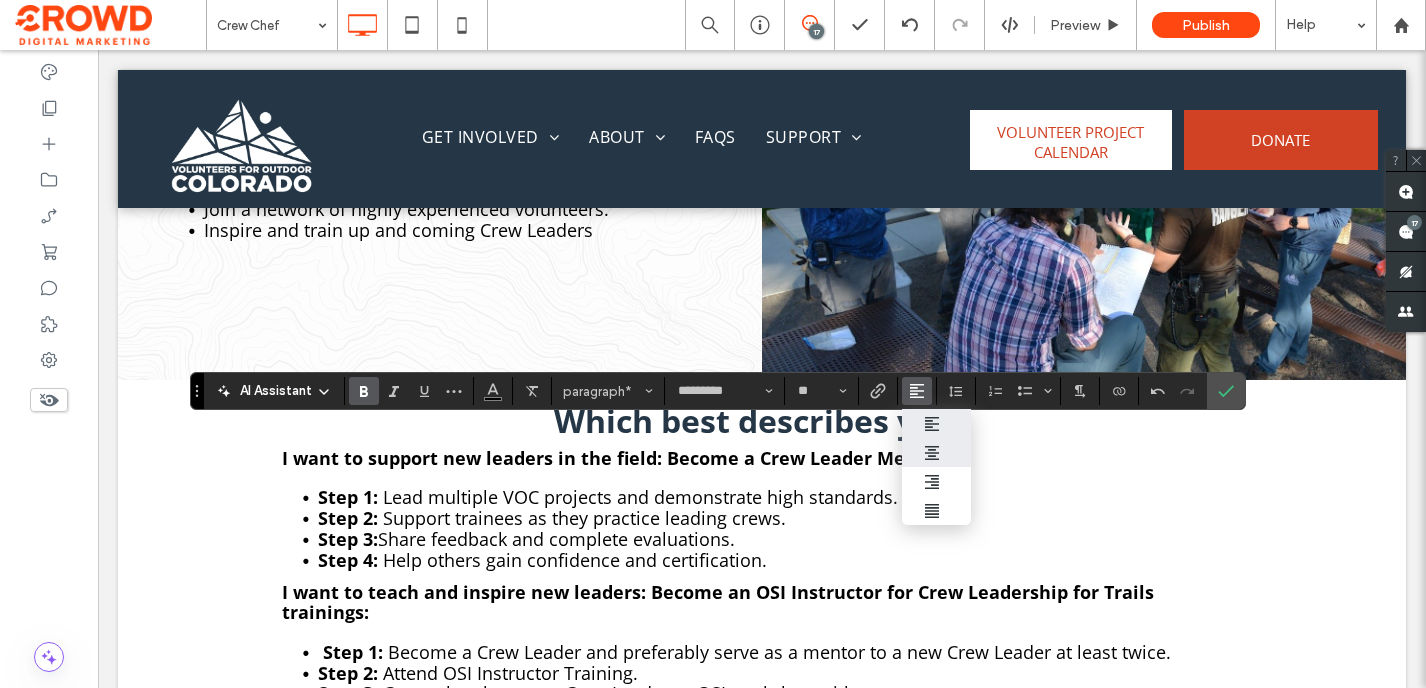 click at bounding box center (937, 452) 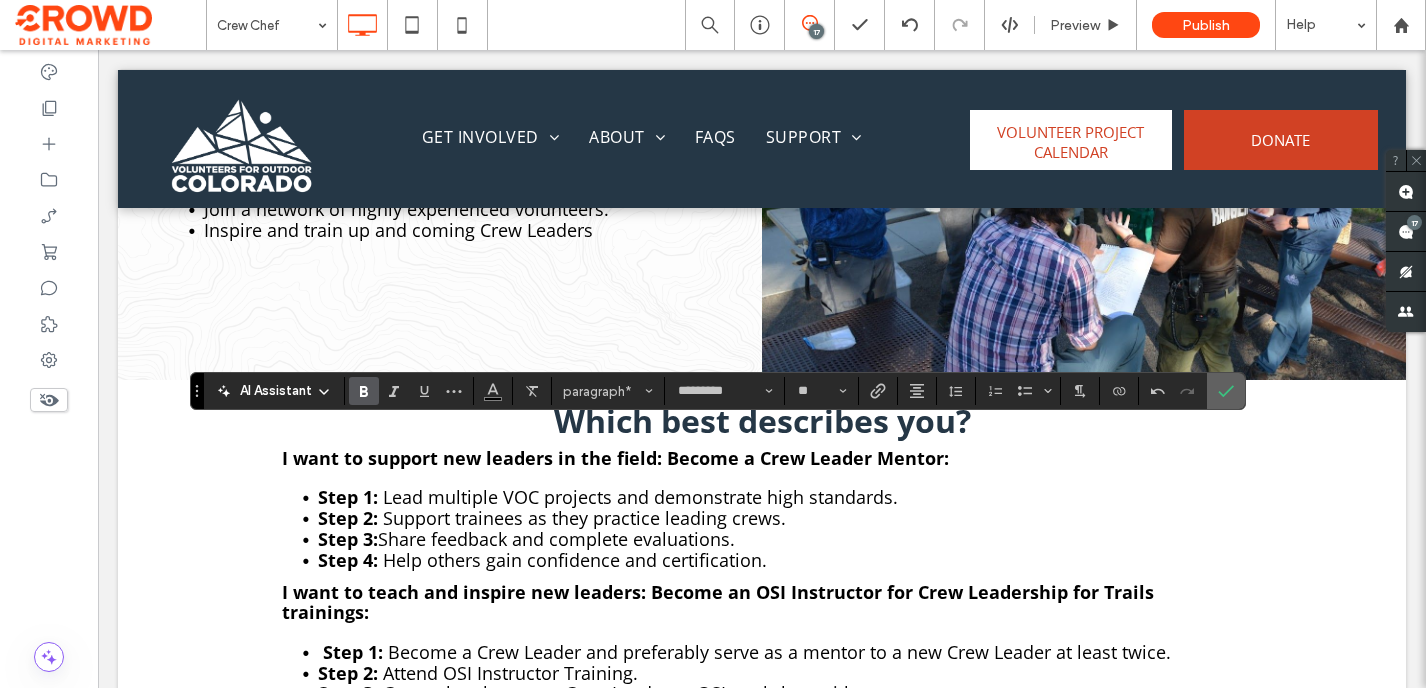 click 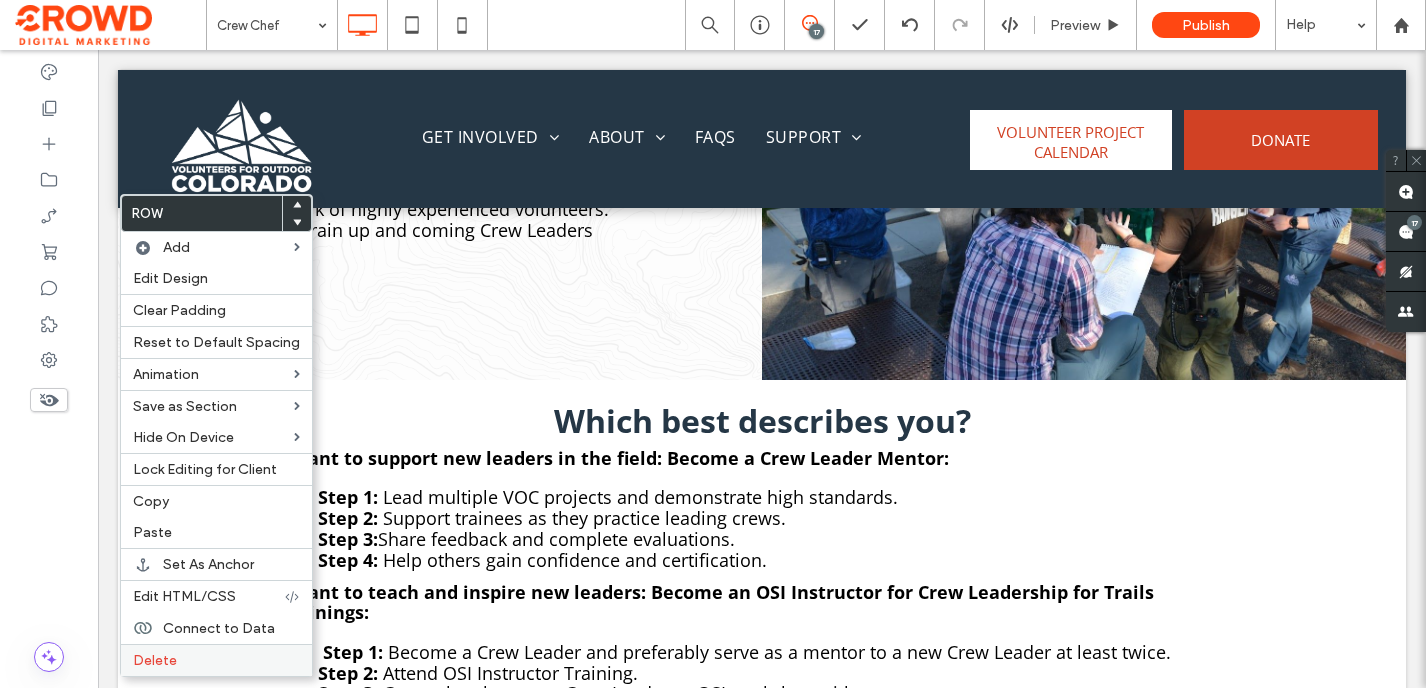 click on "Delete" at bounding box center (216, 660) 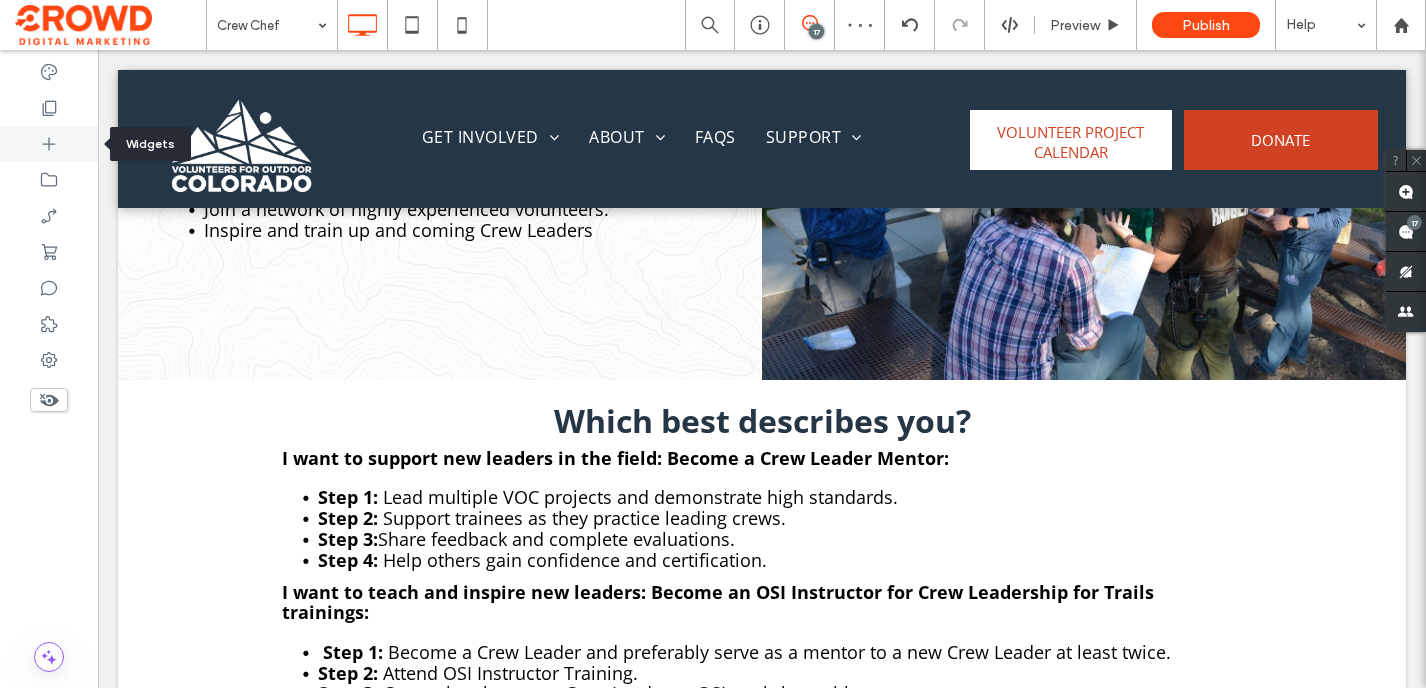 click 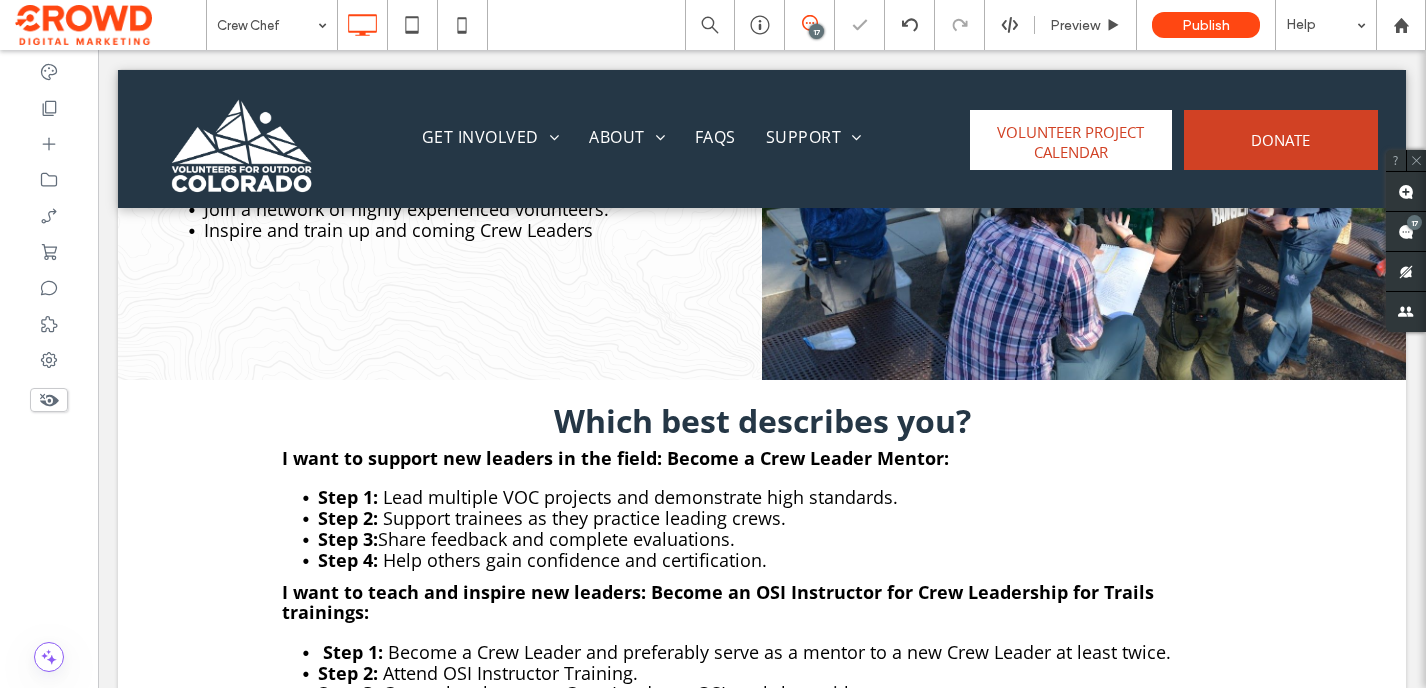 type on "*********" 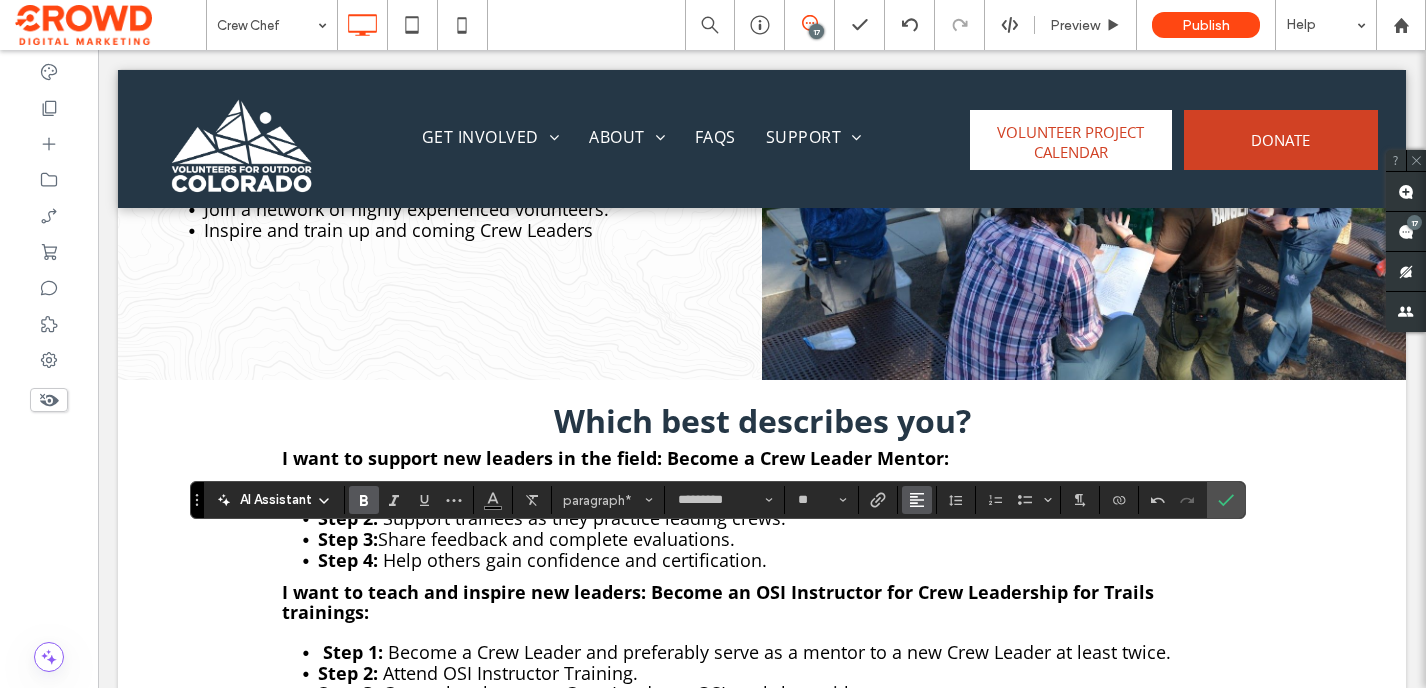 click 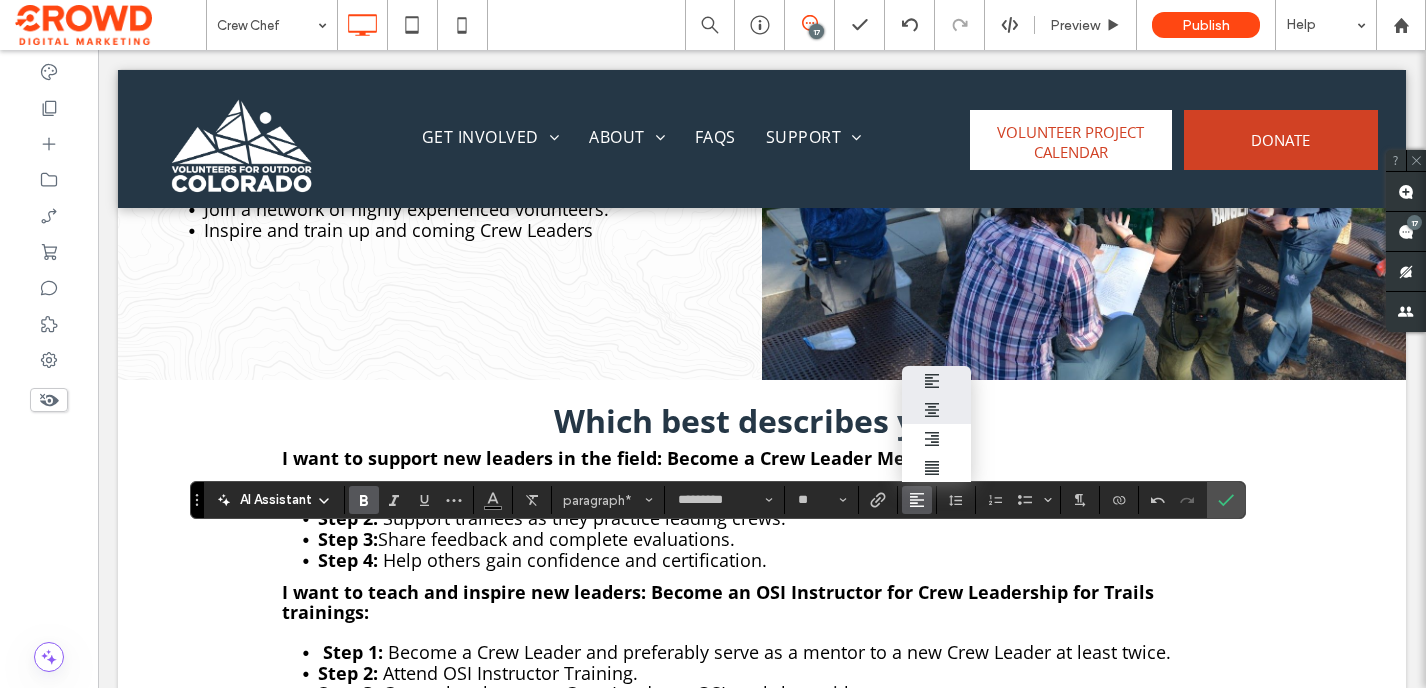 click at bounding box center (937, 410) 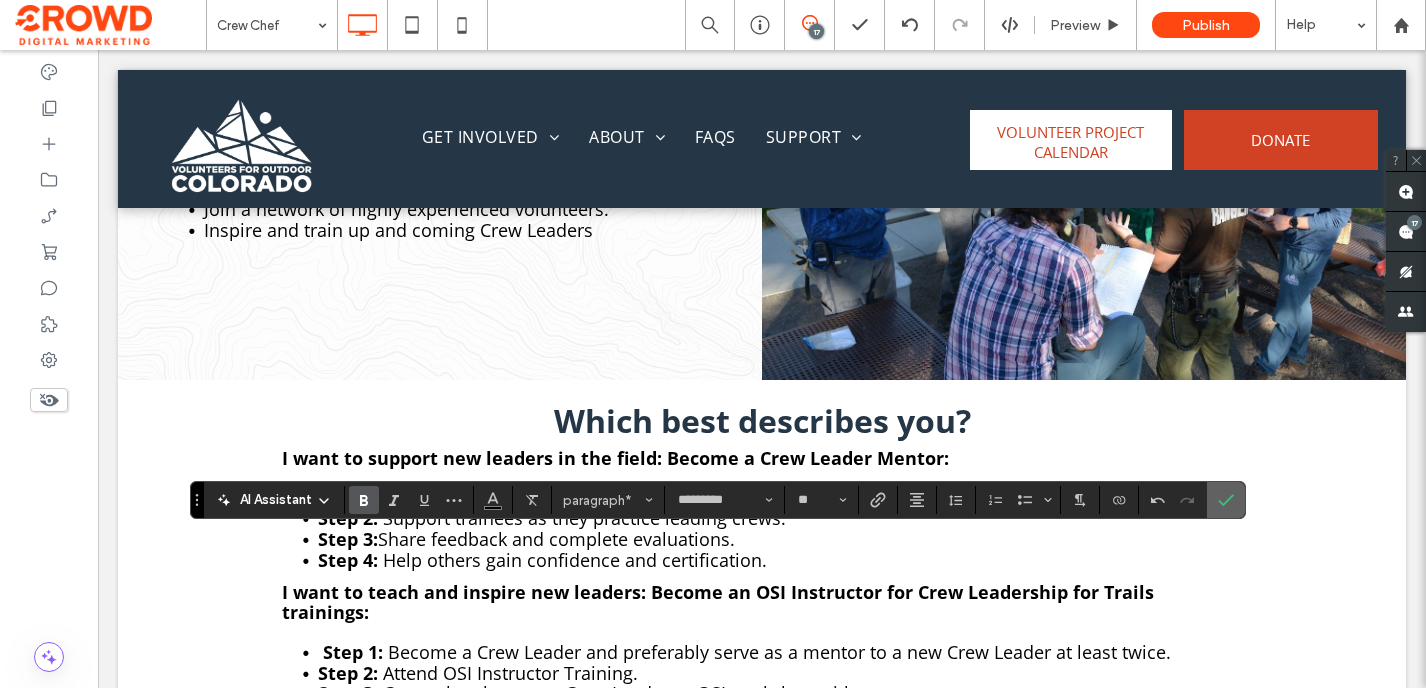 click at bounding box center [1222, 500] 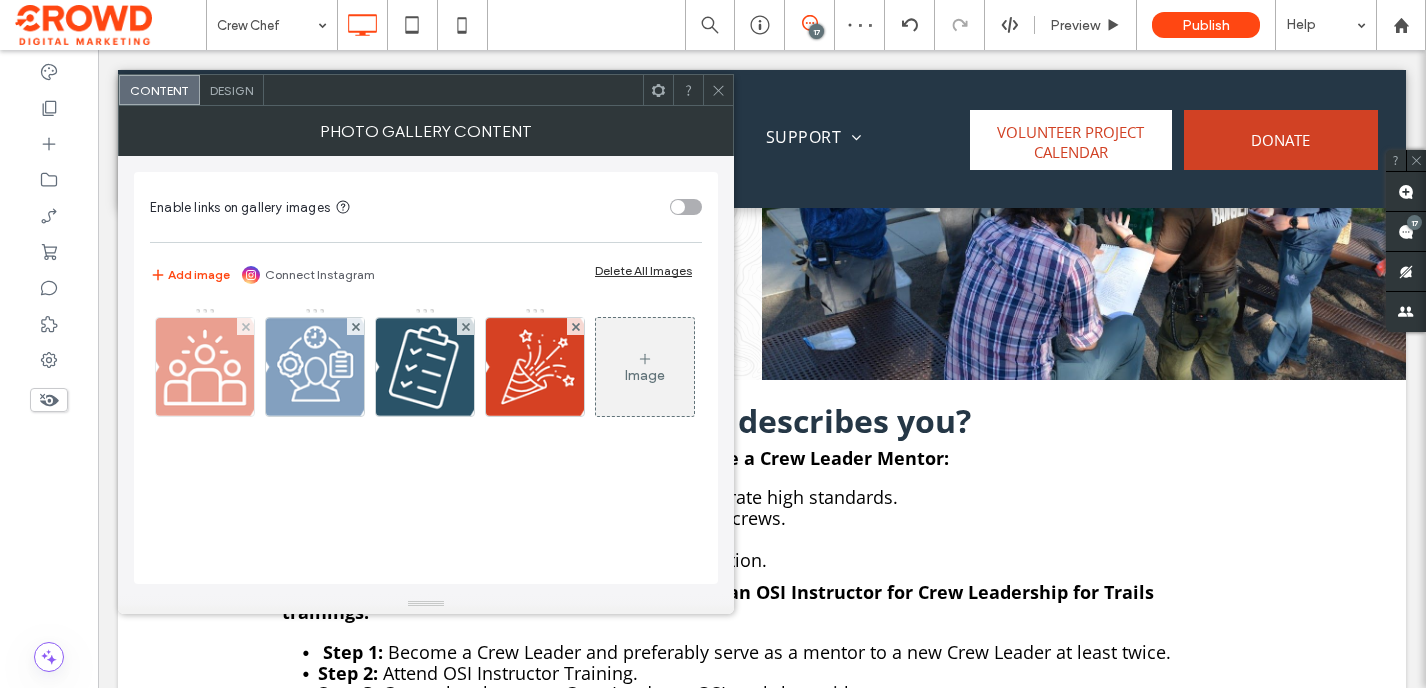 click at bounding box center [205, 367] 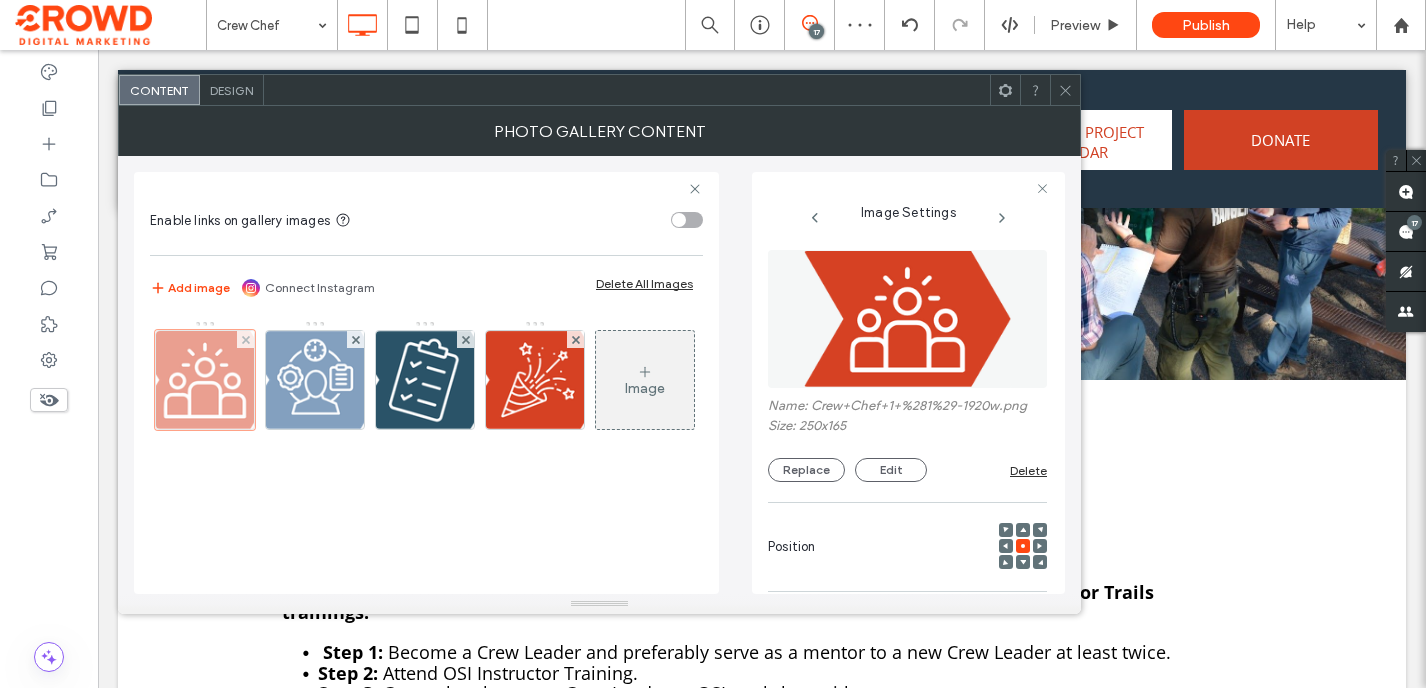 scroll, scrollTop: 0, scrollLeft: 26, axis: horizontal 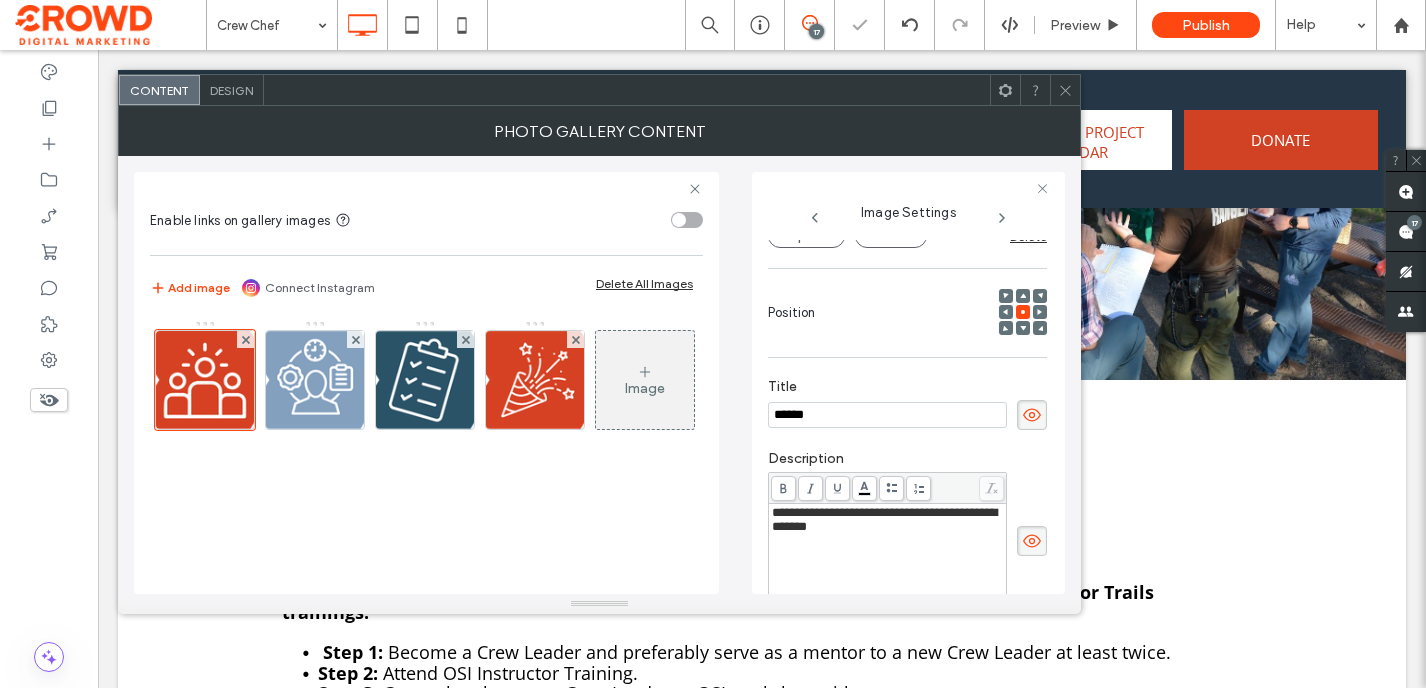 click on "**********" at bounding box center (884, 519) 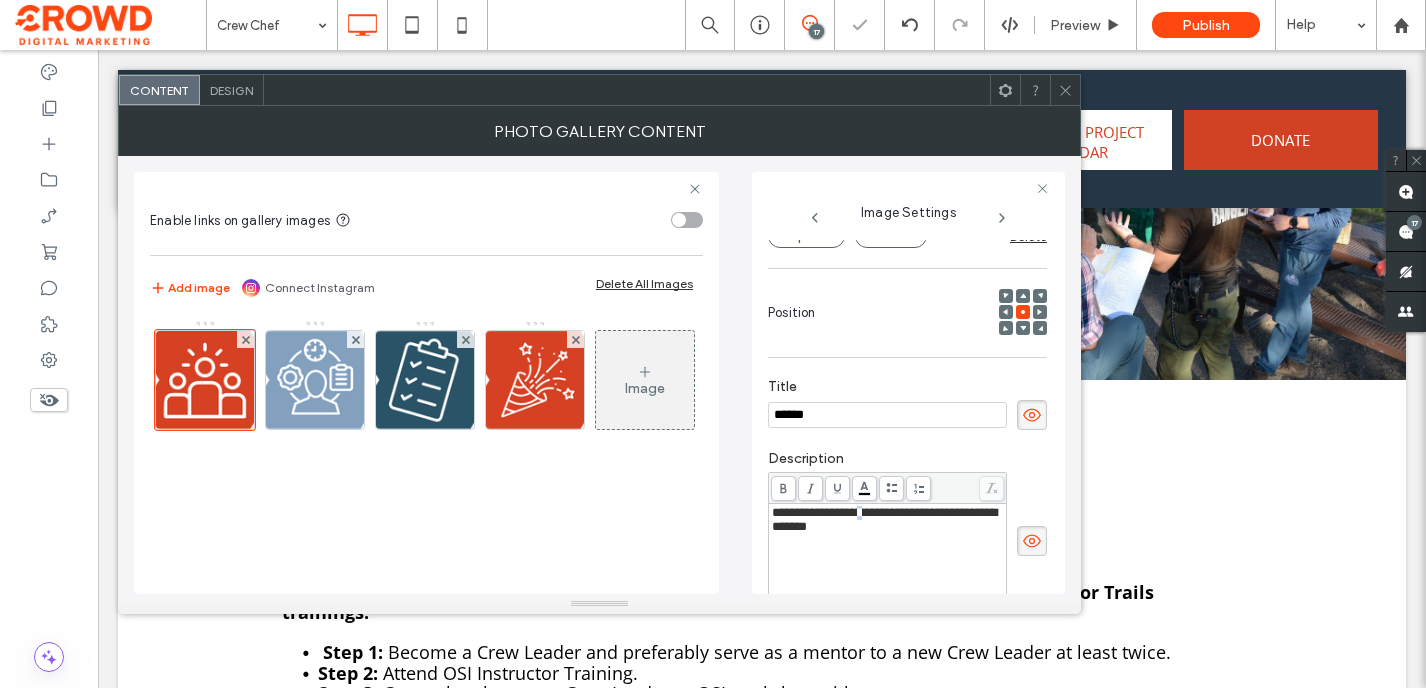 click on "**********" at bounding box center (884, 519) 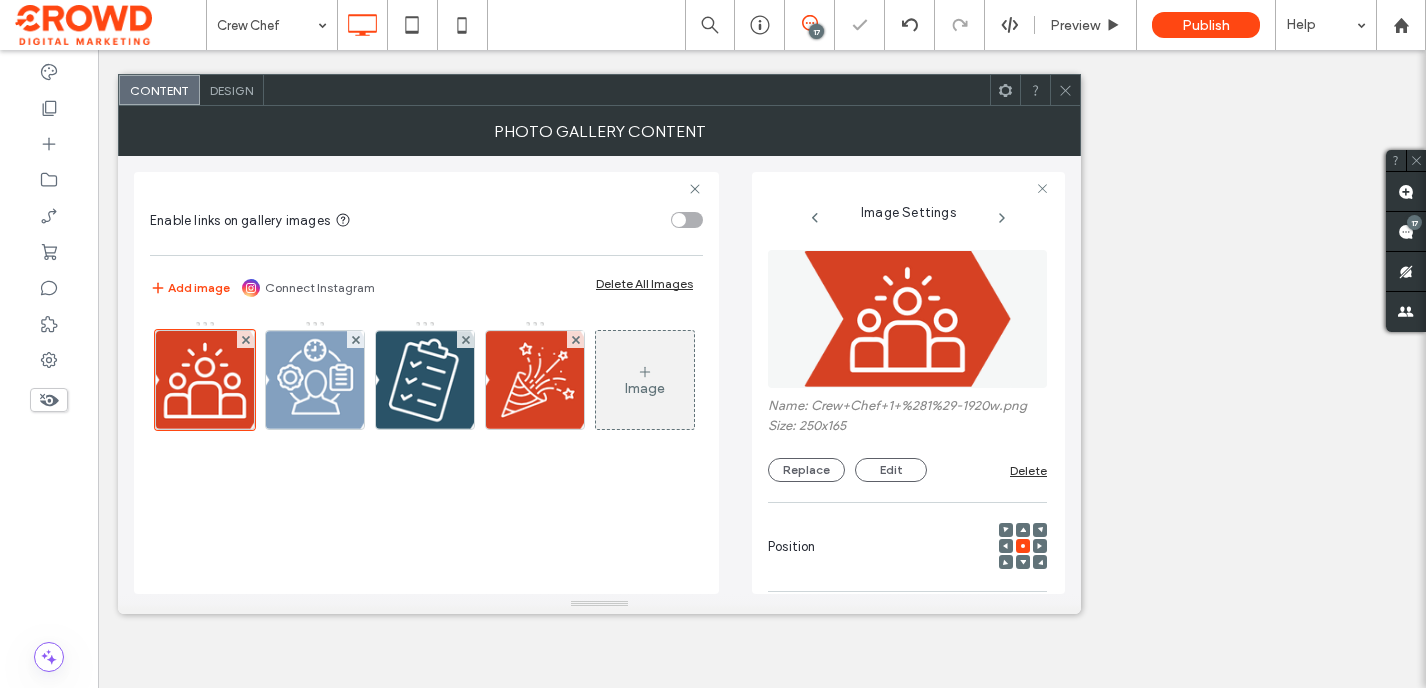 scroll, scrollTop: 0, scrollLeft: 0, axis: both 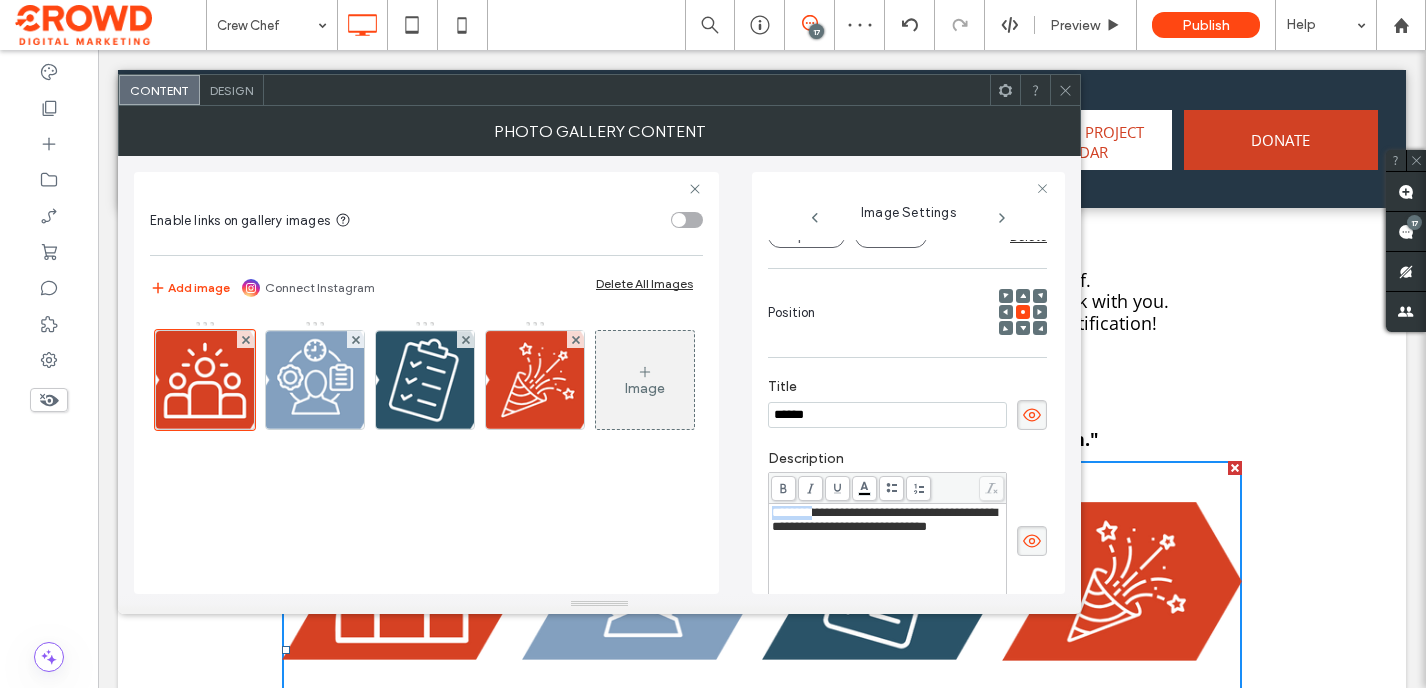 drag, startPoint x: 818, startPoint y: 520, endPoint x: 750, endPoint y: 517, distance: 68.06615 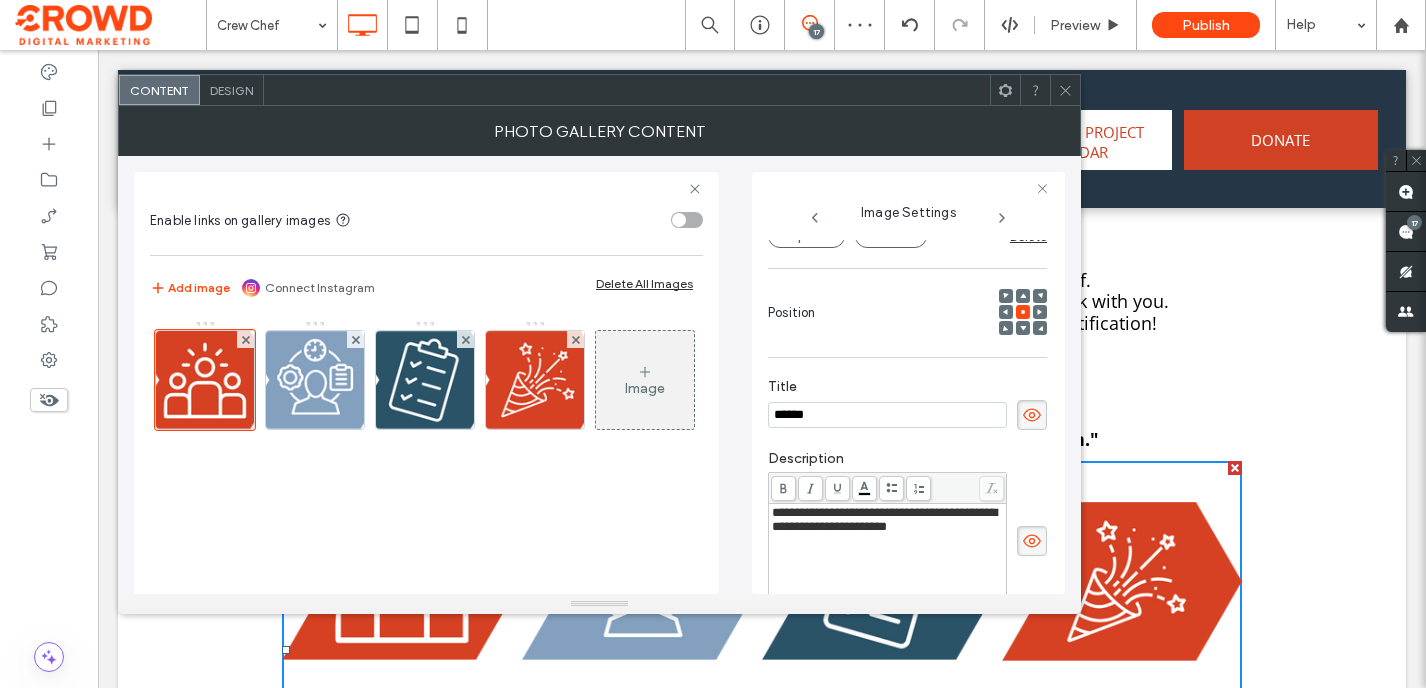 click on "Crew Chef" at bounding box center (762, 402) 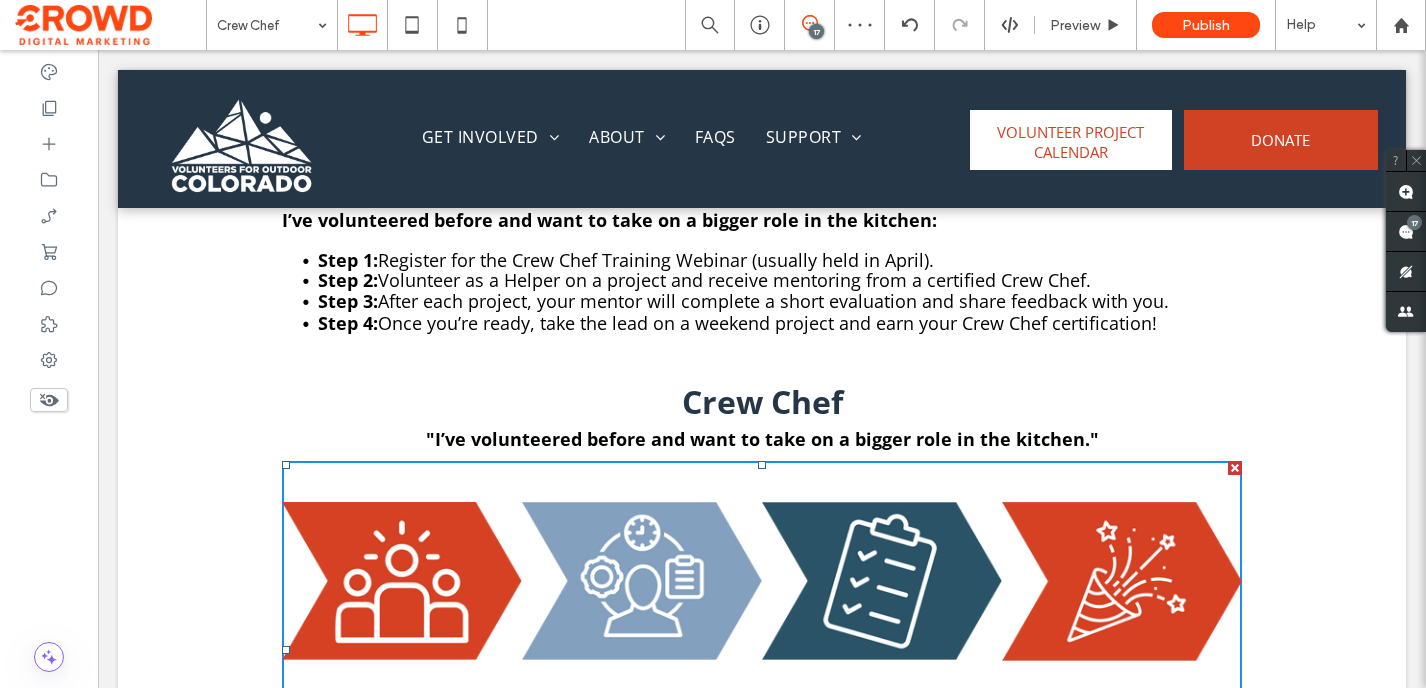 type on "*********" 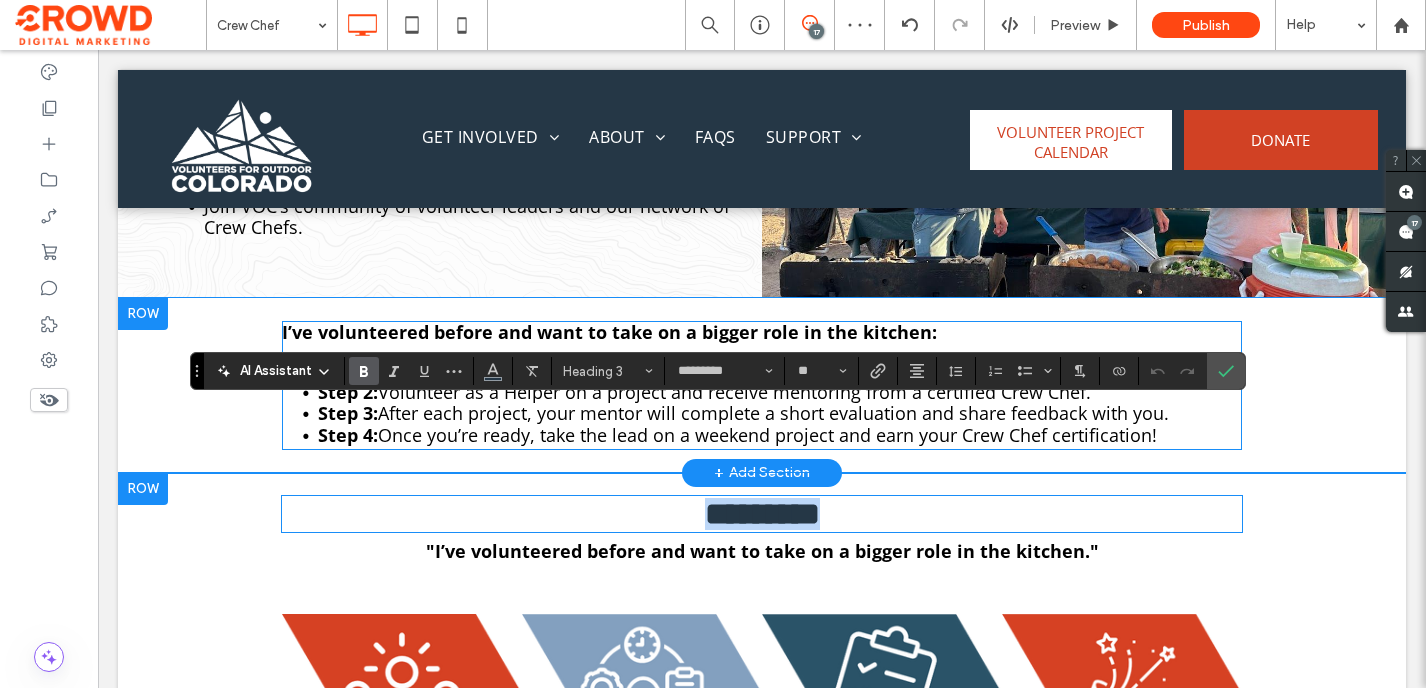 scroll, scrollTop: 1074, scrollLeft: 0, axis: vertical 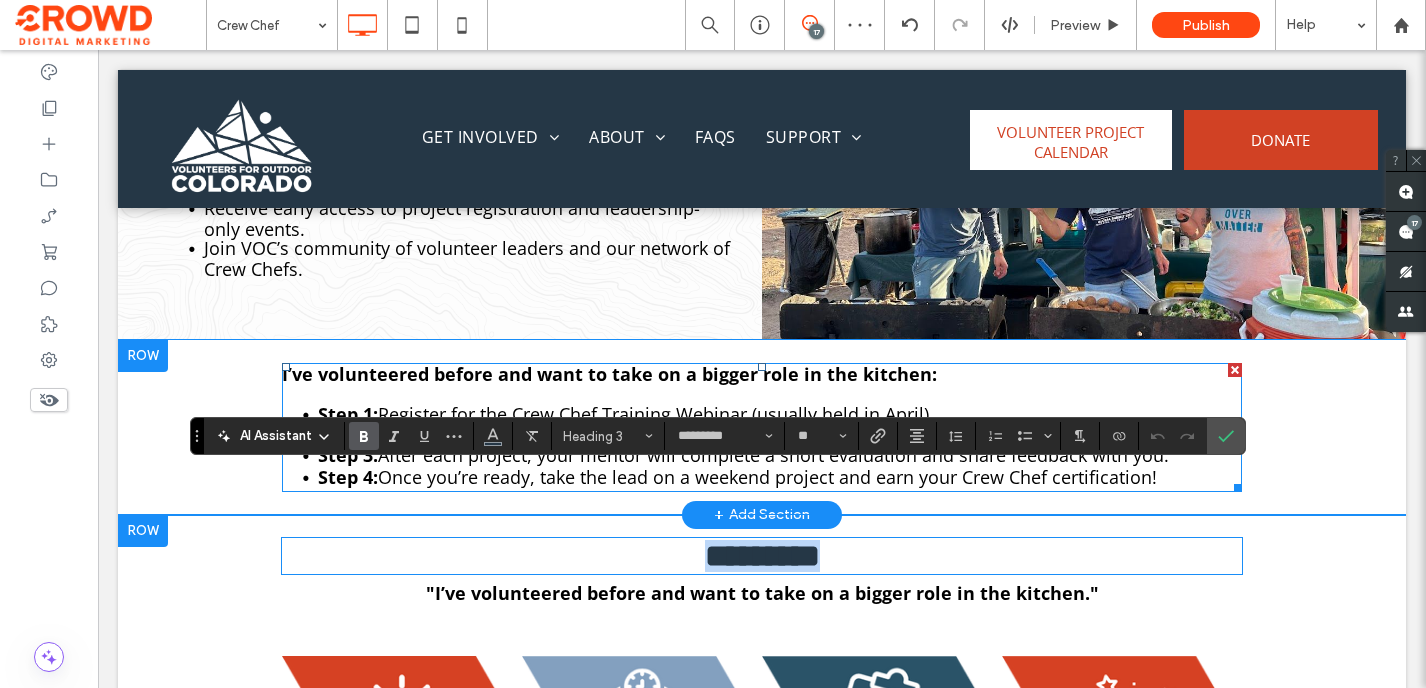click at bounding box center (762, 395) 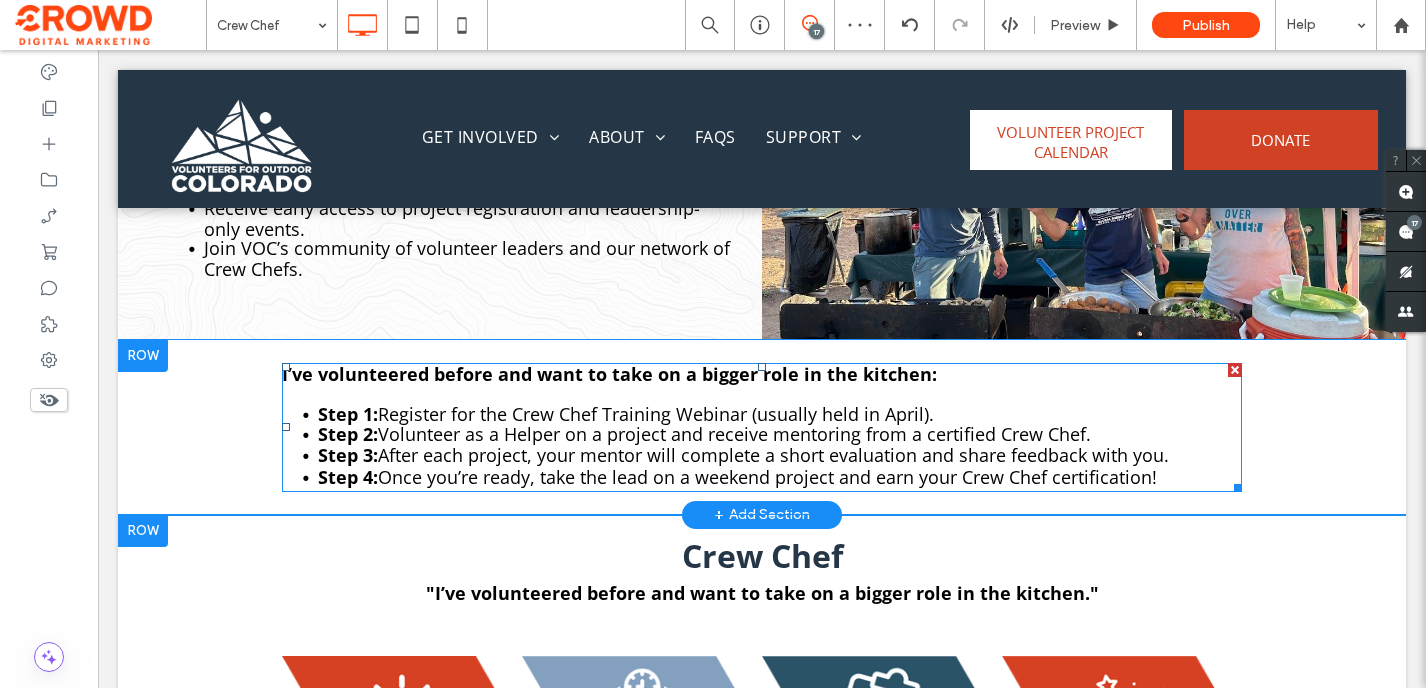 click on "After each project, your mentor will complete a short evaluation and share feedback with you." at bounding box center [773, 455] 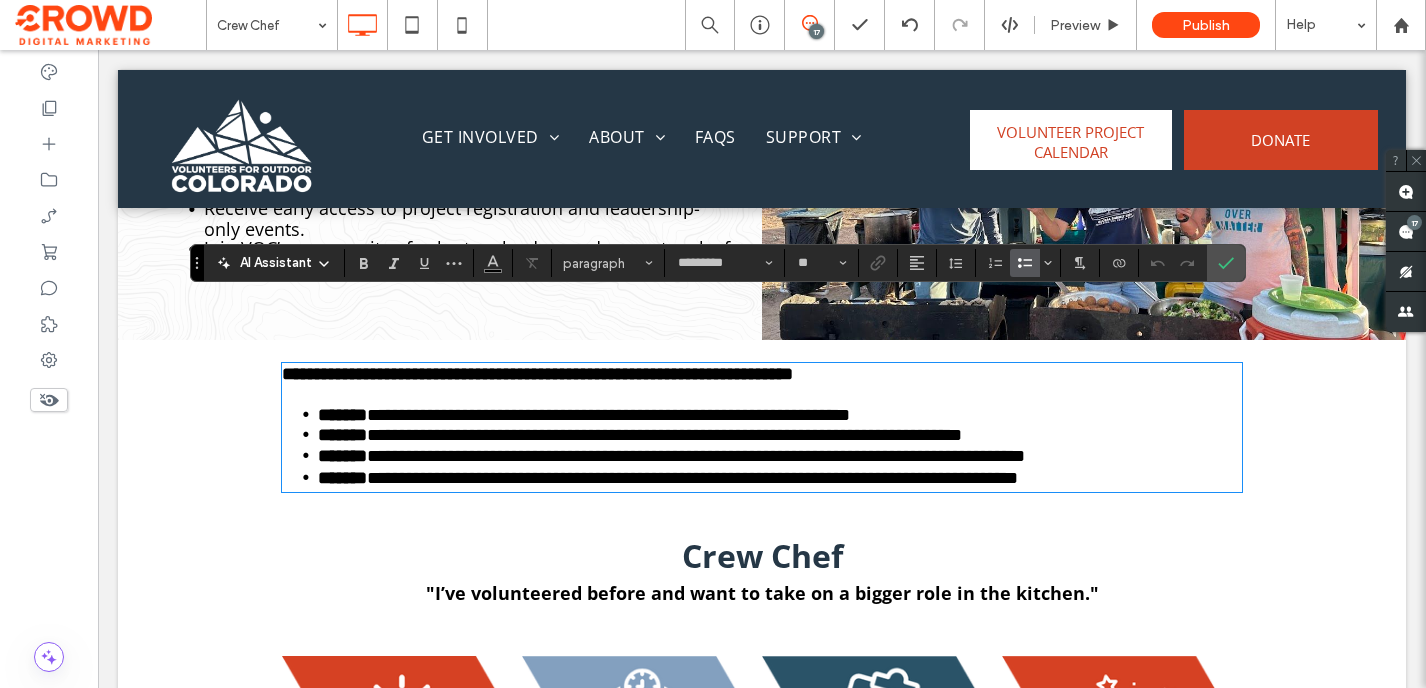 click on "**********" at bounding box center [664, 435] 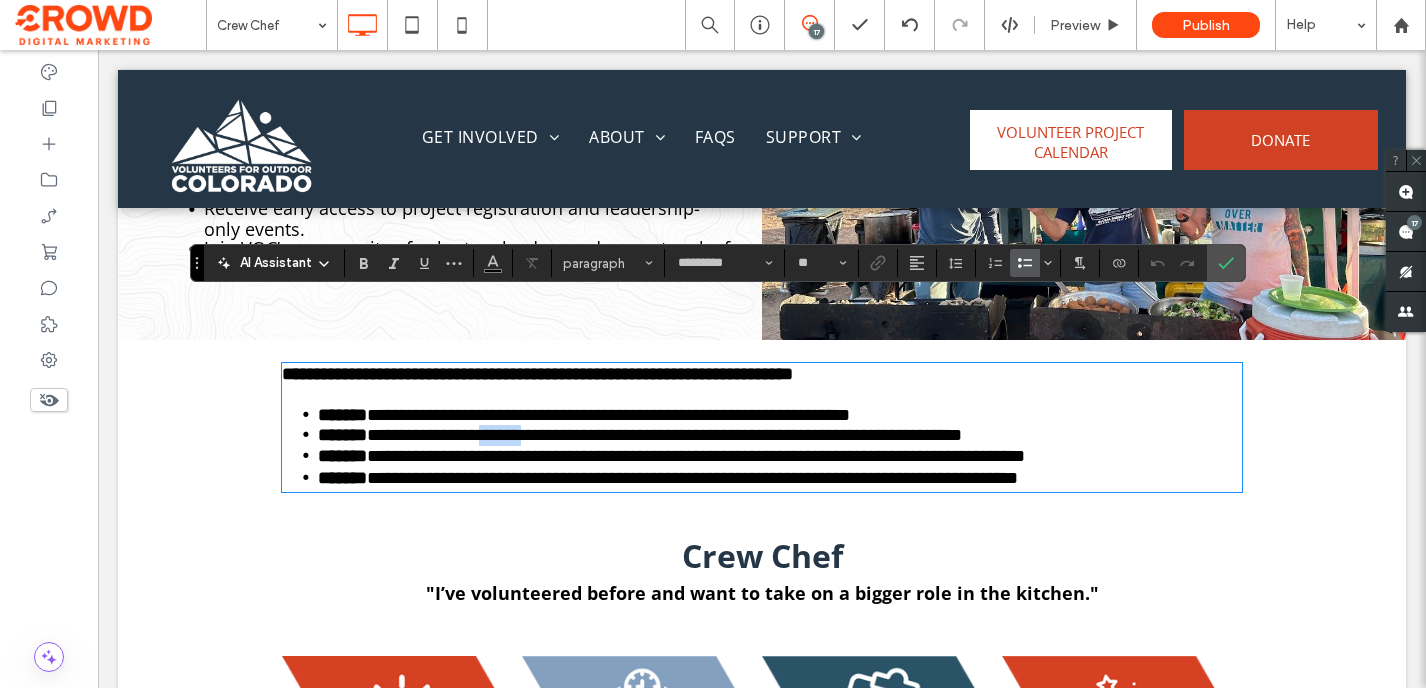 click on "**********" at bounding box center (664, 435) 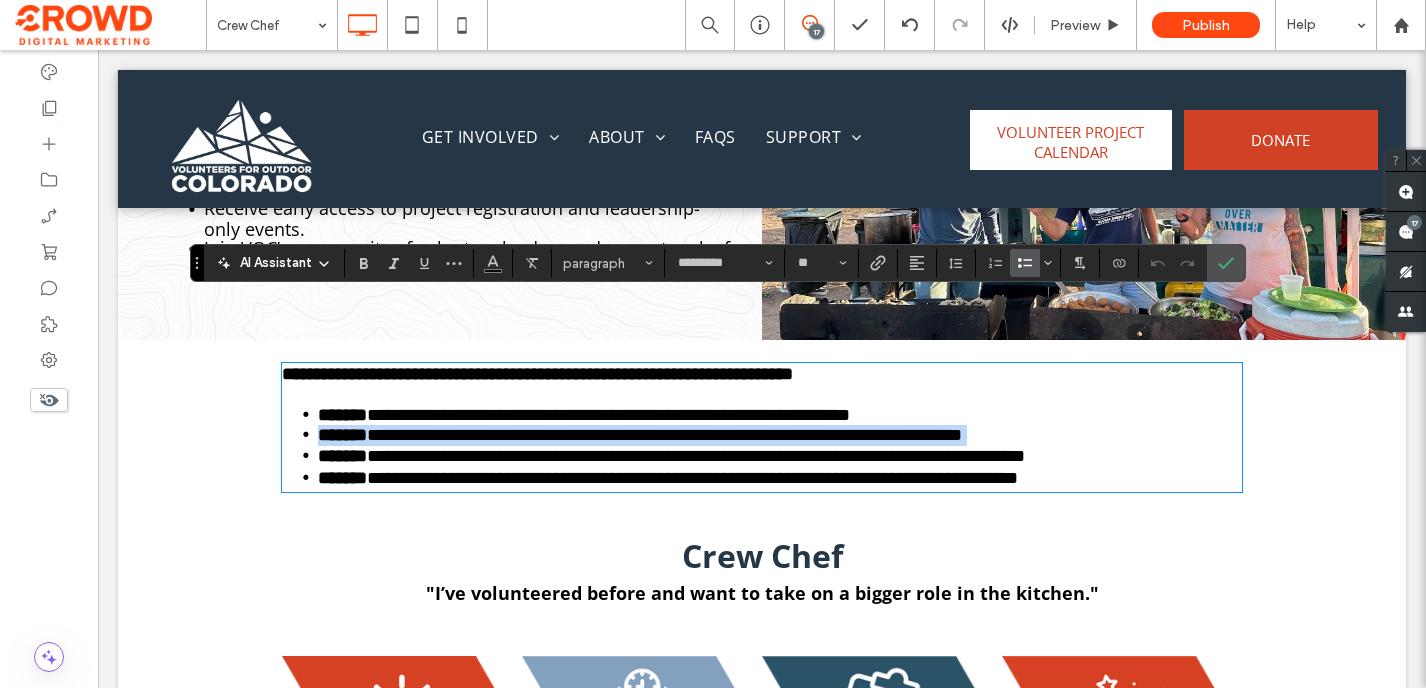 click on "**********" at bounding box center [664, 435] 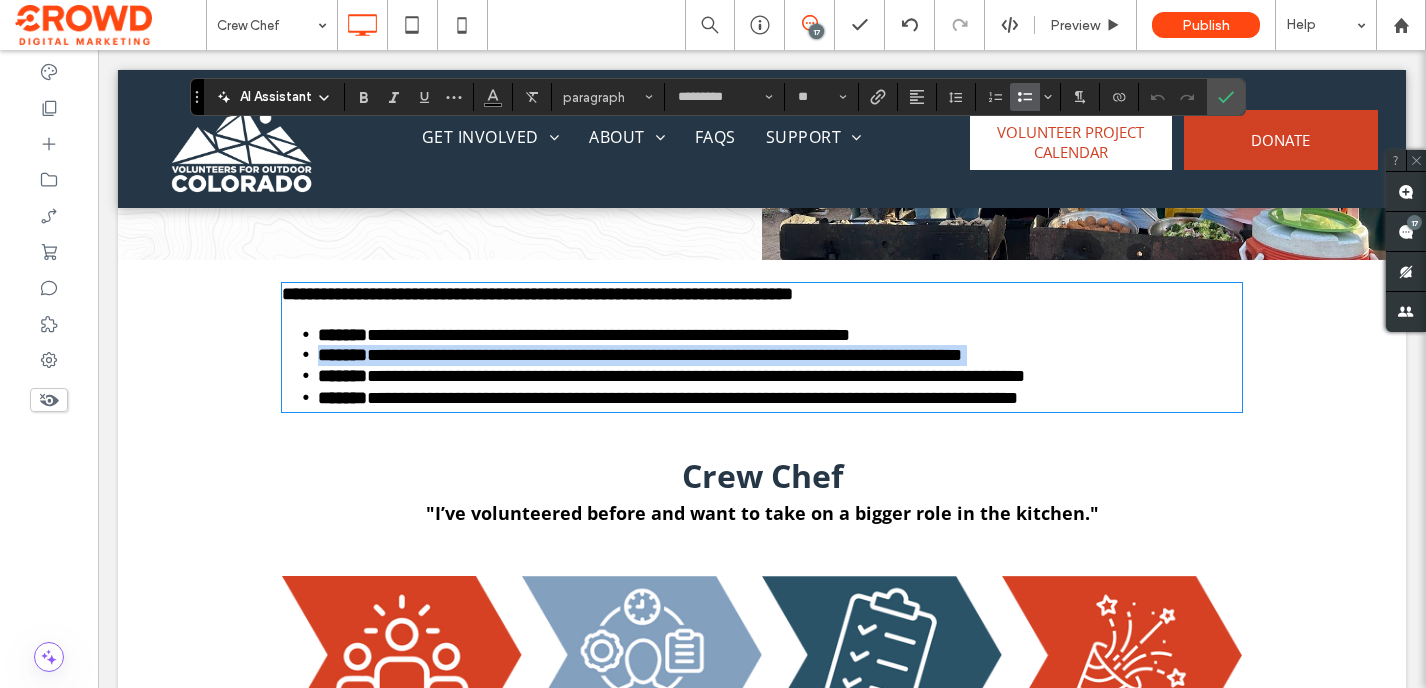 scroll, scrollTop: 1330, scrollLeft: 0, axis: vertical 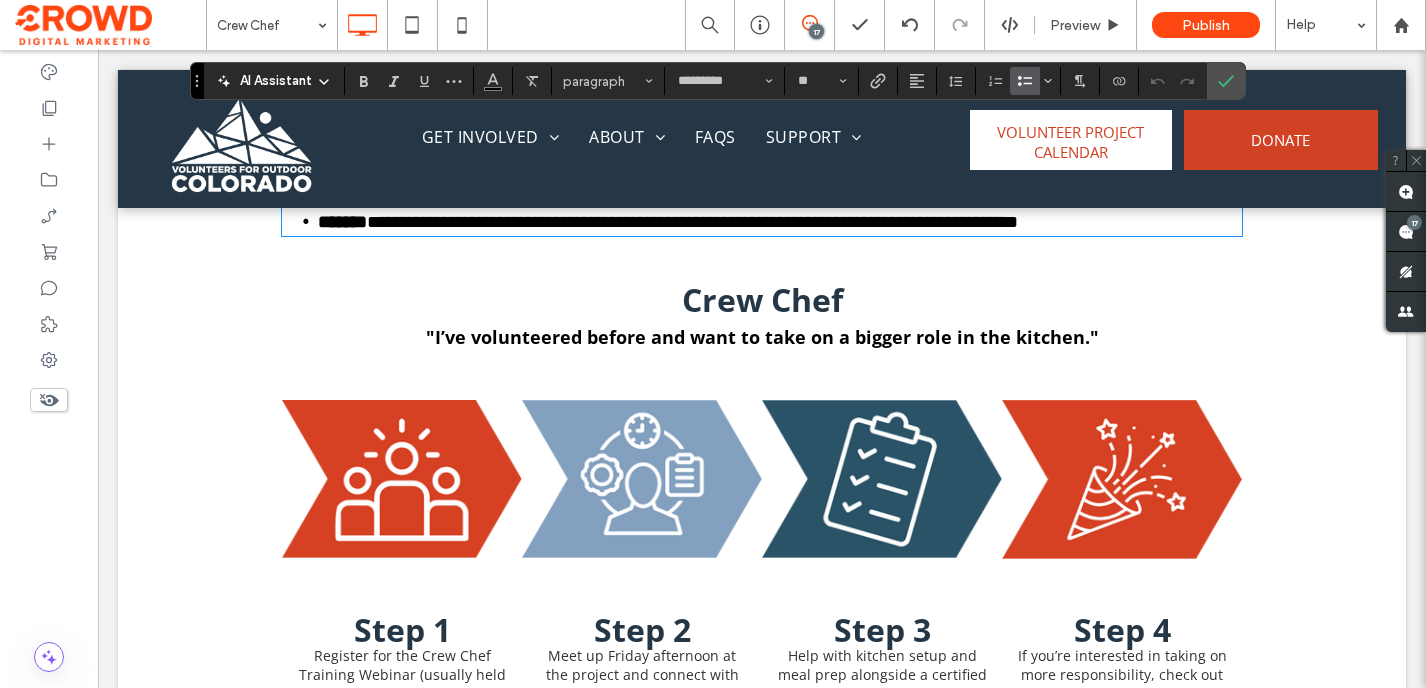 click at bounding box center [642, 479] 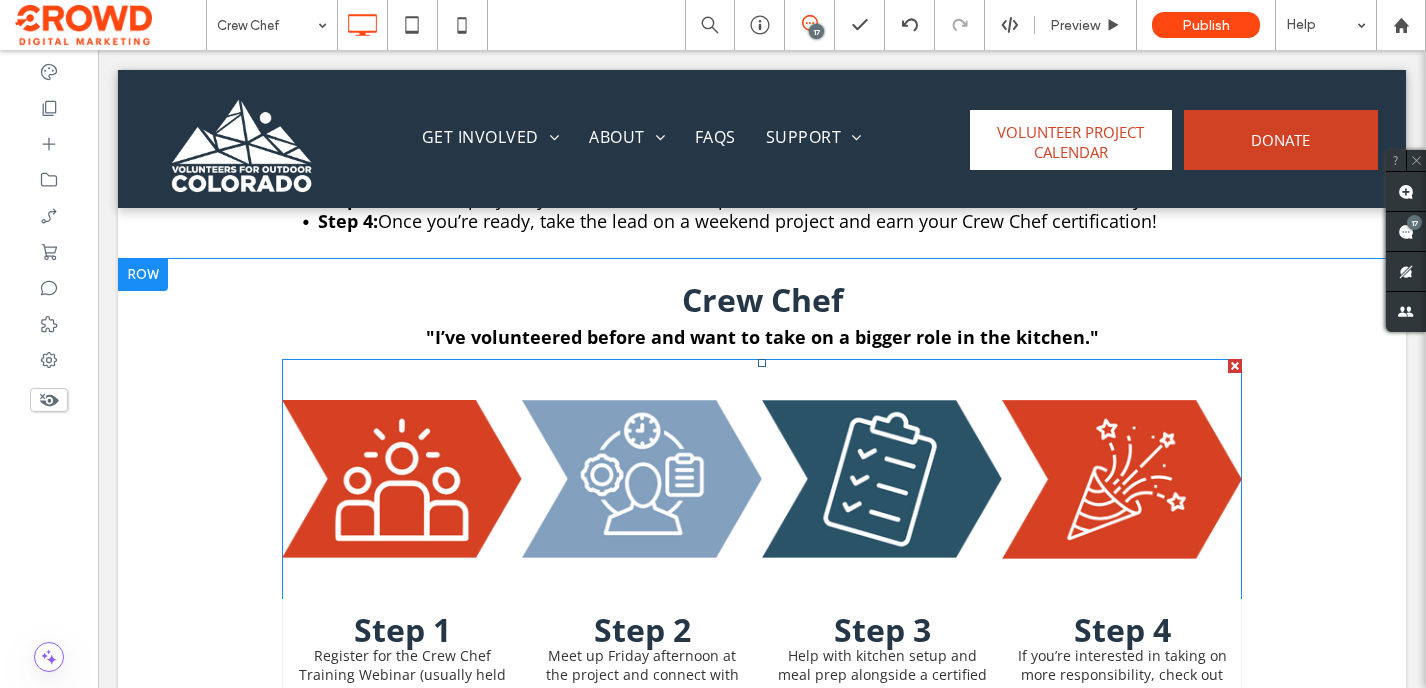 click at bounding box center [642, 479] 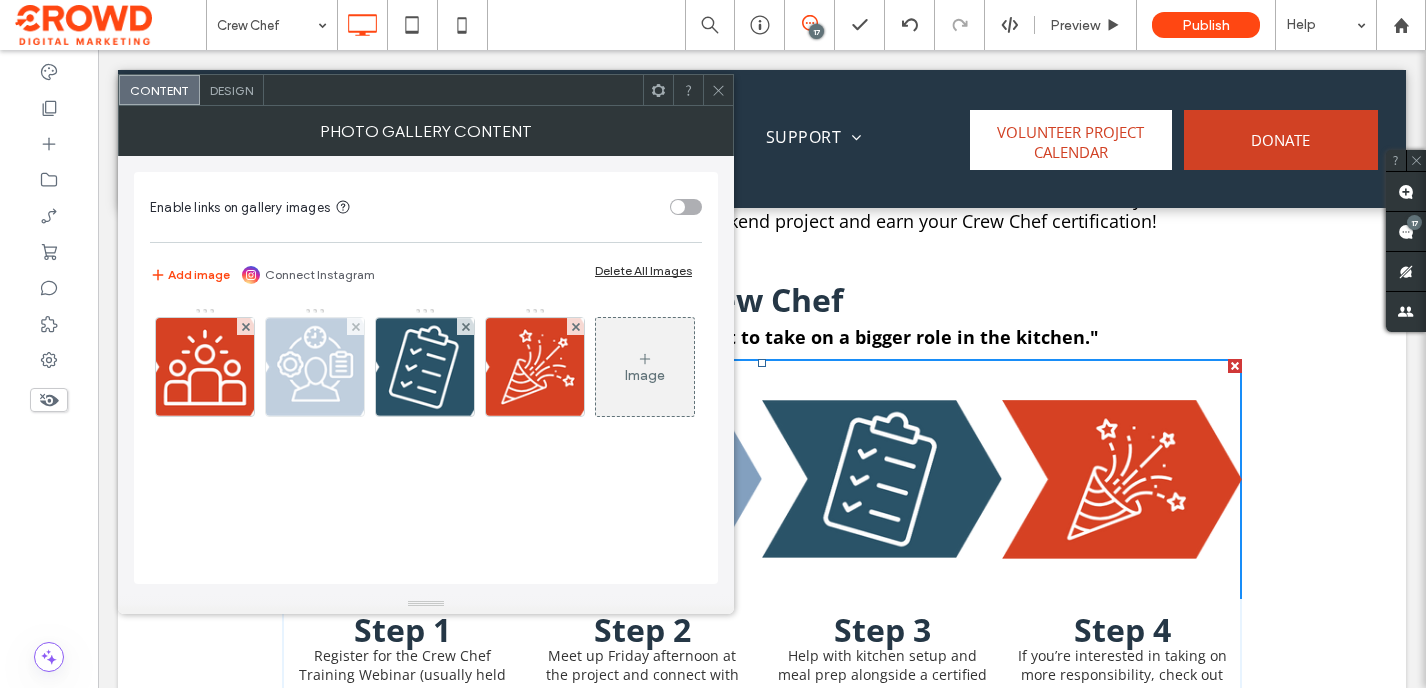 click at bounding box center [315, 367] 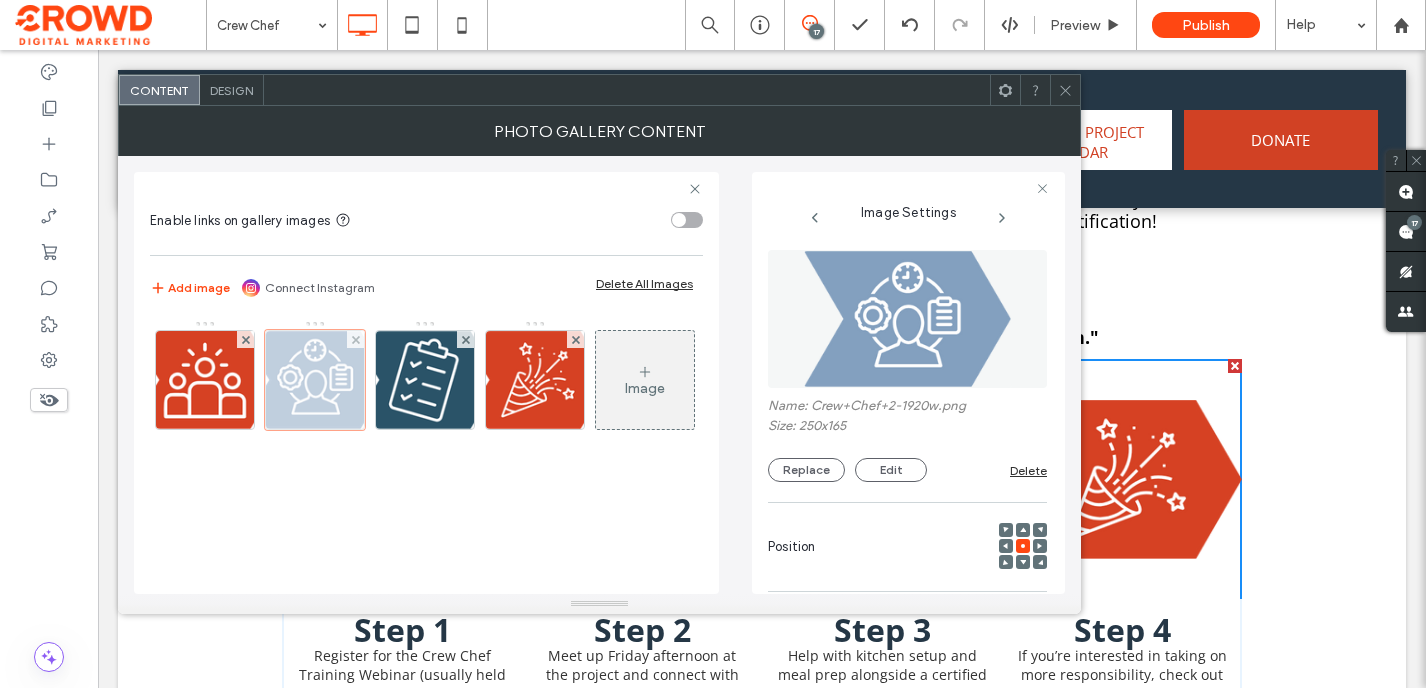 scroll, scrollTop: 0, scrollLeft: 37, axis: horizontal 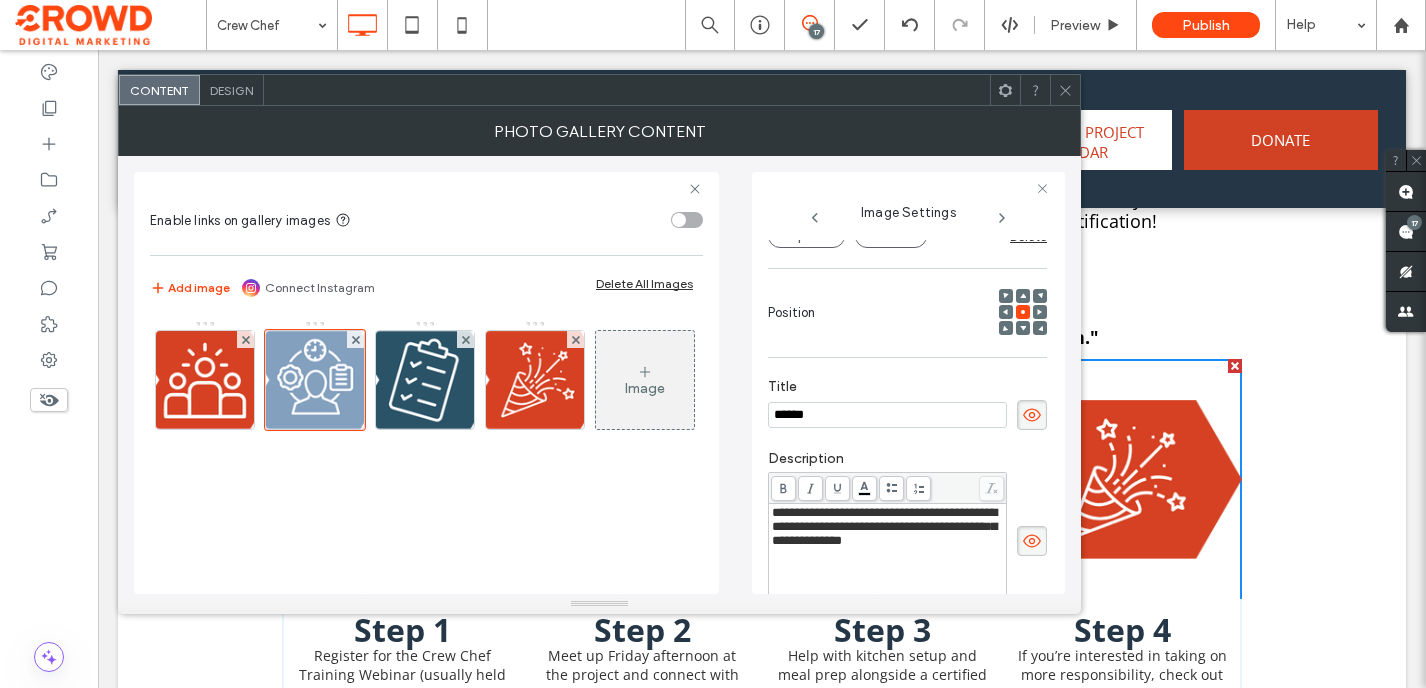click on "**********" at bounding box center (884, 526) 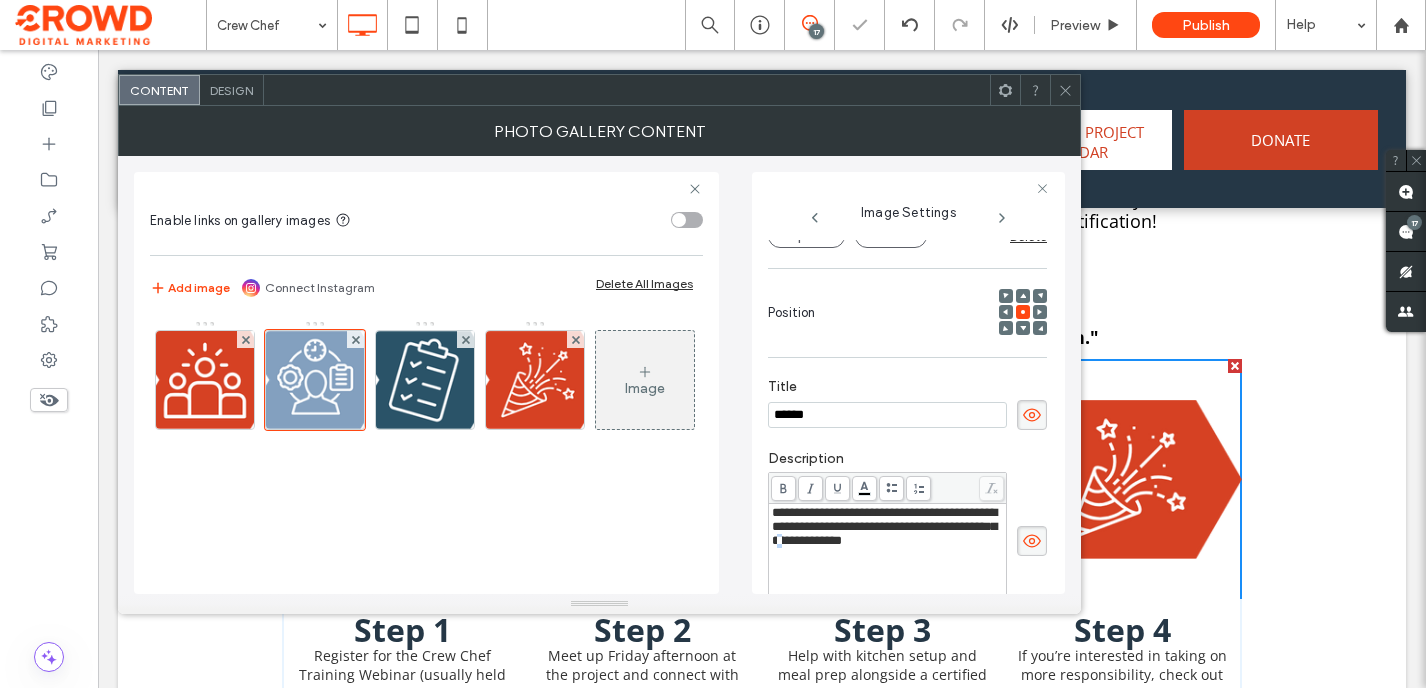 click on "**********" at bounding box center (884, 526) 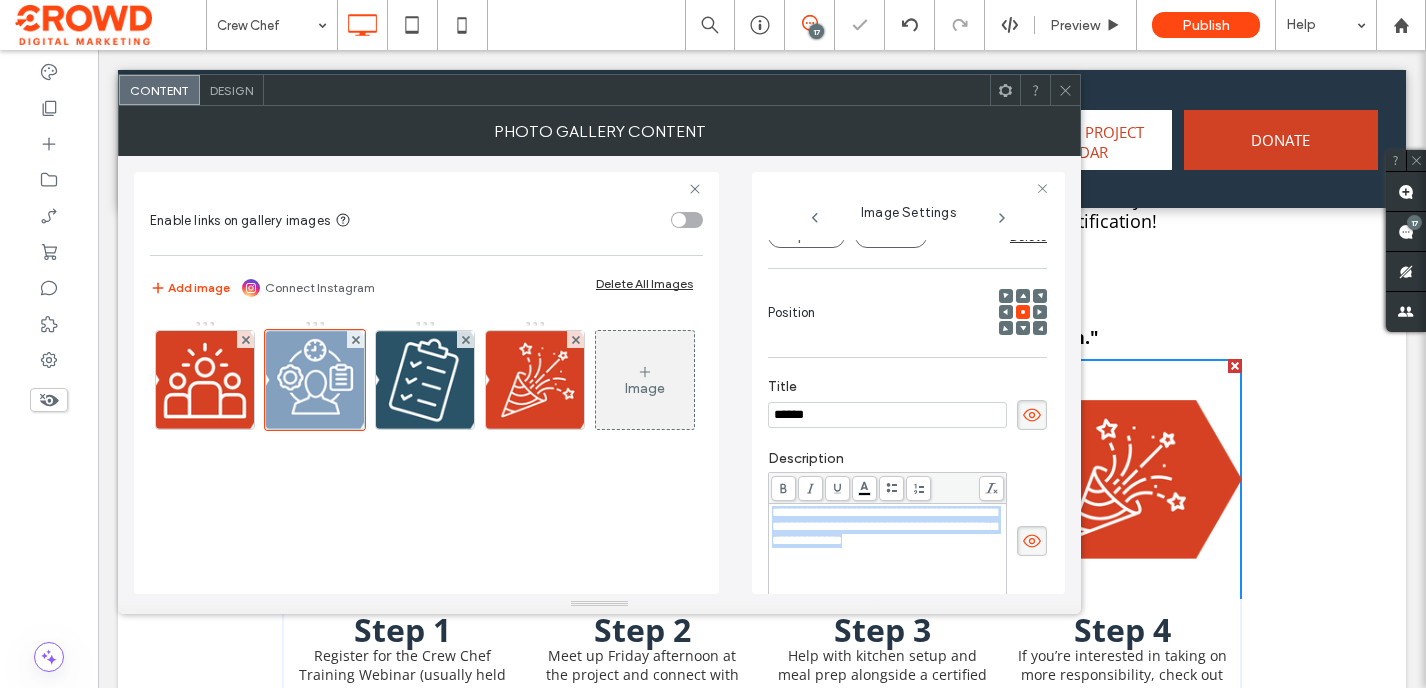 click on "**********" at bounding box center (884, 526) 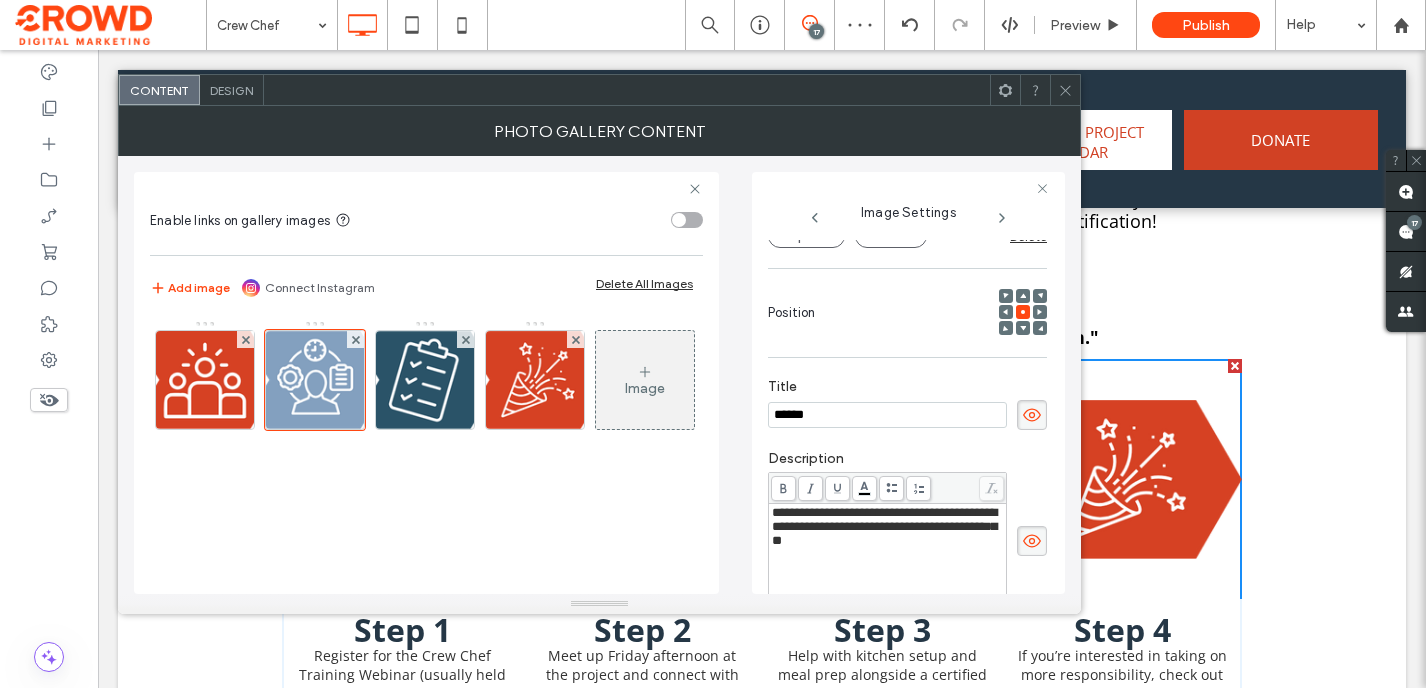 click on "**********" at bounding box center (884, 526) 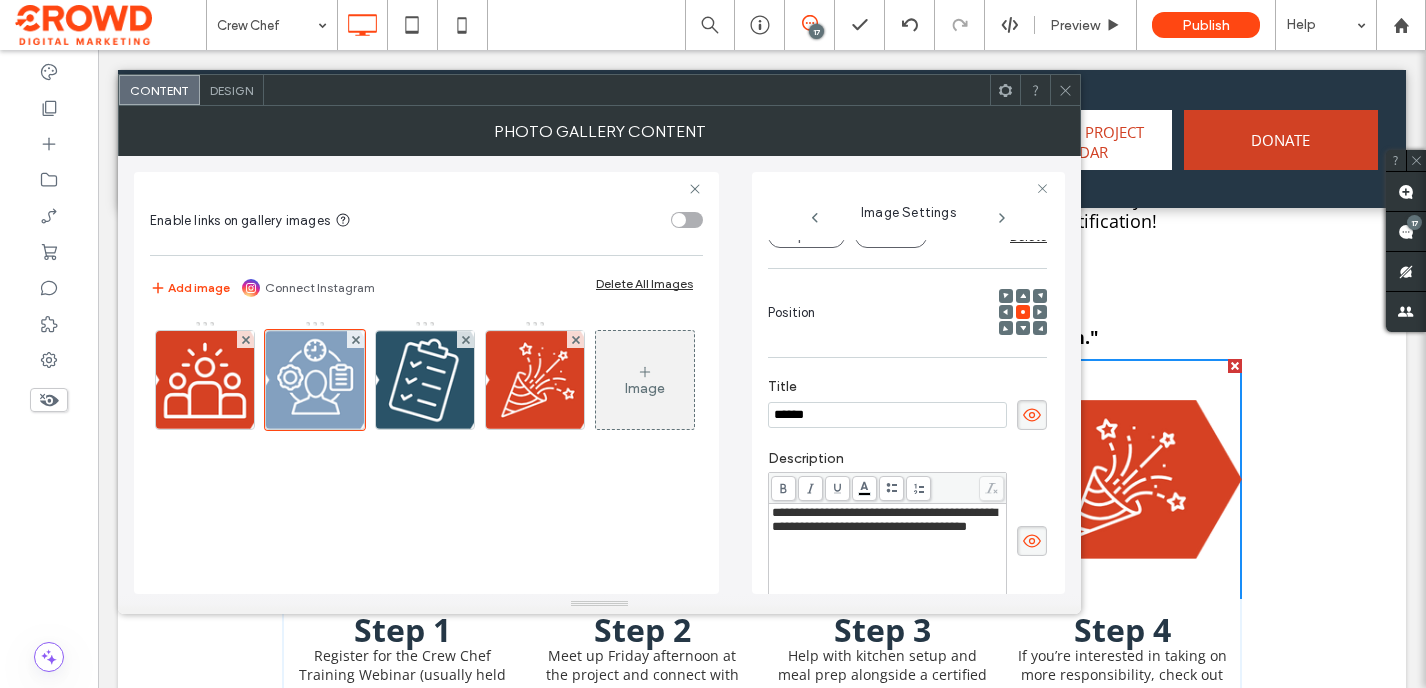 click on "Crew Chef
"I’ve volunteered before and want to take on a bigger role in the kitchen."
Step 1
Register for the Crew Chef Training Webinar (usually held in April).
Button
Step 2
Meet up Friday afternoon at the project and connect with the Crew Chef (VOC staff will help coordinate).
Button
Step 3
Help with kitchen setup and meal prep alongside a certified Crew Chef.
Button
Step 4
If you’re interested in taking on more responsibility, check out the pathway to becoming a certified Crew Chef below.
Button
Click To Paste
Row + Add Section" at bounding box center [762, 511] 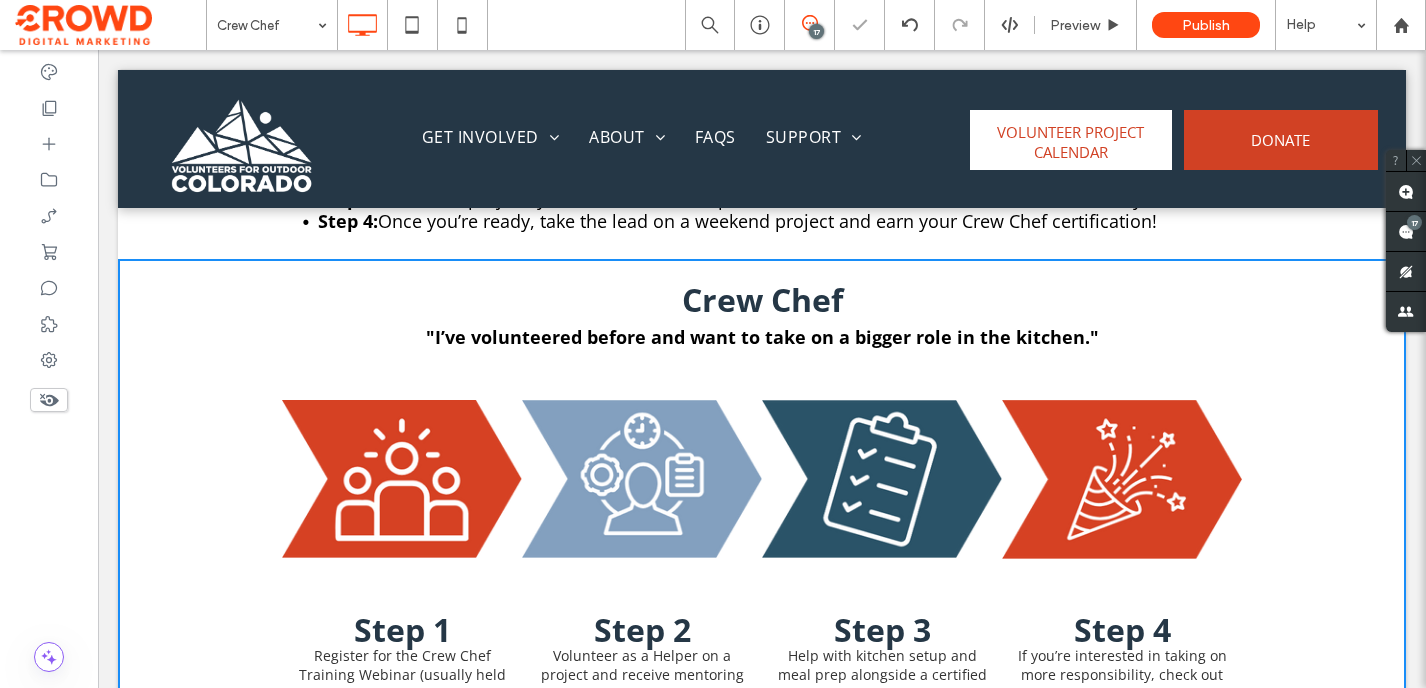 scroll, scrollTop: 1051, scrollLeft: 0, axis: vertical 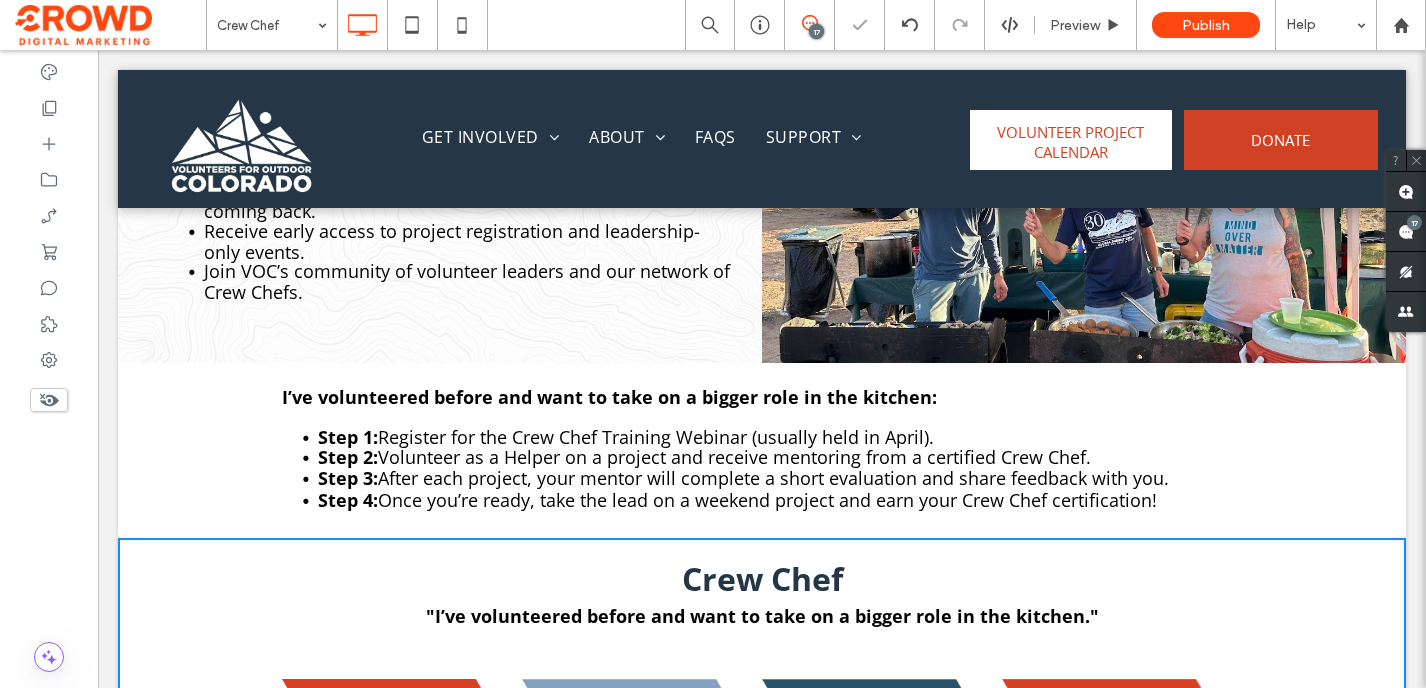 click on "Register for the Crew Chef Training Webinar (usually held in April)." at bounding box center [656, 437] 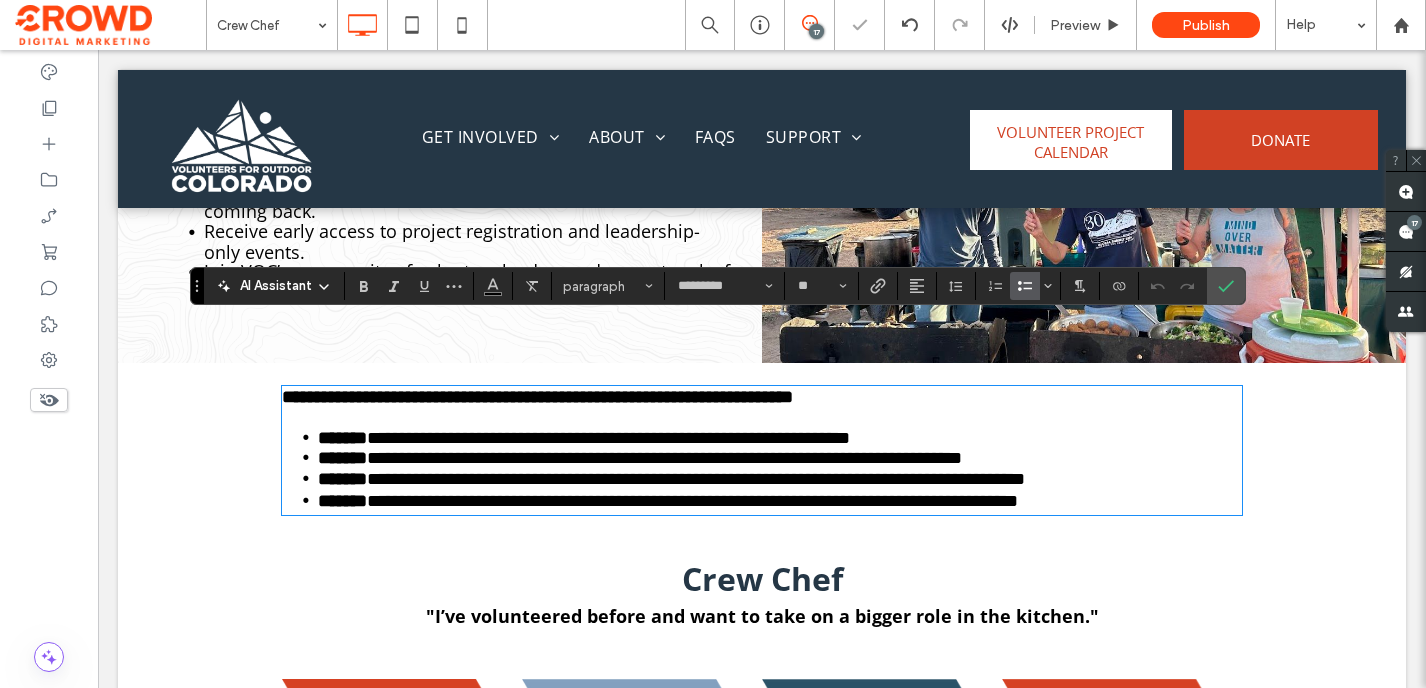 click on "**********" at bounding box center [664, 458] 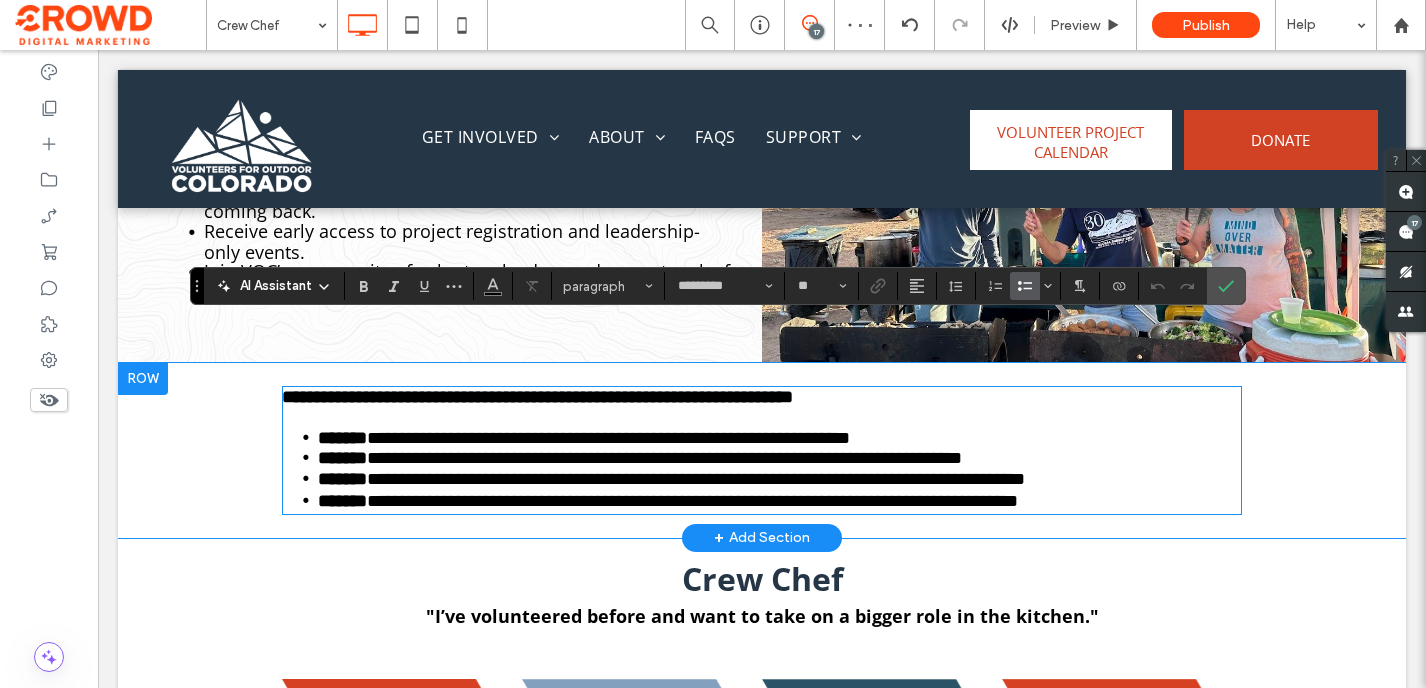 click on "**********" at bounding box center (696, 479) 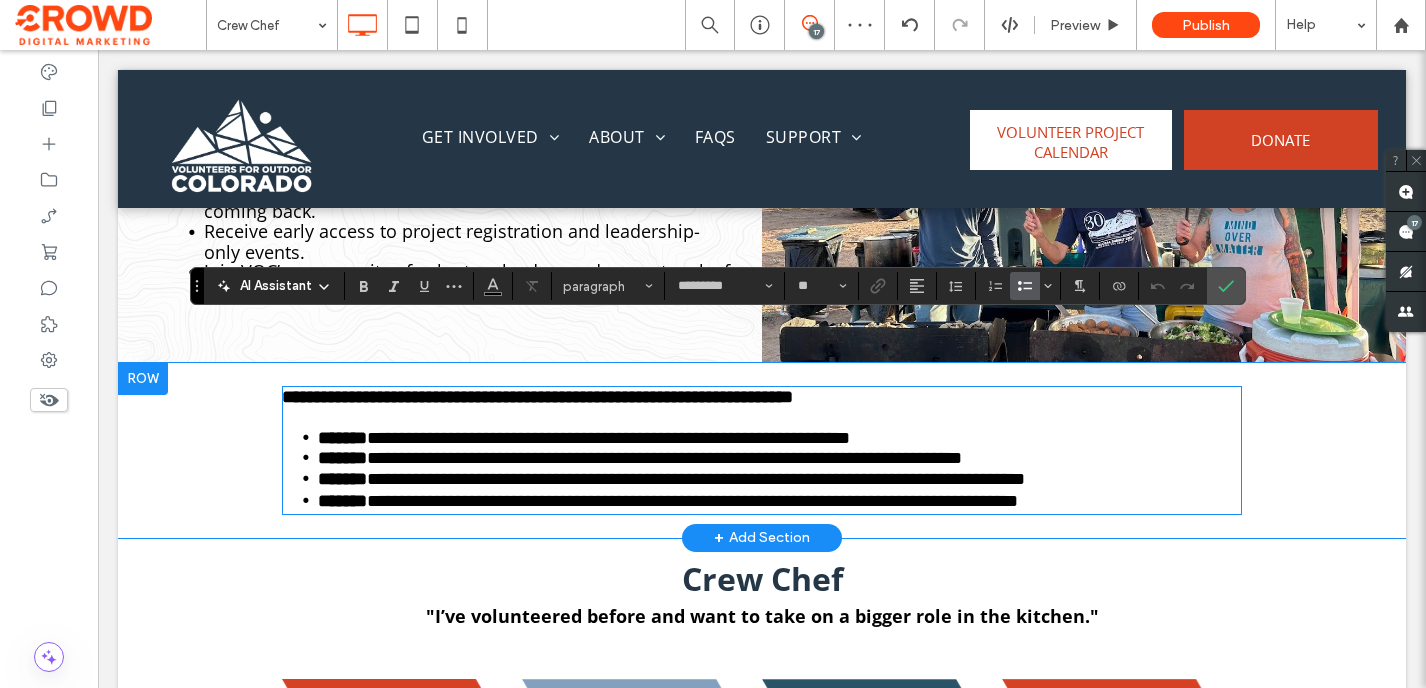 click on "**********" at bounding box center (696, 479) 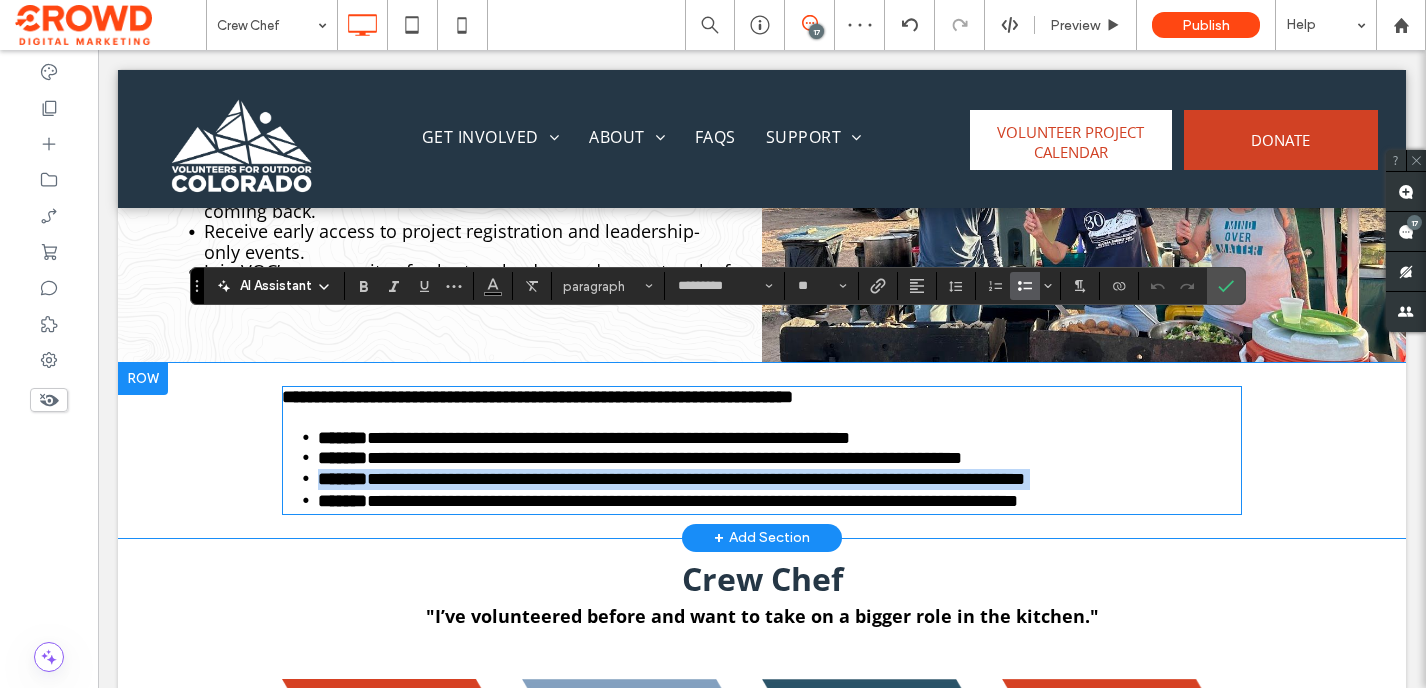 click on "**********" at bounding box center [696, 479] 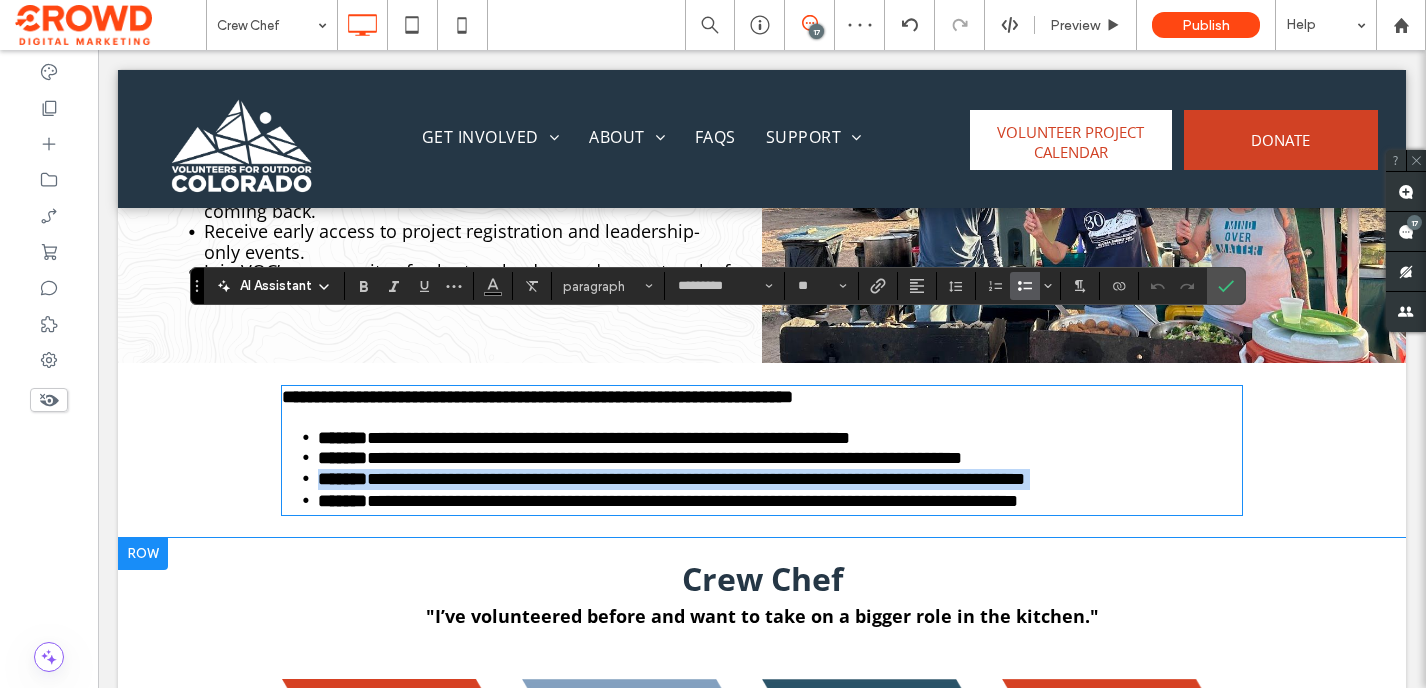 scroll, scrollTop: 1303, scrollLeft: 0, axis: vertical 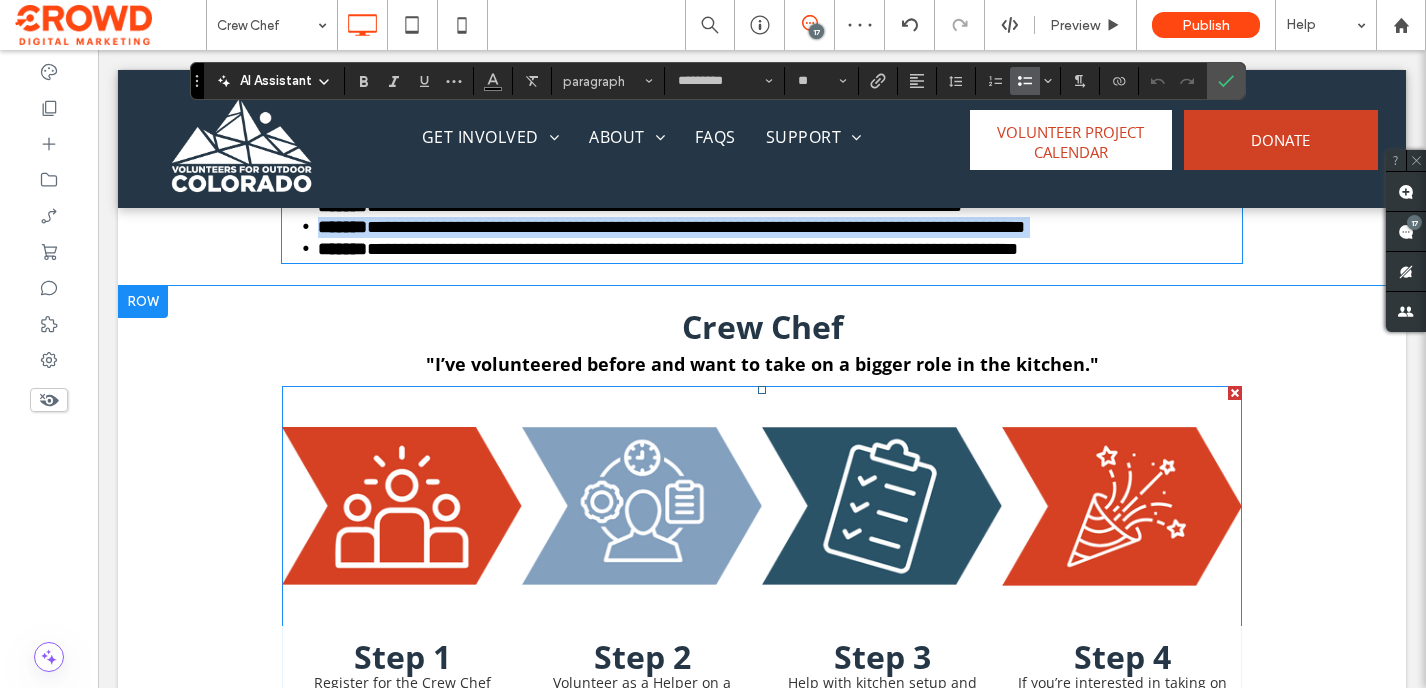 click at bounding box center [642, 506] 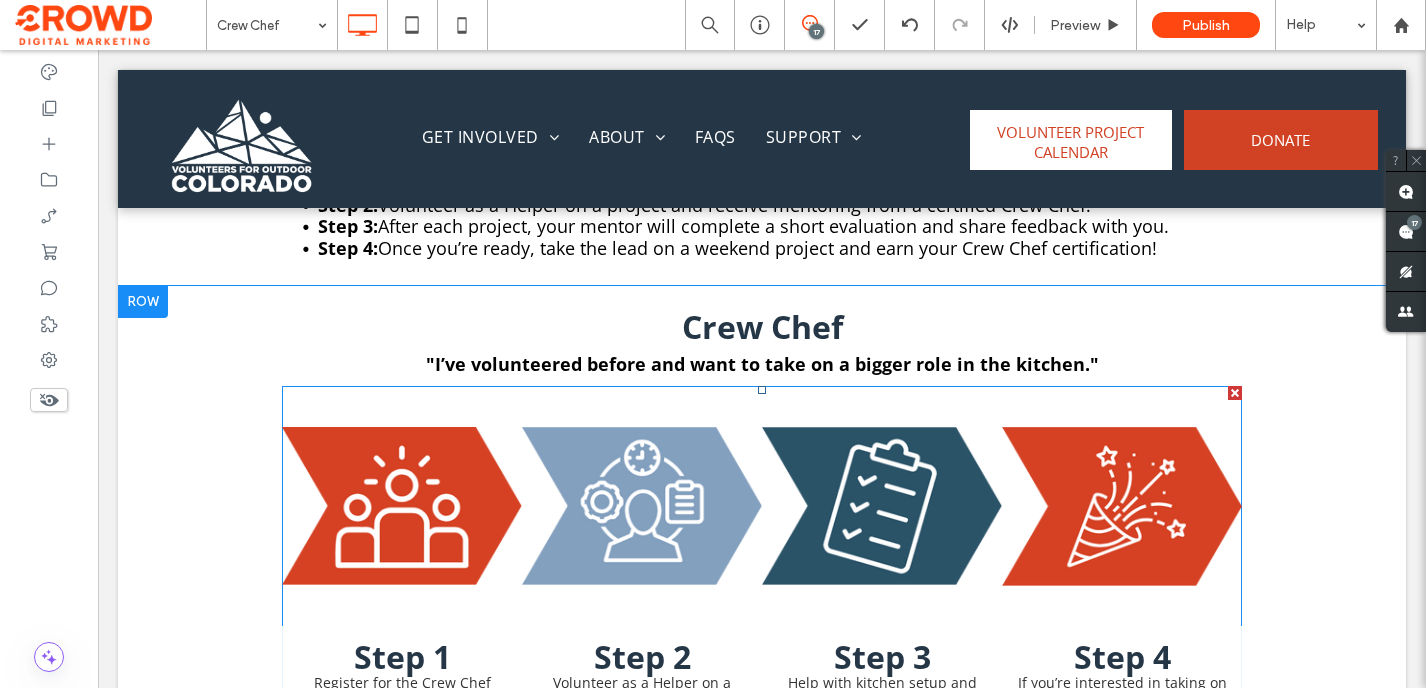click at bounding box center (642, 506) 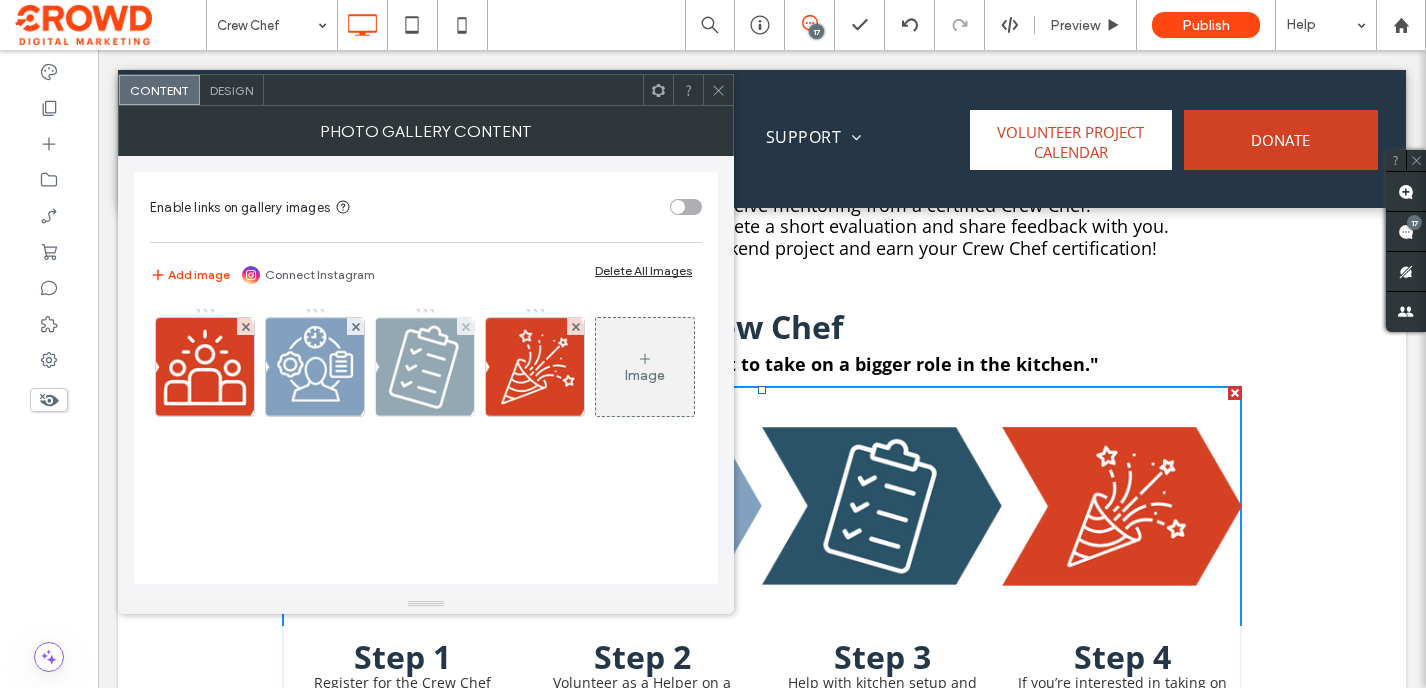 click at bounding box center [425, 367] 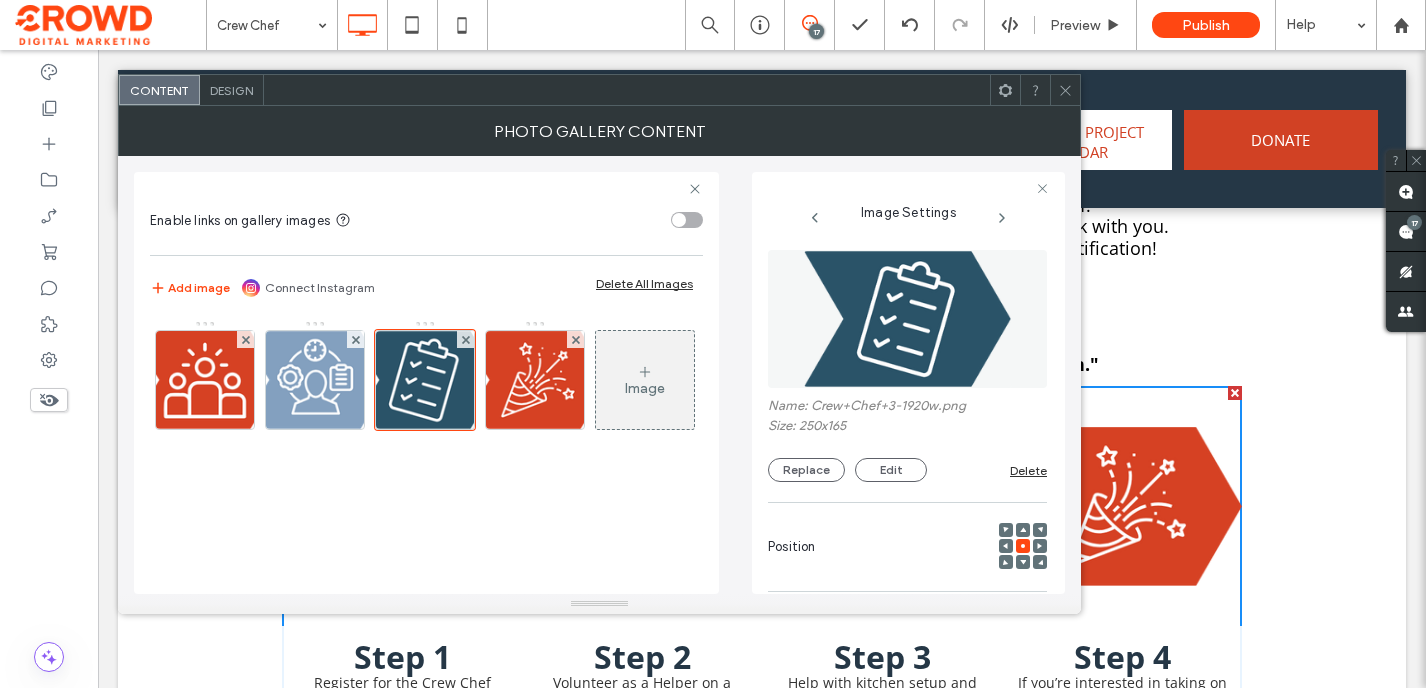 scroll, scrollTop: 0, scrollLeft: 26, axis: horizontal 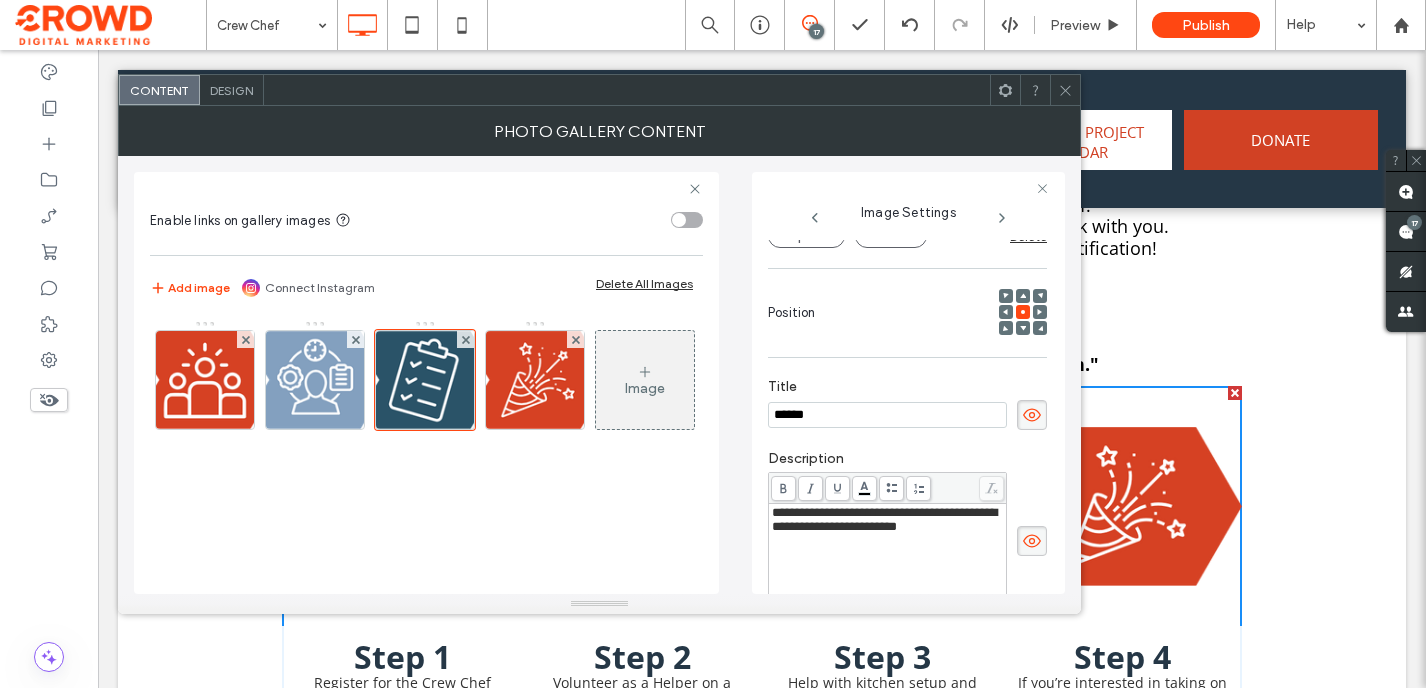 click on "**********" at bounding box center (884, 519) 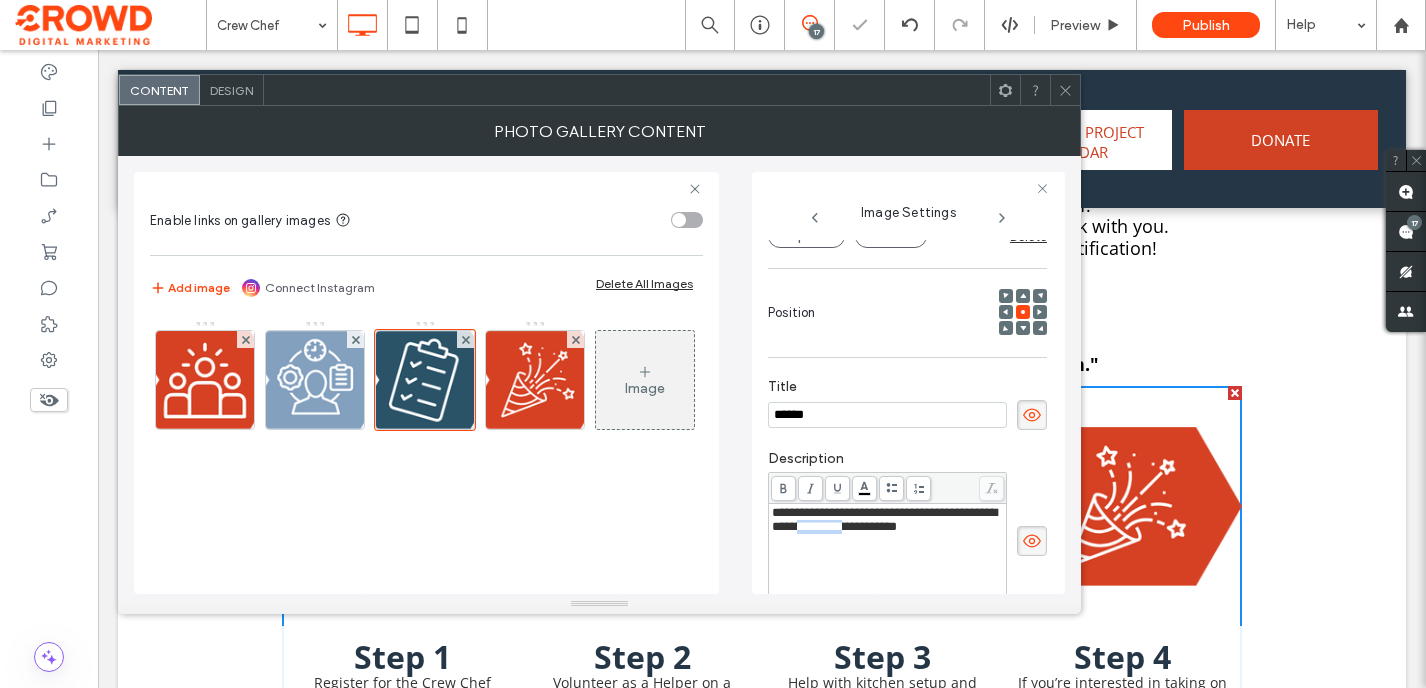 click on "**********" at bounding box center [884, 519] 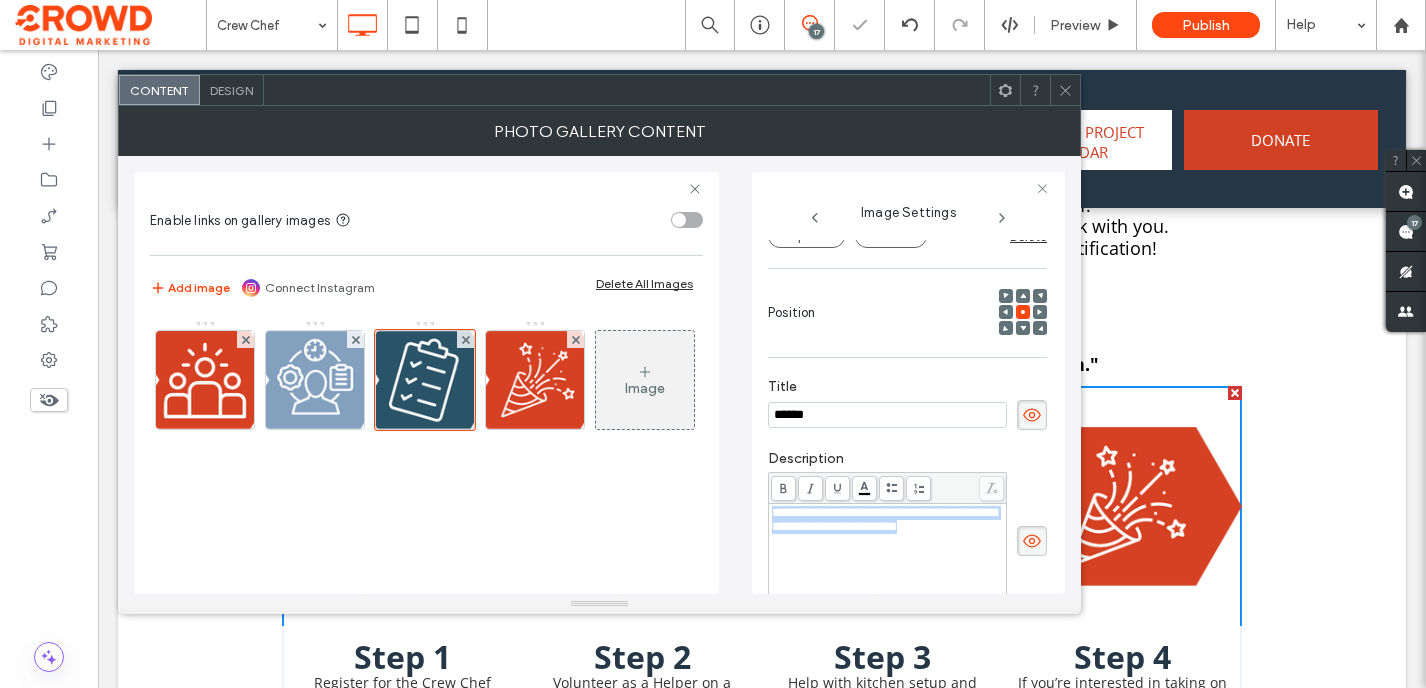click on "**********" at bounding box center [884, 519] 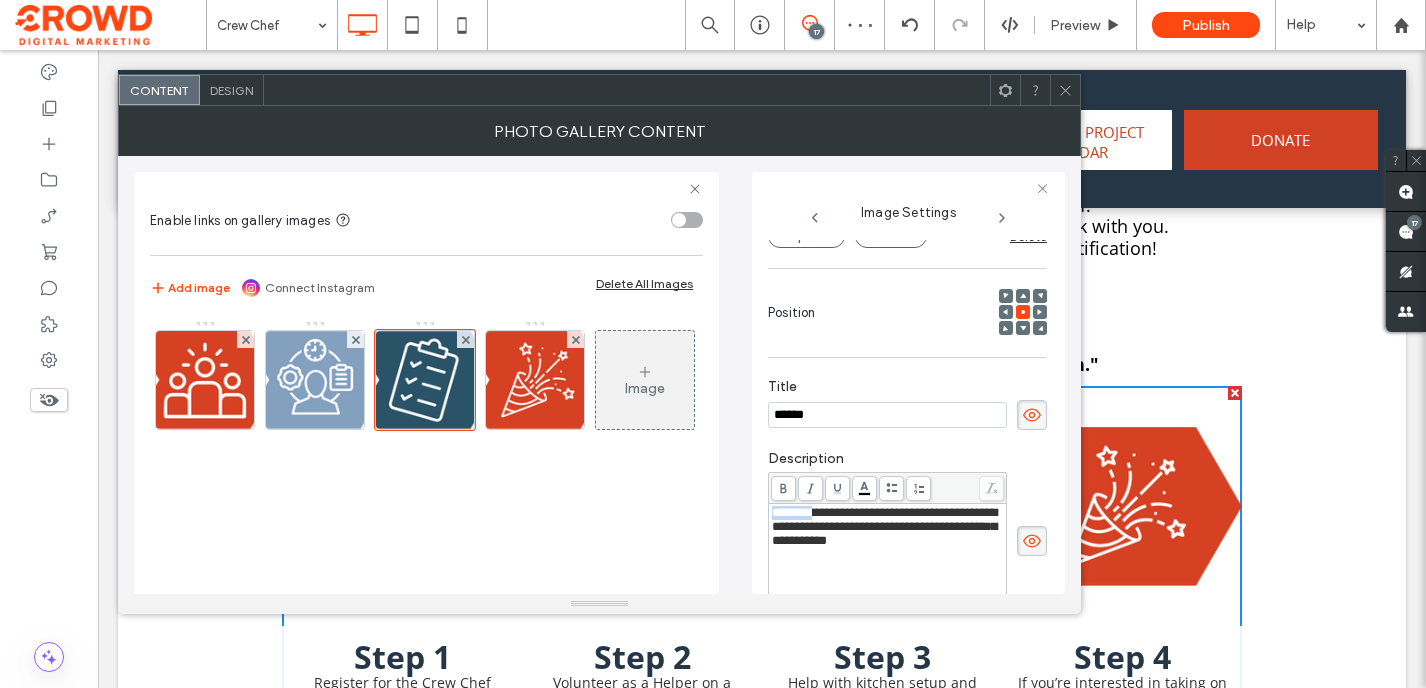 drag, startPoint x: 817, startPoint y: 518, endPoint x: 742, endPoint y: 518, distance: 75 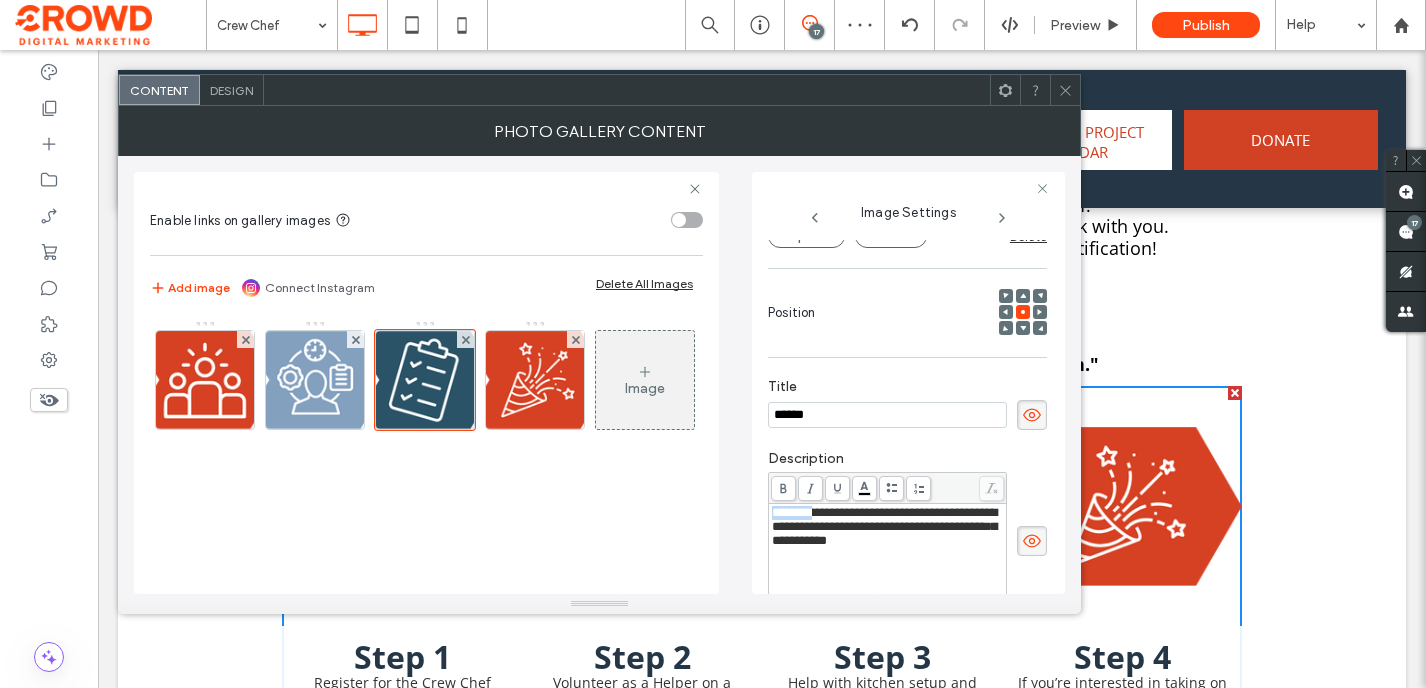click on "**********" at bounding box center (599, 375) 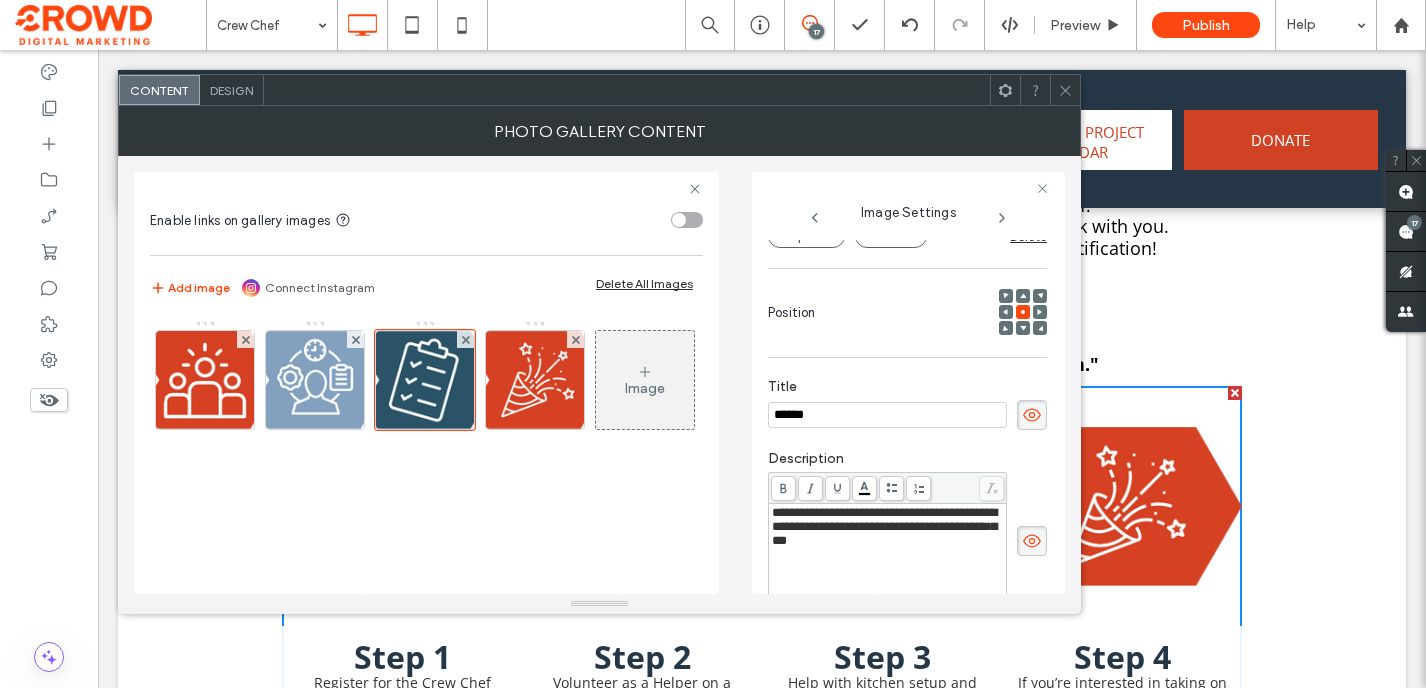 click on "Crew Chef
"I’ve volunteered before and want to take on a bigger role in the kitchen."
Step 1
Register for the Crew Chef Training Webinar (usually held in April).
Button
Step 2
Volunteer as a Helper on a project and receive mentoring from a certified Crew Chef.
Button
Step 3
Help with kitchen setup and meal prep alongside a certified Crew Chef.
Button
Step 4
If you’re interested in taking on more responsibility, check out the pathway to becoming a certified Crew Chef below.
Button
Click To Paste
Row + Add Section" at bounding box center [762, 538] 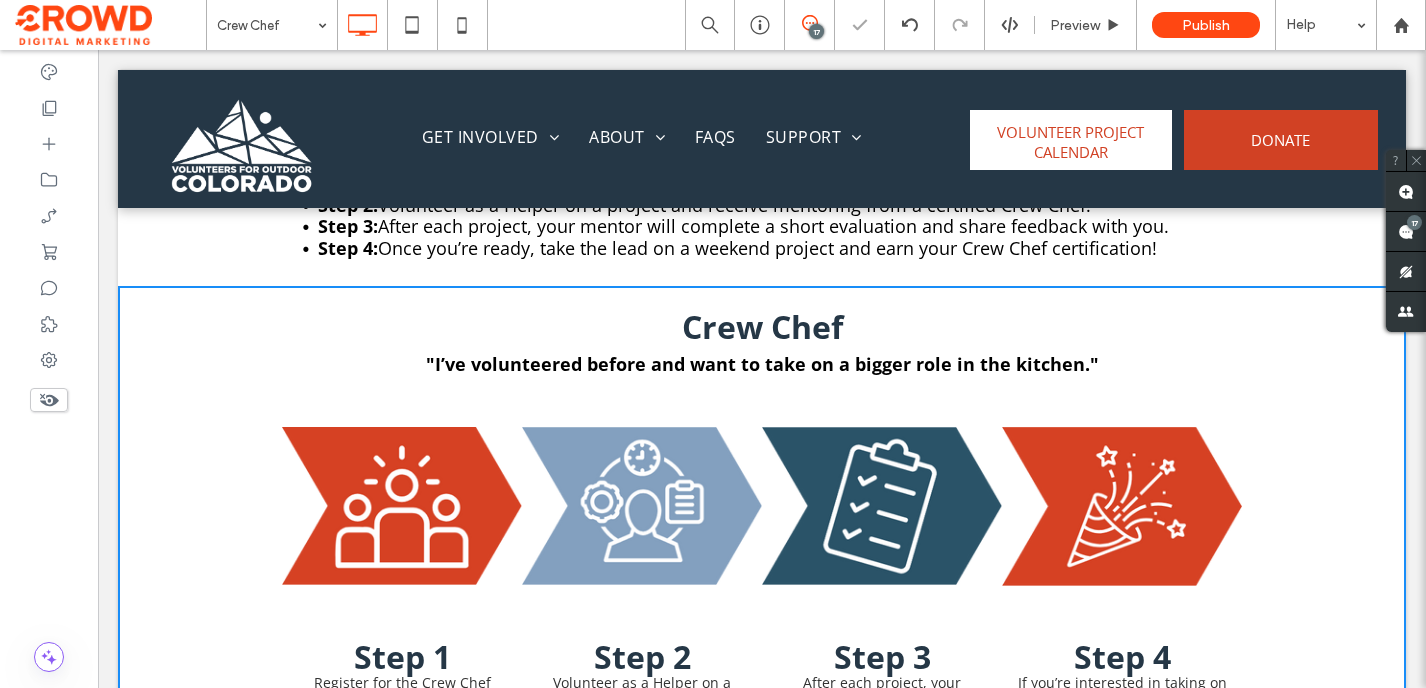 click on "Crew Chef
"I’ve volunteered before and want to take on a bigger role in the kitchen."
Step 1
Register for the Crew Chef Training Webinar (usually held in April).
Button
Step 2
Volunteer as a Helper on a project and receive mentoring from a certified Crew Chef.
Button
Step 3
After each project, your mentor will complete a short evaluation and share feedback with you.
Button
Step 4
If you’re interested in taking on more responsibility, check out the pathway to becoming a certified Crew Chef below.
Button
Click To Paste
Row + Add Section" at bounding box center (762, 538) 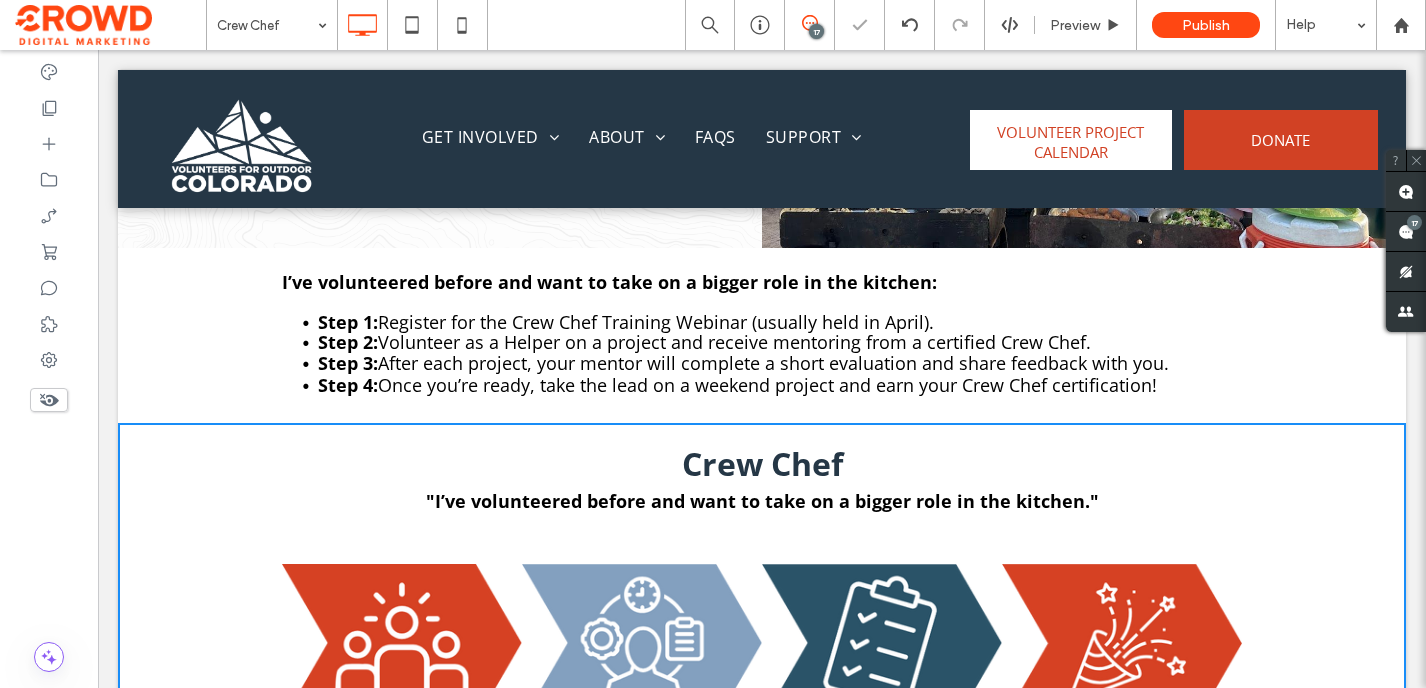 scroll, scrollTop: 946, scrollLeft: 0, axis: vertical 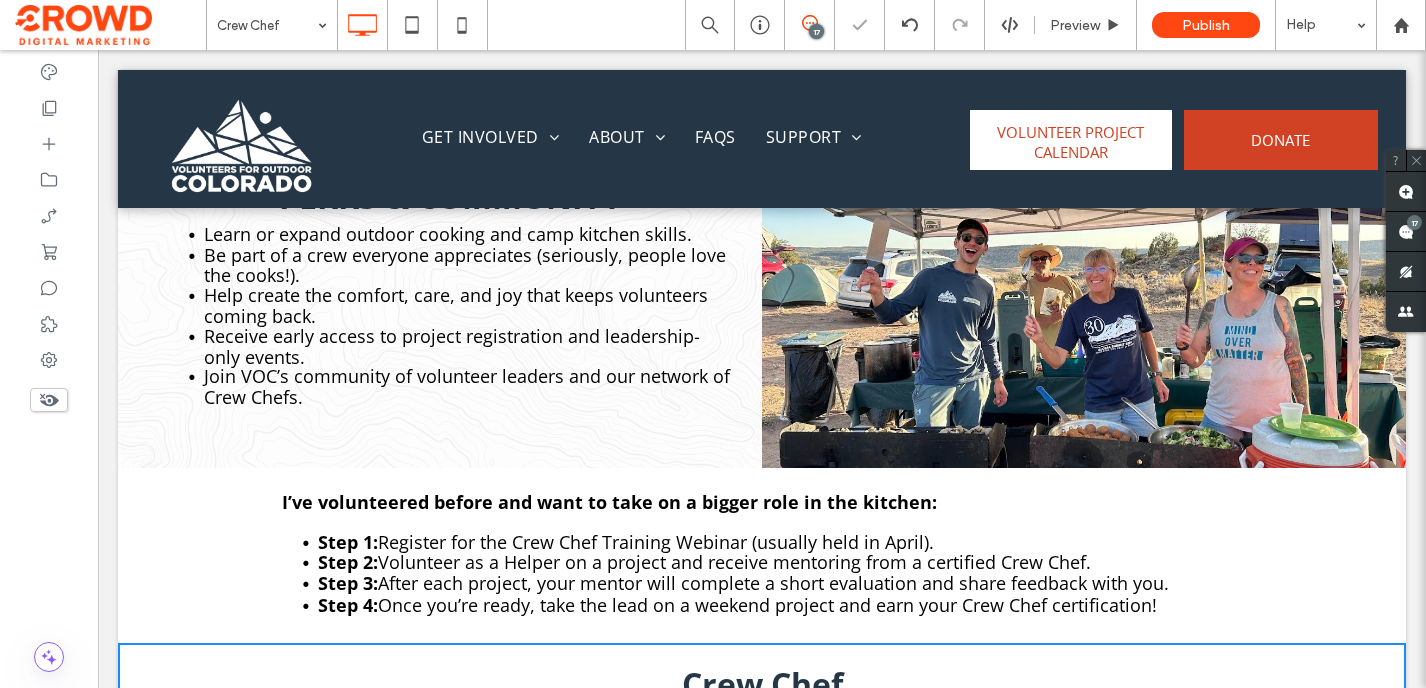 click on "After each project, your mentor will complete a short evaluation and share feedback with you." at bounding box center (773, 583) 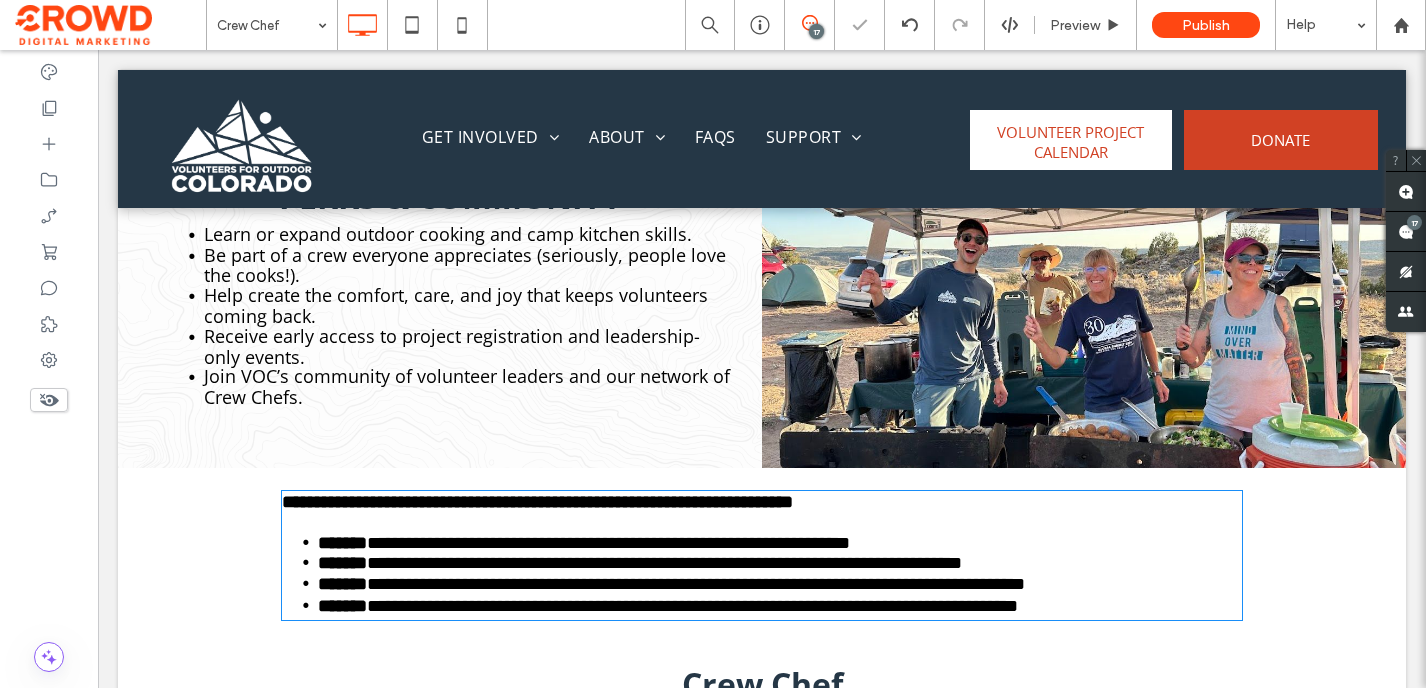 type on "*********" 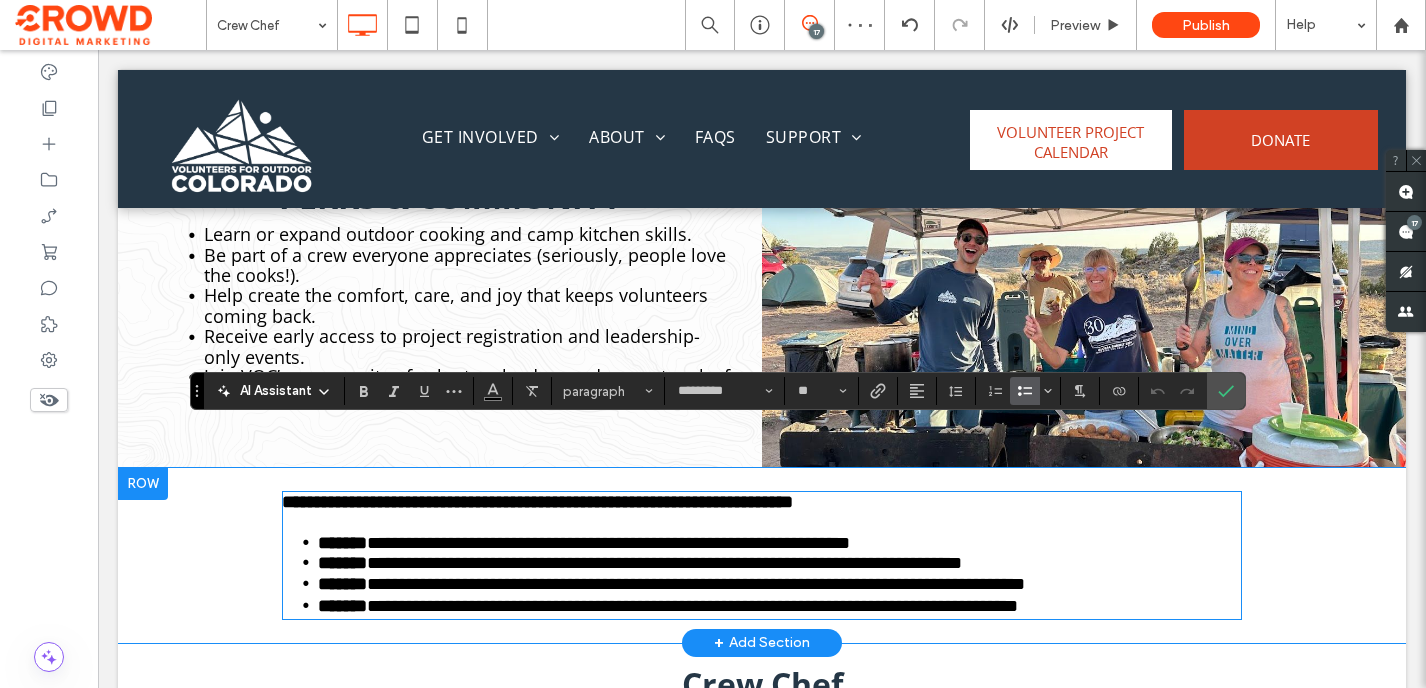 click on "**********" at bounding box center (692, 606) 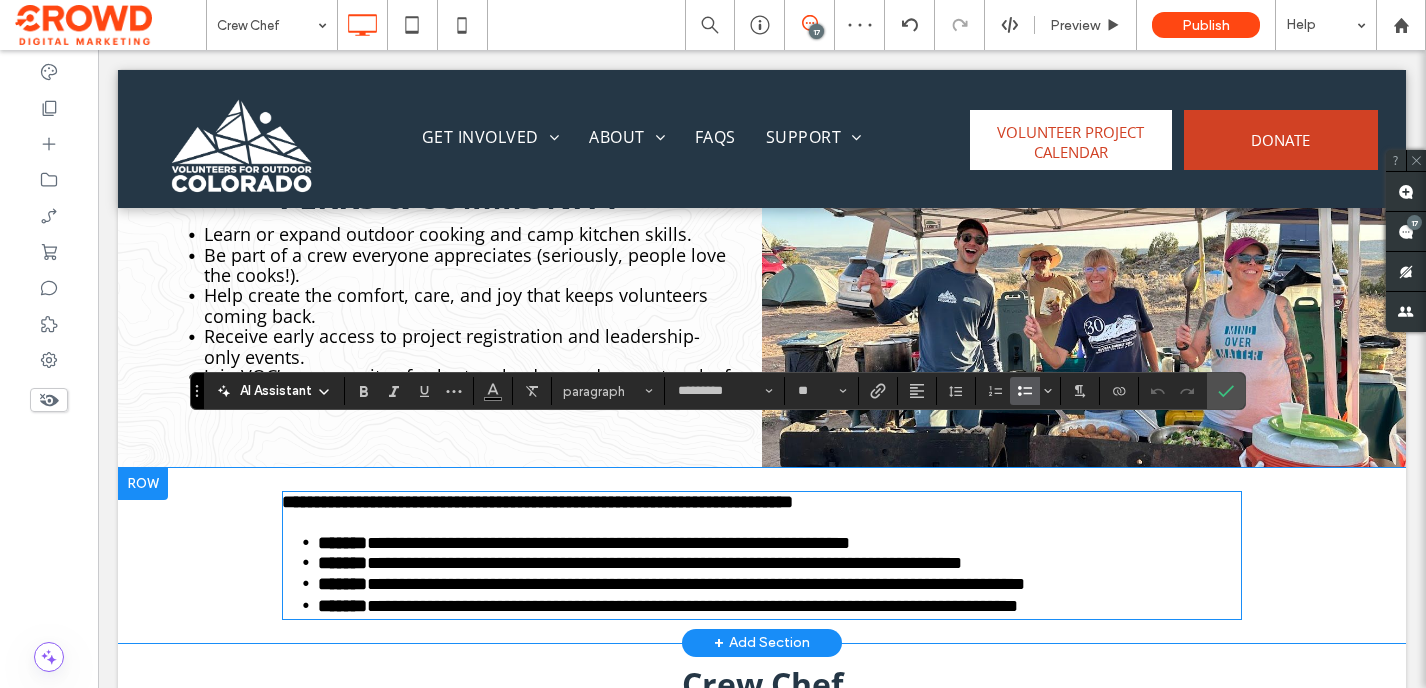 scroll, scrollTop: 1, scrollLeft: 0, axis: vertical 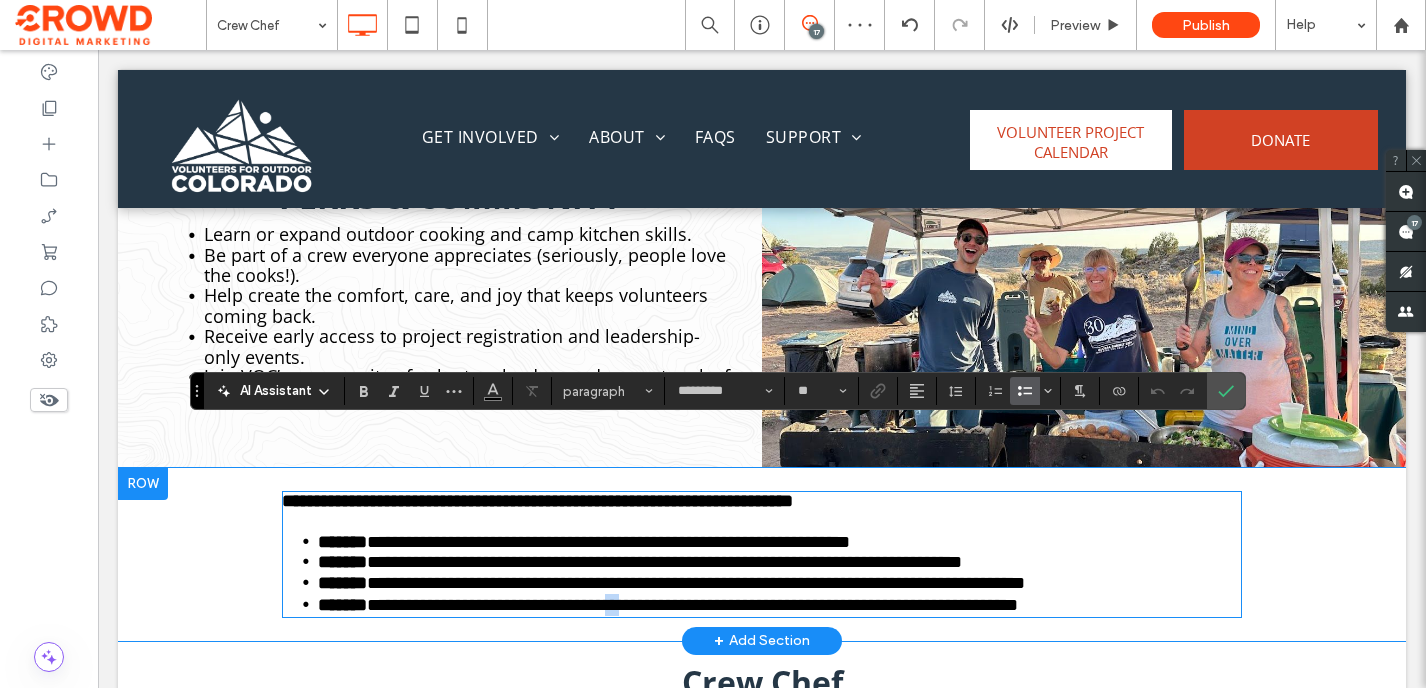 click on "**********" at bounding box center (692, 605) 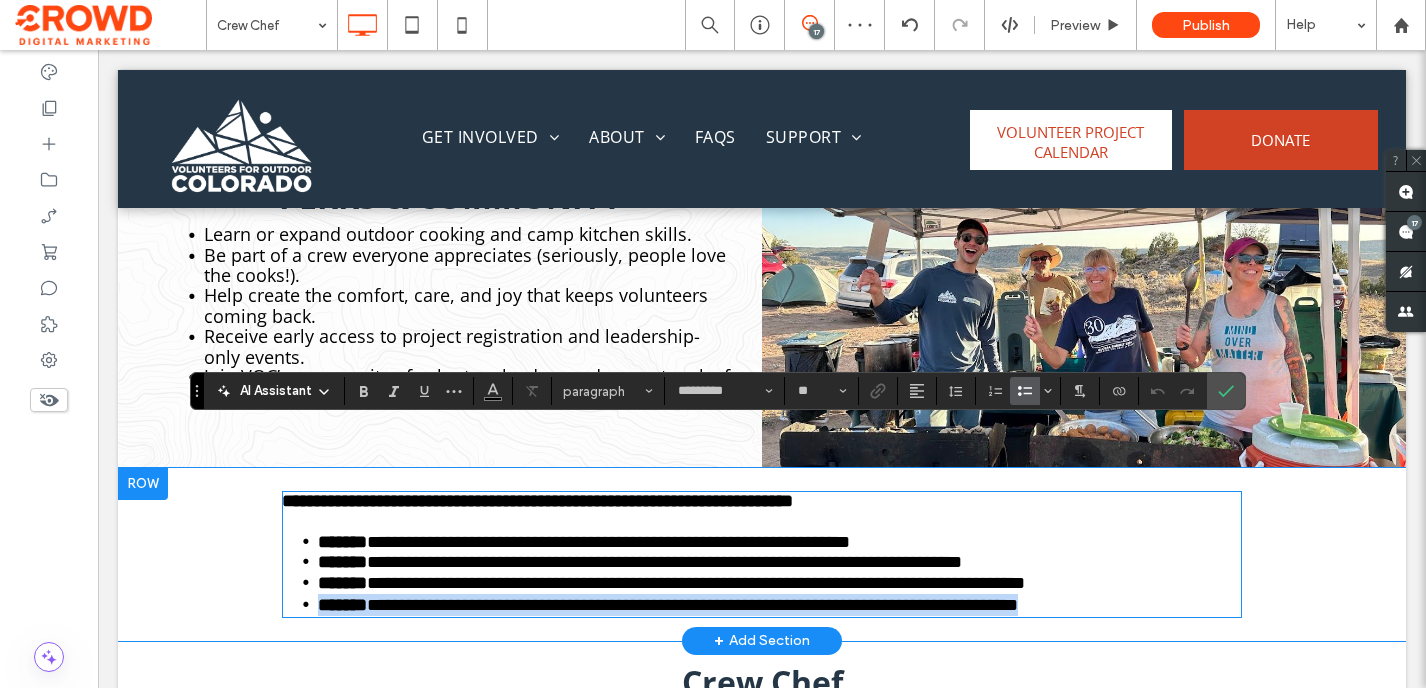 click on "**********" at bounding box center [692, 605] 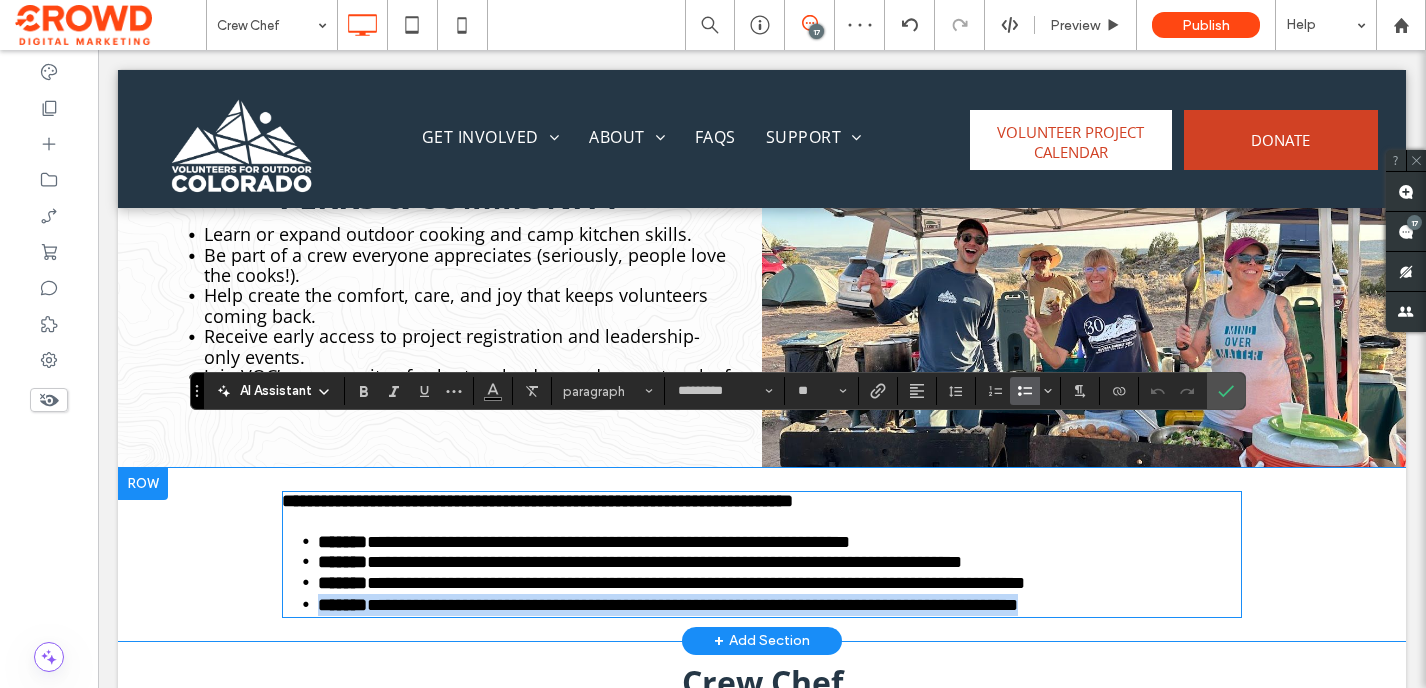 copy on "**" 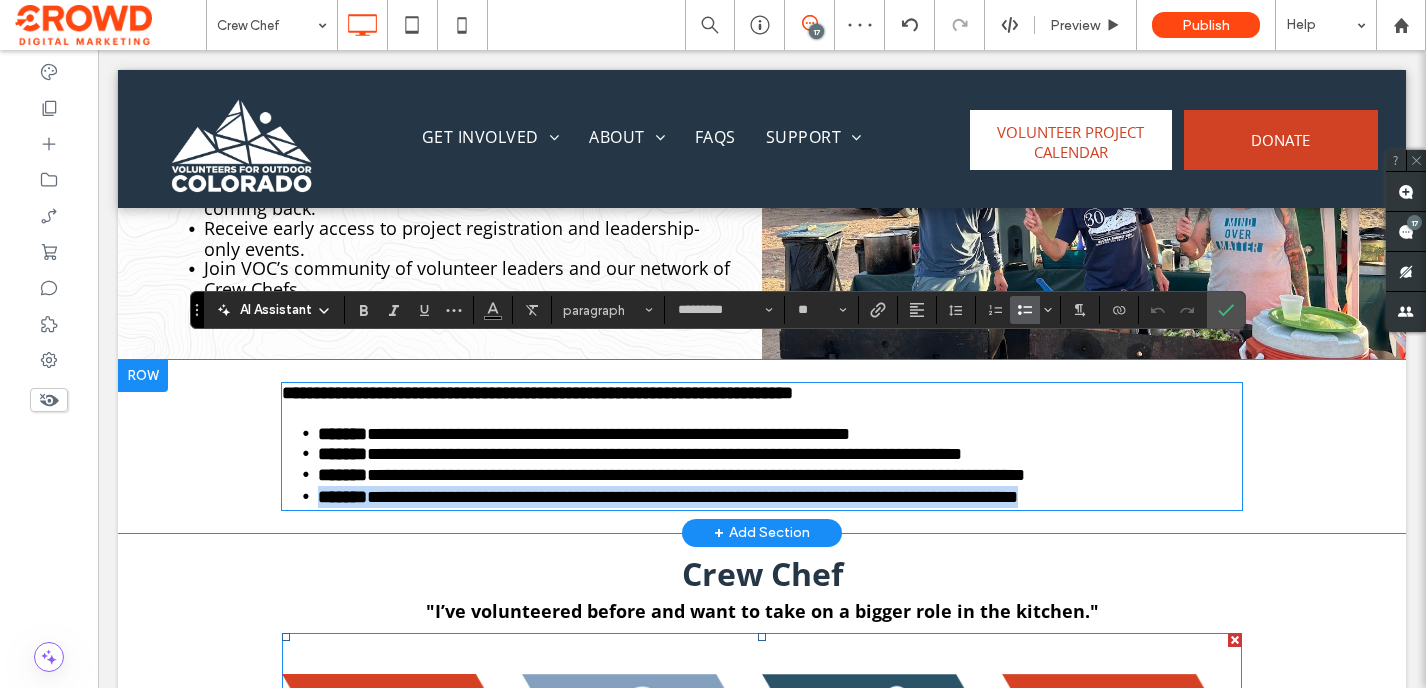 scroll, scrollTop: 1275, scrollLeft: 0, axis: vertical 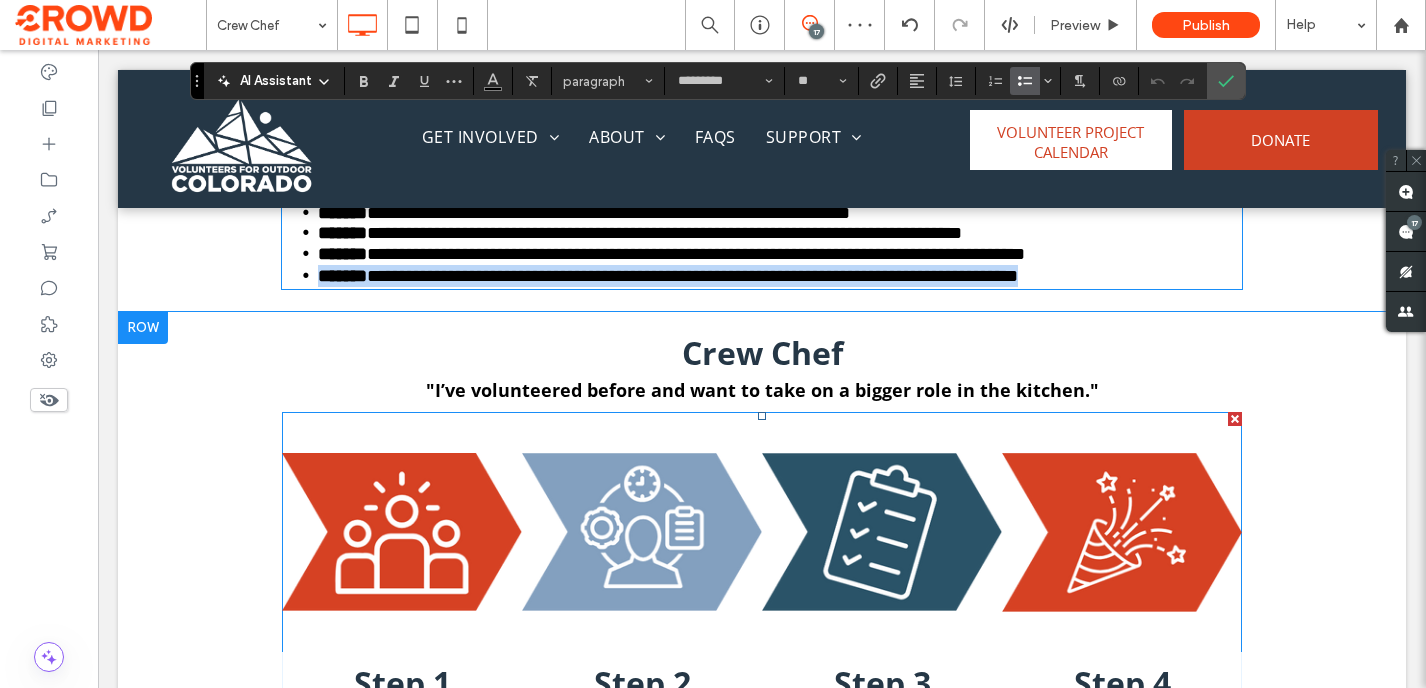 click at bounding box center (882, 532) 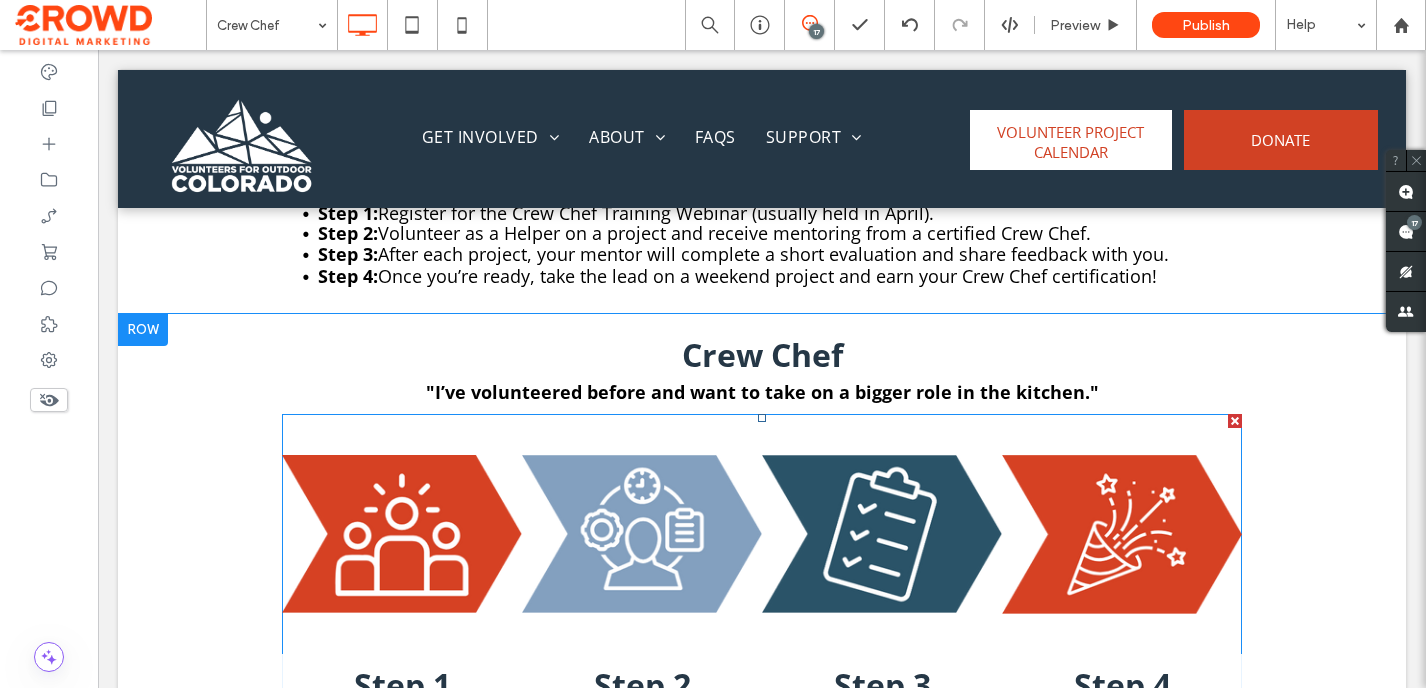 click at bounding box center (882, 534) 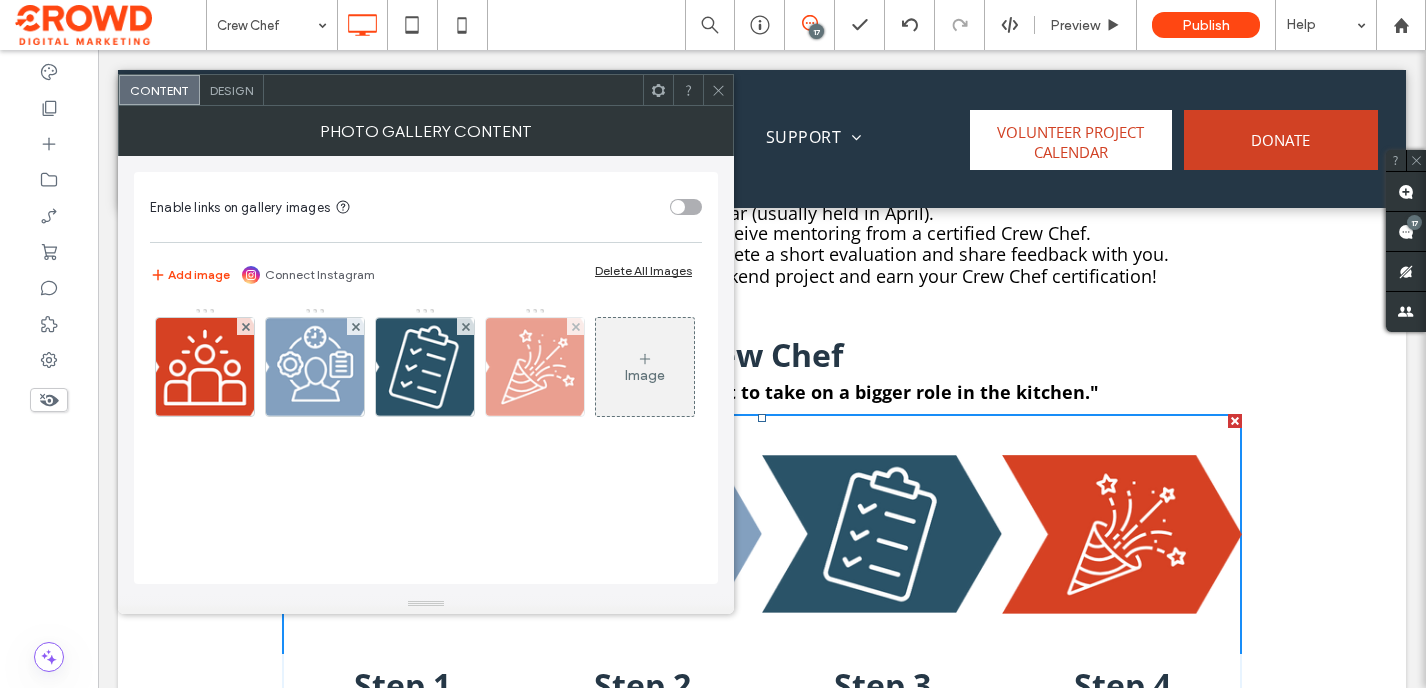 click at bounding box center [535, 367] 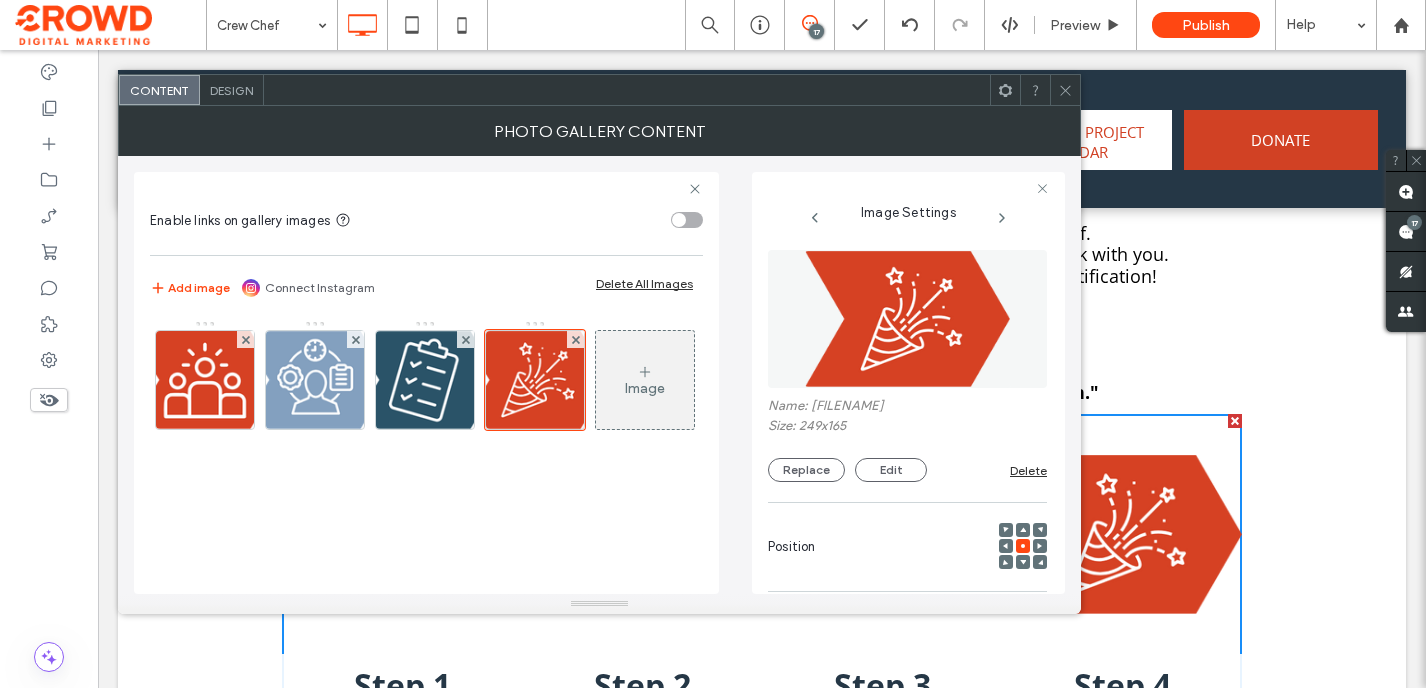 scroll, scrollTop: 0, scrollLeft: 17, axis: horizontal 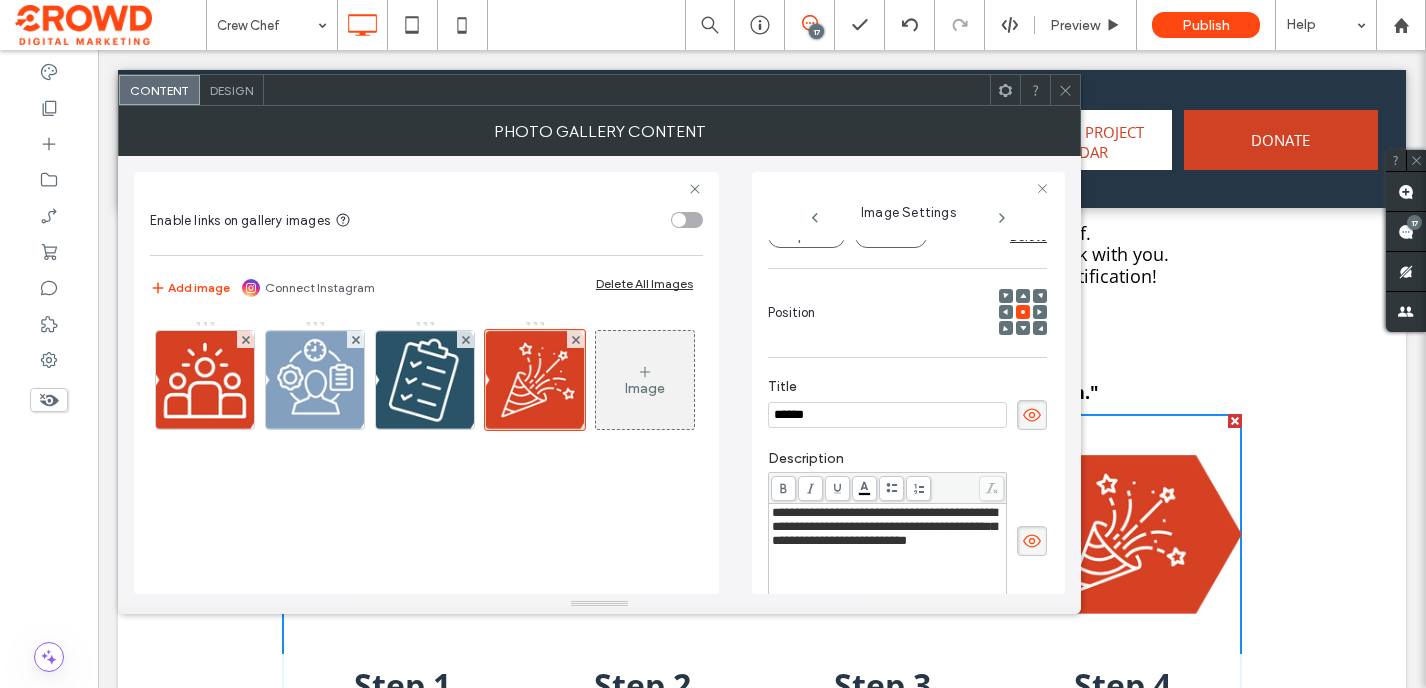 click on "**********" at bounding box center (884, 526) 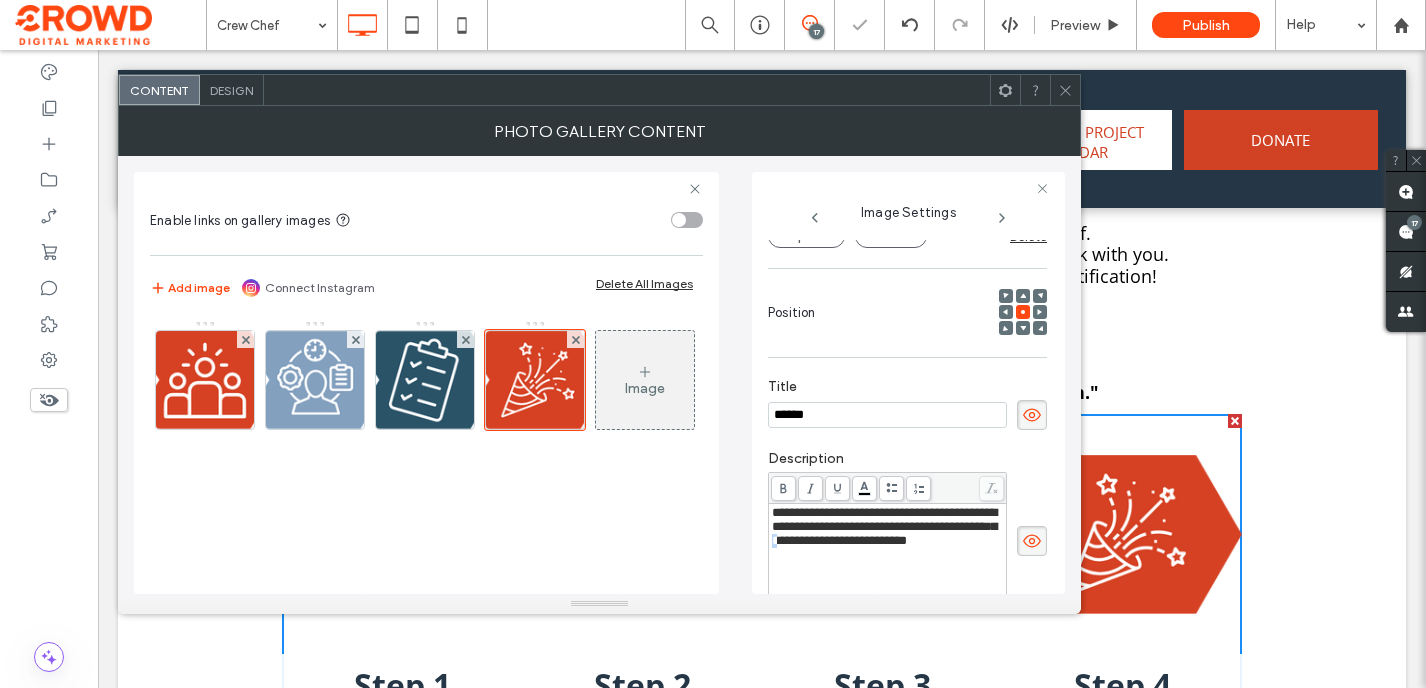 click on "**********" at bounding box center (884, 526) 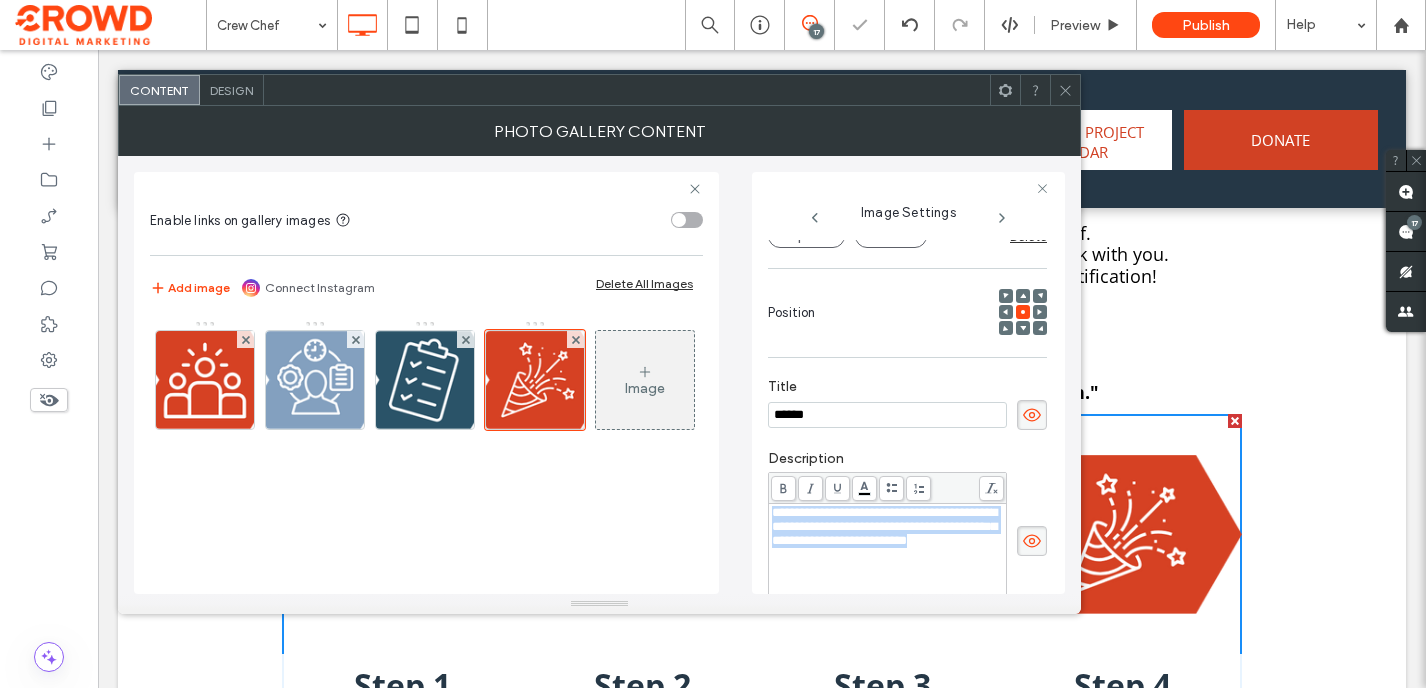 click on "**********" at bounding box center [884, 526] 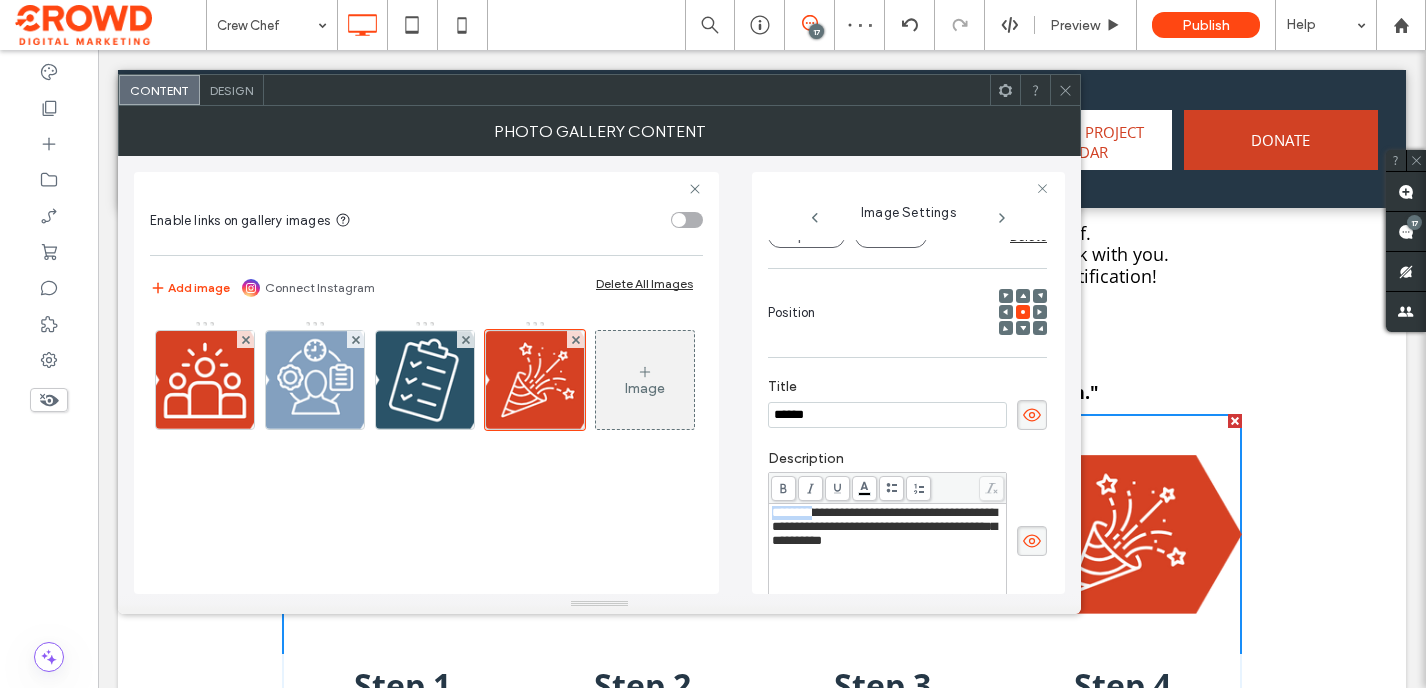 drag, startPoint x: 818, startPoint y: 518, endPoint x: 733, endPoint y: 518, distance: 85 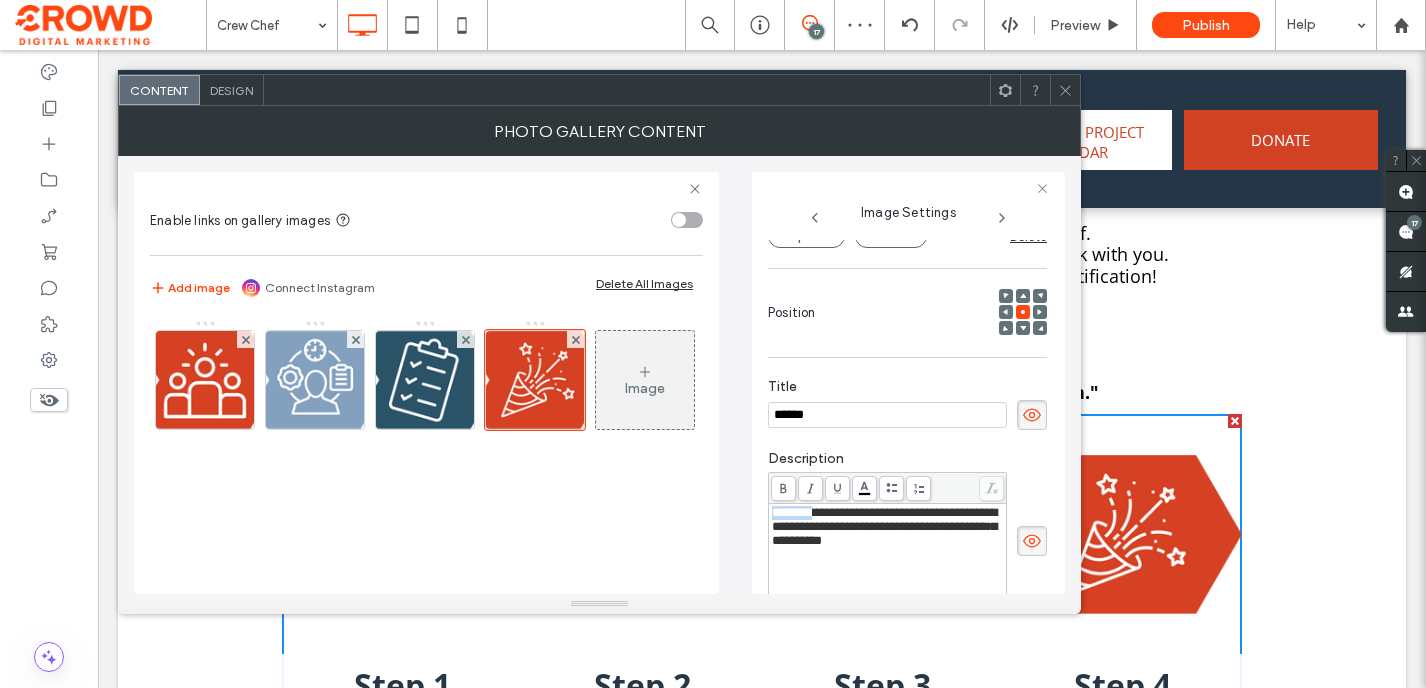 click on "**********" at bounding box center (599, 375) 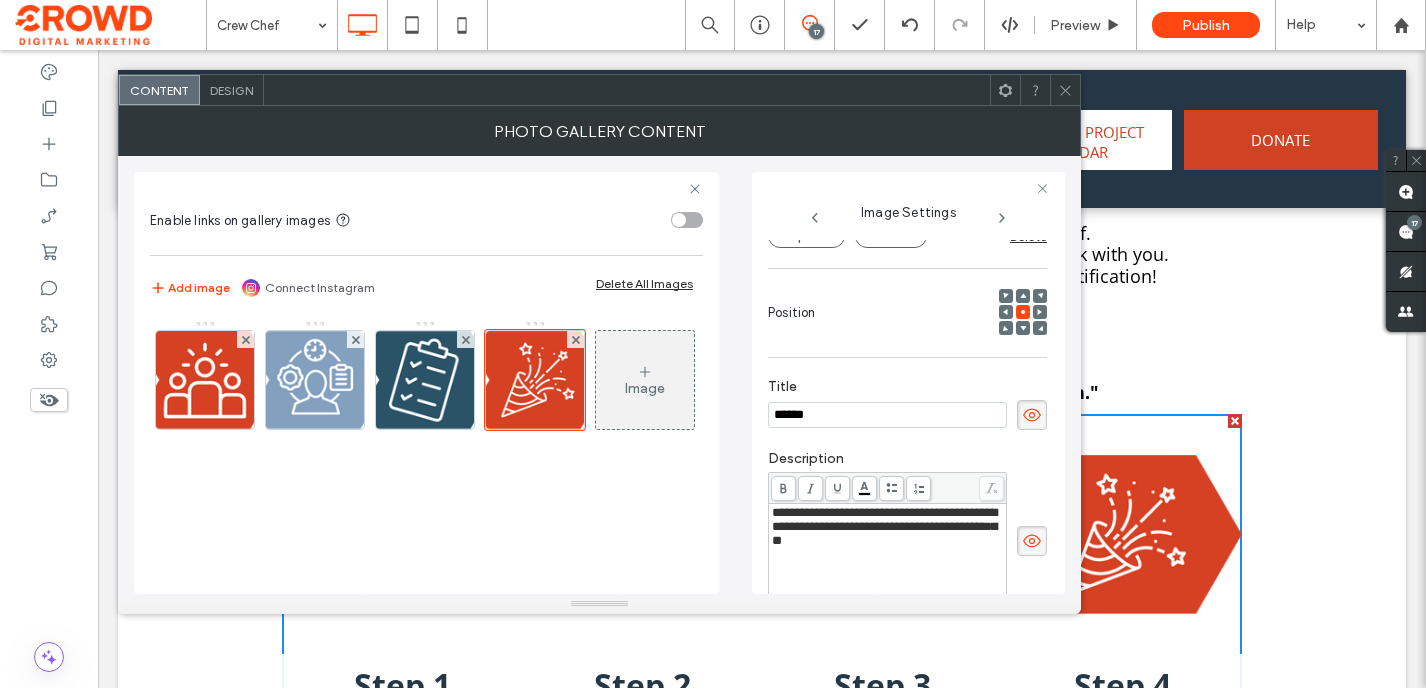 click on "Photo Gallery Content" at bounding box center [599, 131] 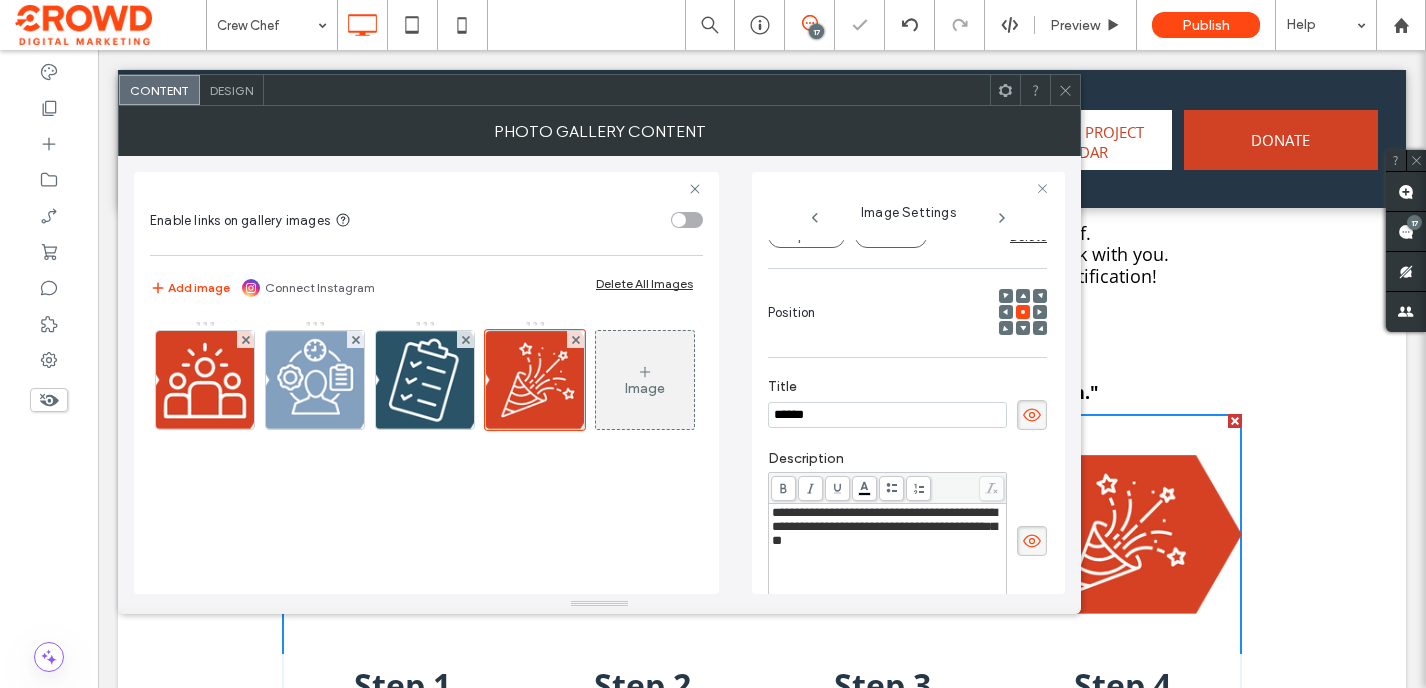 click 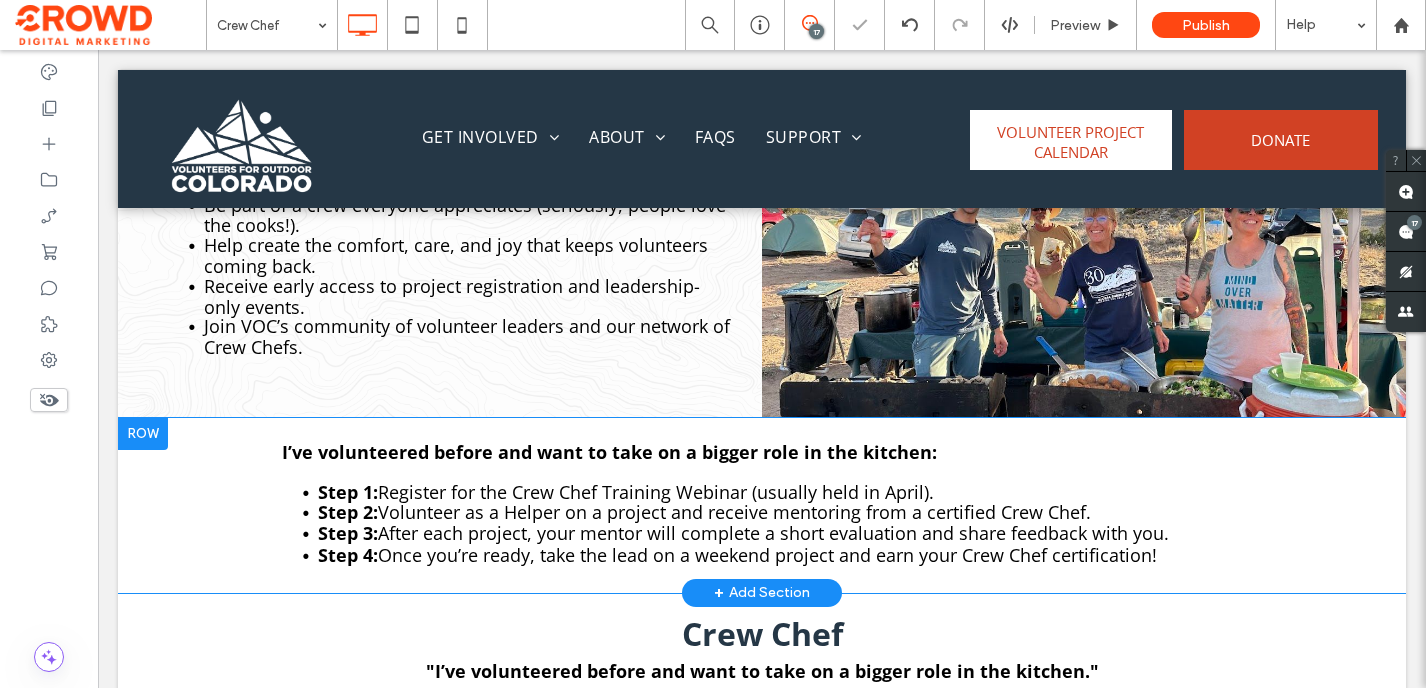 scroll, scrollTop: 992, scrollLeft: 0, axis: vertical 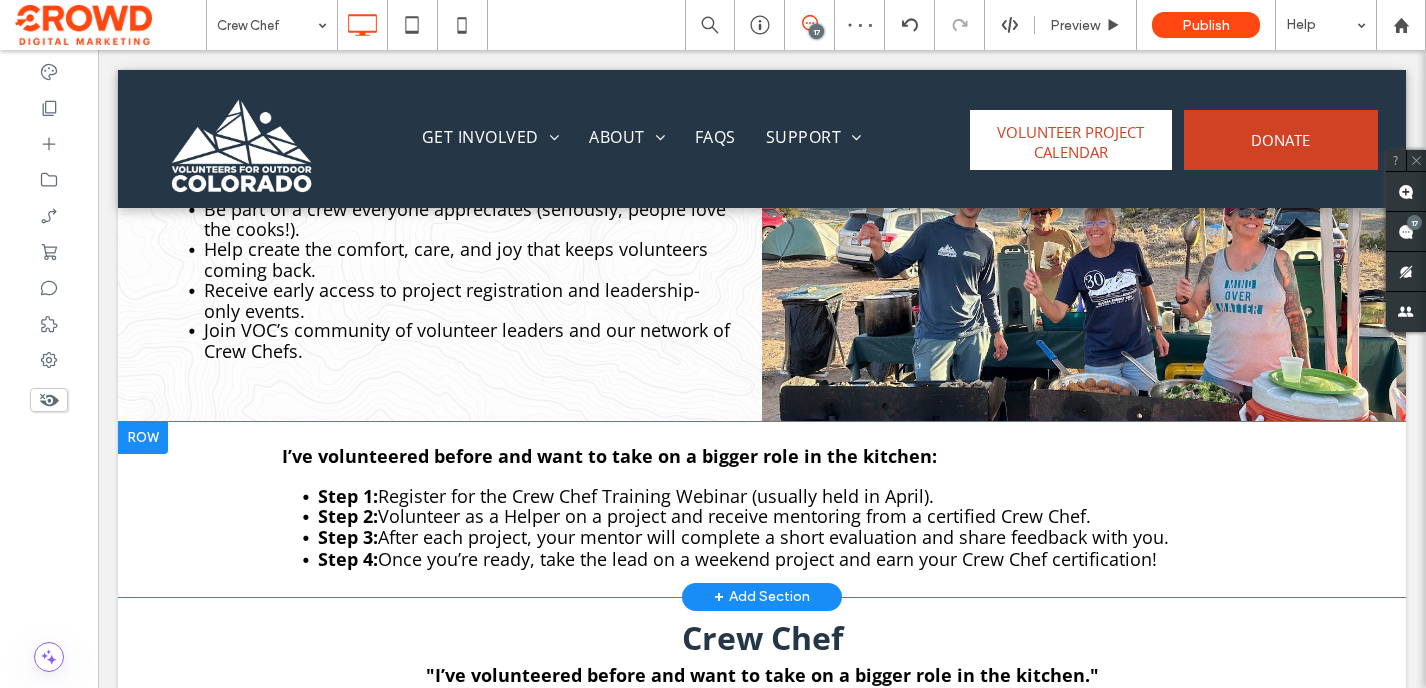 click at bounding box center [143, 438] 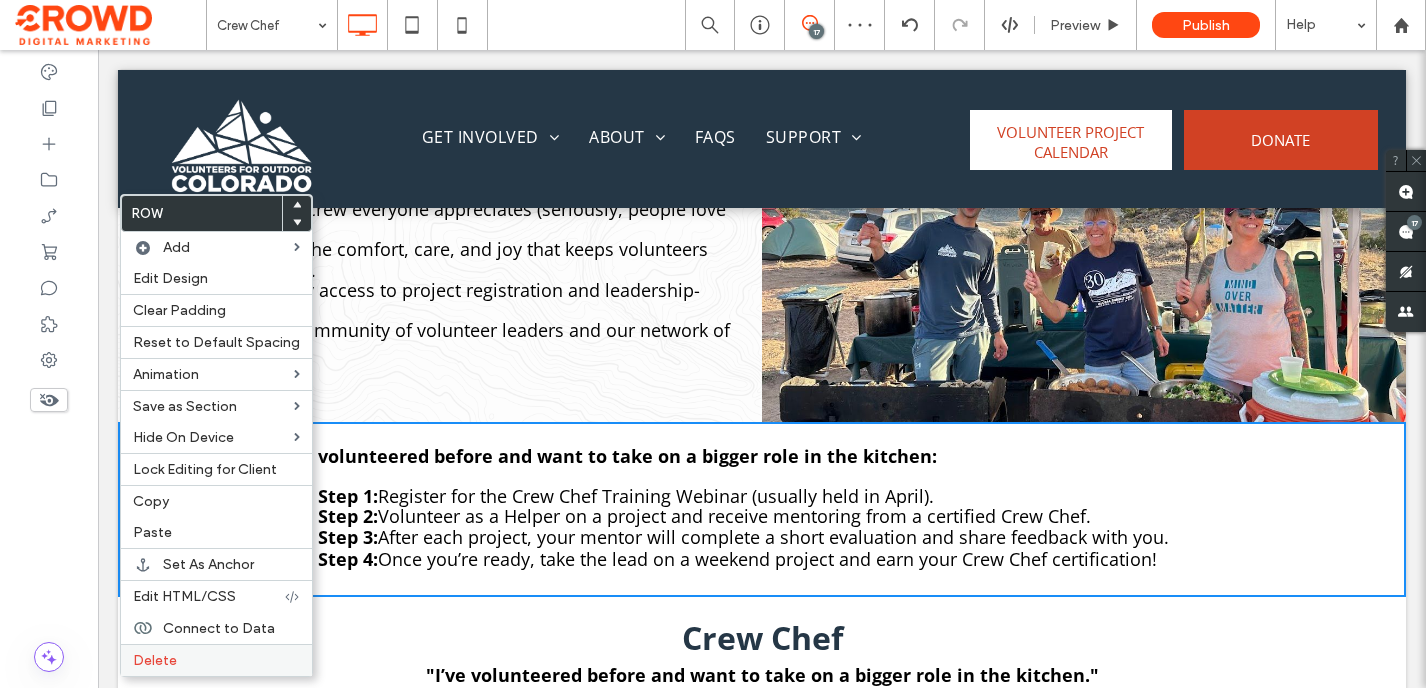 click on "Delete" at bounding box center (216, 660) 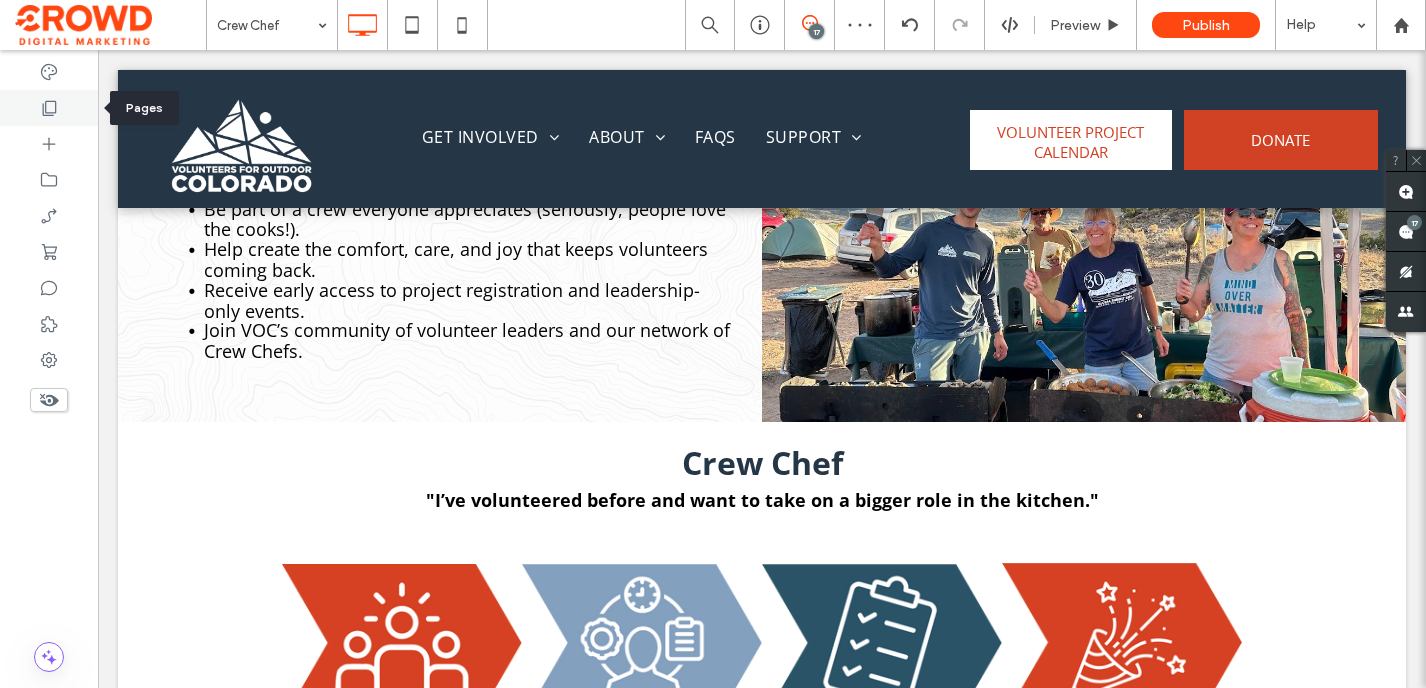 click at bounding box center [49, 108] 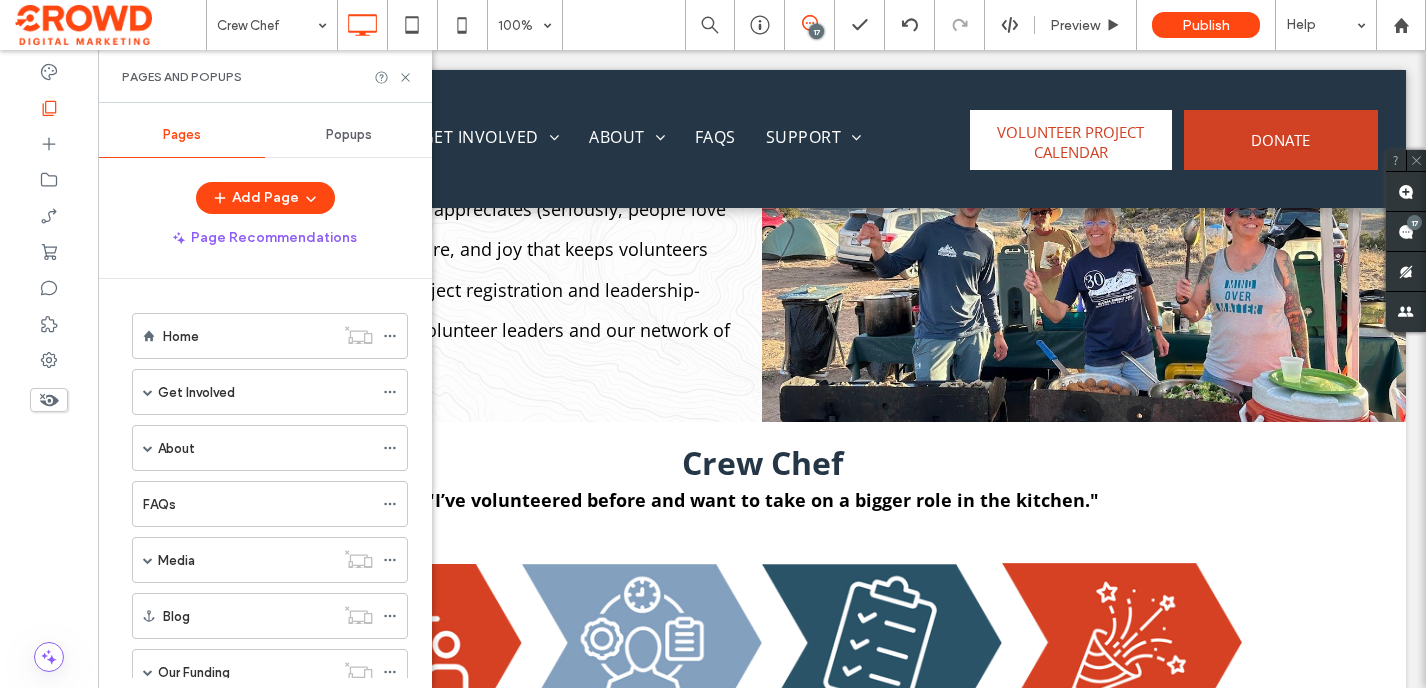 scroll, scrollTop: 1575, scrollLeft: 0, axis: vertical 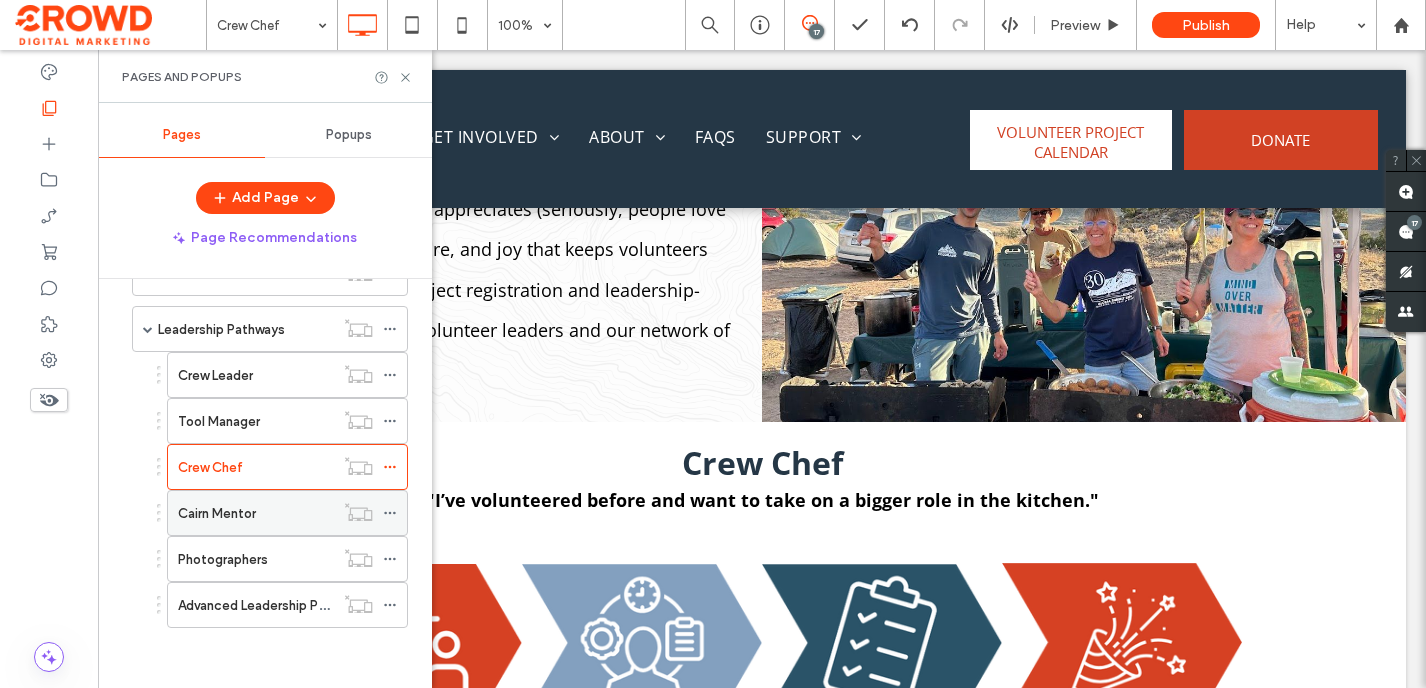 click on "Cairn Mentor" at bounding box center [256, 513] 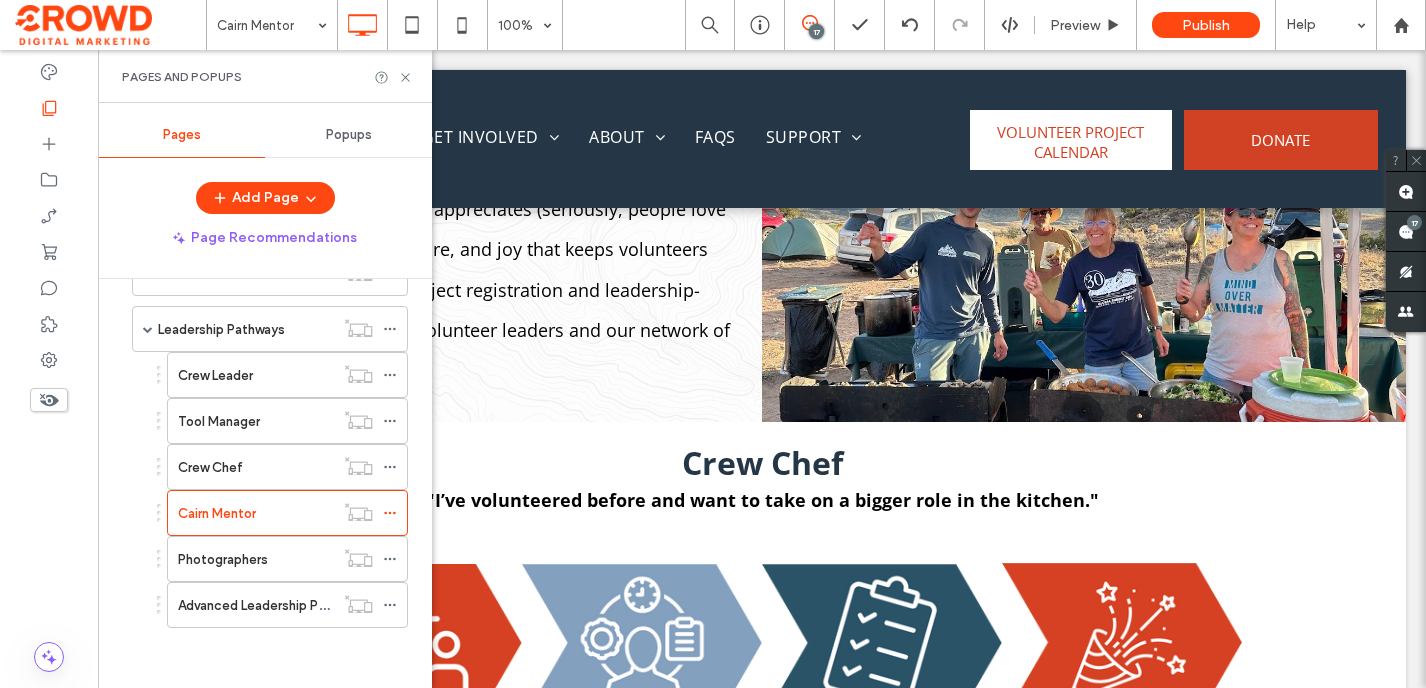 click at bounding box center (713, 344) 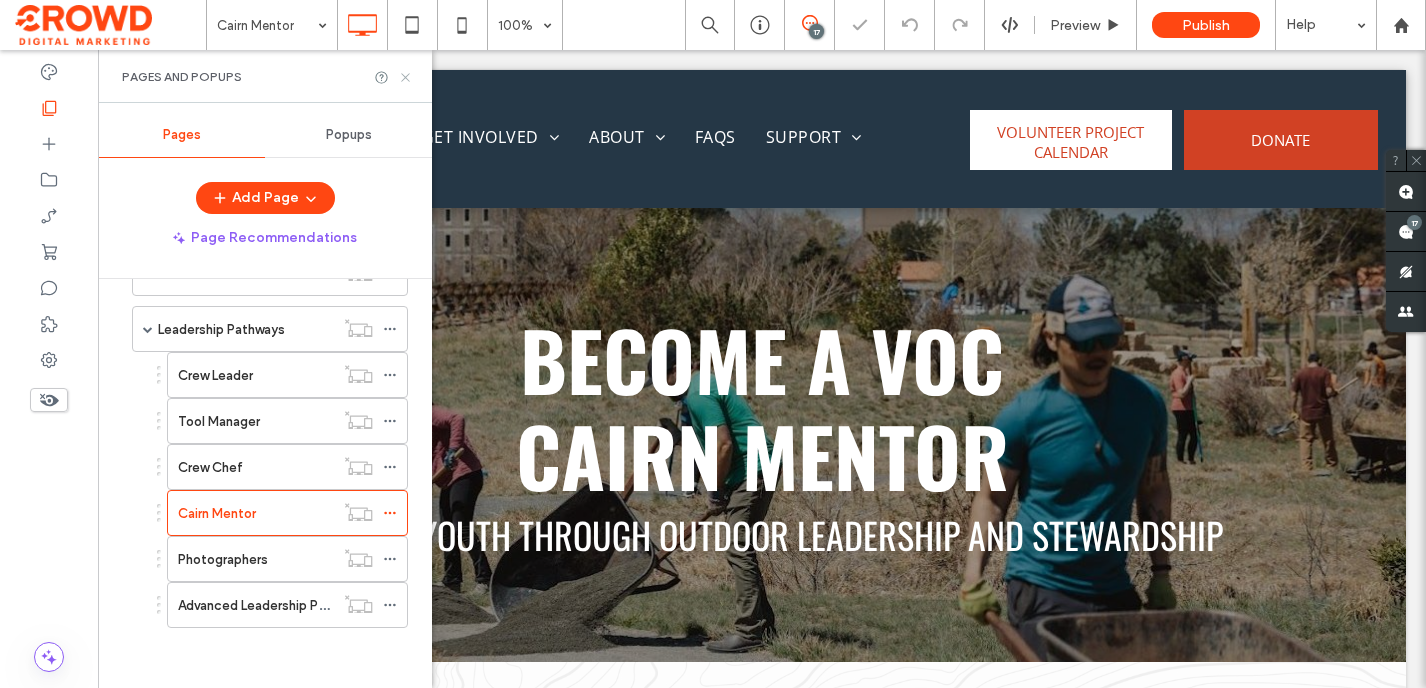scroll, scrollTop: 0, scrollLeft: 0, axis: both 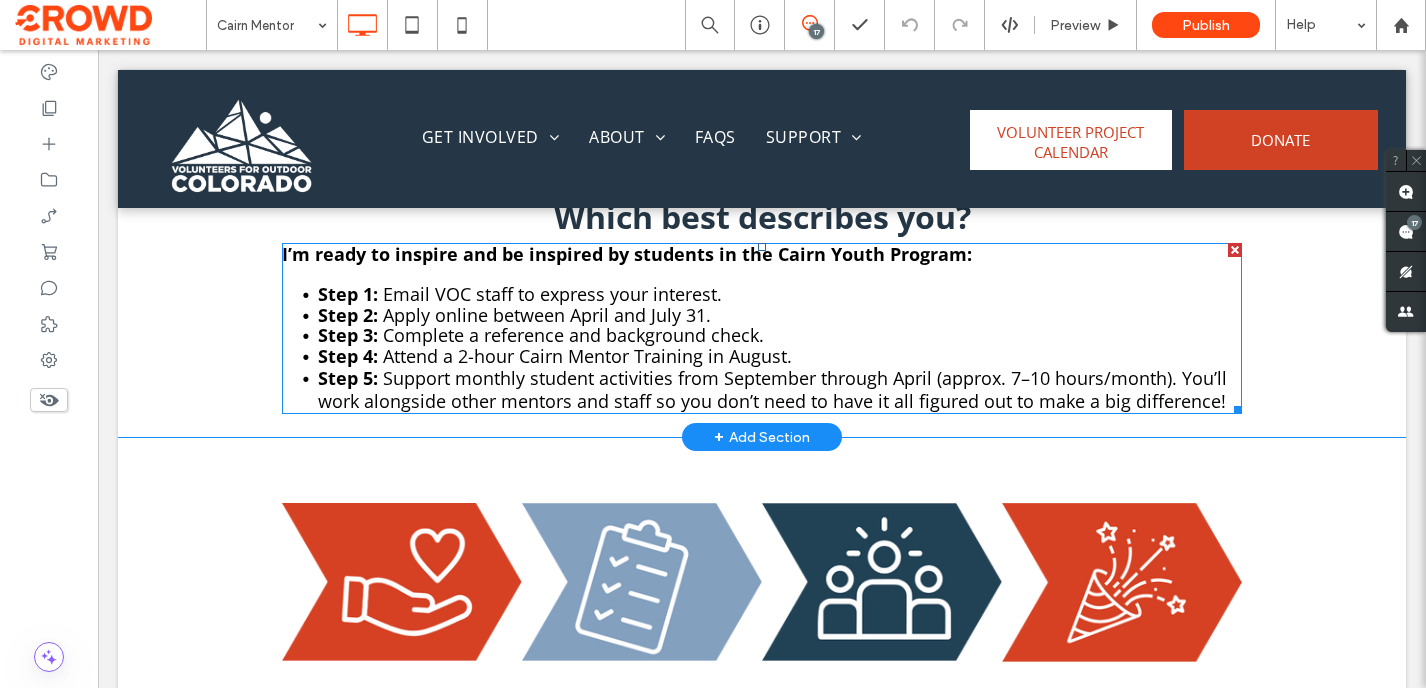 click on "Apply online between April and July 31." at bounding box center (547, 315) 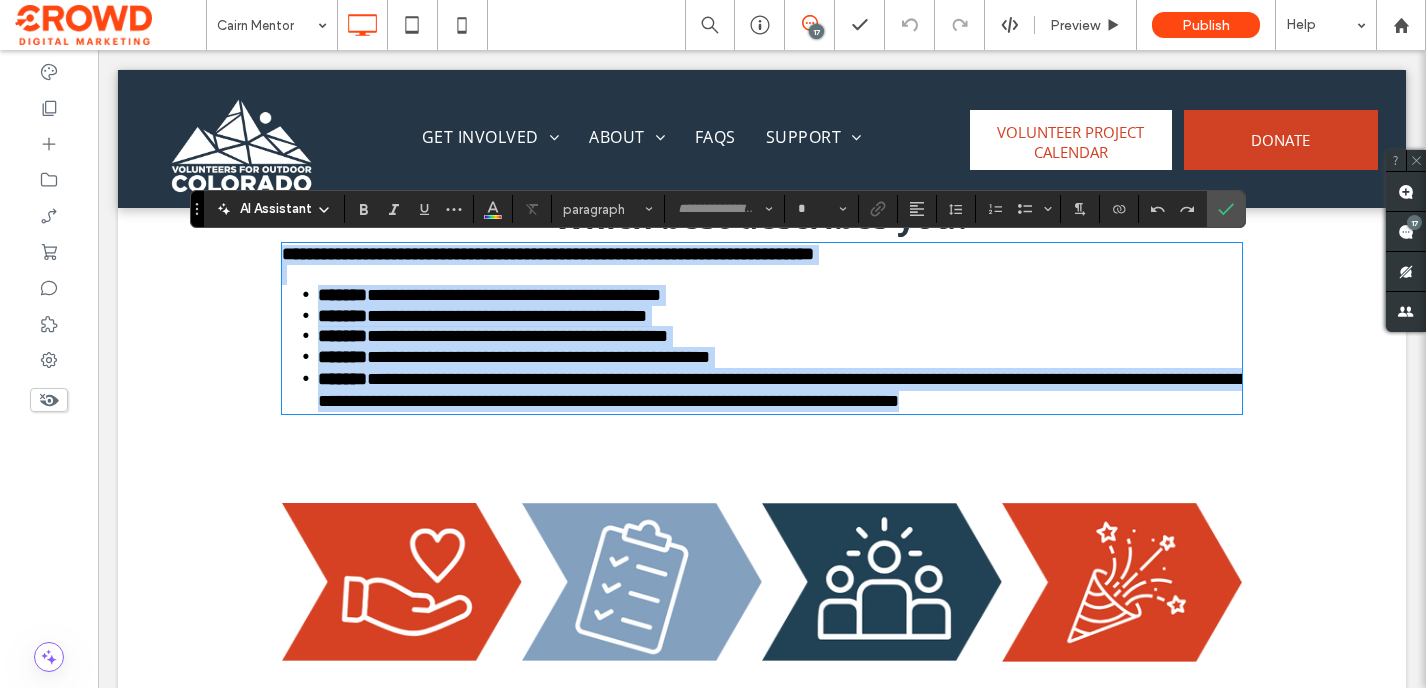 type on "*********" 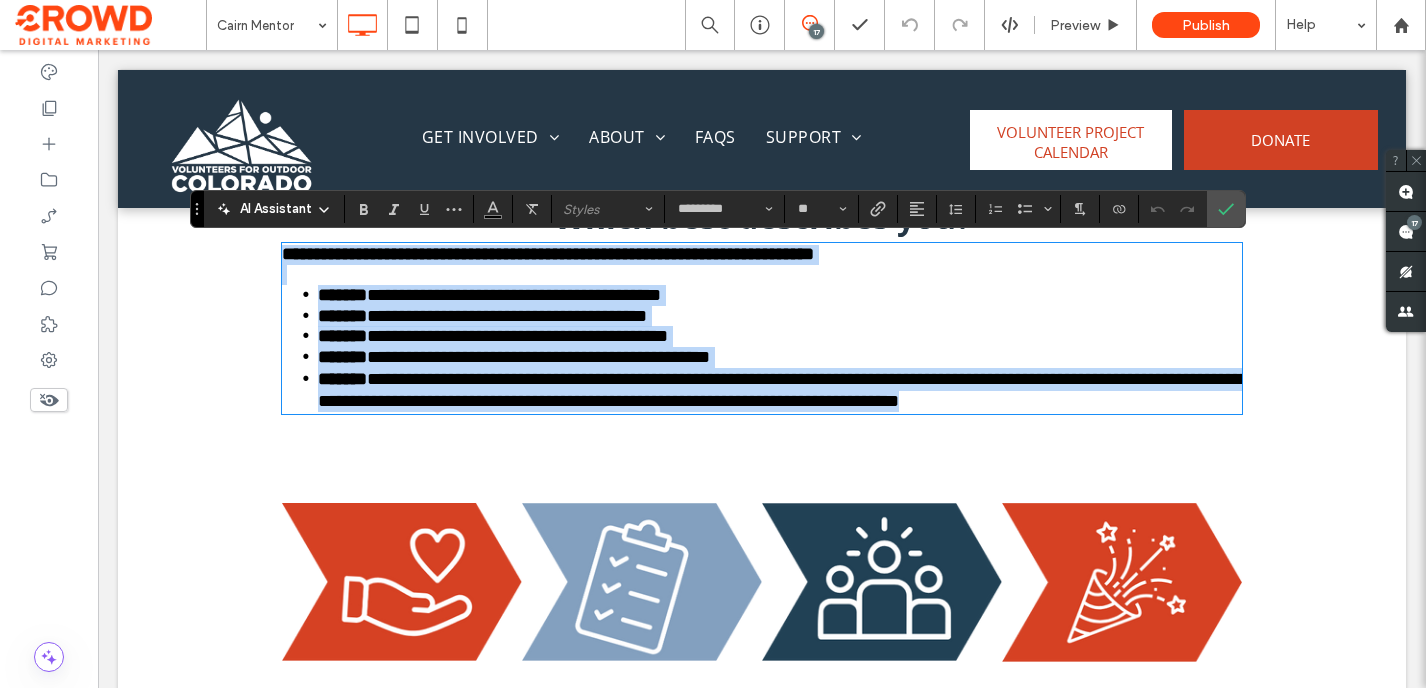 click on "**********" at bounding box center [521, 295] 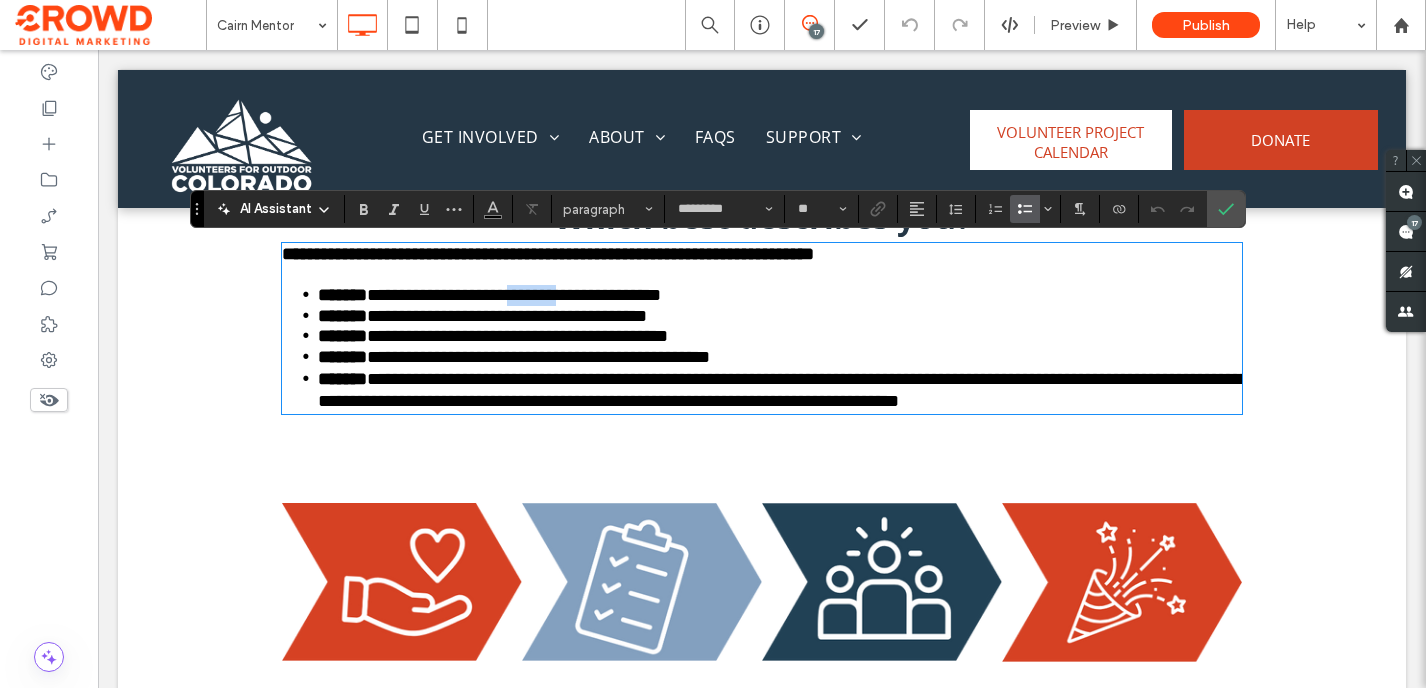 click on "**********" at bounding box center (521, 295) 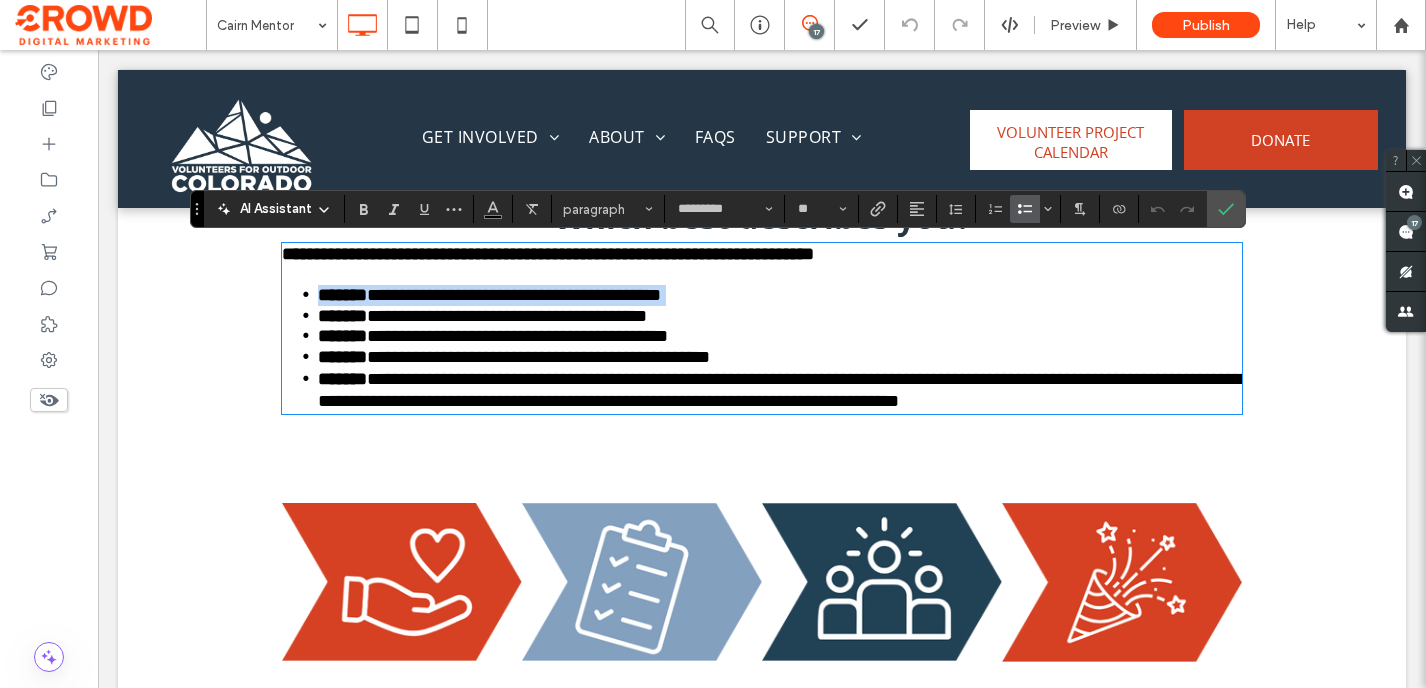 click on "**********" at bounding box center [521, 295] 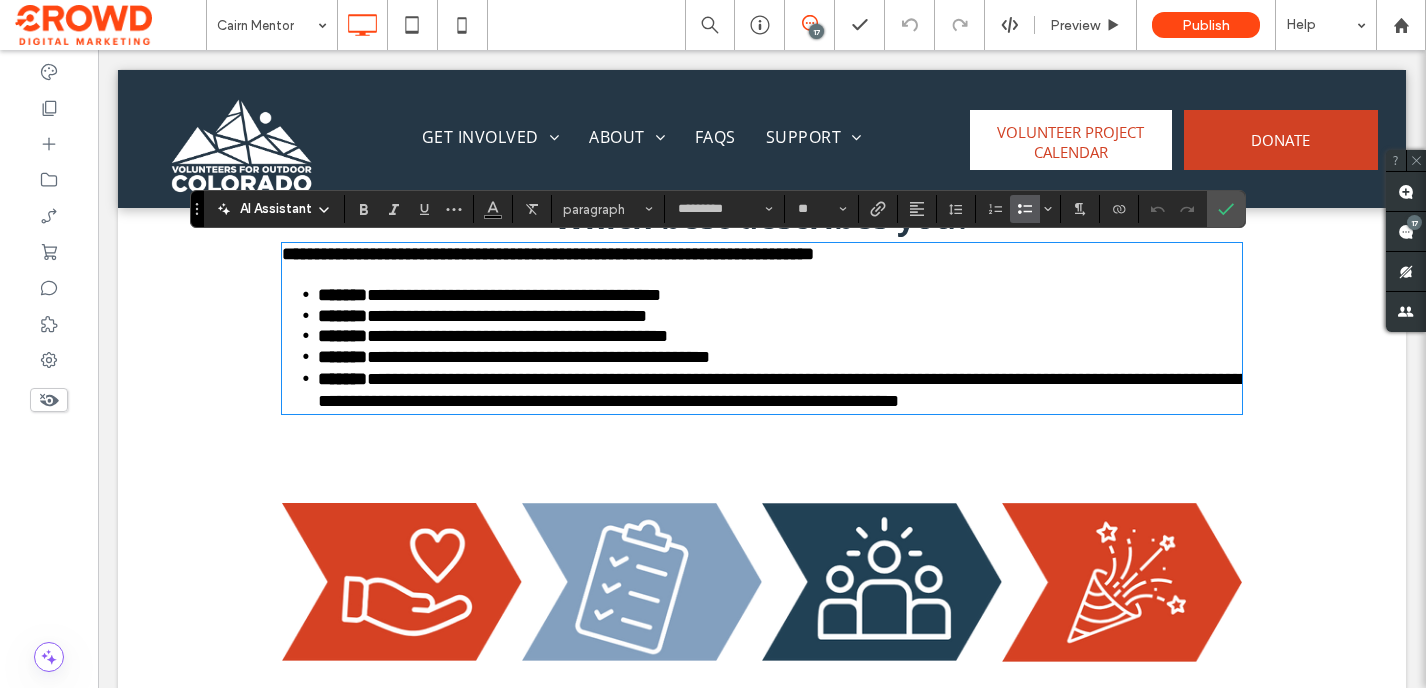 click at bounding box center (642, 582) 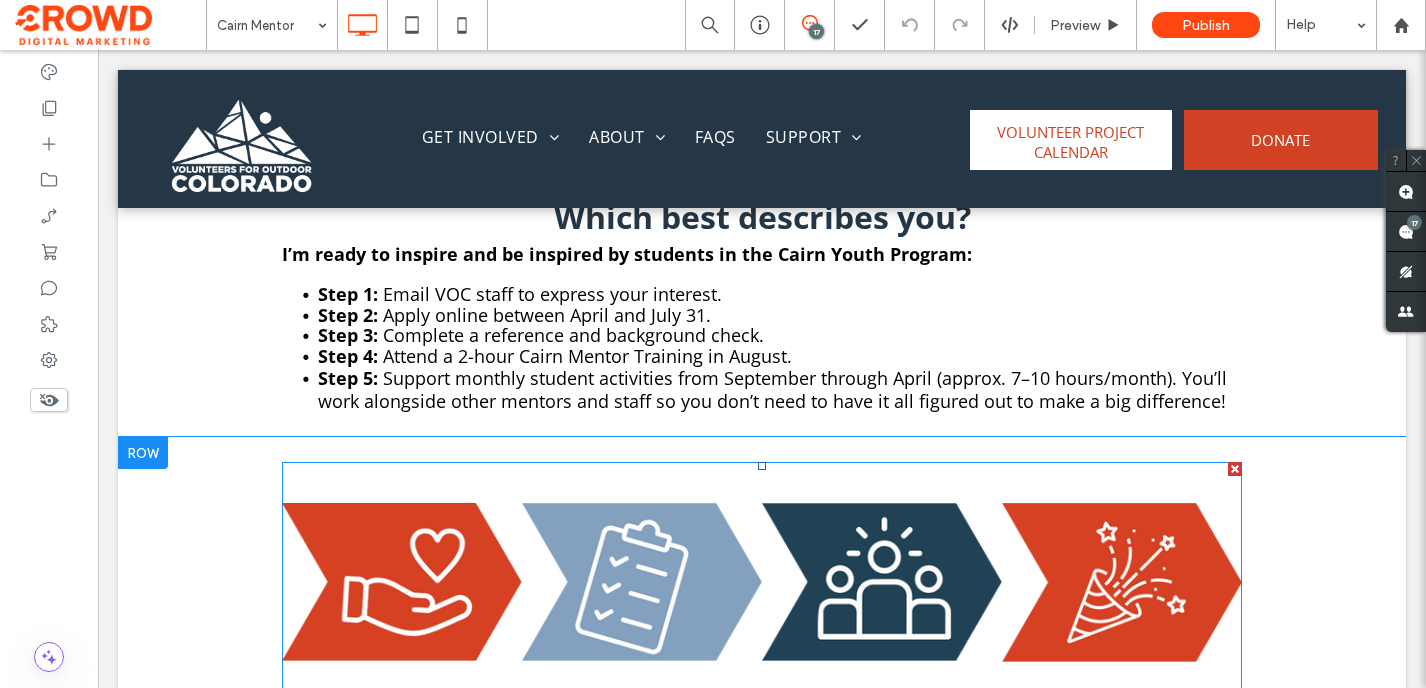 click at bounding box center (642, 582) 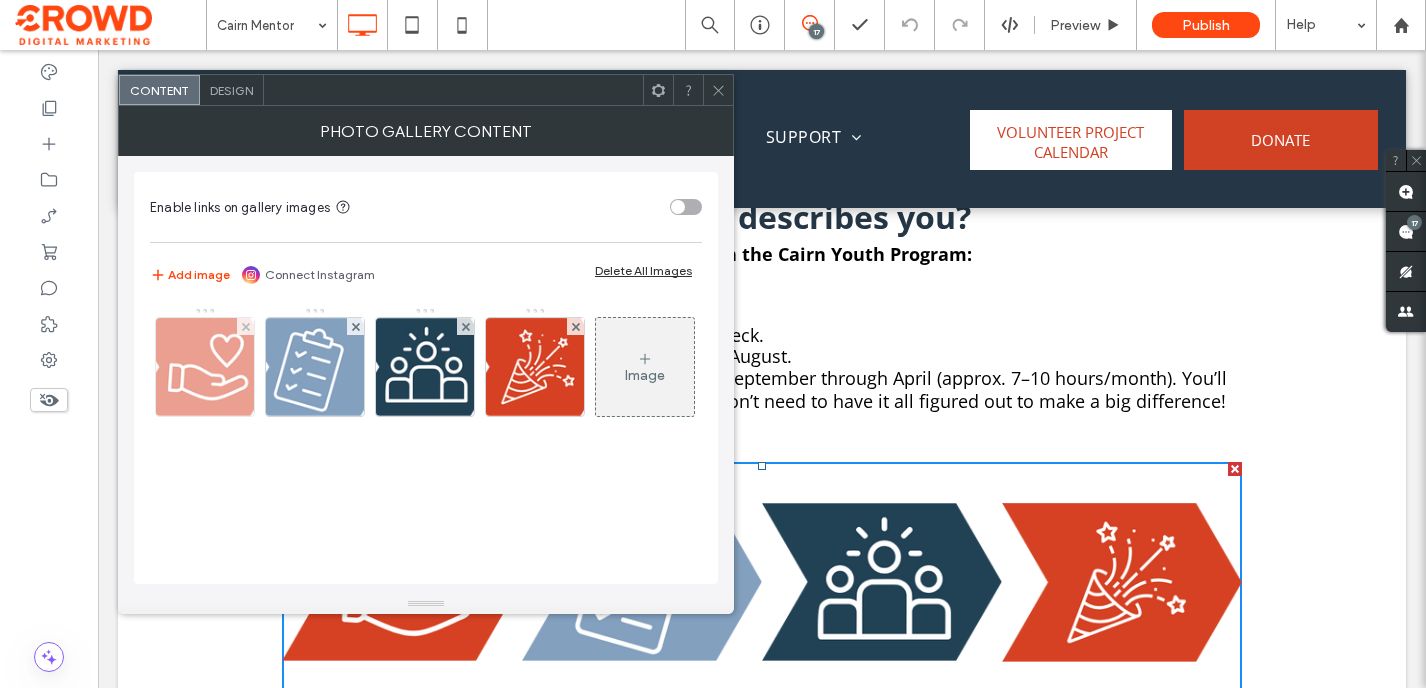 click at bounding box center [205, 367] 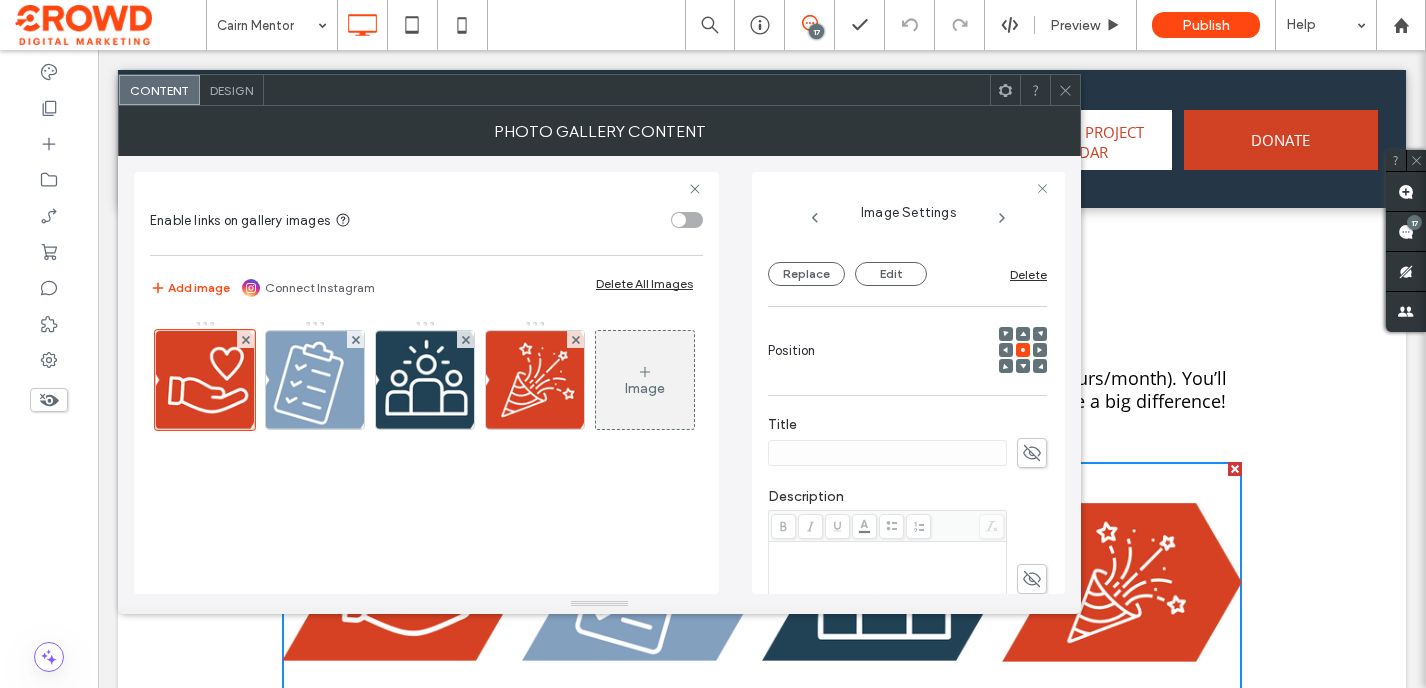 scroll, scrollTop: 215, scrollLeft: 0, axis: vertical 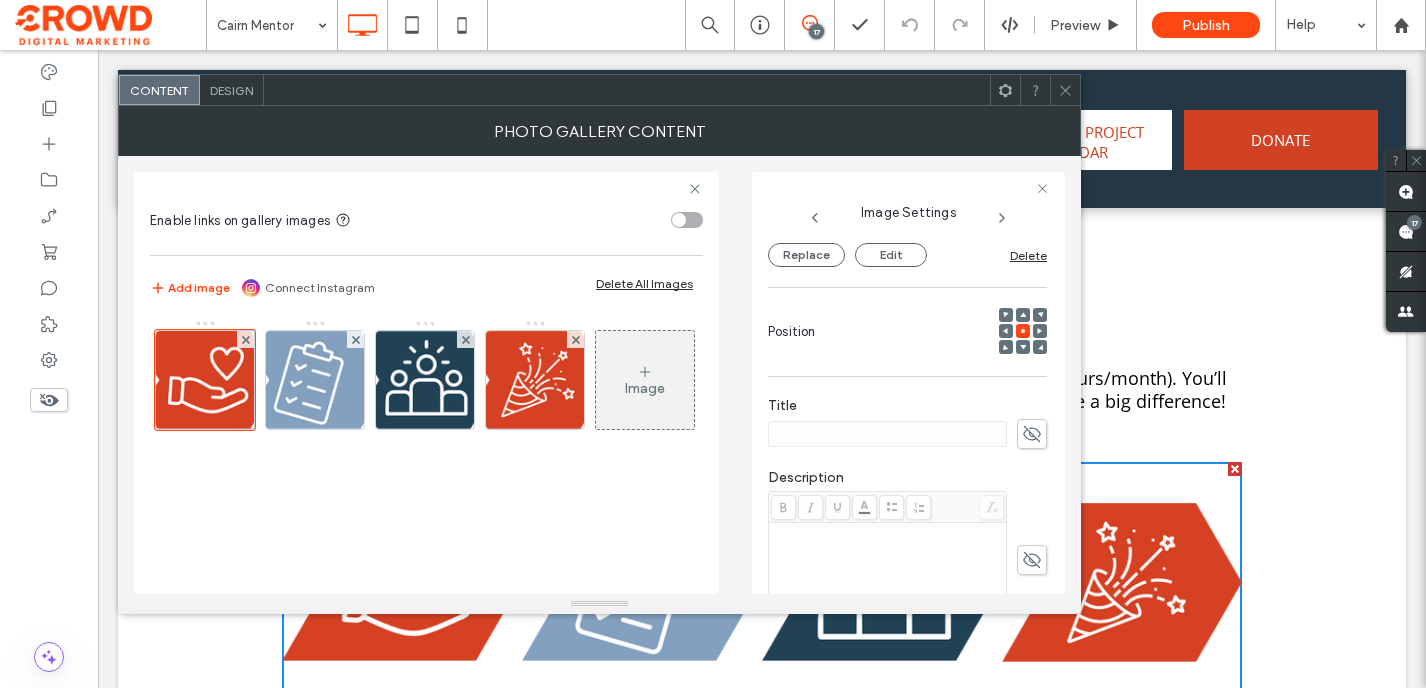 click 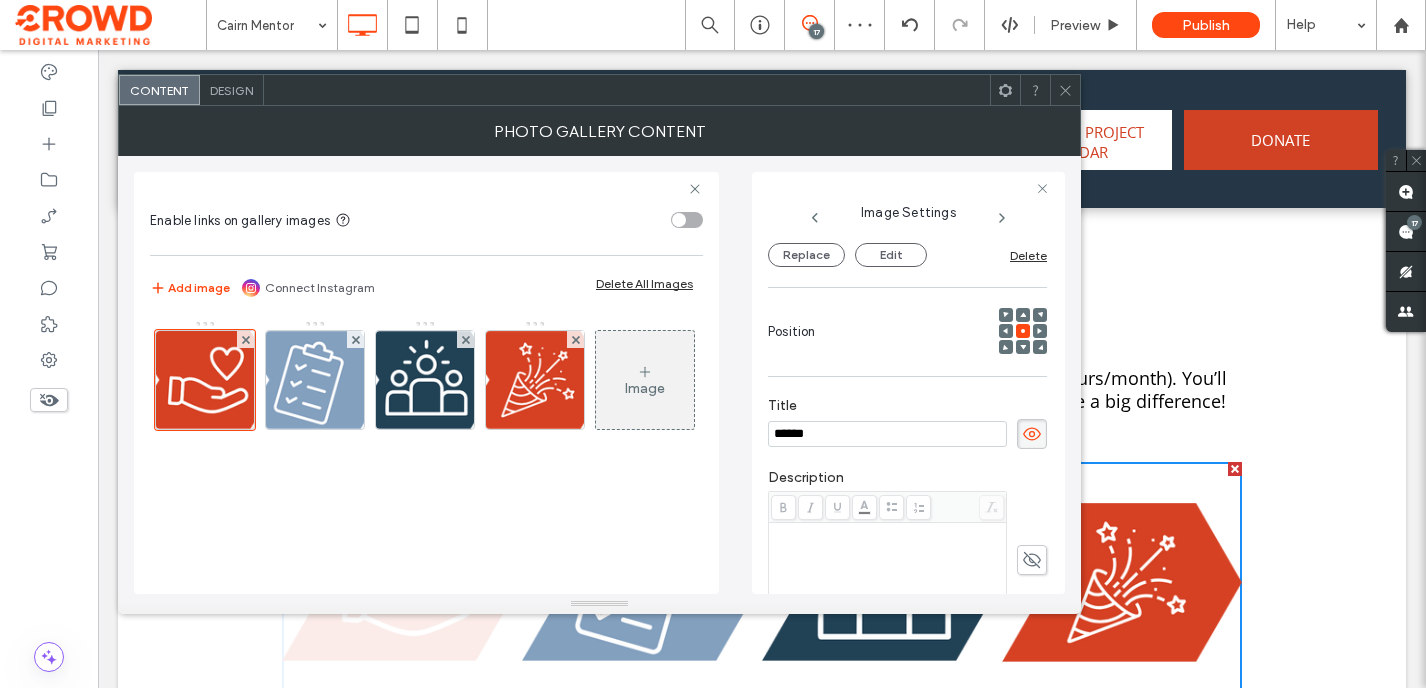 type on "******" 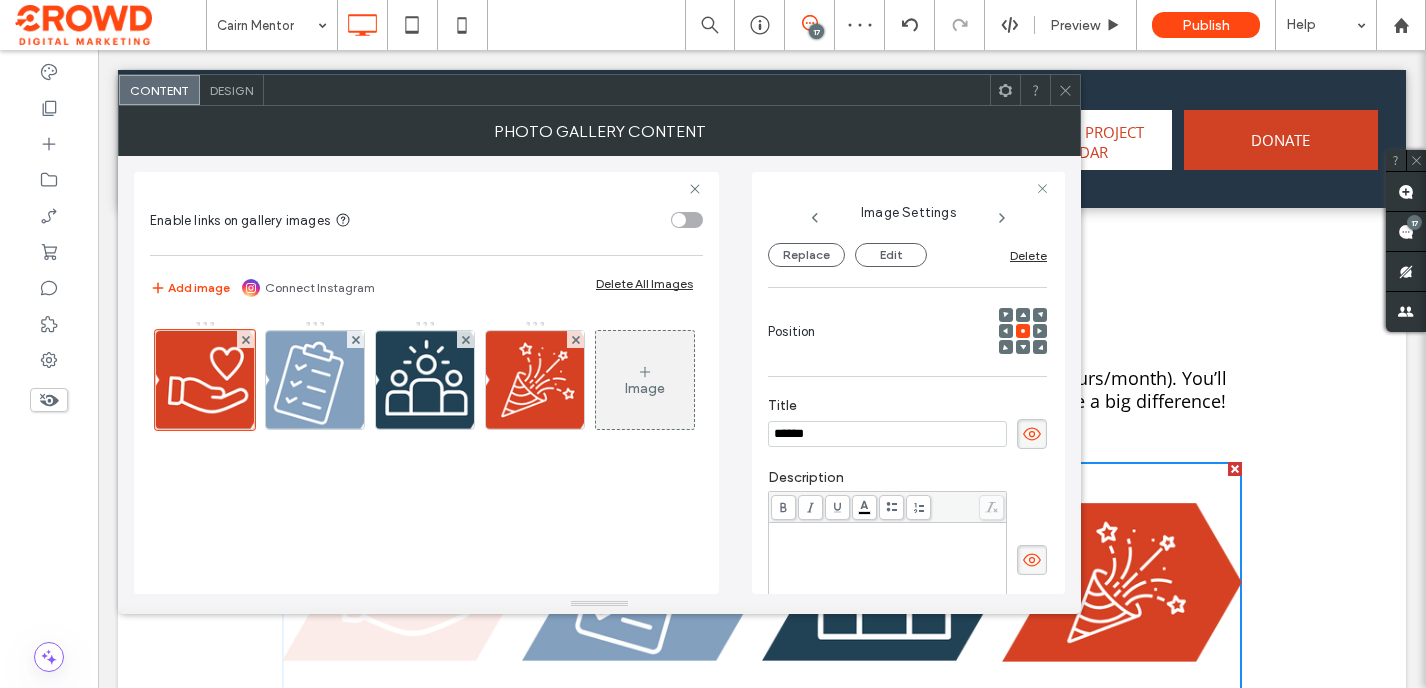 click at bounding box center (888, 532) 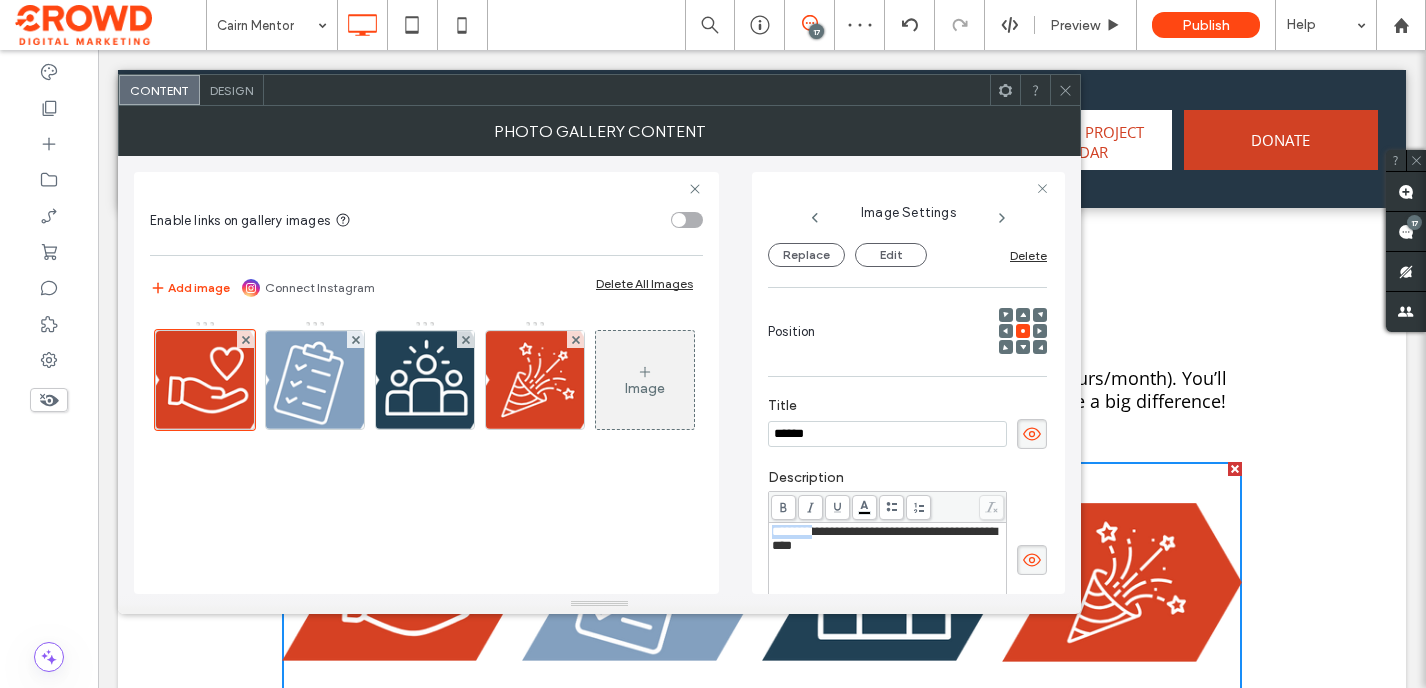 drag, startPoint x: 817, startPoint y: 535, endPoint x: 759, endPoint y: 535, distance: 58 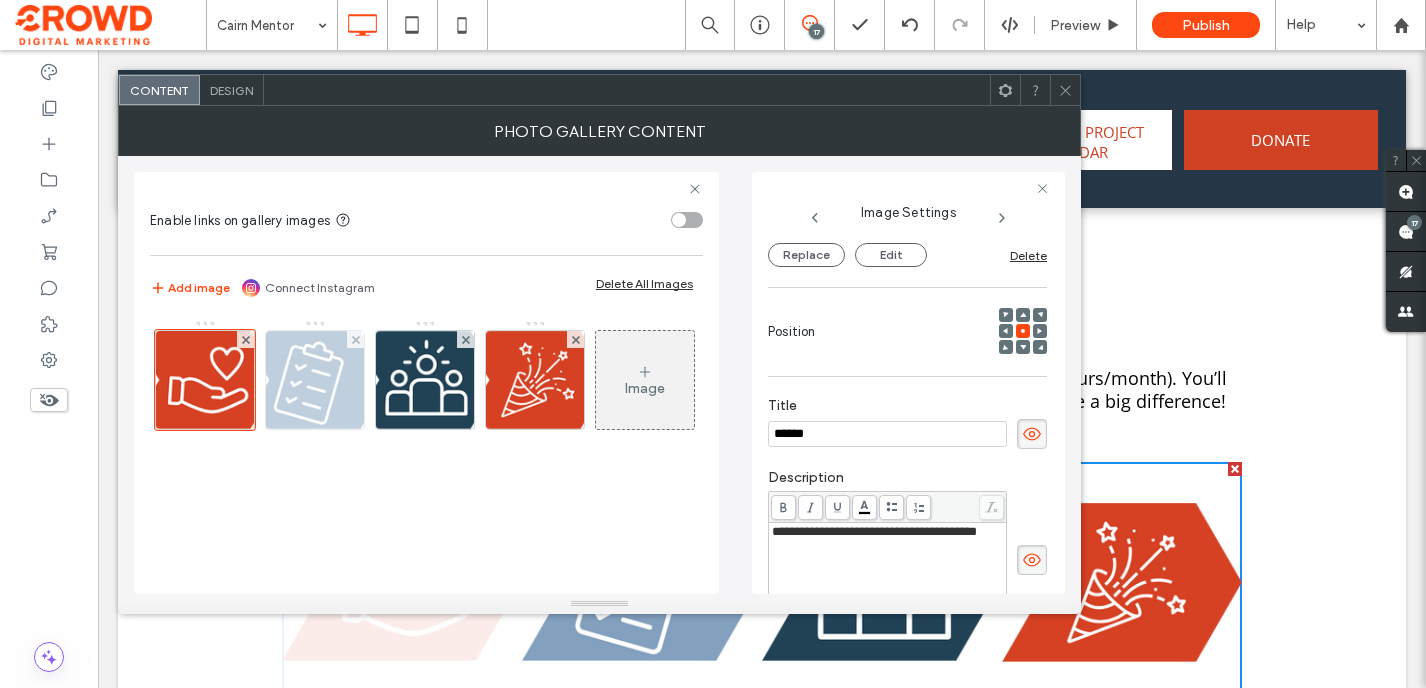 click at bounding box center [315, 380] 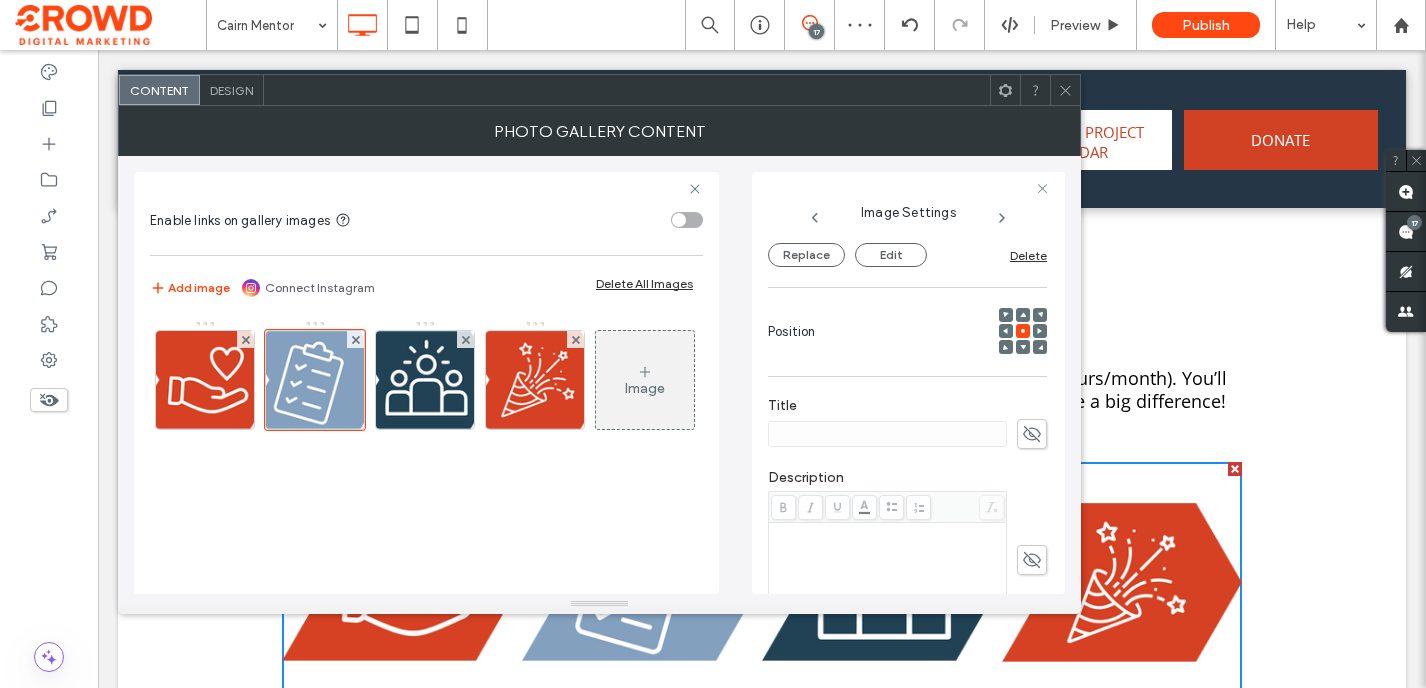 click 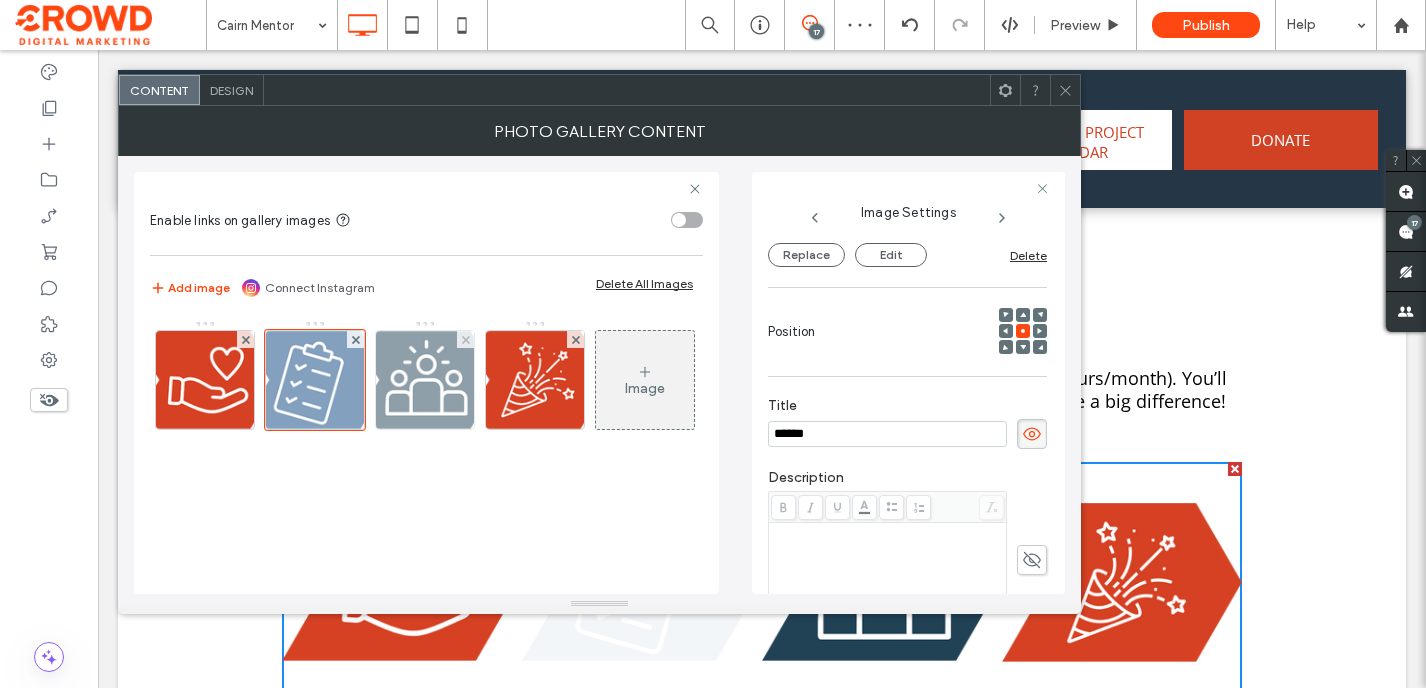 type on "******" 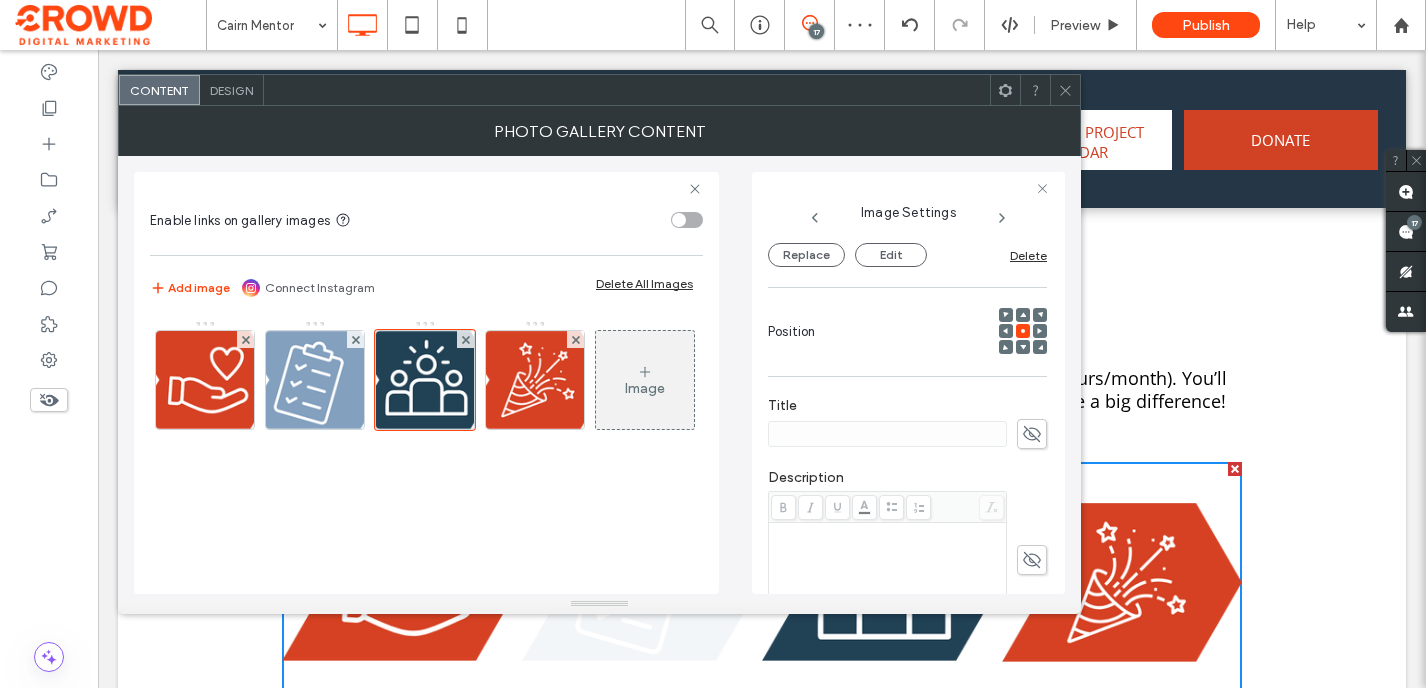 click 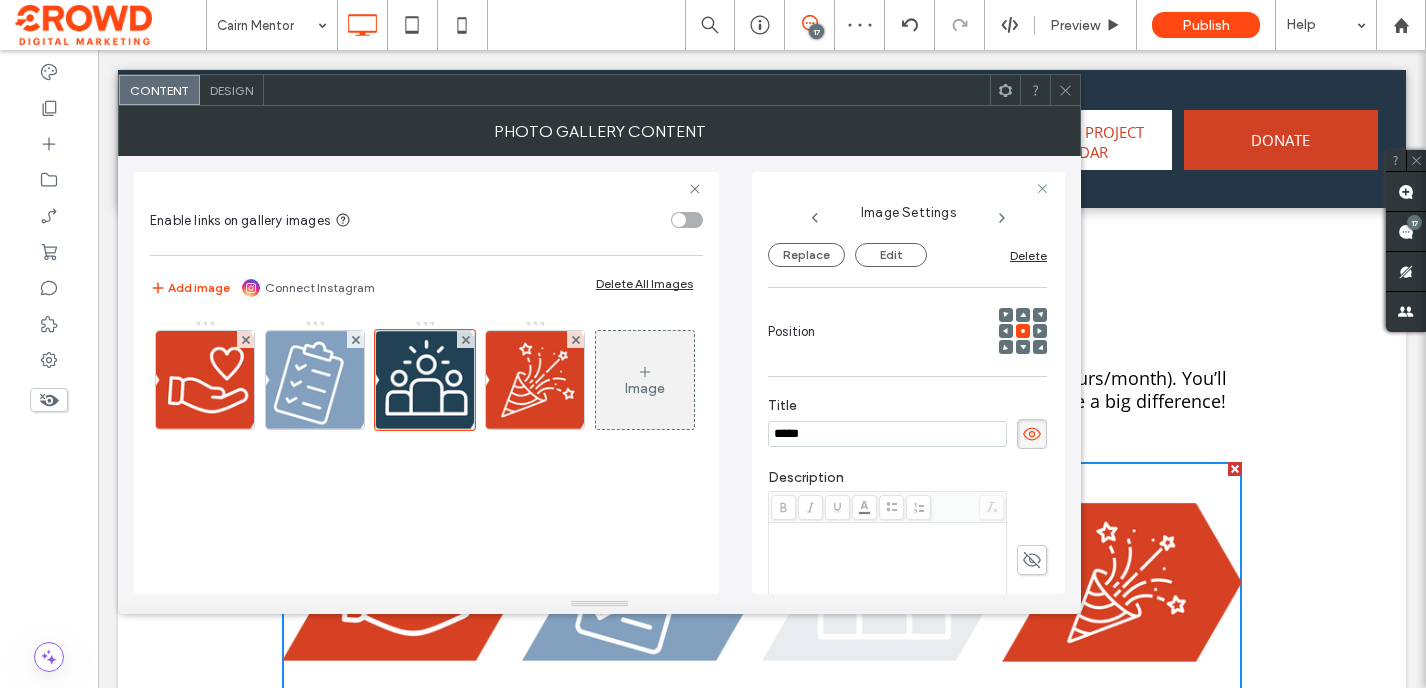 type on "******" 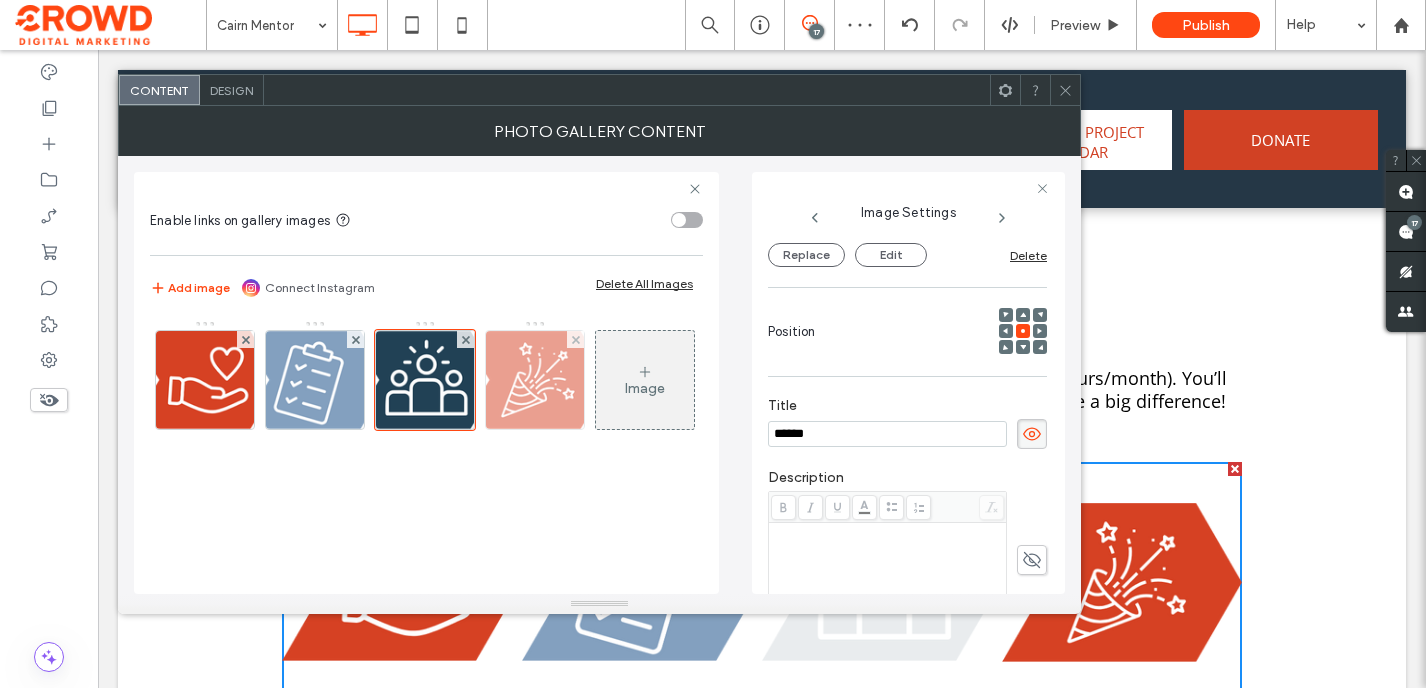 click at bounding box center [535, 380] 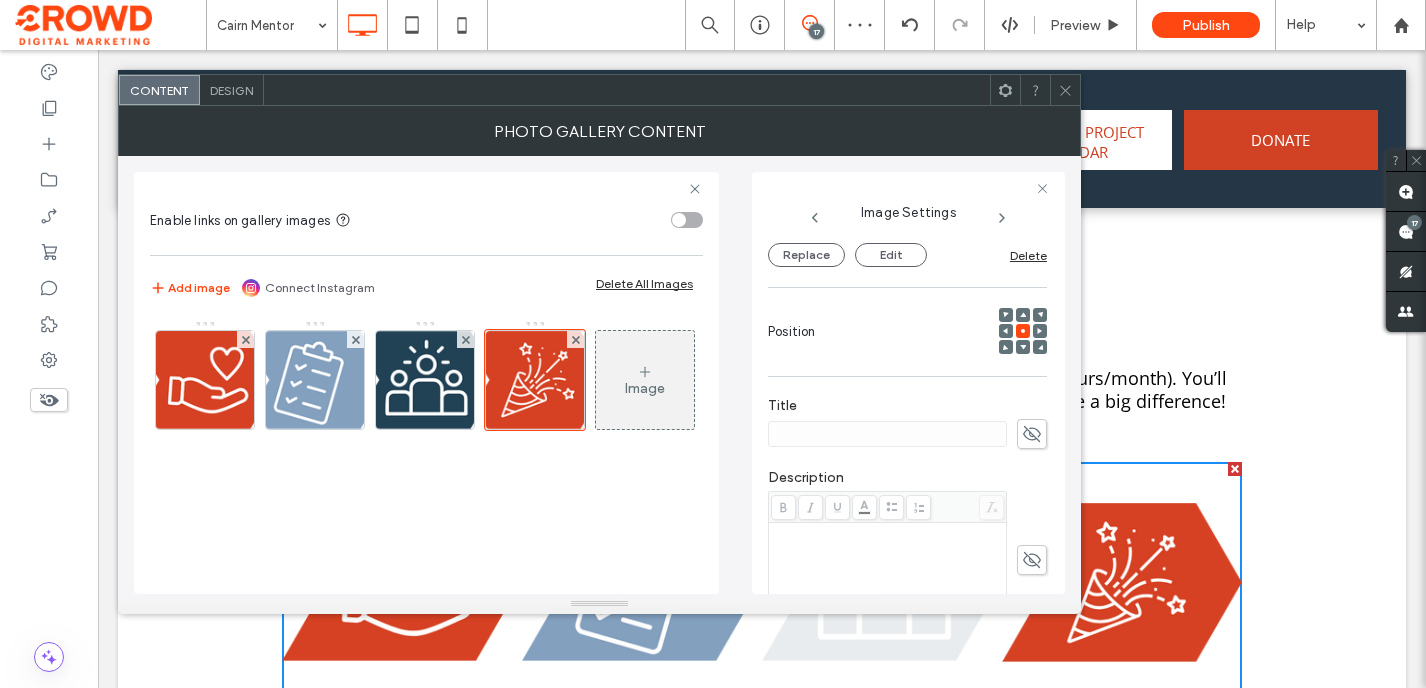 click 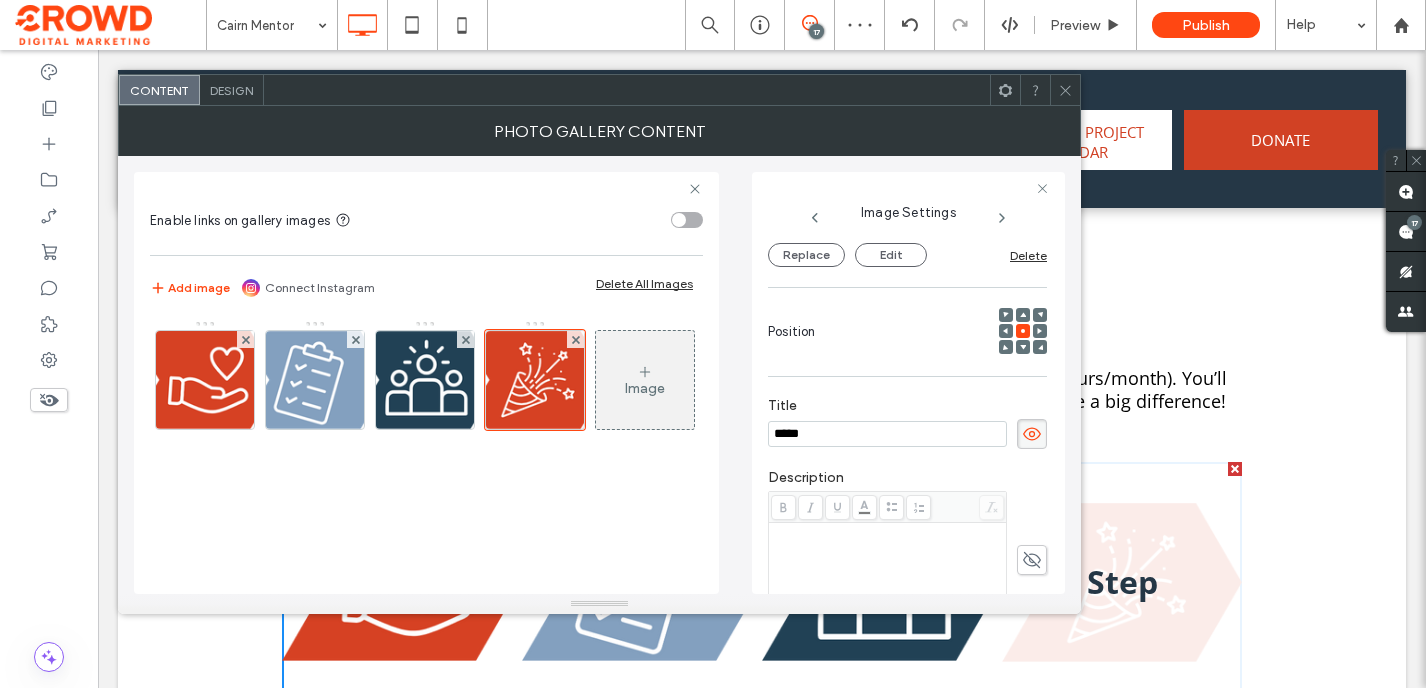 type on "******" 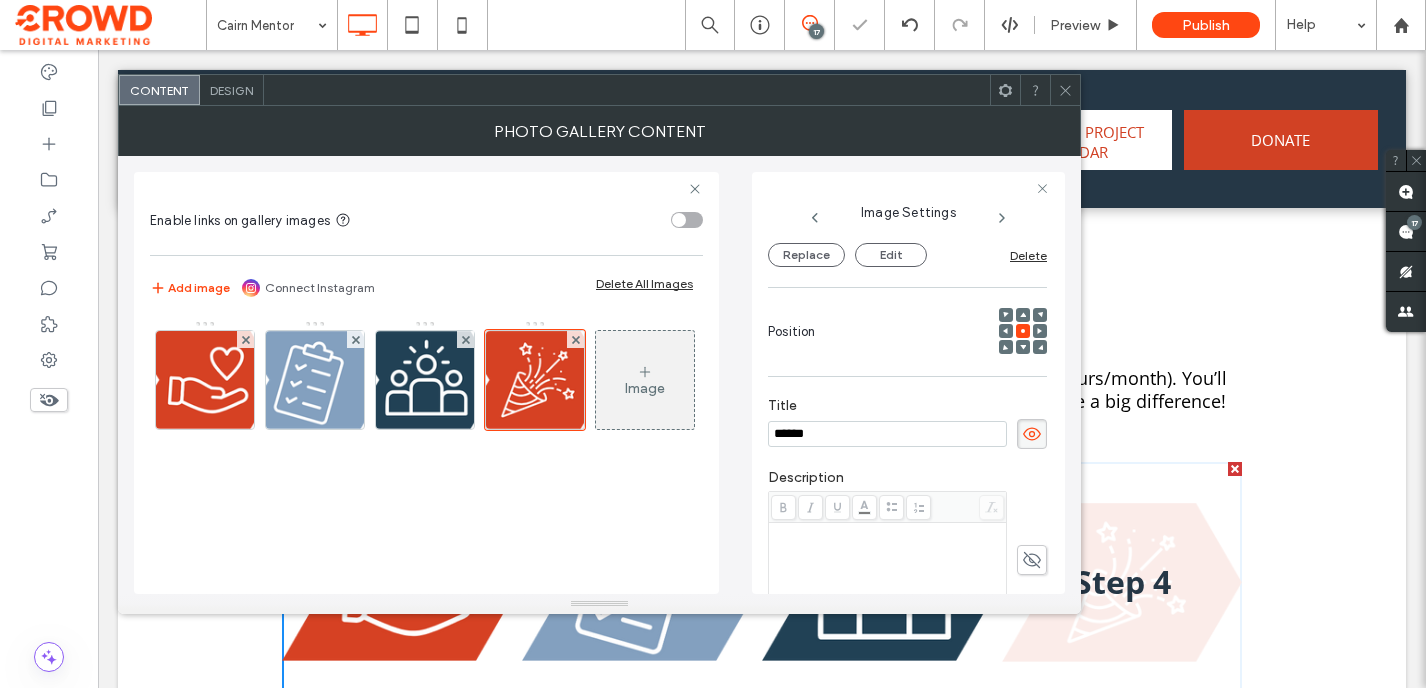 click on "Image" at bounding box center (645, 380) 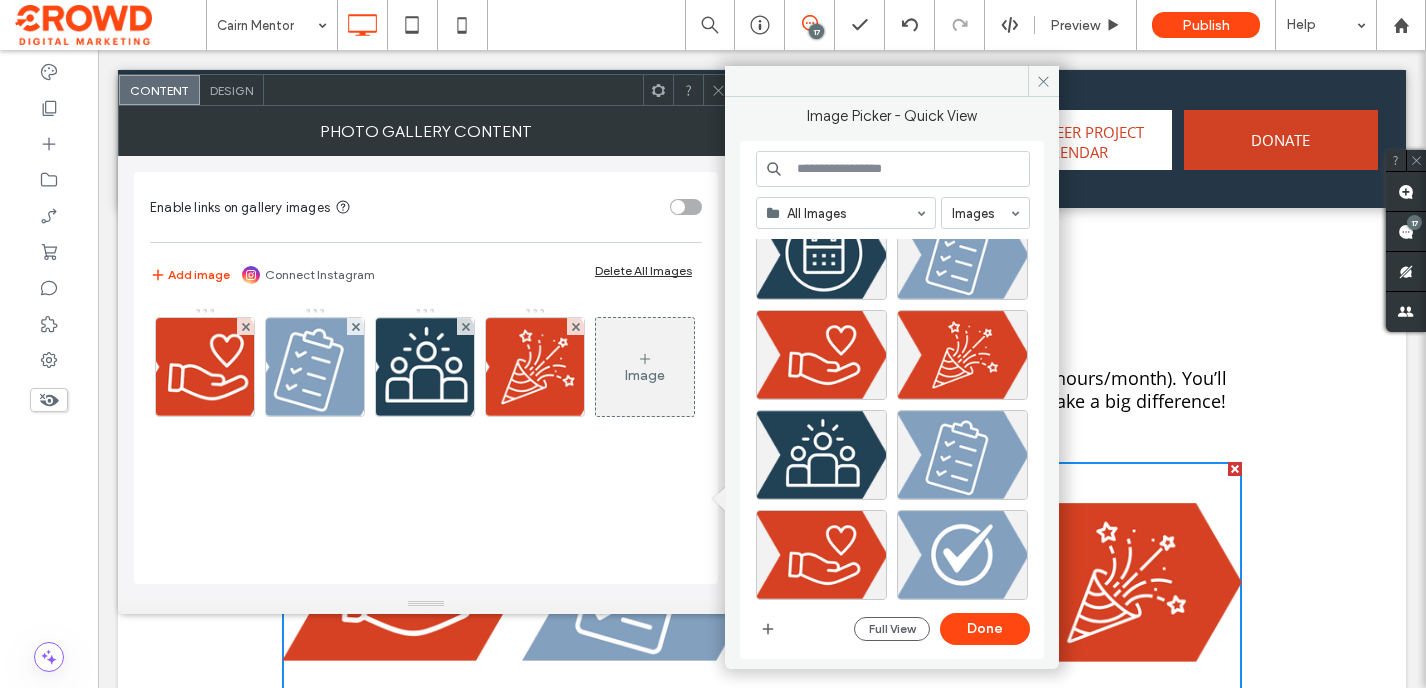 scroll, scrollTop: 175, scrollLeft: 0, axis: vertical 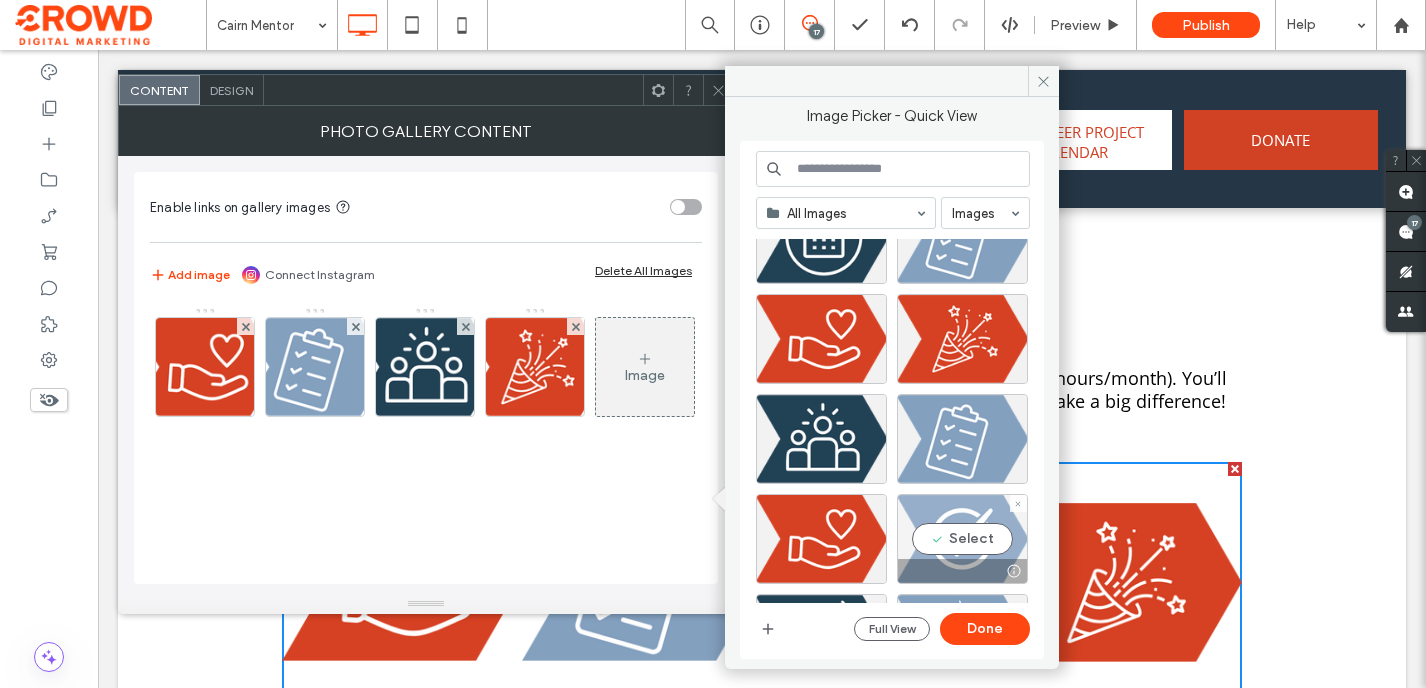 click on "Select" at bounding box center [962, 539] 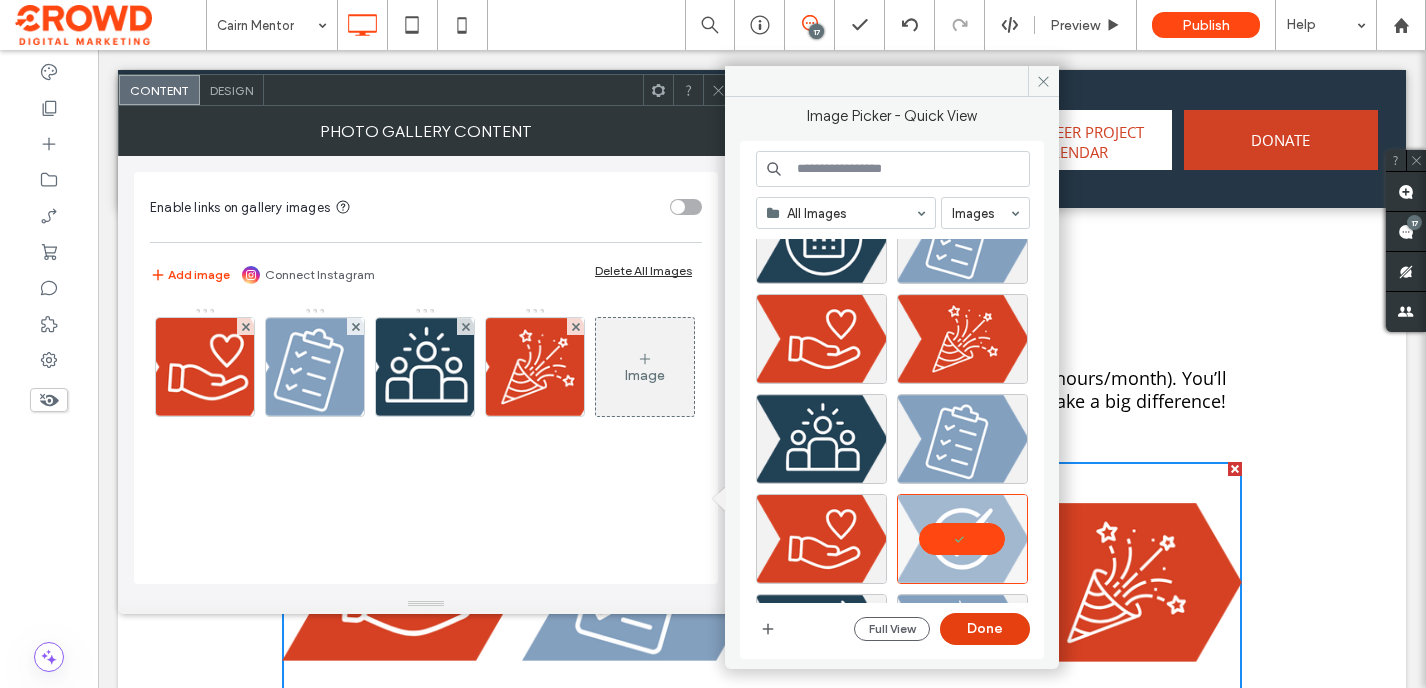 click on "Done" at bounding box center [985, 629] 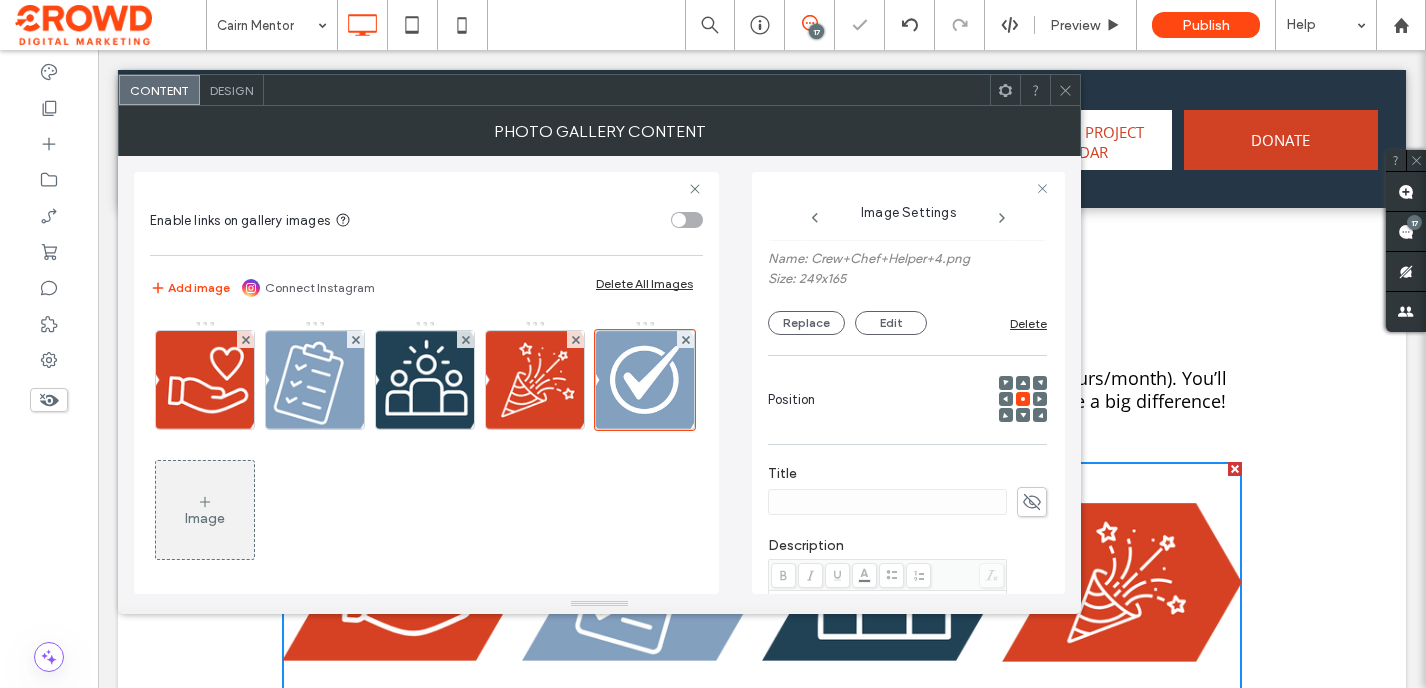scroll, scrollTop: 232, scrollLeft: 0, axis: vertical 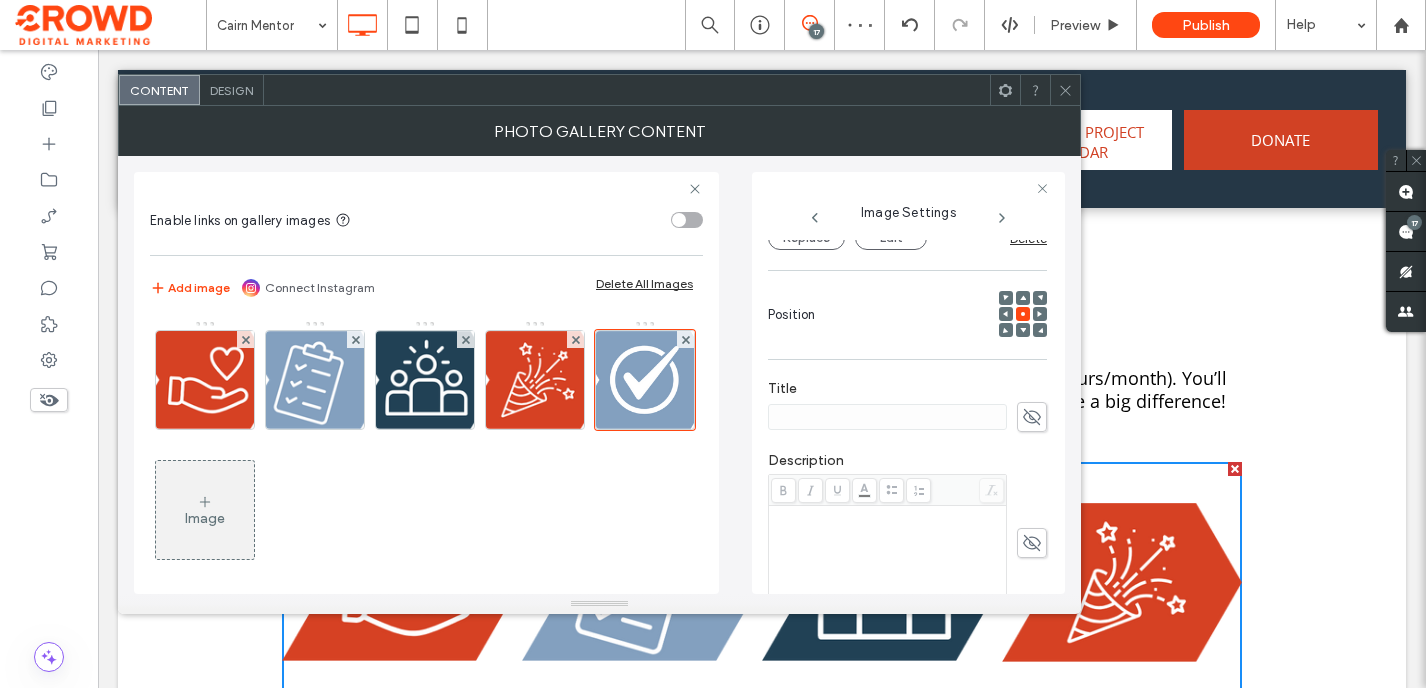 click 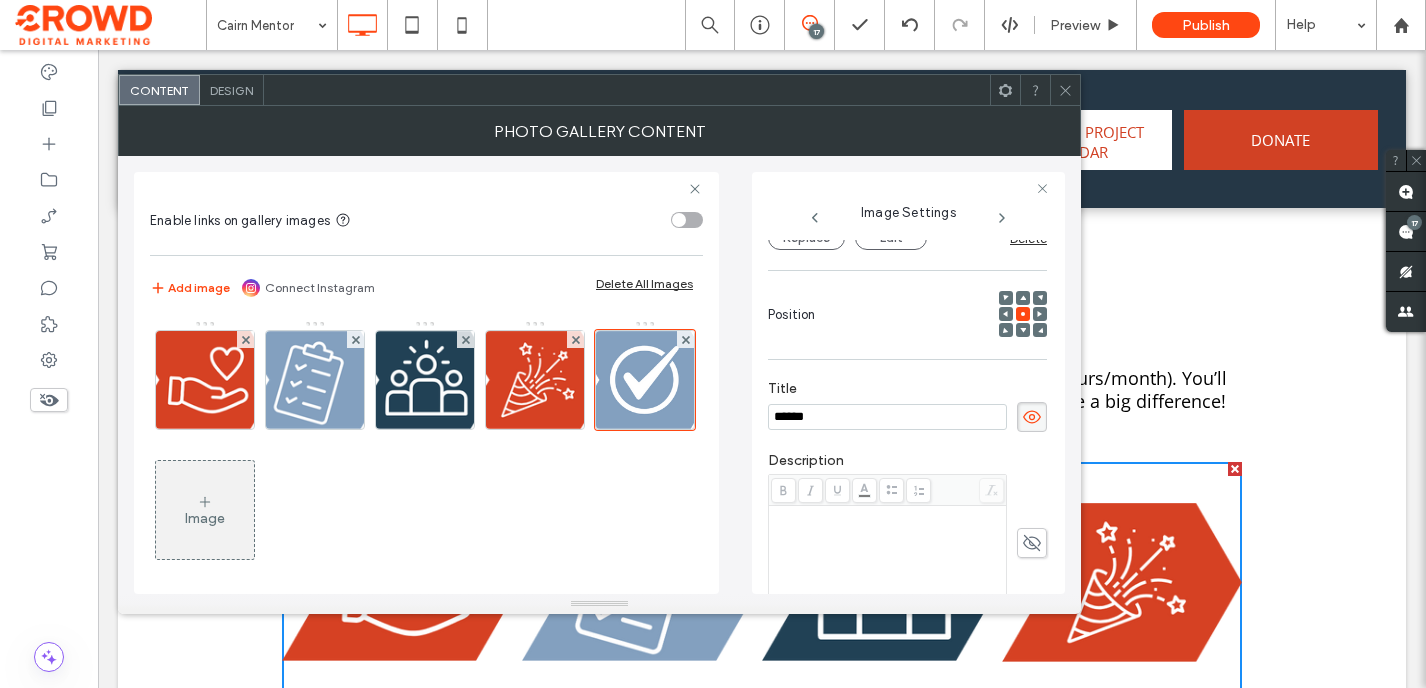 type on "******" 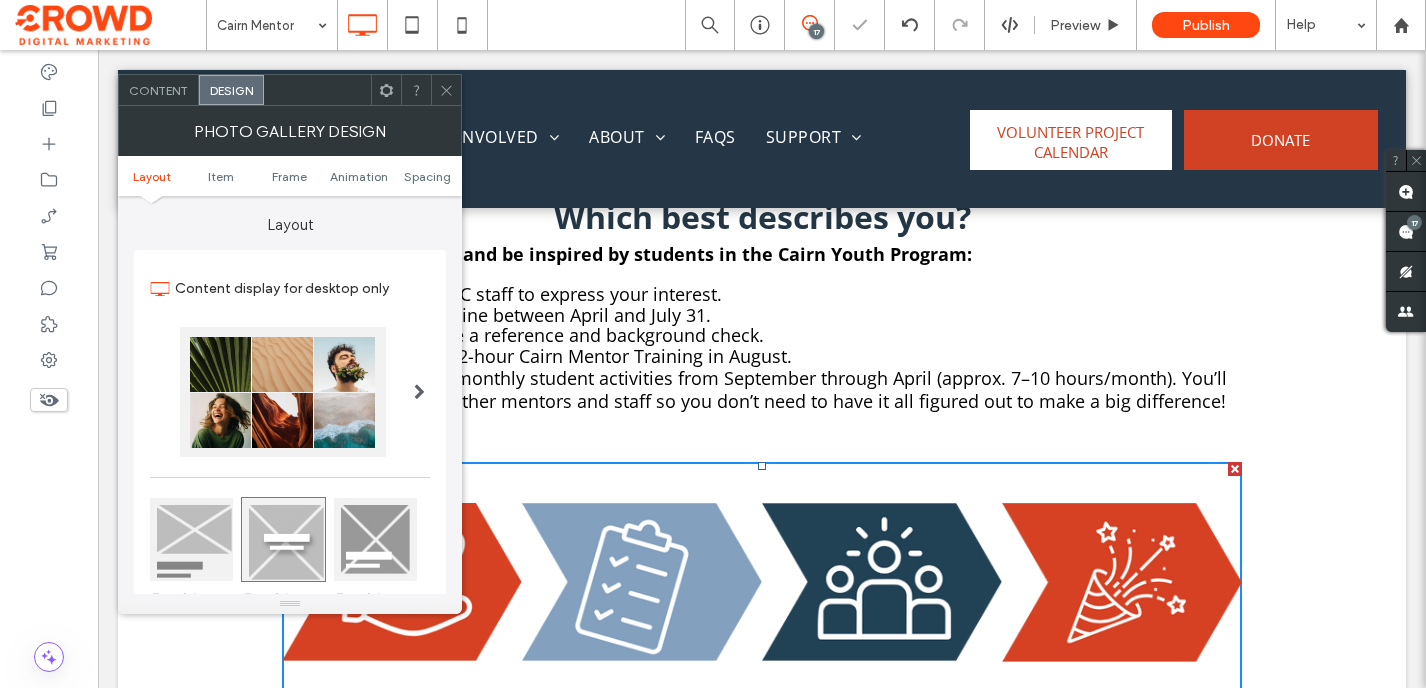 scroll, scrollTop: 165, scrollLeft: 0, axis: vertical 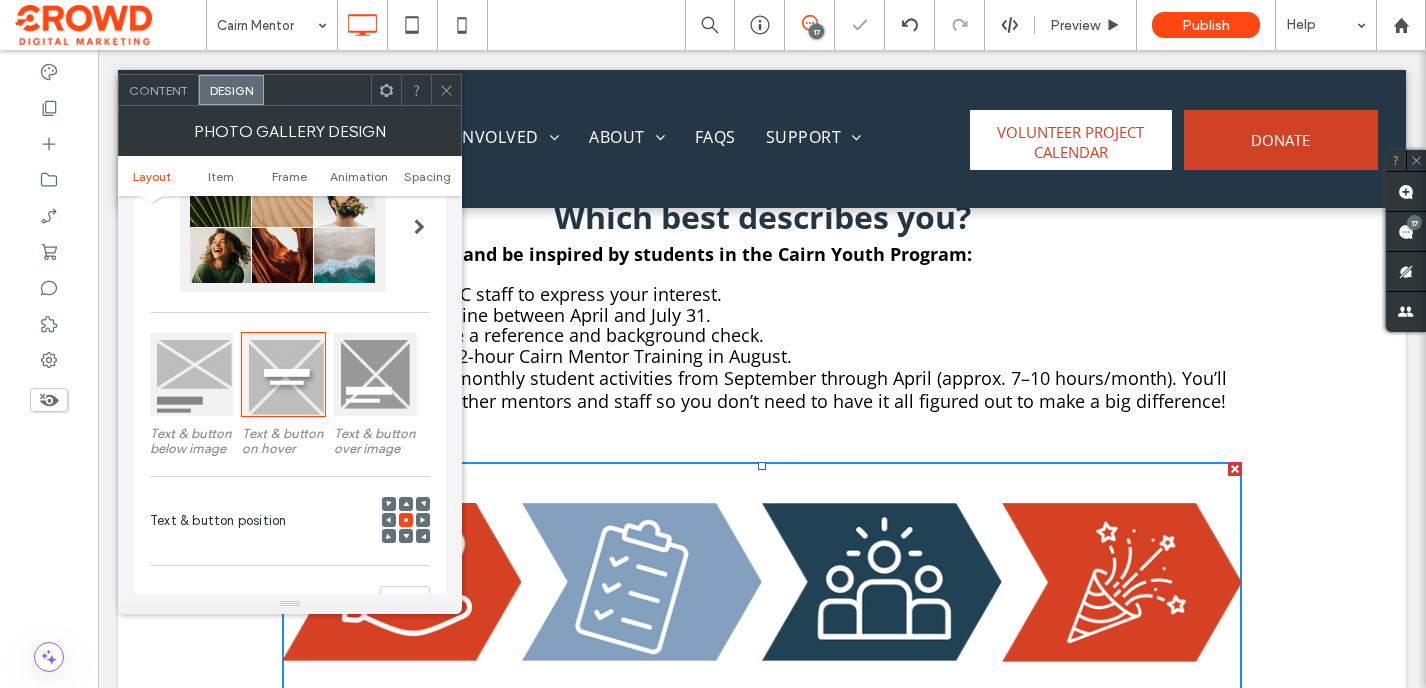 click at bounding box center [191, 374] 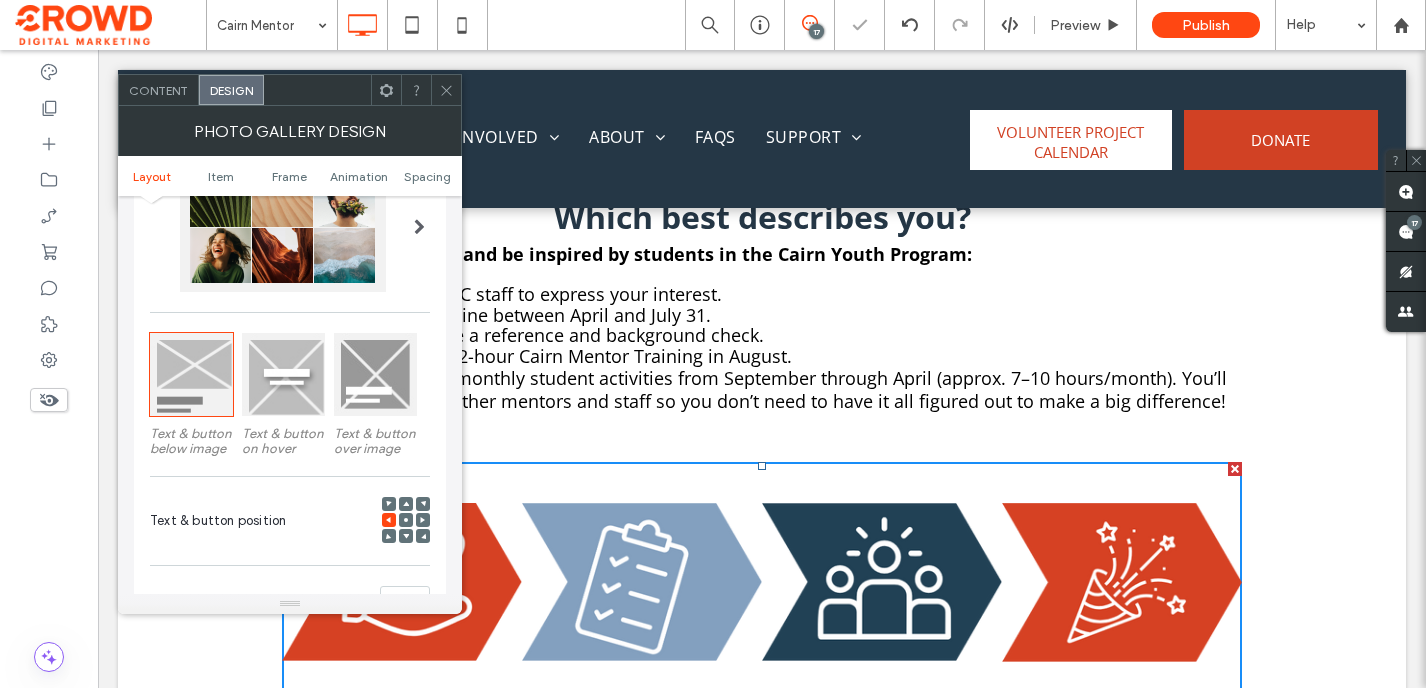 click at bounding box center [406, 504] 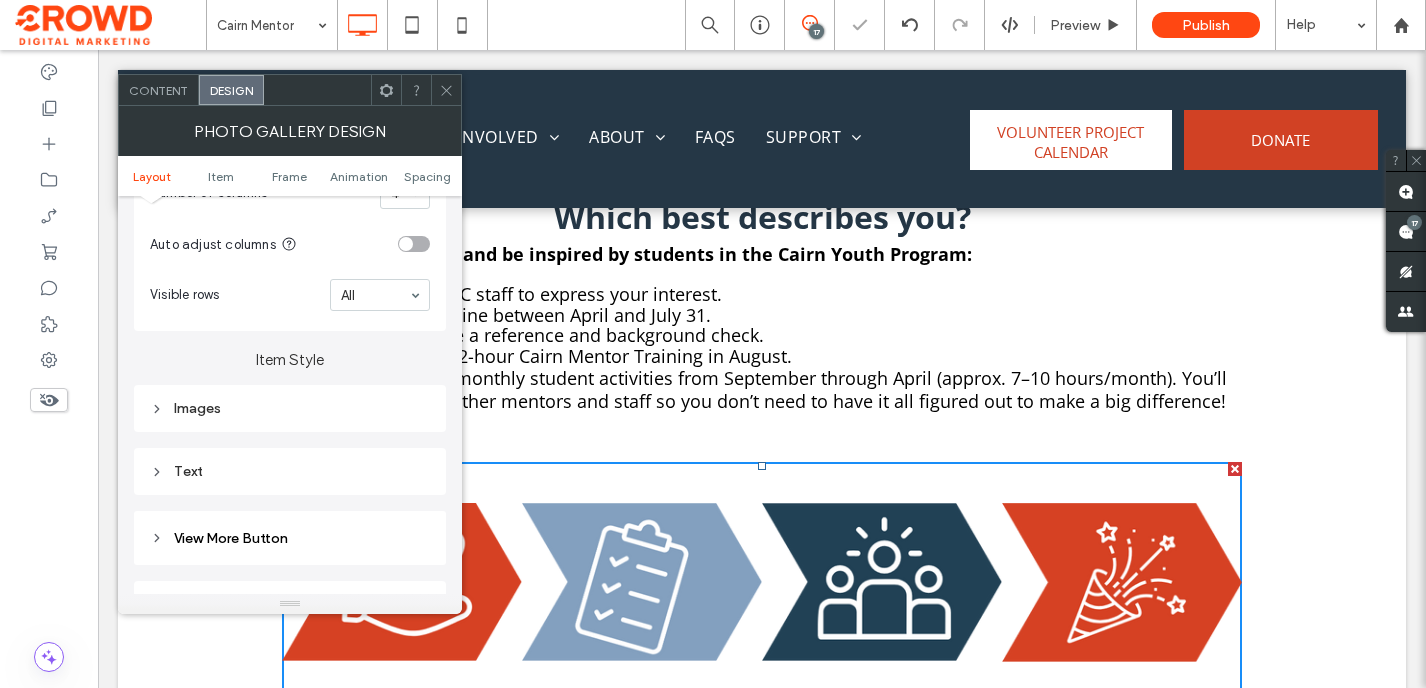 scroll, scrollTop: 589, scrollLeft: 0, axis: vertical 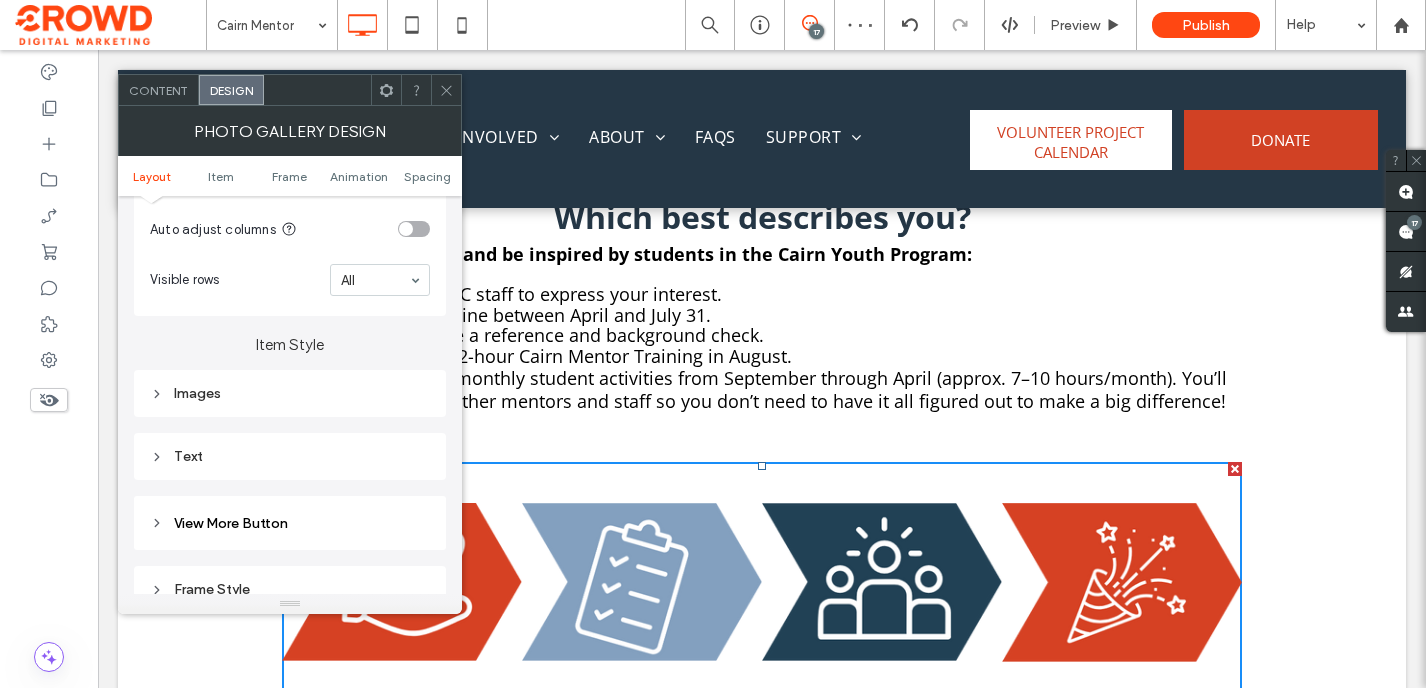 click on "Text" at bounding box center [290, 456] 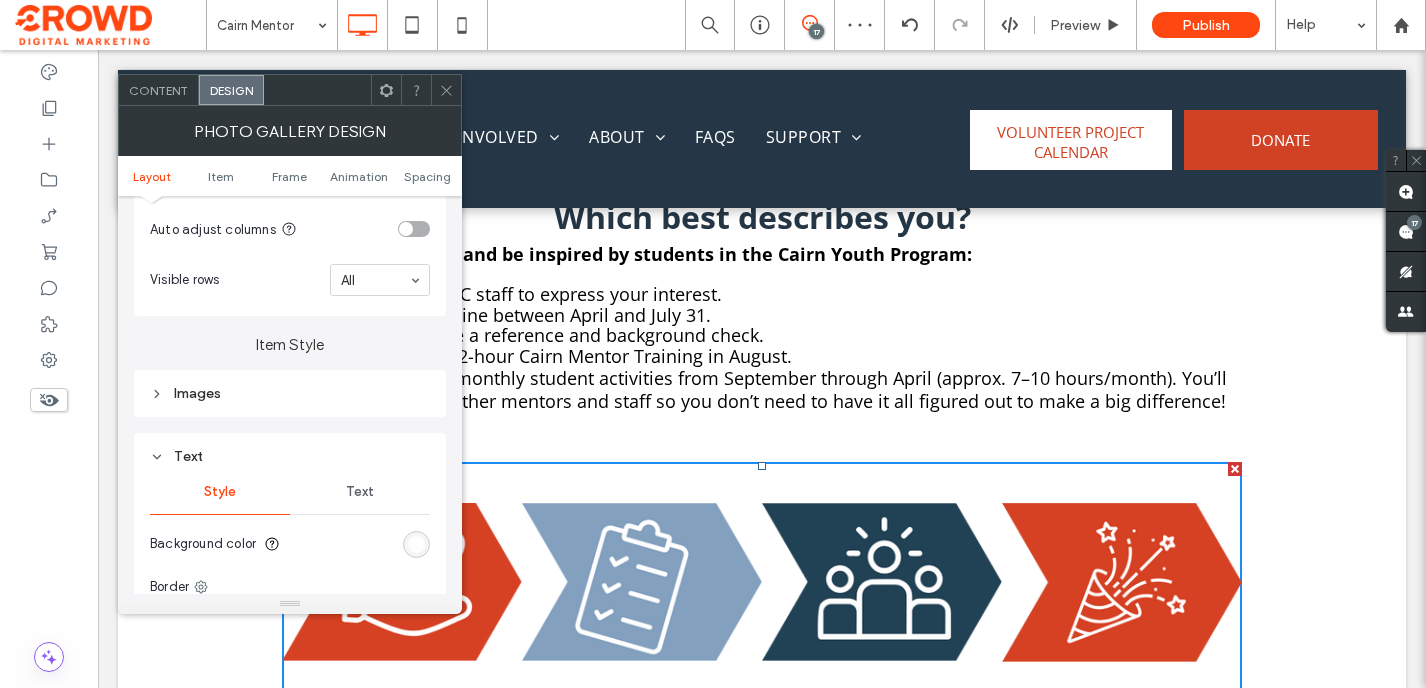 scroll, scrollTop: 732, scrollLeft: 0, axis: vertical 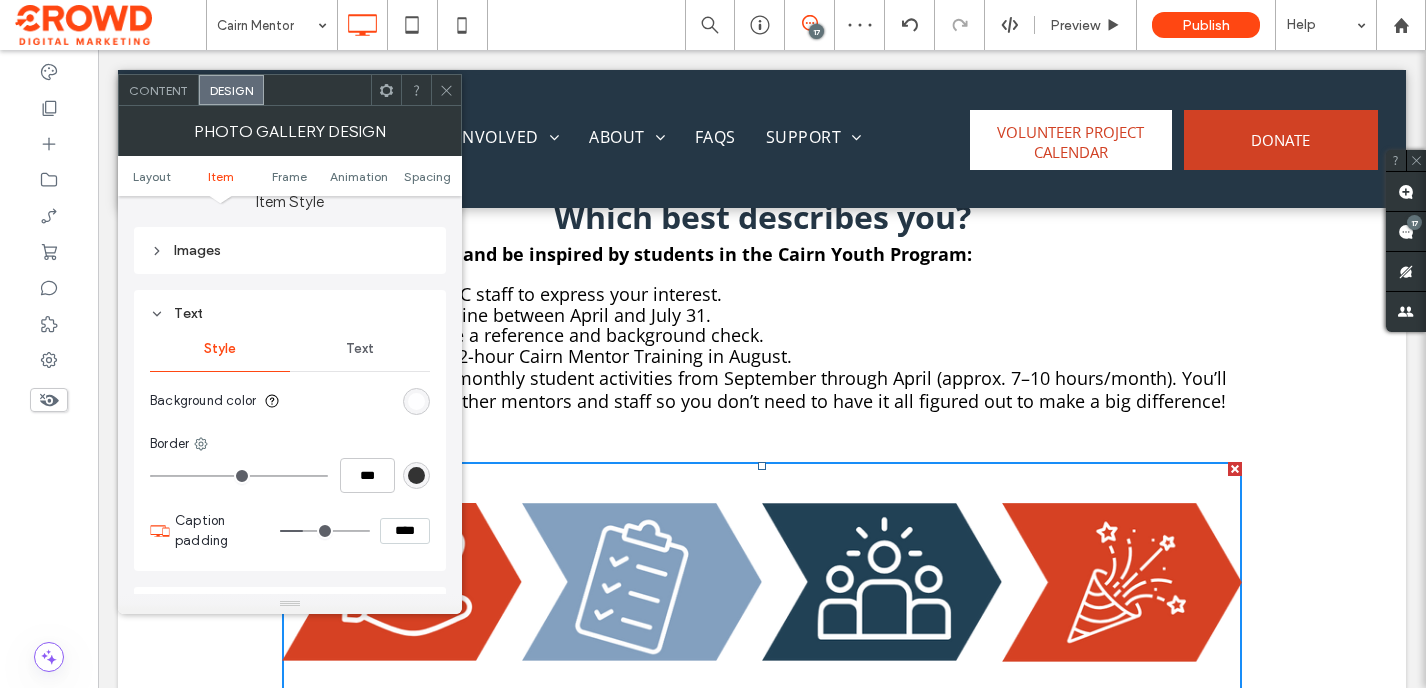 click on "Text" at bounding box center [360, 349] 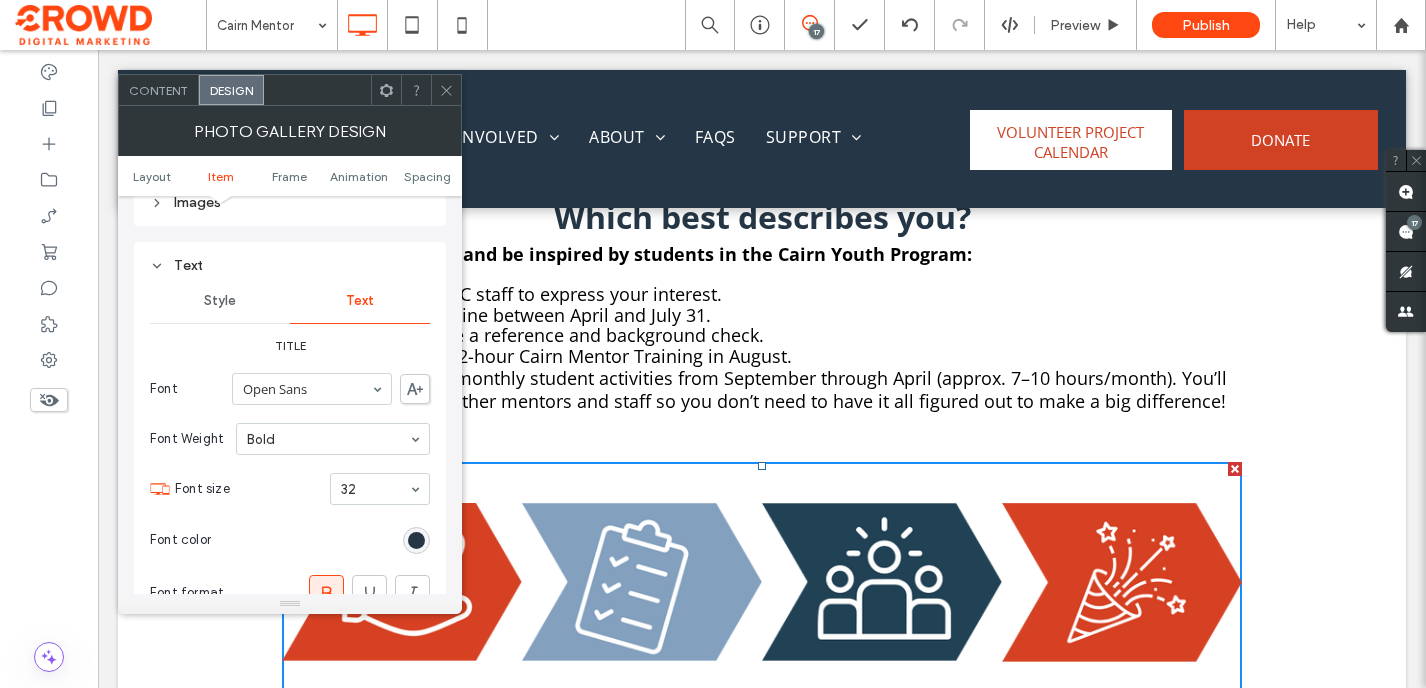 scroll, scrollTop: 822, scrollLeft: 0, axis: vertical 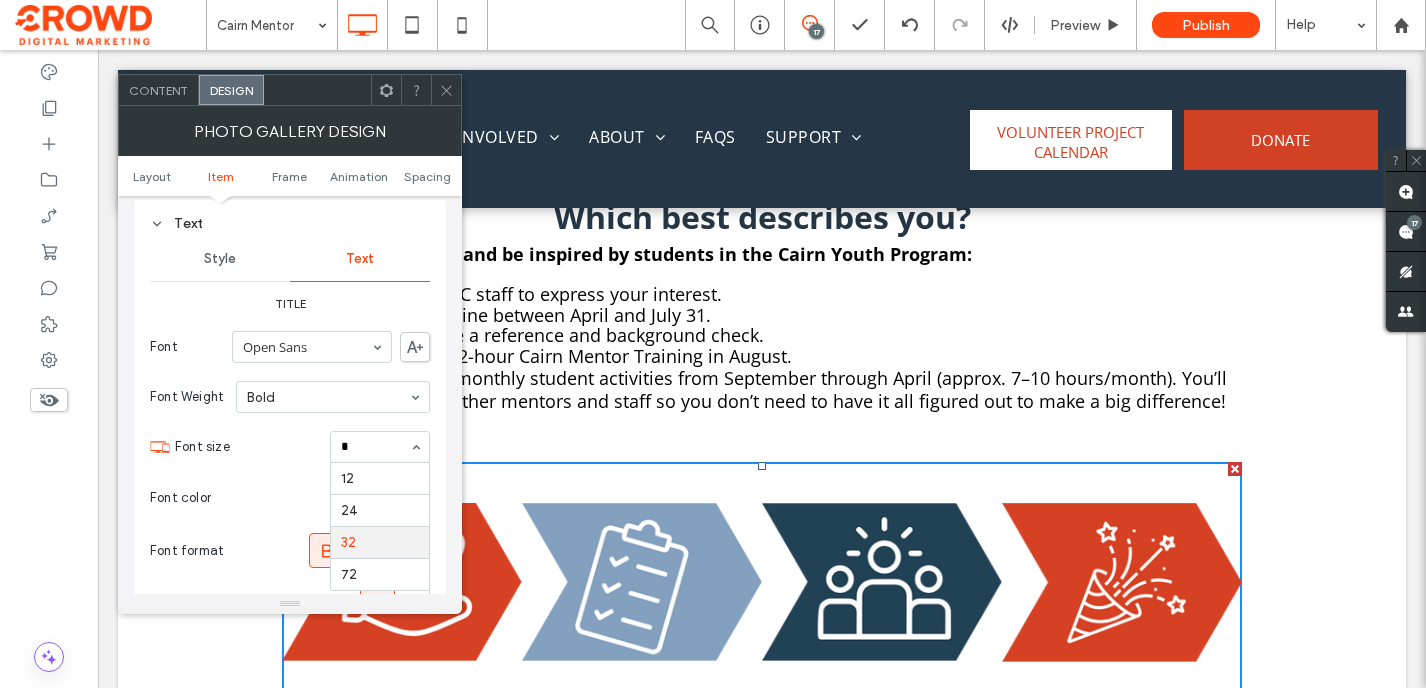 type on "**" 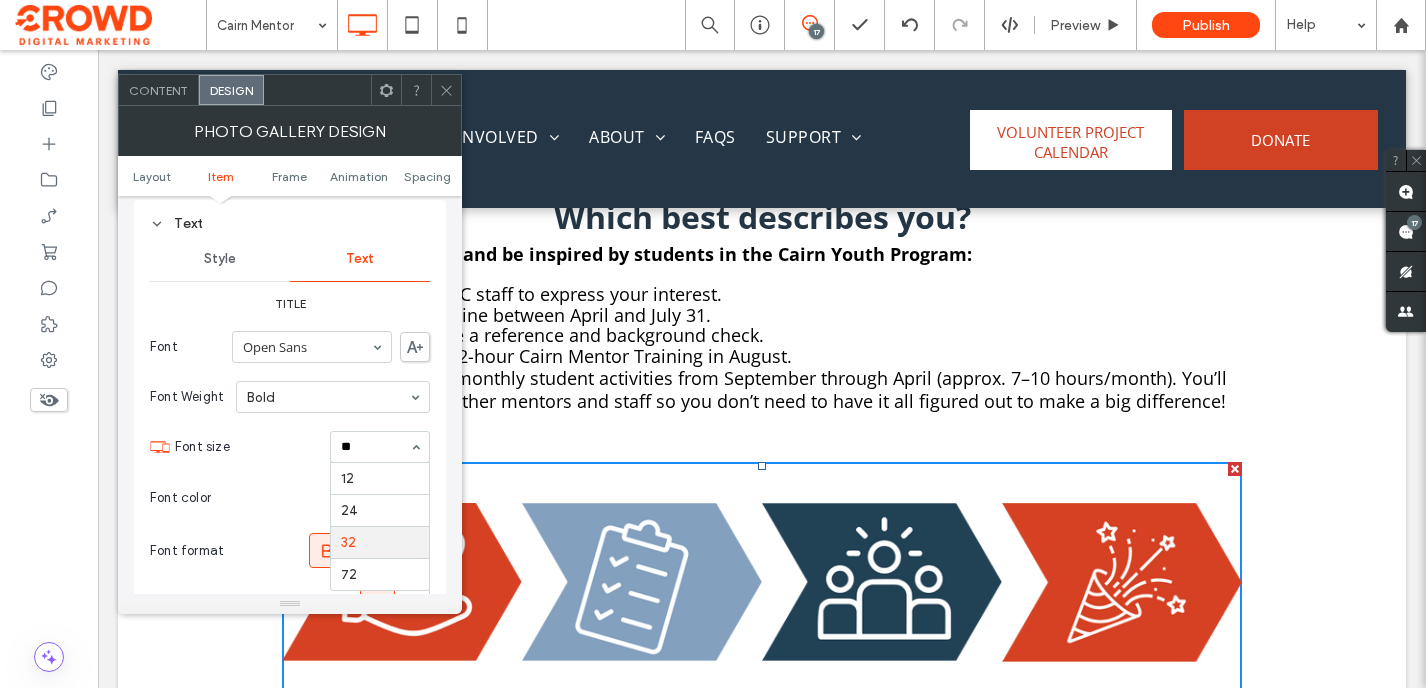 scroll, scrollTop: 0, scrollLeft: 0, axis: both 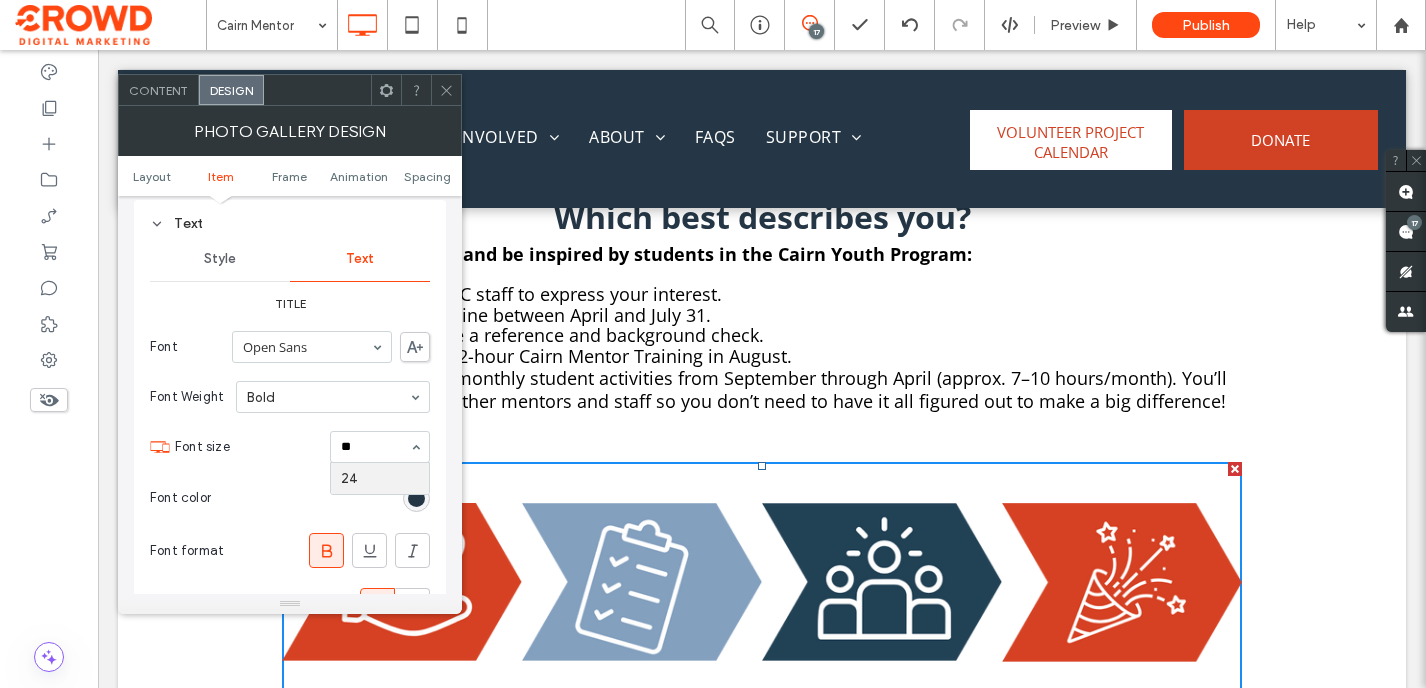 type 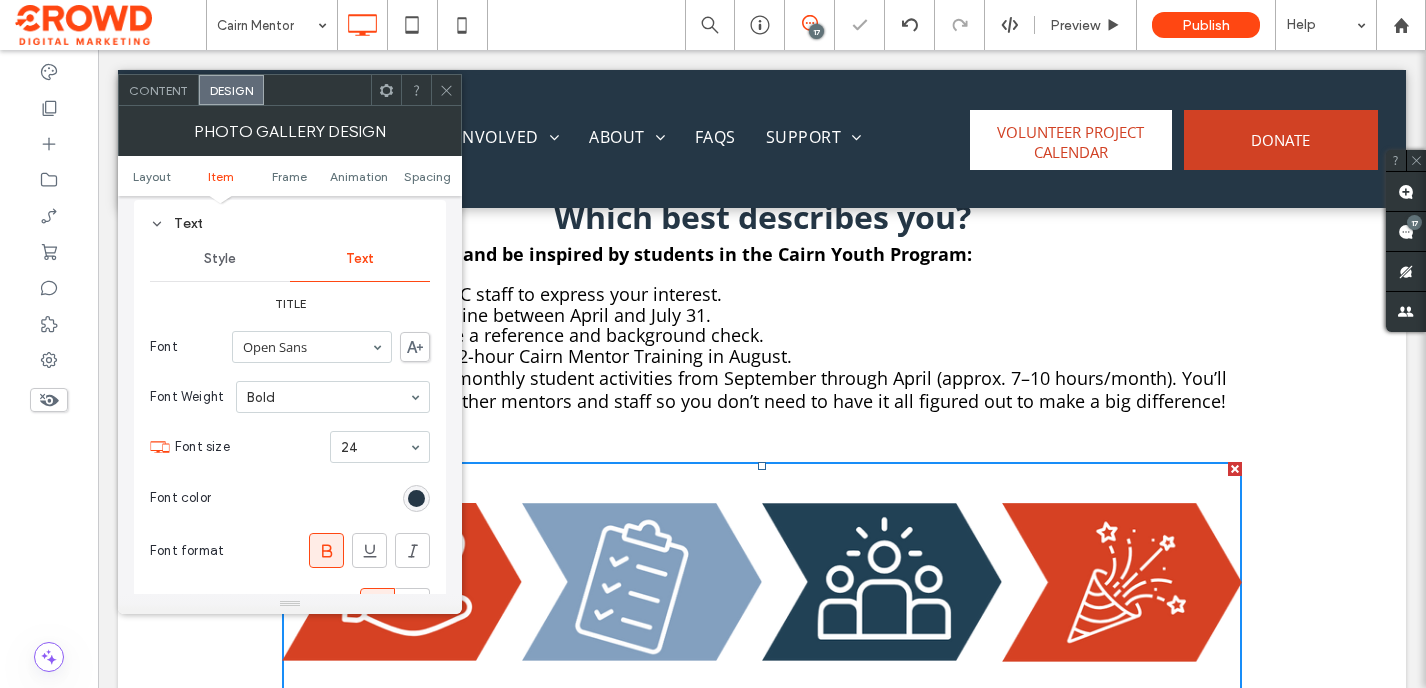 click on "Content" at bounding box center [158, 90] 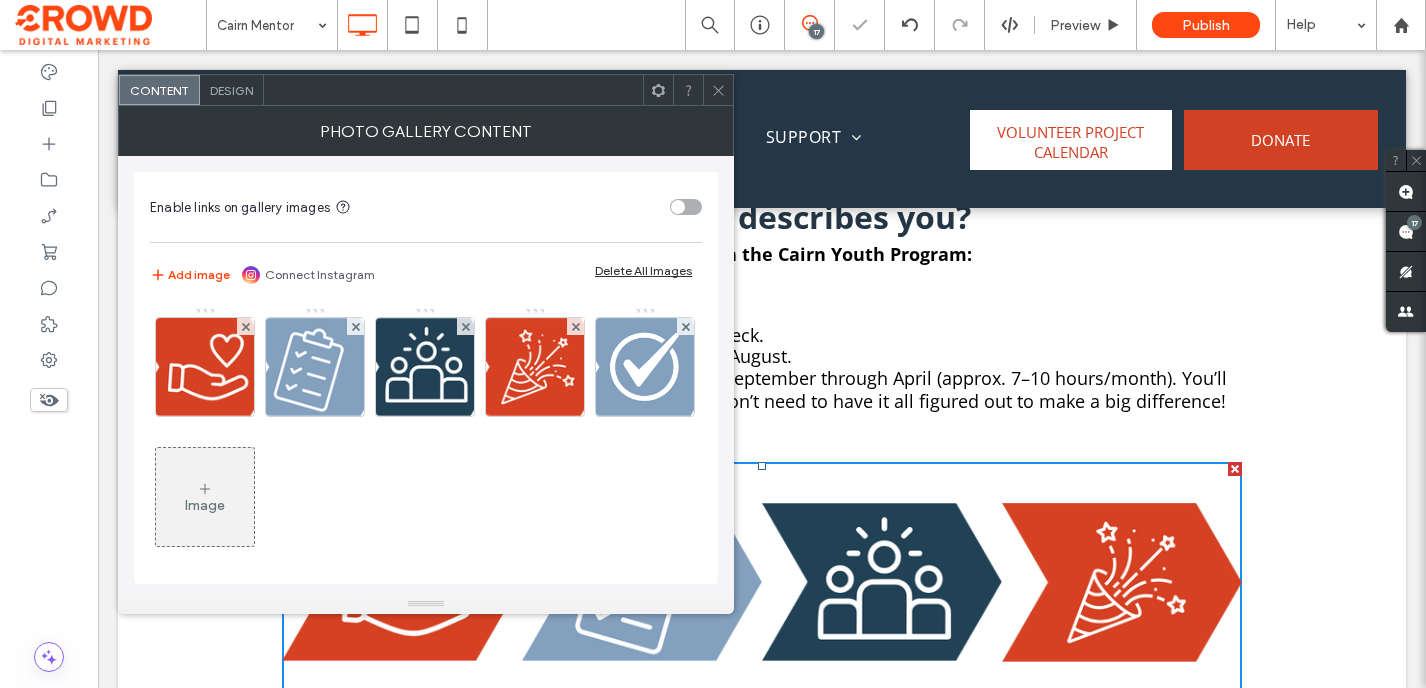 click at bounding box center (205, 367) 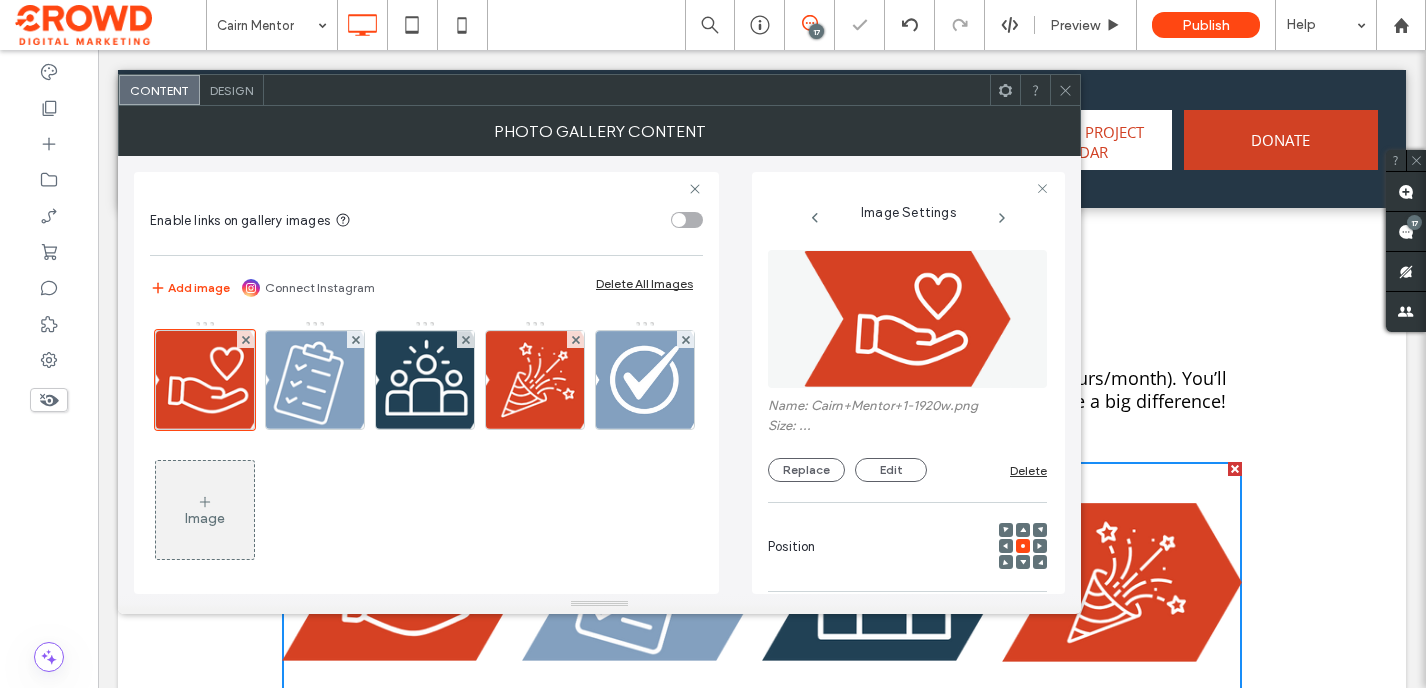 scroll, scrollTop: 0, scrollLeft: 0, axis: both 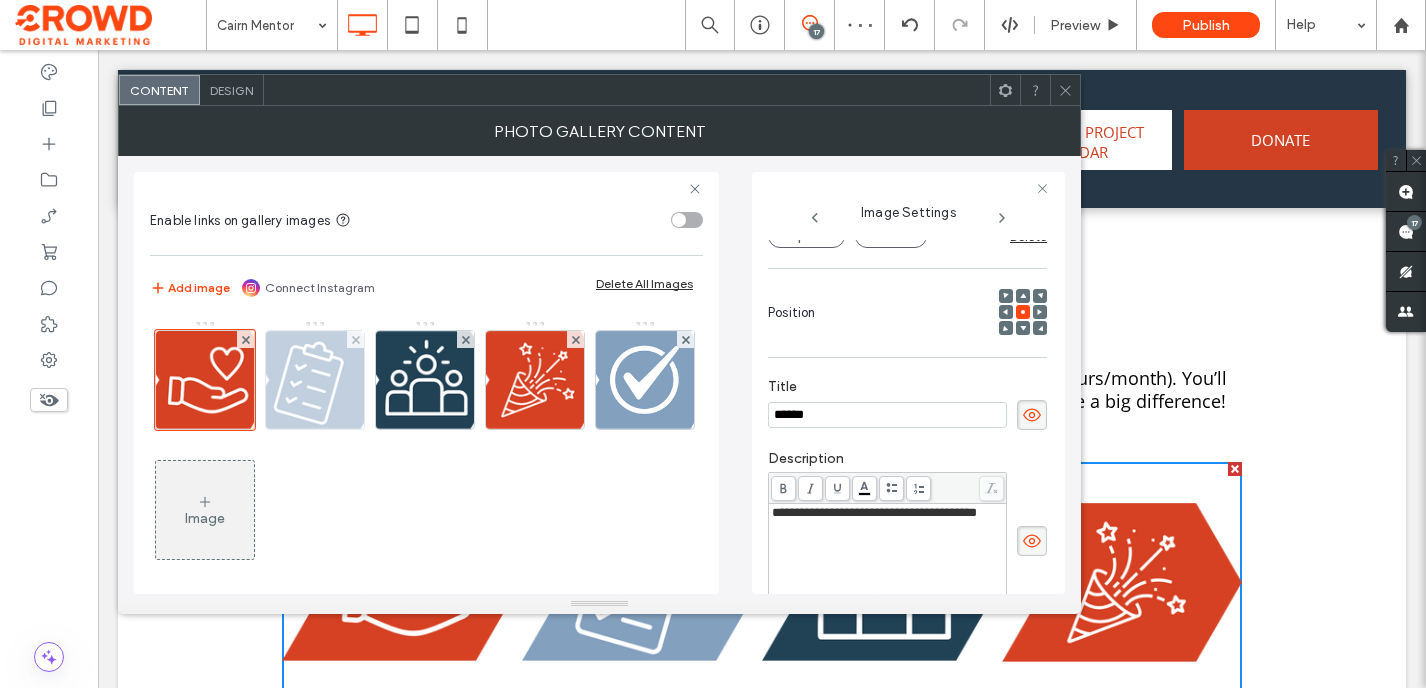 click at bounding box center [315, 380] 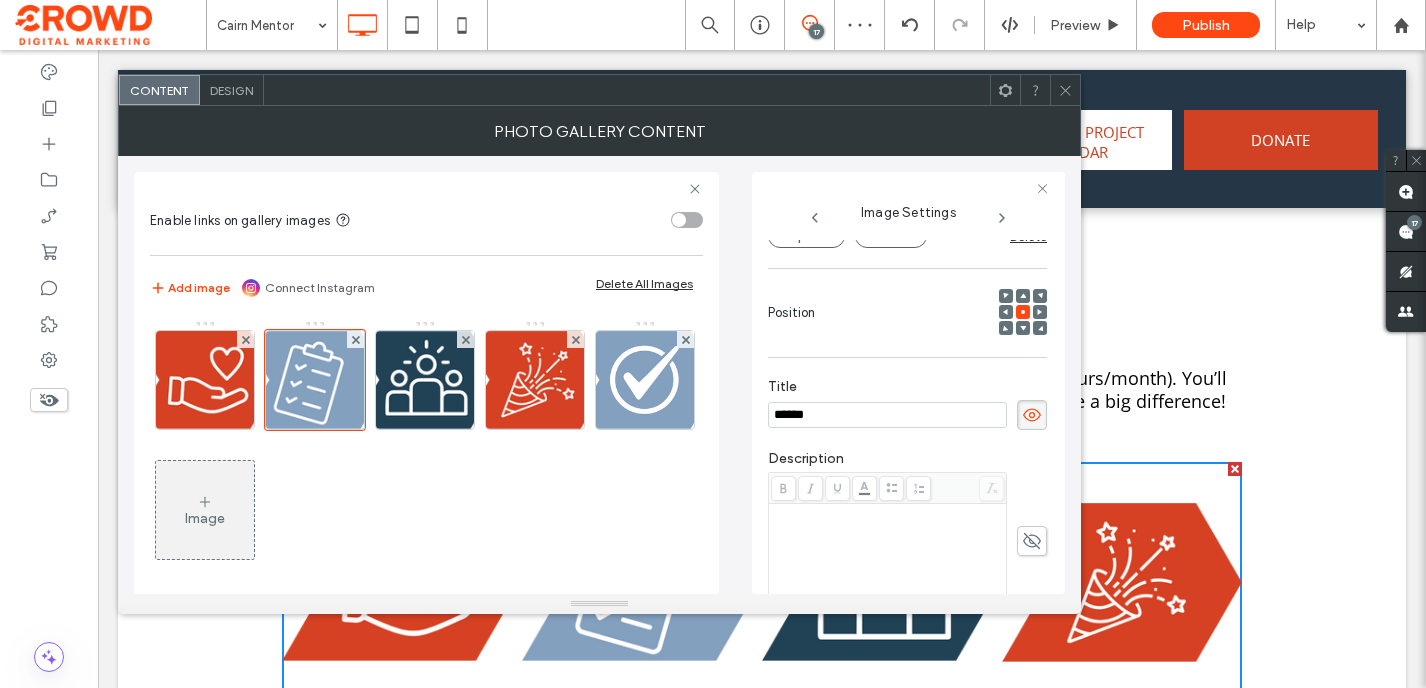 click on "Step 2:   Apply online between April and July 31." at bounding box center [780, 316] 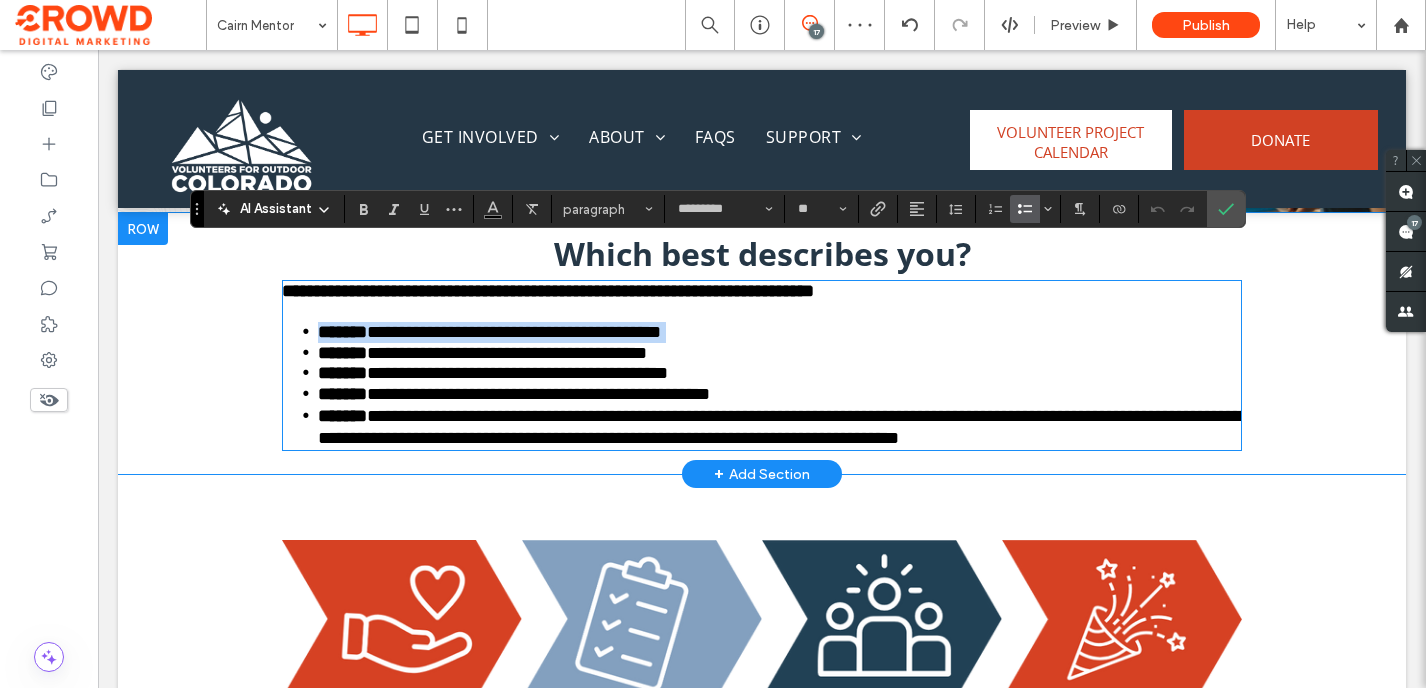 scroll, scrollTop: 1111, scrollLeft: 0, axis: vertical 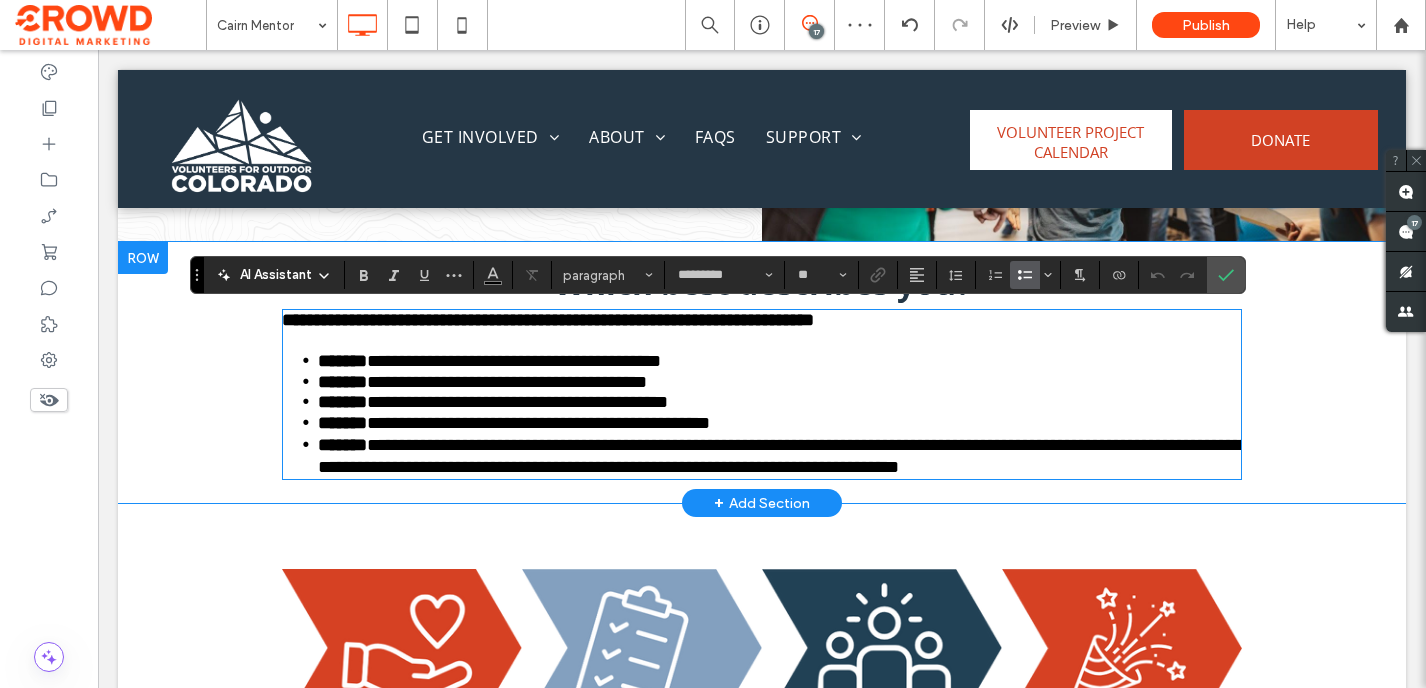 click on "**********" at bounding box center [514, 382] 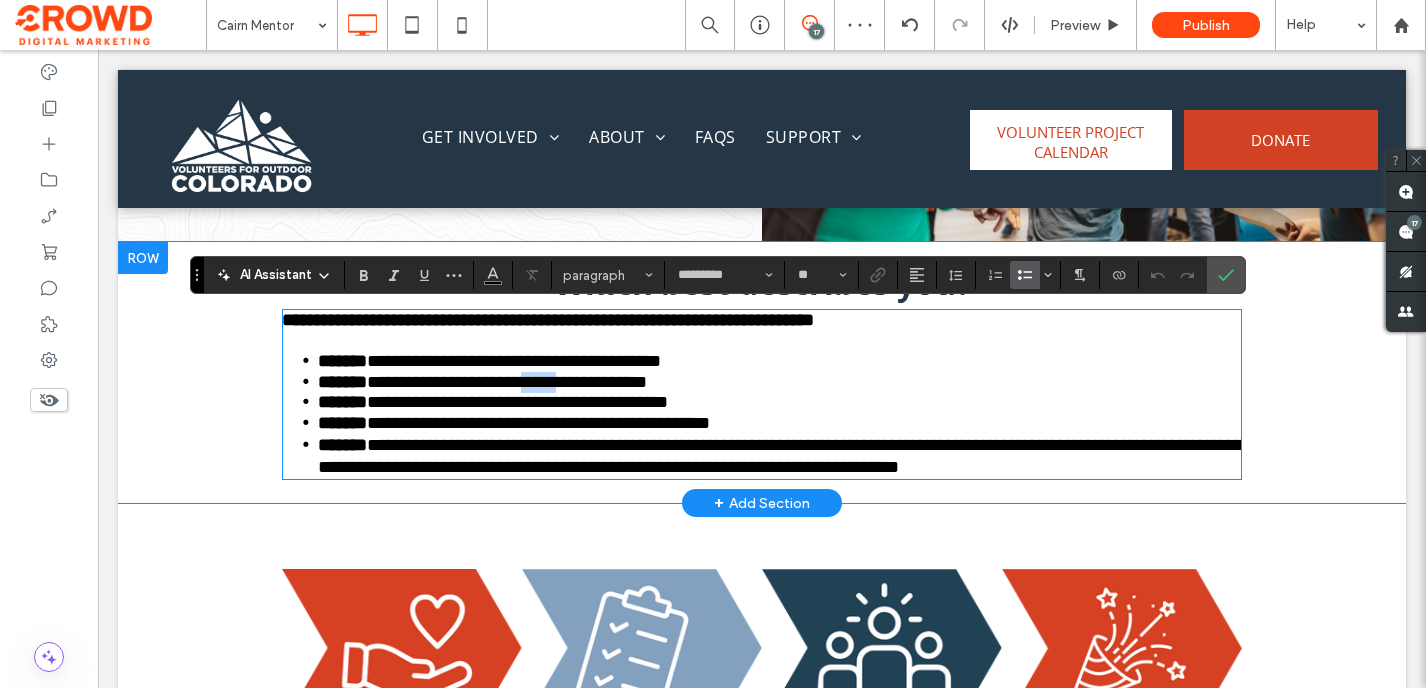 click on "**********" at bounding box center (514, 382) 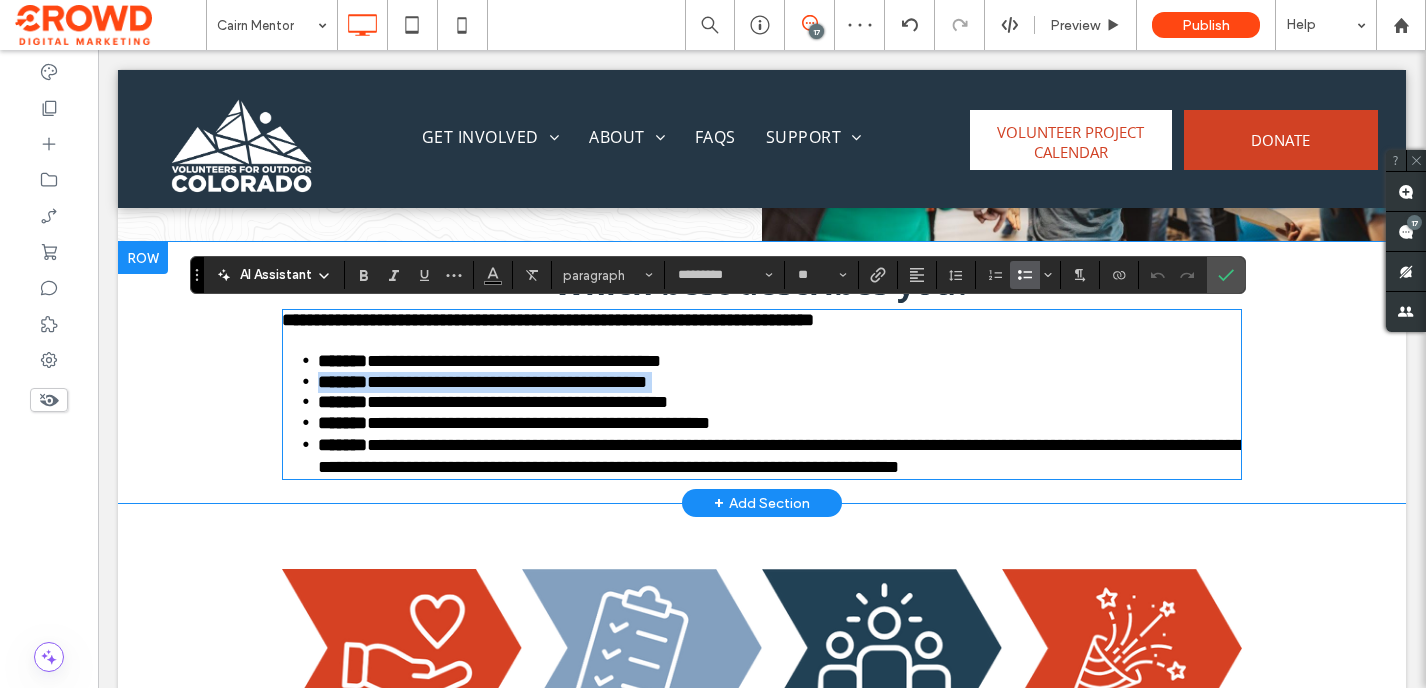 click on "**********" at bounding box center [514, 382] 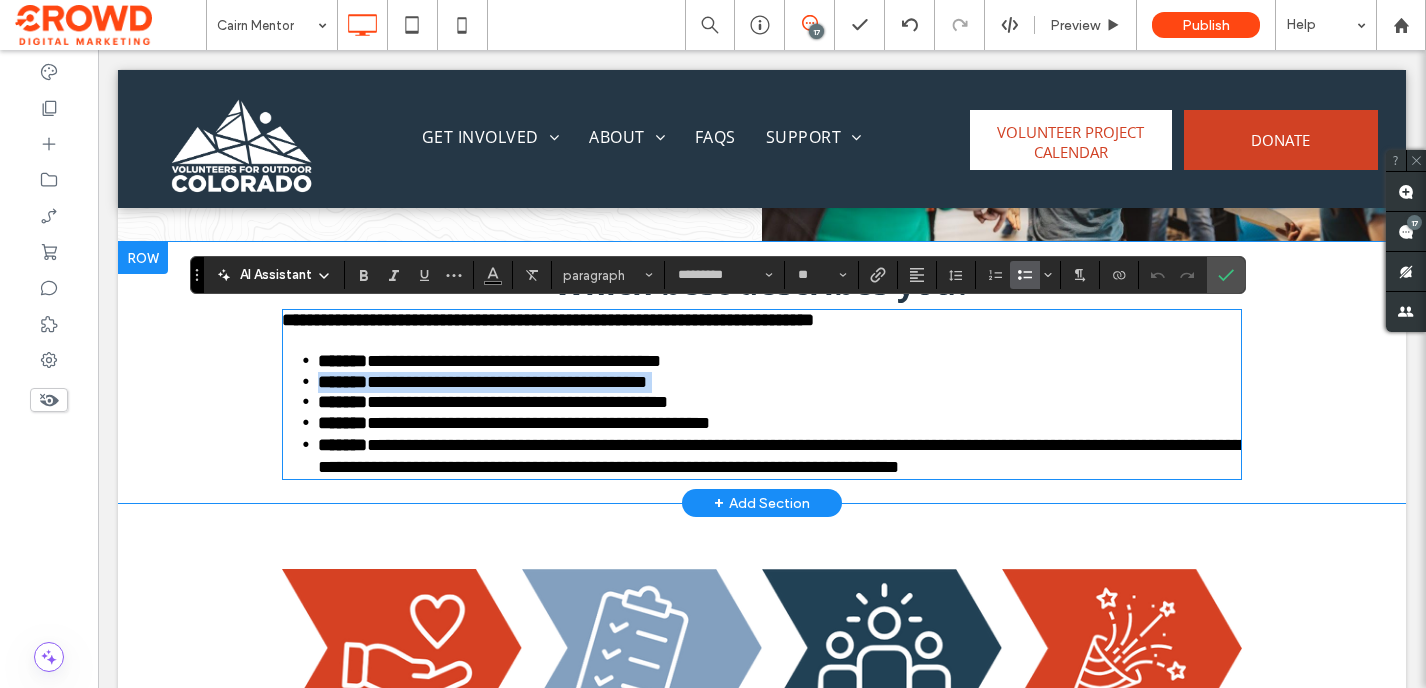 copy on "**********" 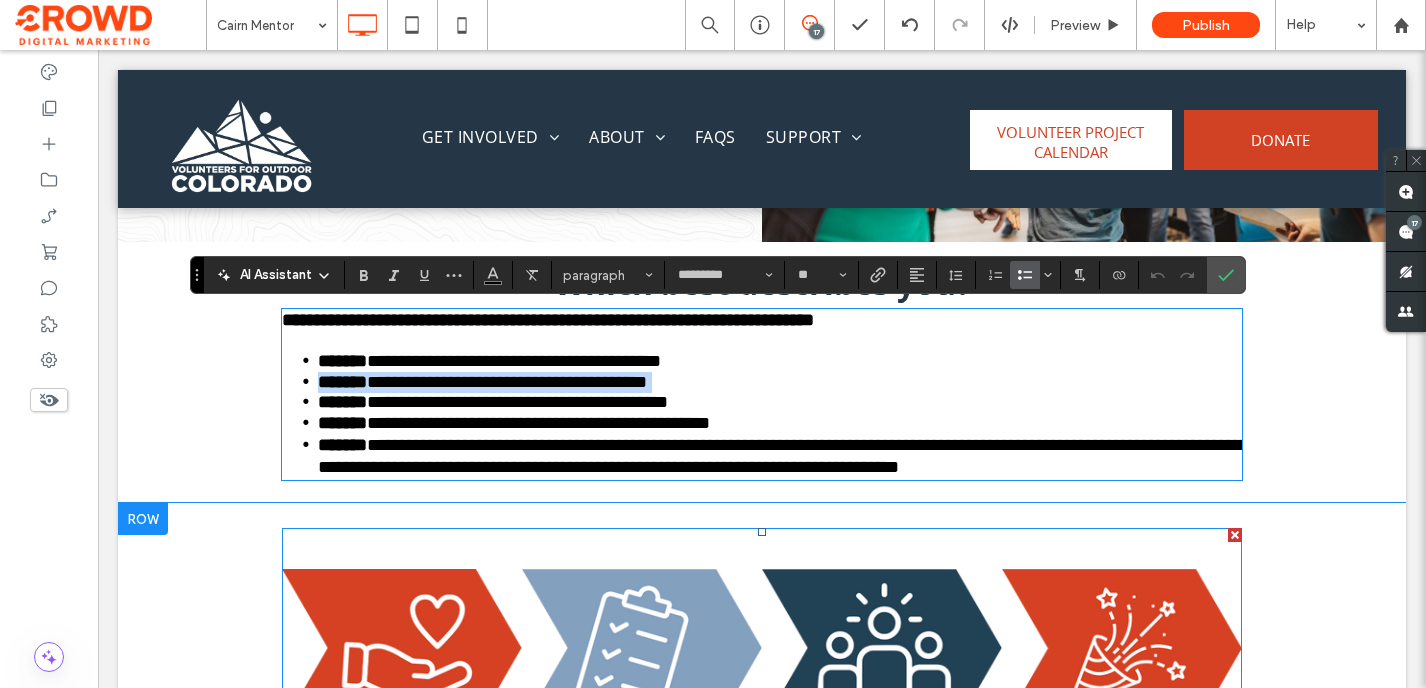 click at bounding box center [642, 648] 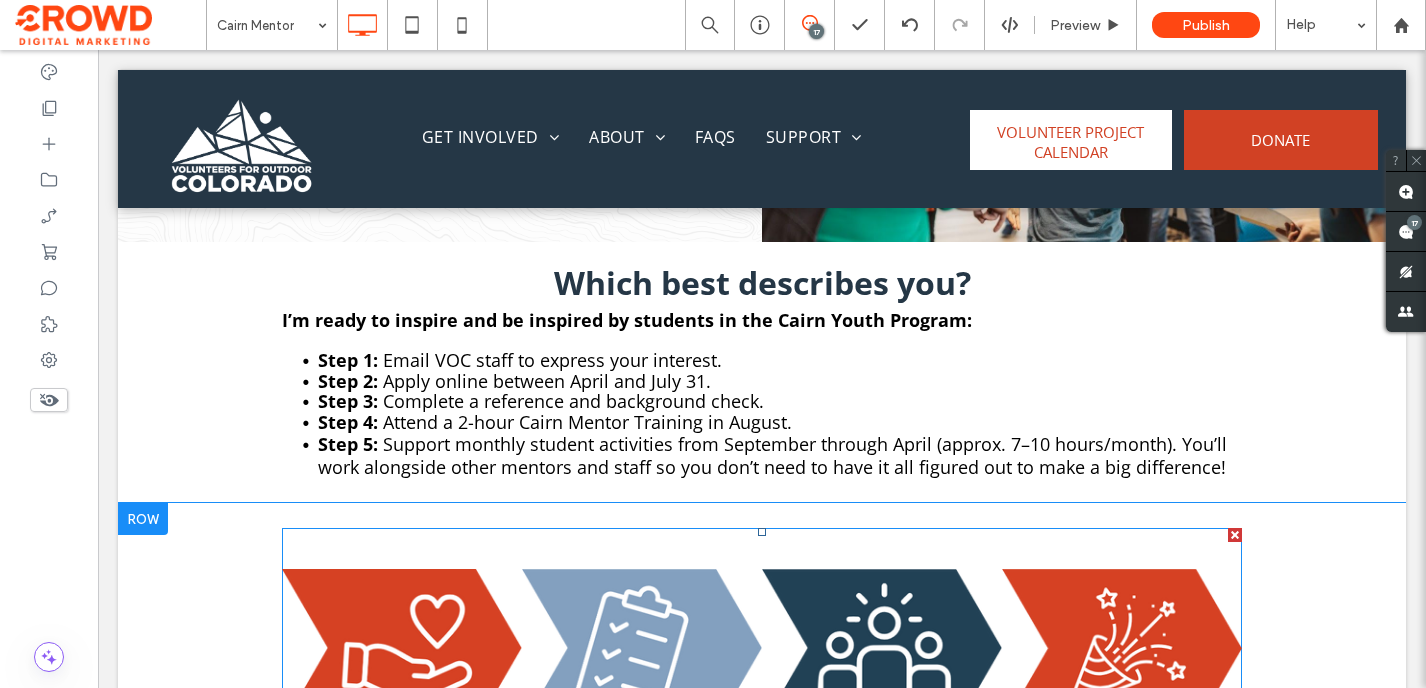 click at bounding box center [642, 648] 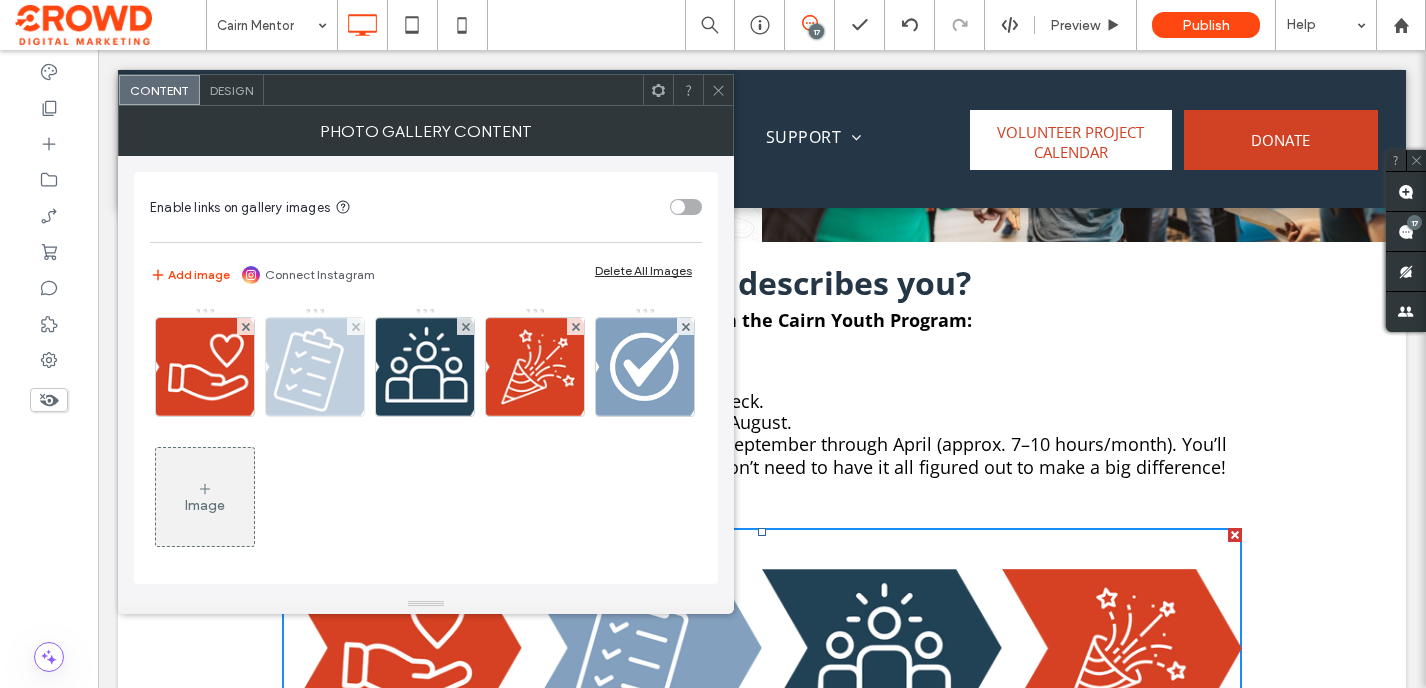 click at bounding box center [315, 367] 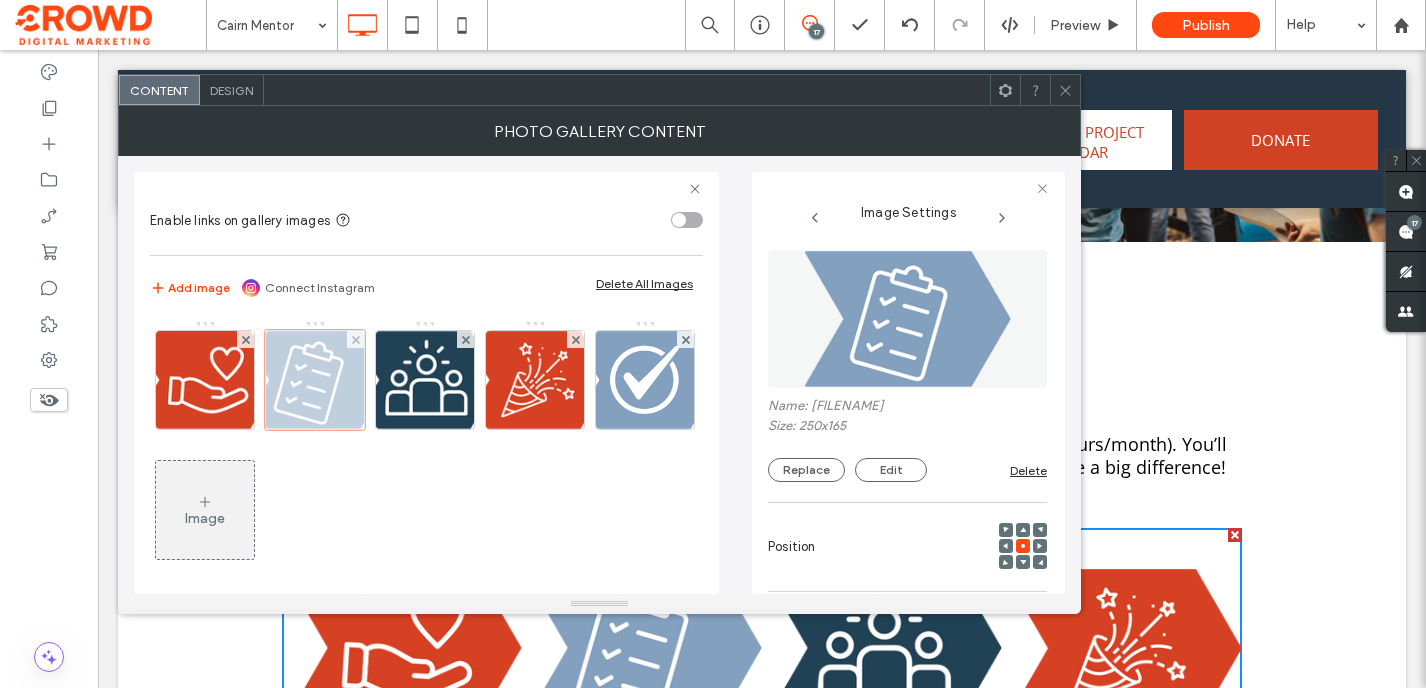 scroll, scrollTop: 0, scrollLeft: 17, axis: horizontal 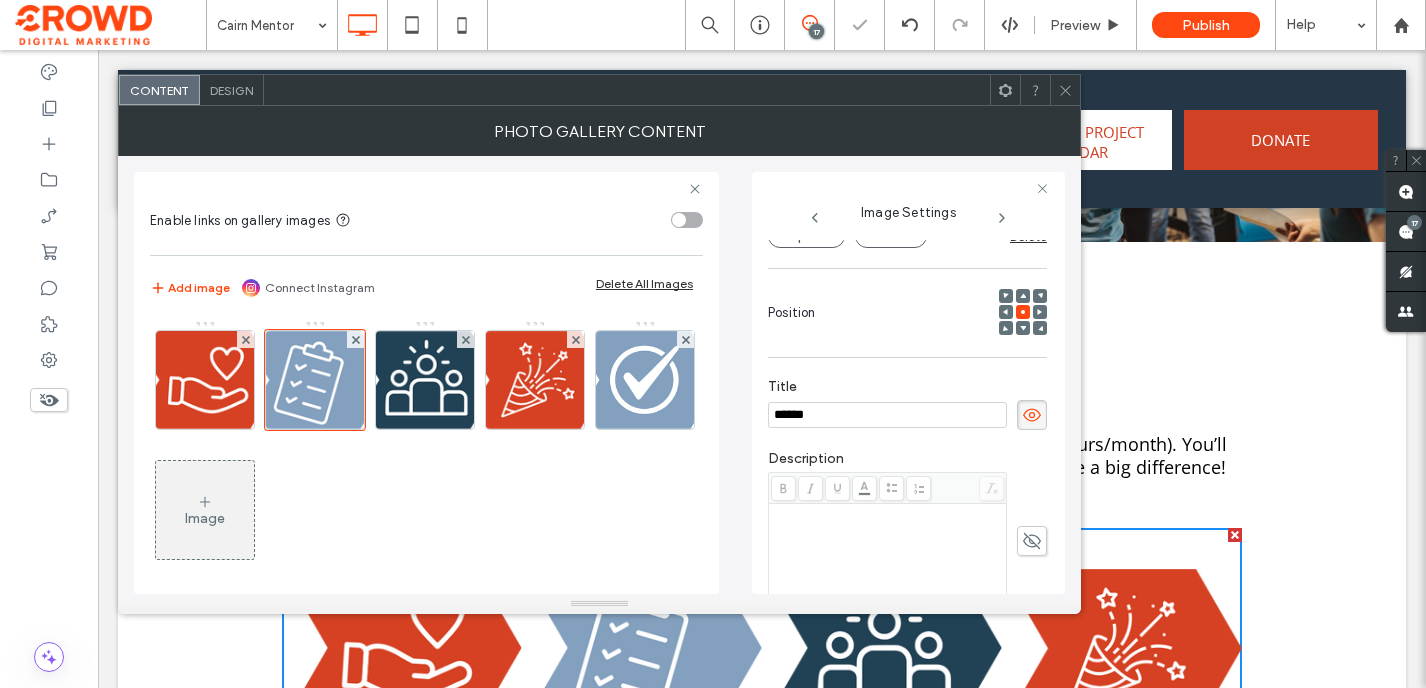 click at bounding box center [888, 556] 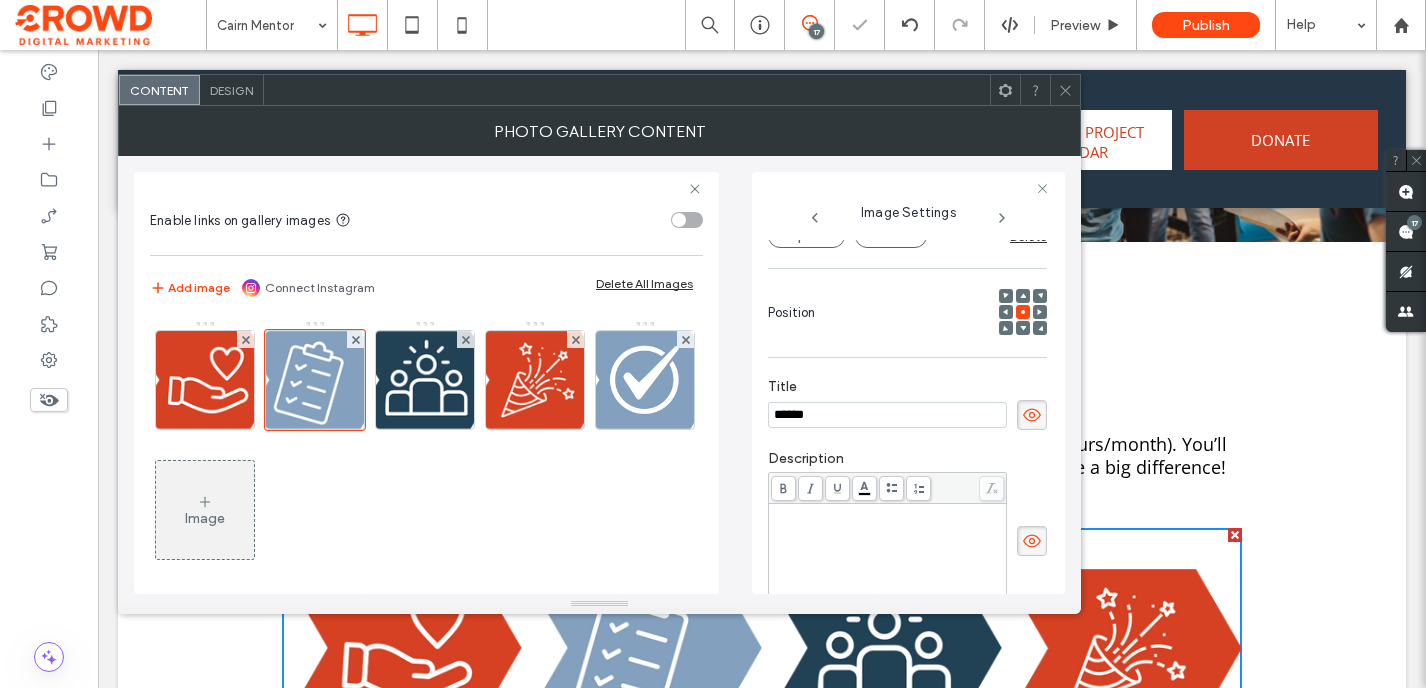 click at bounding box center (888, 556) 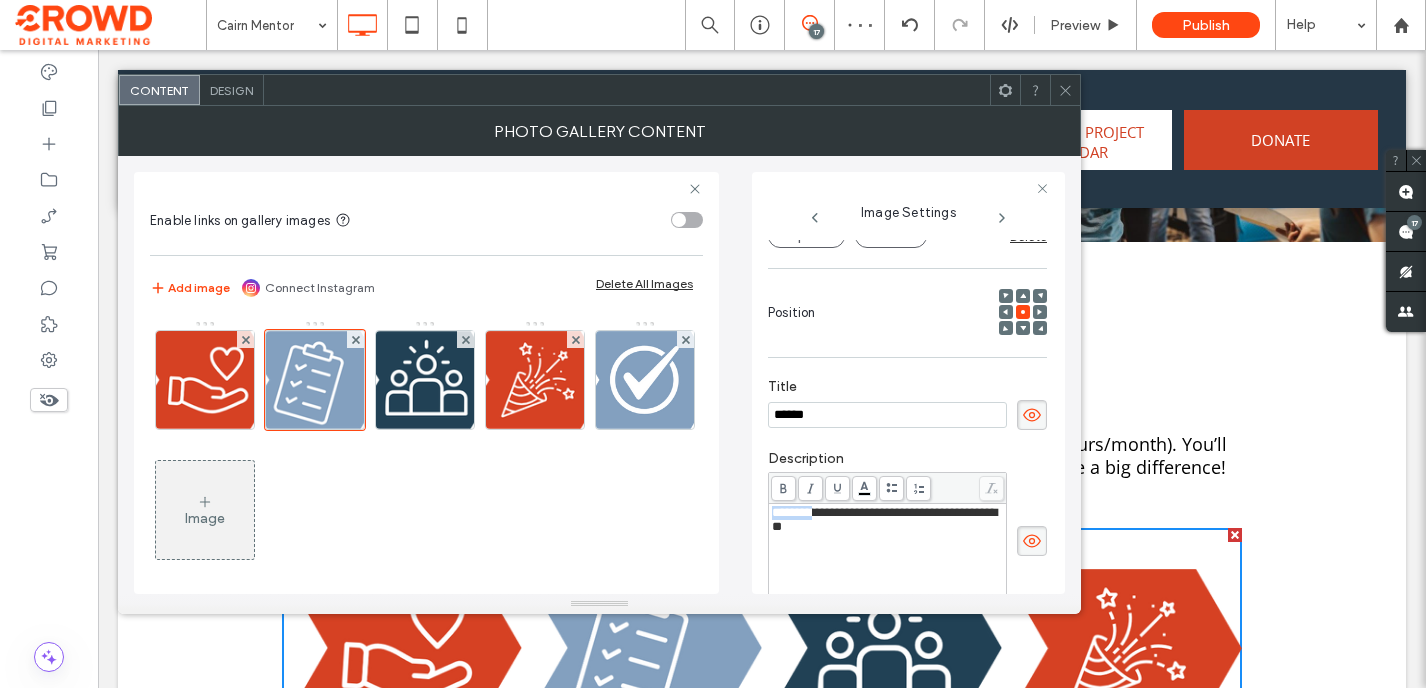 drag, startPoint x: 816, startPoint y: 517, endPoint x: 722, endPoint y: 517, distance: 94 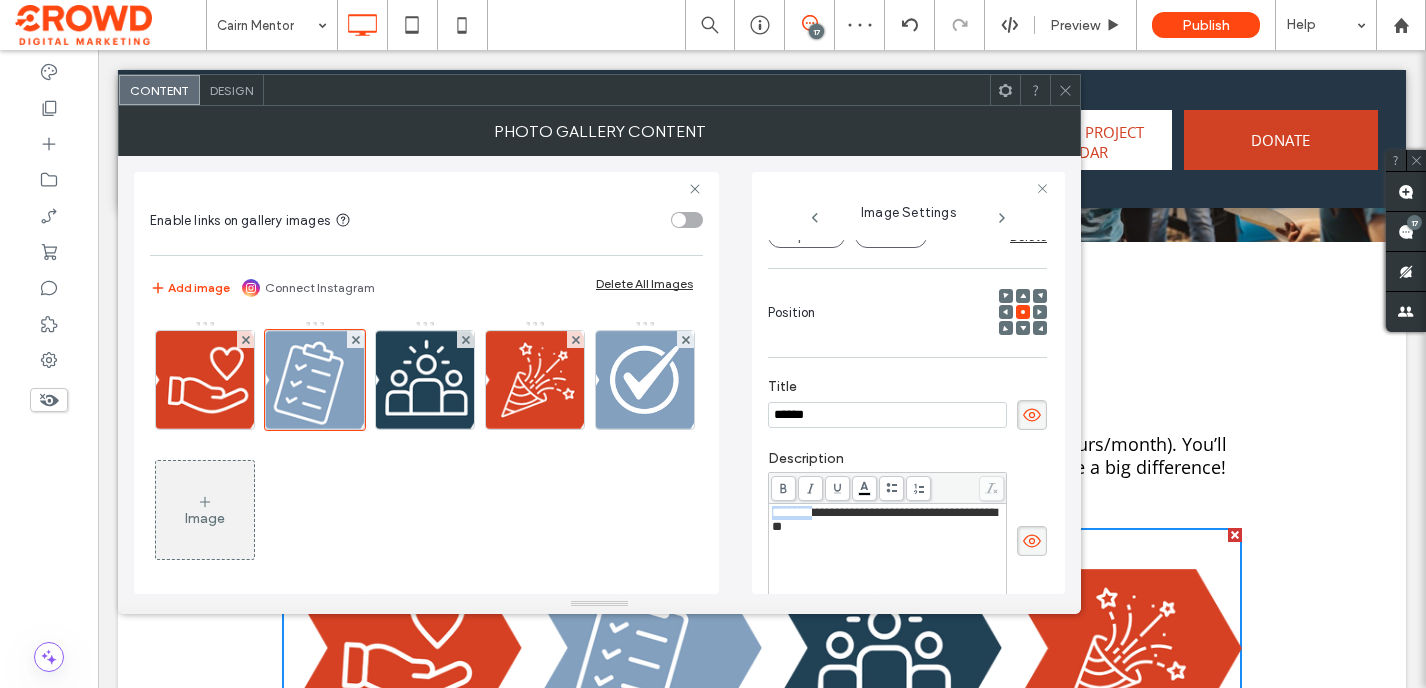 click on "**********" at bounding box center [599, 375] 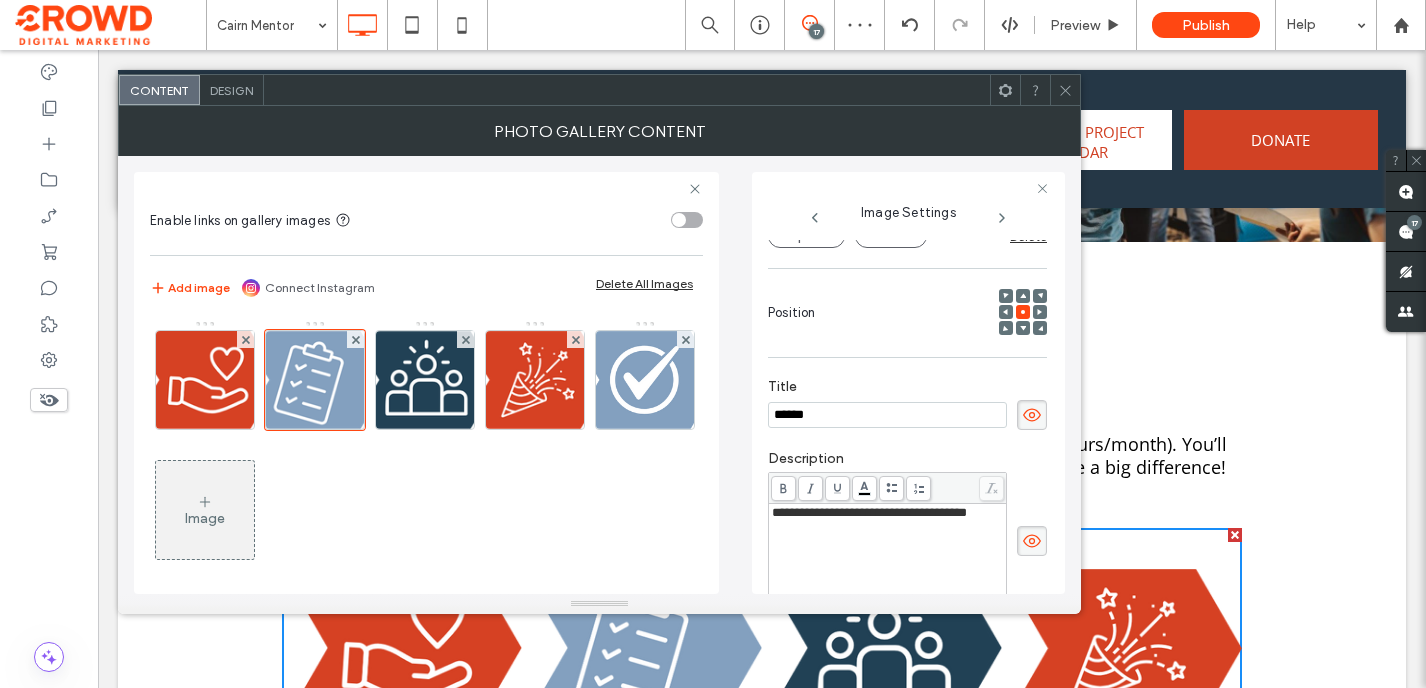 click on "Which best describes you?
I’m ready to inspire and be inspired by students in the Cairn Youth Program: Step 1:   Email VOC staff to express your interest. Step 2:   Apply online between April and July 31. Step 3:   Complete a reference and background check. Step 4:   Attend a 2-hour Cairn Mentor Training in August. Step 5:   Support monthly student activities from September through April (approx. 7–10 hours/month). You’ll work alongside other mentors and staff so you don’t need to have it all figured out to make a big difference!
Click To Paste
Row + Add Section" at bounding box center [762, 372] 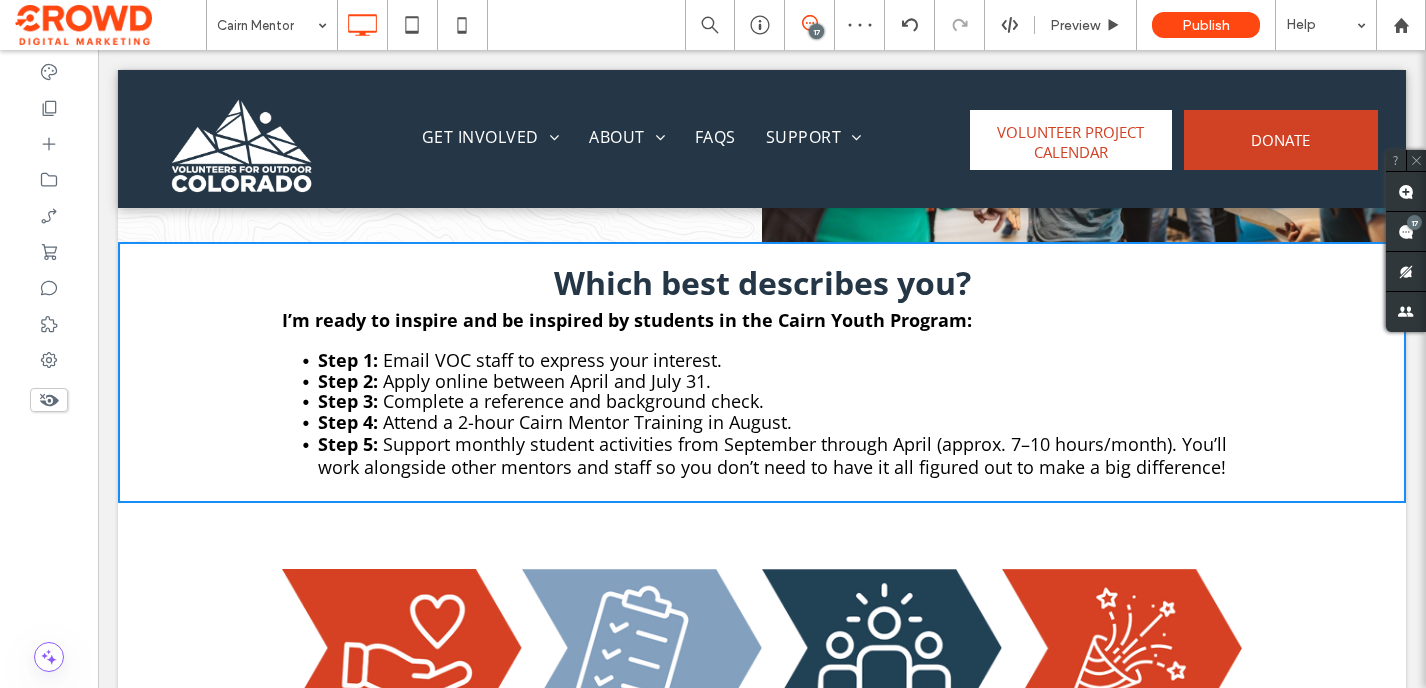 click on "Attend a 2-hour Cairn Mentor Training in August." at bounding box center [587, 422] 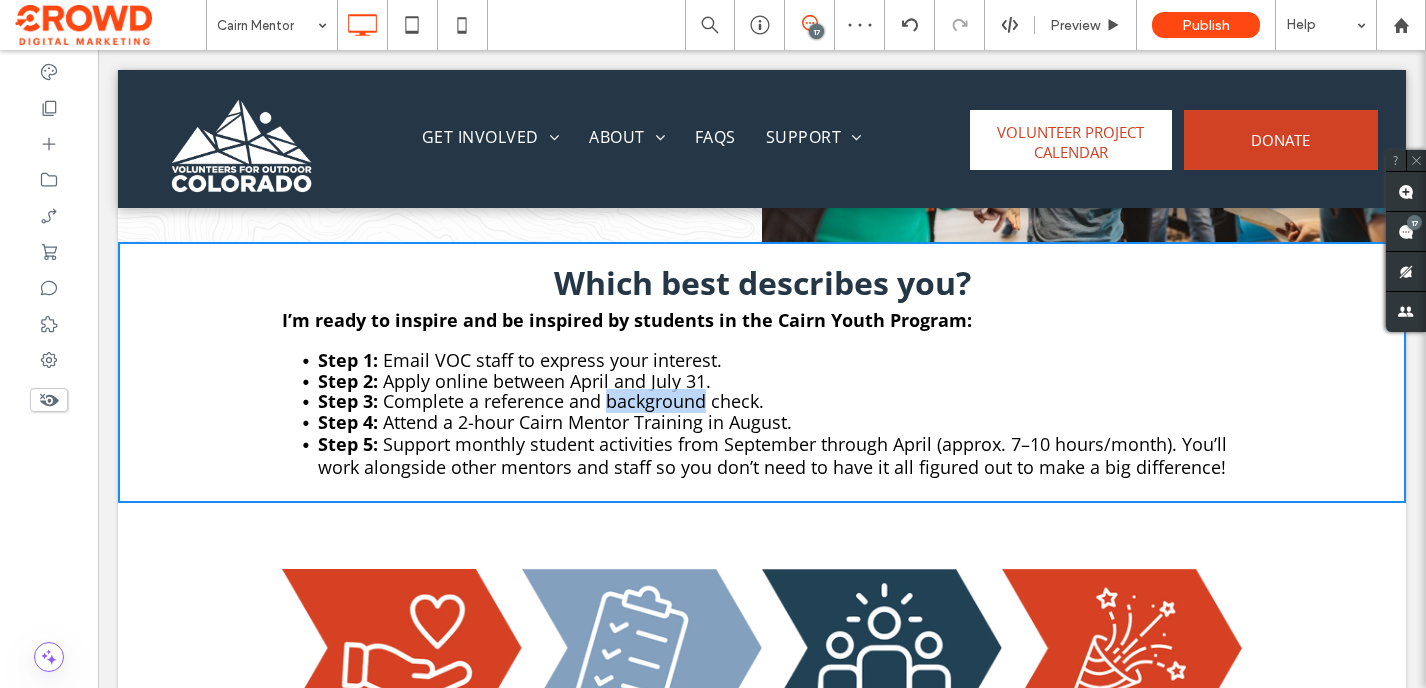 click on "Complete a reference and background check." at bounding box center [573, 401] 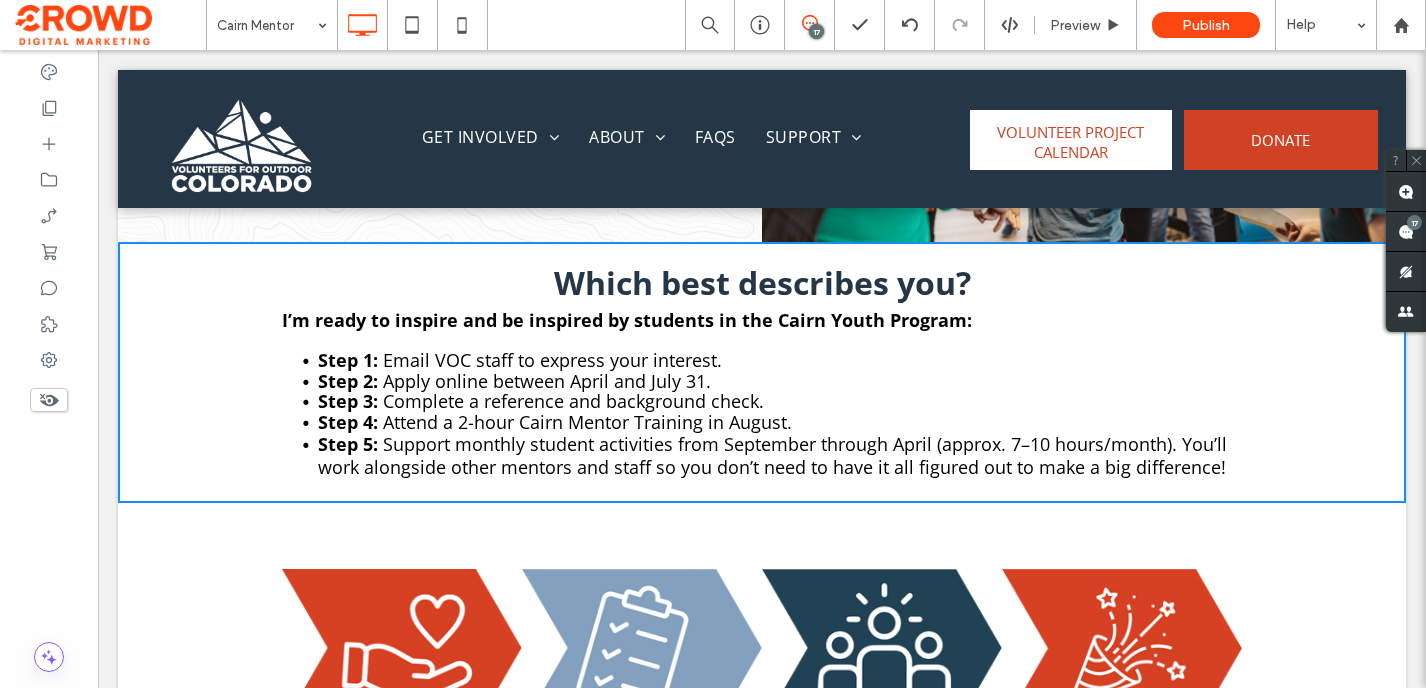 click on "Complete a reference and background check." at bounding box center [573, 401] 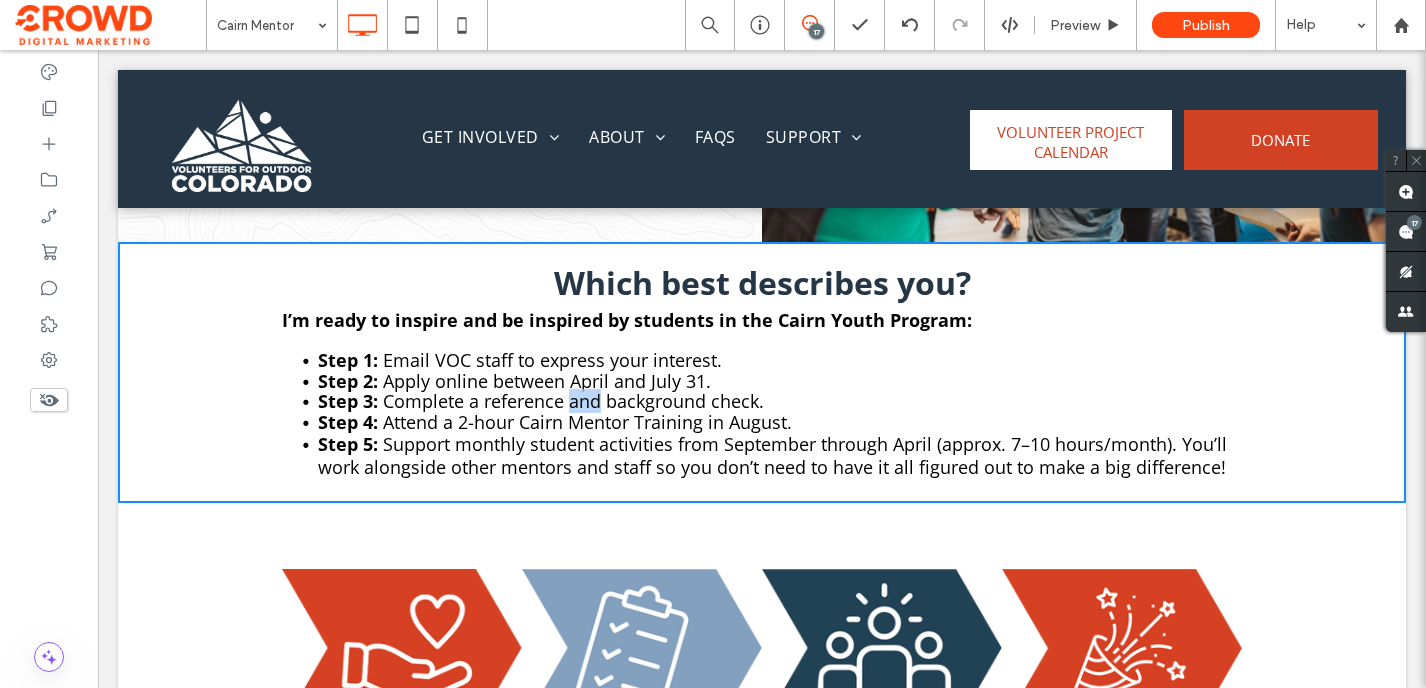 click on "Complete a reference and background check." at bounding box center [573, 401] 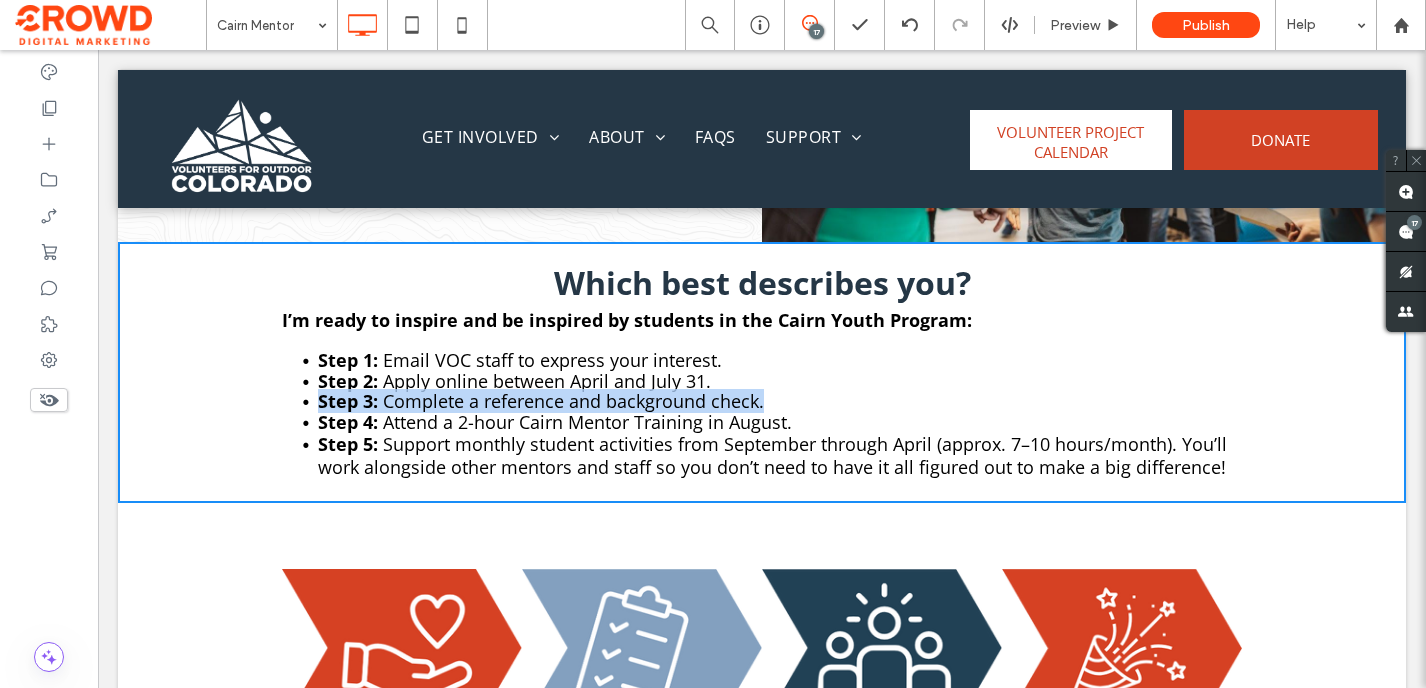 click on "Complete a reference and background check." at bounding box center [573, 401] 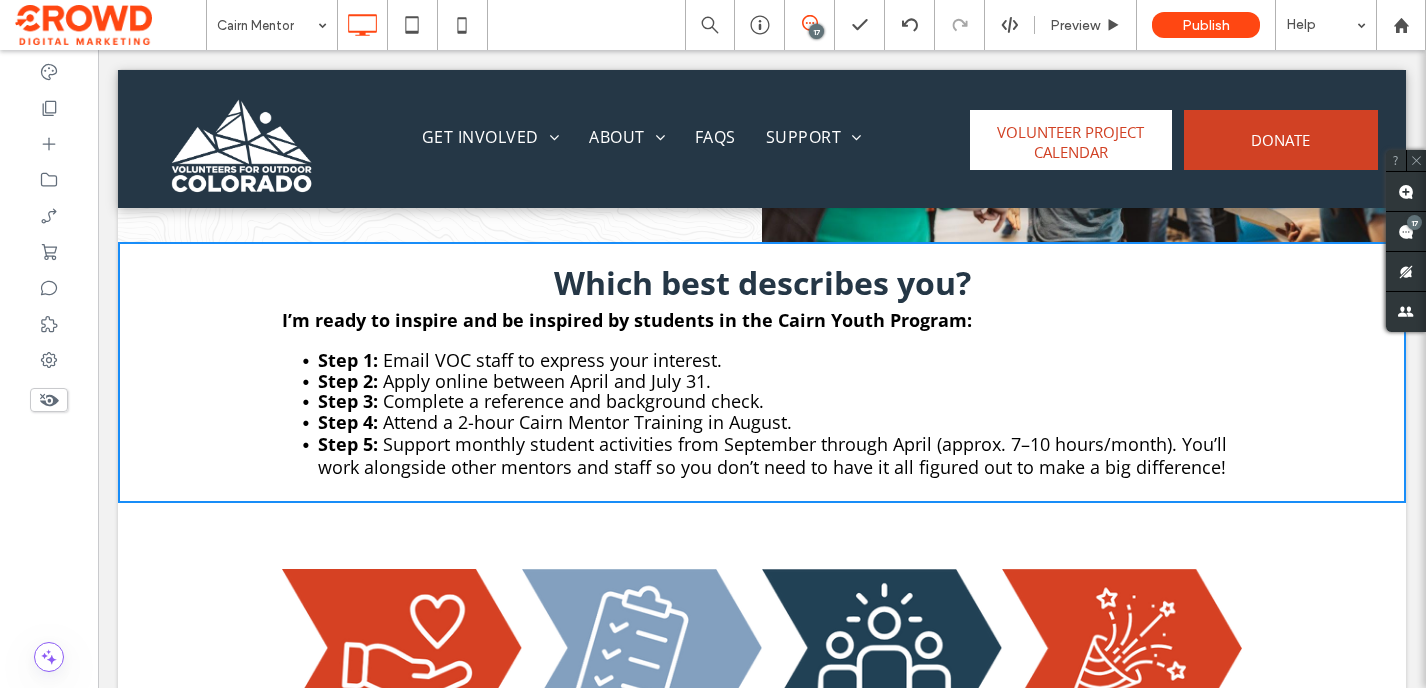 click on "I’m ready to inspire and be inspired by students in the Cairn Youth Program:" at bounding box center [627, 320] 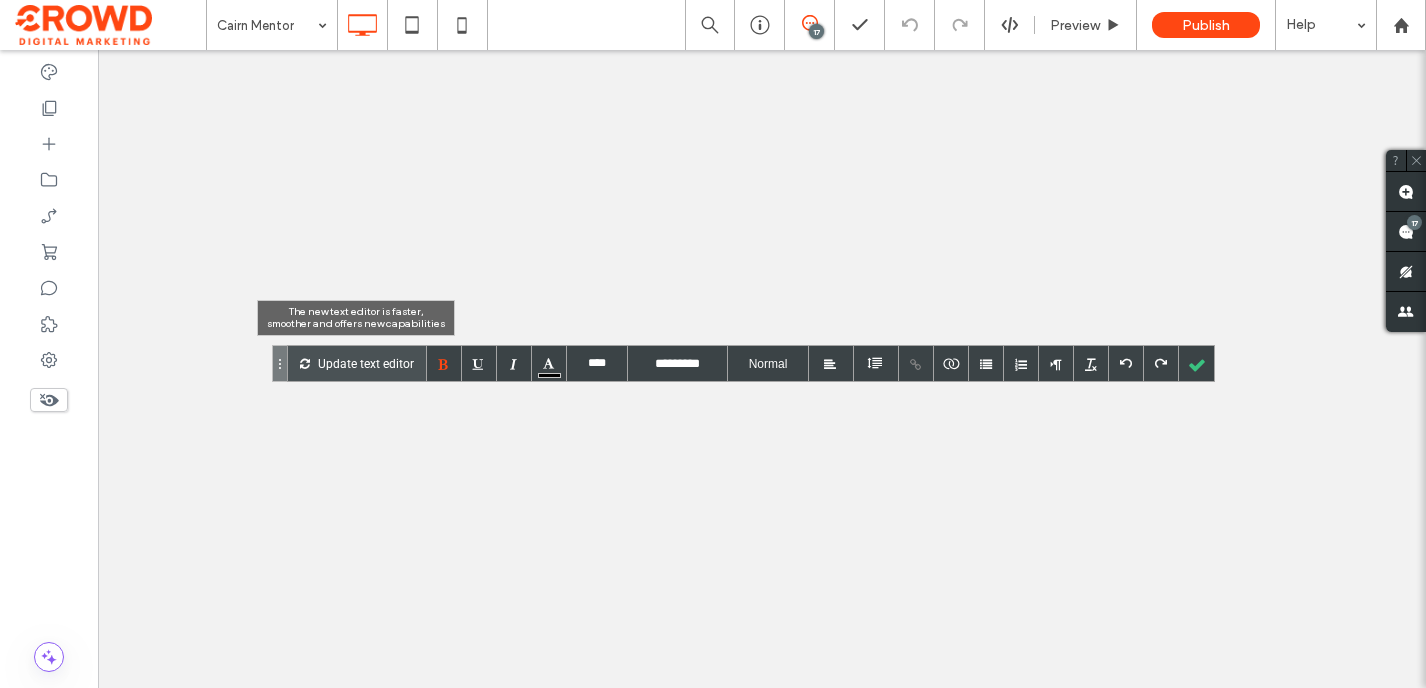 click on "Update text editor" at bounding box center (366, 363) 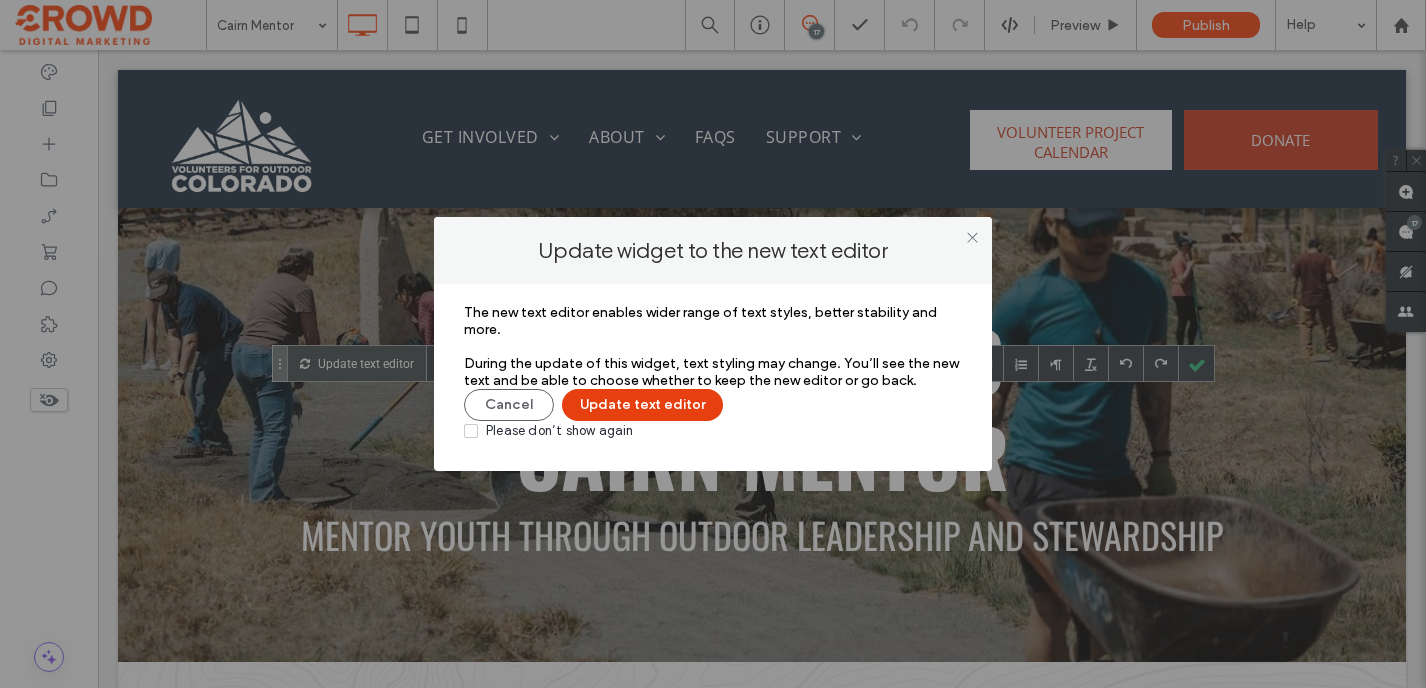 scroll, scrollTop: 1028, scrollLeft: 0, axis: vertical 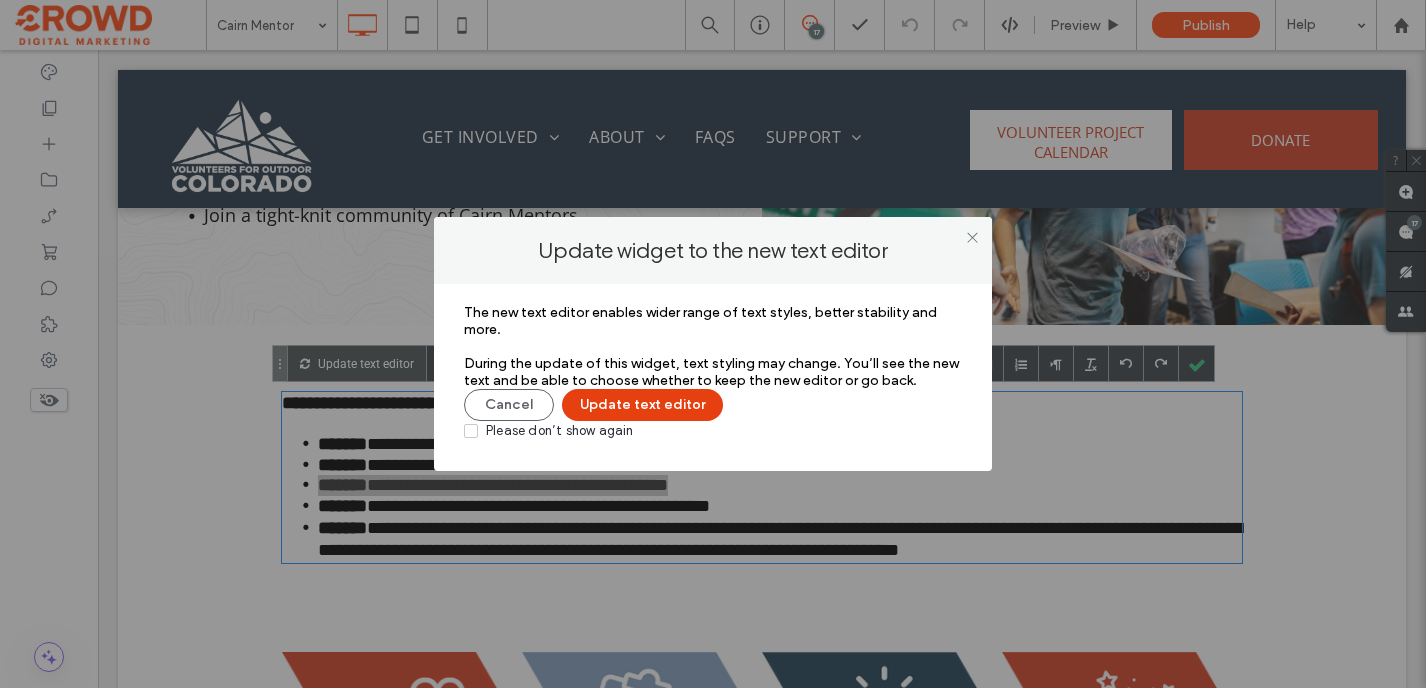 click on "Update text editor" at bounding box center [642, 405] 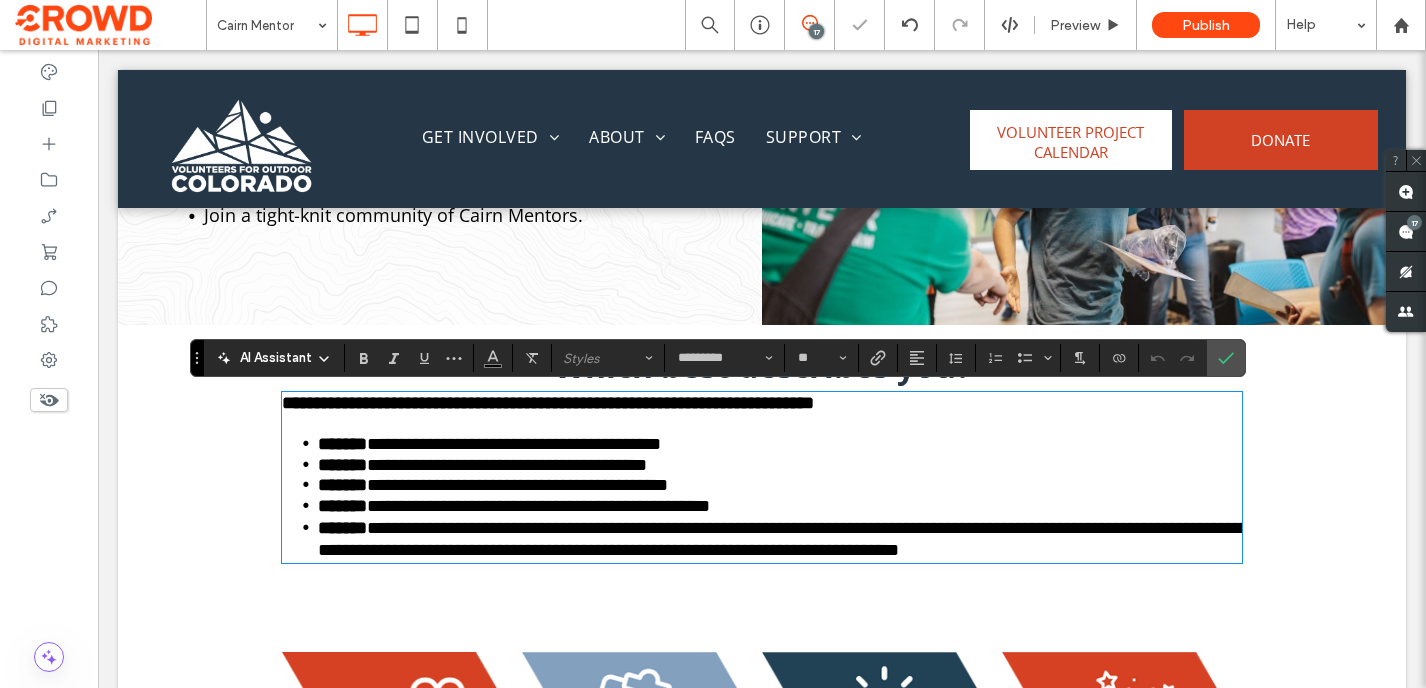 click on "**********" at bounding box center (524, 485) 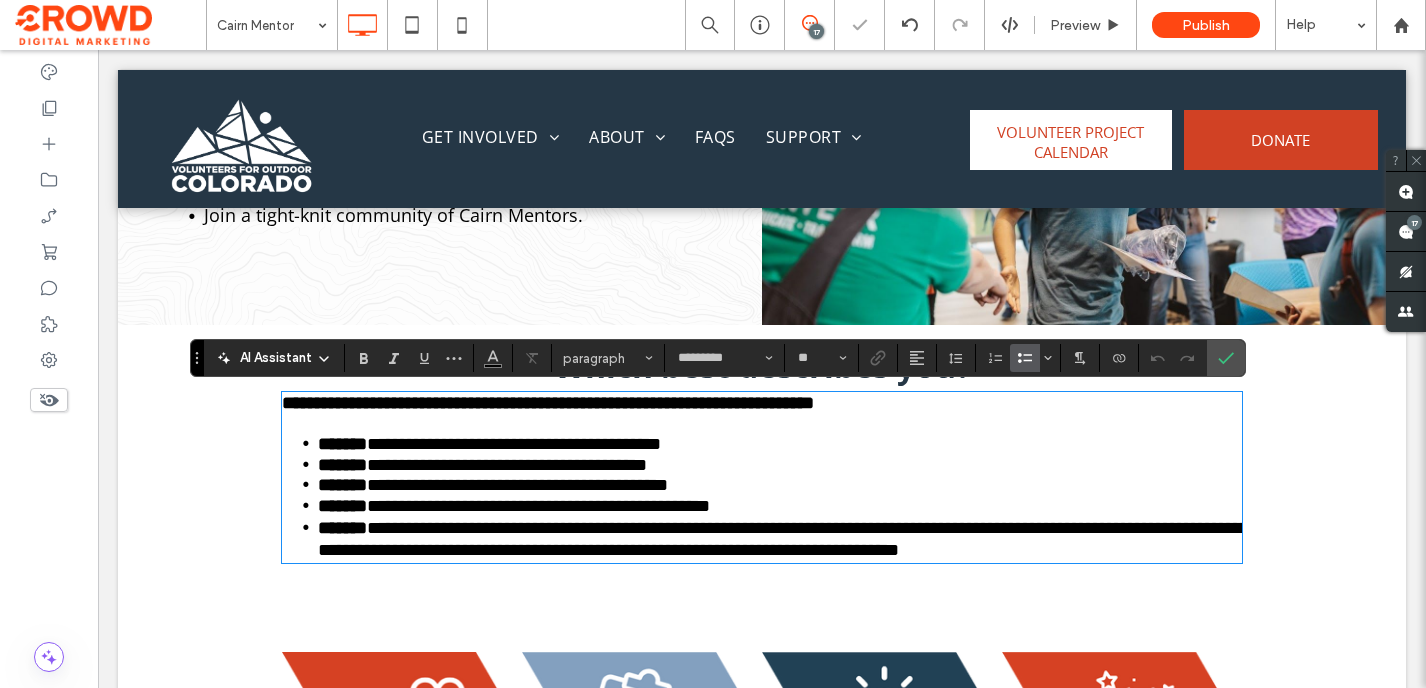 click on "**********" at bounding box center [524, 485] 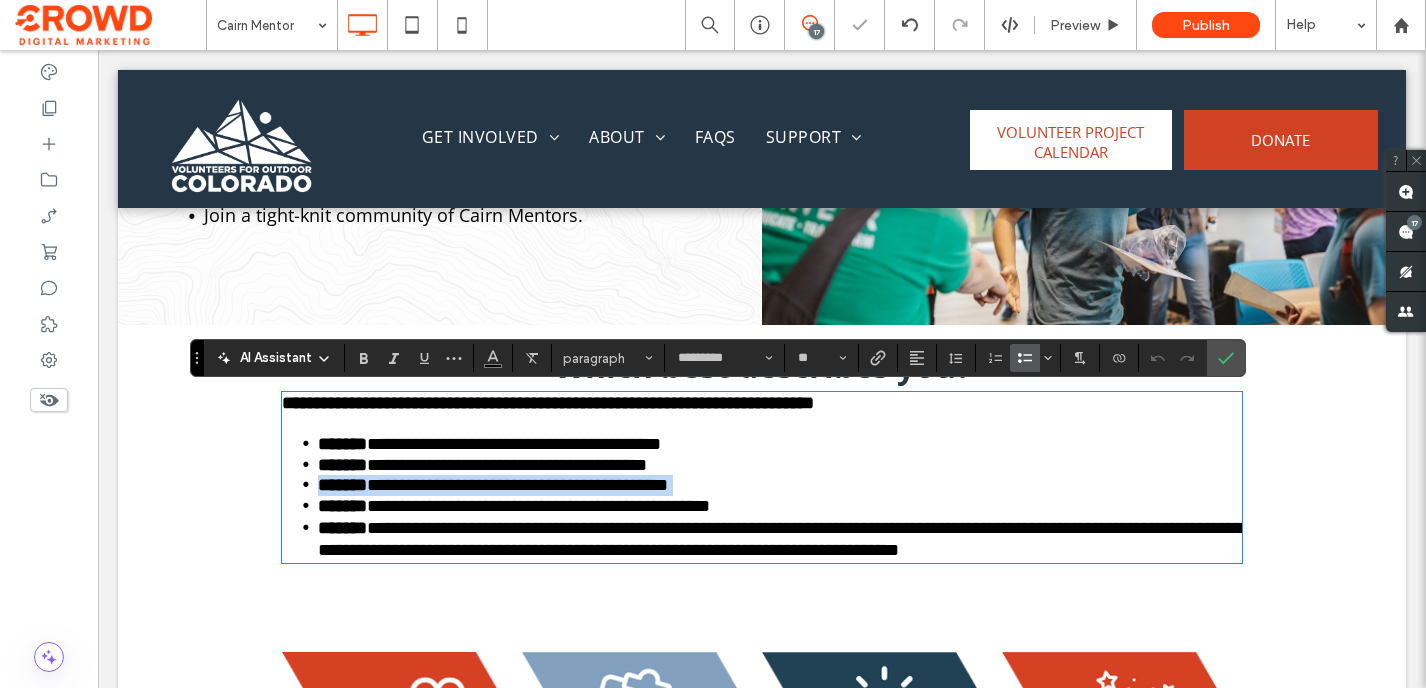 click on "**********" at bounding box center (524, 485) 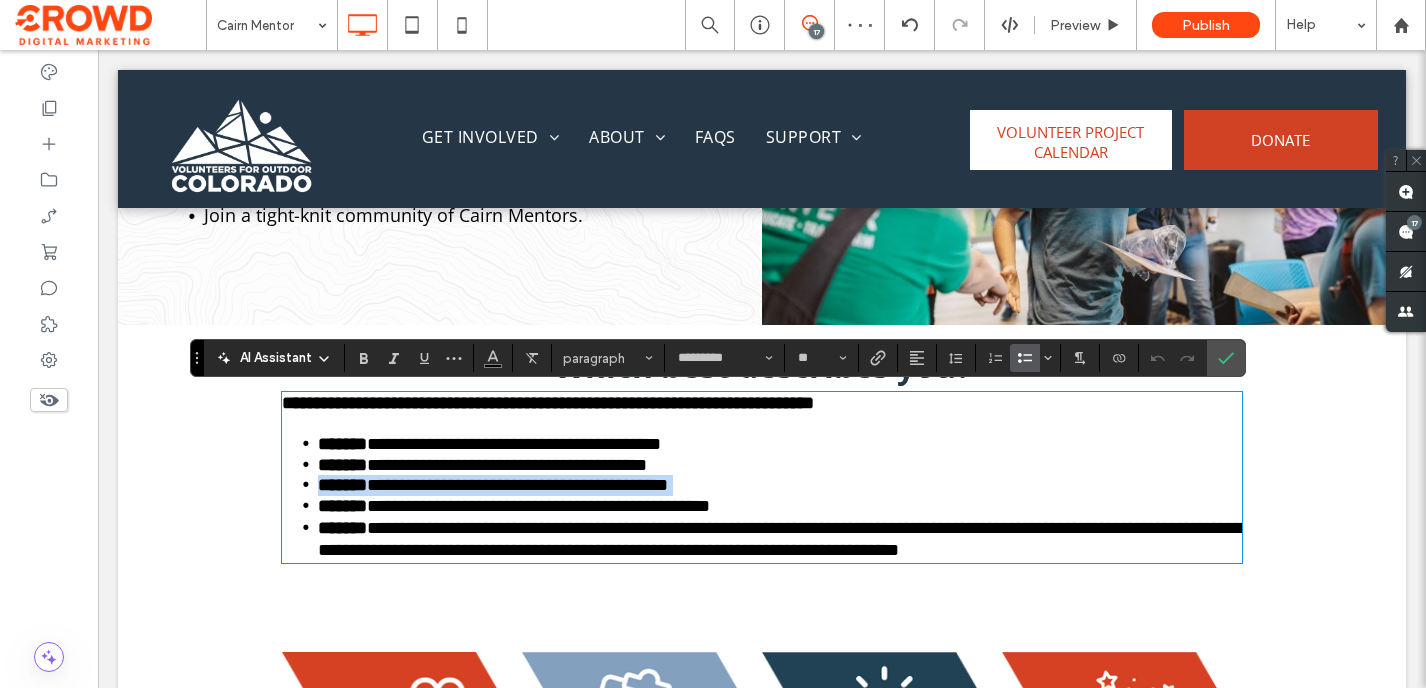 copy on "**********" 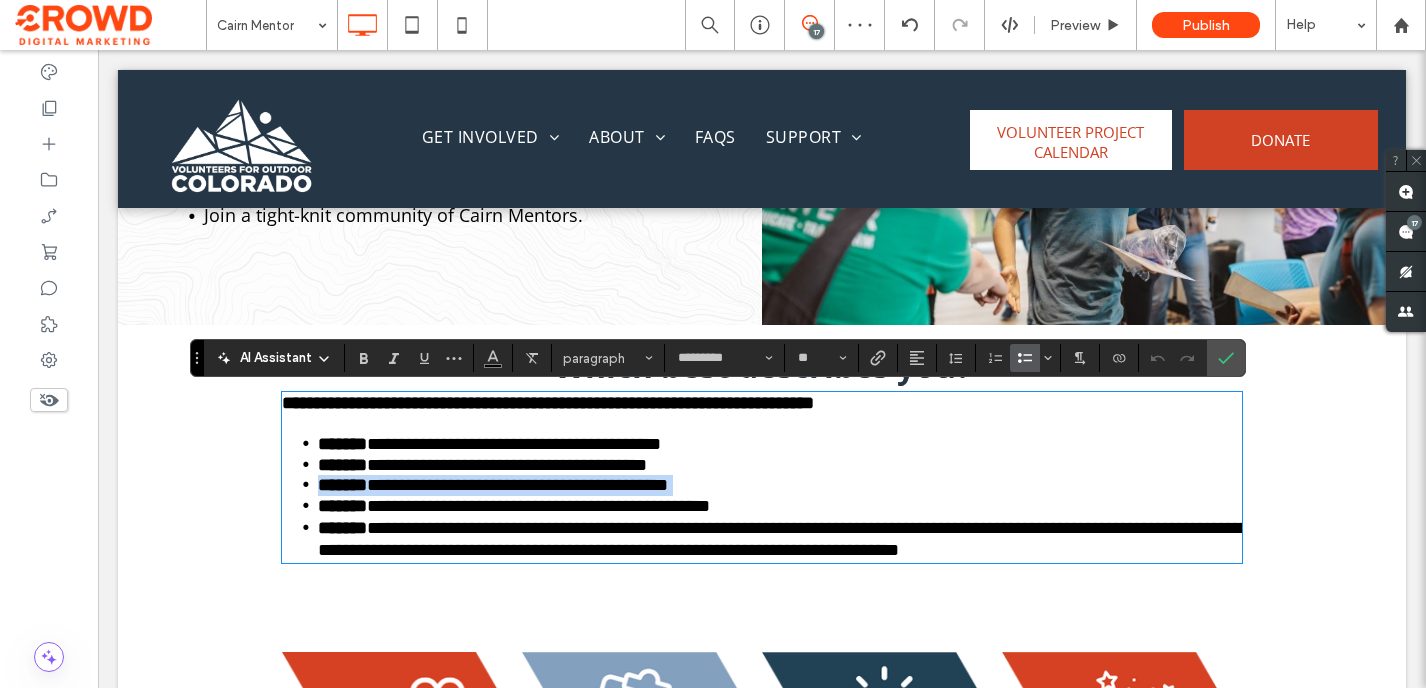 click on "**********" at bounding box center (524, 485) 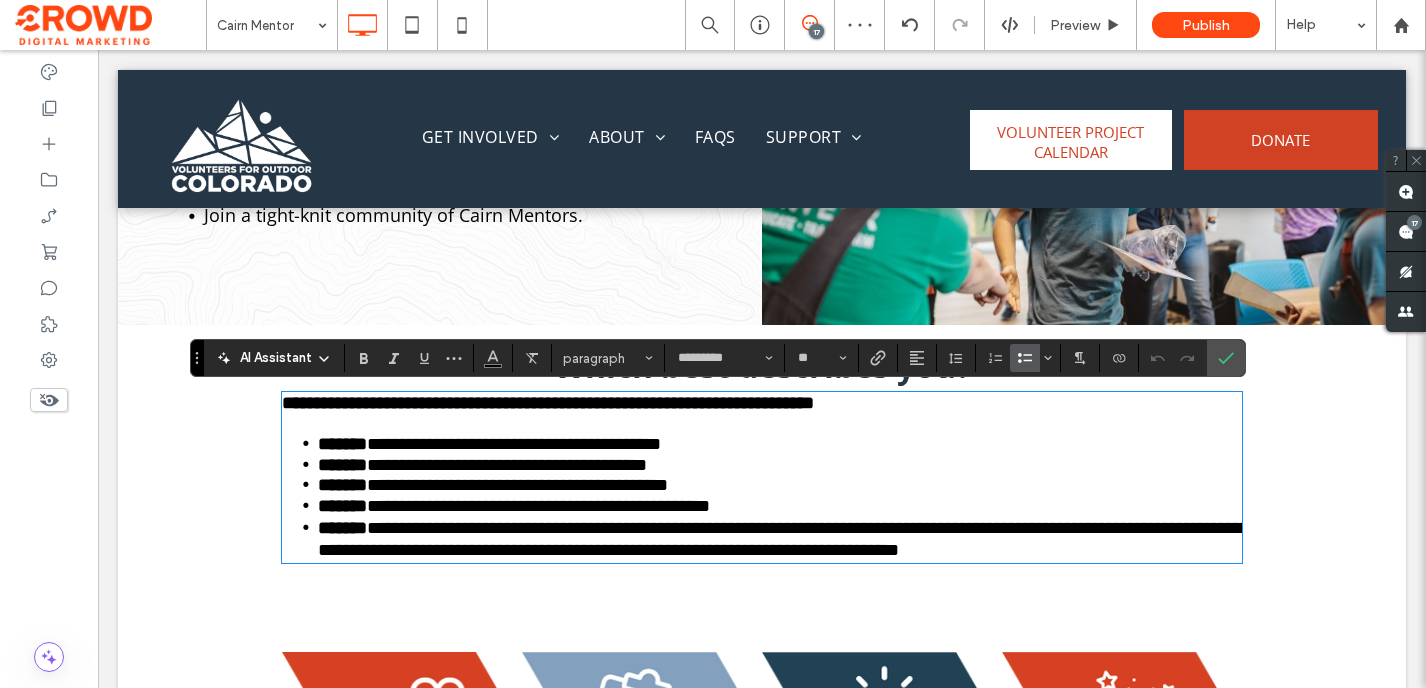 scroll, scrollTop: 1399, scrollLeft: 0, axis: vertical 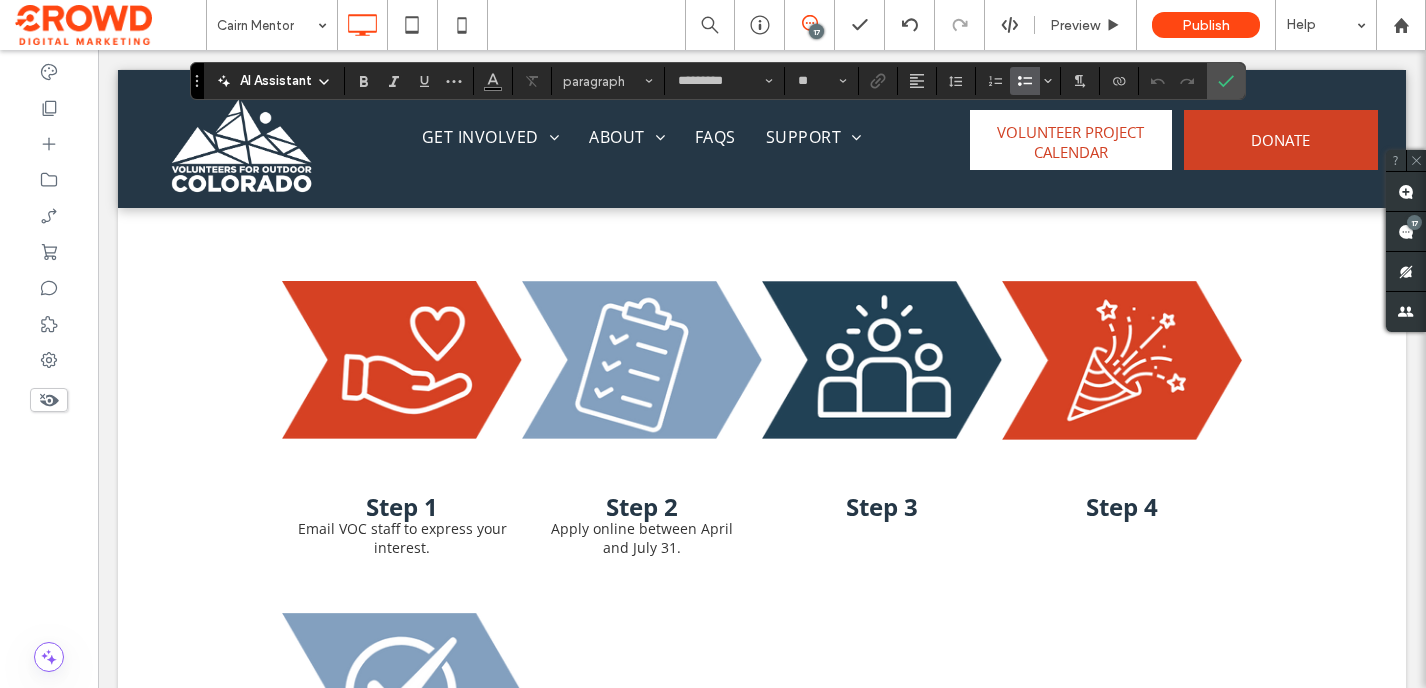 click at bounding box center [1122, 360] 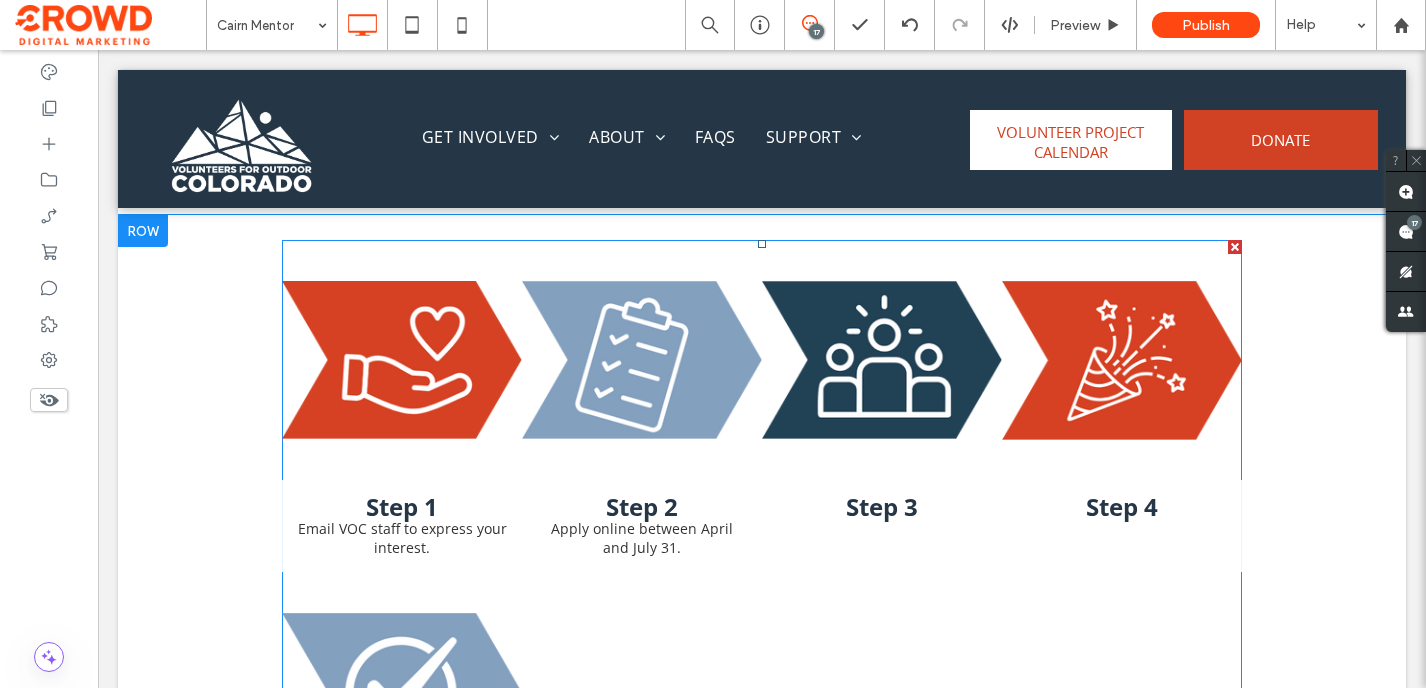 click at bounding box center (882, 360) 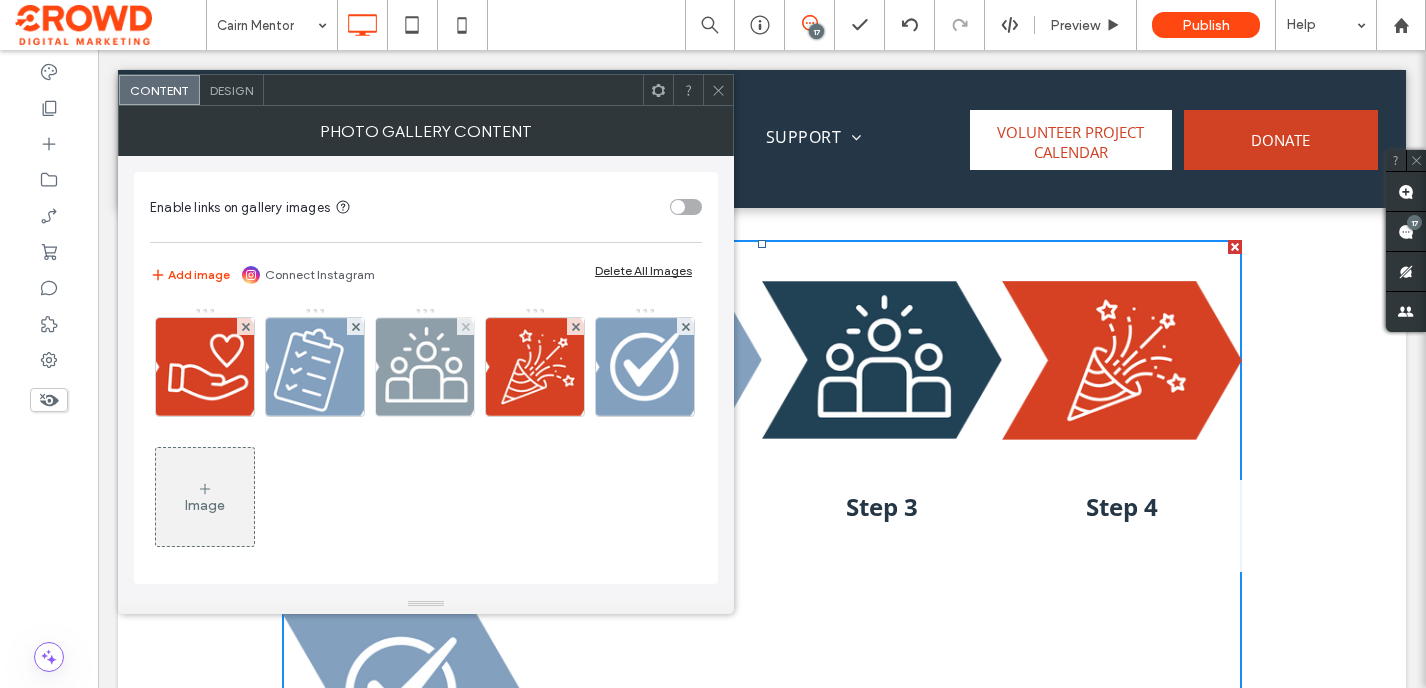 click at bounding box center (425, 367) 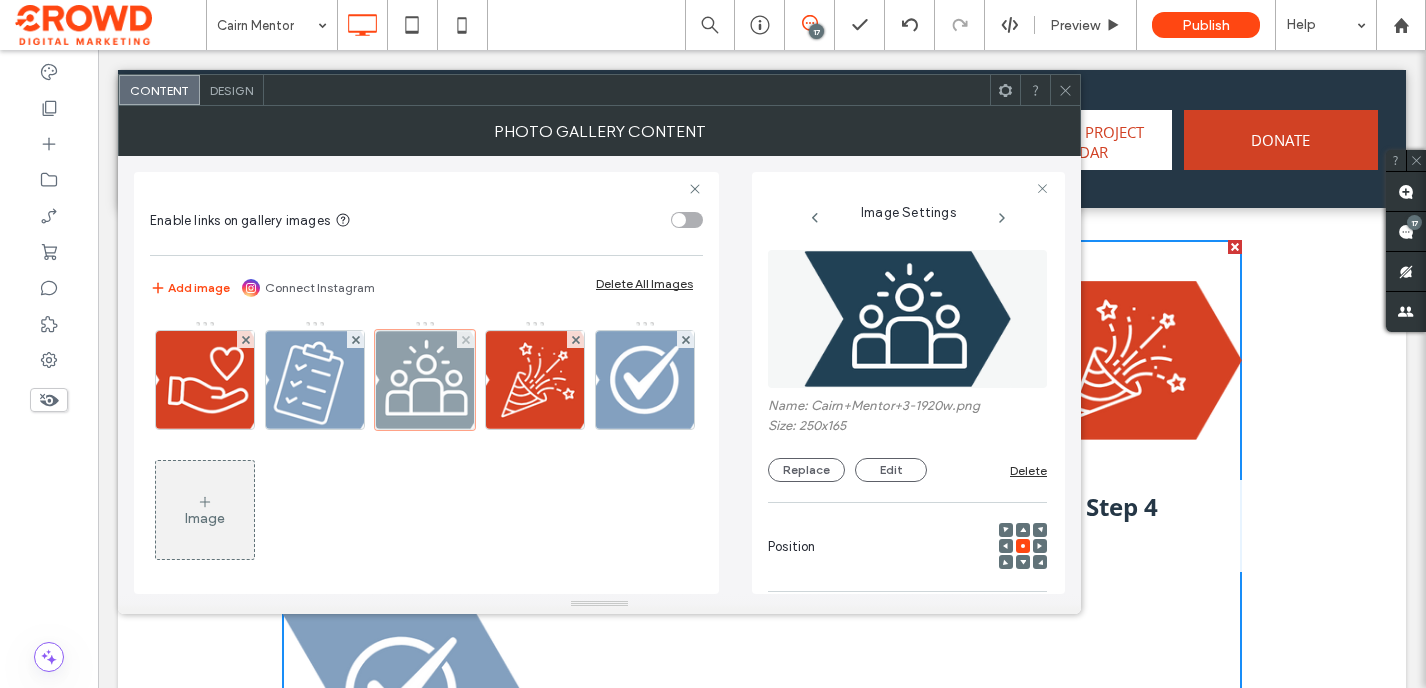 scroll, scrollTop: 0, scrollLeft: 26, axis: horizontal 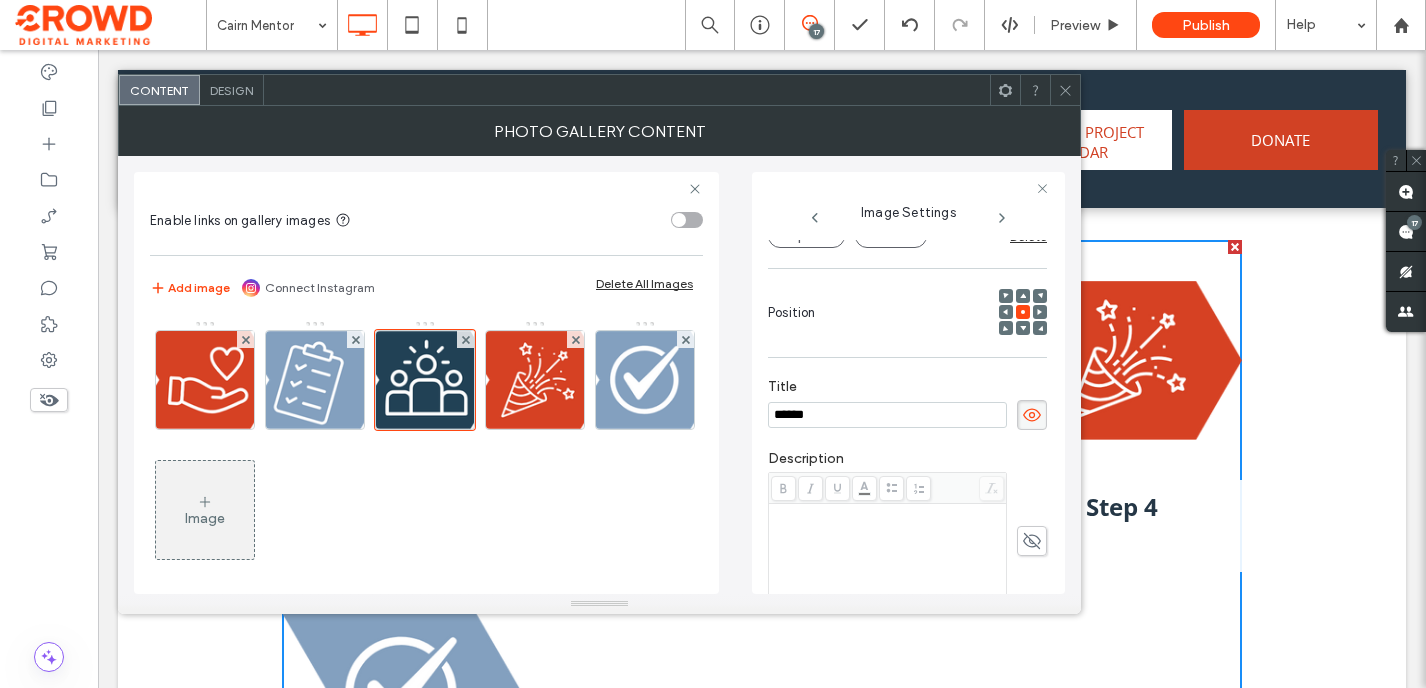 click at bounding box center [888, 556] 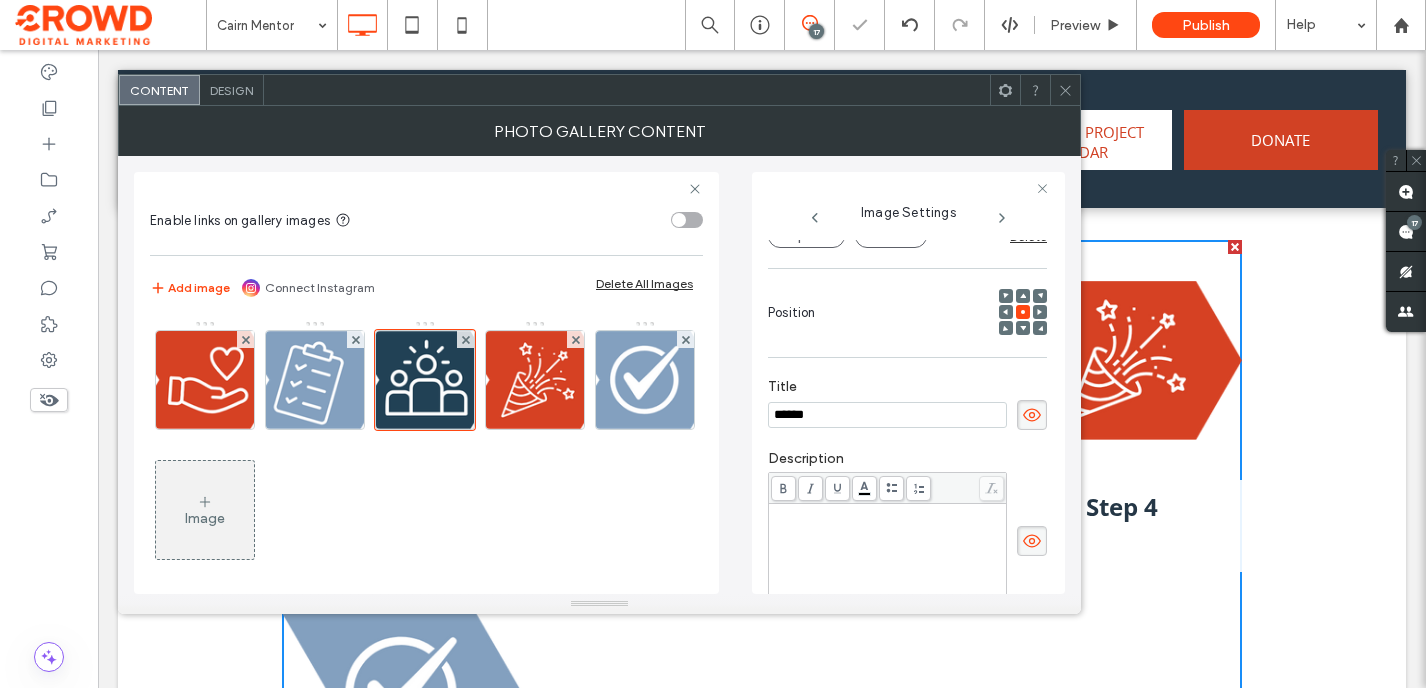 click at bounding box center (888, 556) 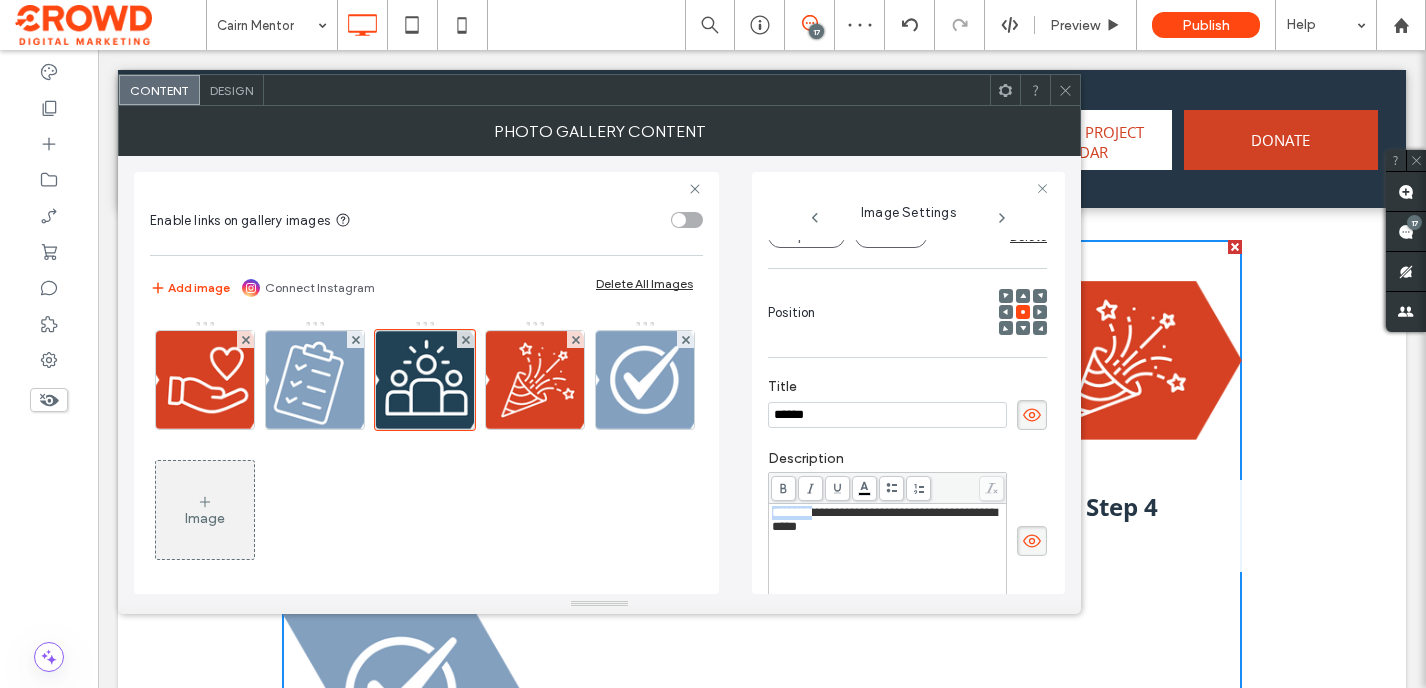 drag, startPoint x: 818, startPoint y: 515, endPoint x: 730, endPoint y: 517, distance: 88.02273 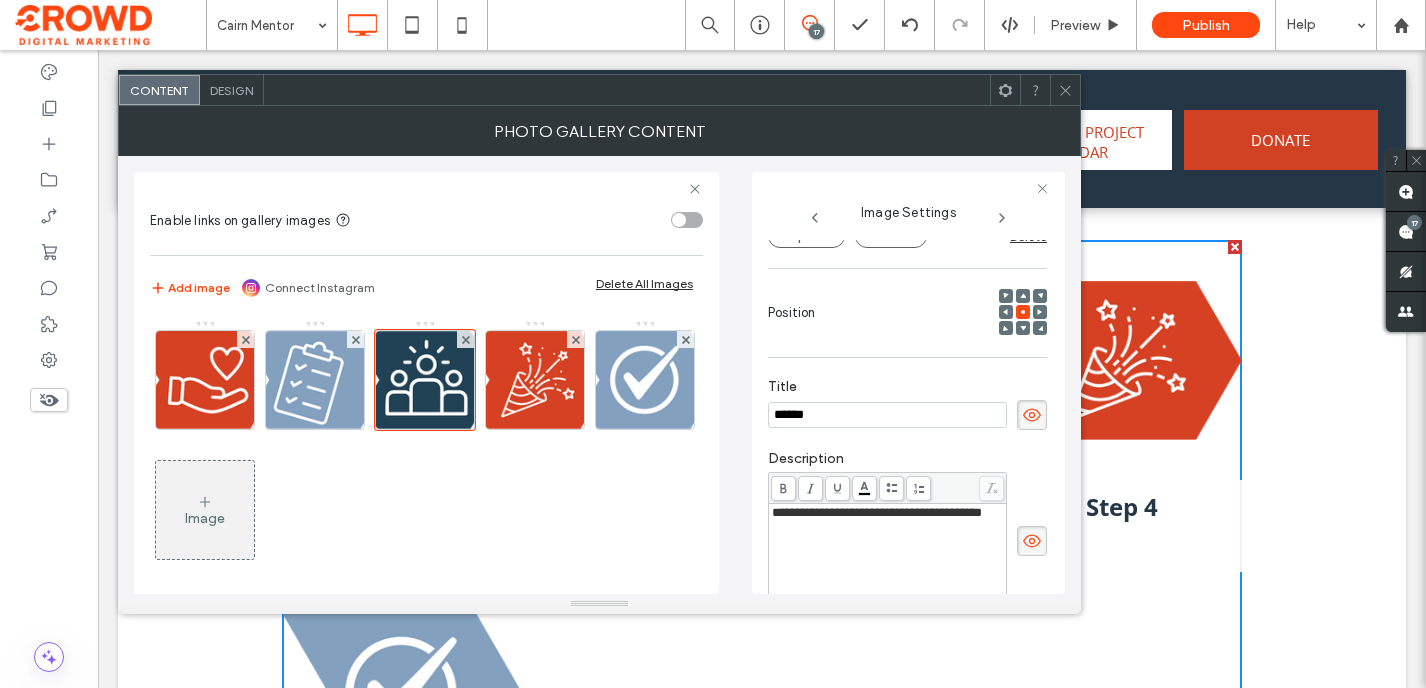 click on "Step 1
Email VOC staff to express your interest.
Button
Step 2
Apply online between April and July 31.
Button
Step 3
Complete a reference and background check.
Button
Step 4
Button
Step 5
Button
Click To Paste
Row + Add Section" at bounding box center [762, 553] 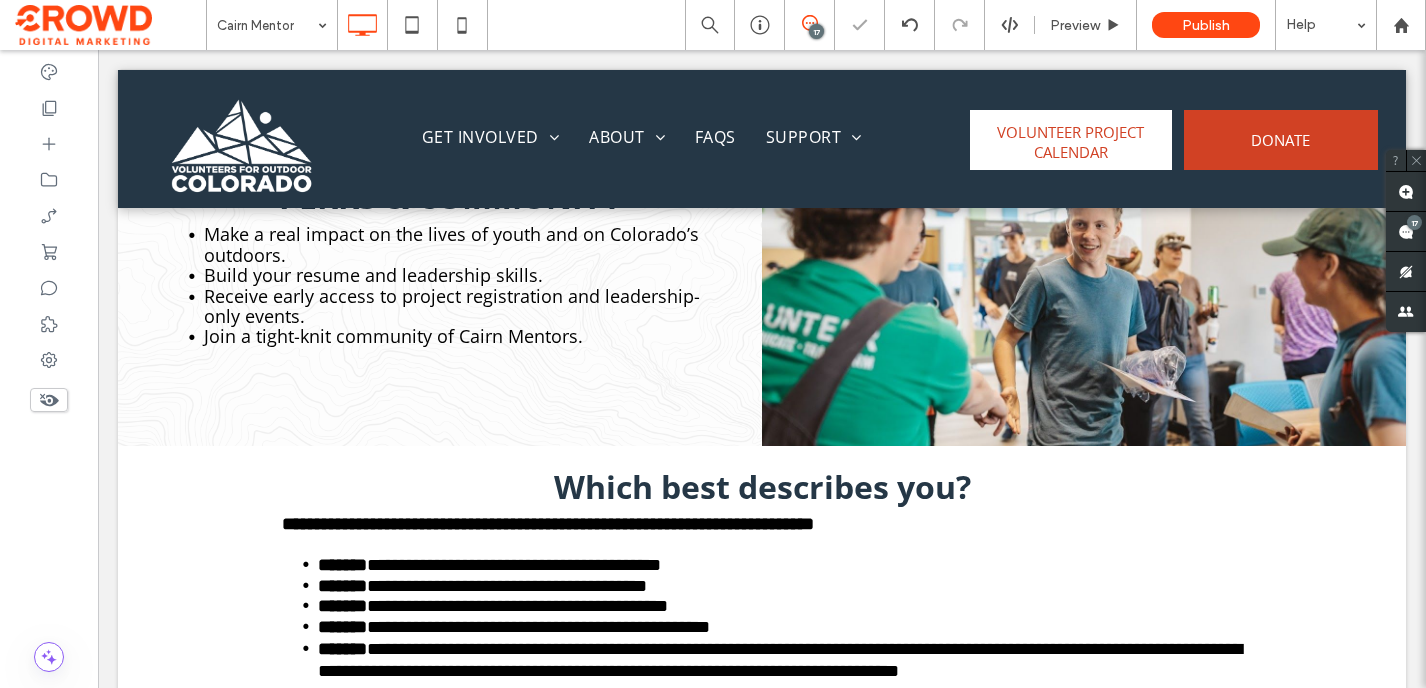scroll, scrollTop: 1021, scrollLeft: 0, axis: vertical 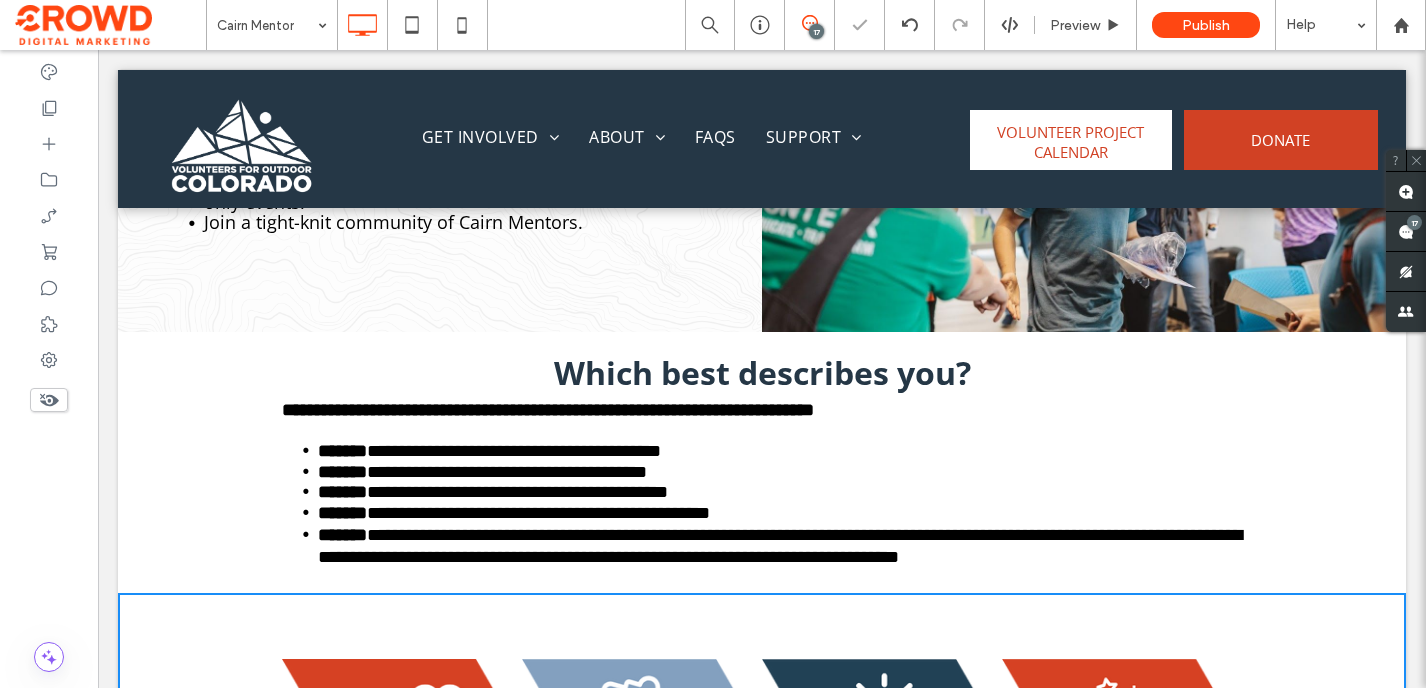 click on "**********" at bounding box center (545, 513) 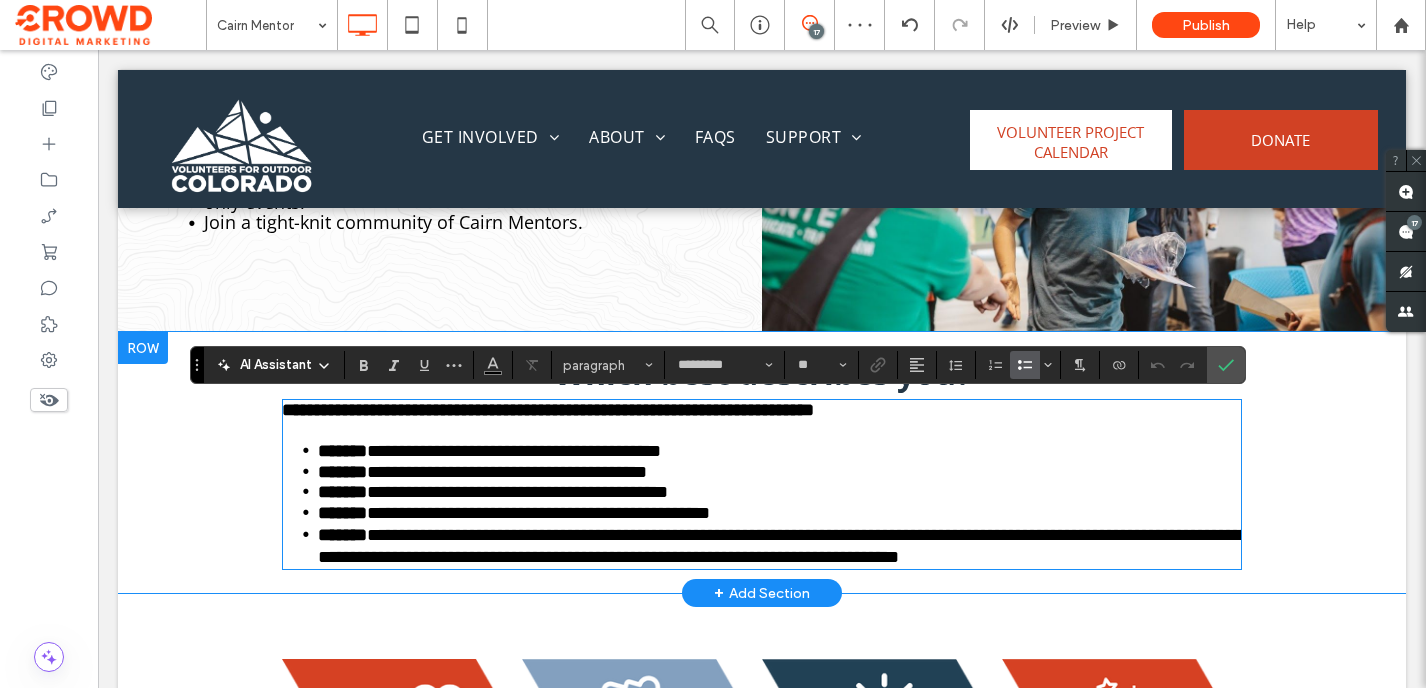 click on "**********" at bounding box center (545, 513) 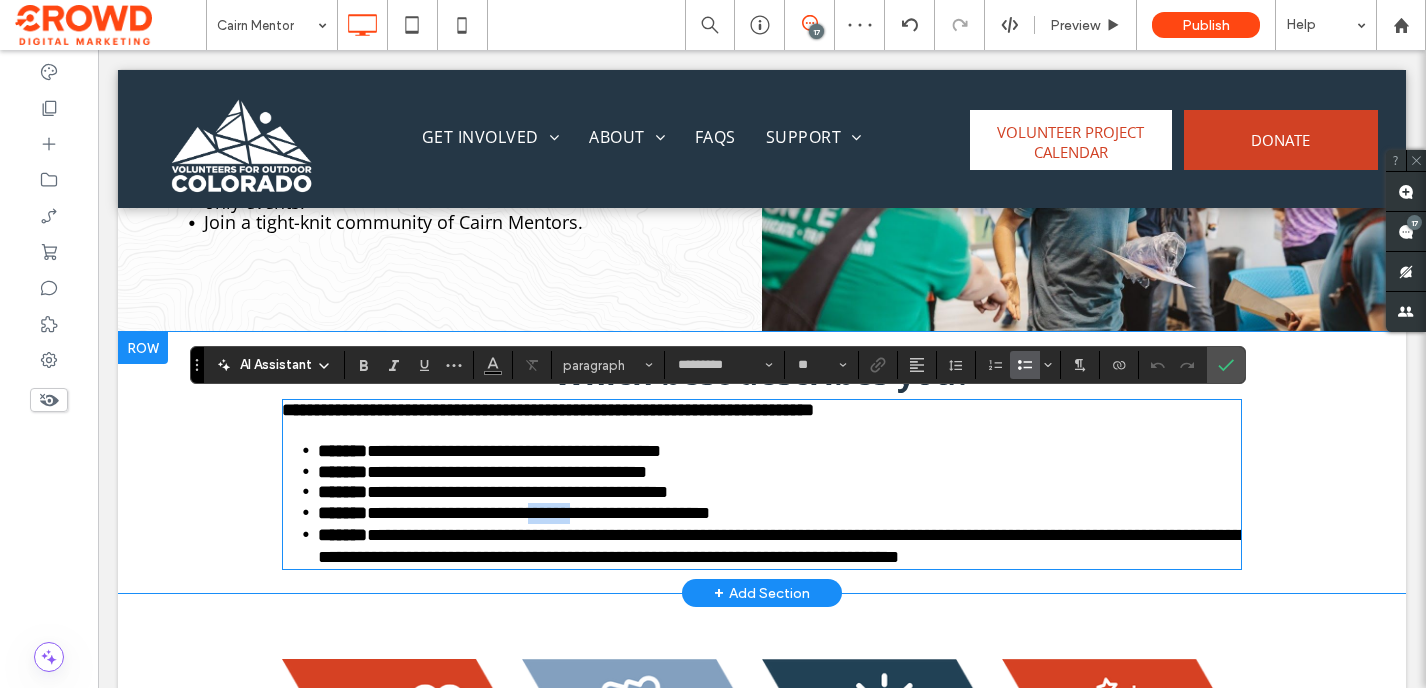 click on "**********" at bounding box center [545, 513] 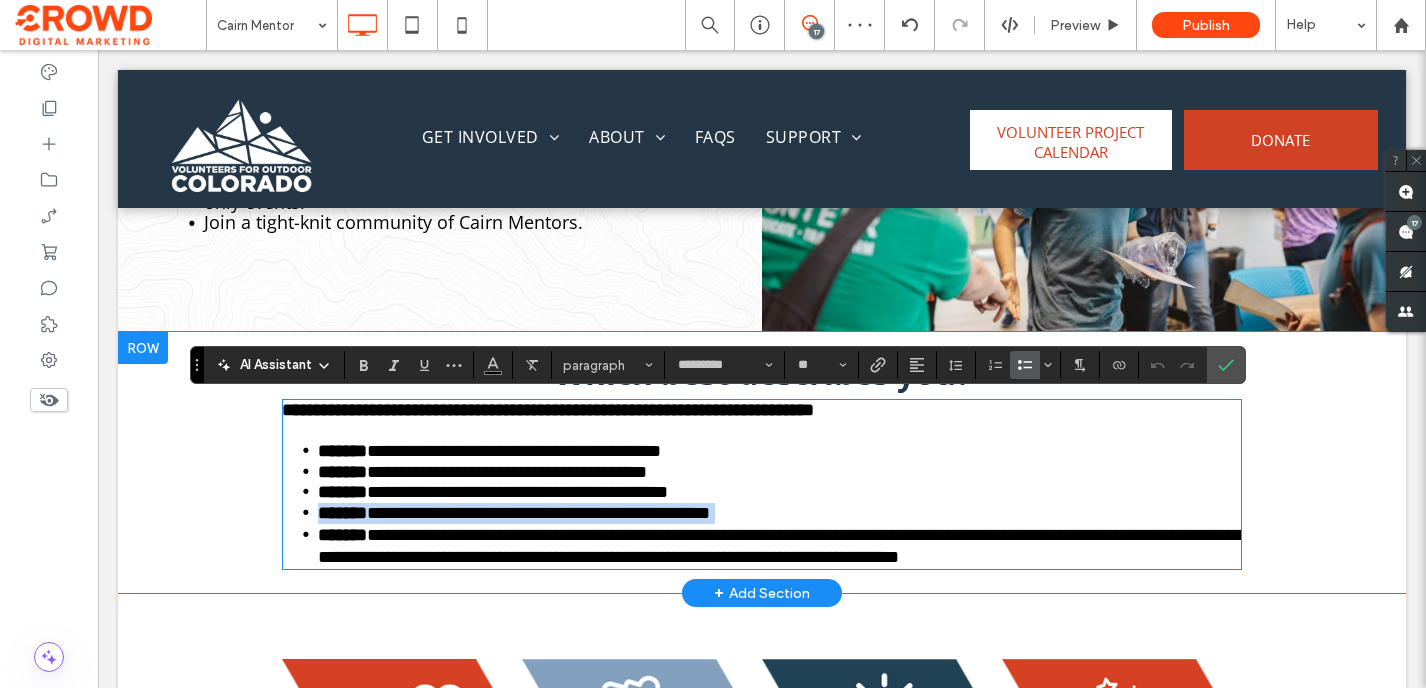 click on "**********" at bounding box center (545, 513) 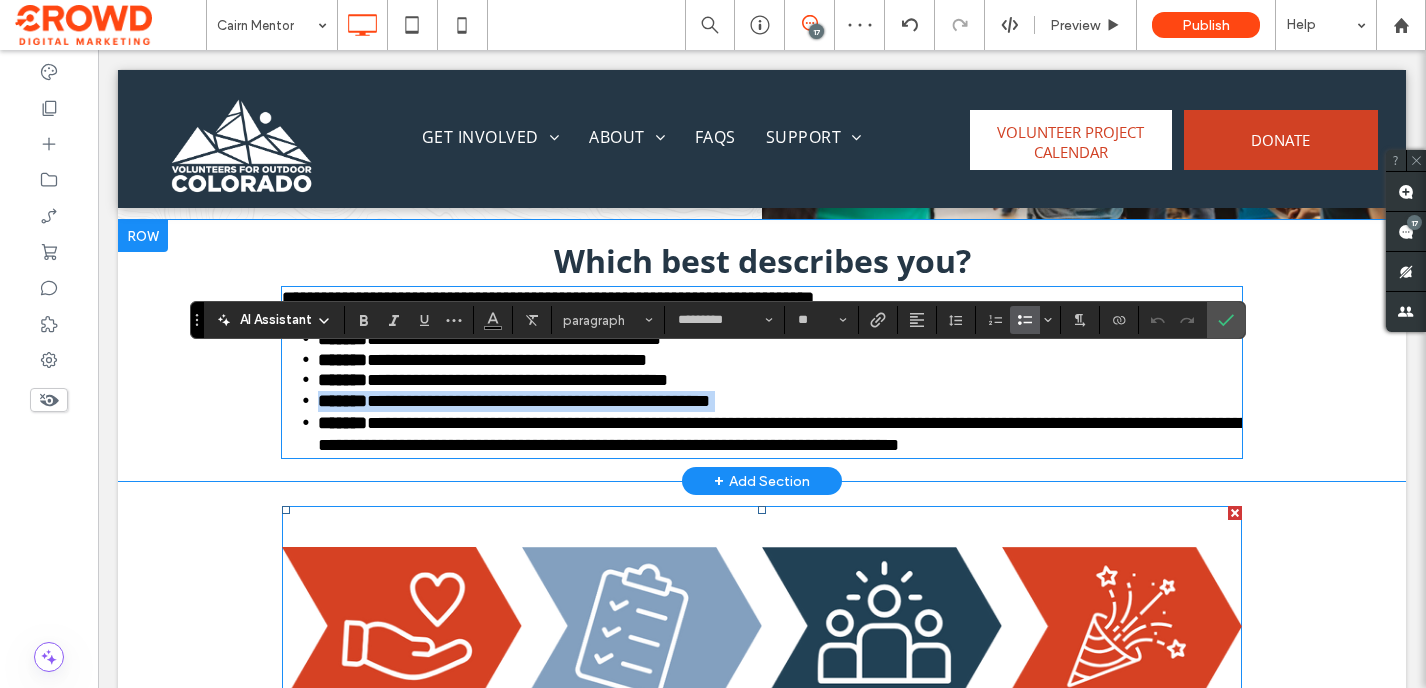 scroll, scrollTop: 1292, scrollLeft: 0, axis: vertical 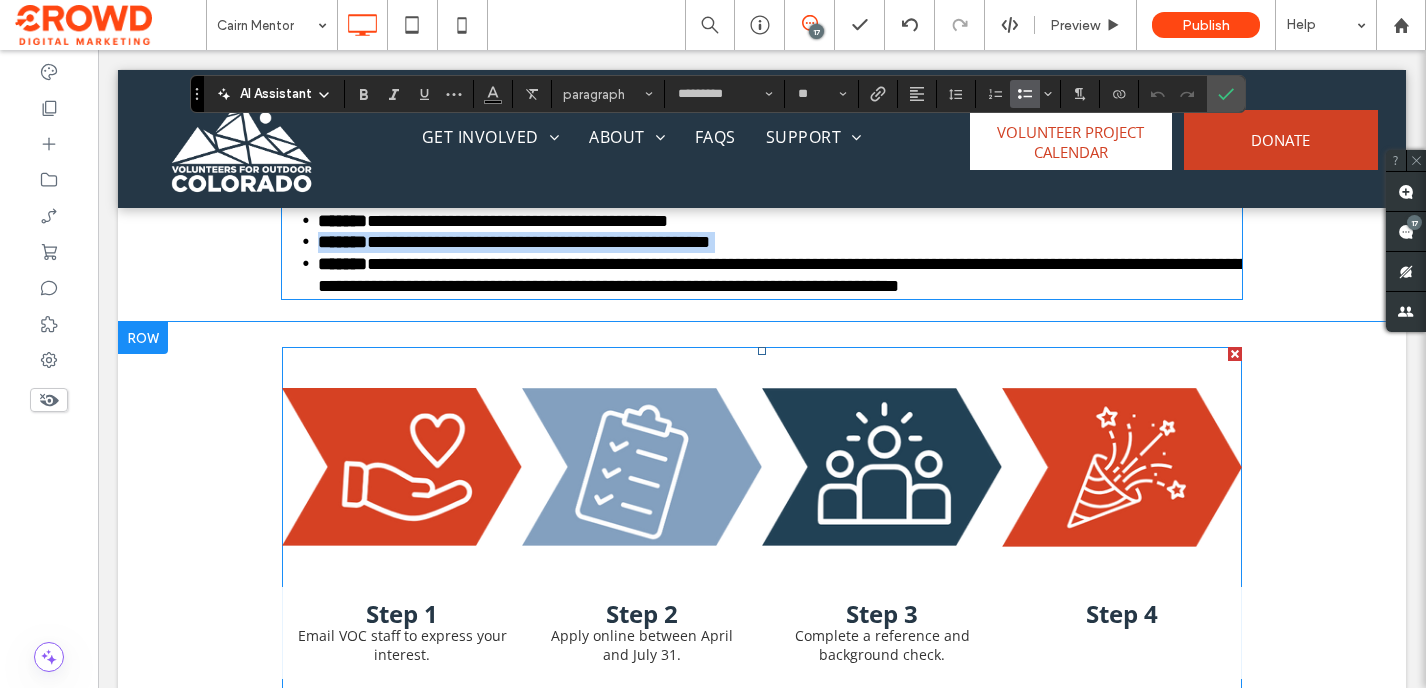 click at bounding box center (882, 467) 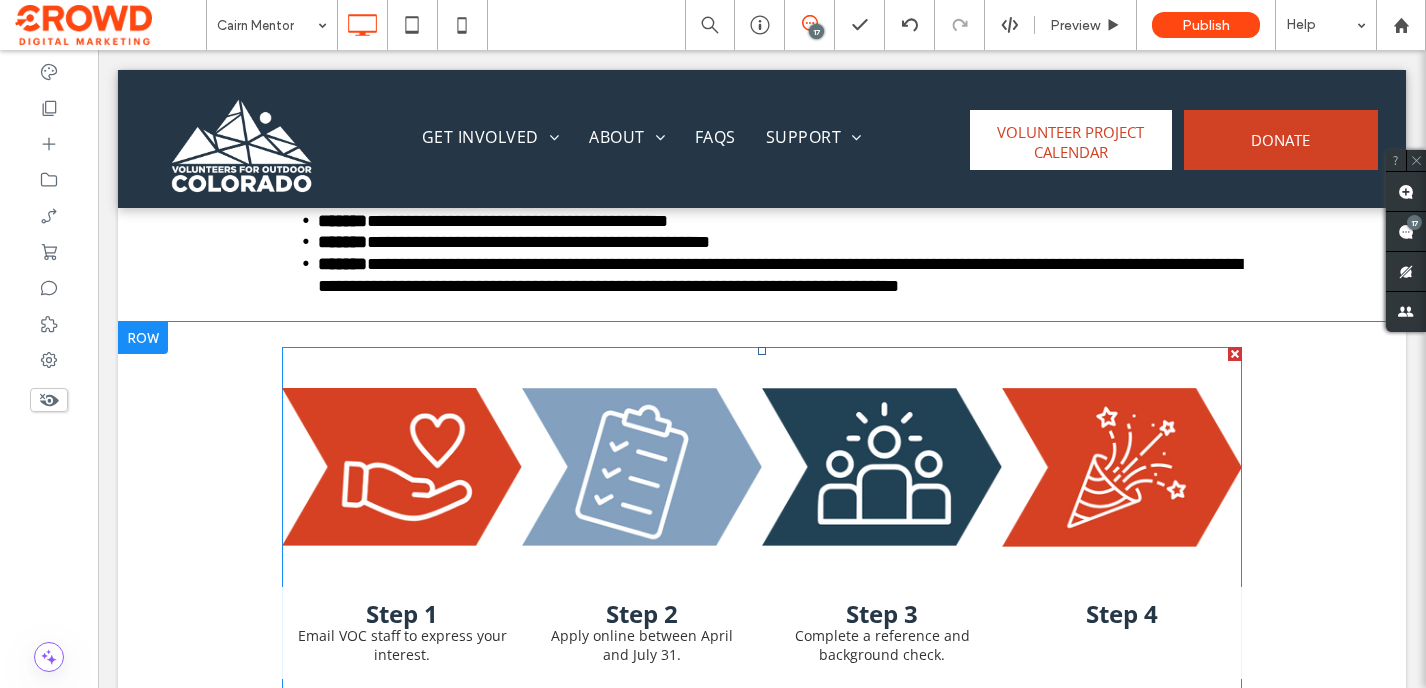 click at bounding box center [882, 467] 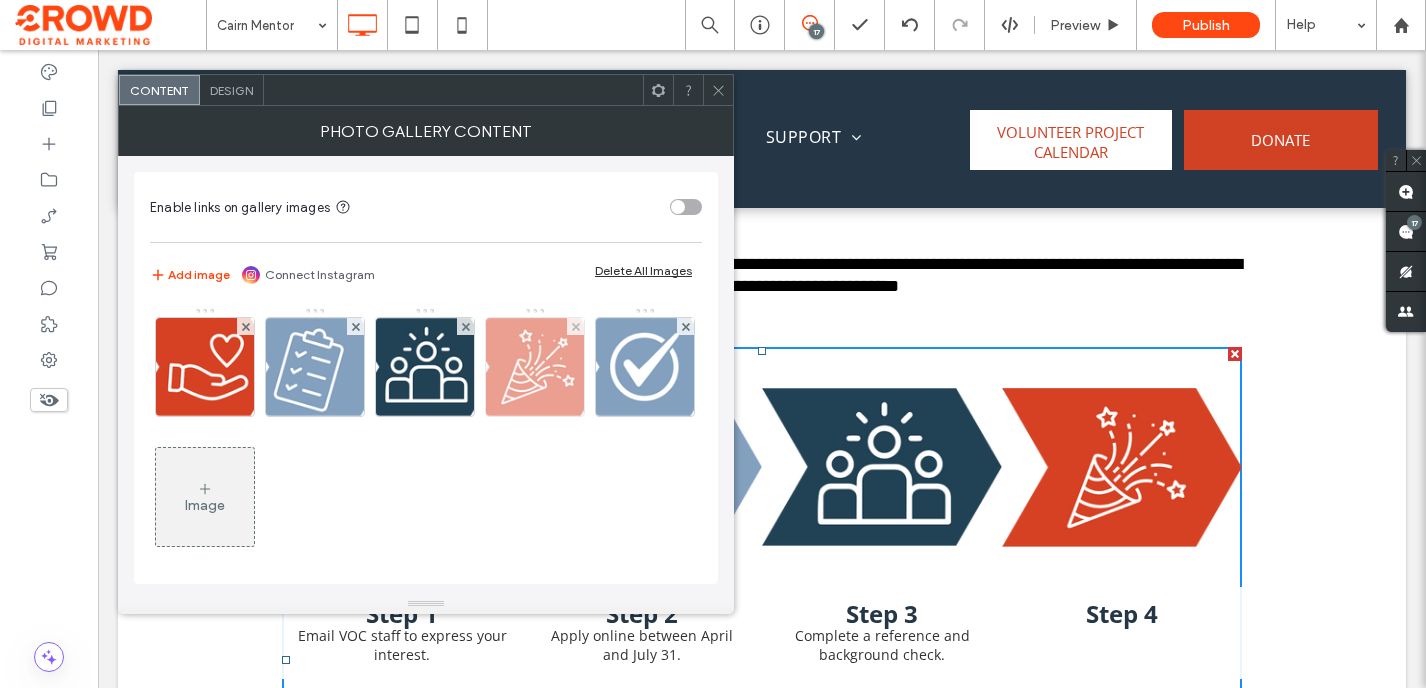 click at bounding box center [535, 367] 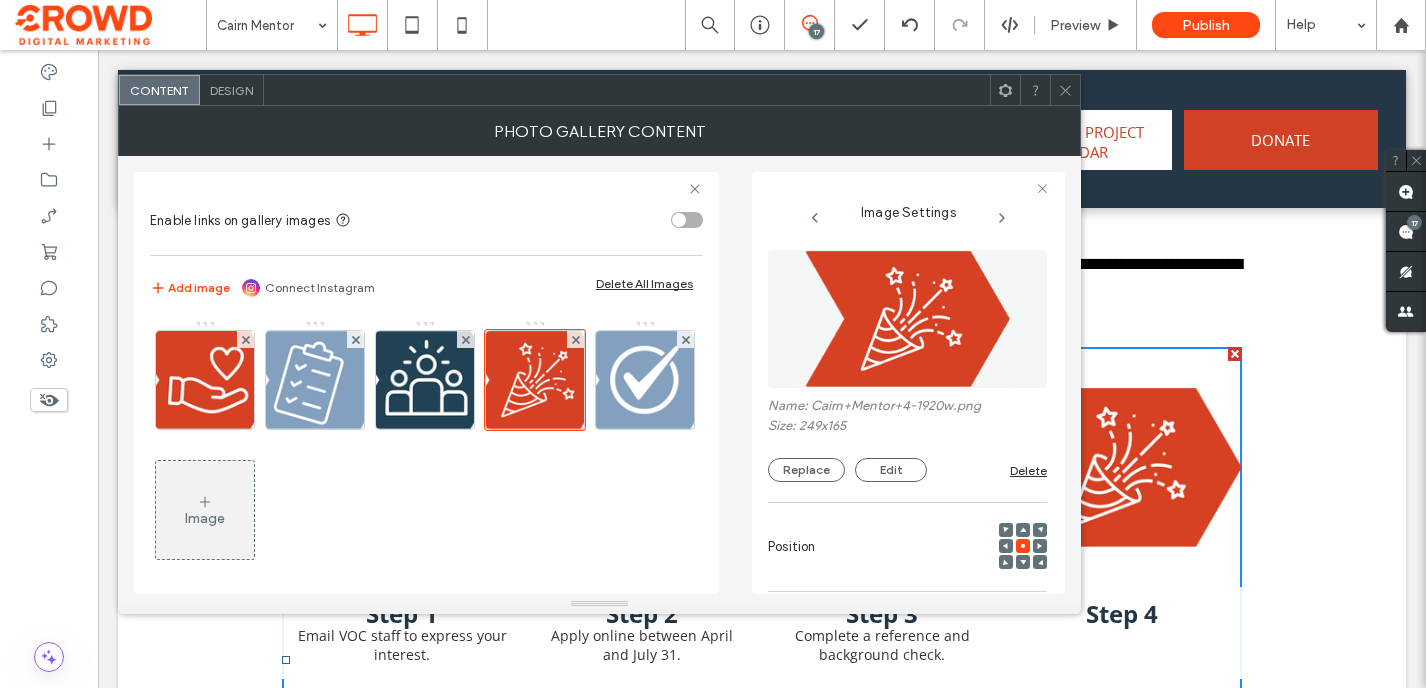 scroll, scrollTop: 0, scrollLeft: 26, axis: horizontal 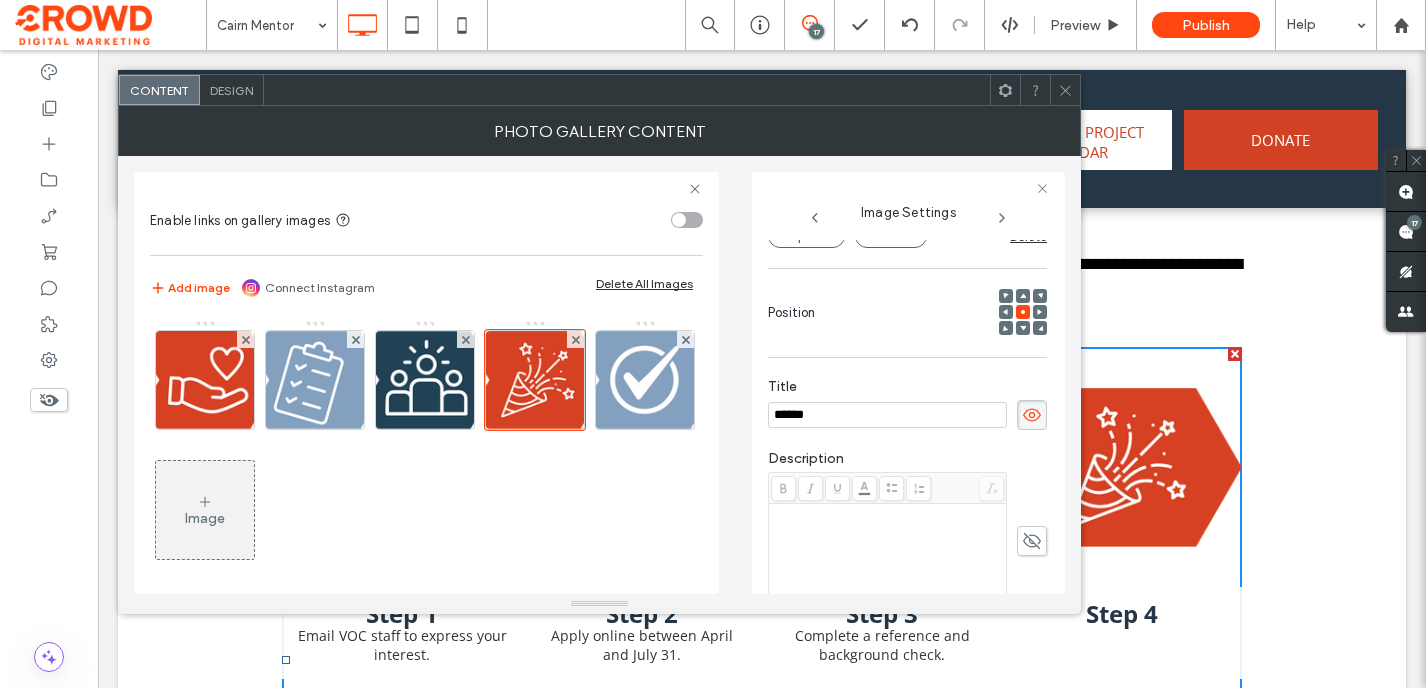 click at bounding box center [888, 513] 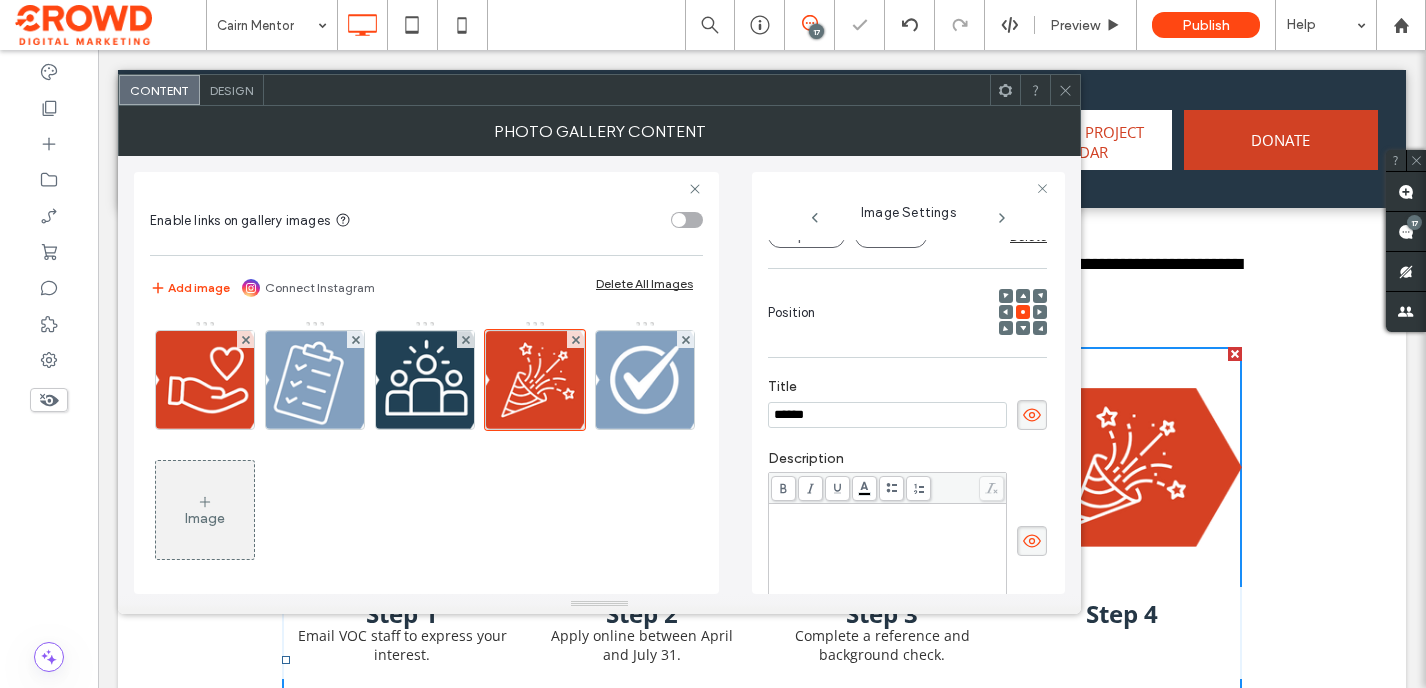 click at bounding box center (888, 513) 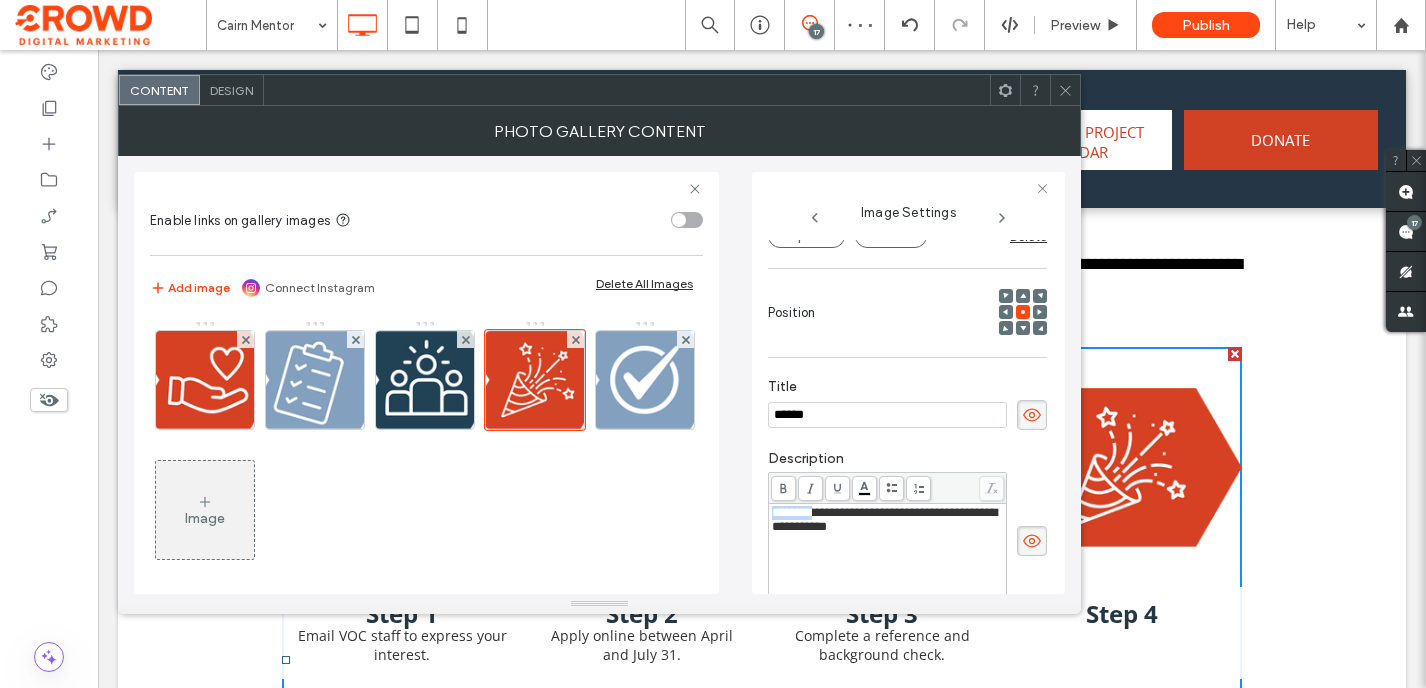 drag, startPoint x: 815, startPoint y: 520, endPoint x: 755, endPoint y: 520, distance: 60 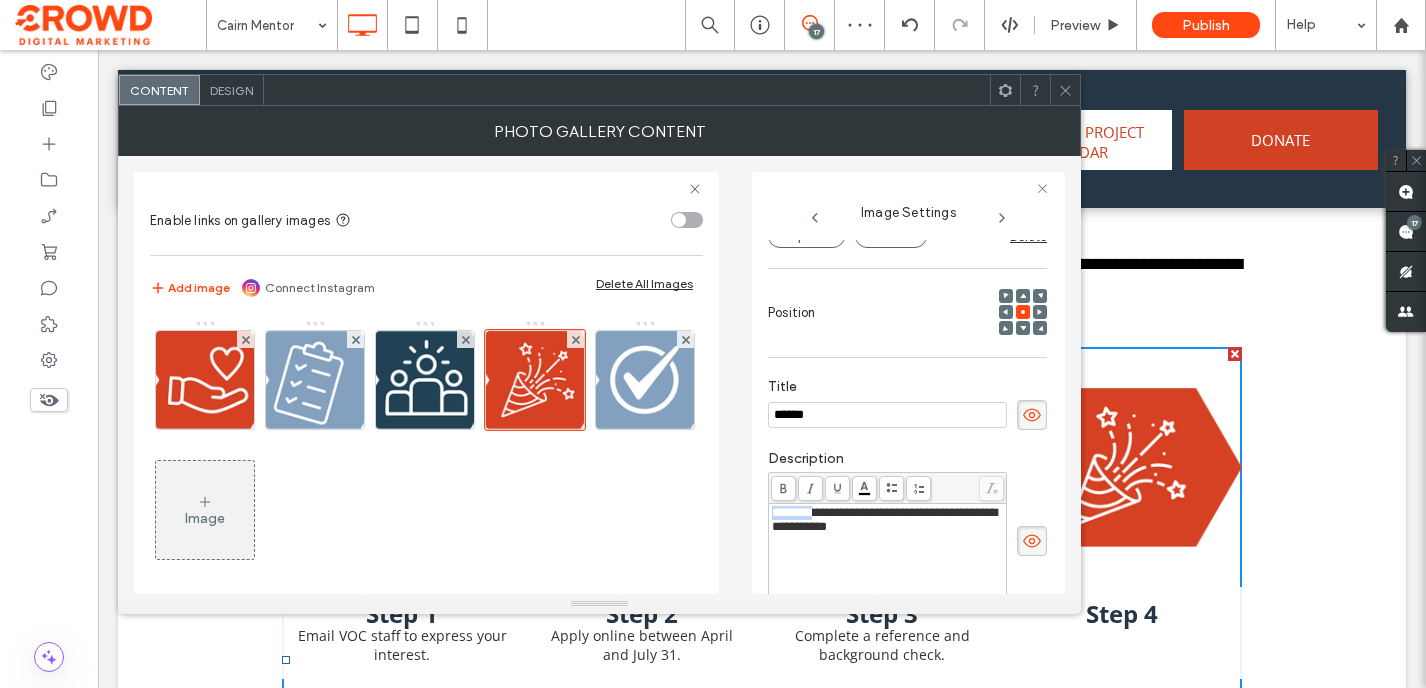 click on "**********" at bounding box center [908, 383] 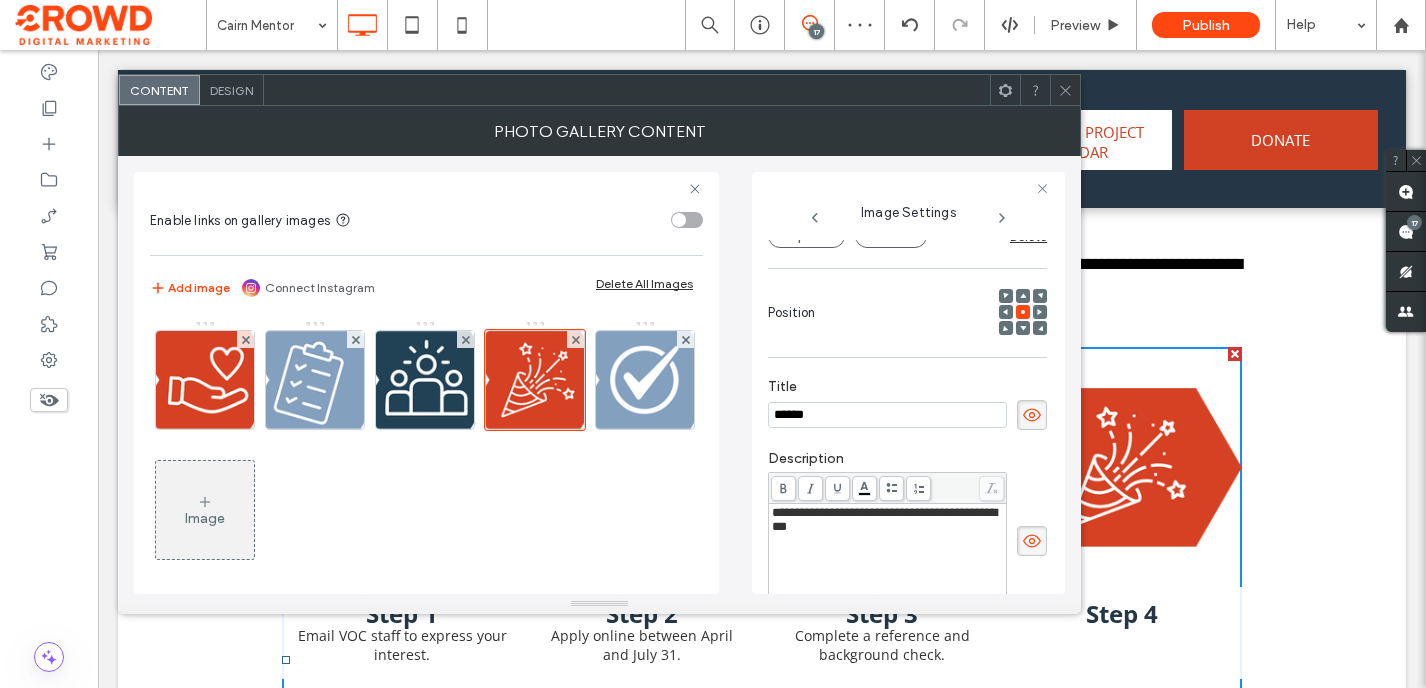 click on "Step 1
Email VOC staff to express your interest.
Button
Step 2
Apply online between April and July 31.
Button
Step 3
Complete a reference and background check.
Button
Step 4
Button
Step 5
Button
Click To Paste
Row + Add Section" at bounding box center [762, 660] 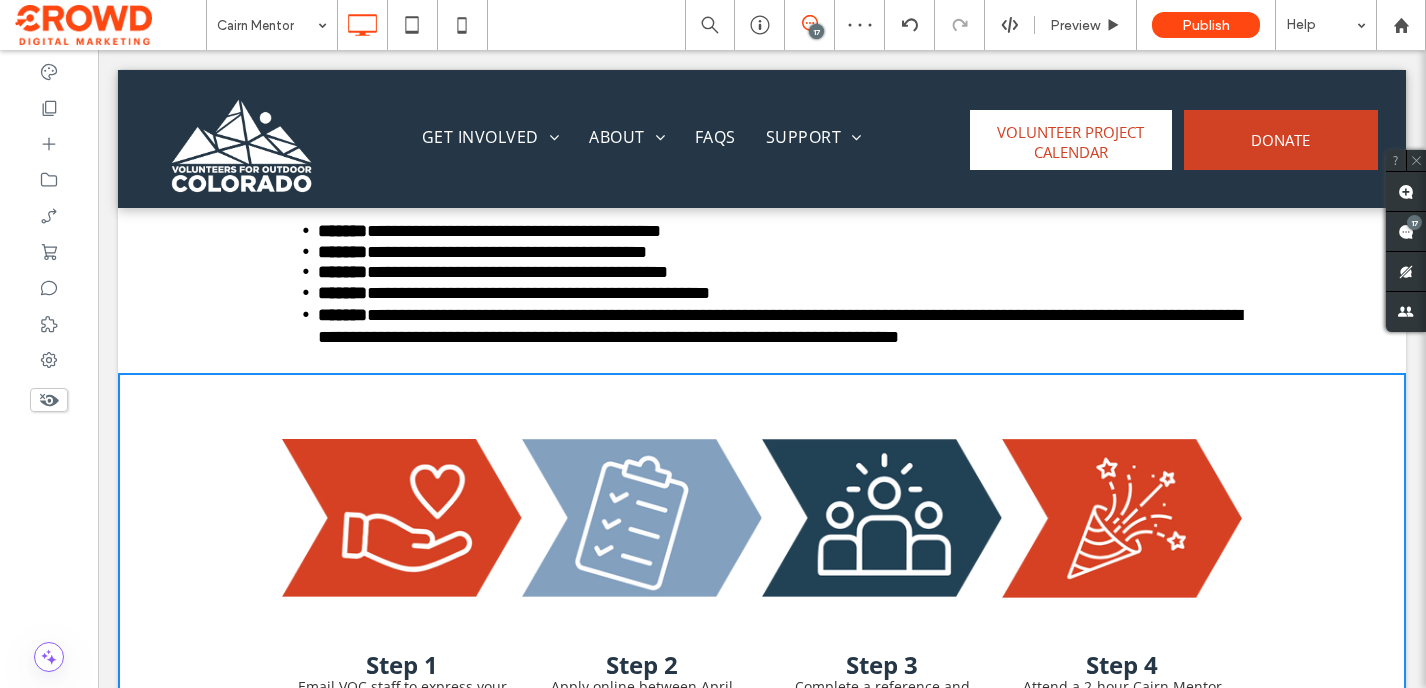scroll, scrollTop: 1183, scrollLeft: 0, axis: vertical 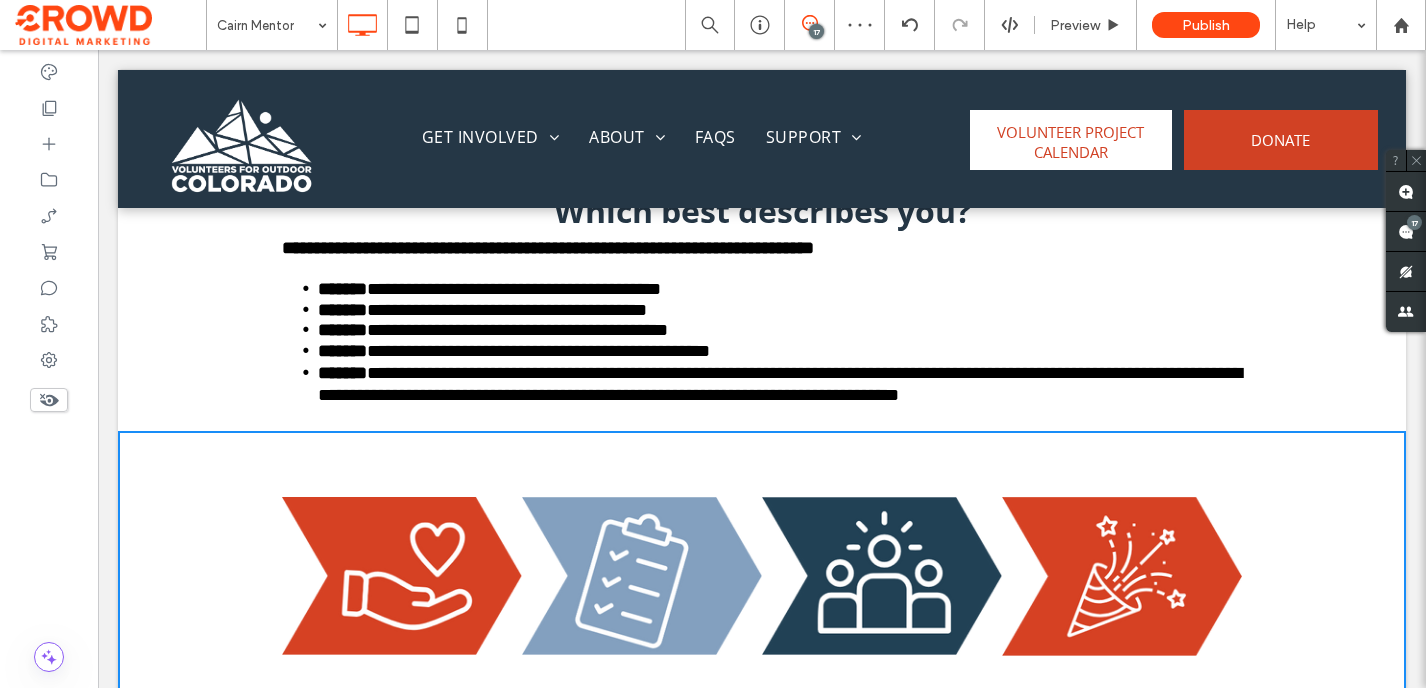 click on "**********" at bounding box center (780, 384) 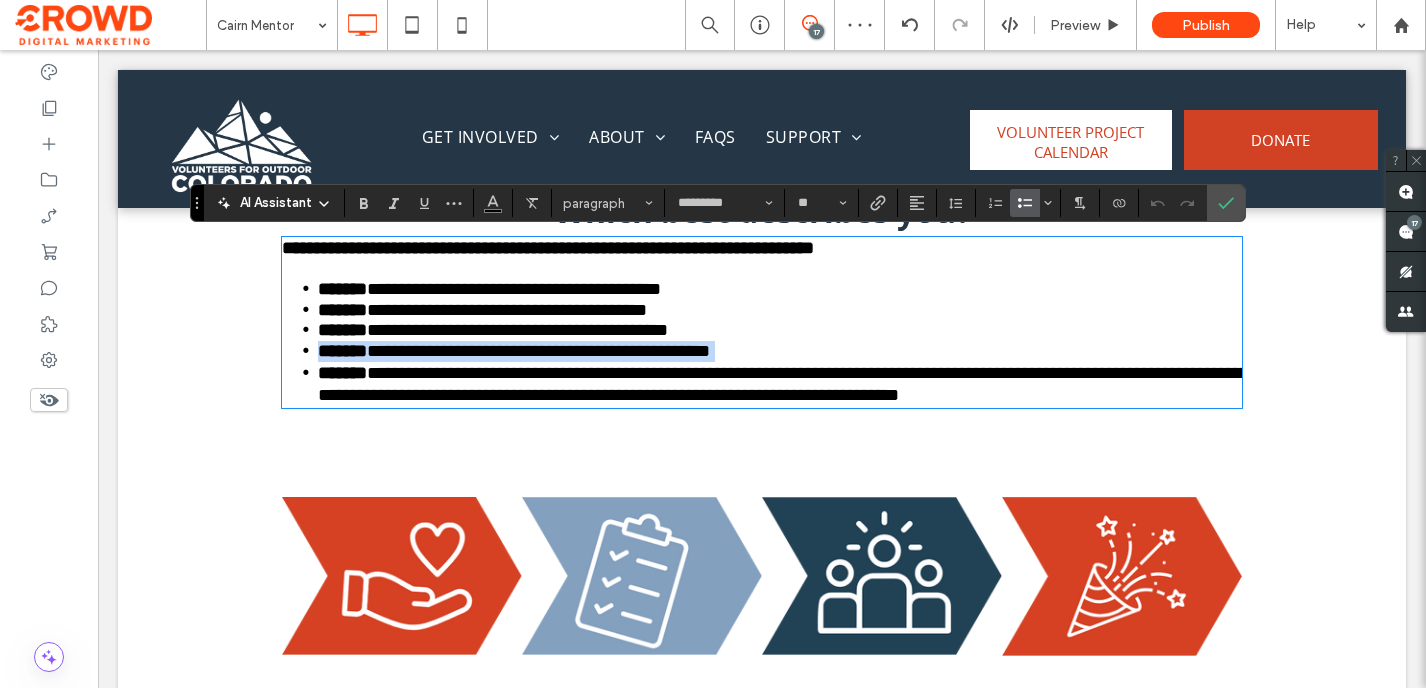 click on "**********" at bounding box center (783, 384) 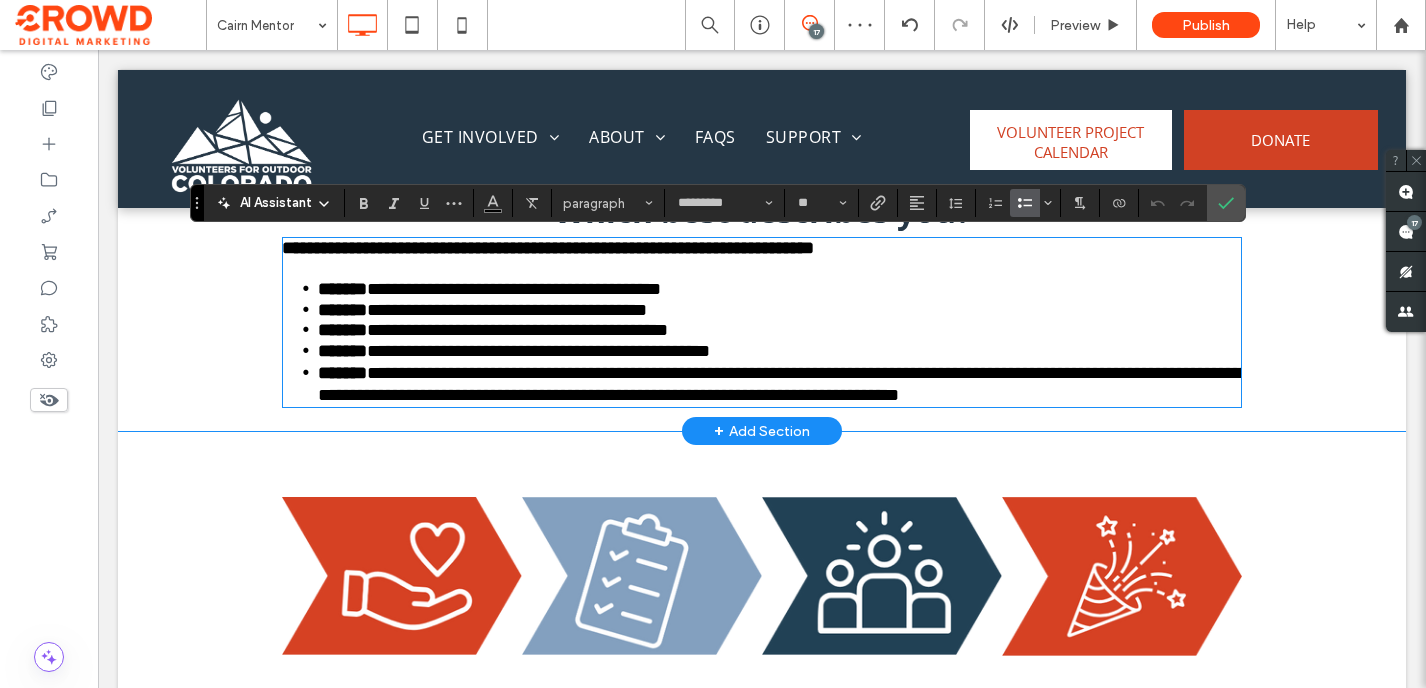 click on "**********" at bounding box center (783, 384) 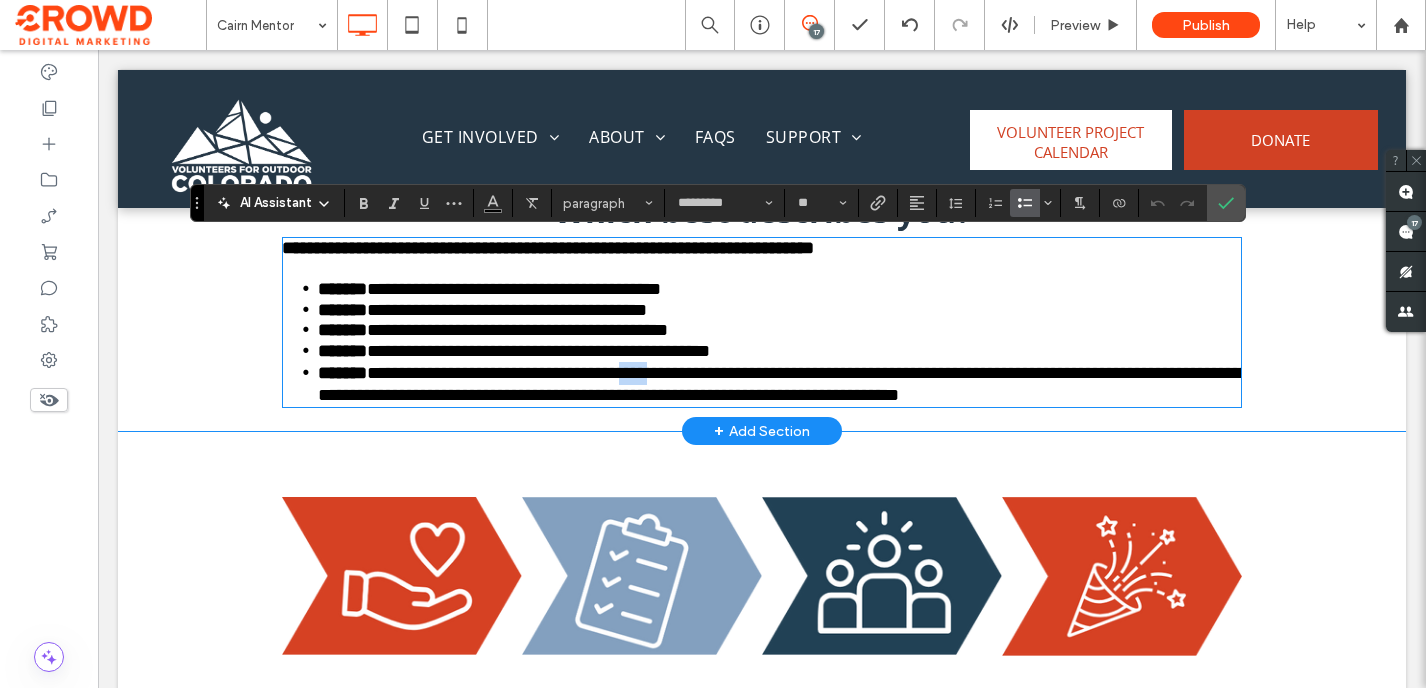 click on "**********" at bounding box center (783, 384) 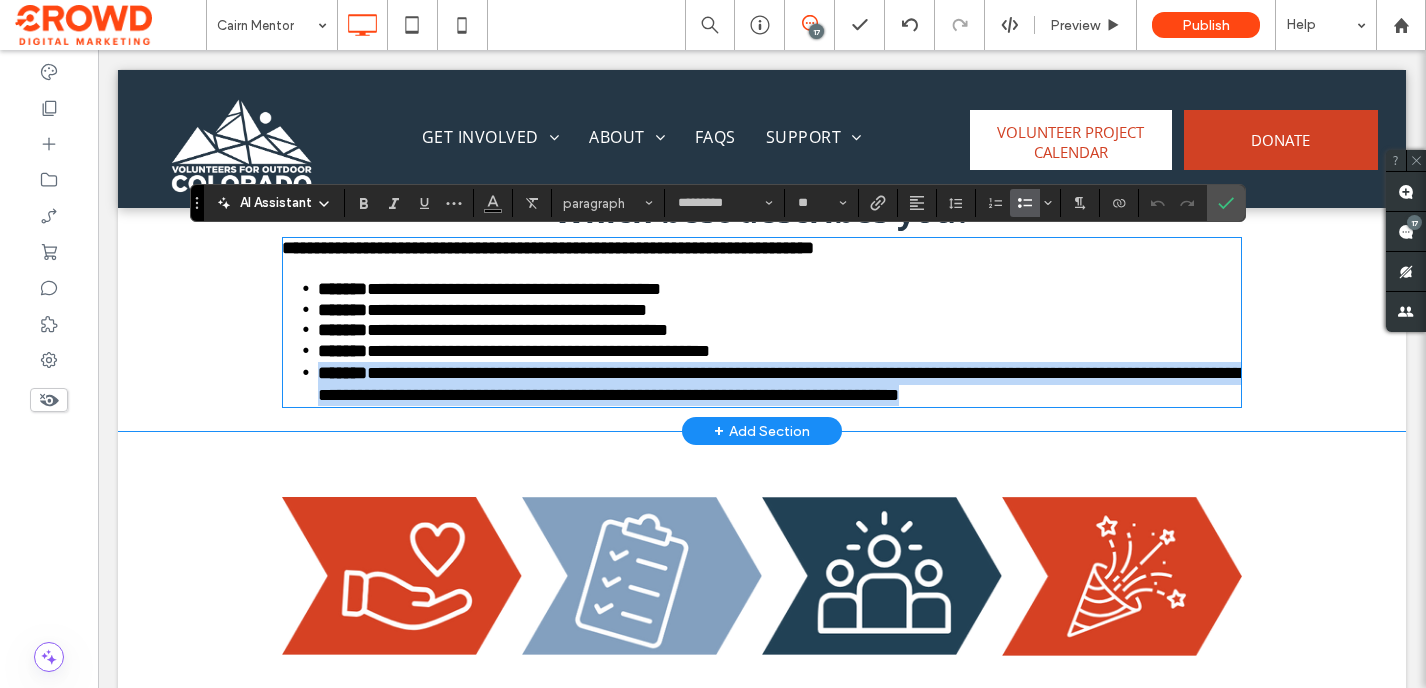 click on "**********" at bounding box center [783, 384] 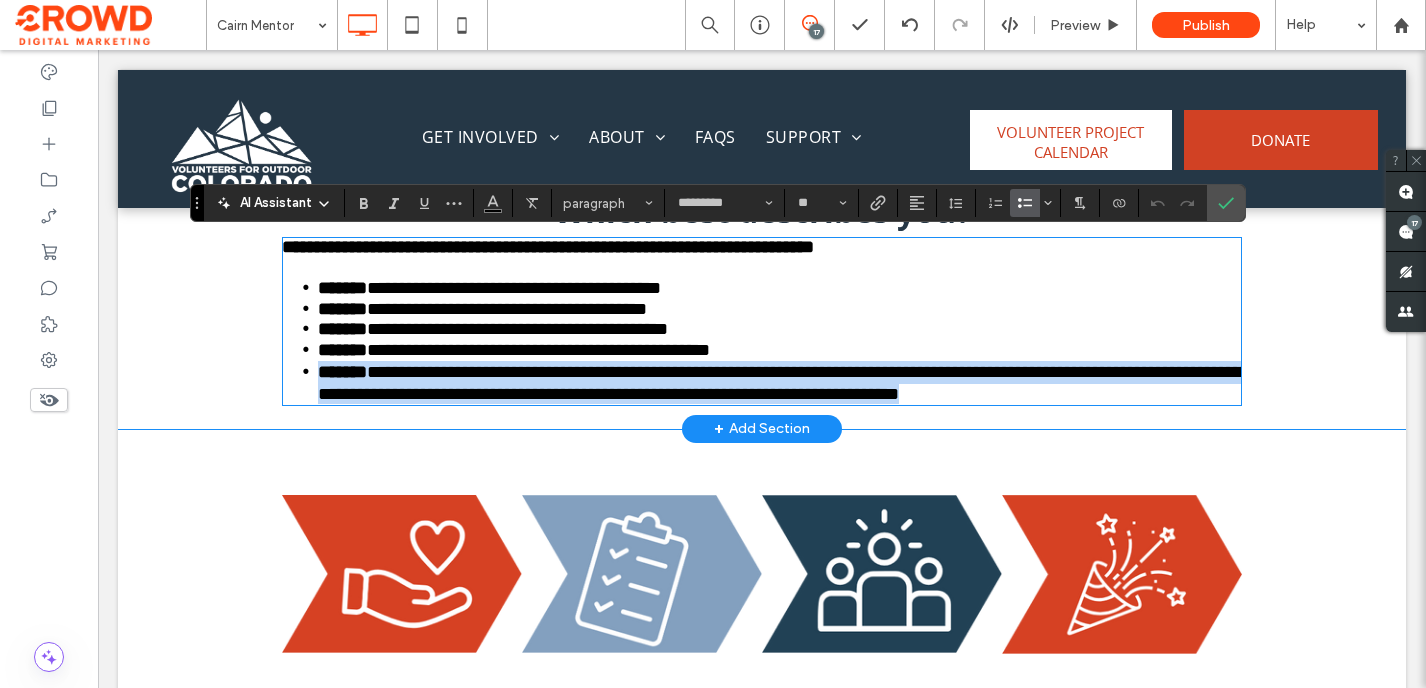 copy on "**********" 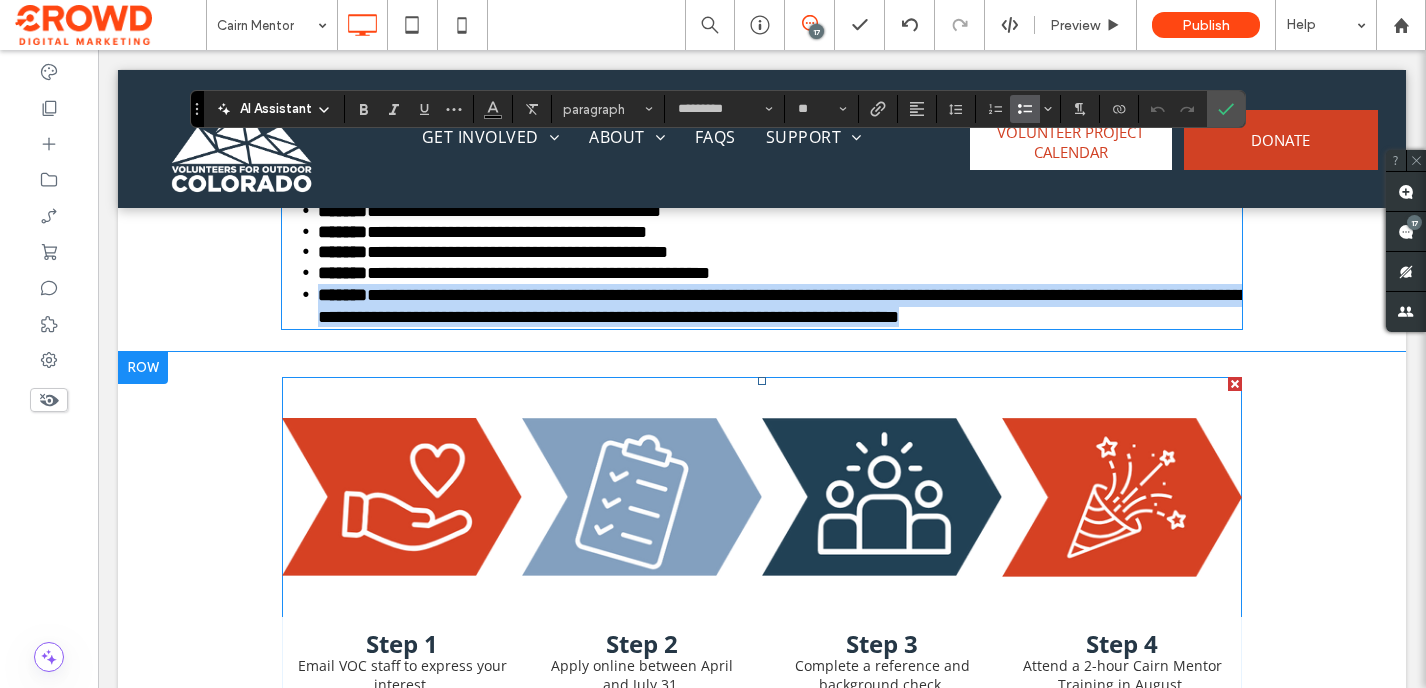 scroll, scrollTop: 1346, scrollLeft: 0, axis: vertical 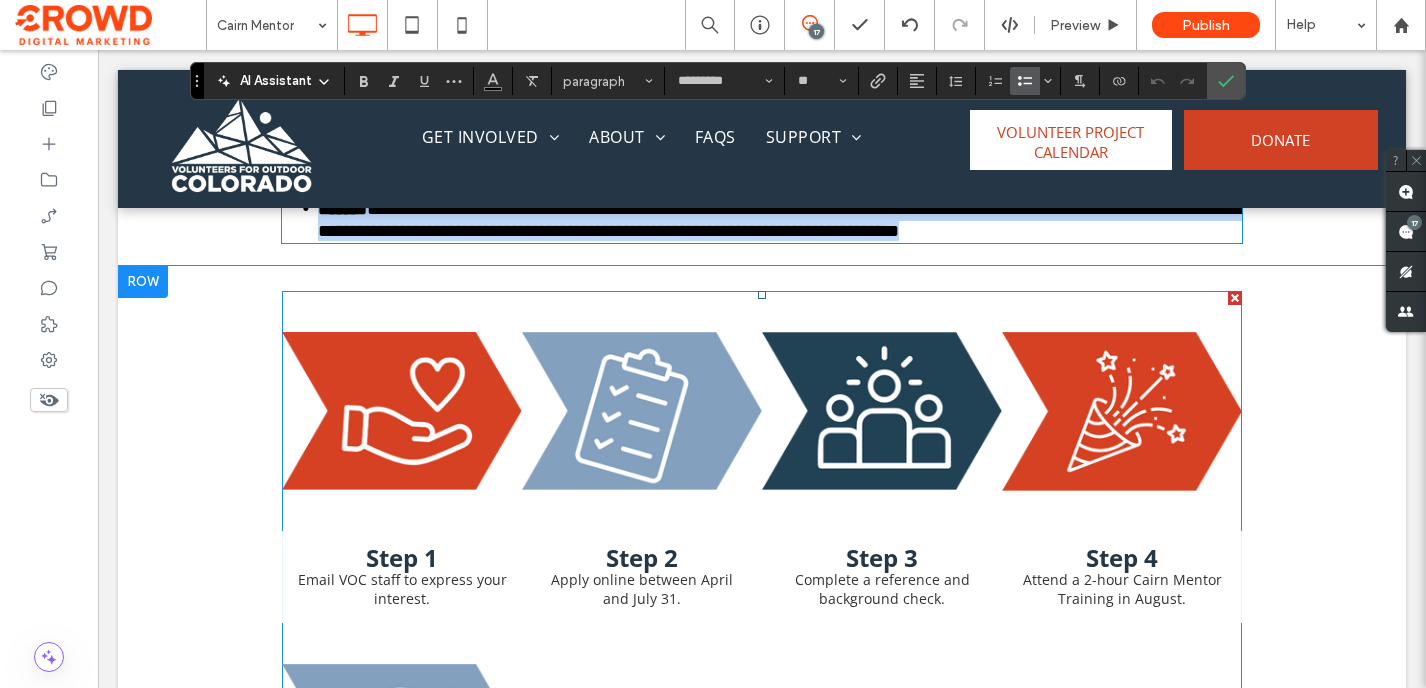 click at bounding box center [882, 411] 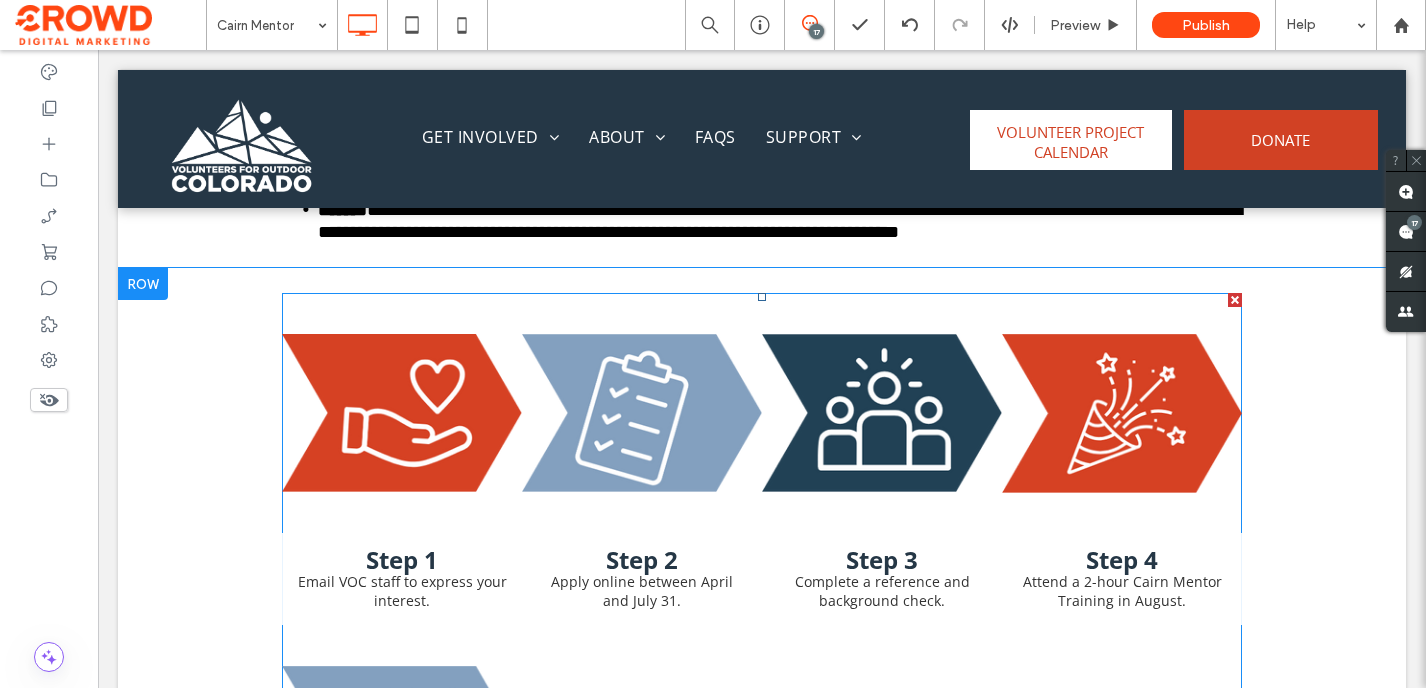 click at bounding box center (402, 413) 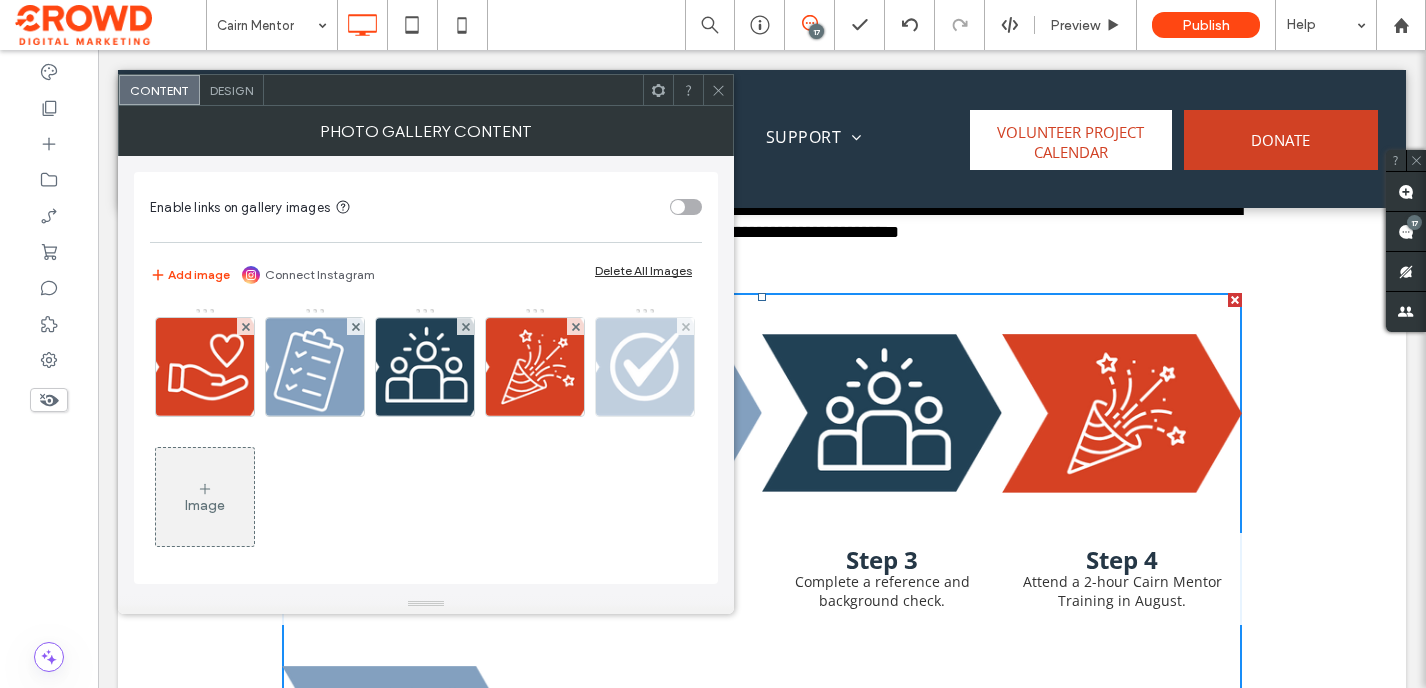 click at bounding box center [645, 367] 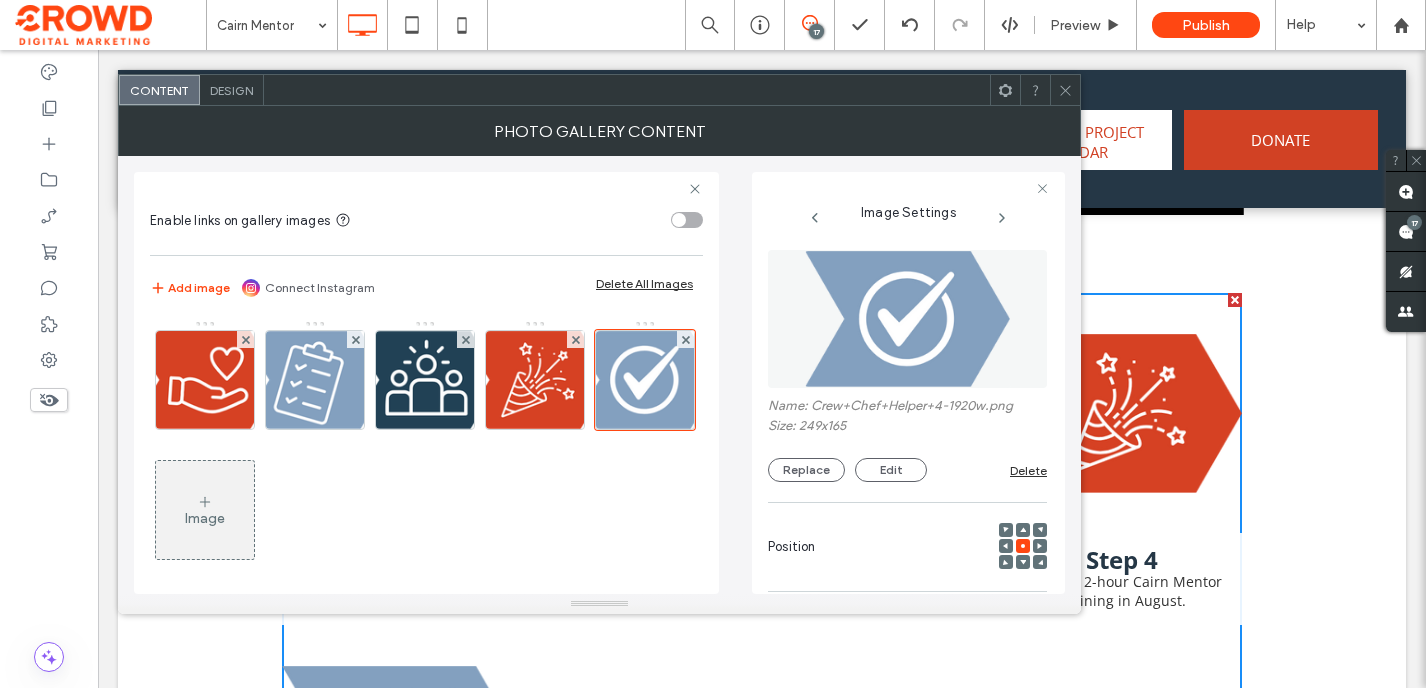 scroll, scrollTop: 0, scrollLeft: 26, axis: horizontal 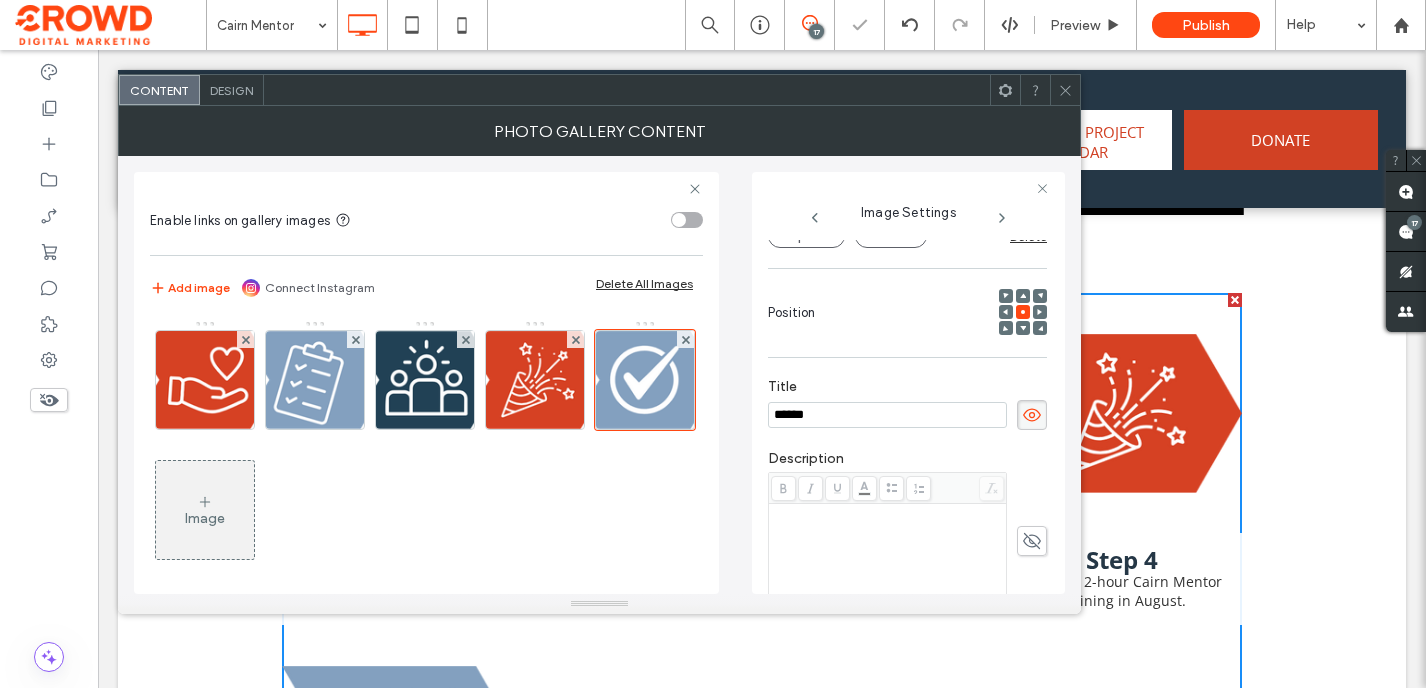 click at bounding box center (888, 513) 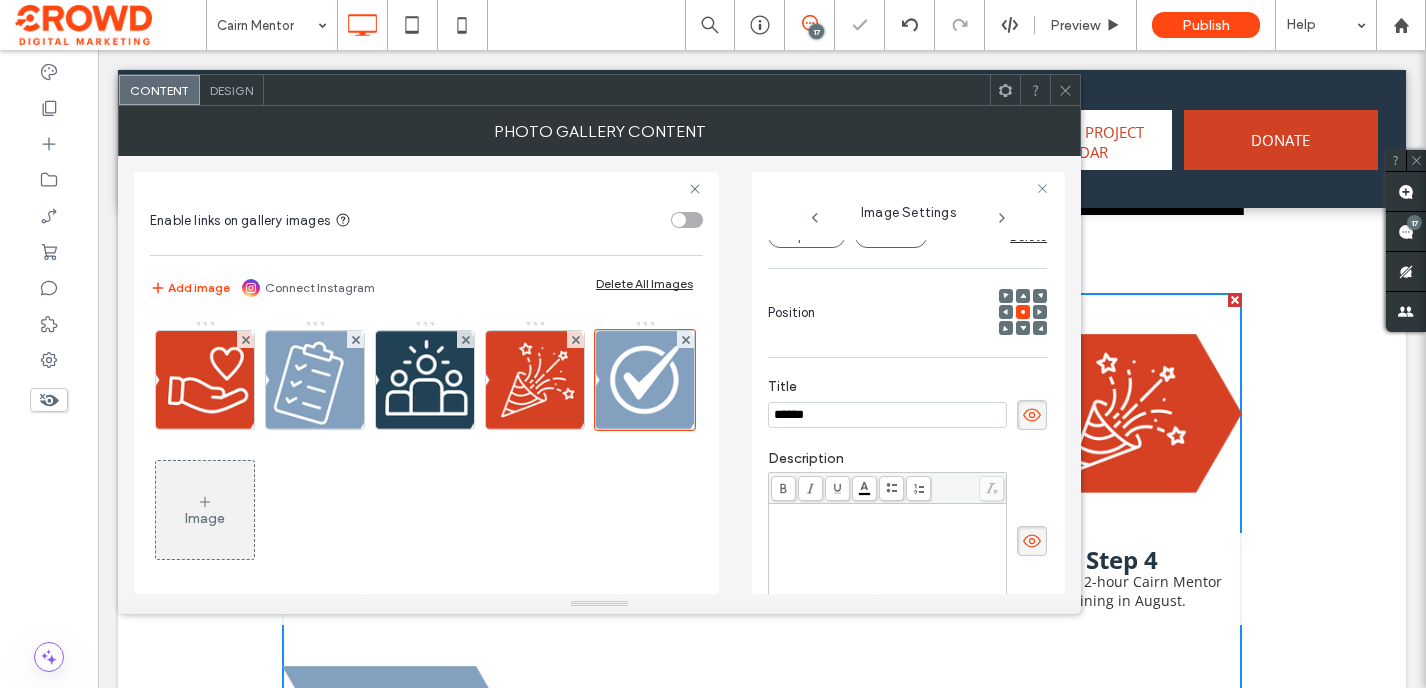 click at bounding box center [888, 513] 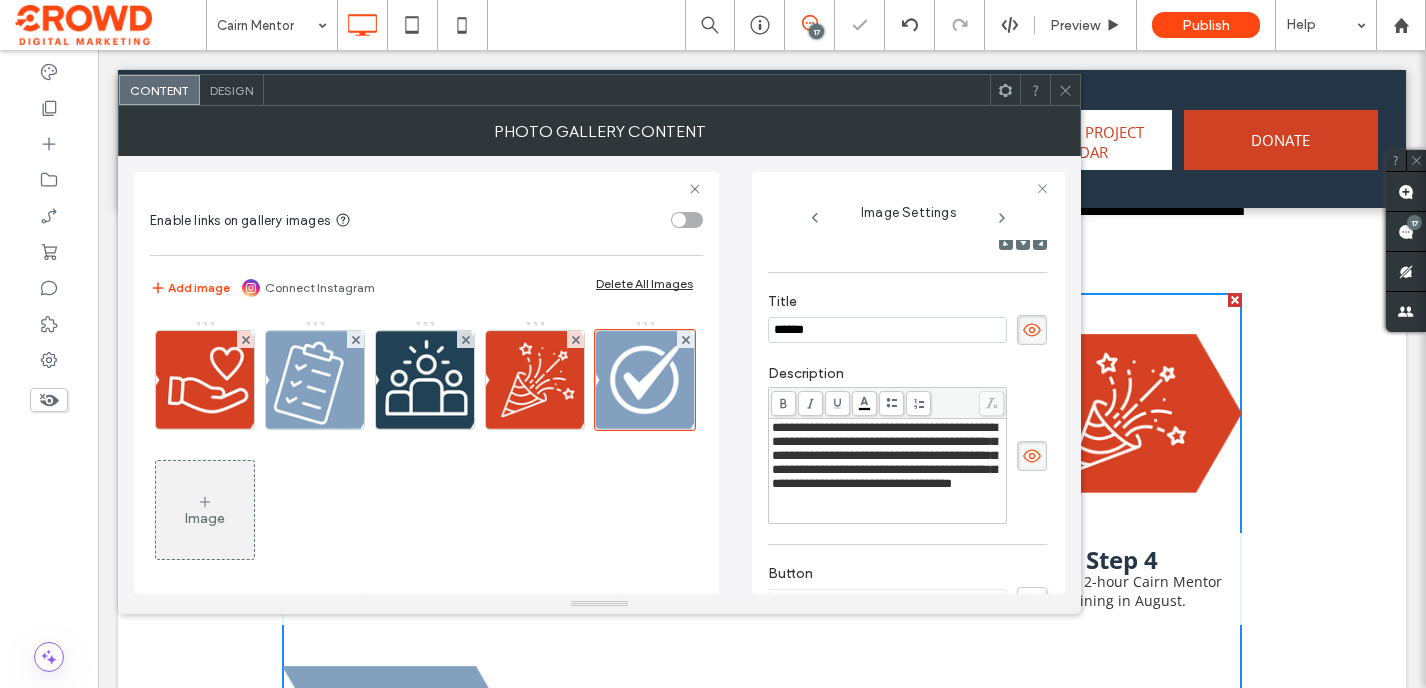 scroll, scrollTop: 333, scrollLeft: 0, axis: vertical 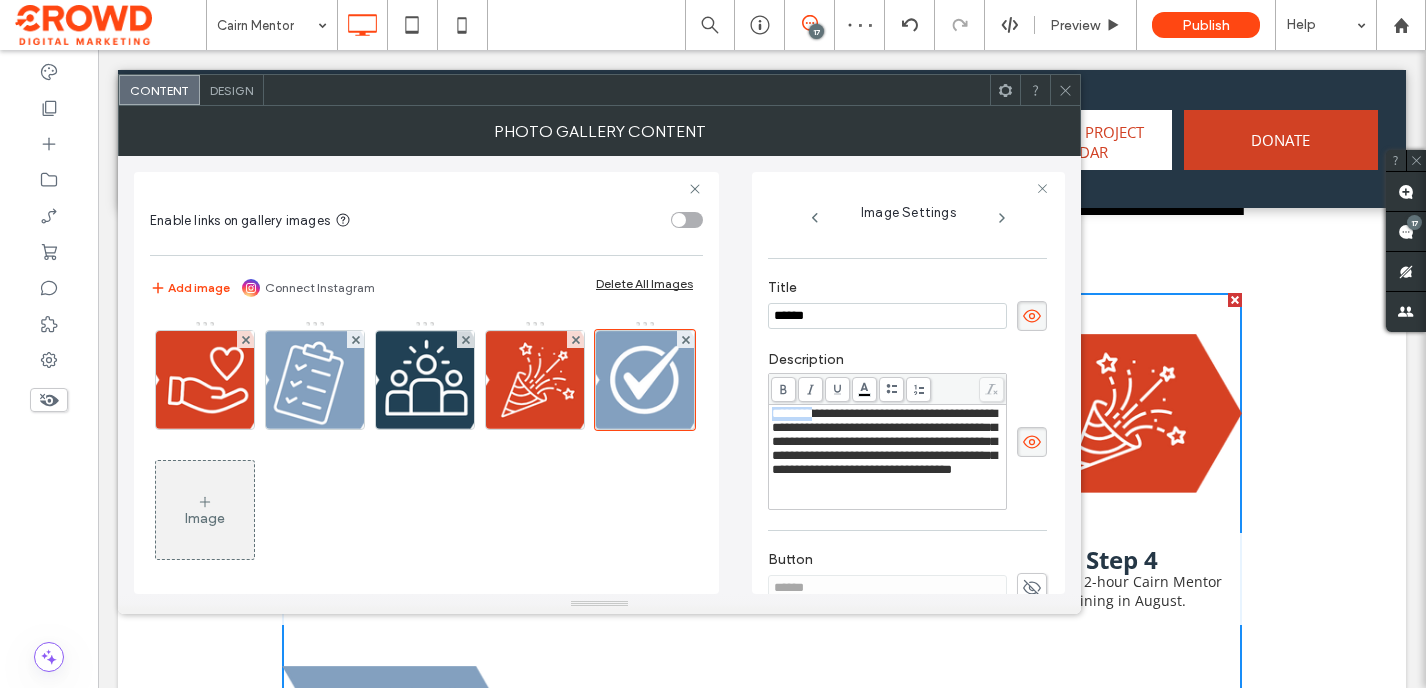 drag, startPoint x: 819, startPoint y: 421, endPoint x: 739, endPoint y: 421, distance: 80 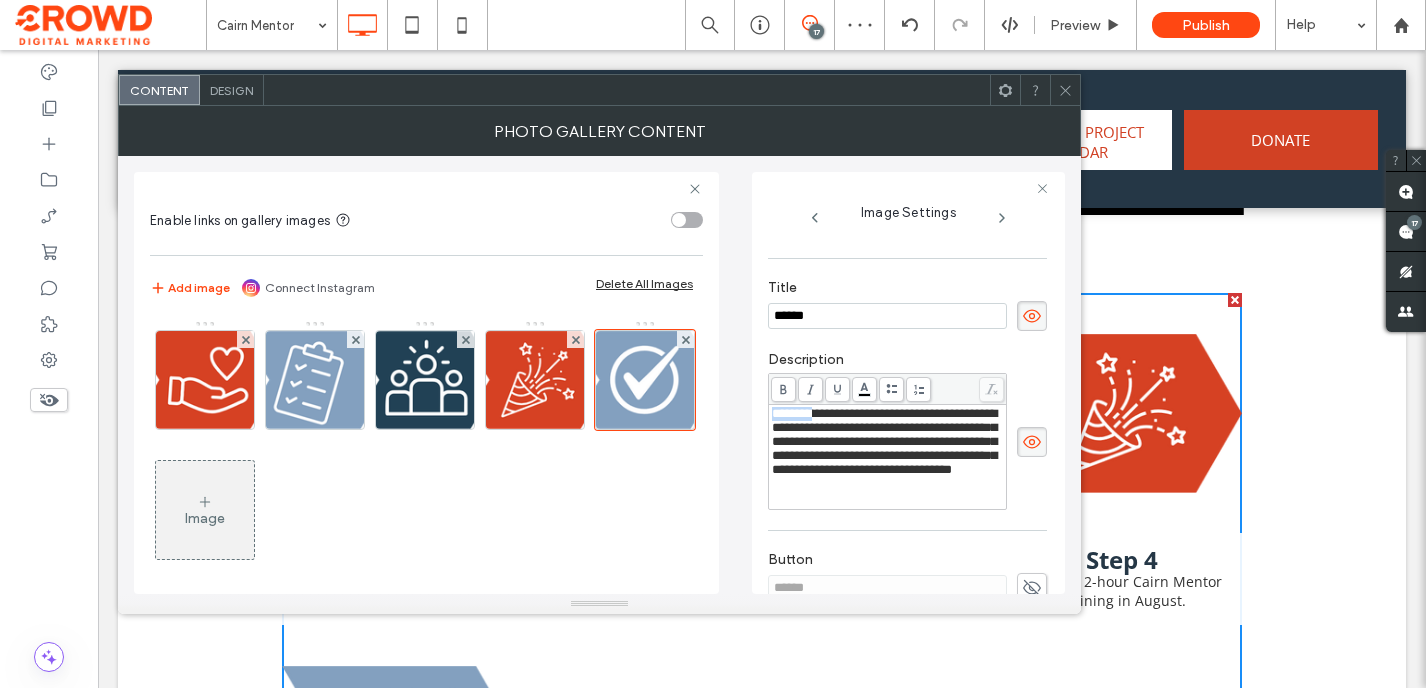 click on "**********" at bounding box center [599, 375] 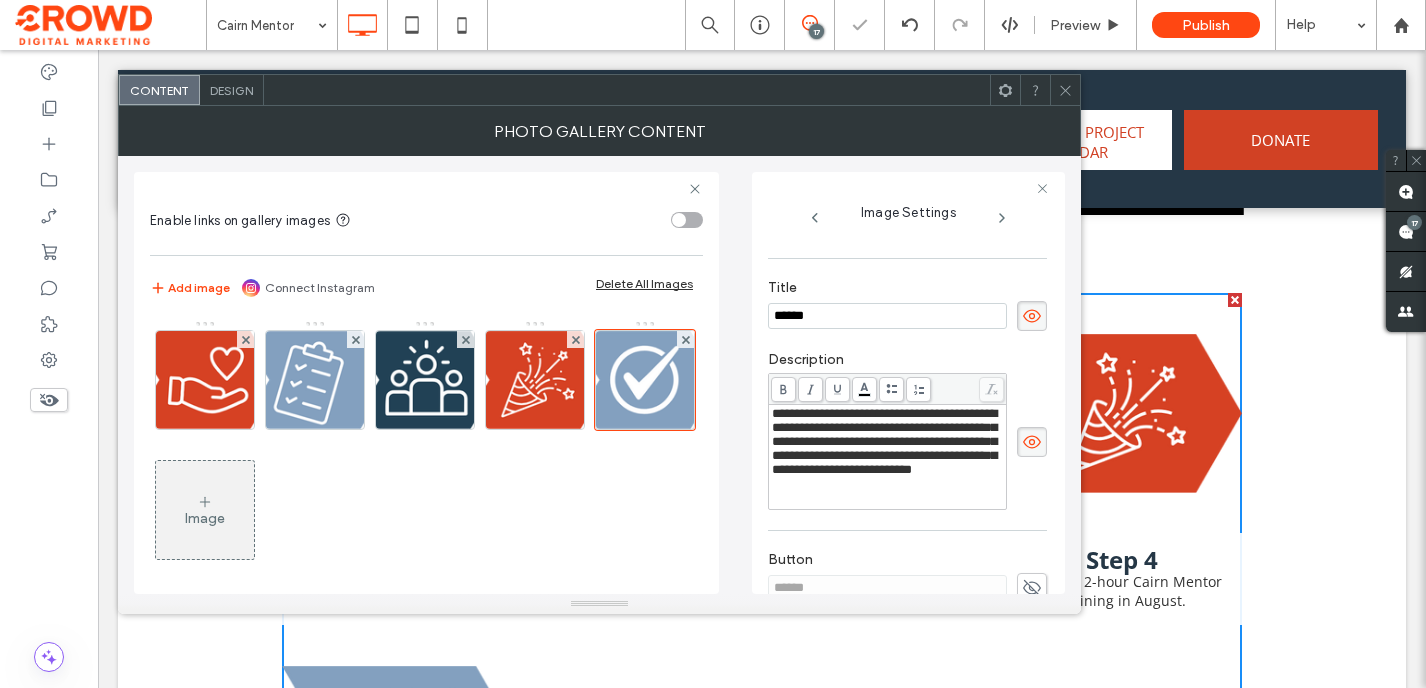 click on "Design" at bounding box center [231, 90] 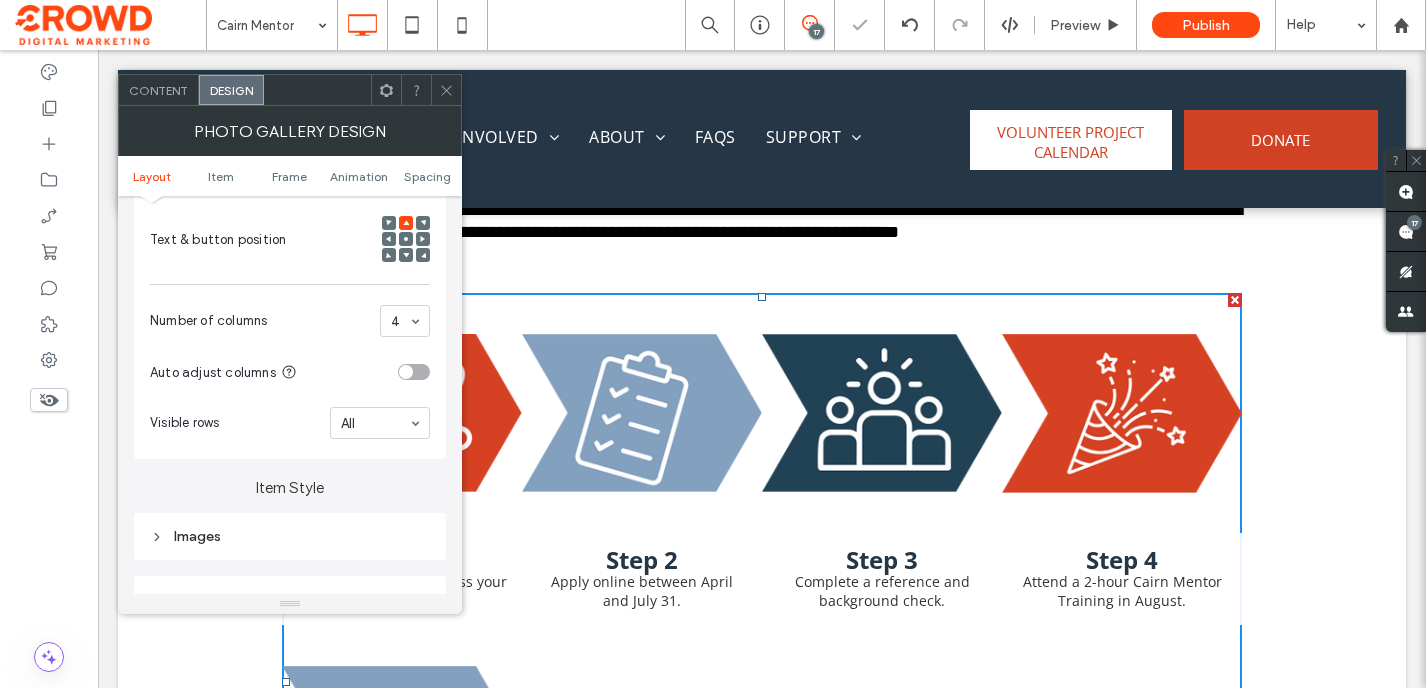 scroll, scrollTop: 486, scrollLeft: 0, axis: vertical 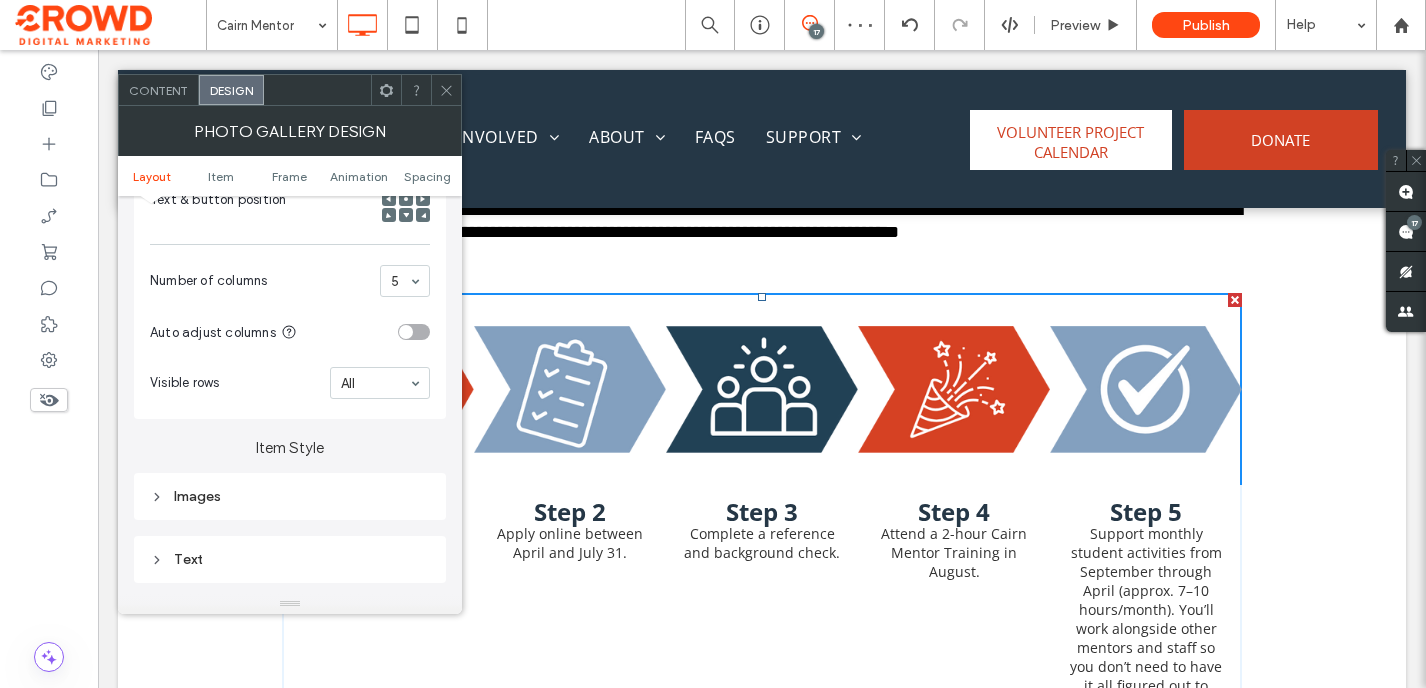 click 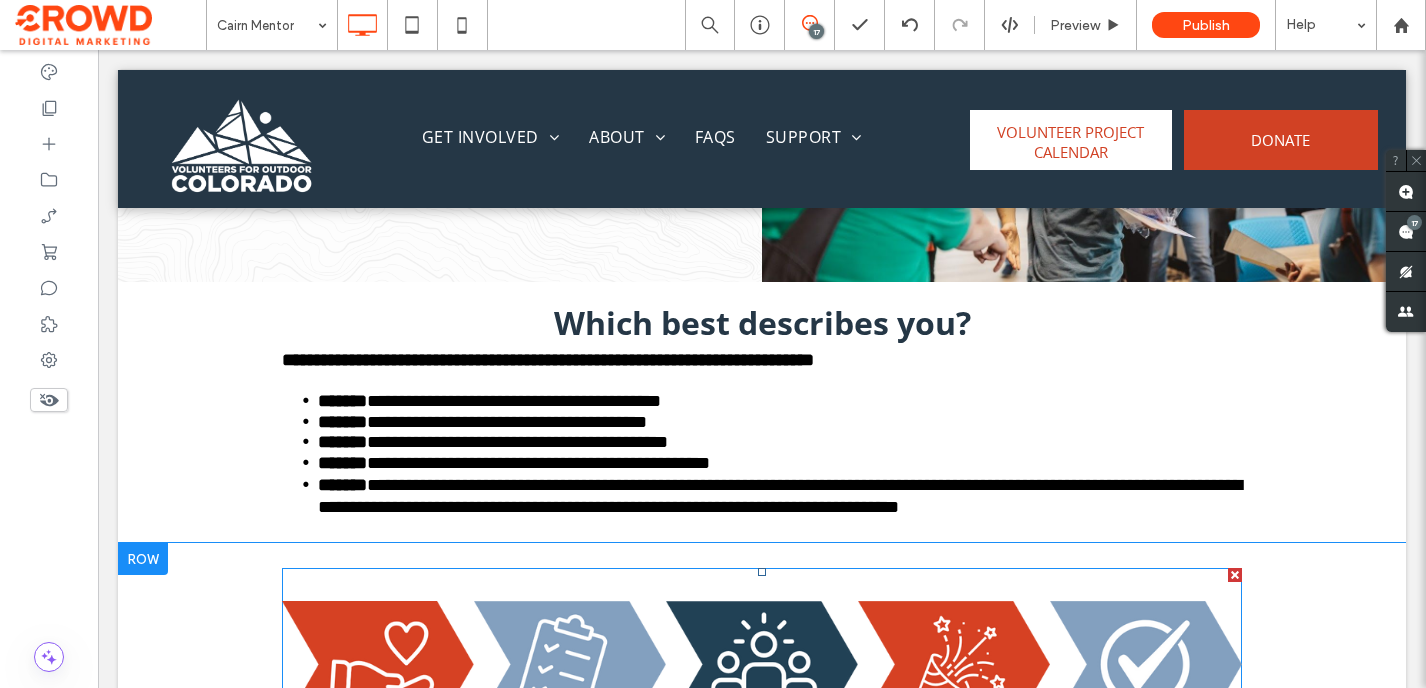 scroll, scrollTop: 1141, scrollLeft: 0, axis: vertical 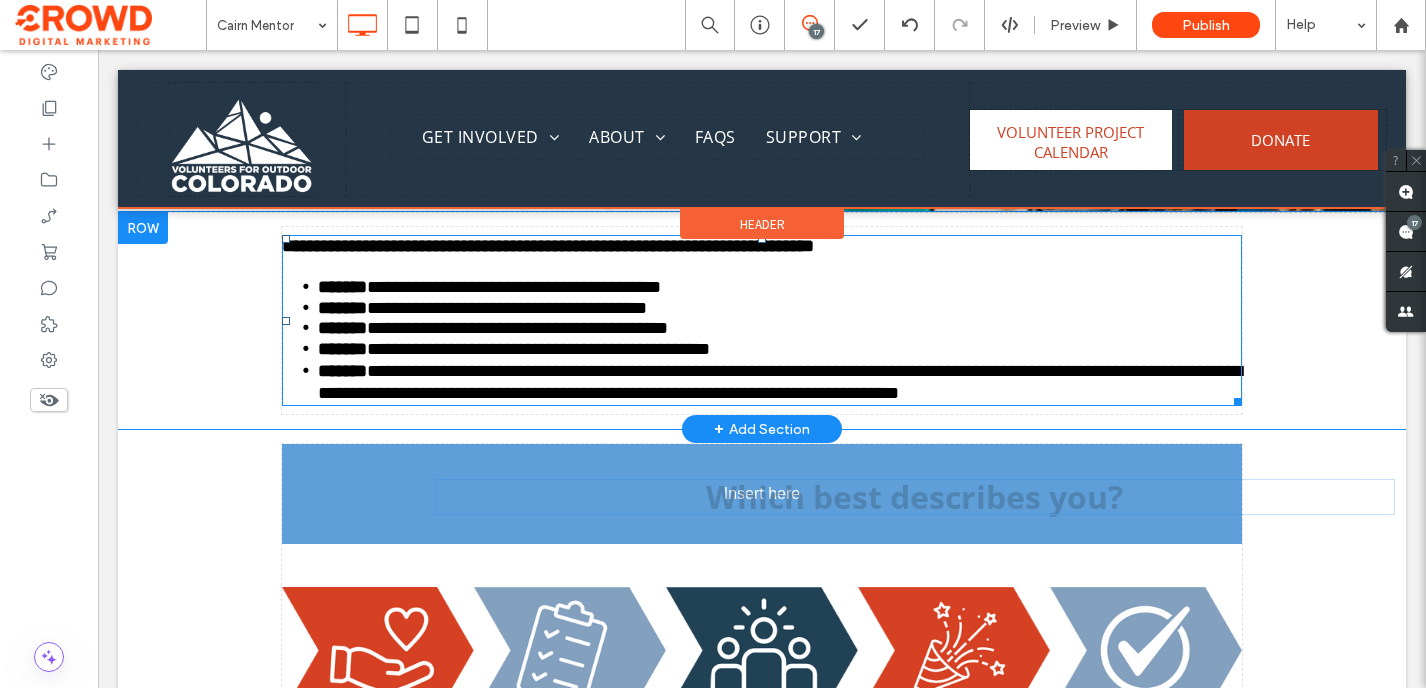drag, startPoint x: 729, startPoint y: 260, endPoint x: 658, endPoint y: 504, distance: 254.12006 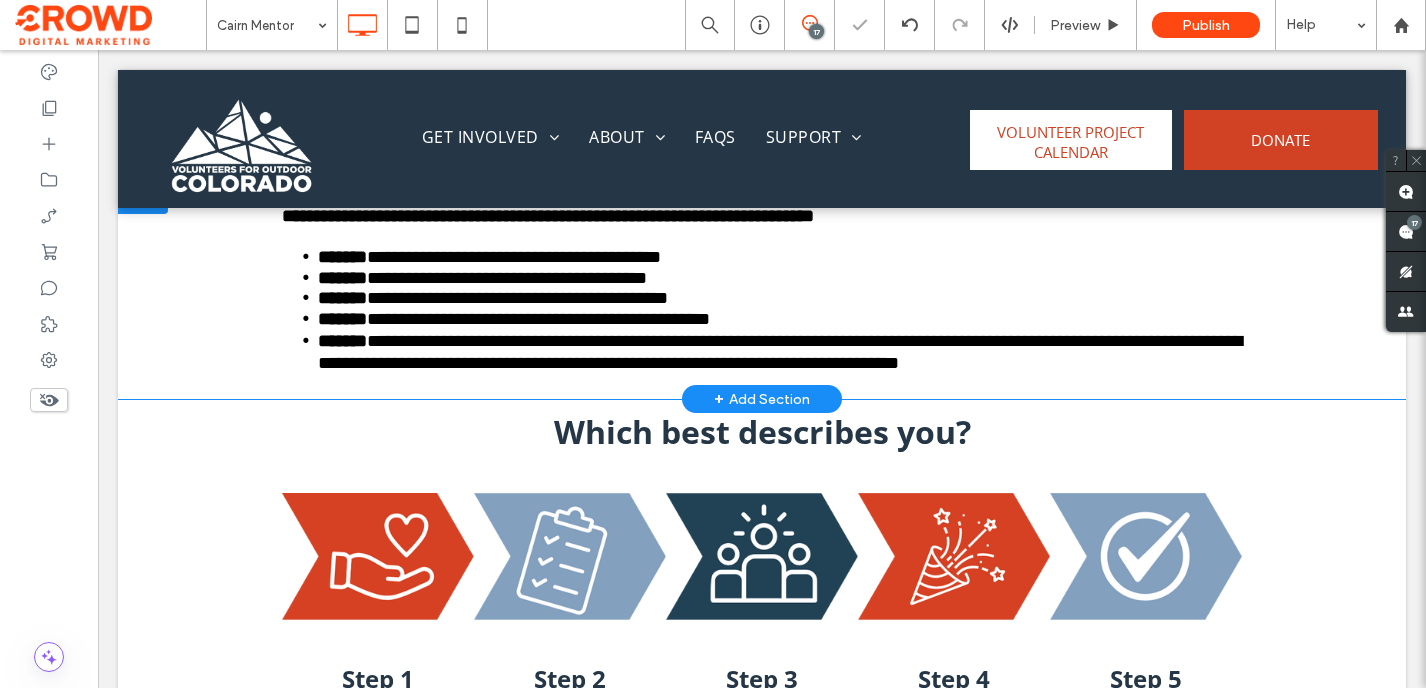 scroll, scrollTop: 1184, scrollLeft: 0, axis: vertical 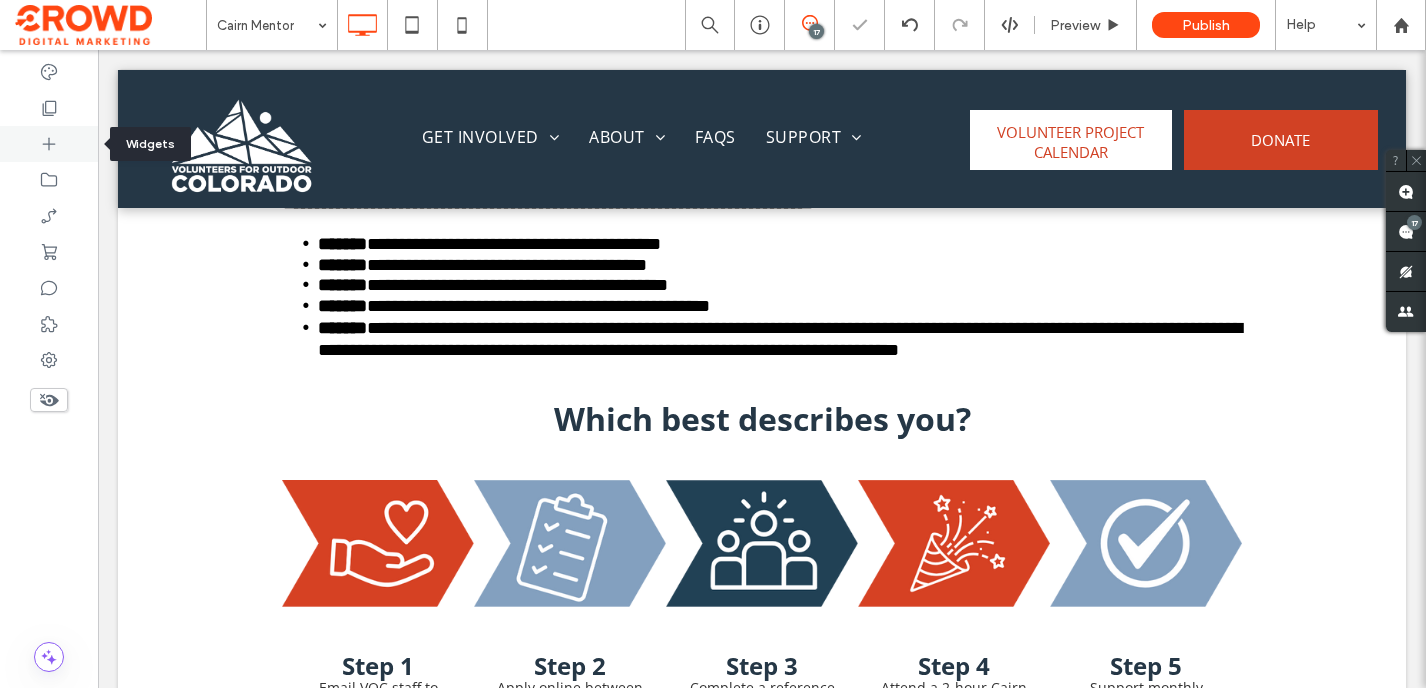 click 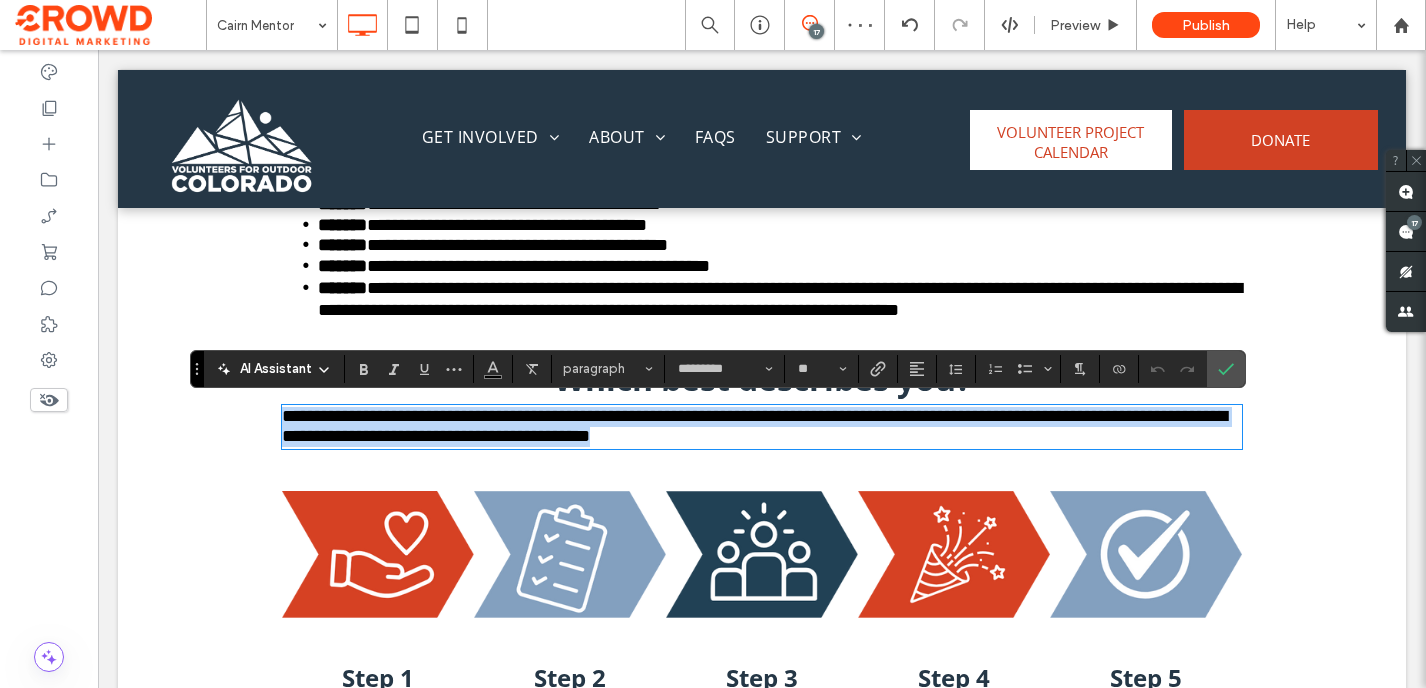 scroll, scrollTop: 1142, scrollLeft: 0, axis: vertical 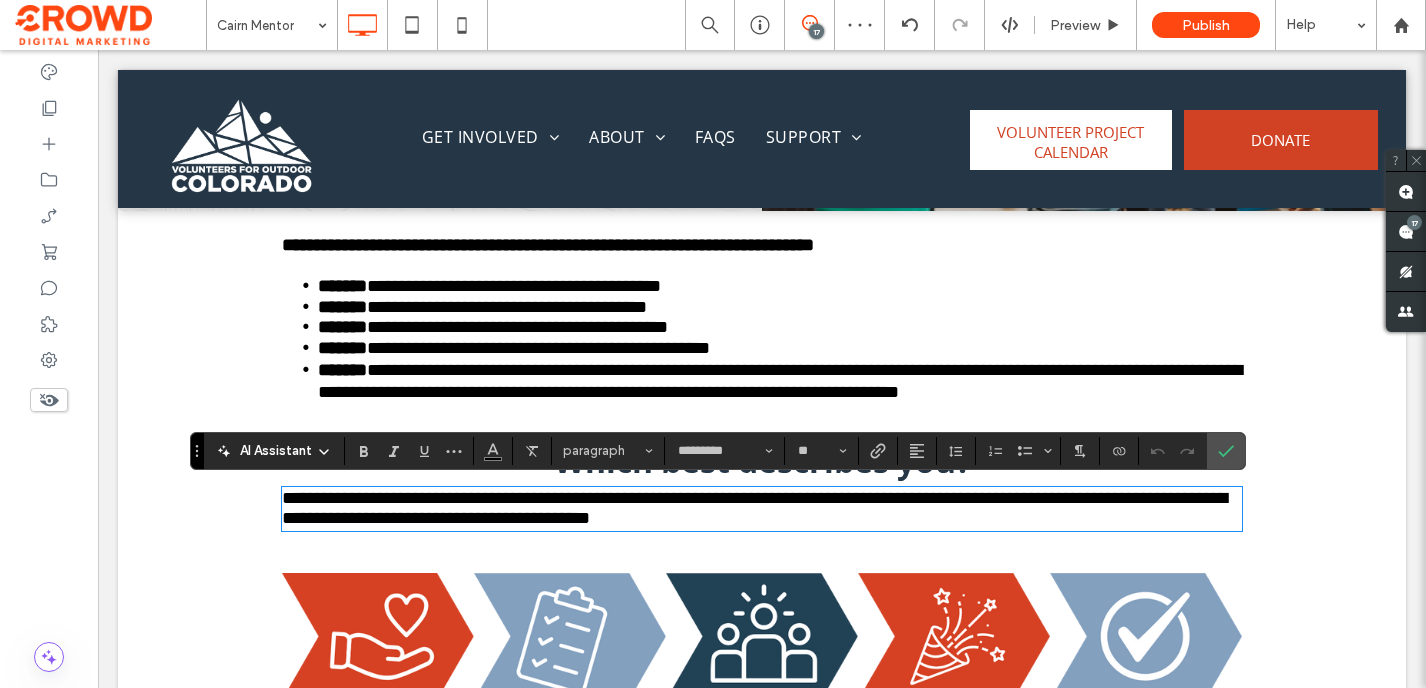 click on "**********" at bounding box center [548, 245] 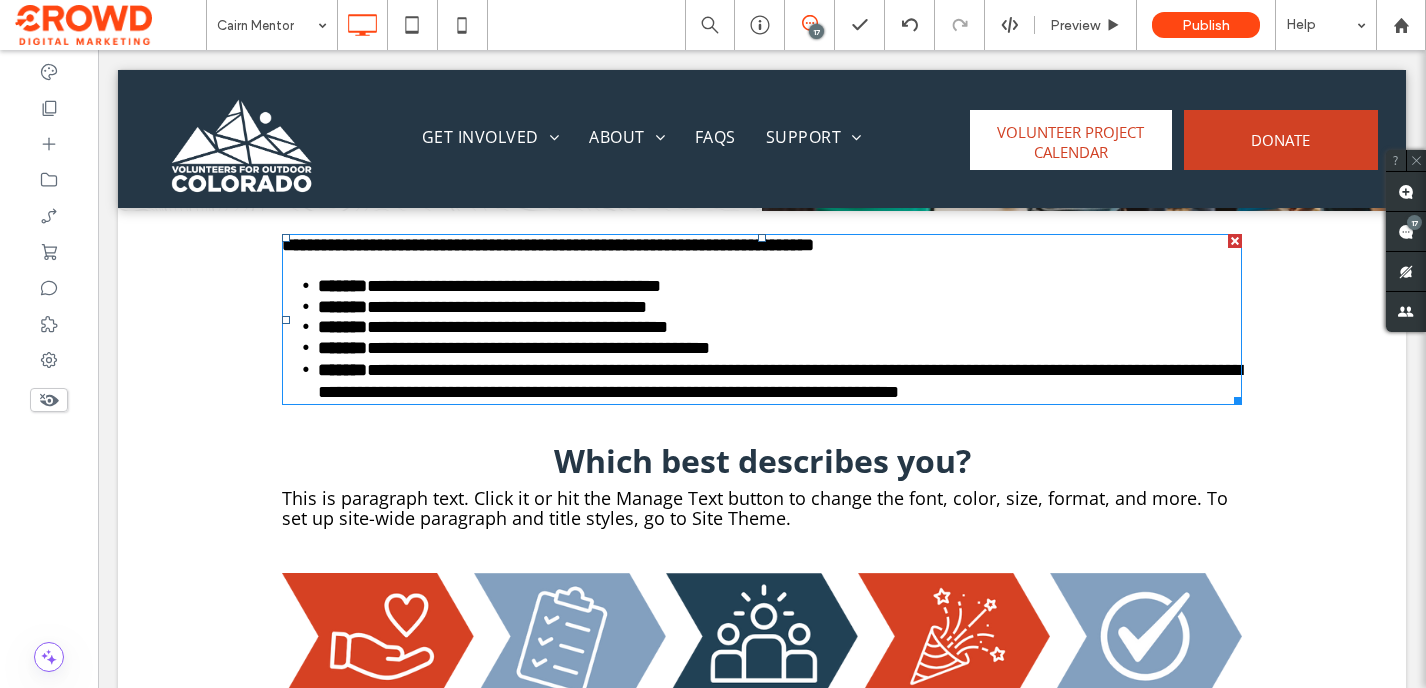 click on "**********" at bounding box center (548, 245) 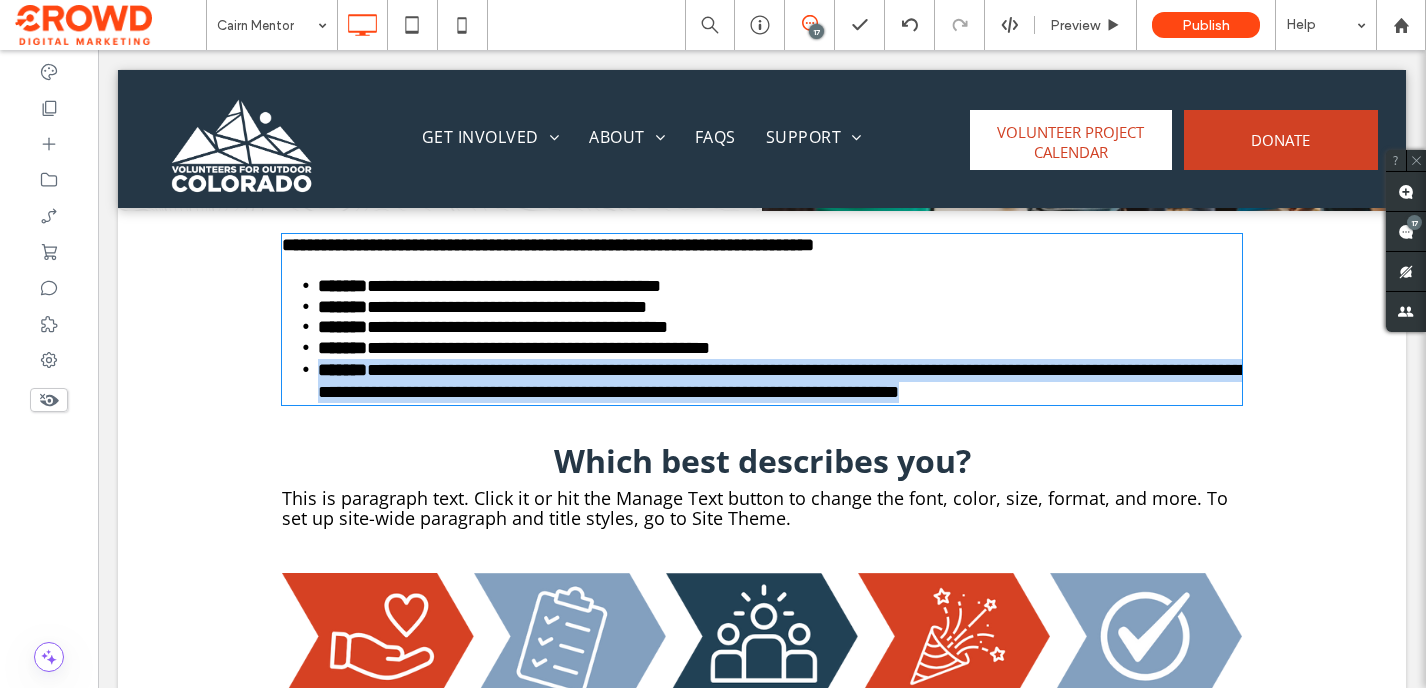 click on "**********" at bounding box center [548, 245] 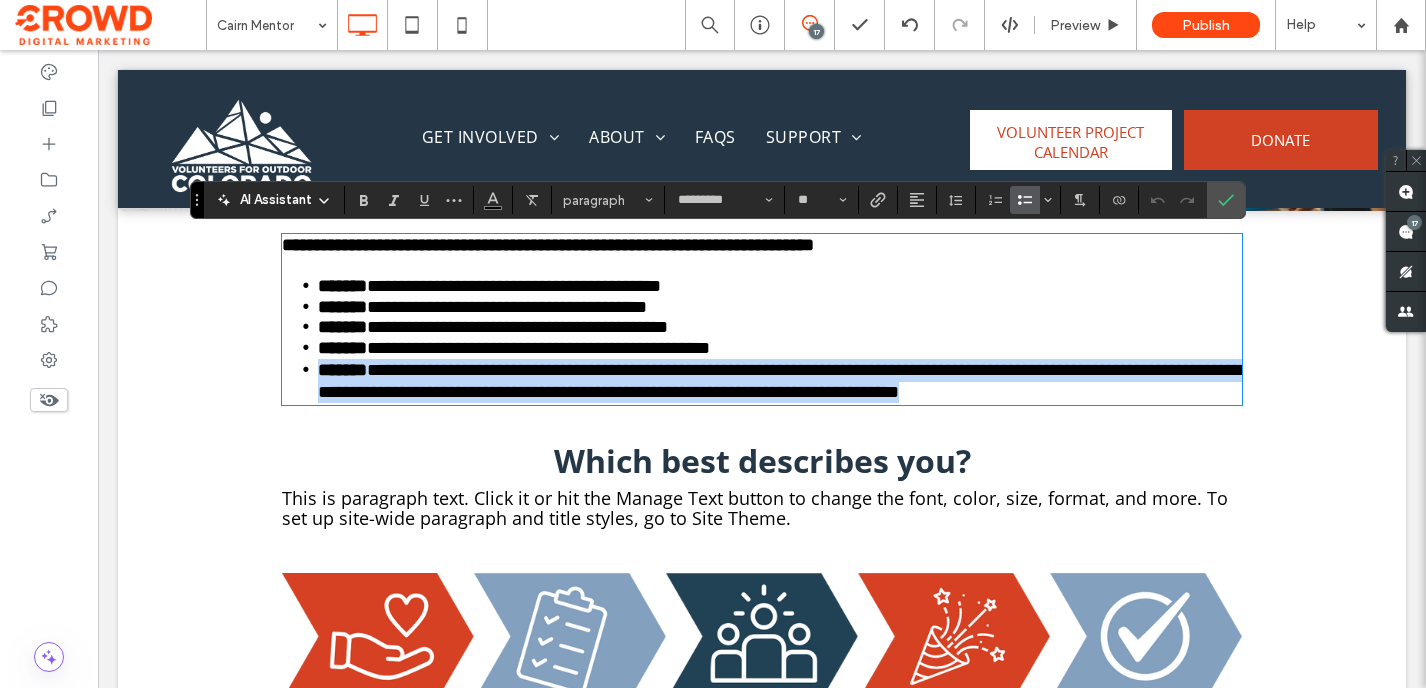 scroll, scrollTop: 1, scrollLeft: 0, axis: vertical 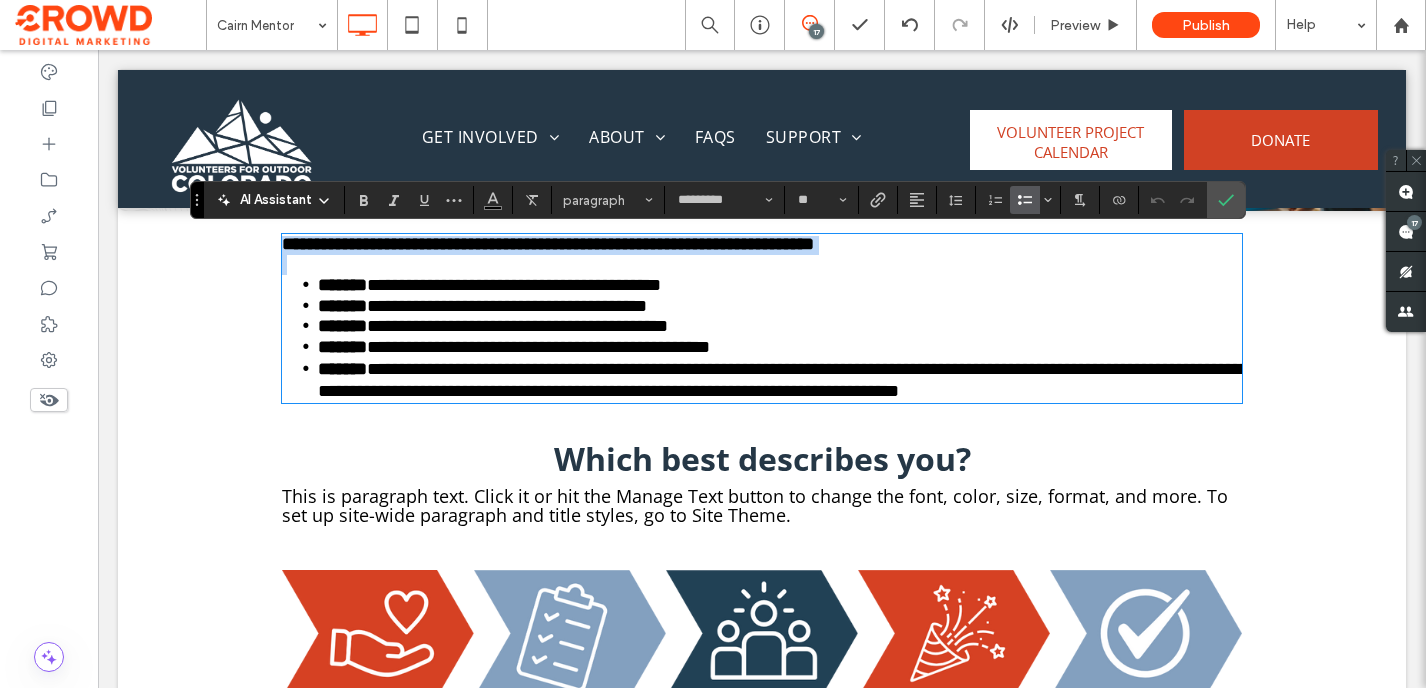 click on "**********" at bounding box center [548, 244] 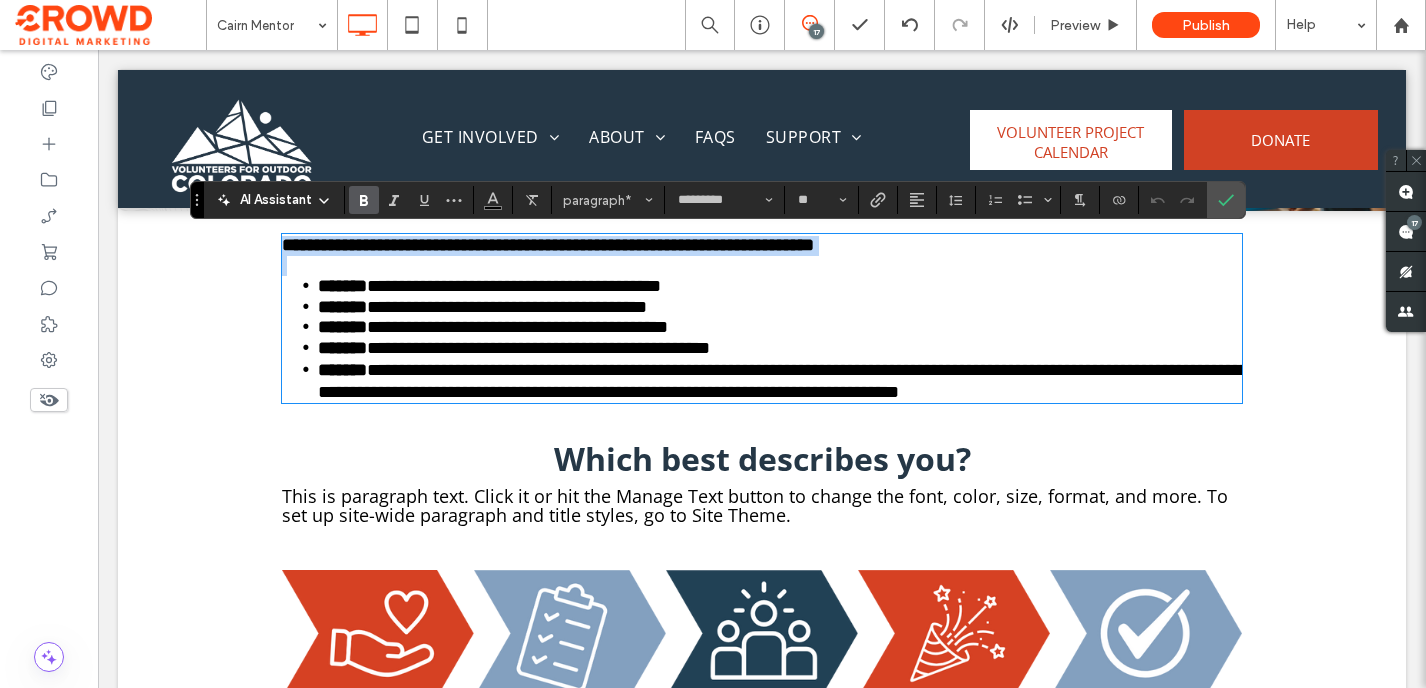 copy on "**********" 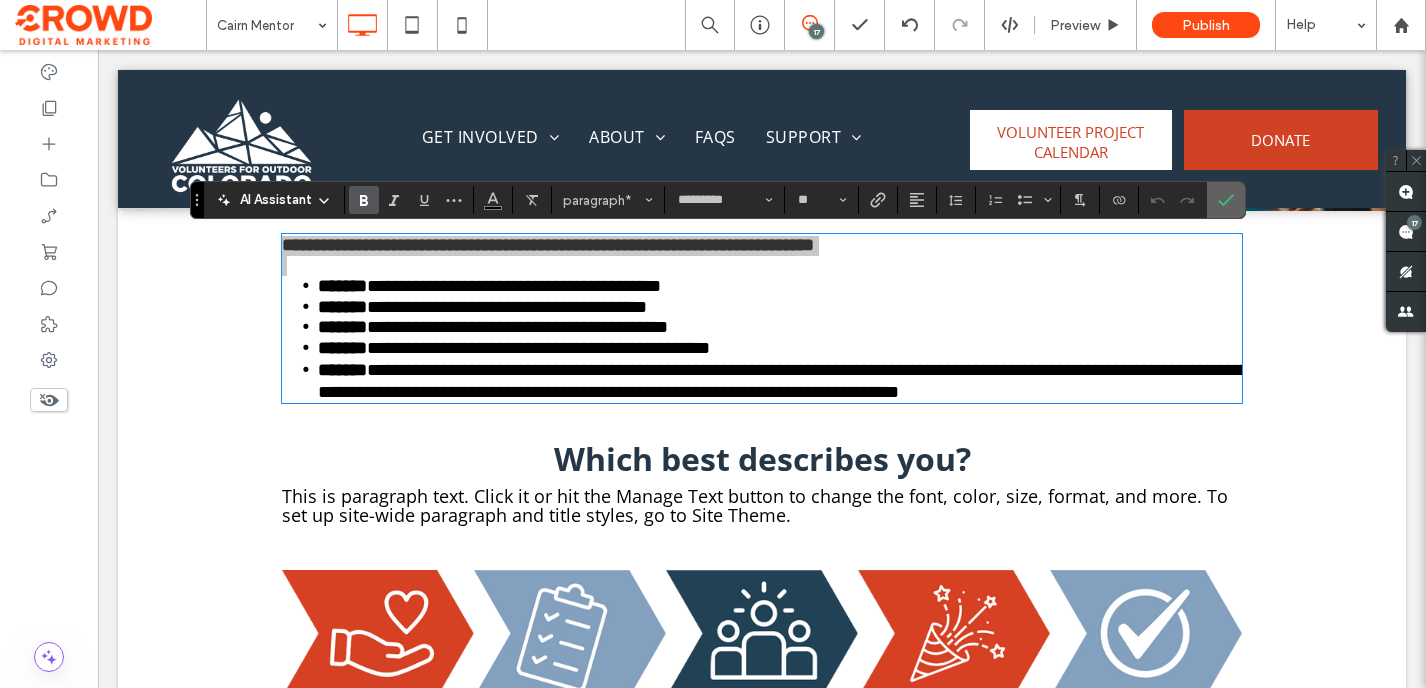 click at bounding box center [1222, 200] 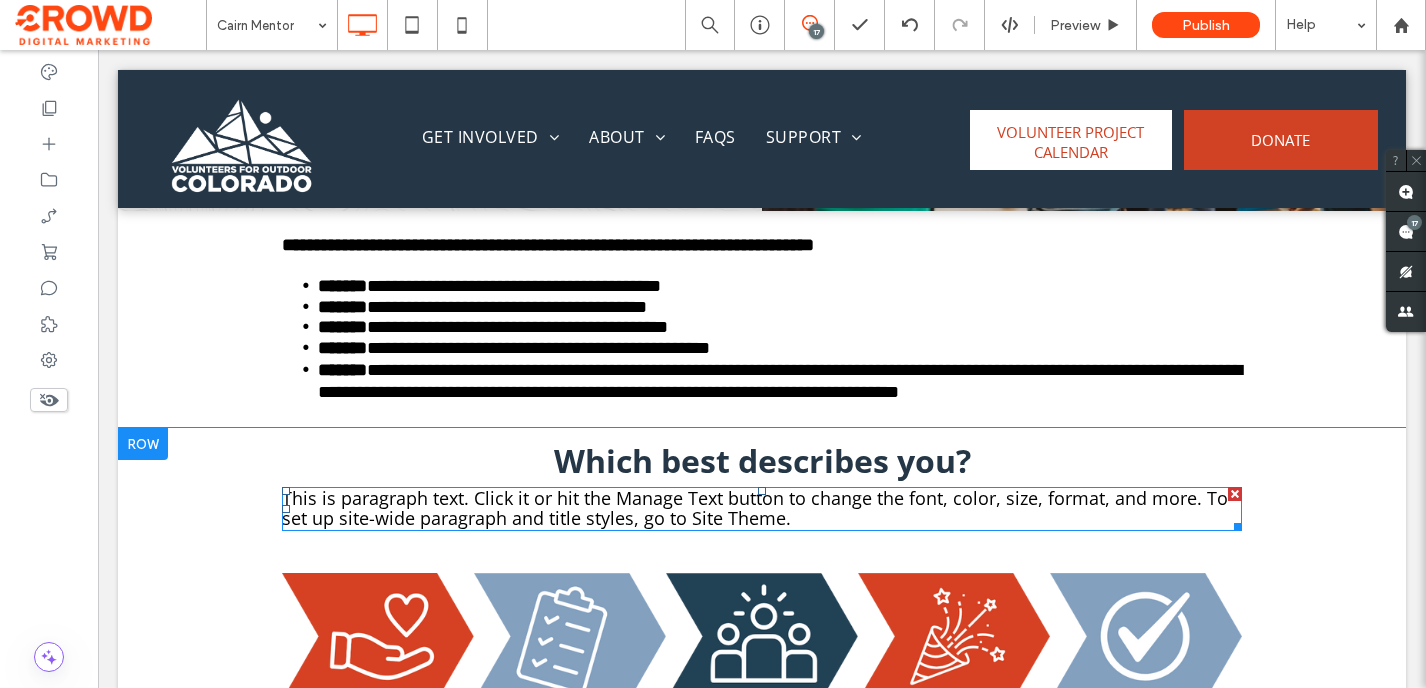 click on "This is paragraph text. Click it or hit the Manage Text button to change the font, color, size, format, and more. To set up site-wide paragraph and title styles, go to Site Theme." at bounding box center [755, 508] 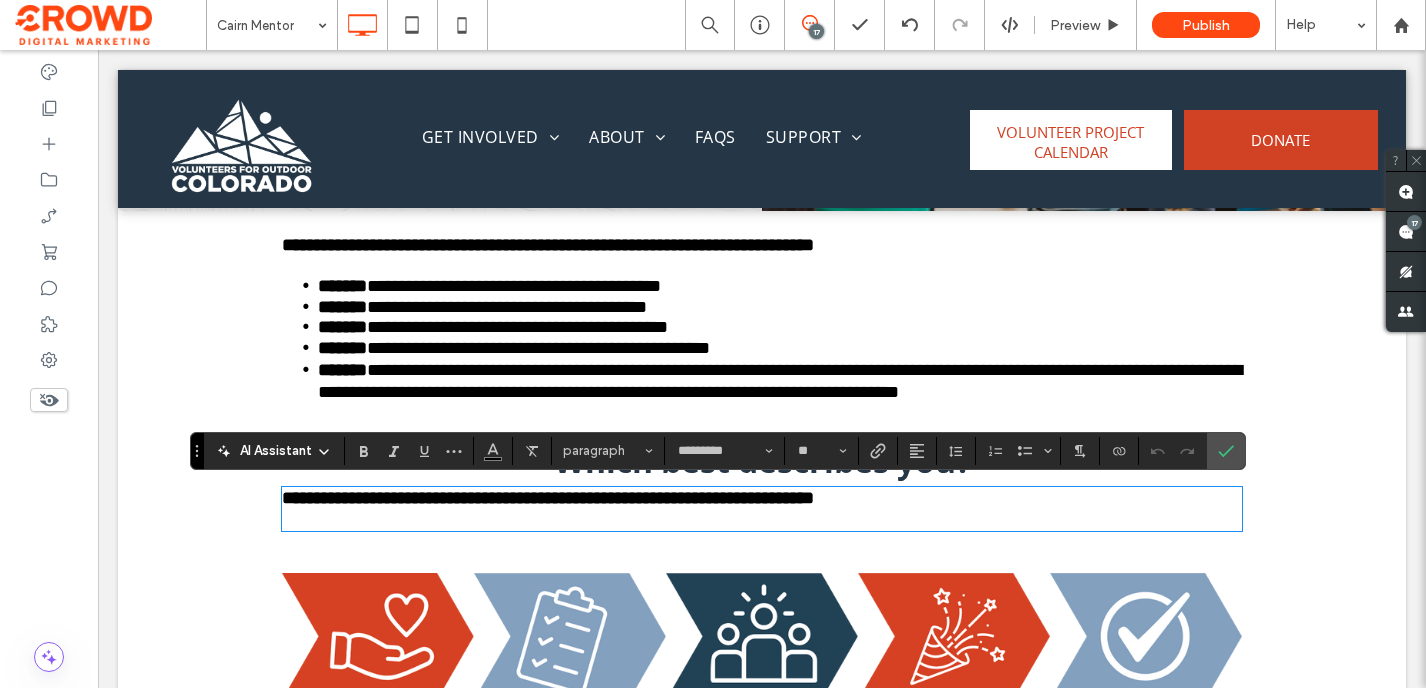 scroll, scrollTop: 0, scrollLeft: 0, axis: both 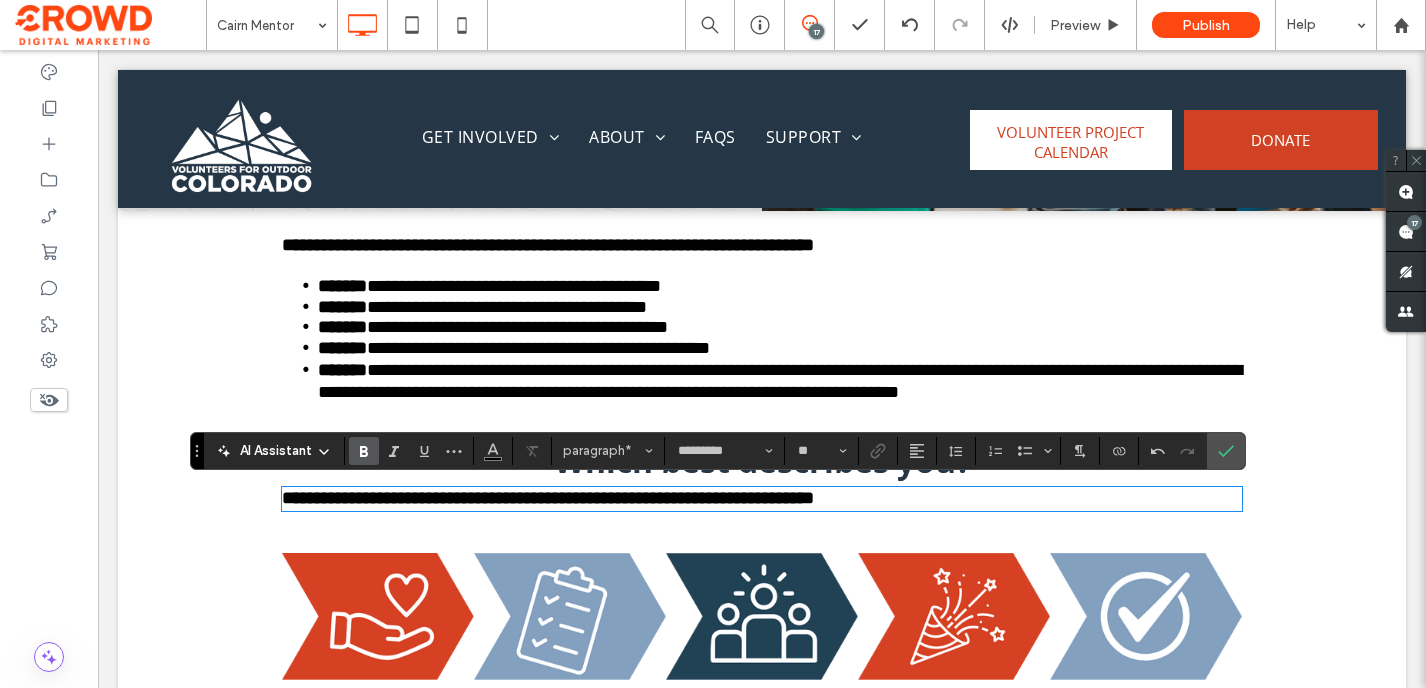 click on "**********" at bounding box center (548, 498) 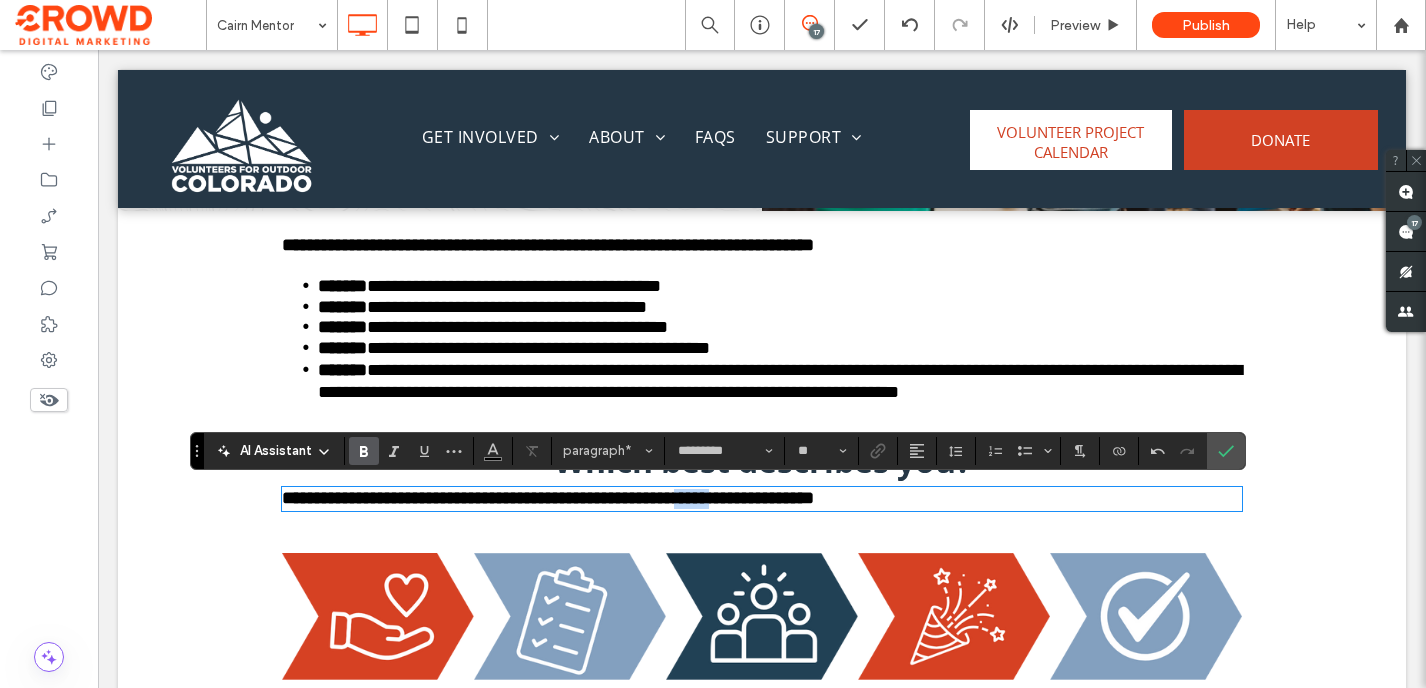 click on "**********" at bounding box center (548, 498) 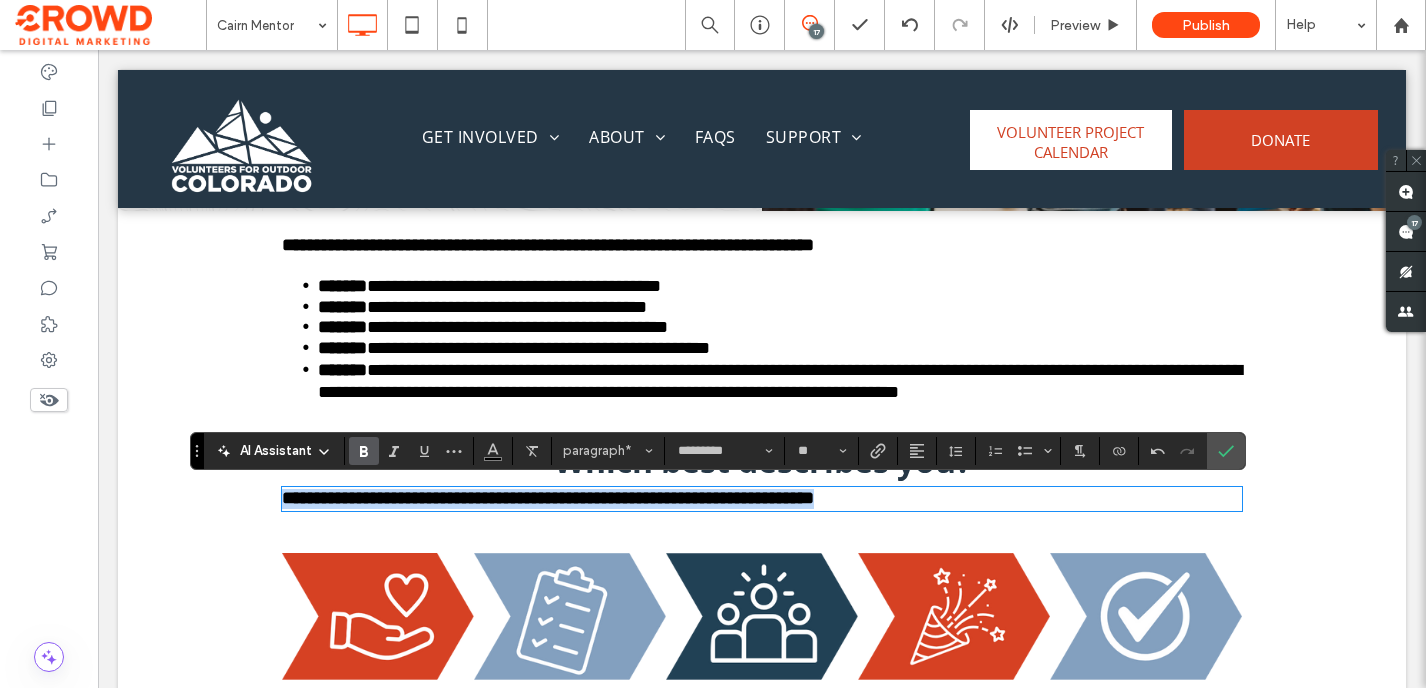 click on "**********" at bounding box center (548, 498) 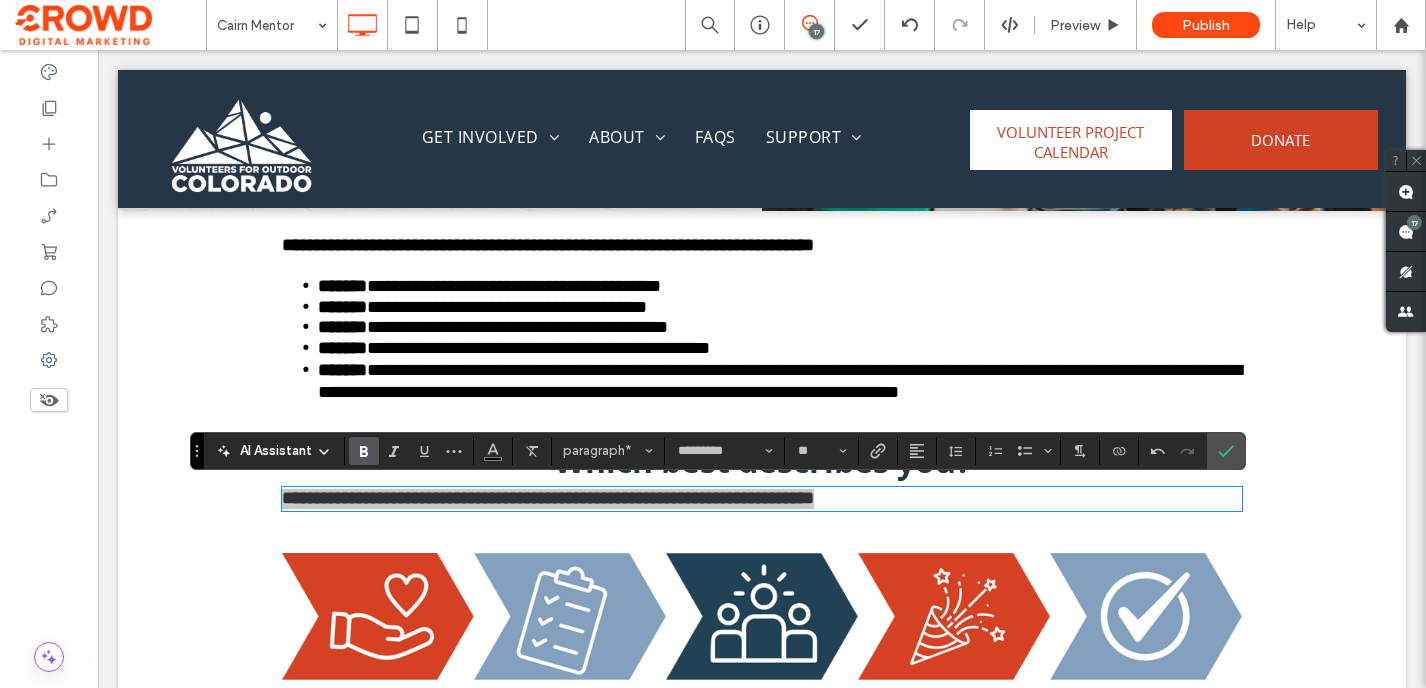 click 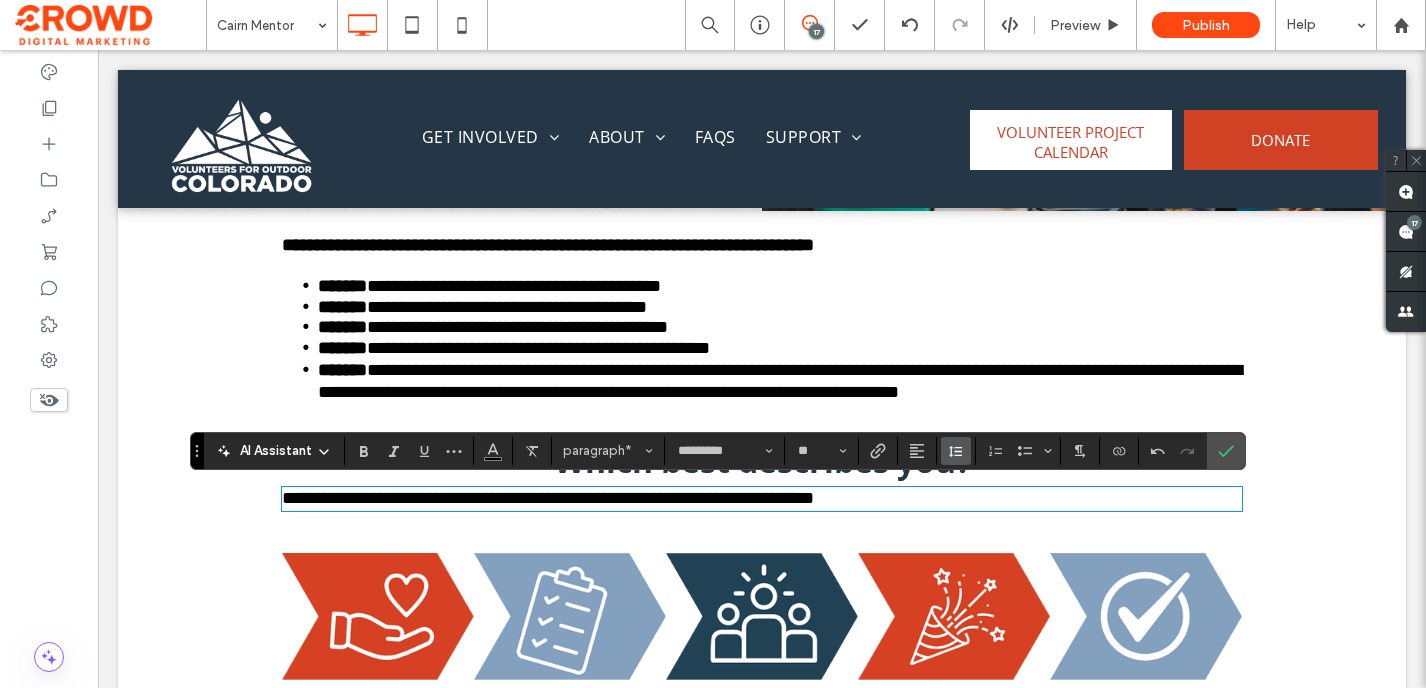 click at bounding box center [956, 451] 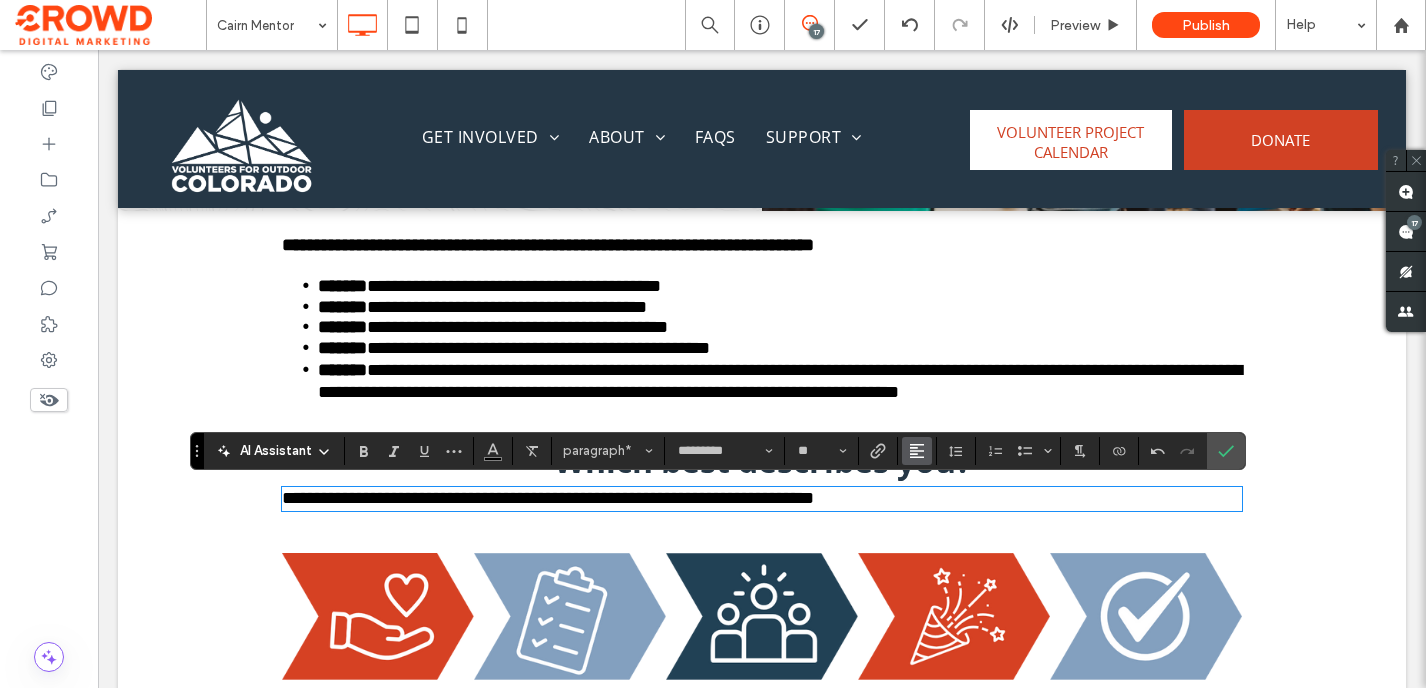 click 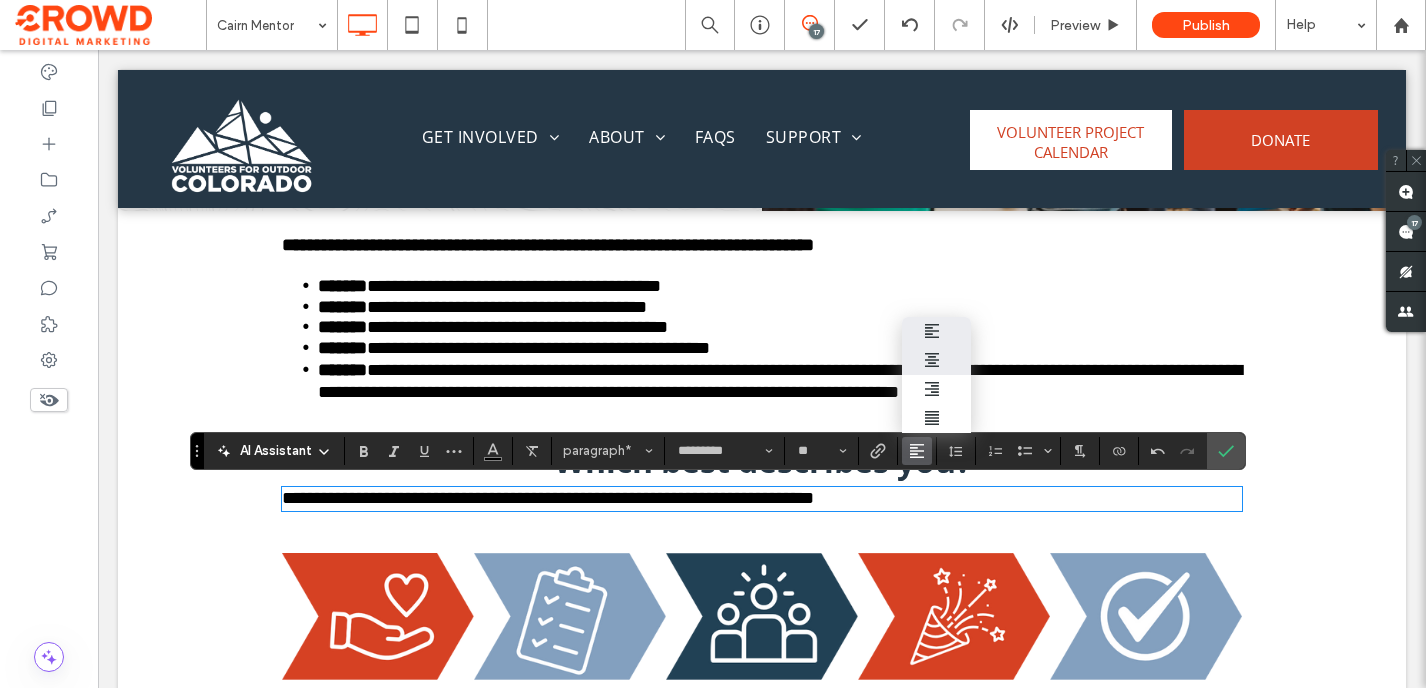 click at bounding box center [937, 360] 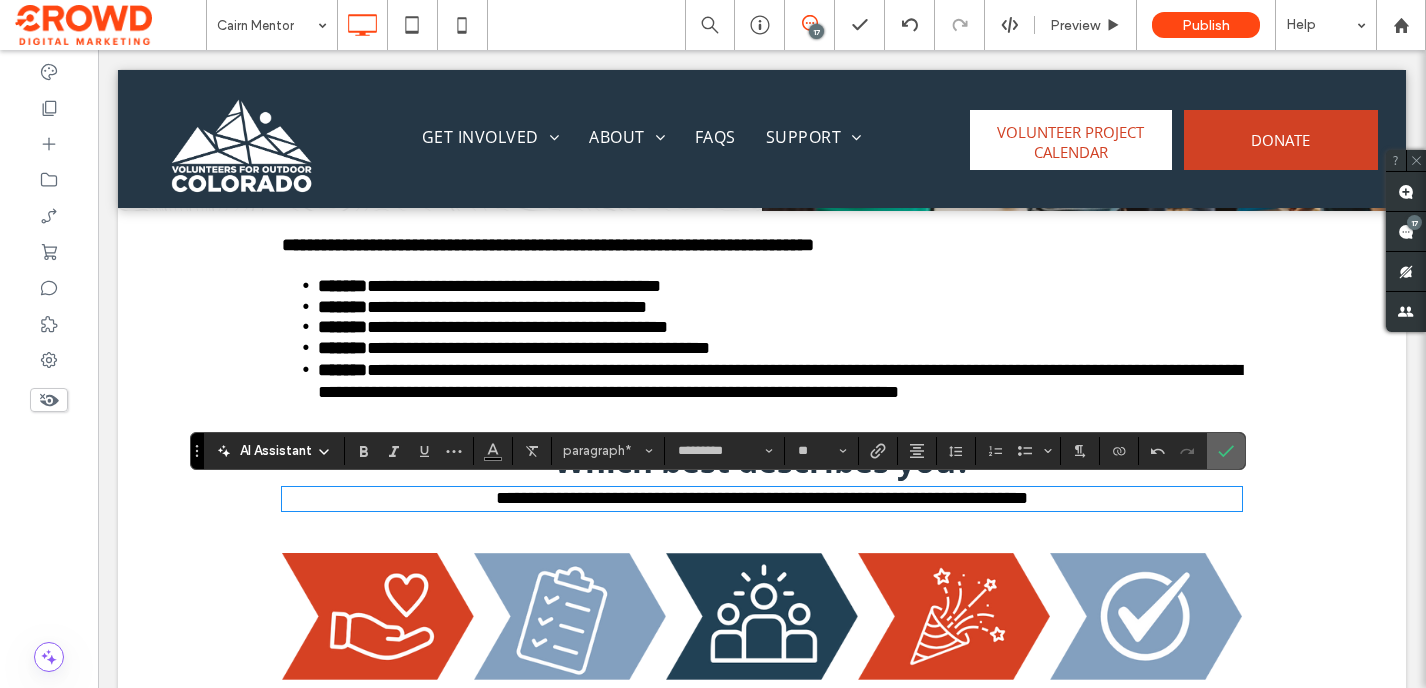 click 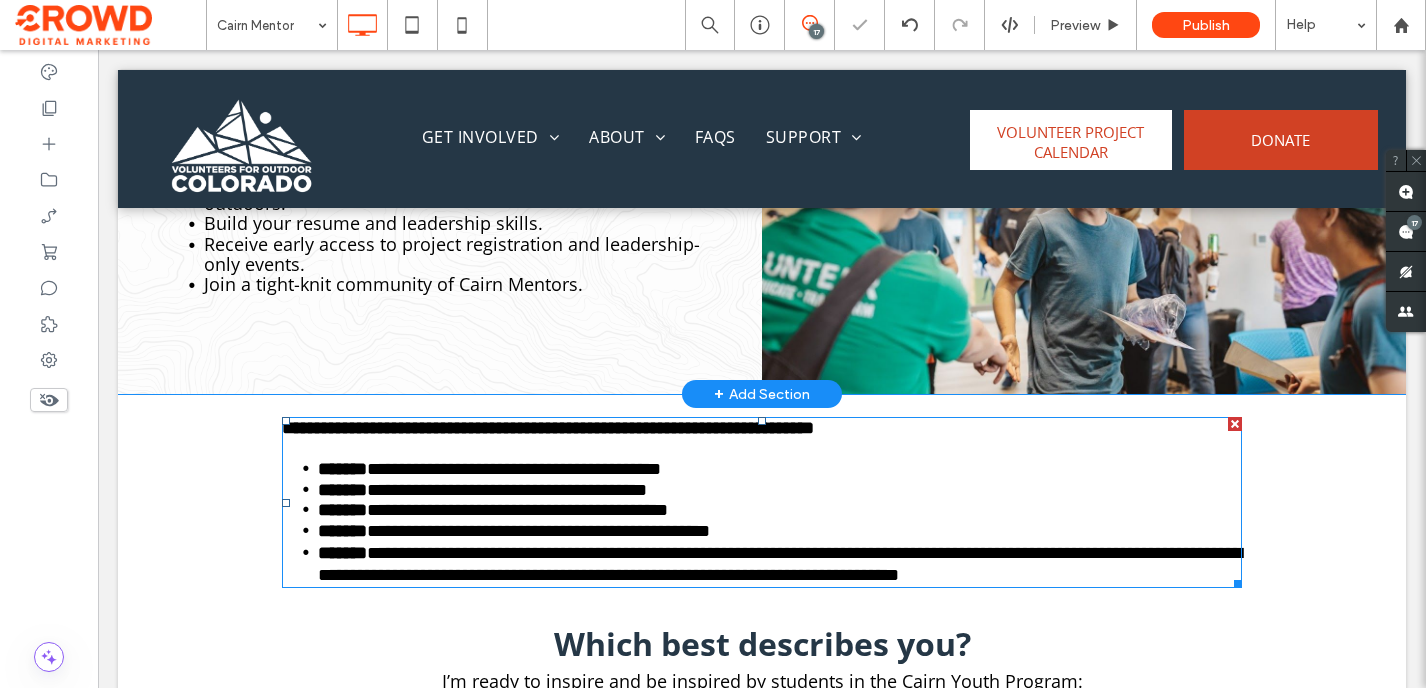 scroll, scrollTop: 911, scrollLeft: 0, axis: vertical 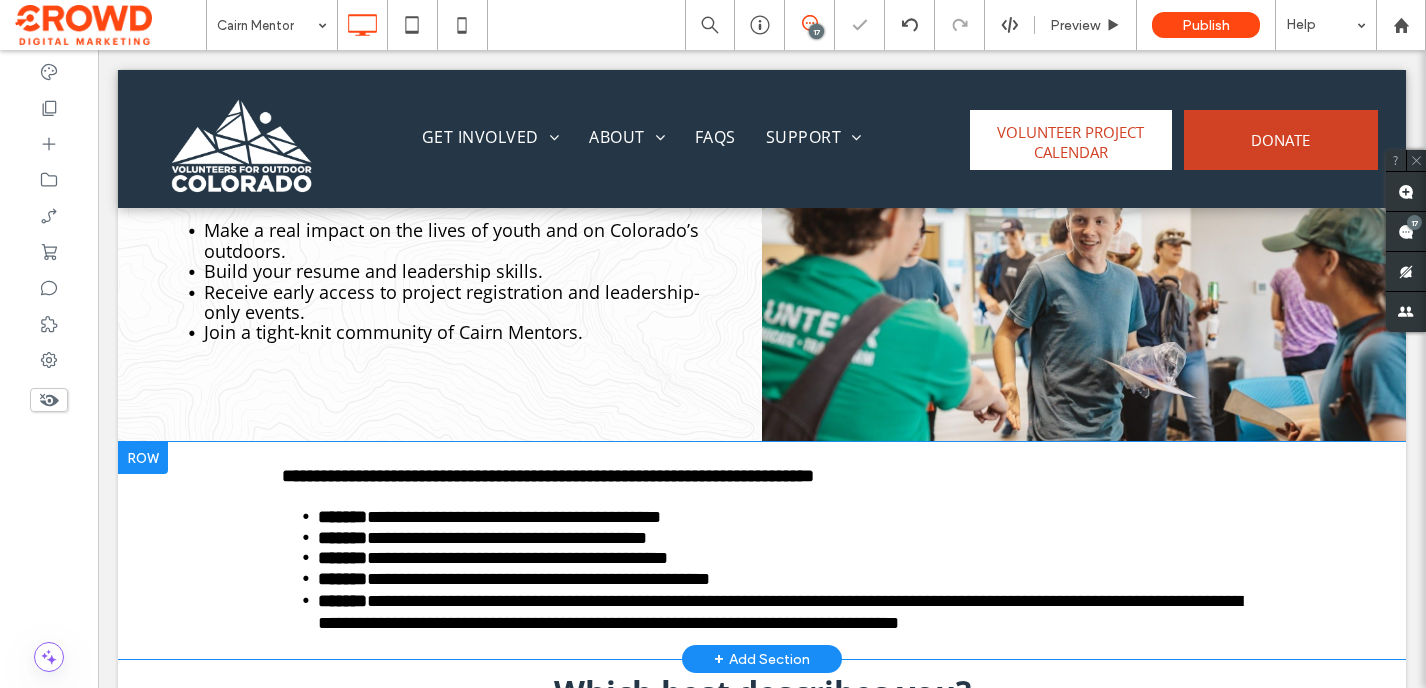 click at bounding box center [143, 458] 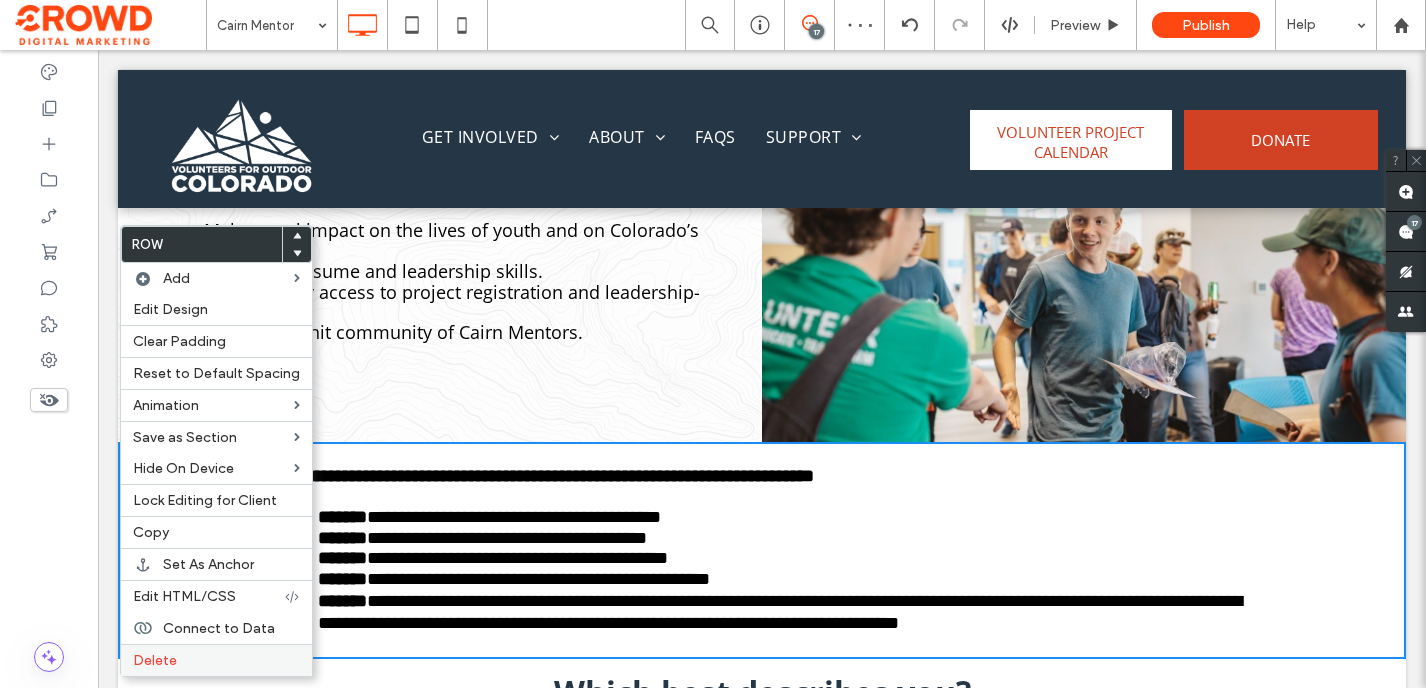 click on "Delete" at bounding box center [216, 660] 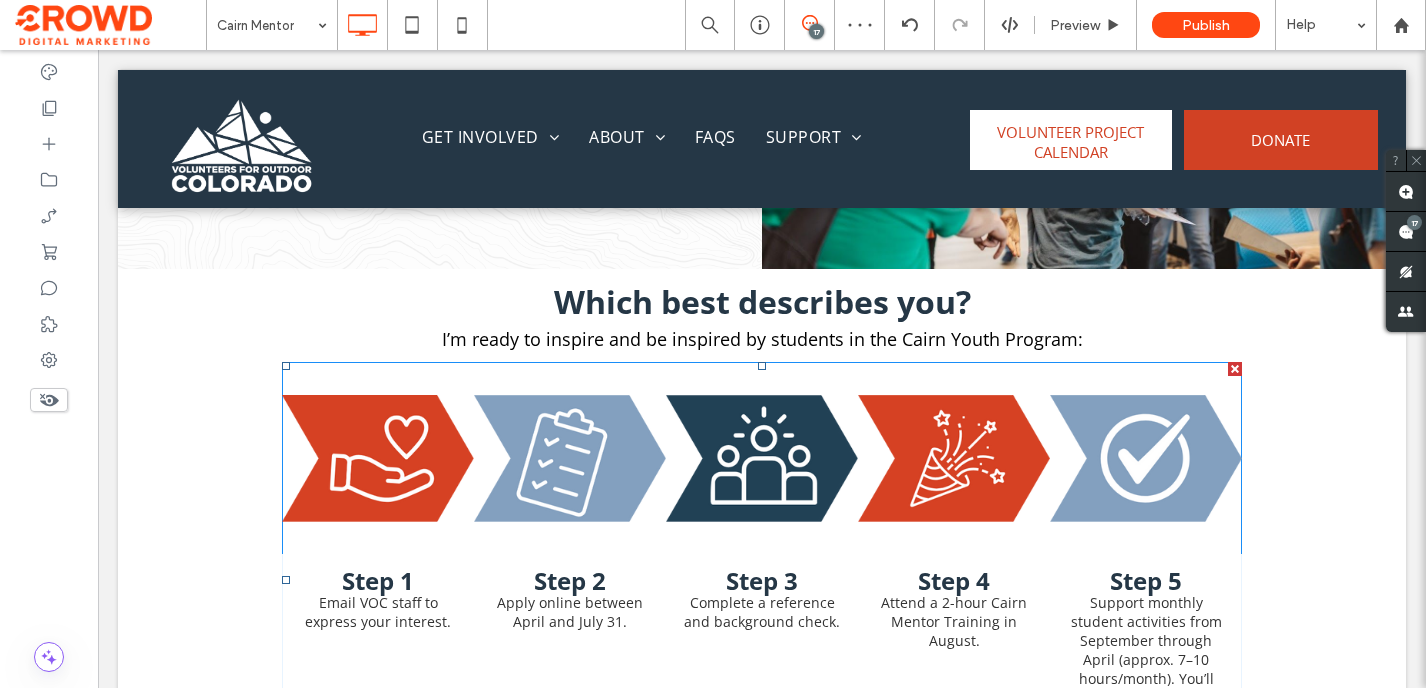 scroll, scrollTop: 1257, scrollLeft: 0, axis: vertical 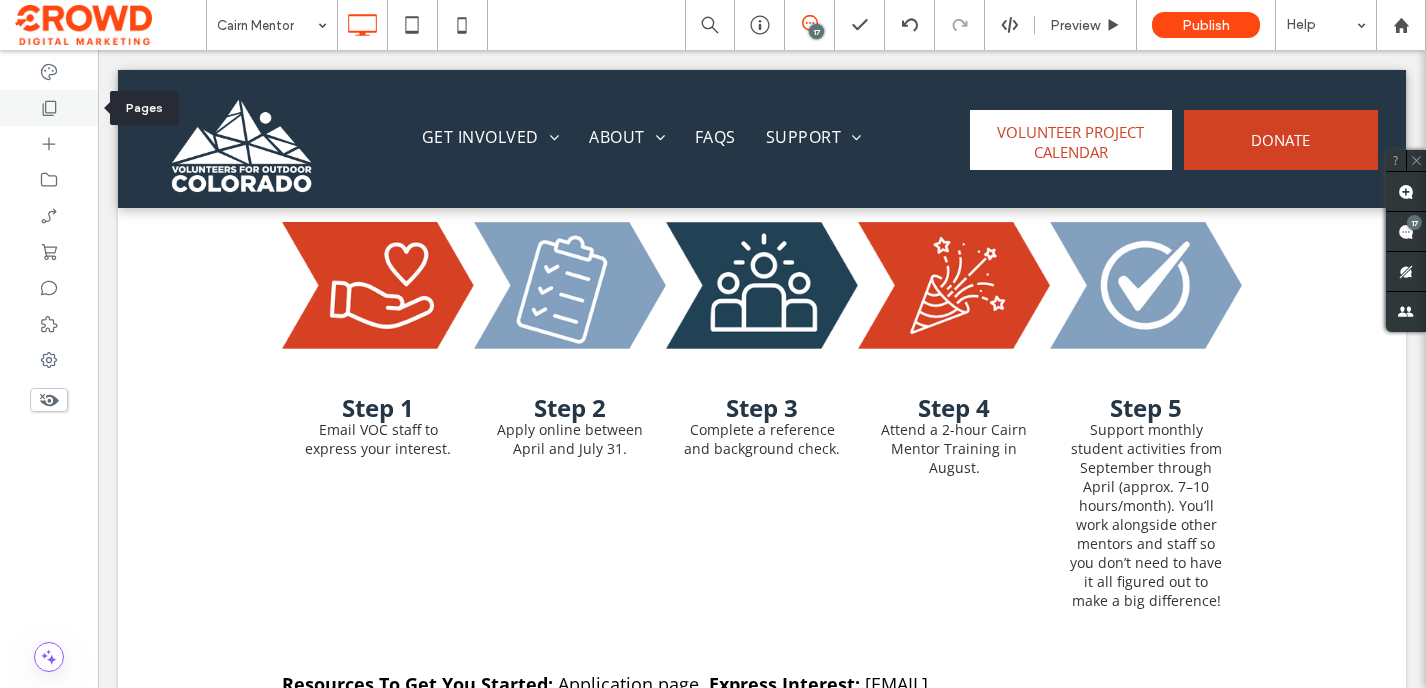 click at bounding box center [49, 108] 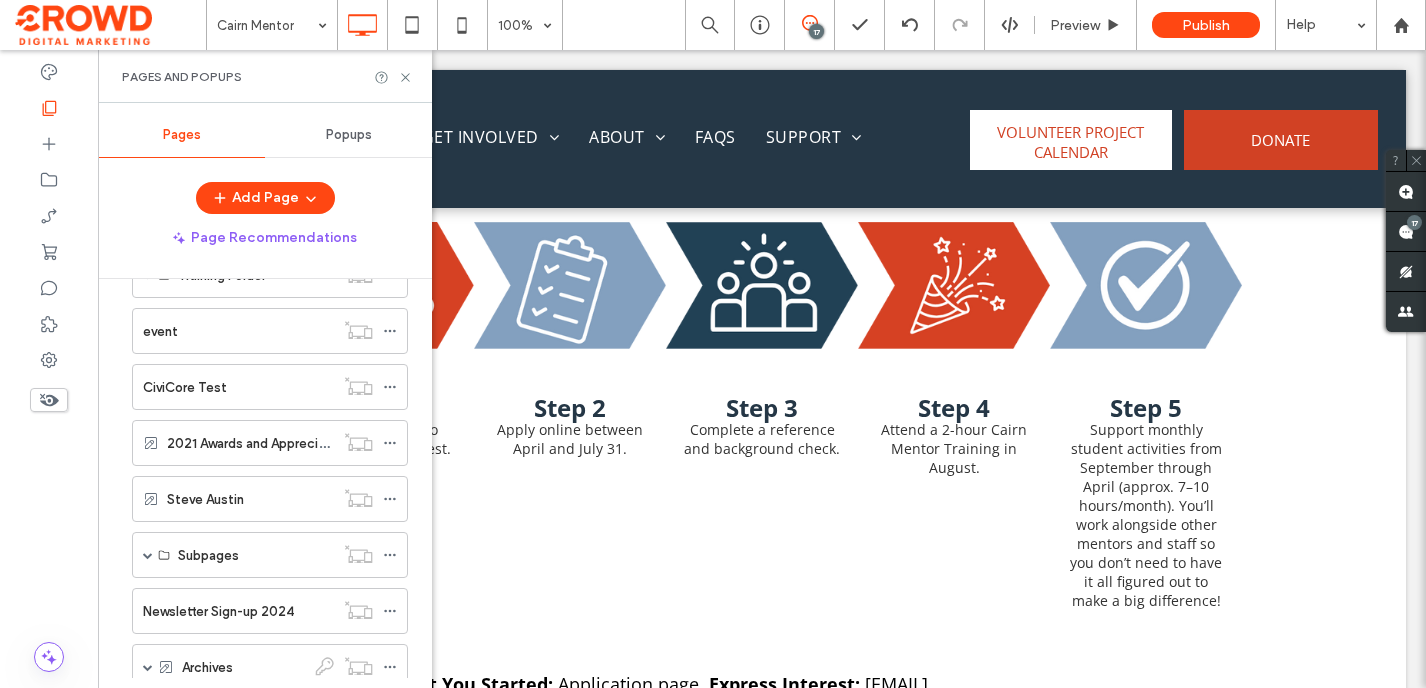 scroll, scrollTop: 1575, scrollLeft: 0, axis: vertical 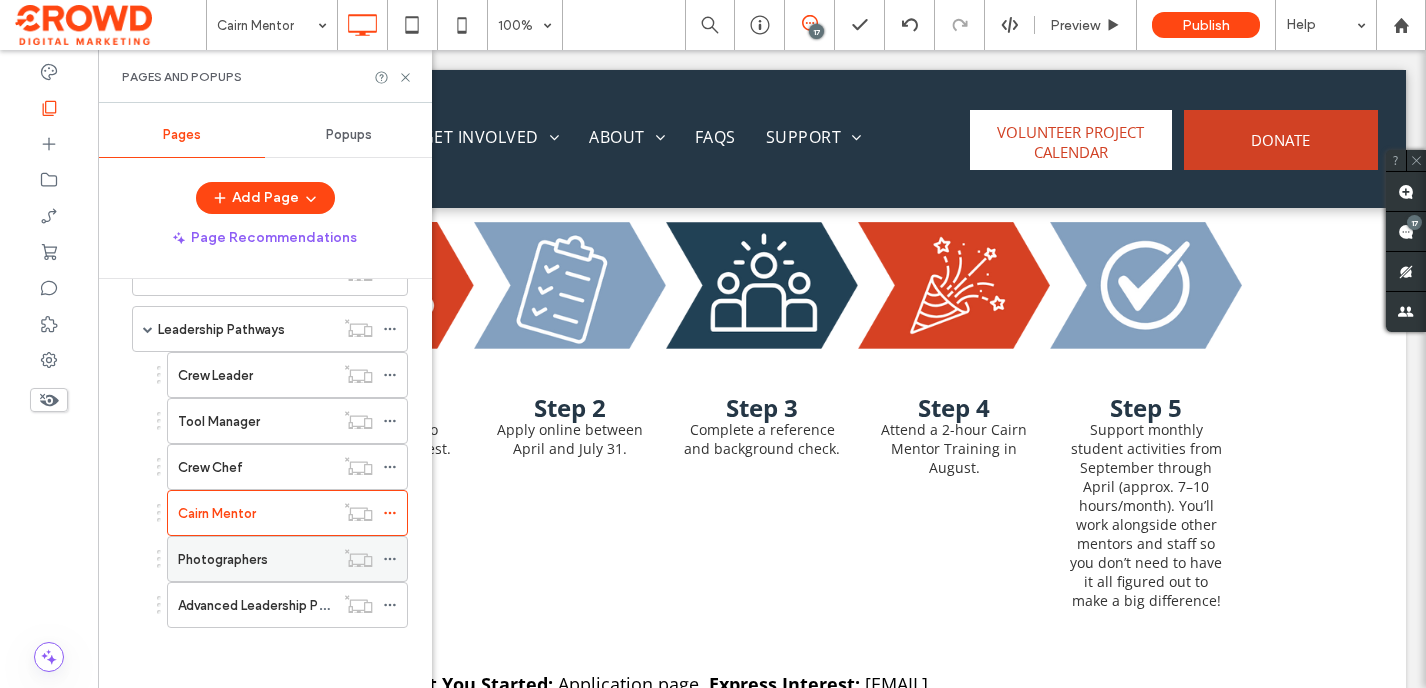 click on "Photographers" at bounding box center (223, 559) 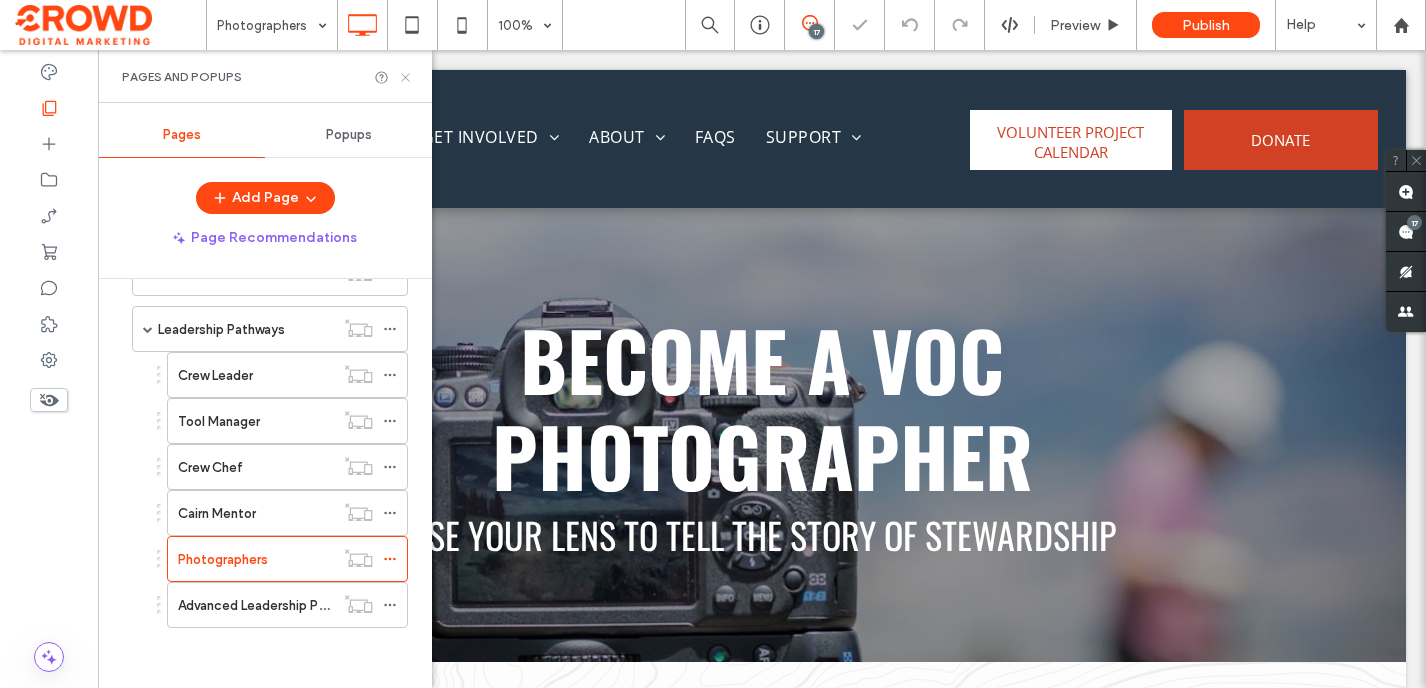 scroll, scrollTop: 0, scrollLeft: 0, axis: both 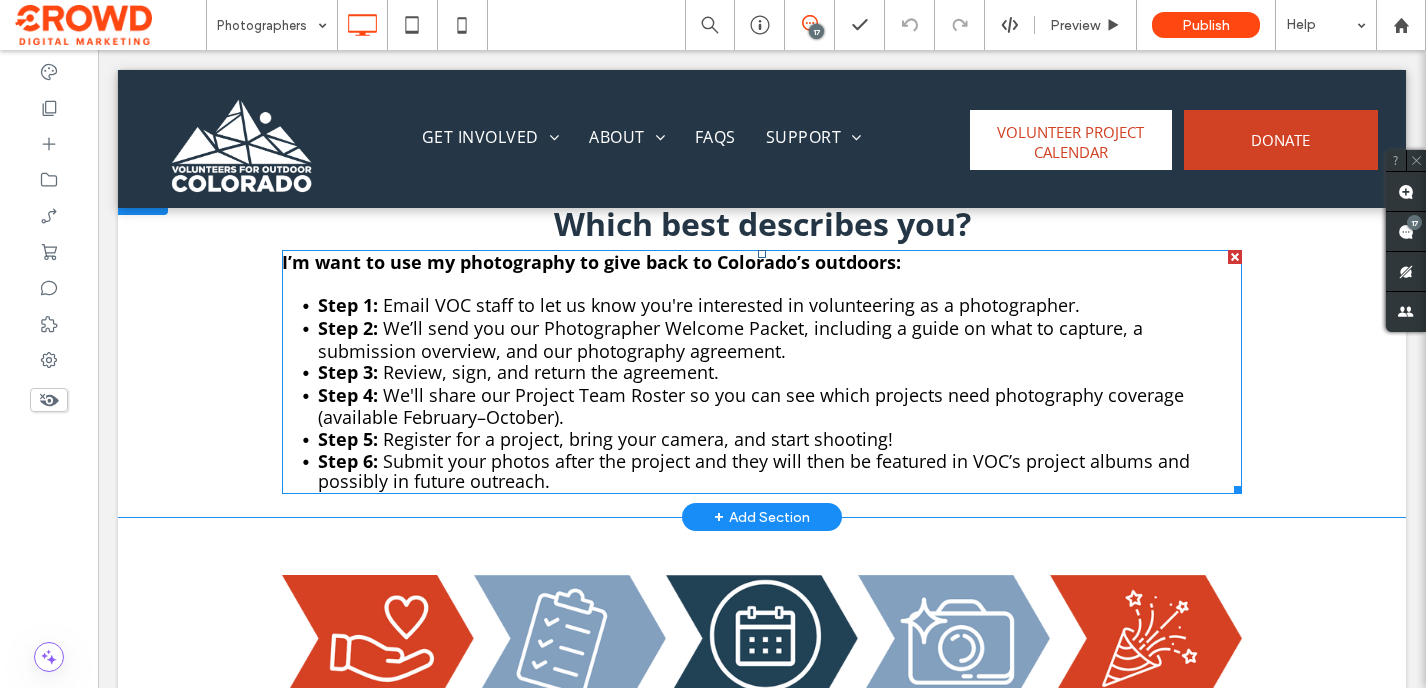click on "We'll share our Project Team Roster so you can see which projects need photography coverage (available February–October)." at bounding box center [751, 406] 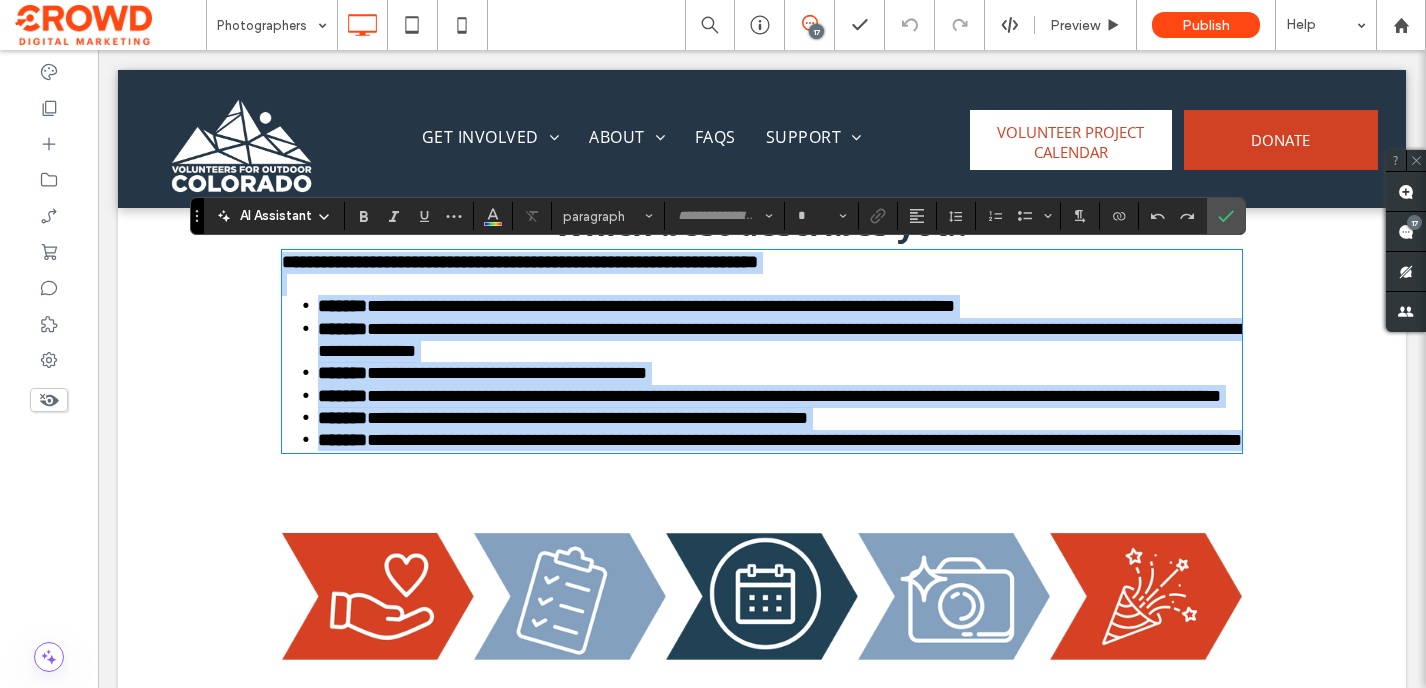 type on "*********" 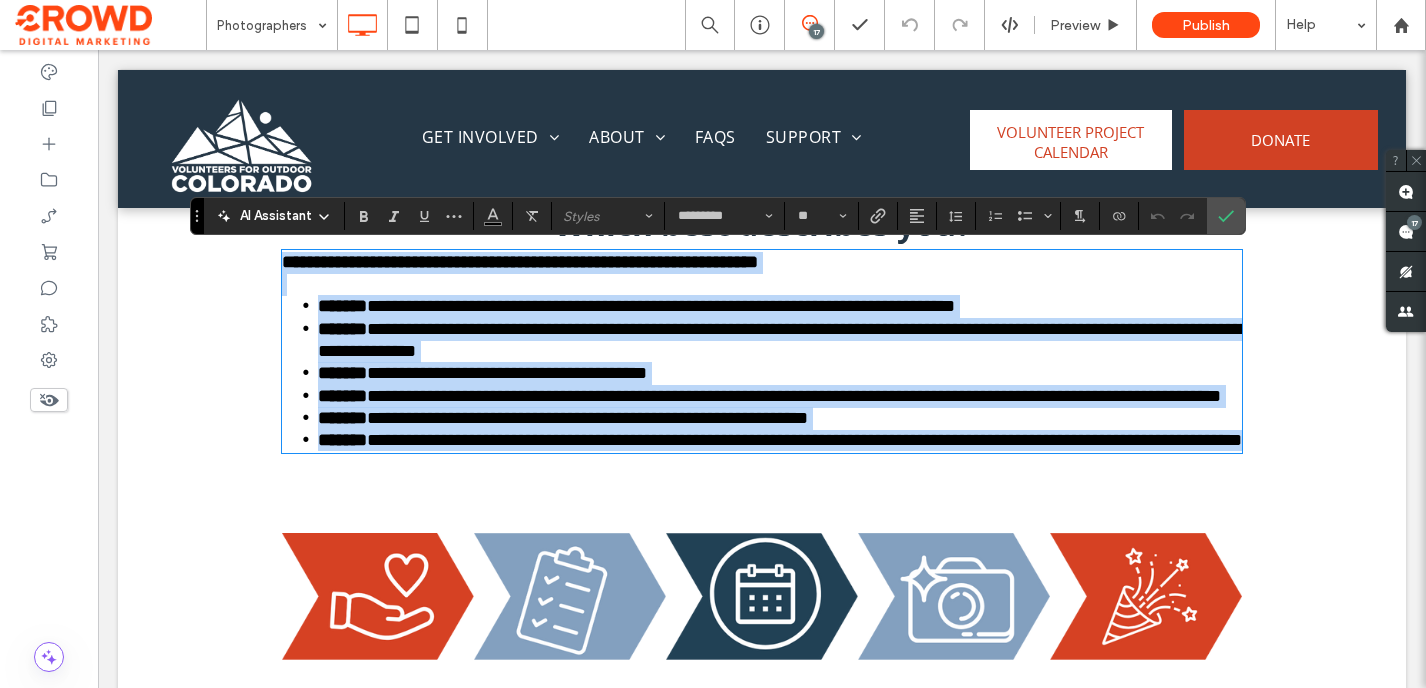 click on "**********" at bounding box center (661, 306) 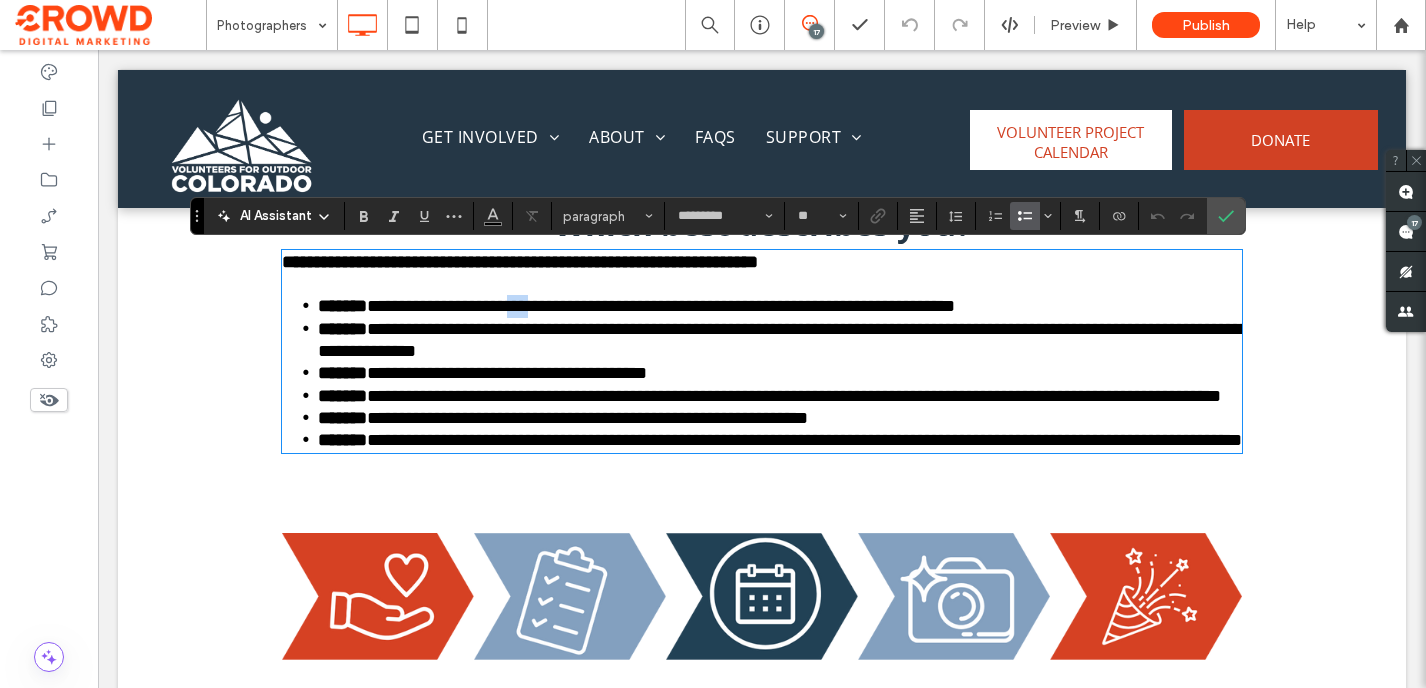 click on "**********" at bounding box center [661, 306] 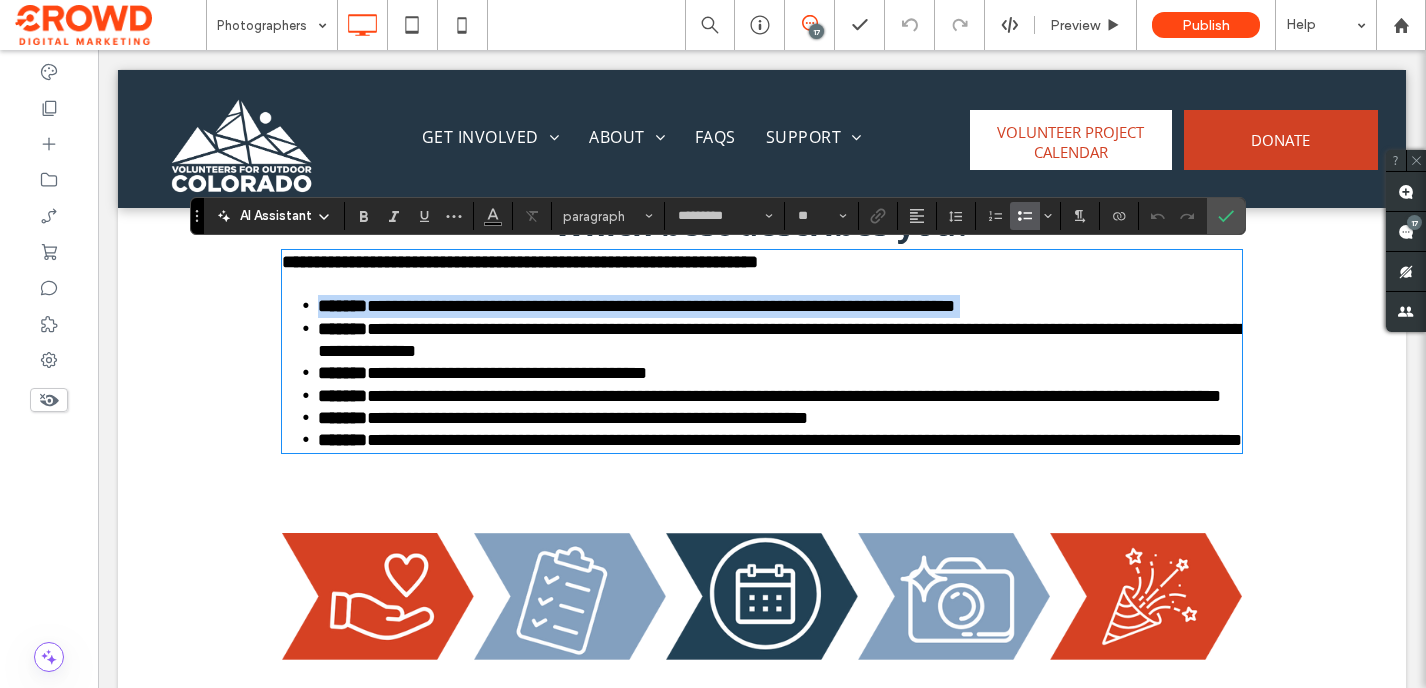 click on "**********" at bounding box center [661, 306] 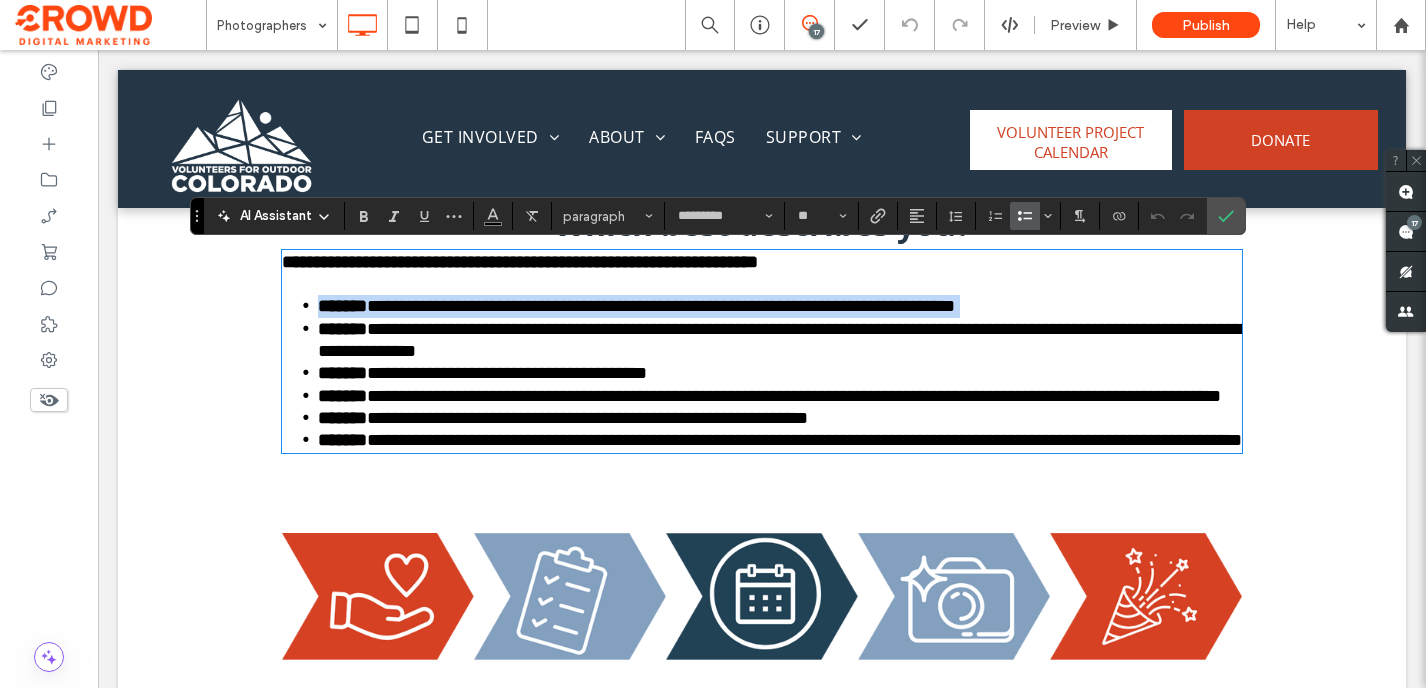 copy on "**********" 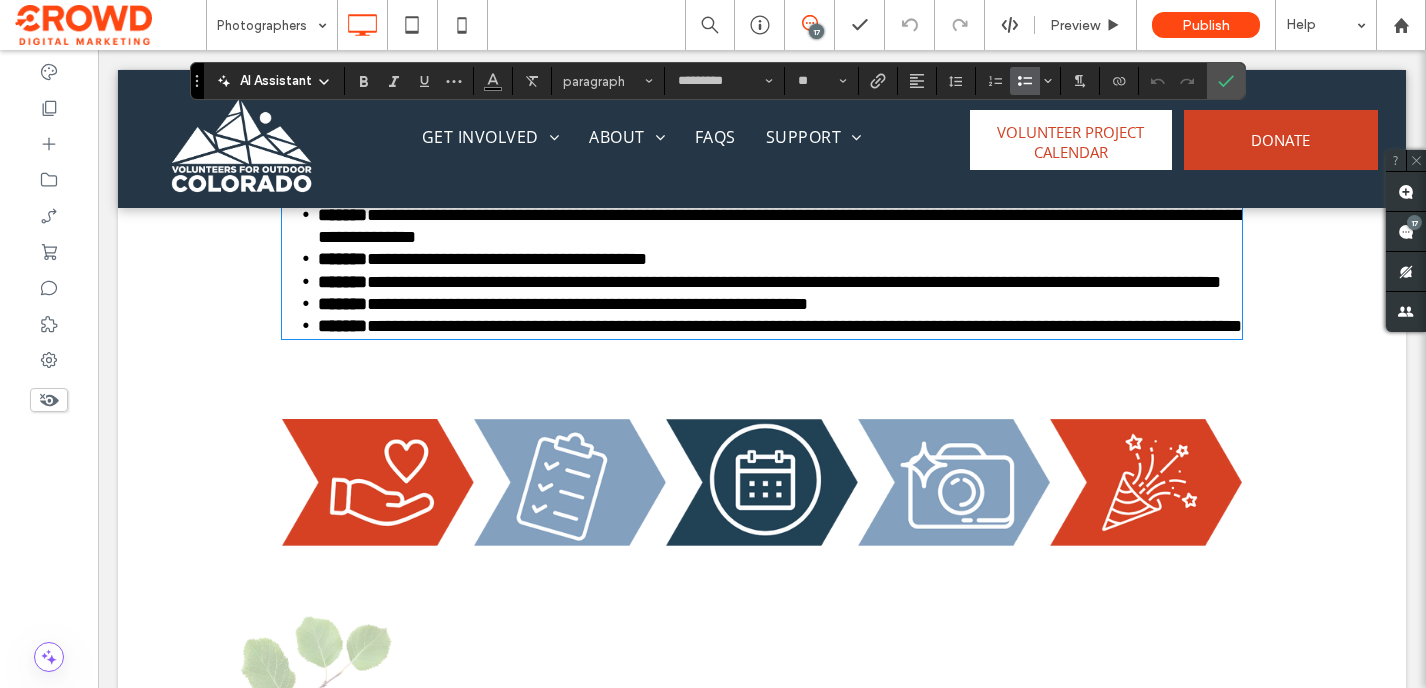 scroll, scrollTop: 1255, scrollLeft: 0, axis: vertical 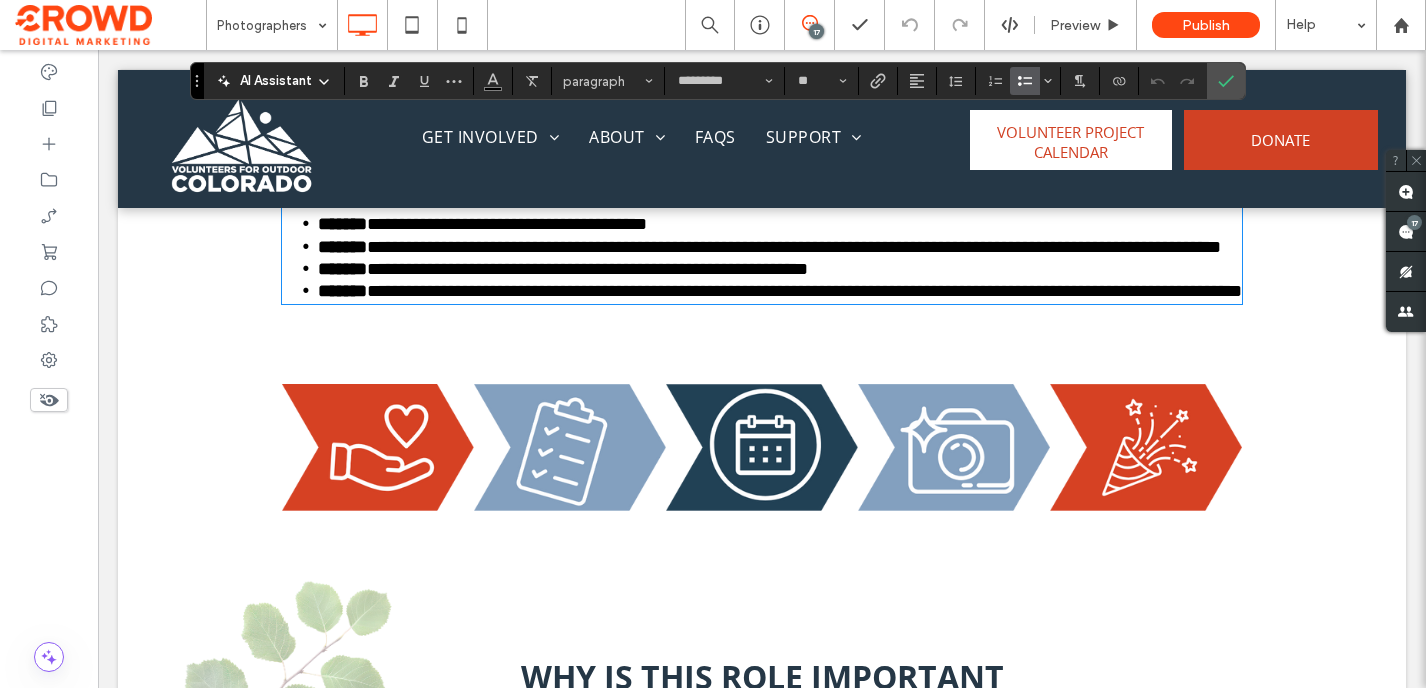 click at bounding box center (570, 448) 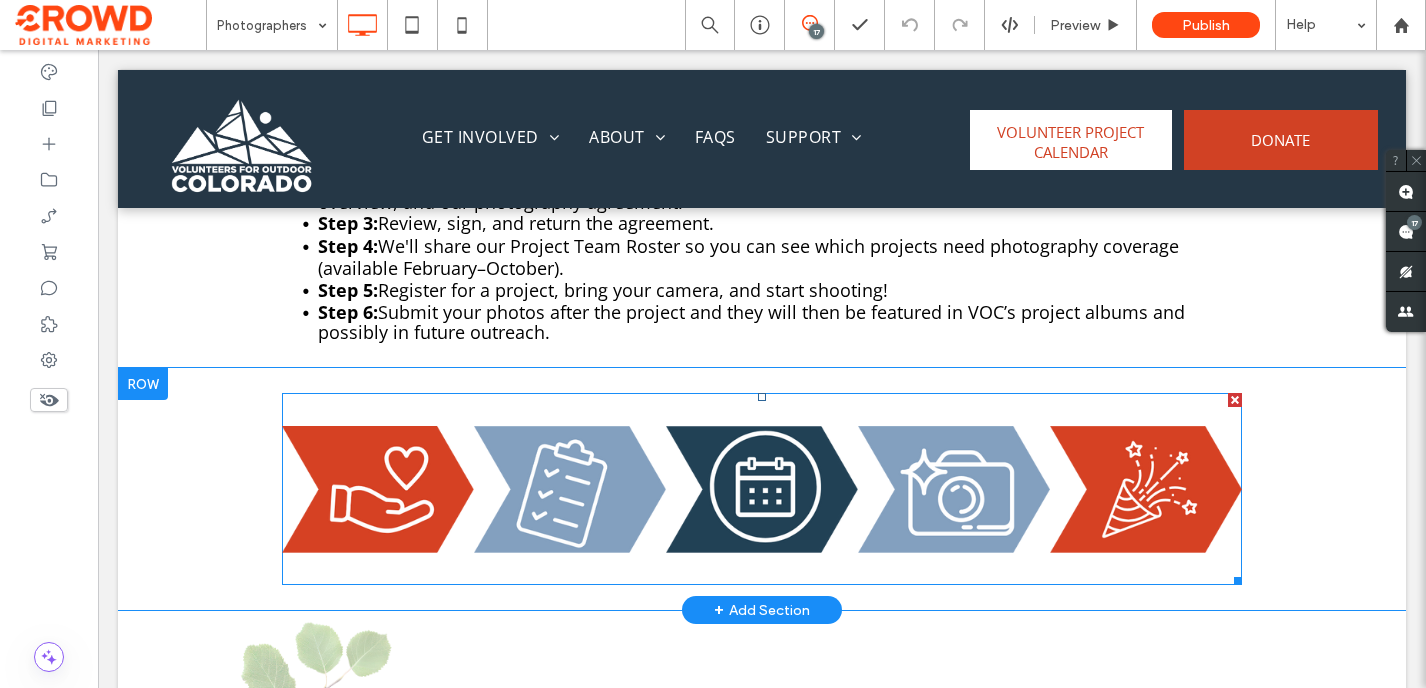 click at bounding box center (378, 489) 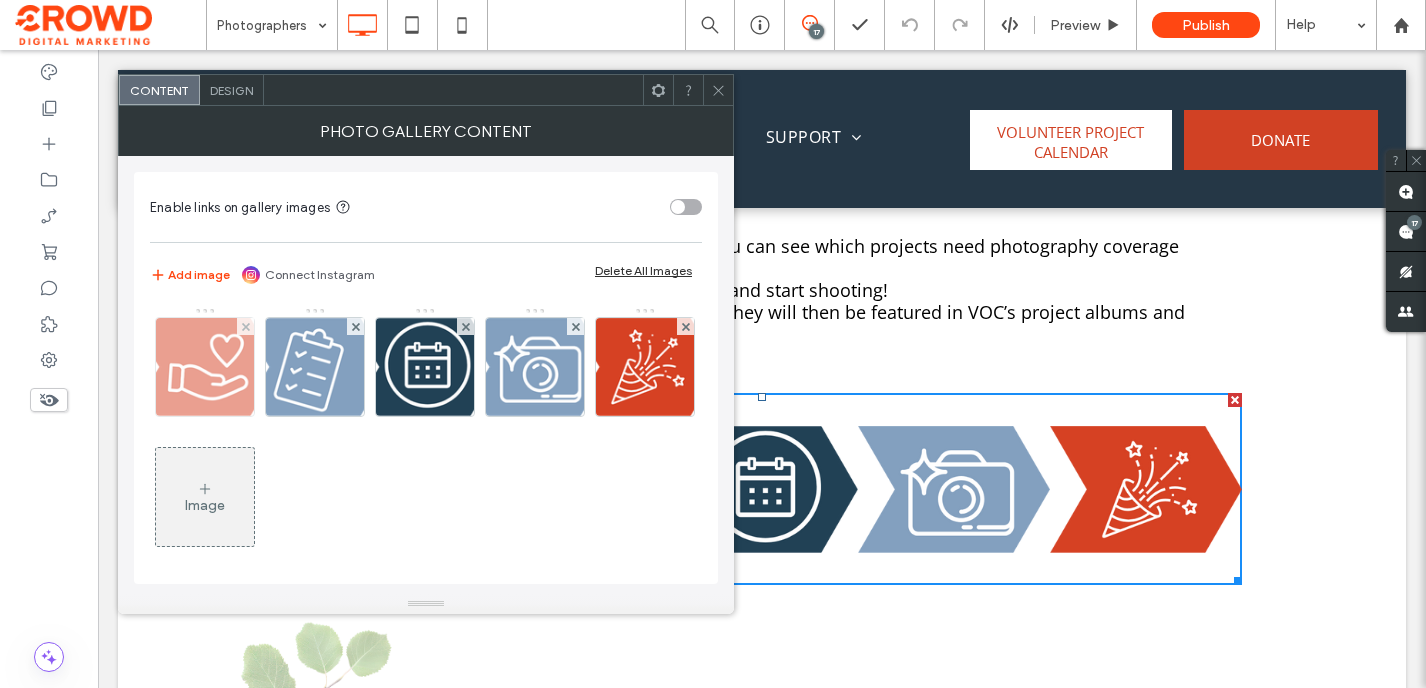 click at bounding box center [205, 367] 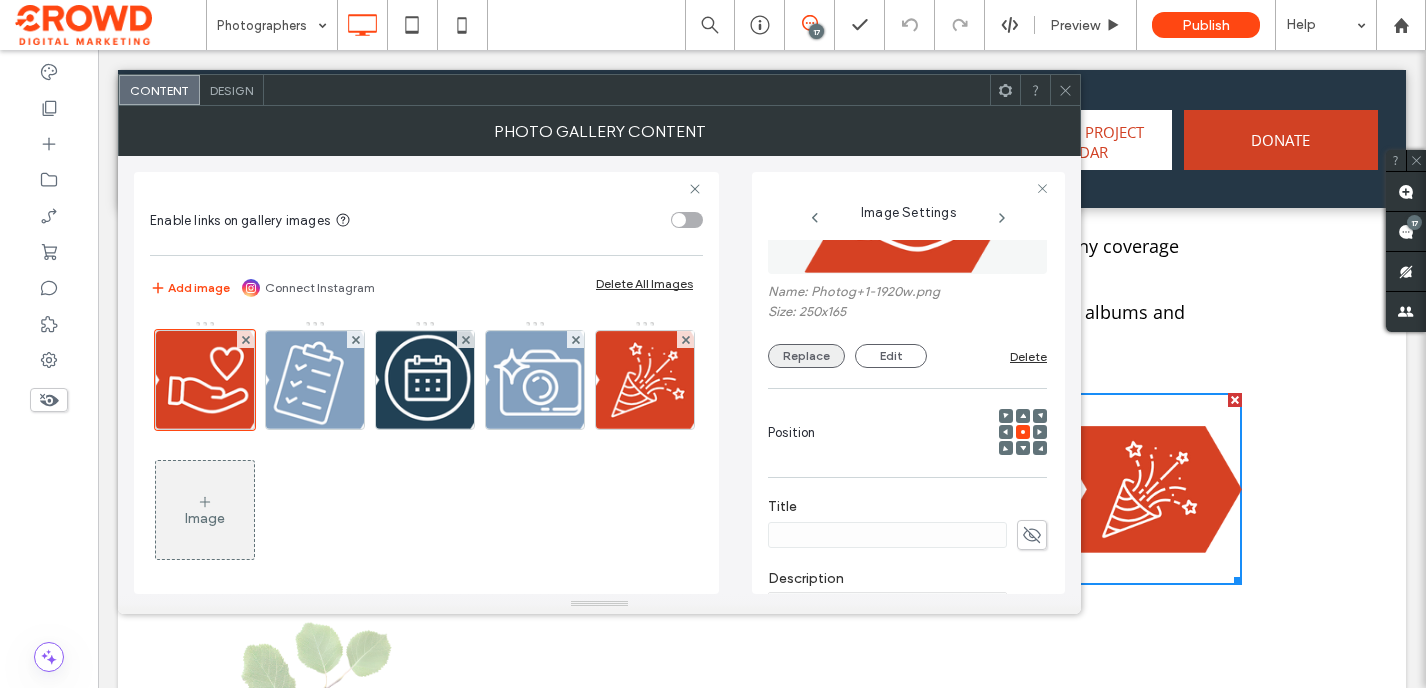 scroll, scrollTop: 130, scrollLeft: 0, axis: vertical 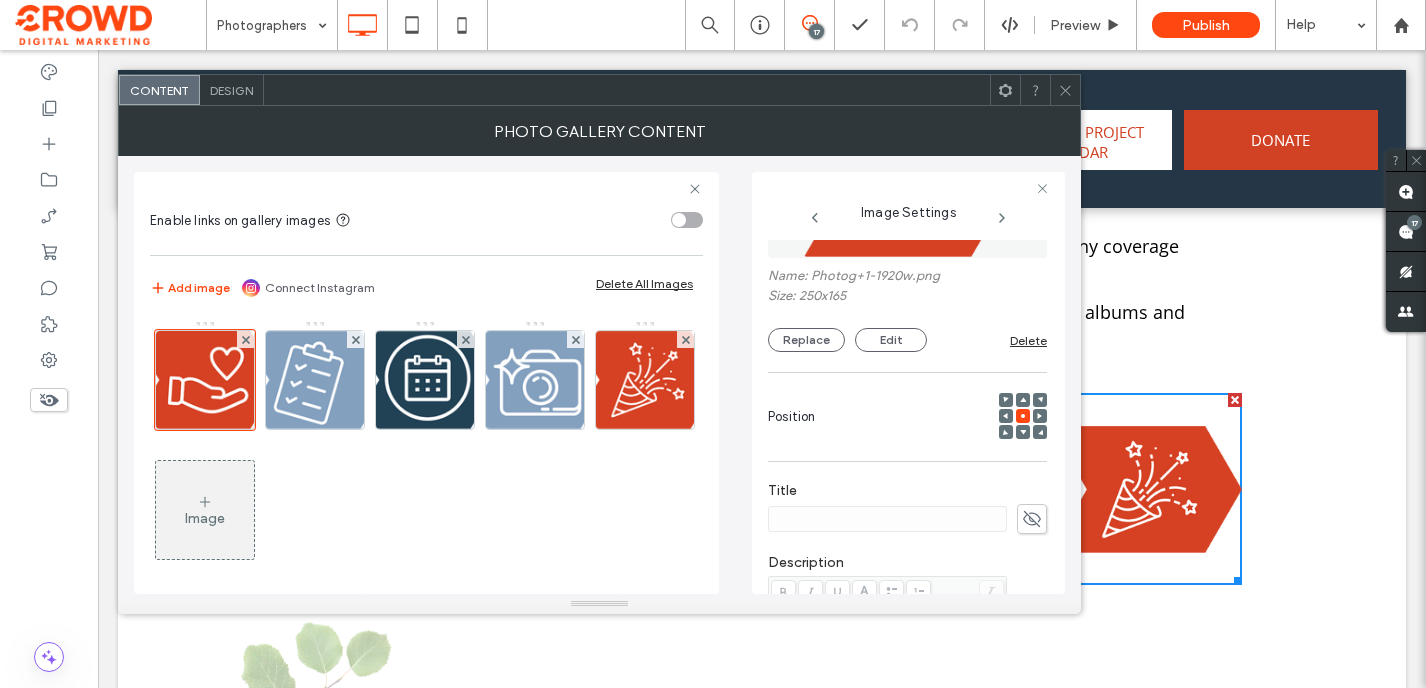 click 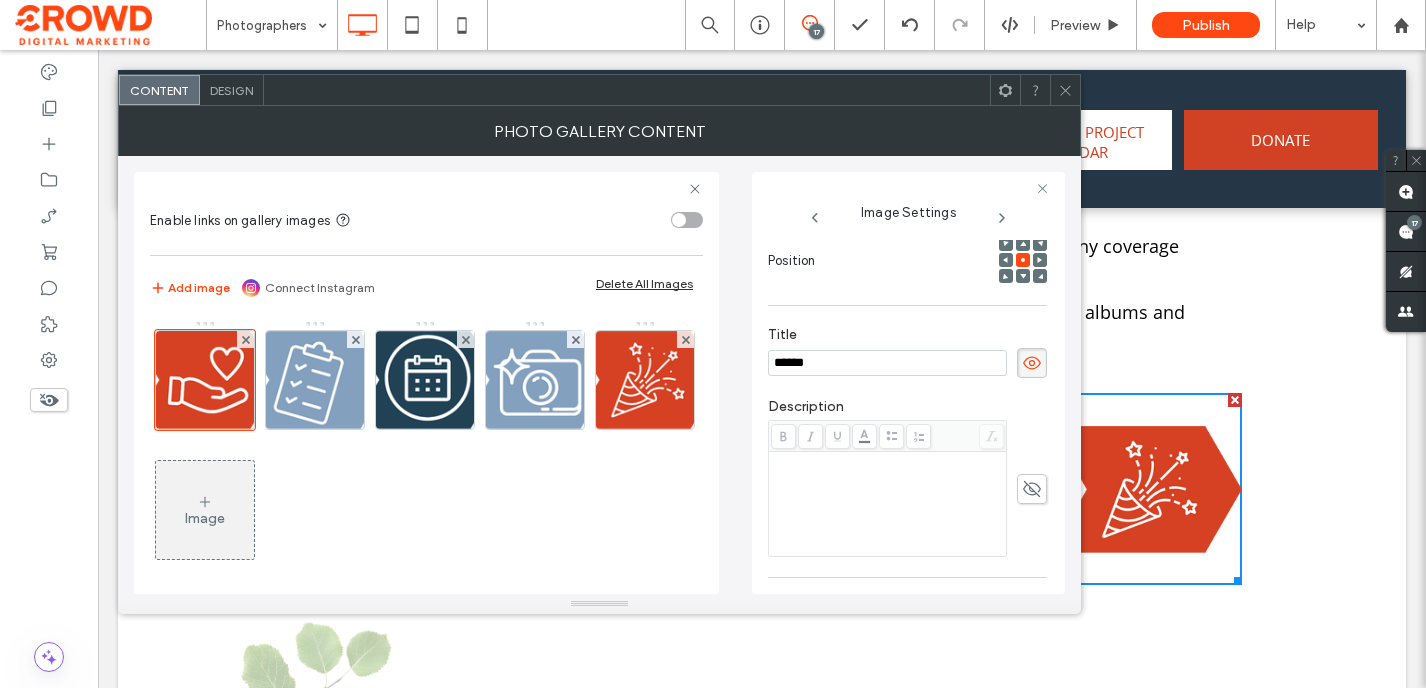 scroll, scrollTop: 303, scrollLeft: 0, axis: vertical 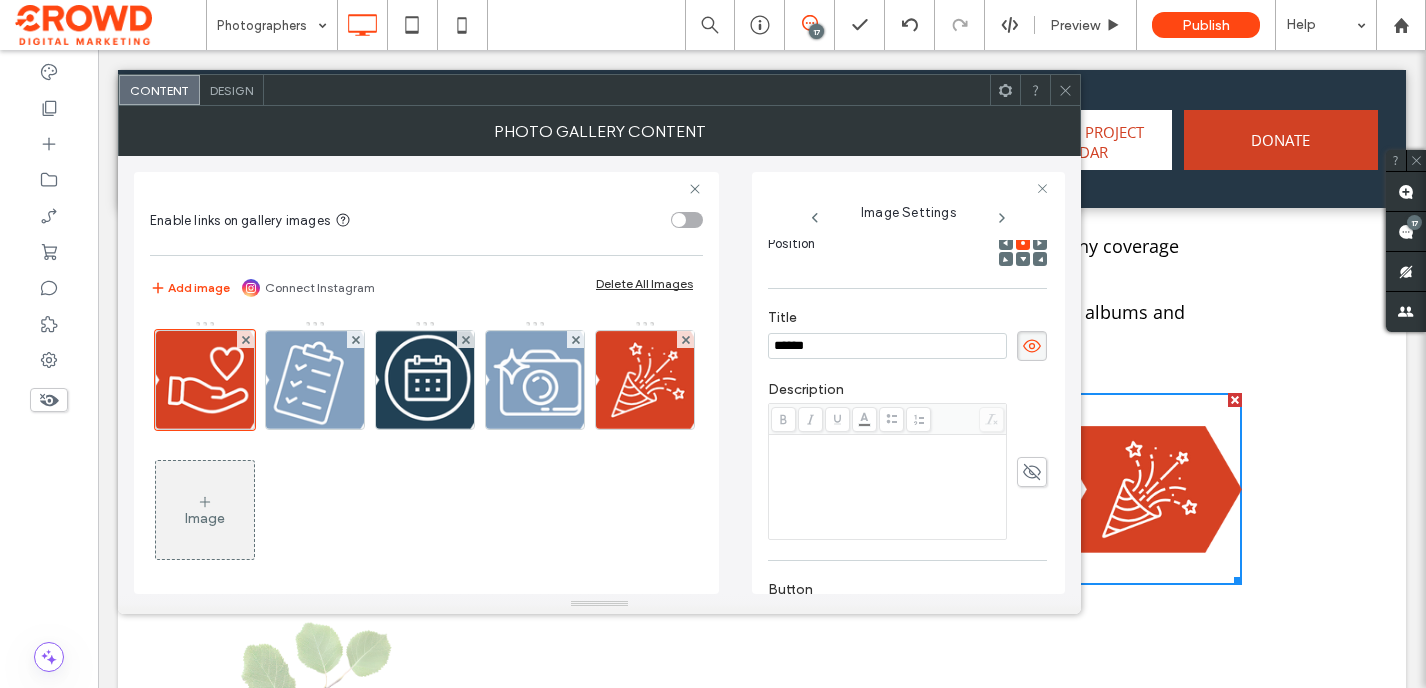 type on "******" 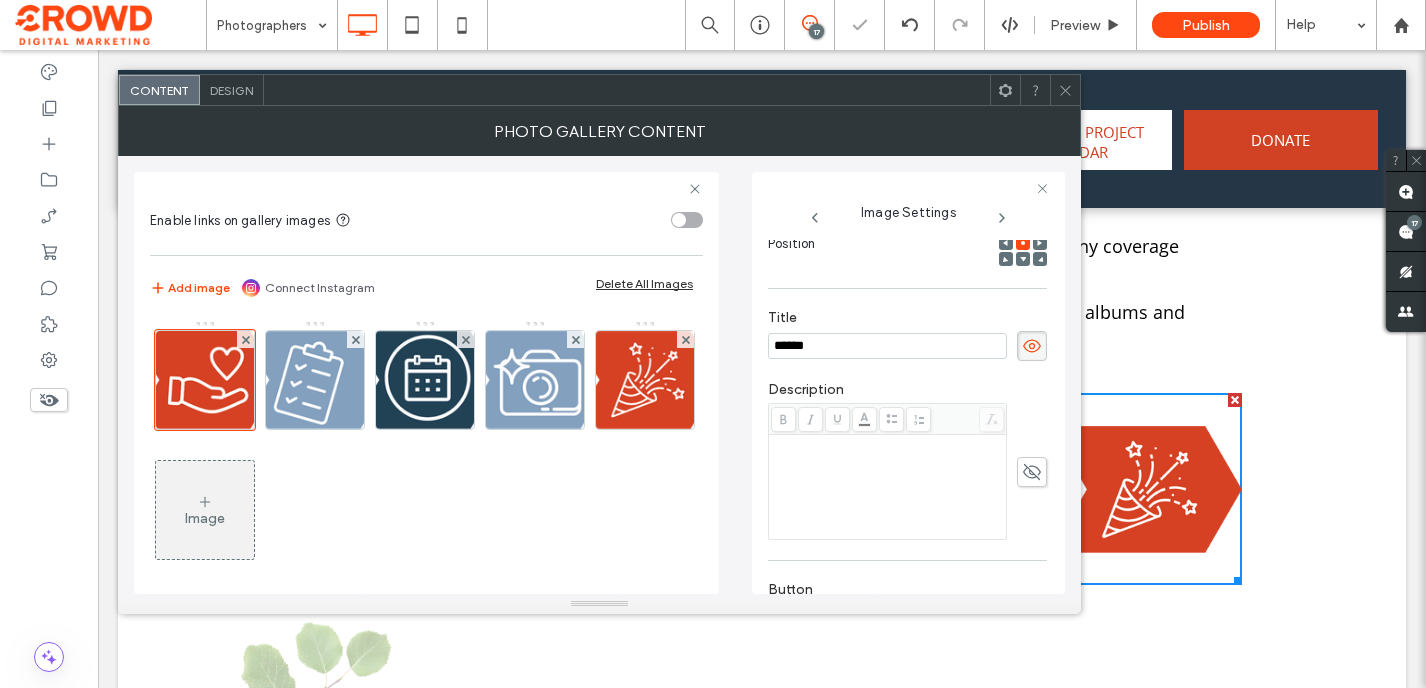 click at bounding box center [888, 487] 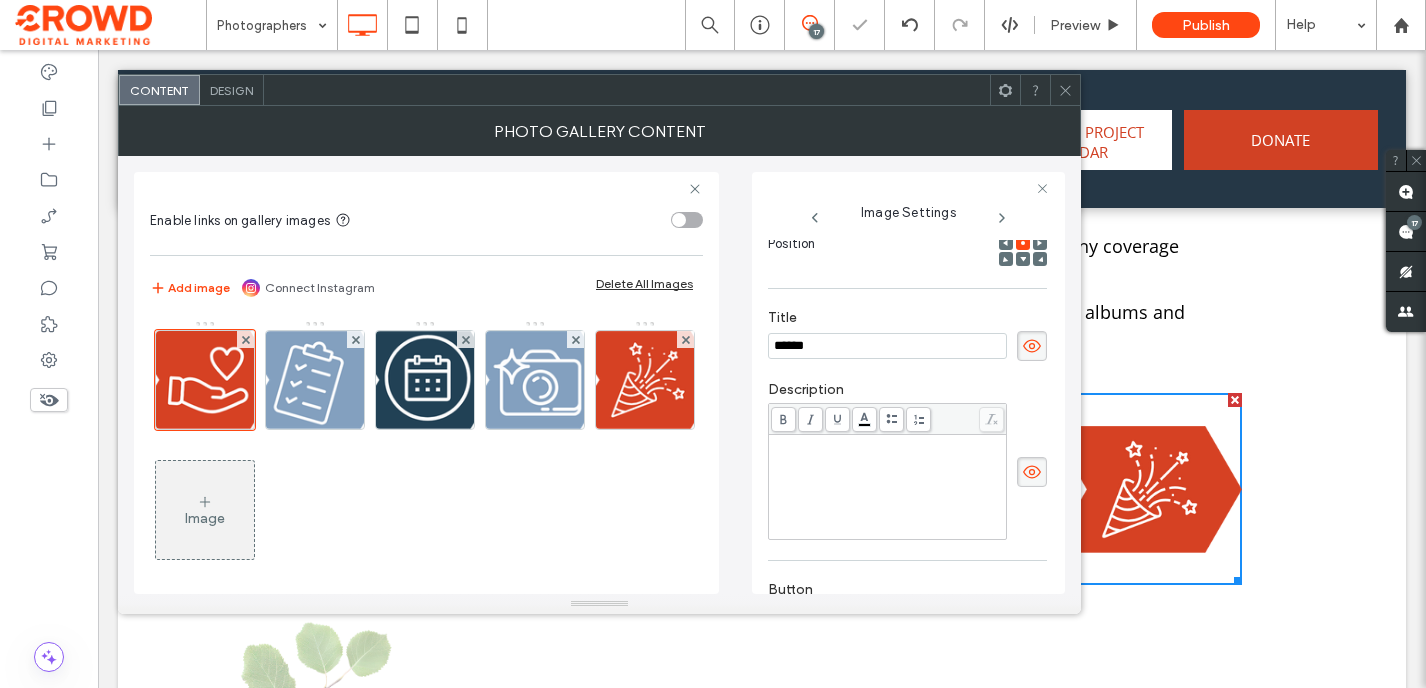 click at bounding box center [888, 487] 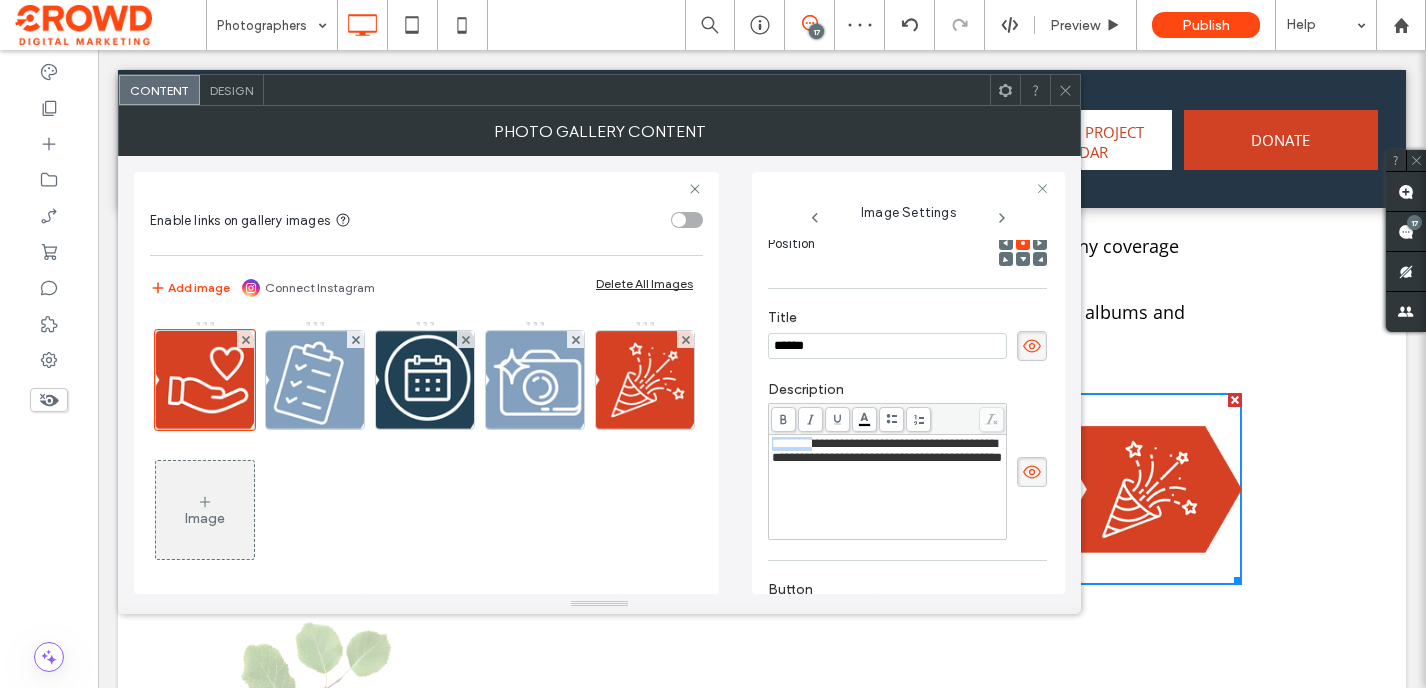 drag, startPoint x: 819, startPoint y: 451, endPoint x: 769, endPoint y: 451, distance: 50 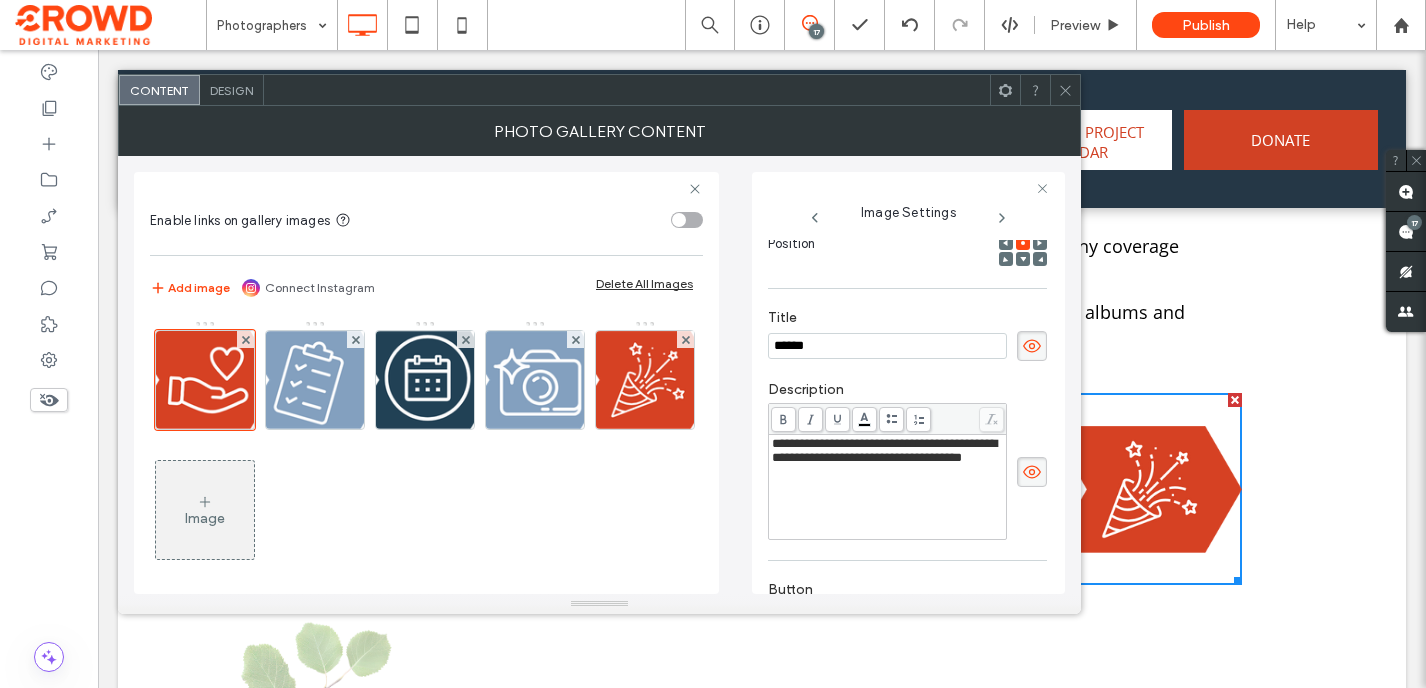 click 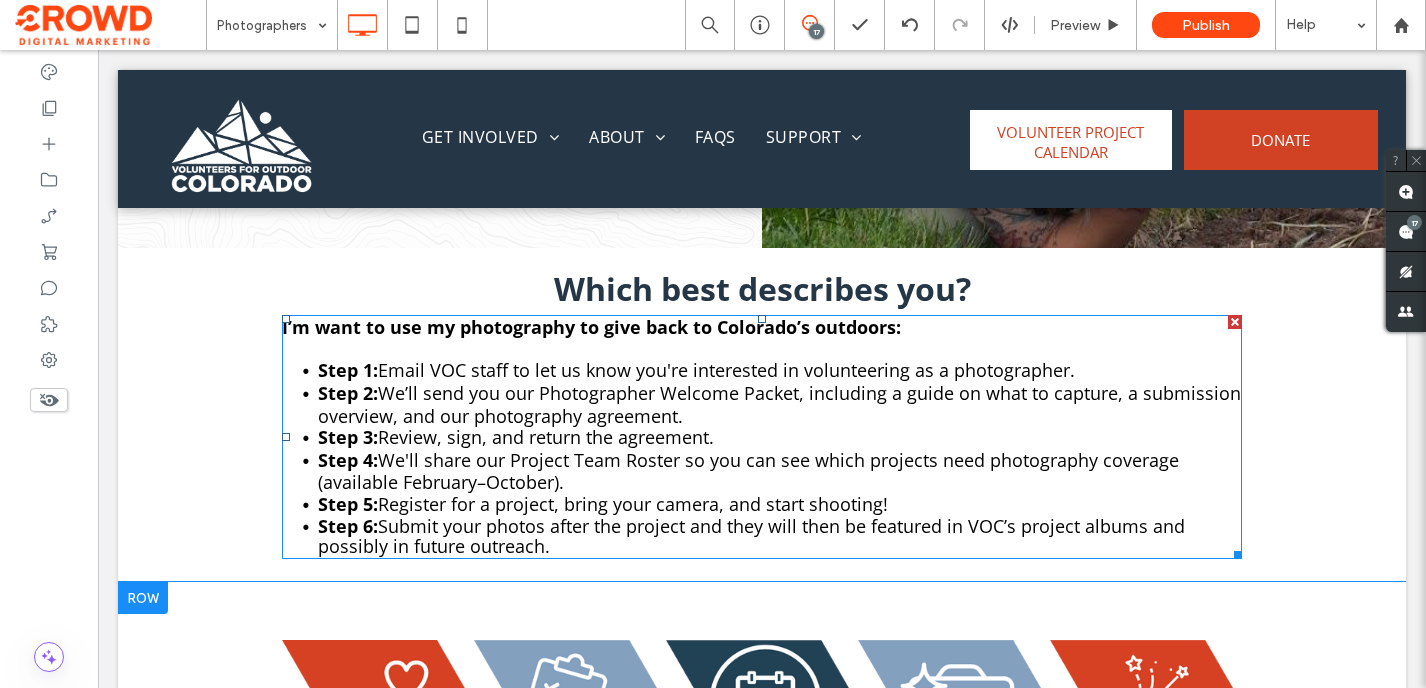 scroll, scrollTop: 1080, scrollLeft: 0, axis: vertical 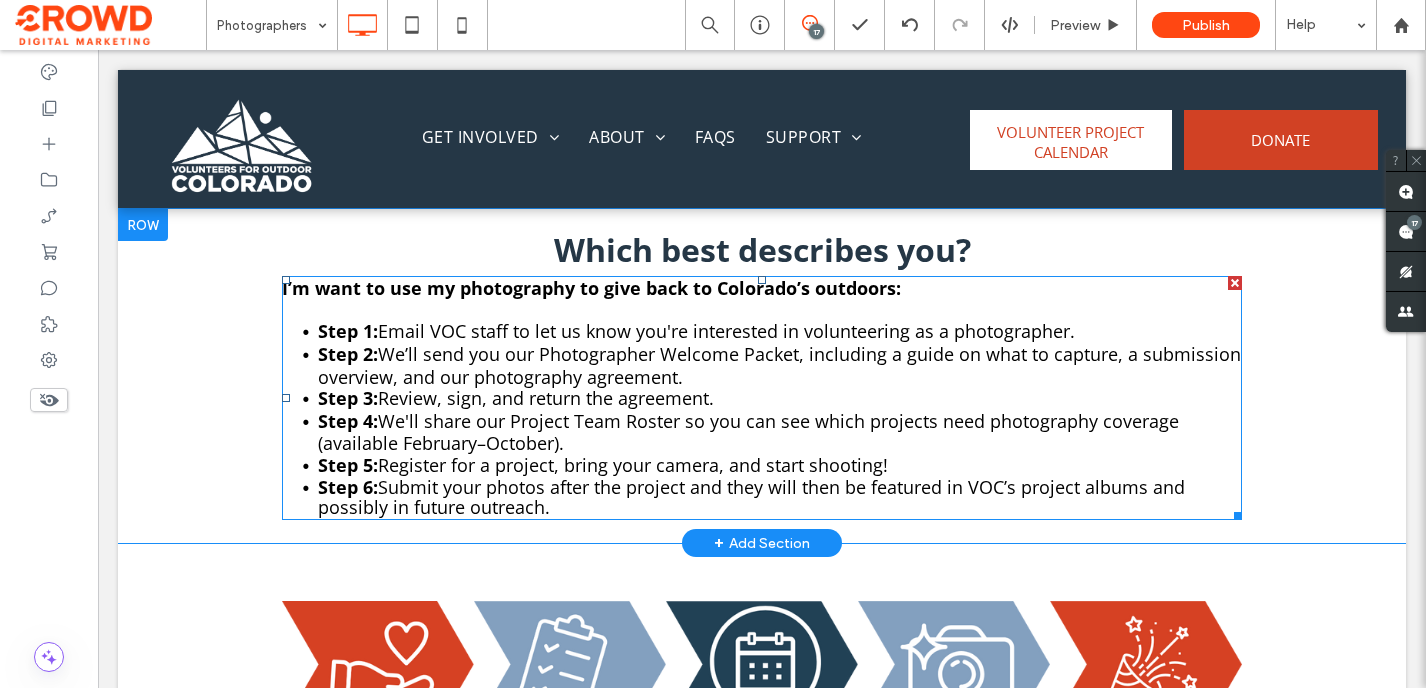 click on "Review, sign, and return the agreement." at bounding box center [546, 398] 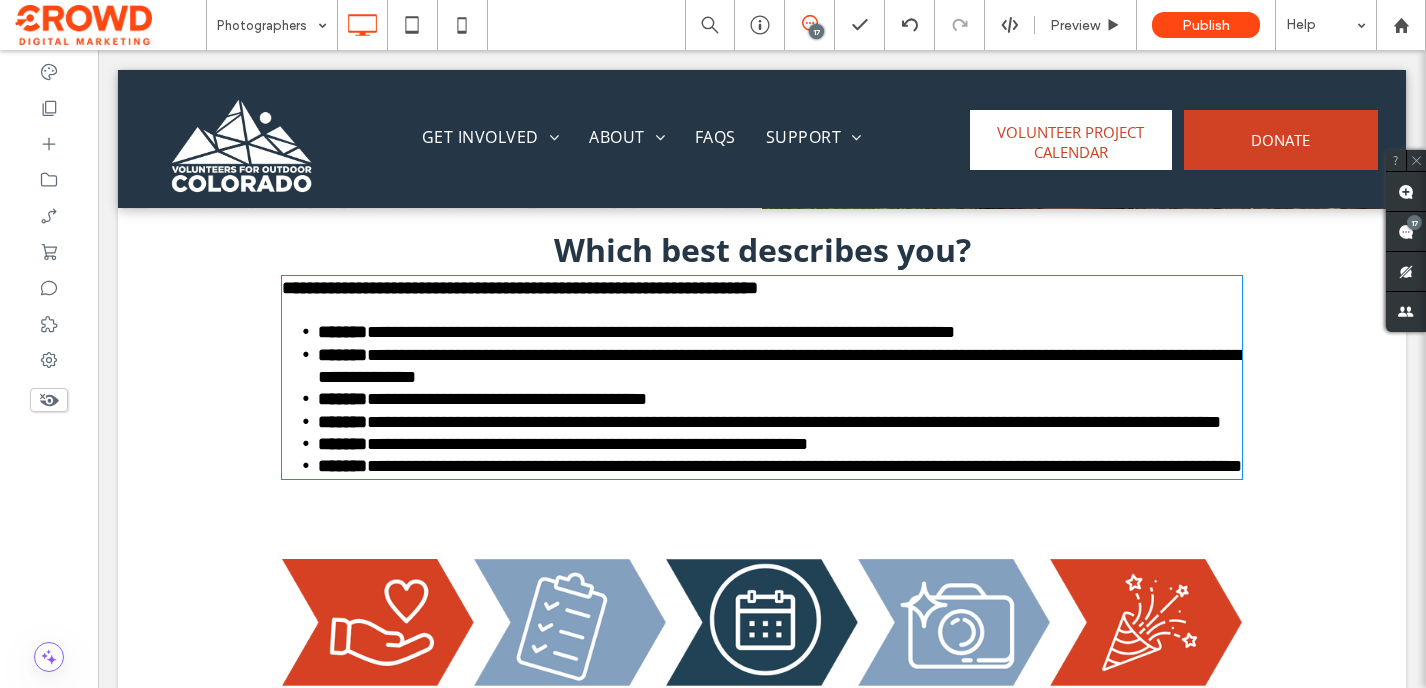 type on "*********" 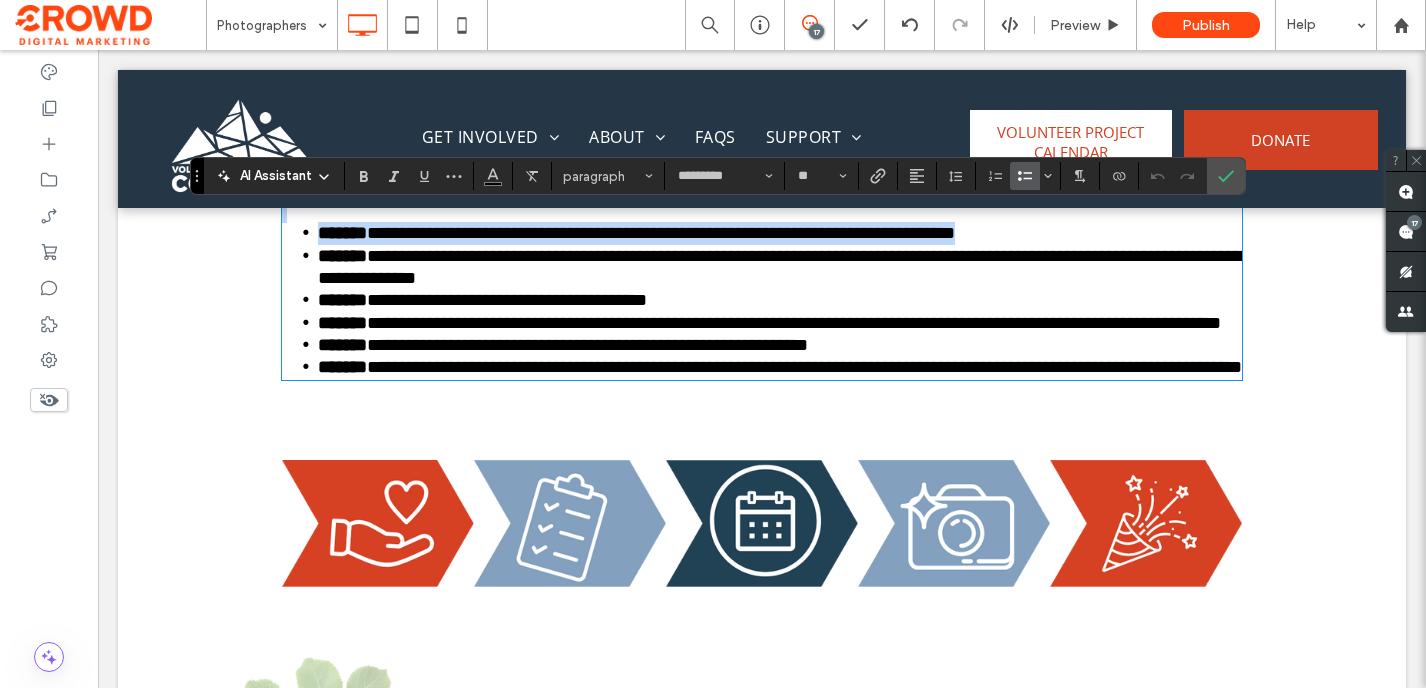 scroll, scrollTop: 1186, scrollLeft: 0, axis: vertical 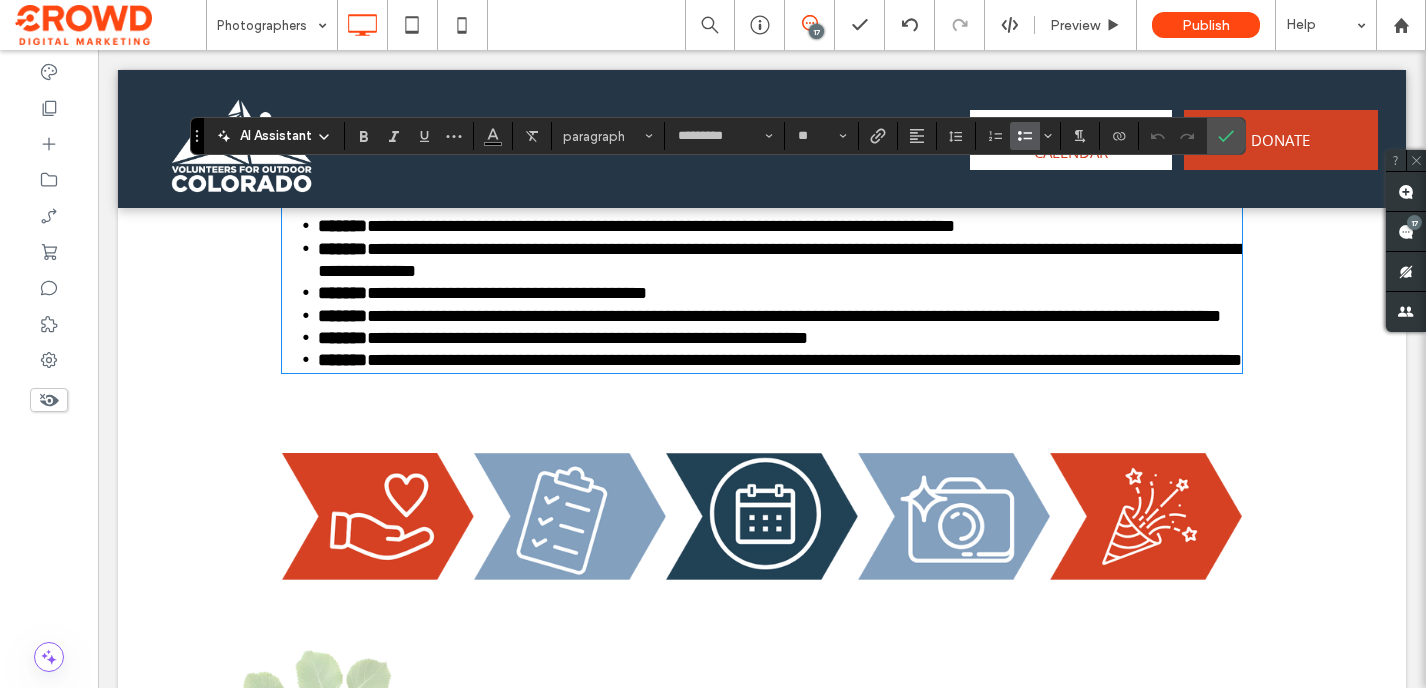 click at bounding box center (570, 517) 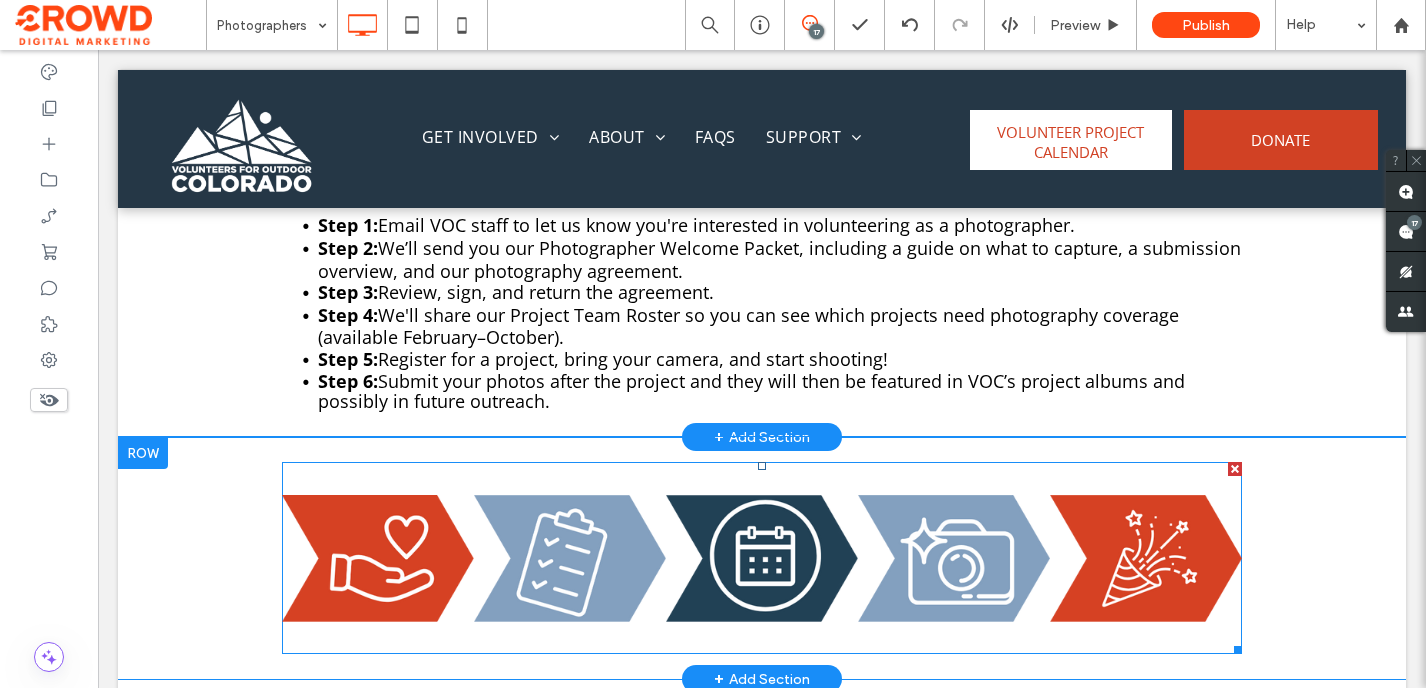 click at bounding box center [570, 558] 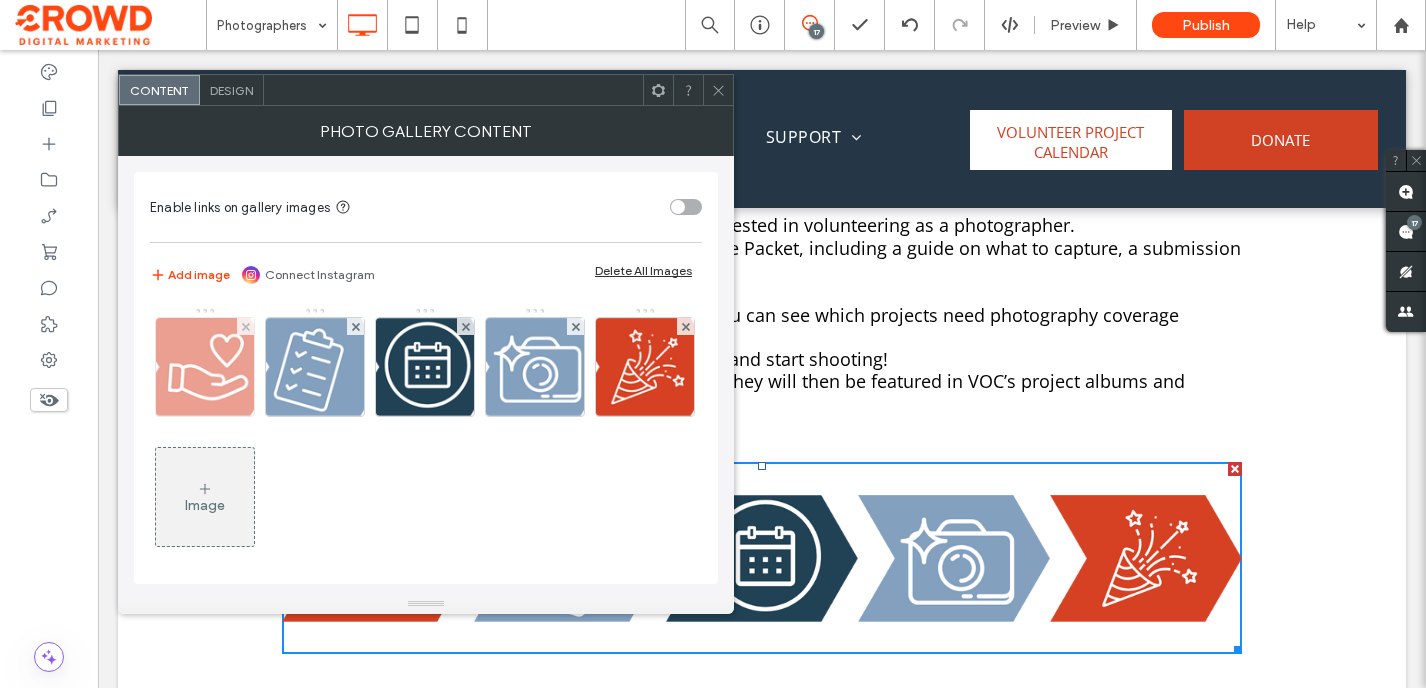 click at bounding box center [205, 367] 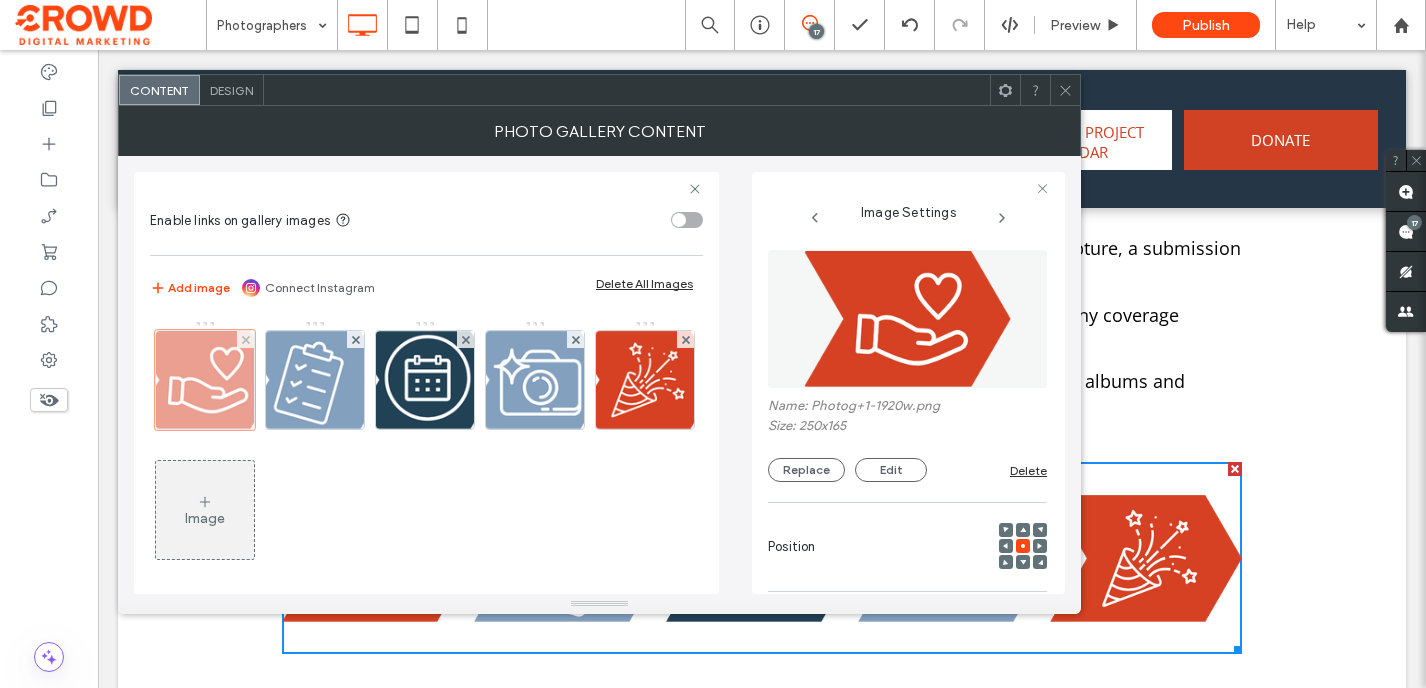 scroll, scrollTop: 0, scrollLeft: 26, axis: horizontal 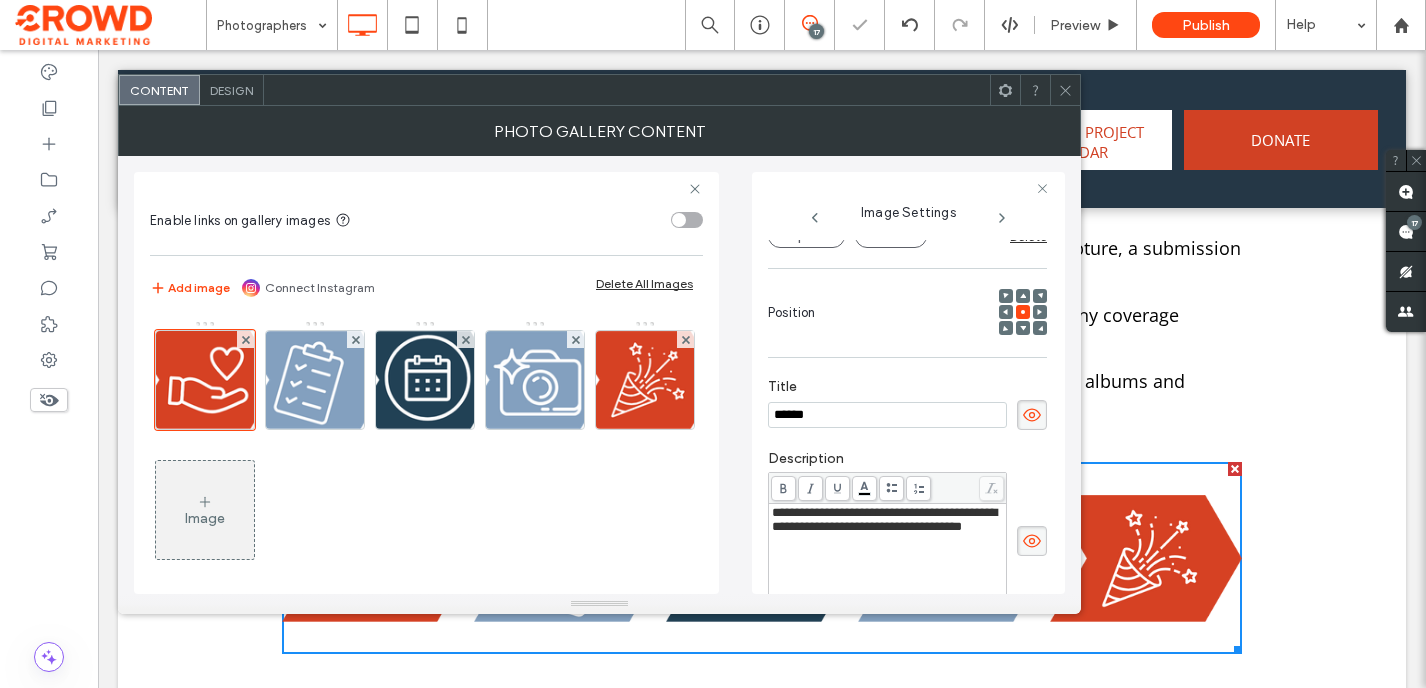 click on "**********" at bounding box center [884, 519] 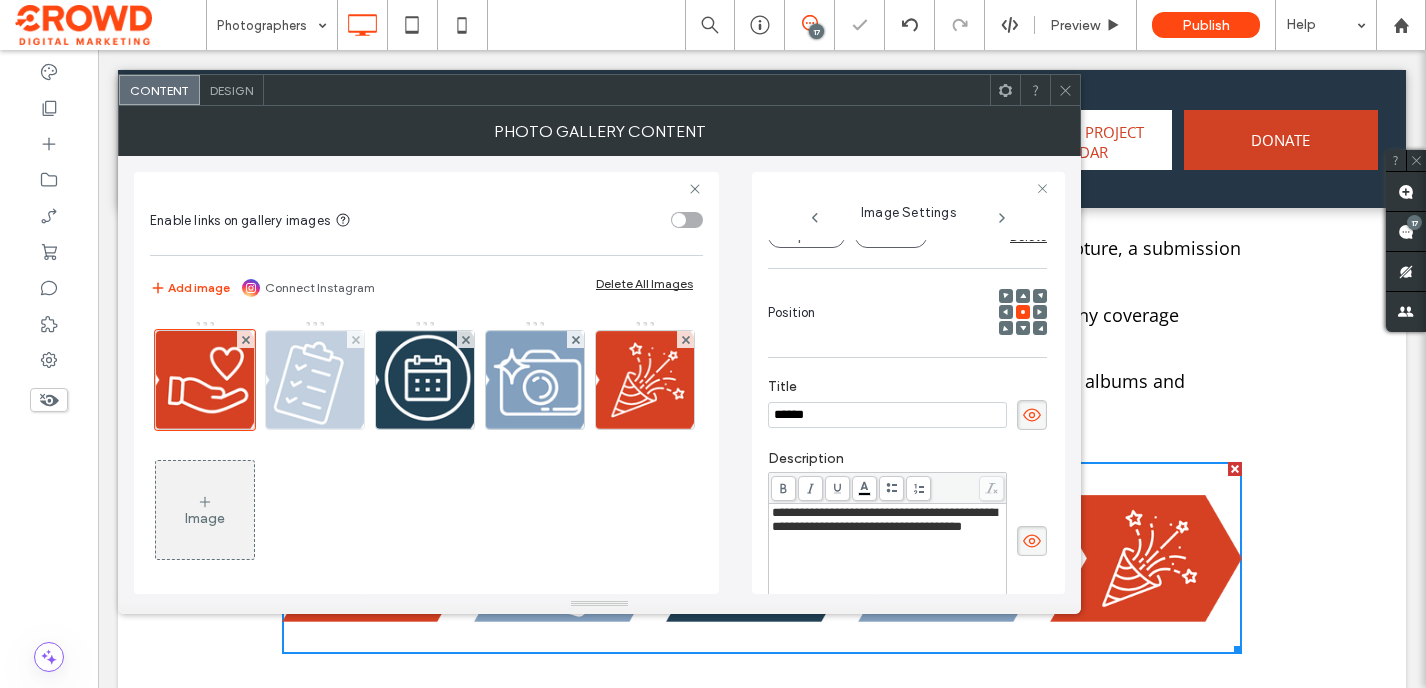 click at bounding box center (315, 380) 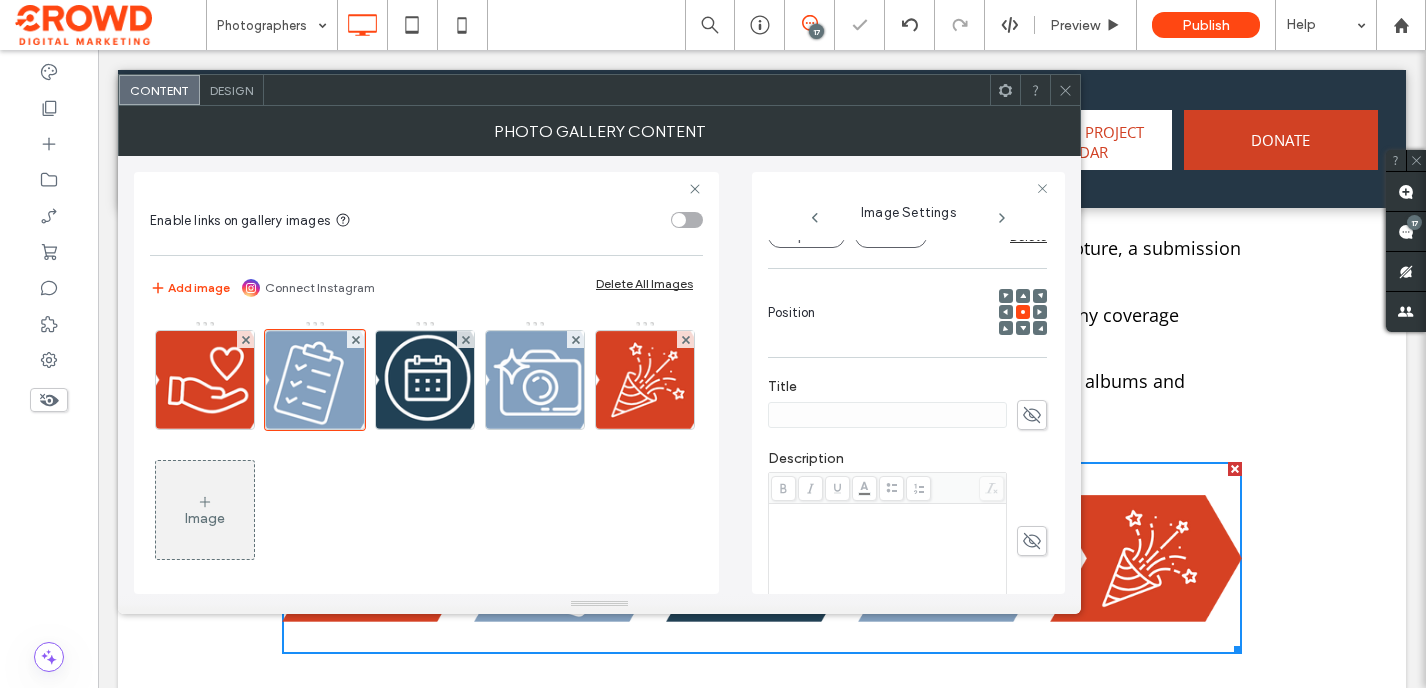 click 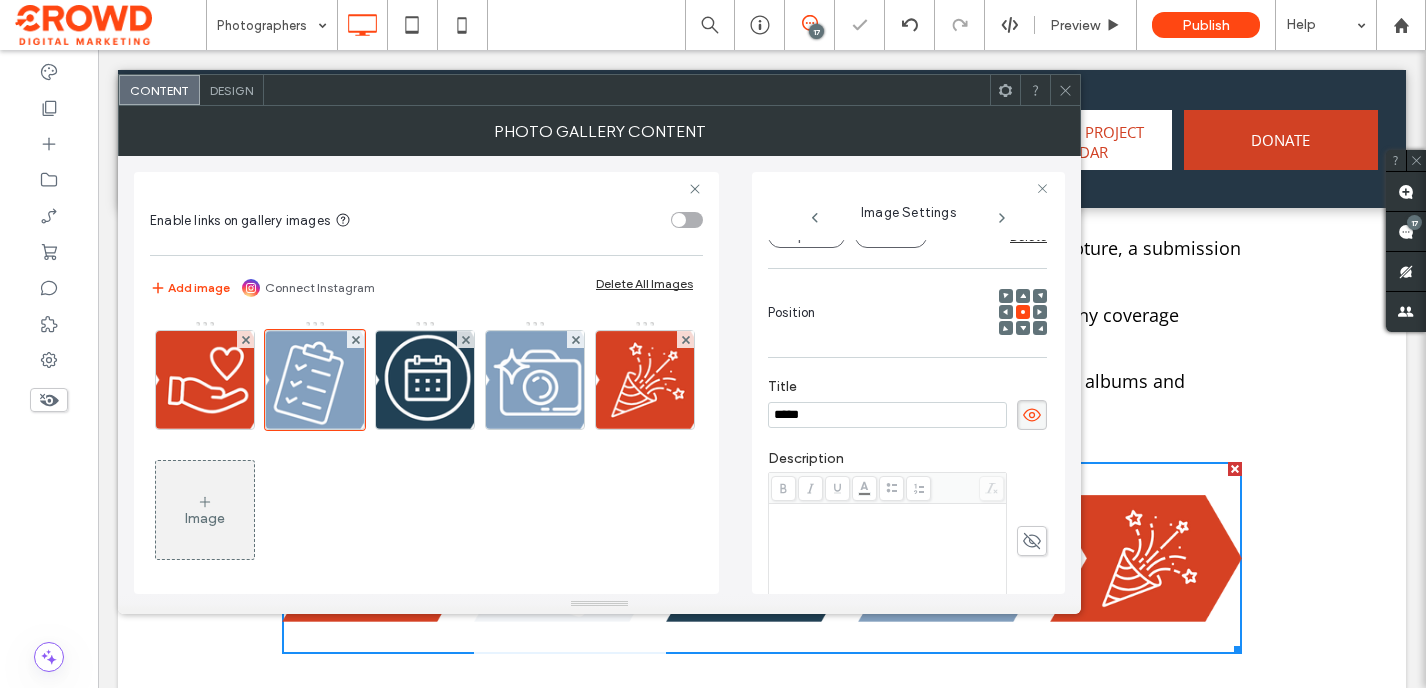 type on "******" 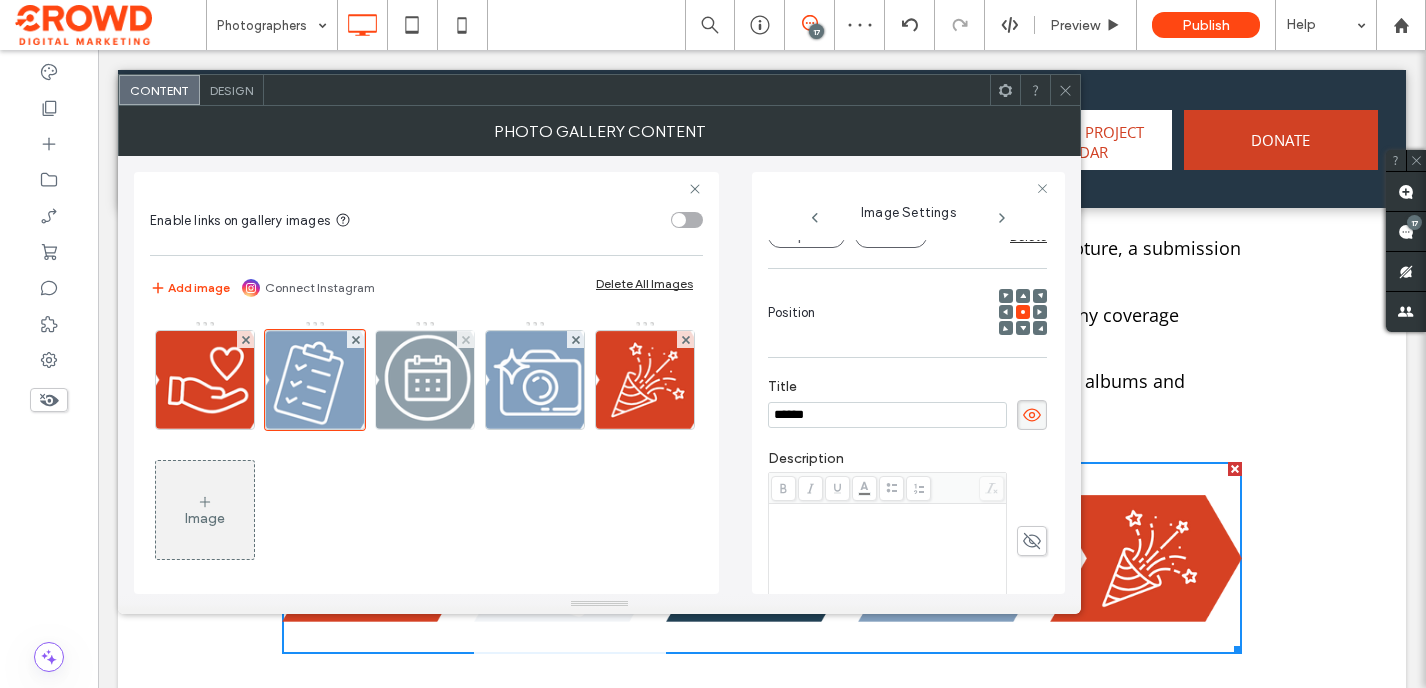 click at bounding box center [425, 380] 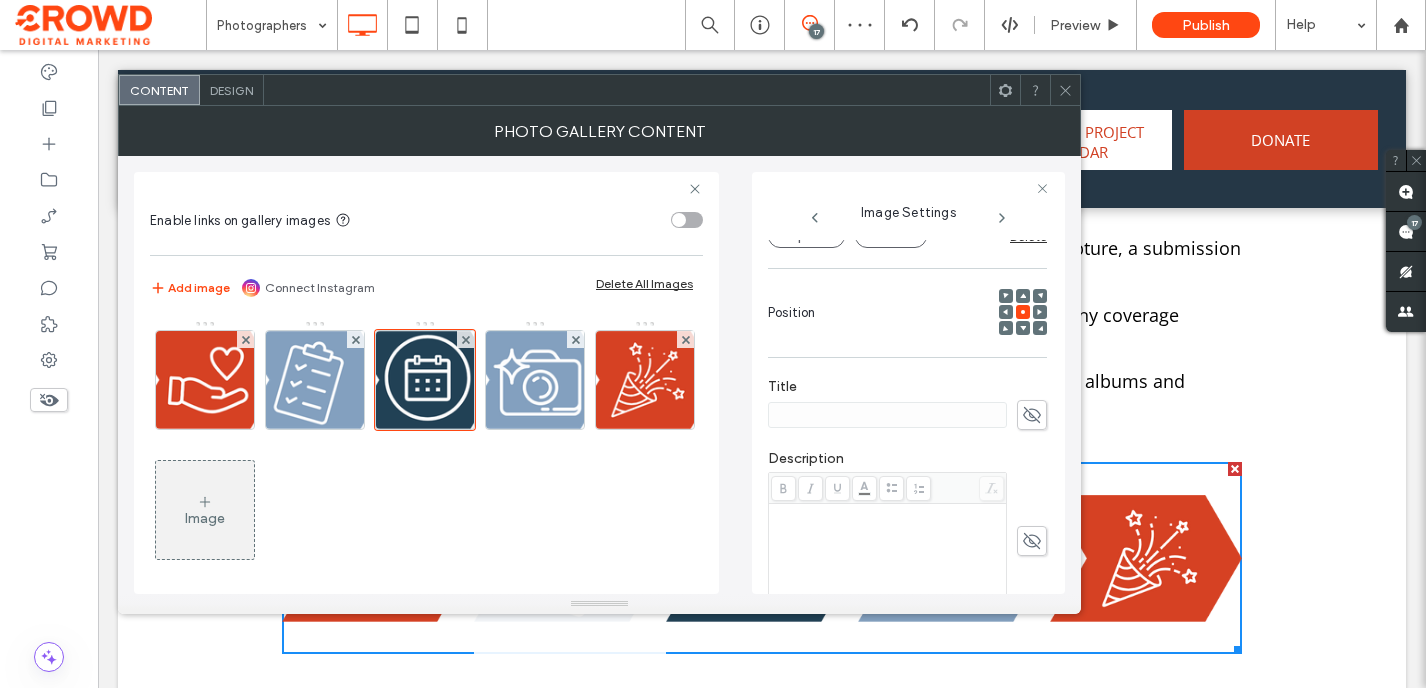 click 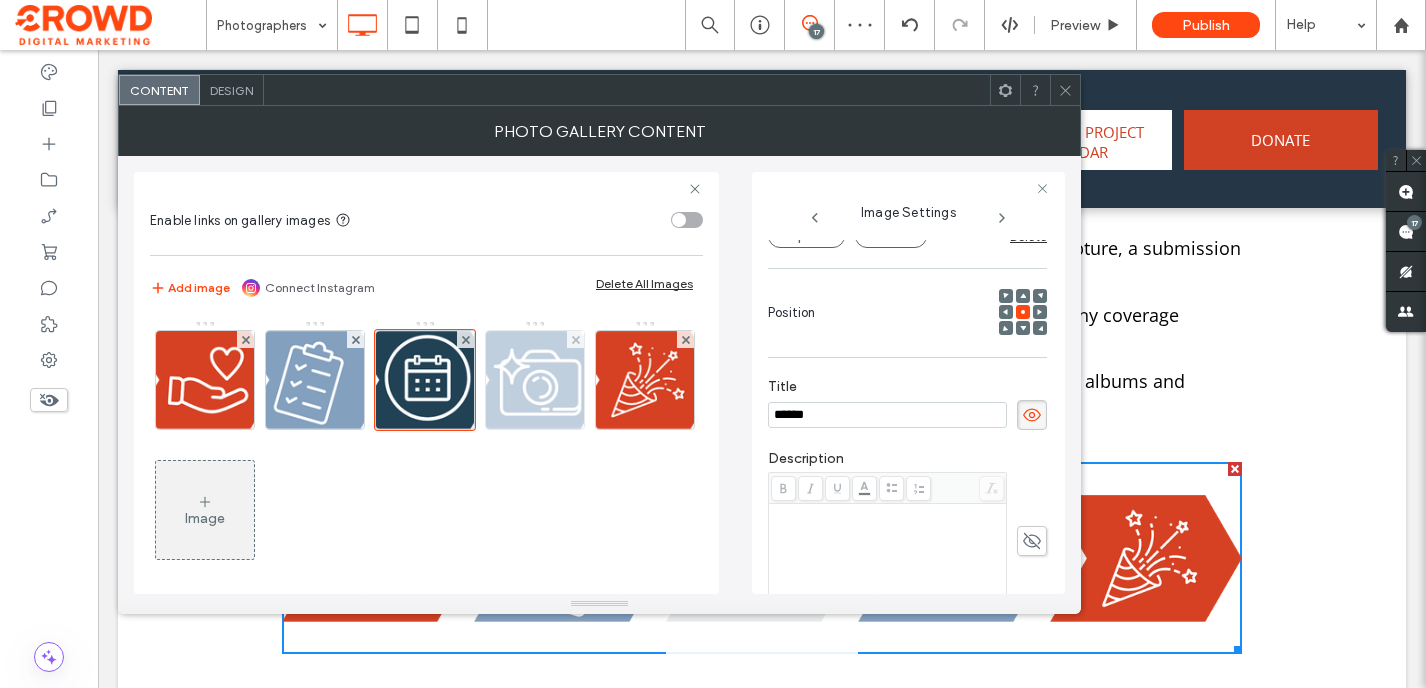 type on "******" 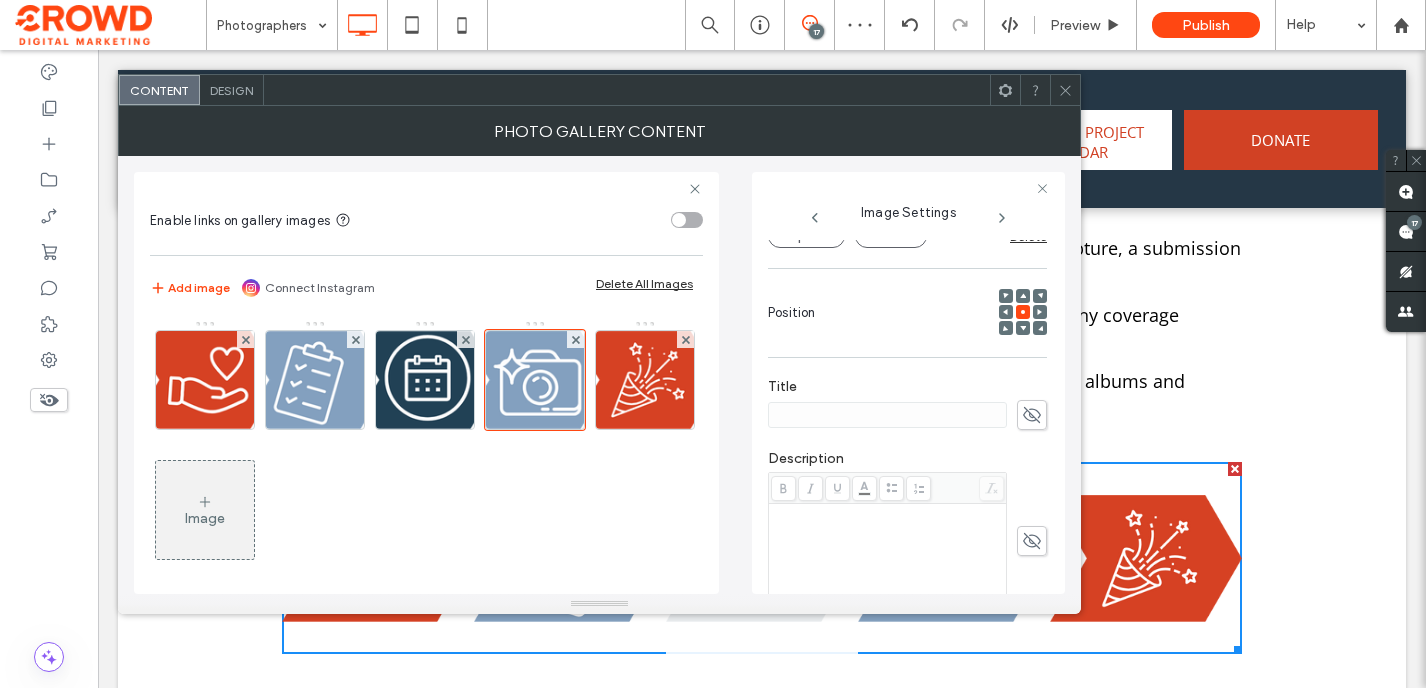 click 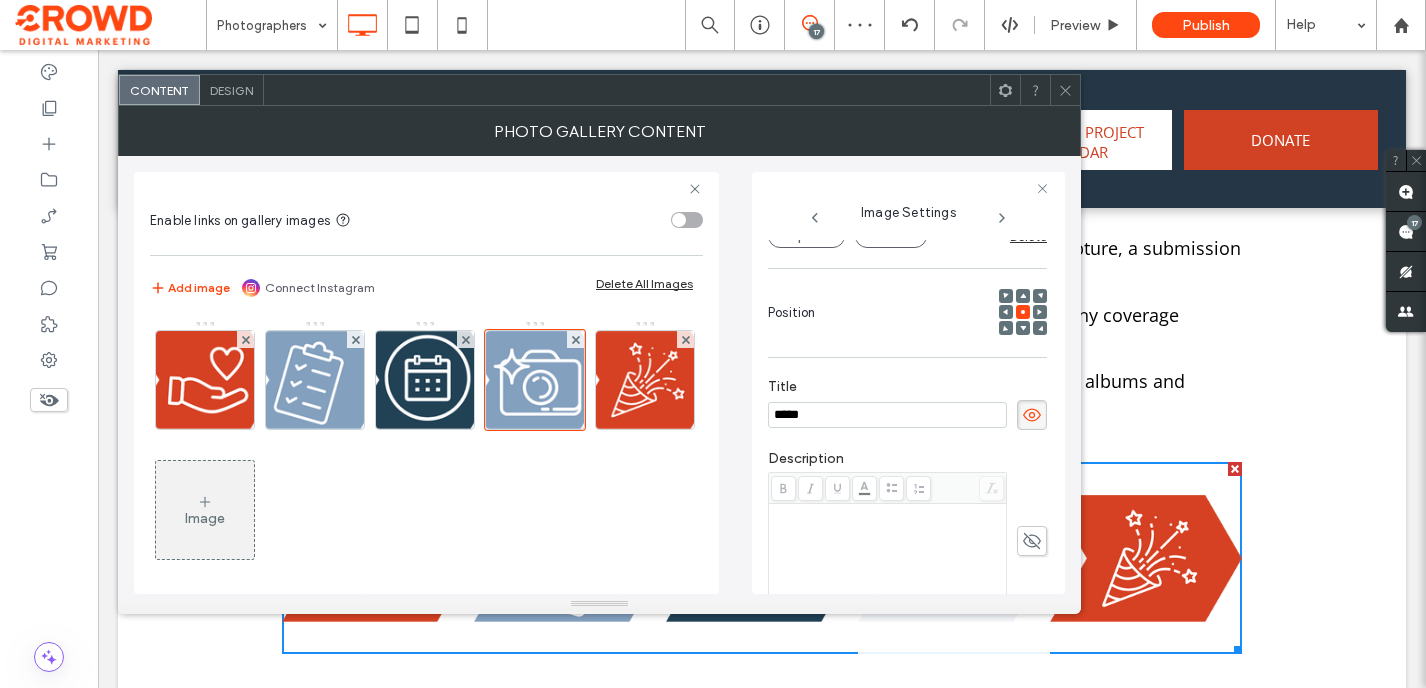 type on "******" 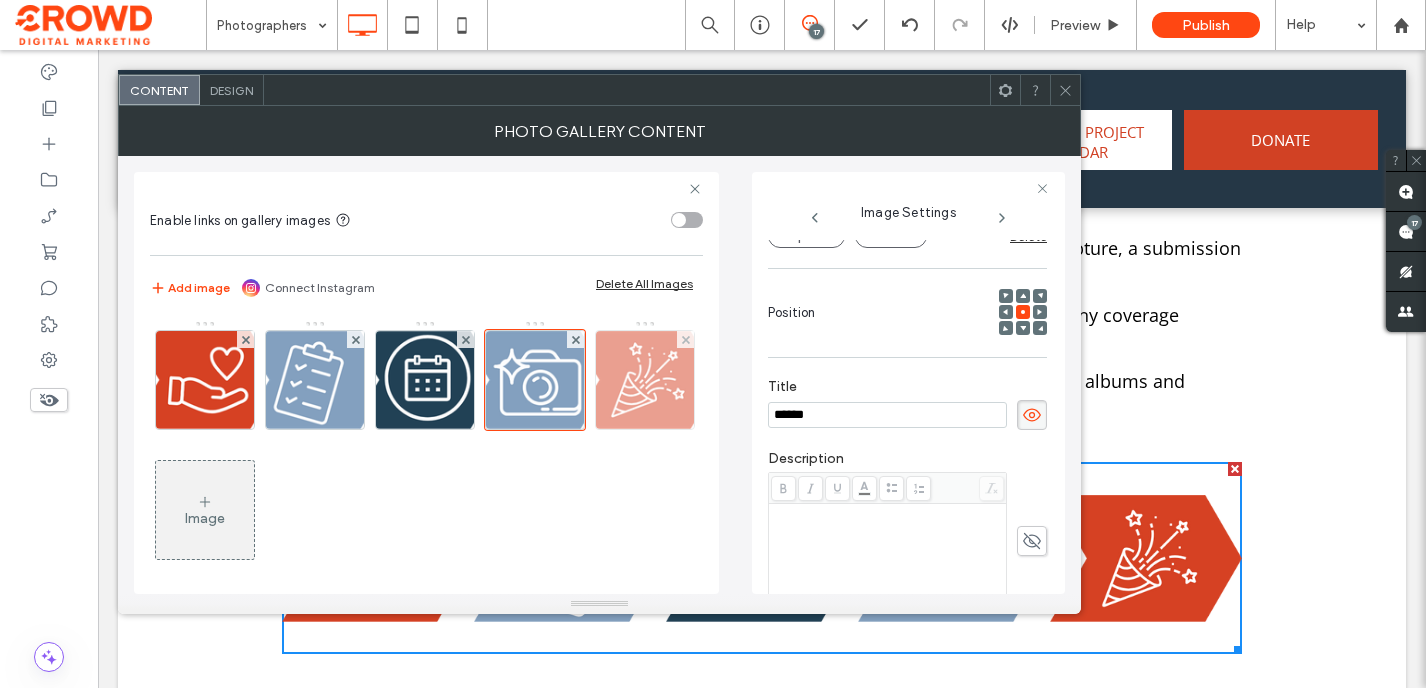 click at bounding box center (645, 380) 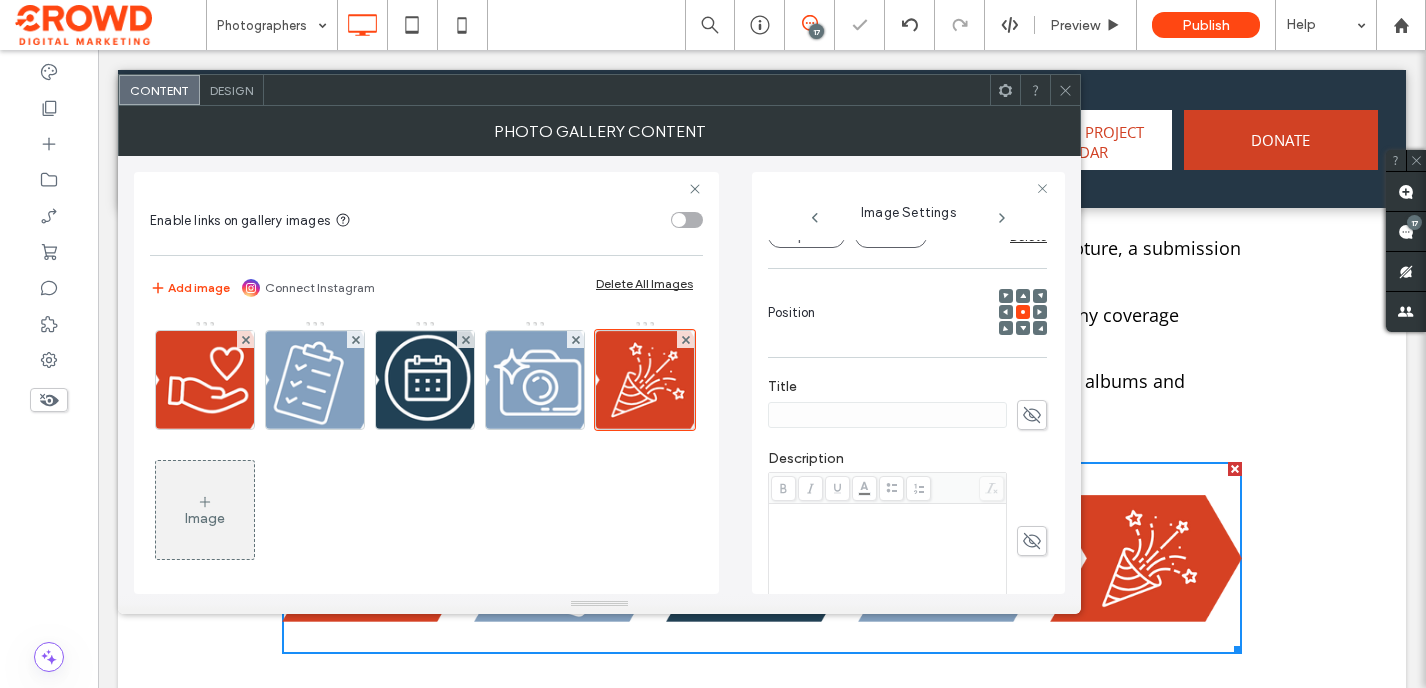 click 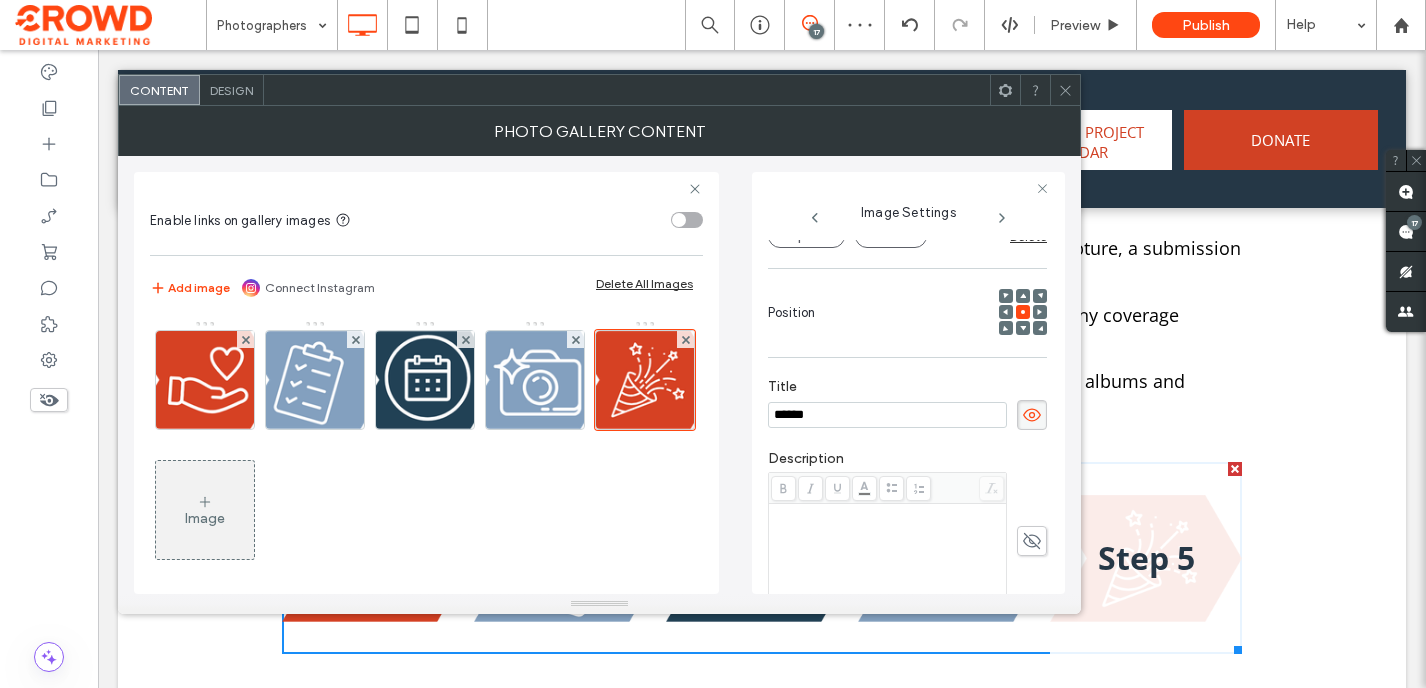type on "******" 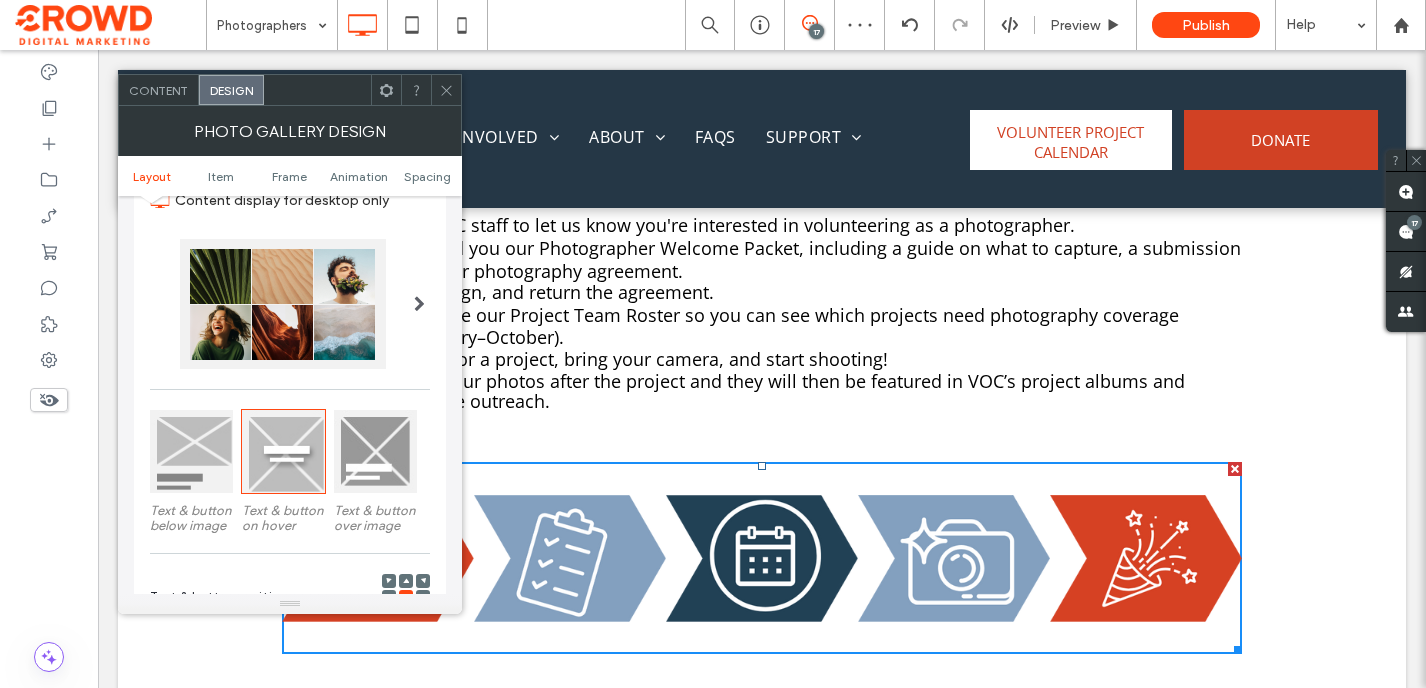 scroll, scrollTop: 204, scrollLeft: 0, axis: vertical 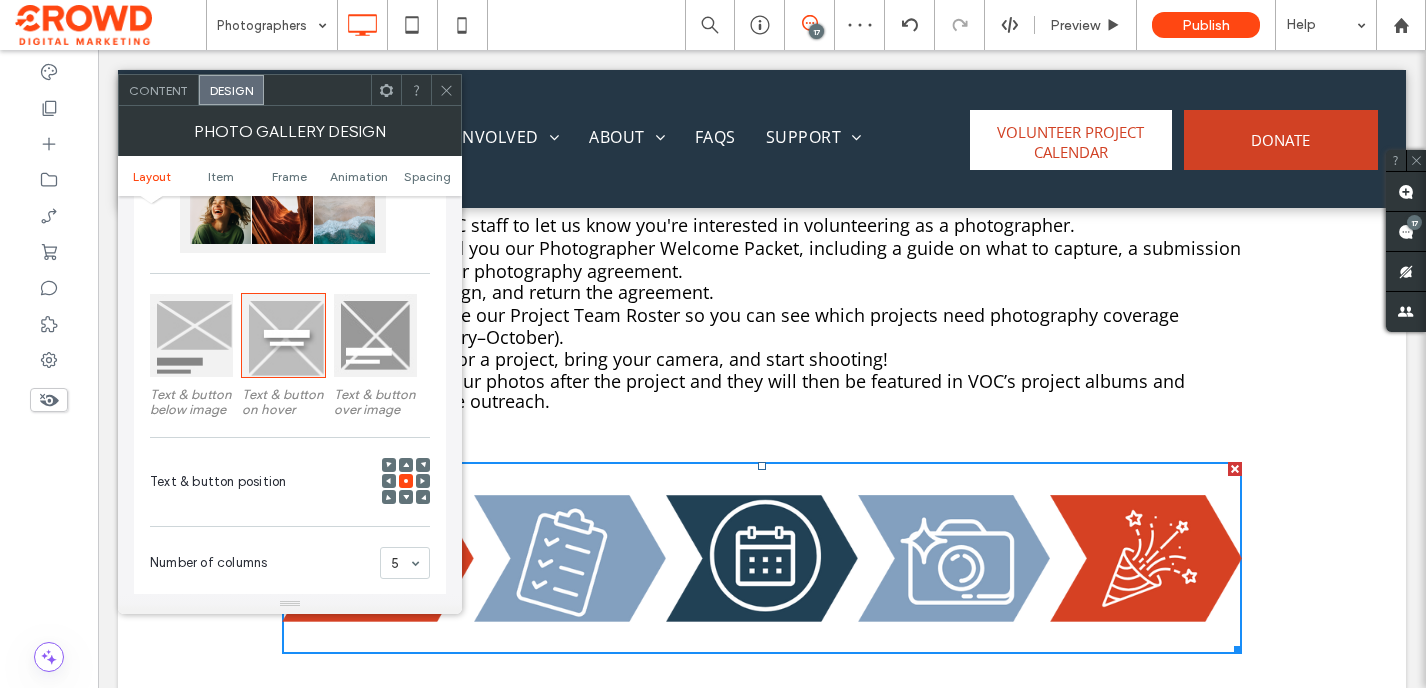click at bounding box center (191, 335) 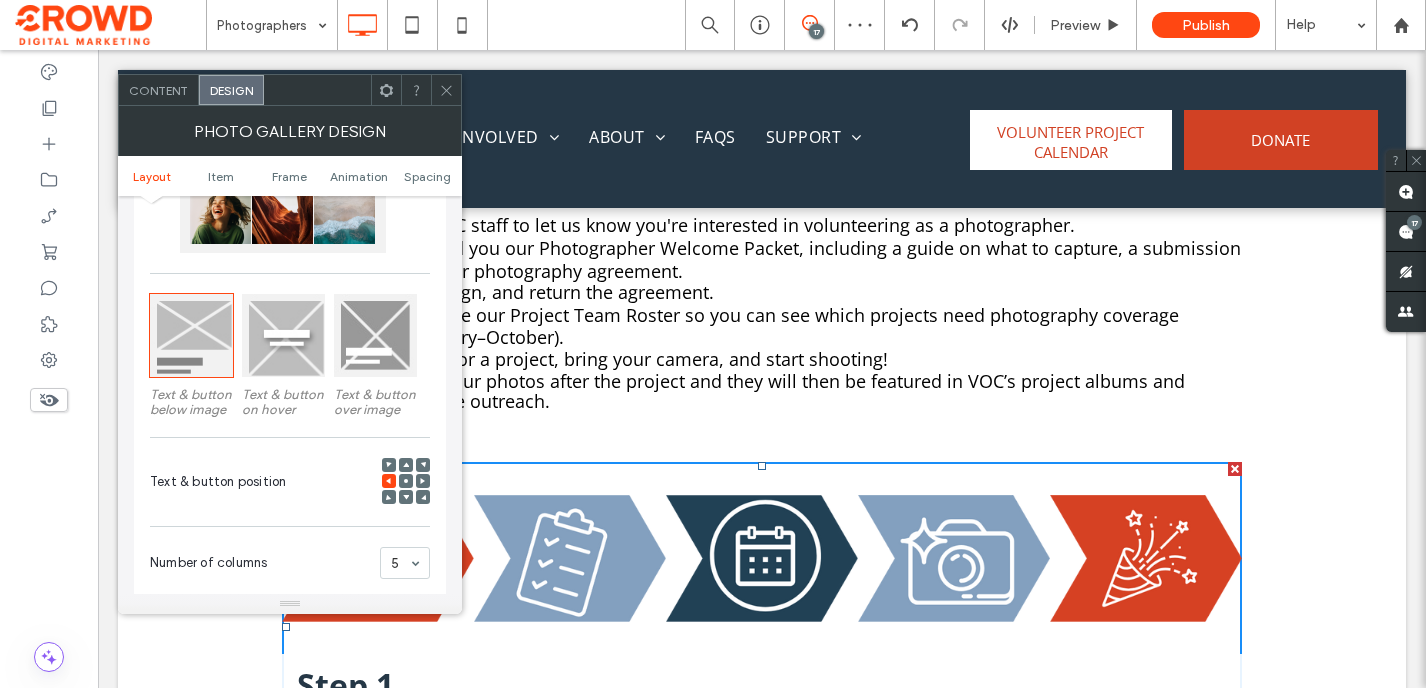 click 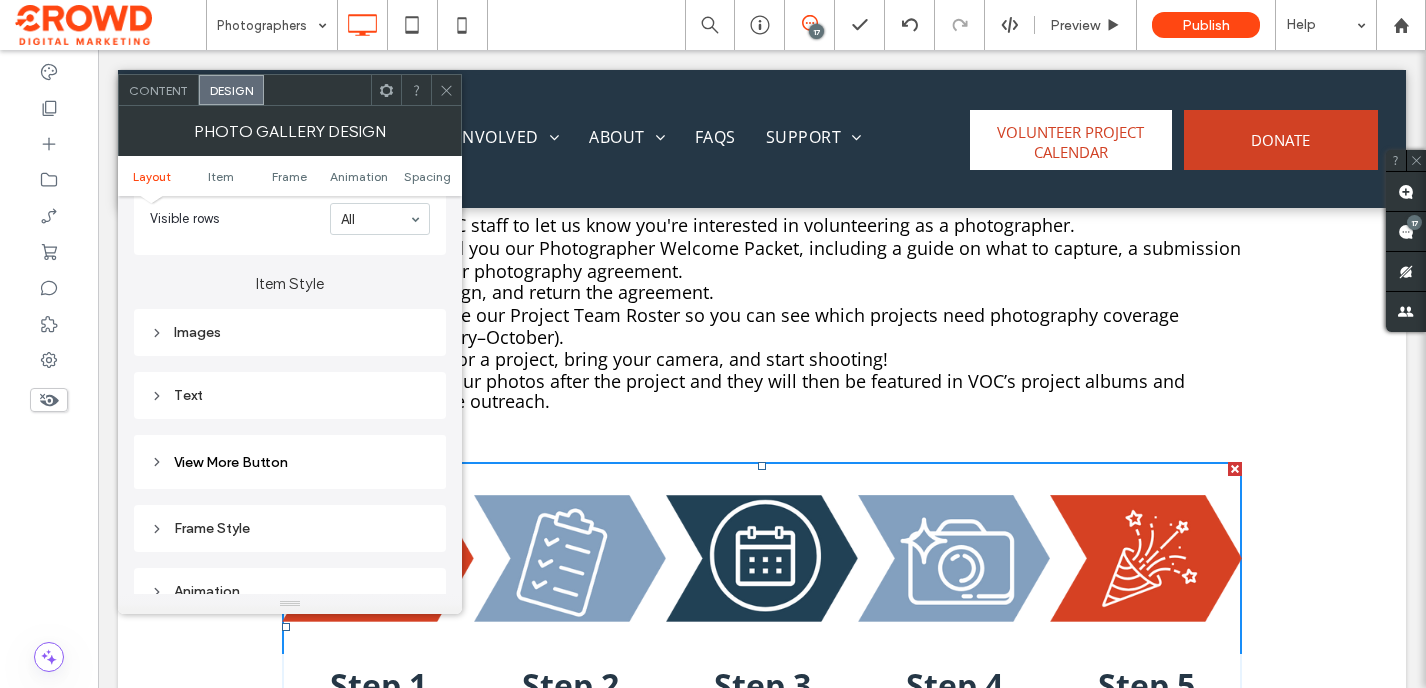 scroll, scrollTop: 662, scrollLeft: 0, axis: vertical 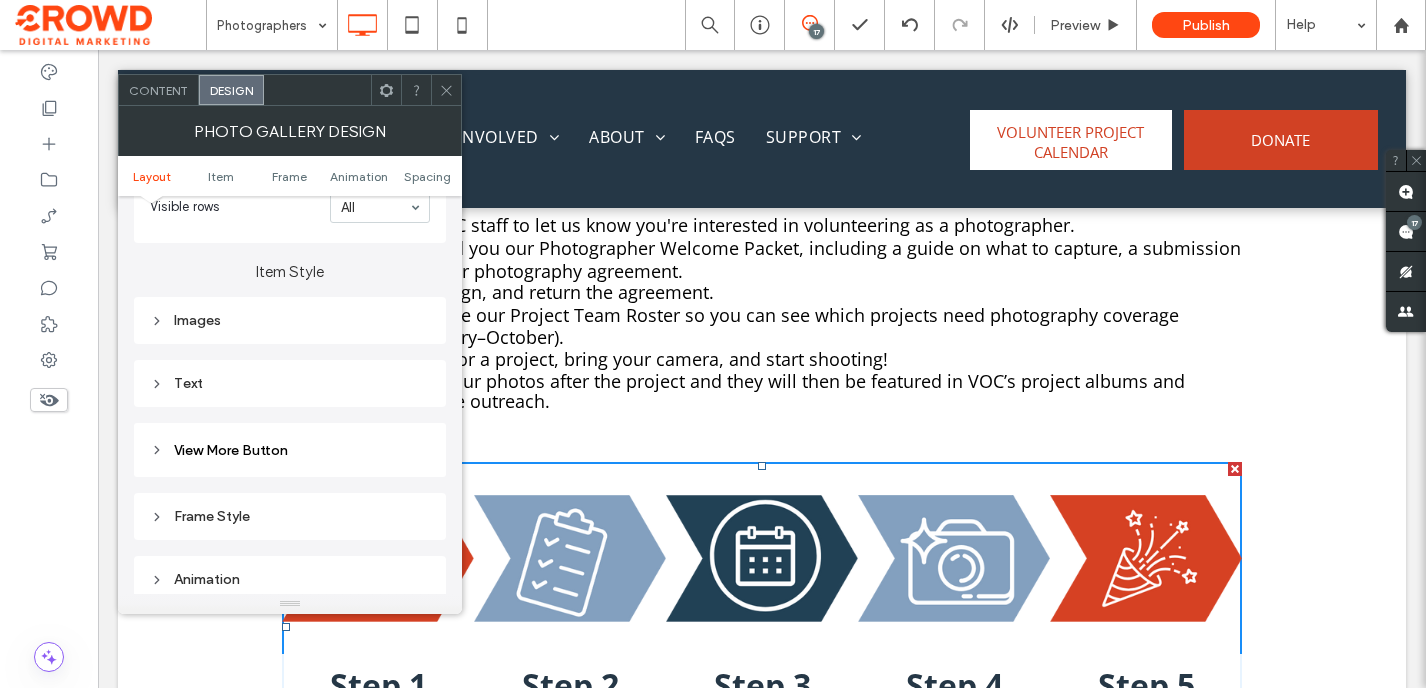 click on "Text" at bounding box center [290, 383] 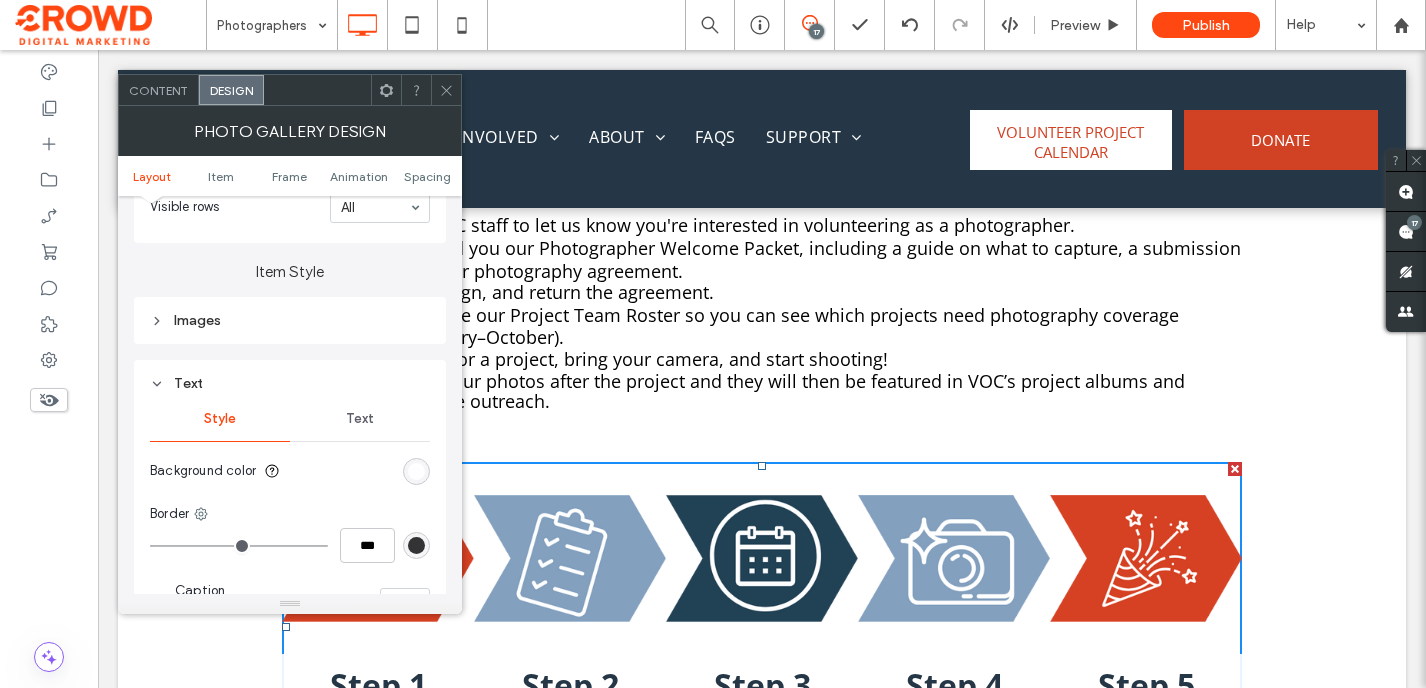 click on "Text" at bounding box center (360, 419) 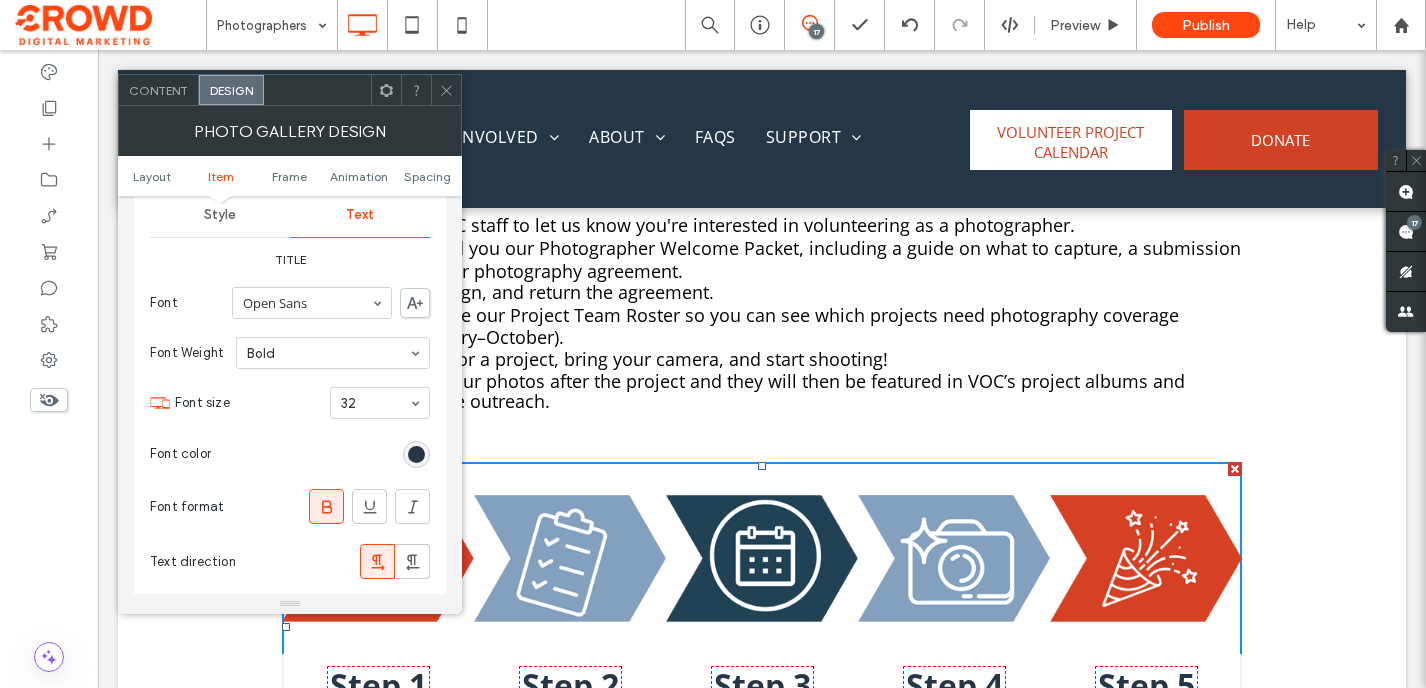scroll, scrollTop: 899, scrollLeft: 0, axis: vertical 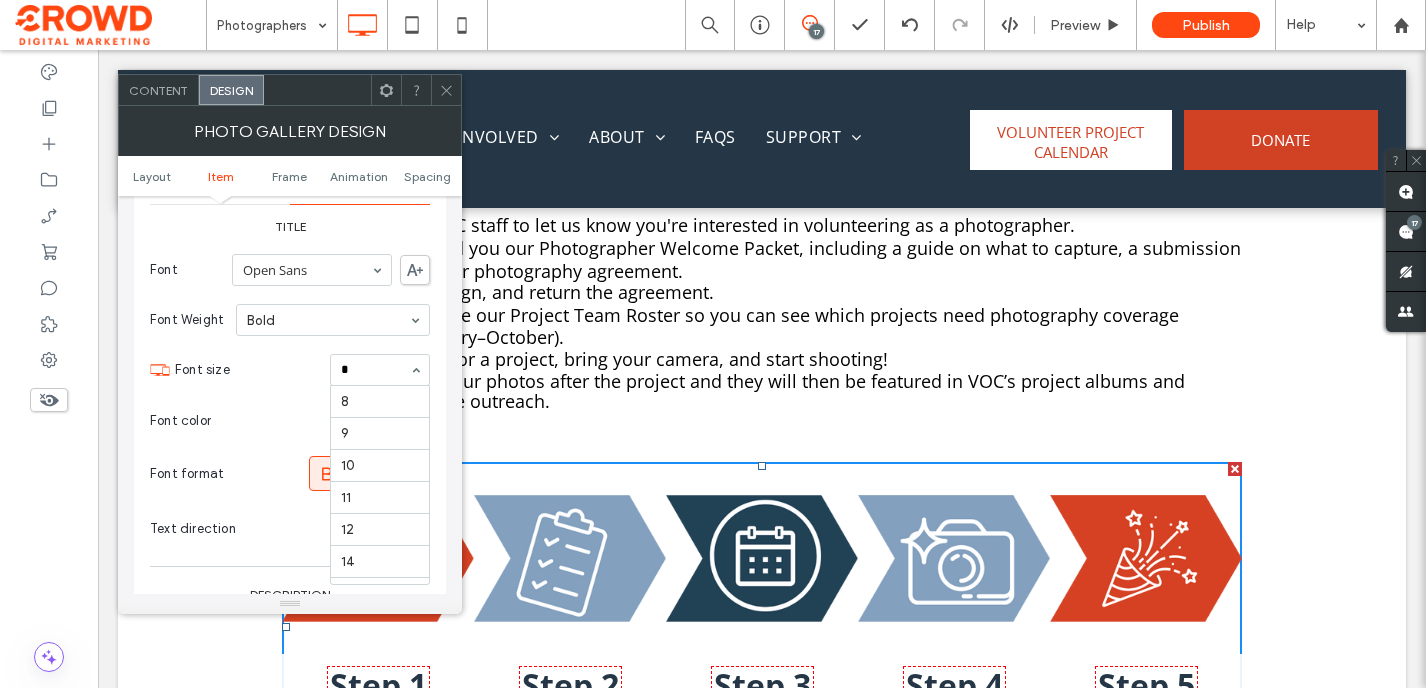 type on "**" 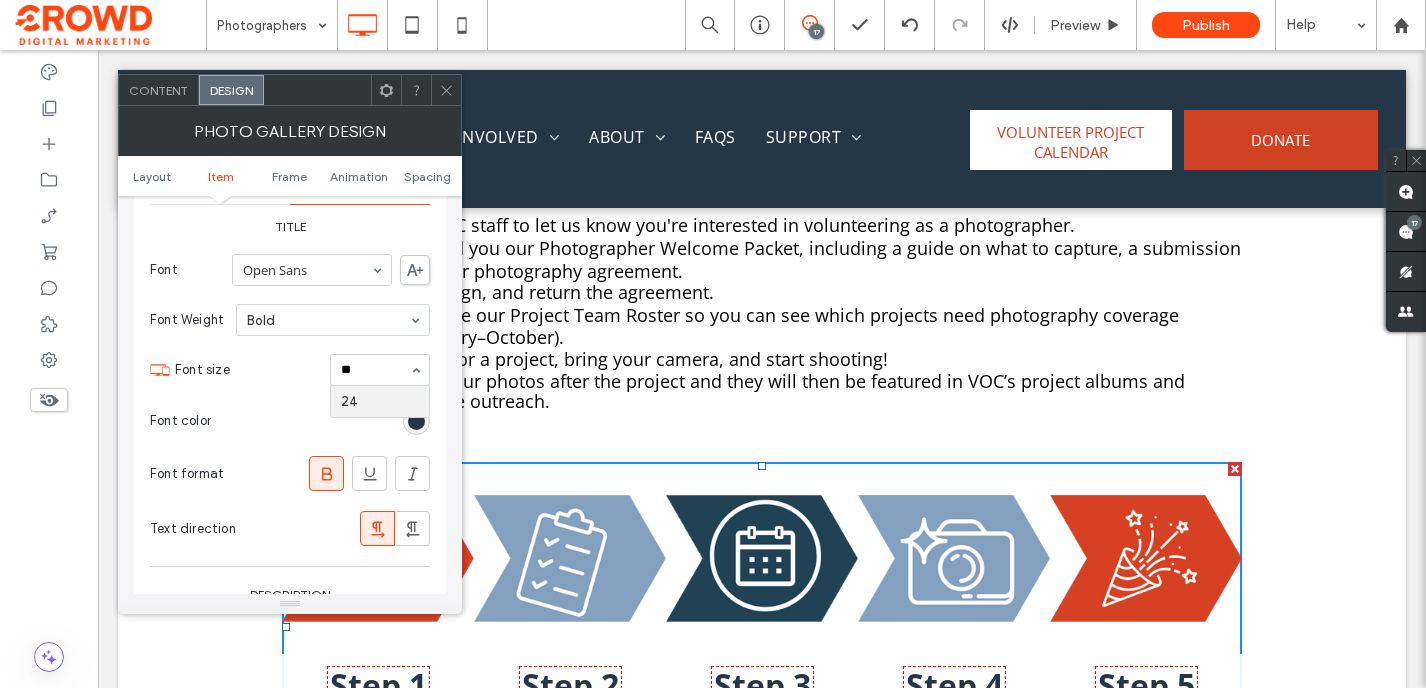 type 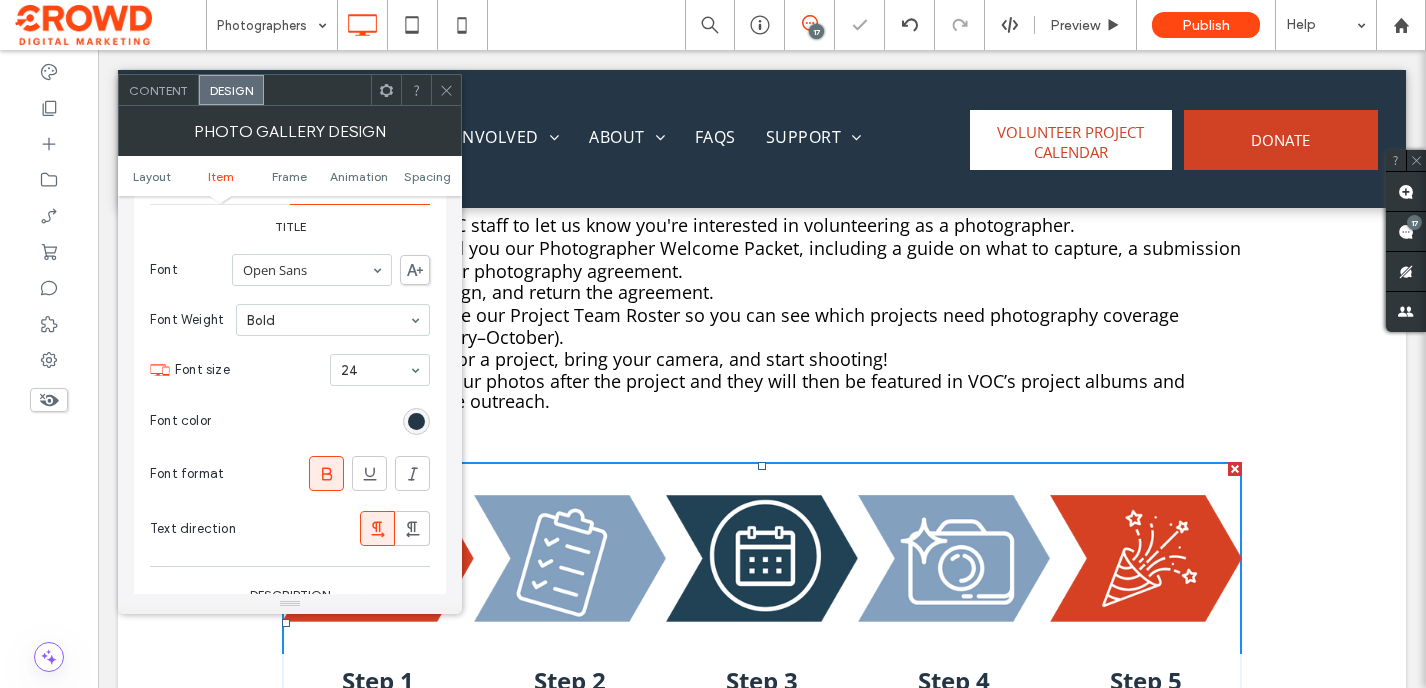 click at bounding box center (446, 90) 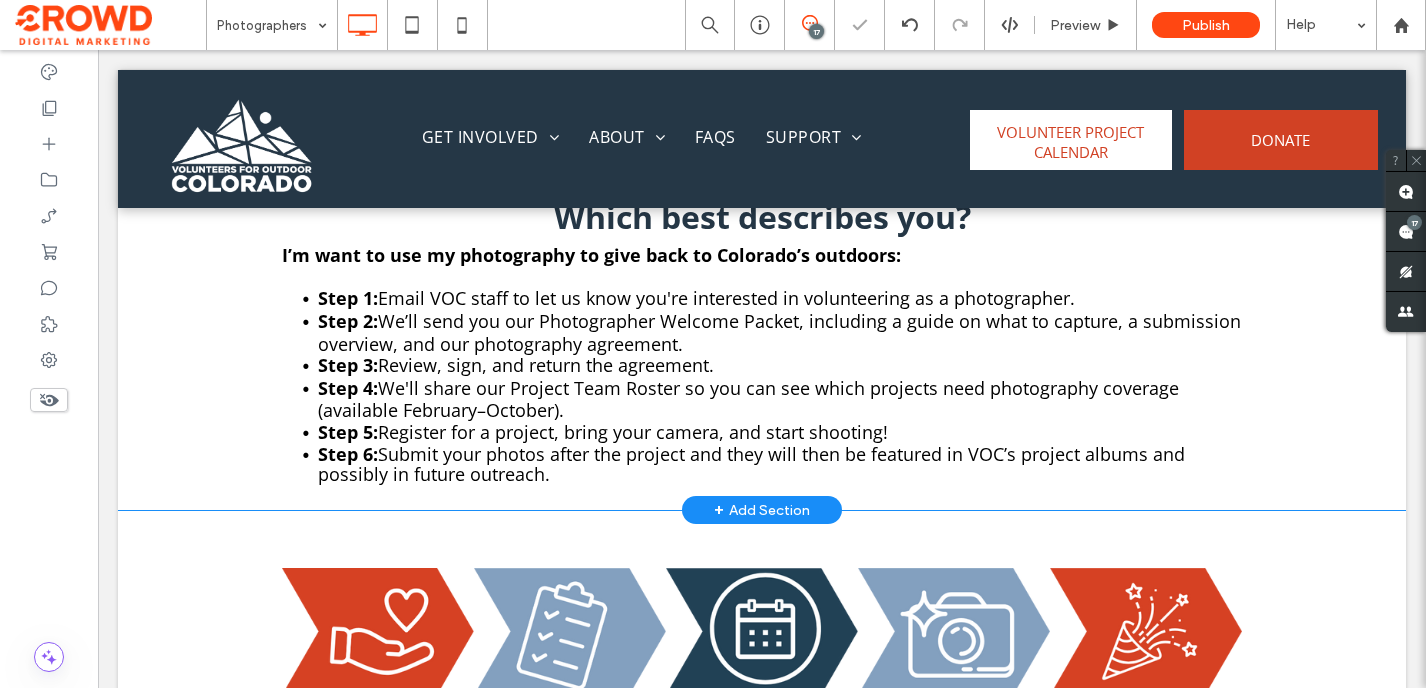scroll, scrollTop: 1104, scrollLeft: 0, axis: vertical 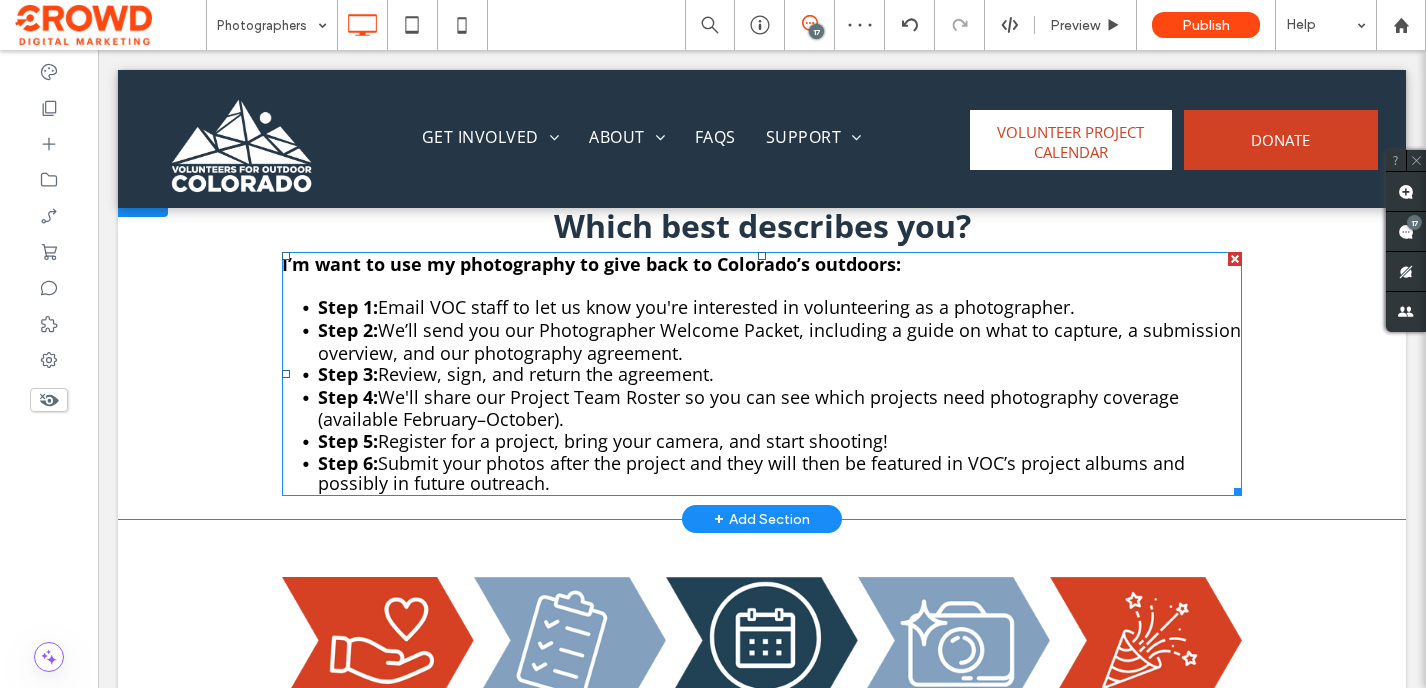 click on "We'll share our Project Team Roster so you can see which projects need photography coverage (available February–October)." at bounding box center [748, 408] 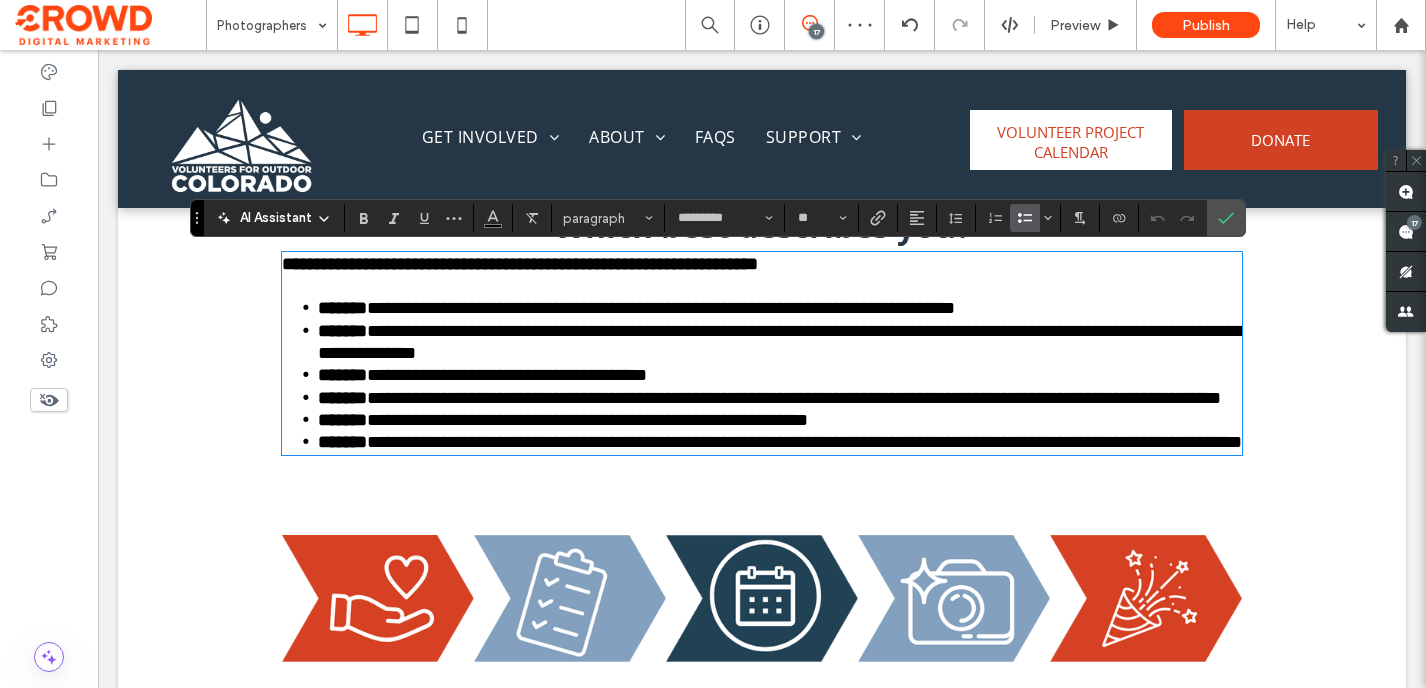 click on "**********" at bounding box center [783, 342] 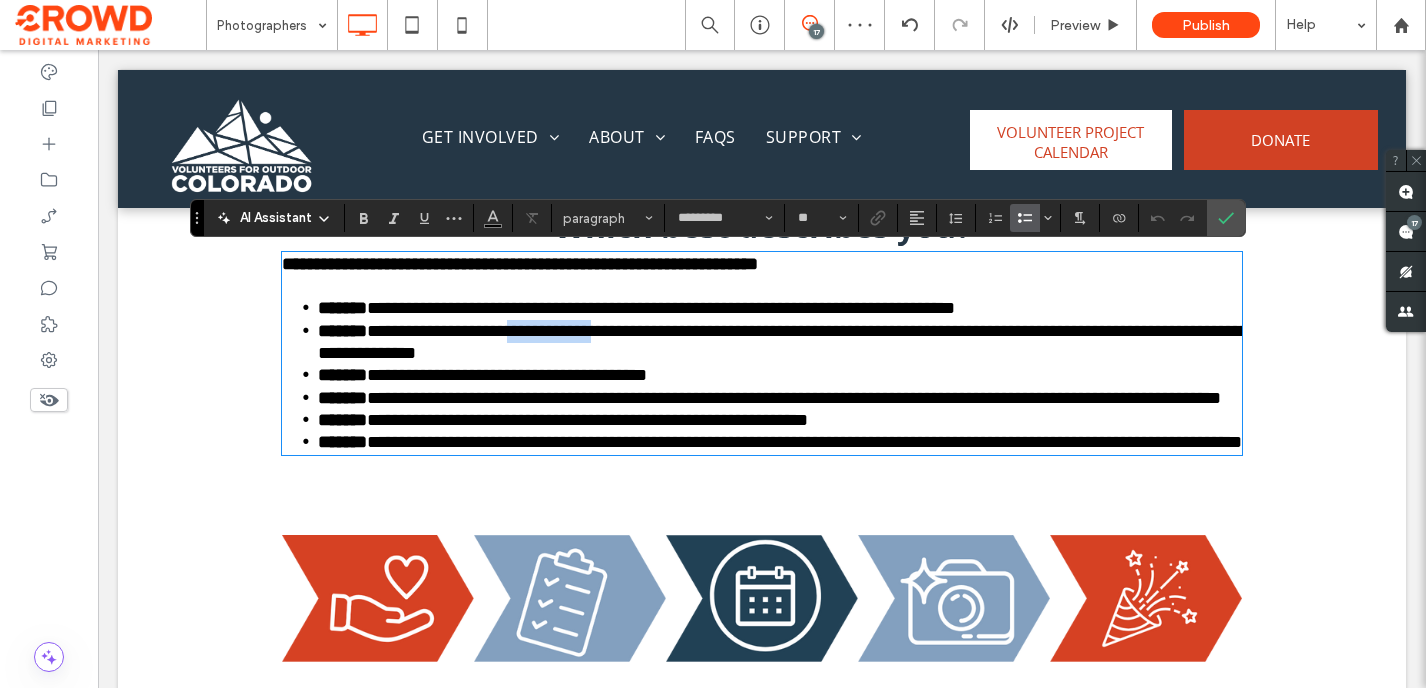 click on "**********" at bounding box center (783, 342) 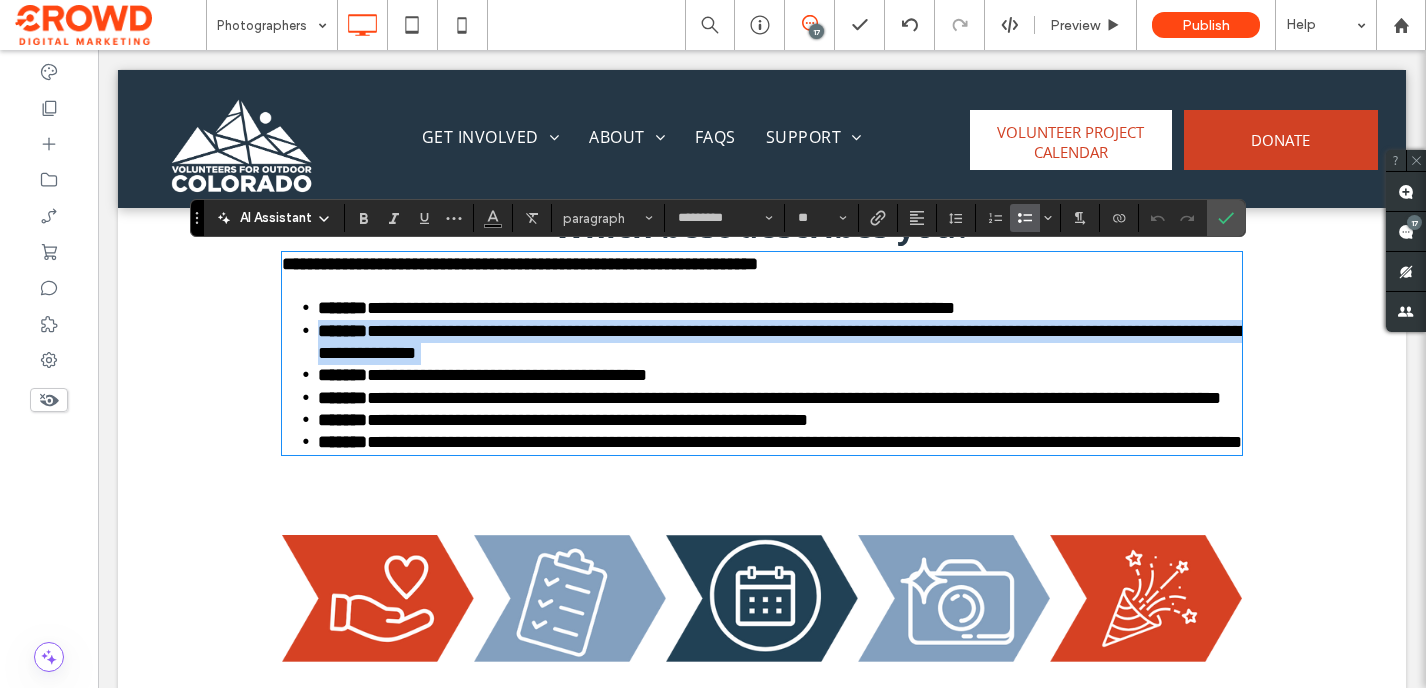 copy on "**********" 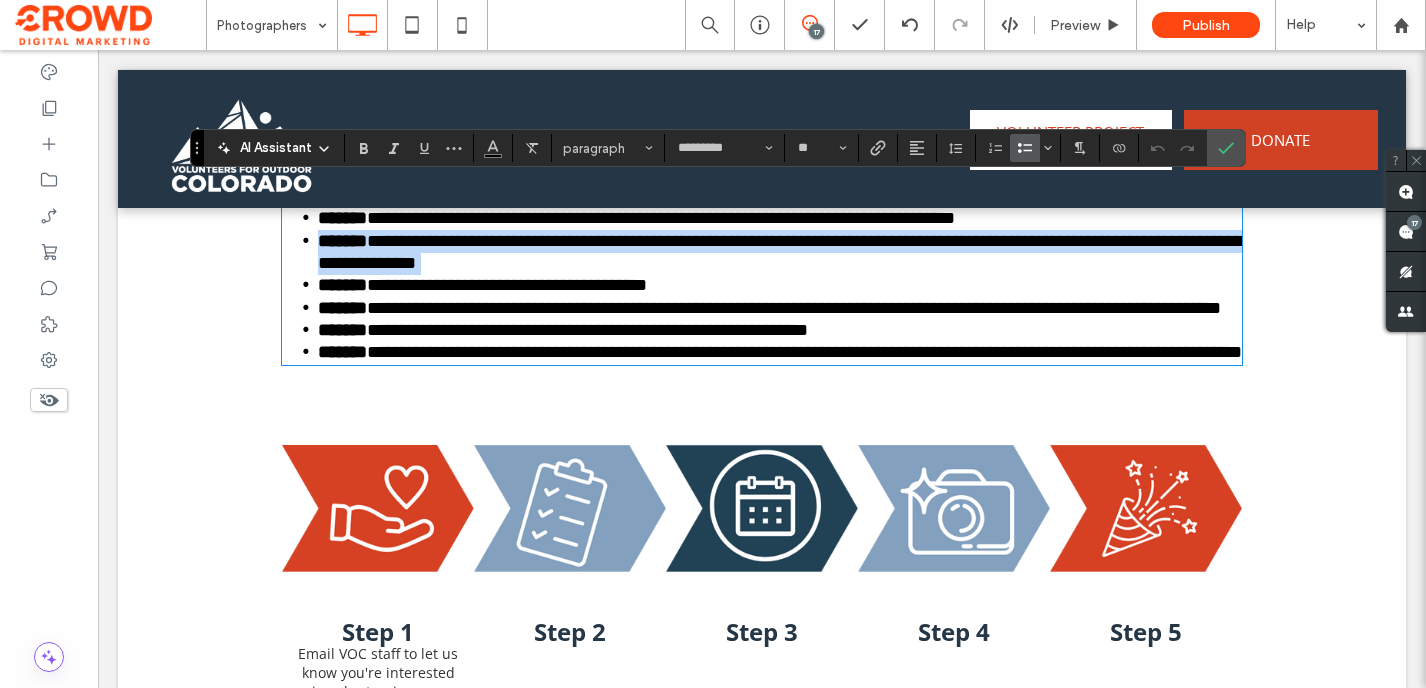 scroll, scrollTop: 1290, scrollLeft: 0, axis: vertical 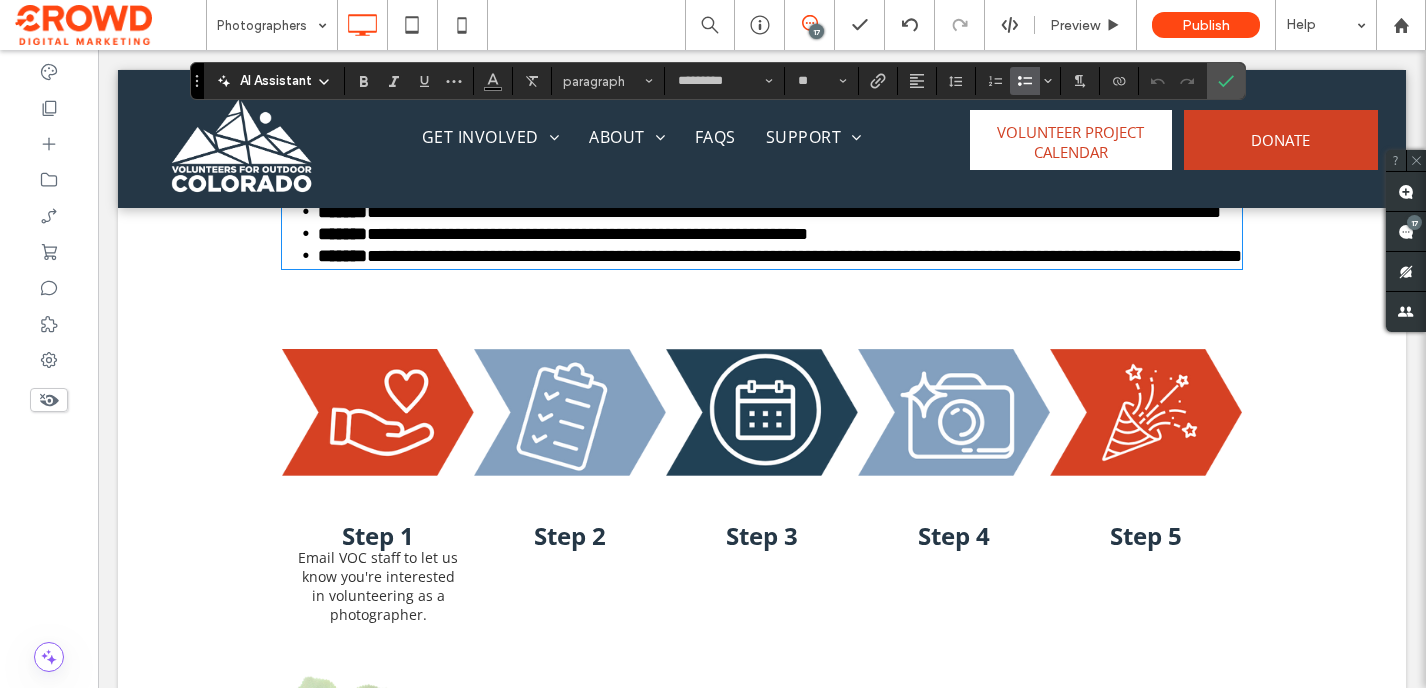 click at bounding box center [570, 413] 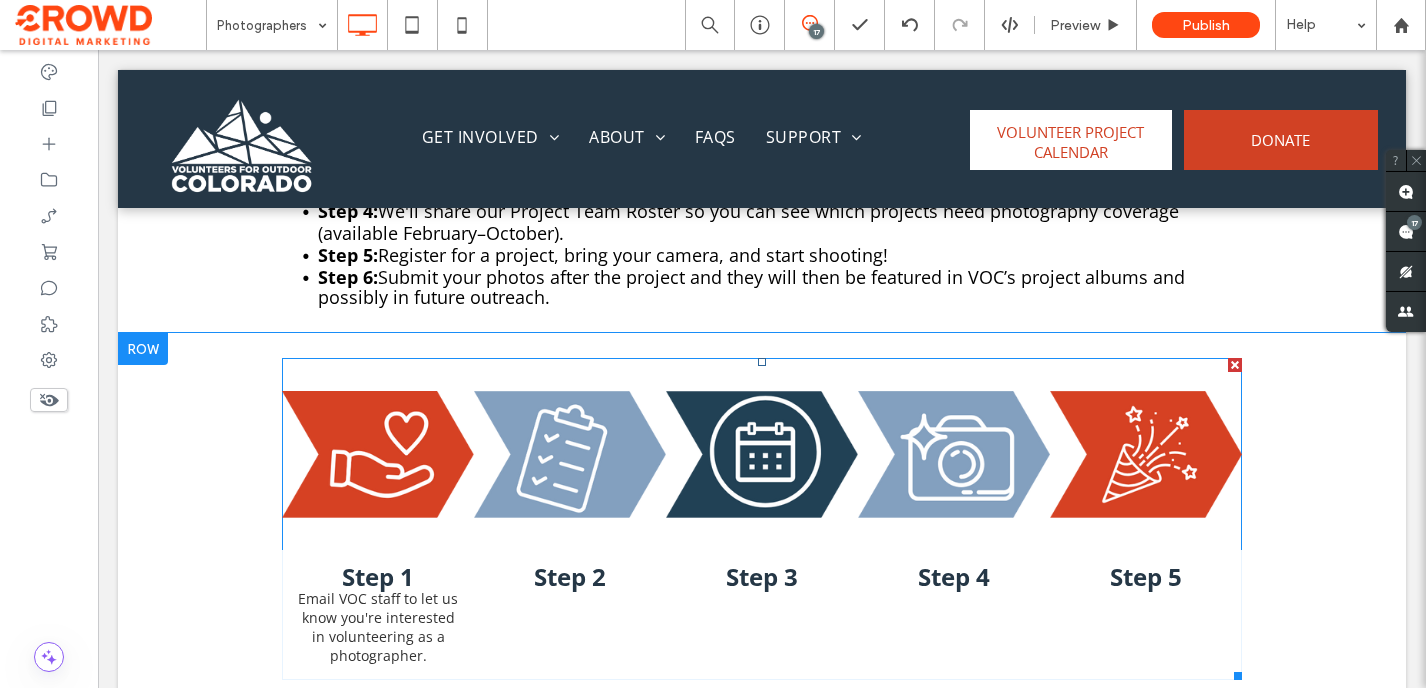 click at bounding box center [570, 454] 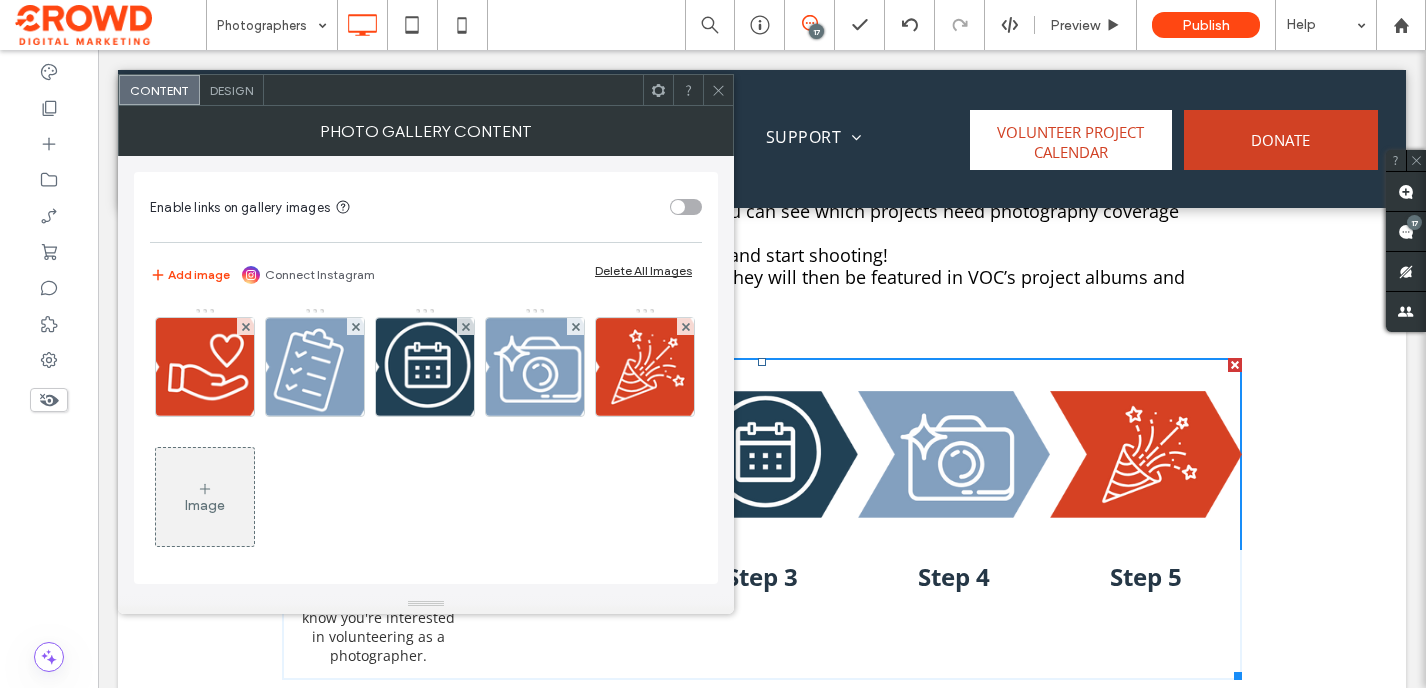click at bounding box center (315, 367) 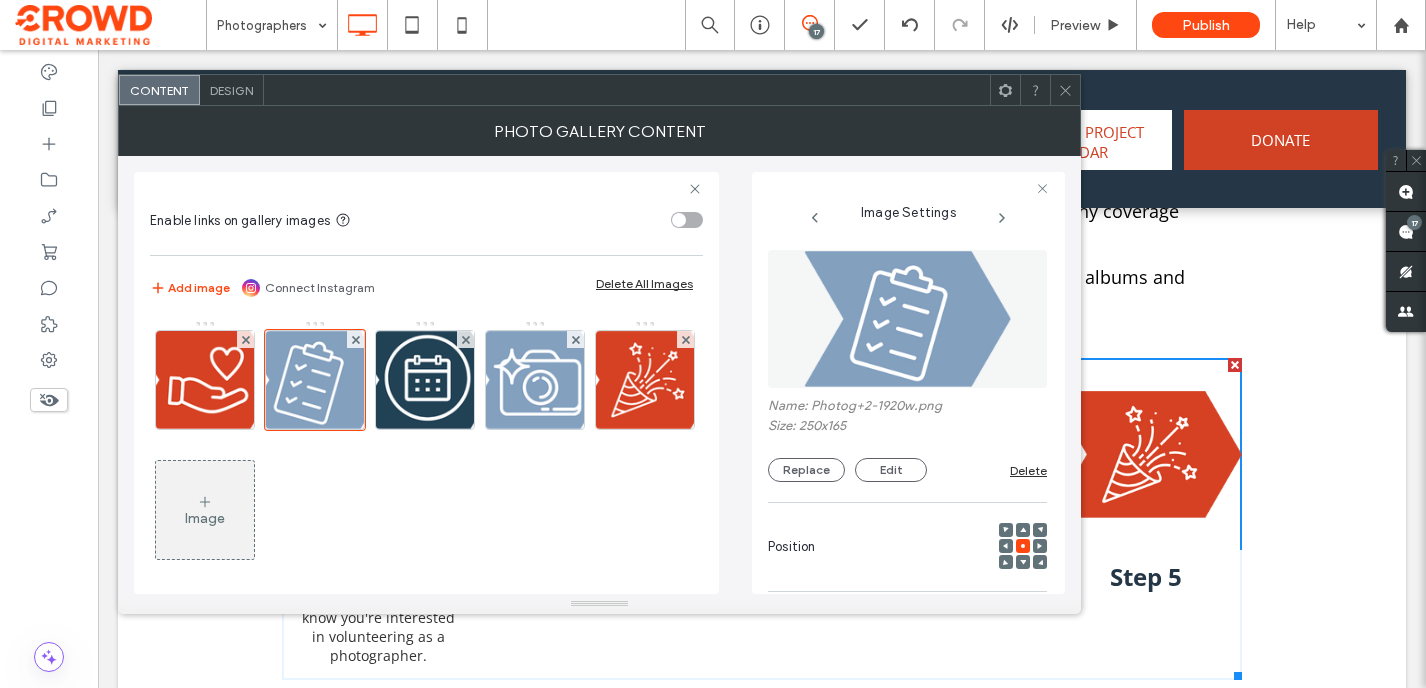scroll, scrollTop: 0, scrollLeft: 17, axis: horizontal 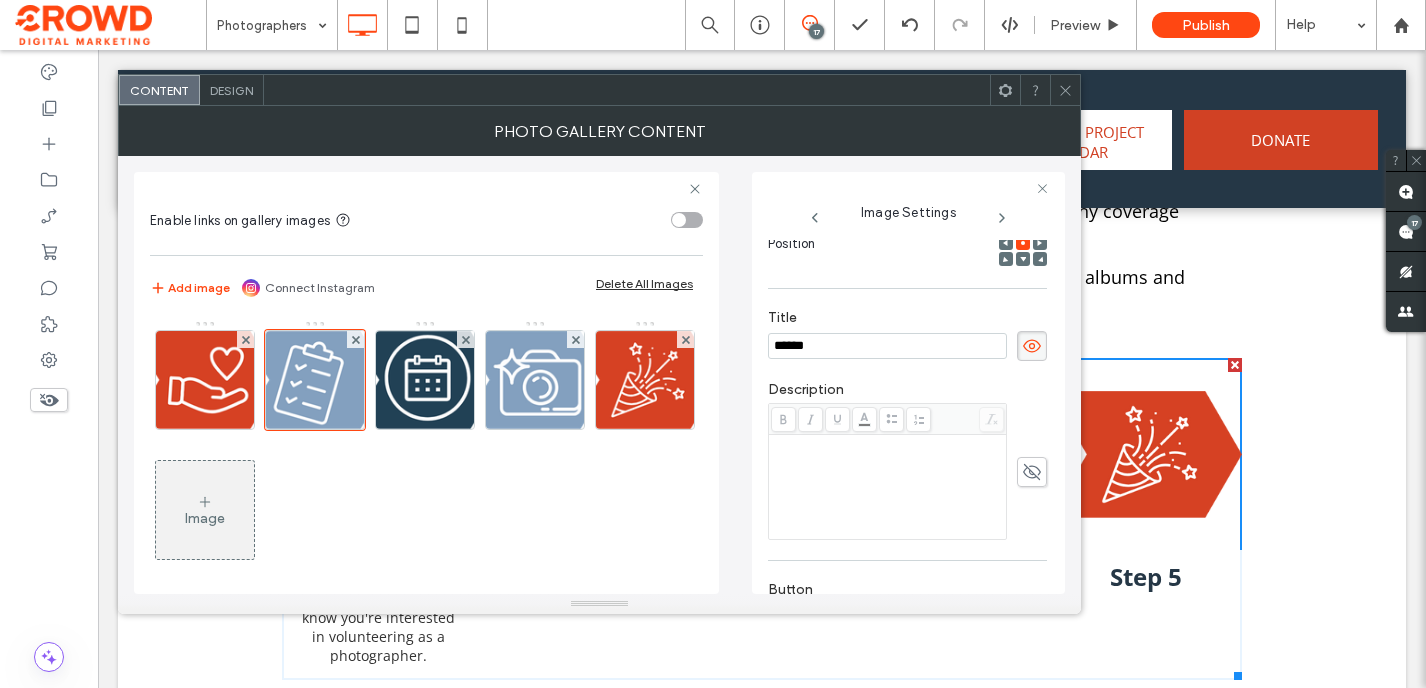click at bounding box center [888, 487] 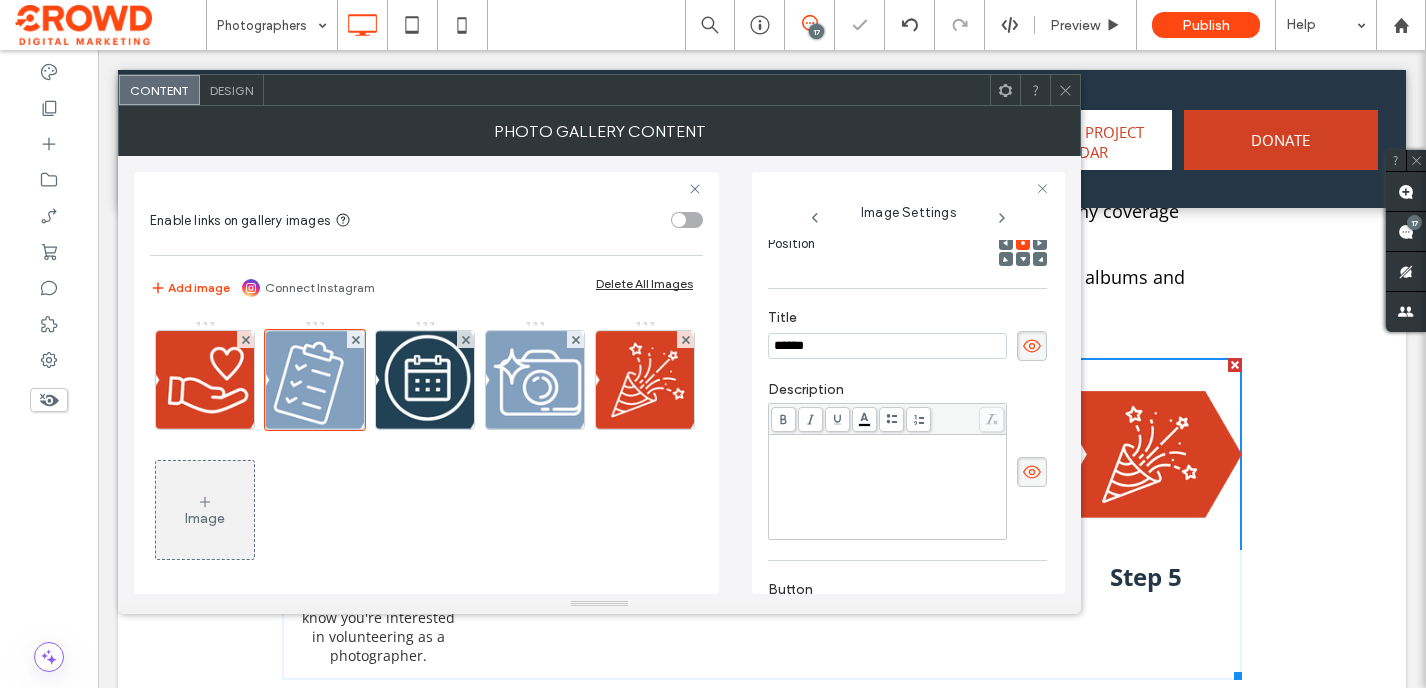 click at bounding box center (888, 487) 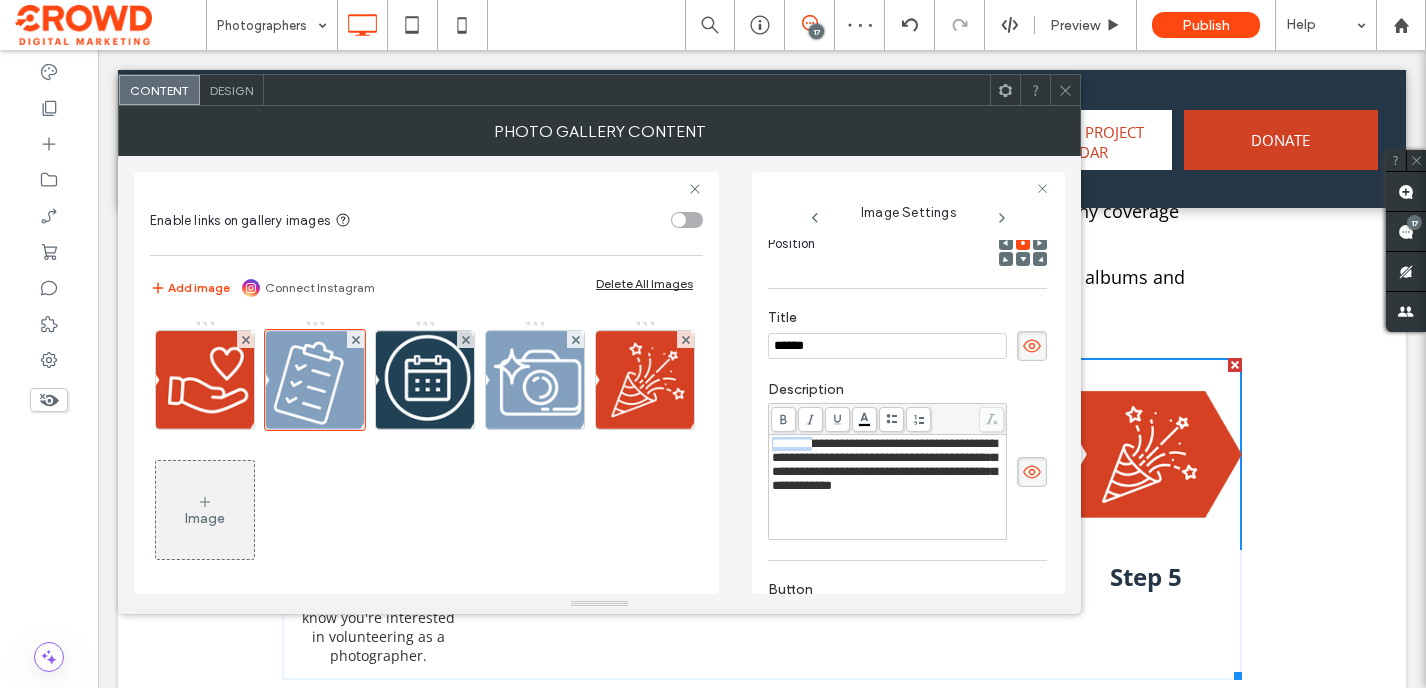 drag, startPoint x: 819, startPoint y: 446, endPoint x: 765, endPoint y: 445, distance: 54.00926 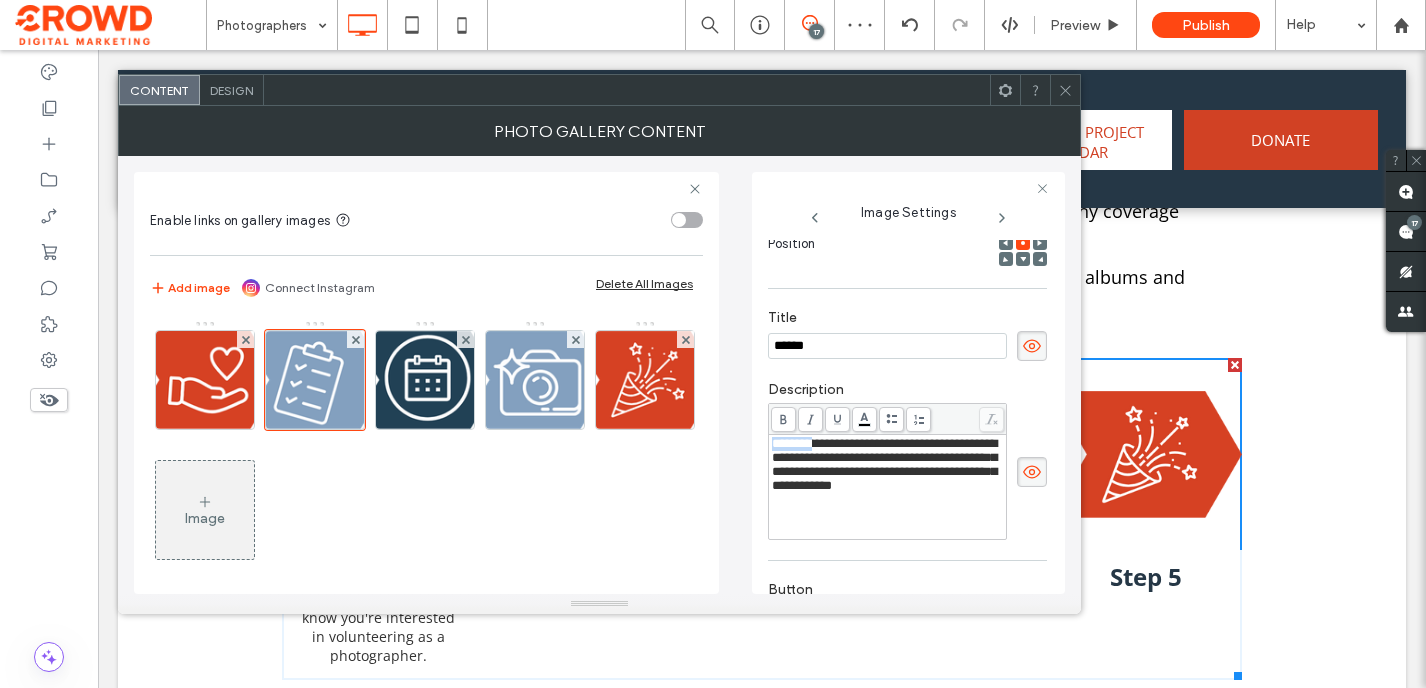 click on "**********" at bounding box center (908, 383) 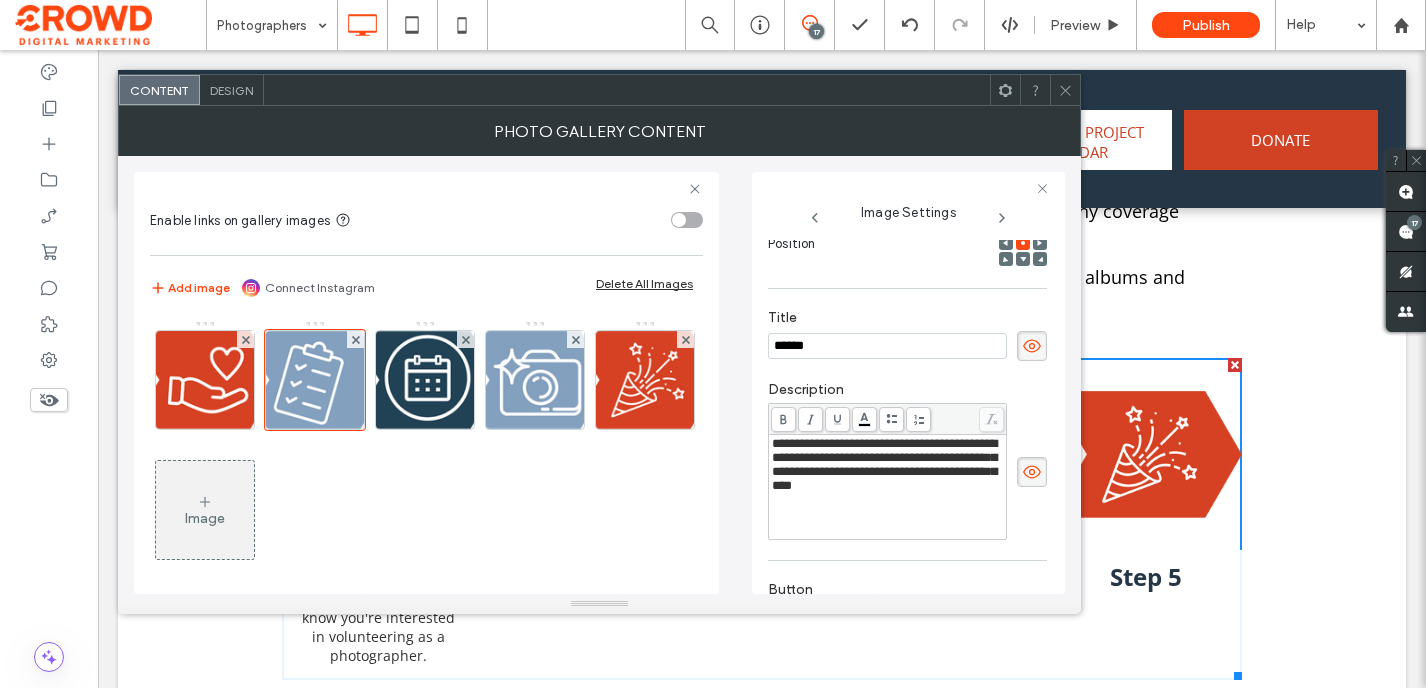 click 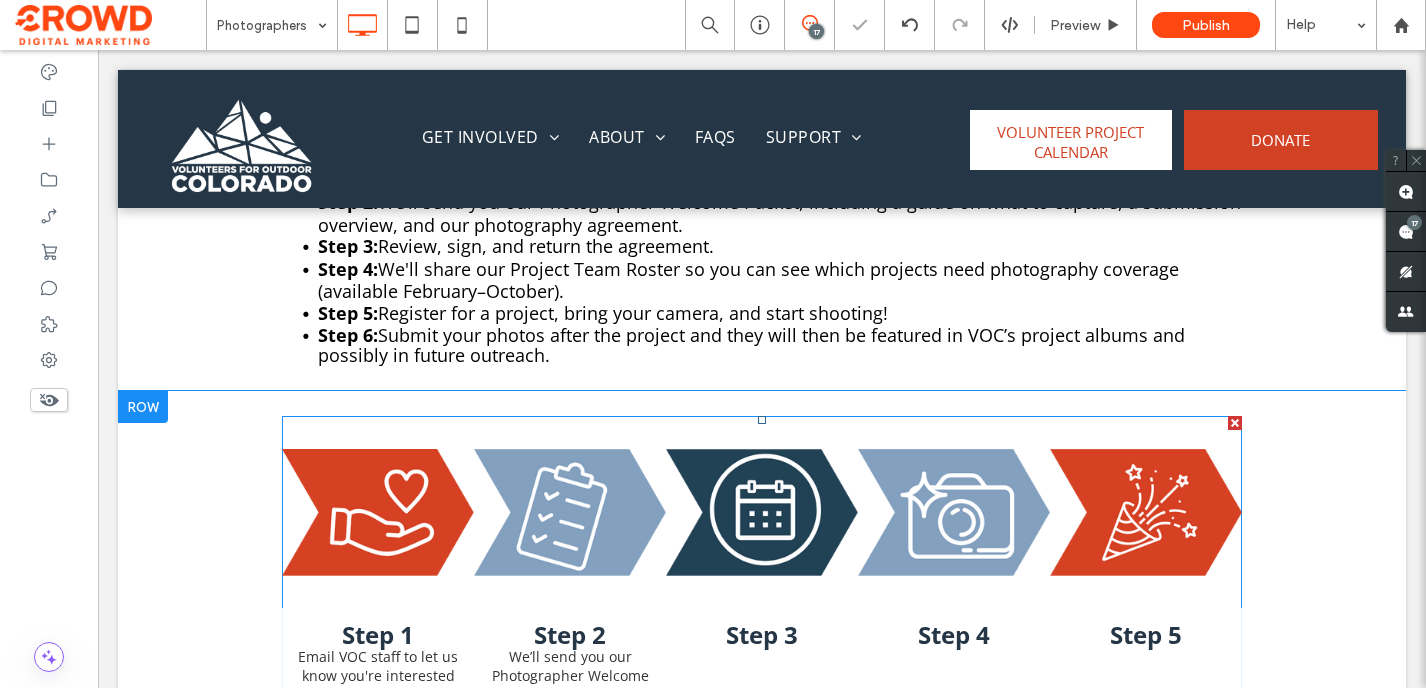 scroll, scrollTop: 1173, scrollLeft: 0, axis: vertical 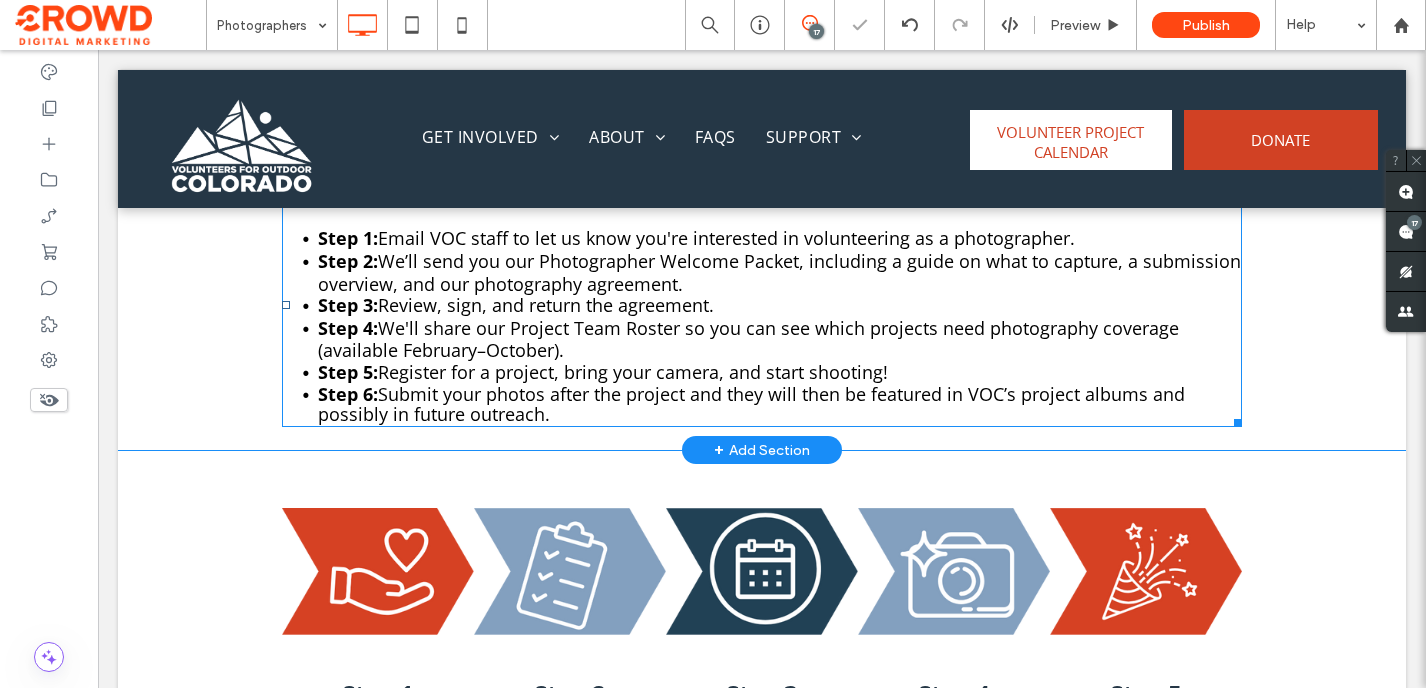 click on "Register for a project, bring your camera, and start shooting!" at bounding box center (633, 372) 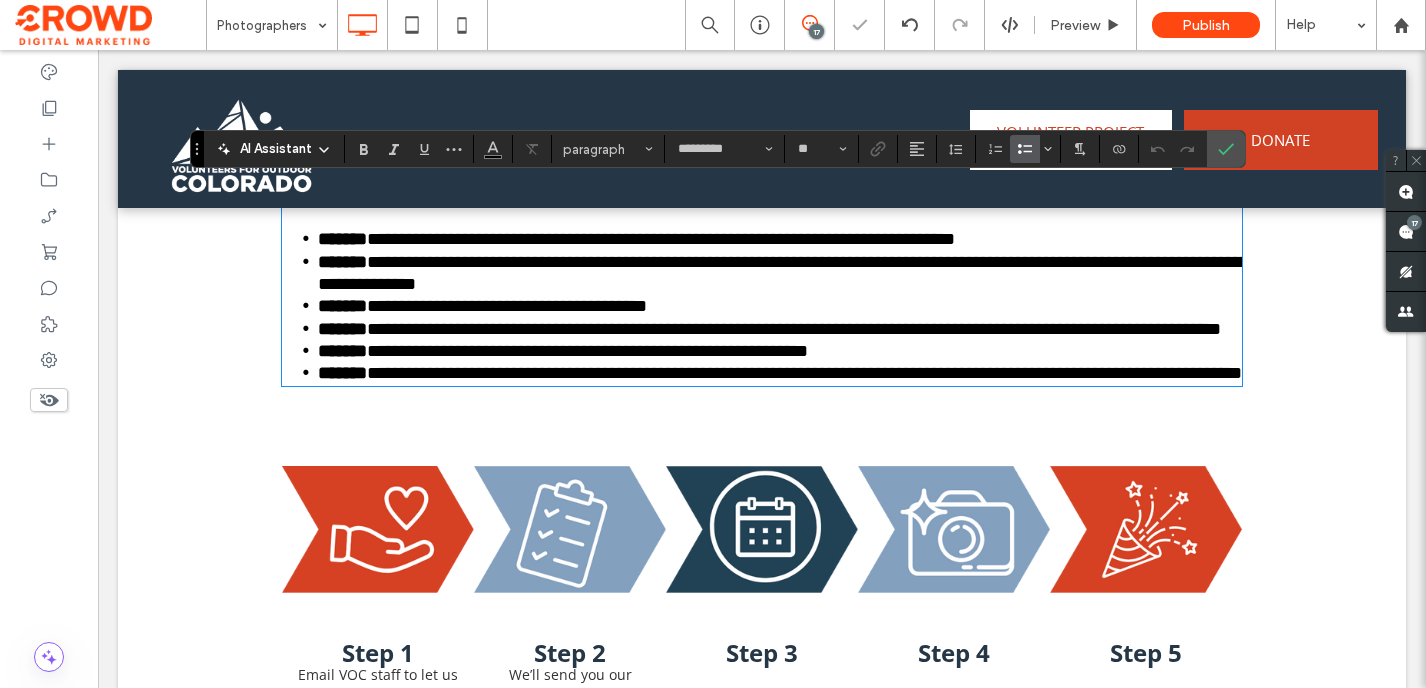 click on "**********" at bounding box center (507, 306) 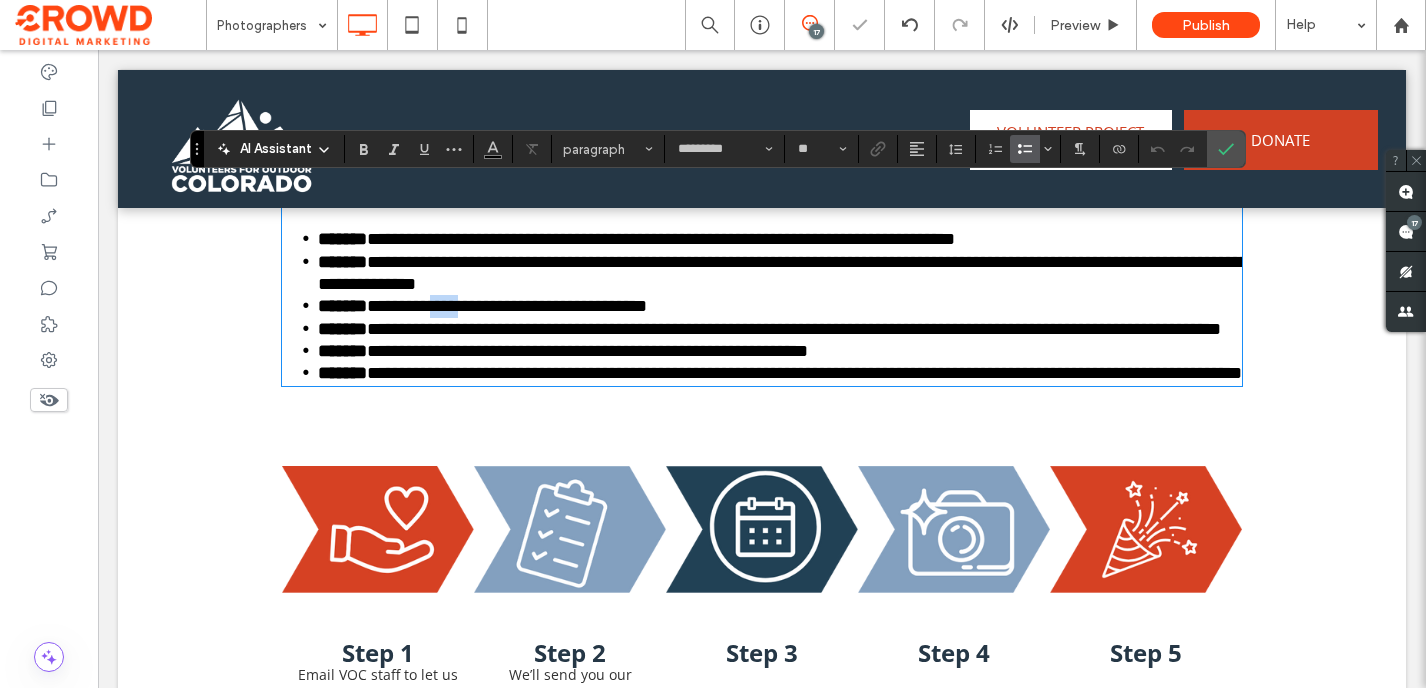 click on "**********" at bounding box center [507, 306] 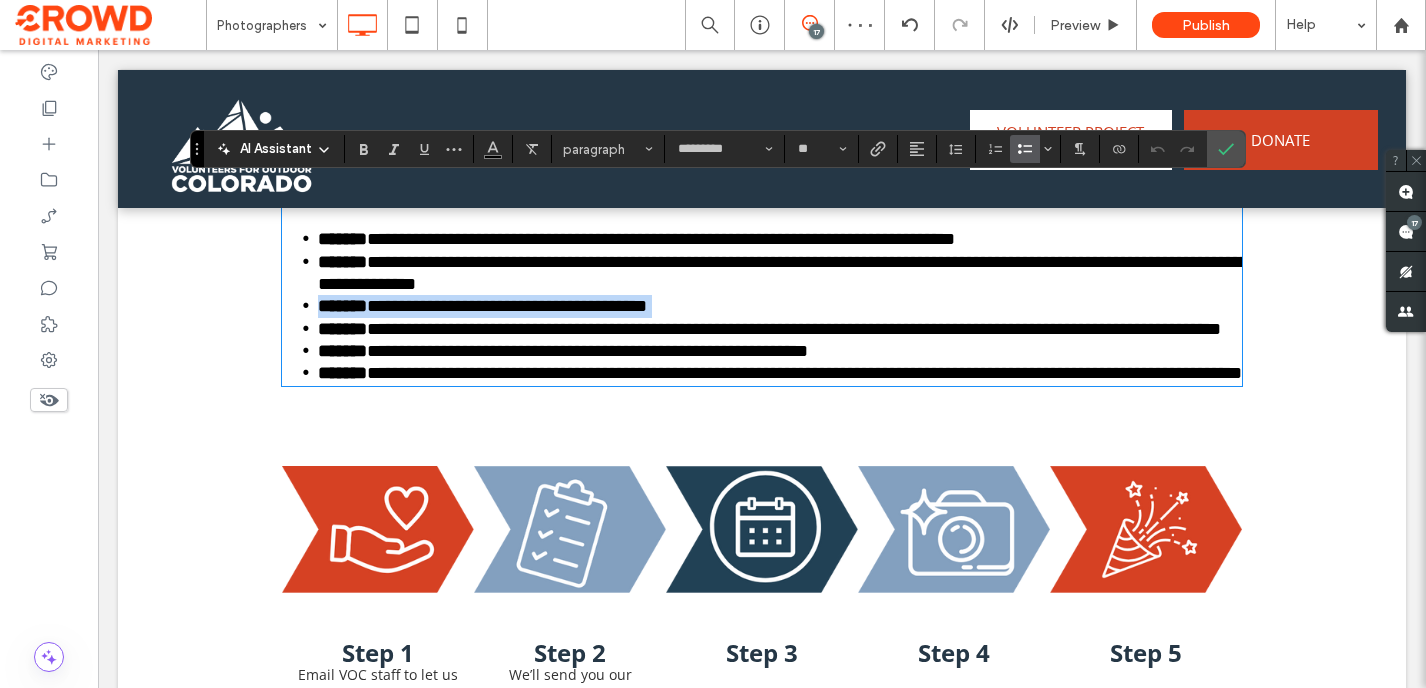 click on "**********" at bounding box center (507, 306) 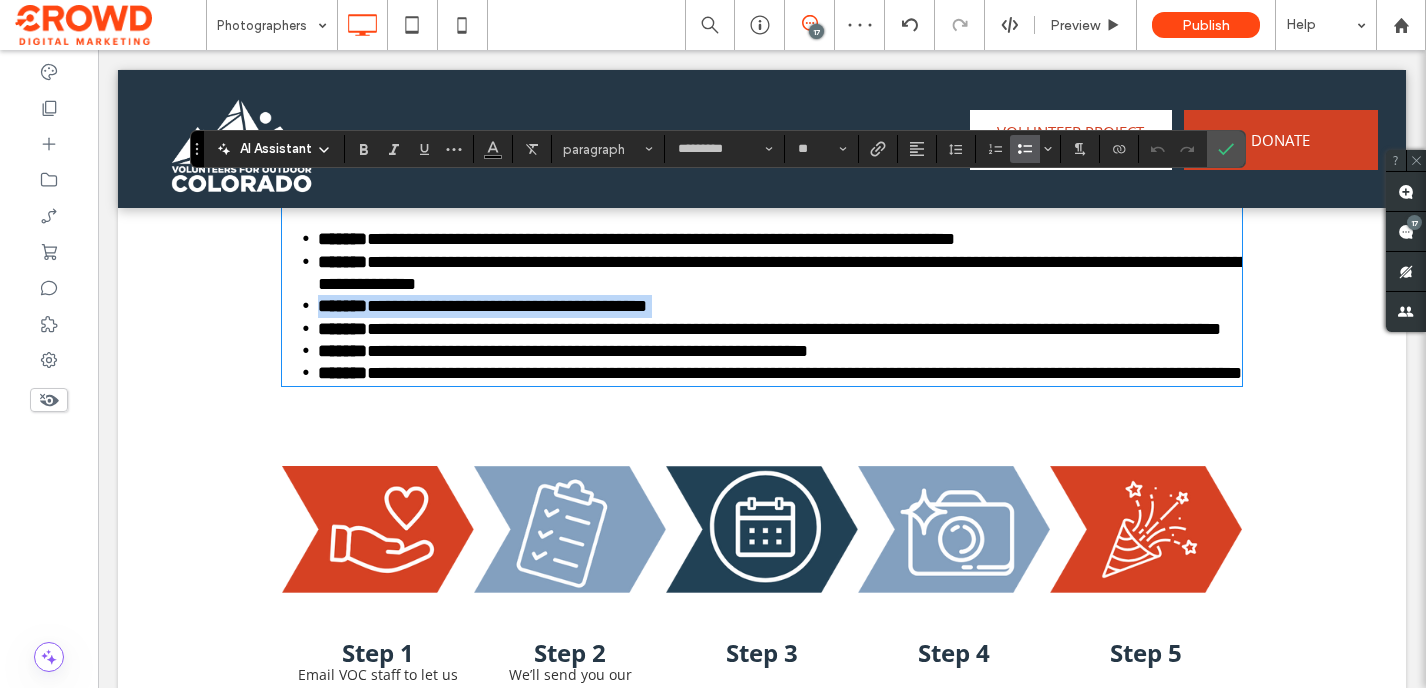 copy on "**********" 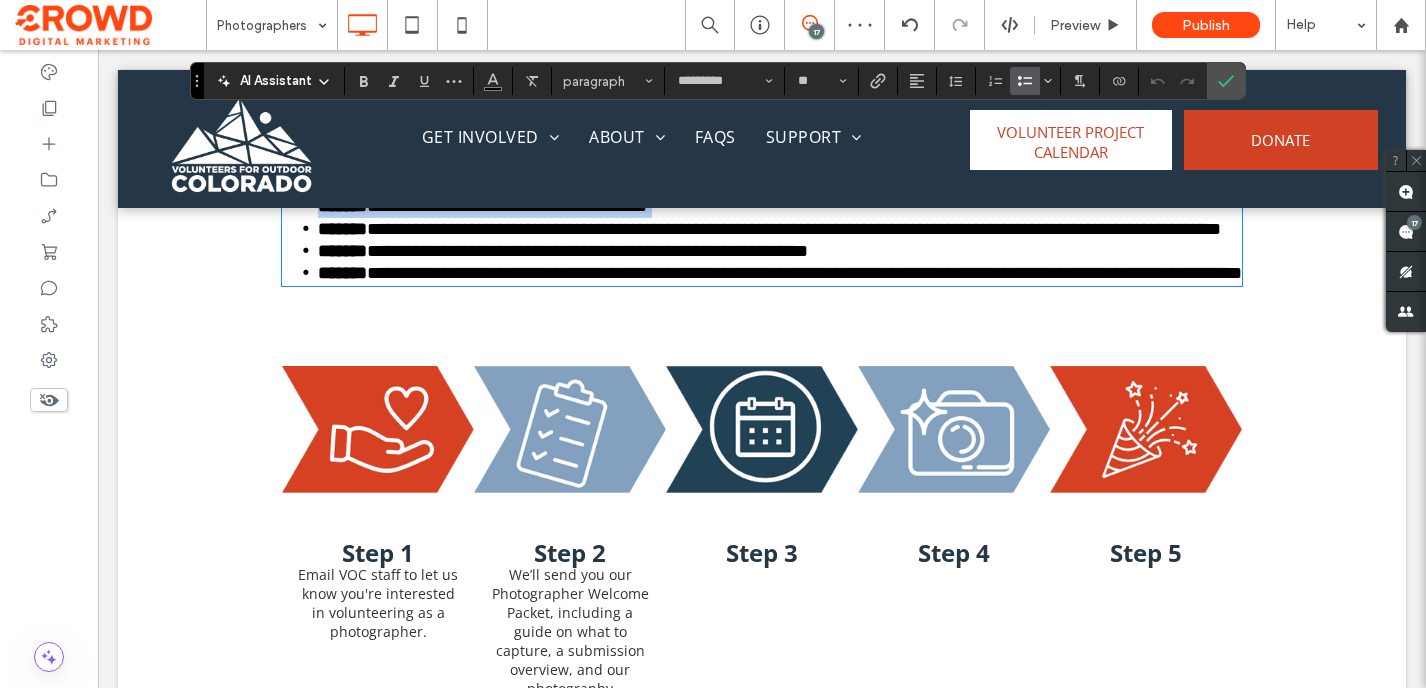 scroll, scrollTop: 1350, scrollLeft: 0, axis: vertical 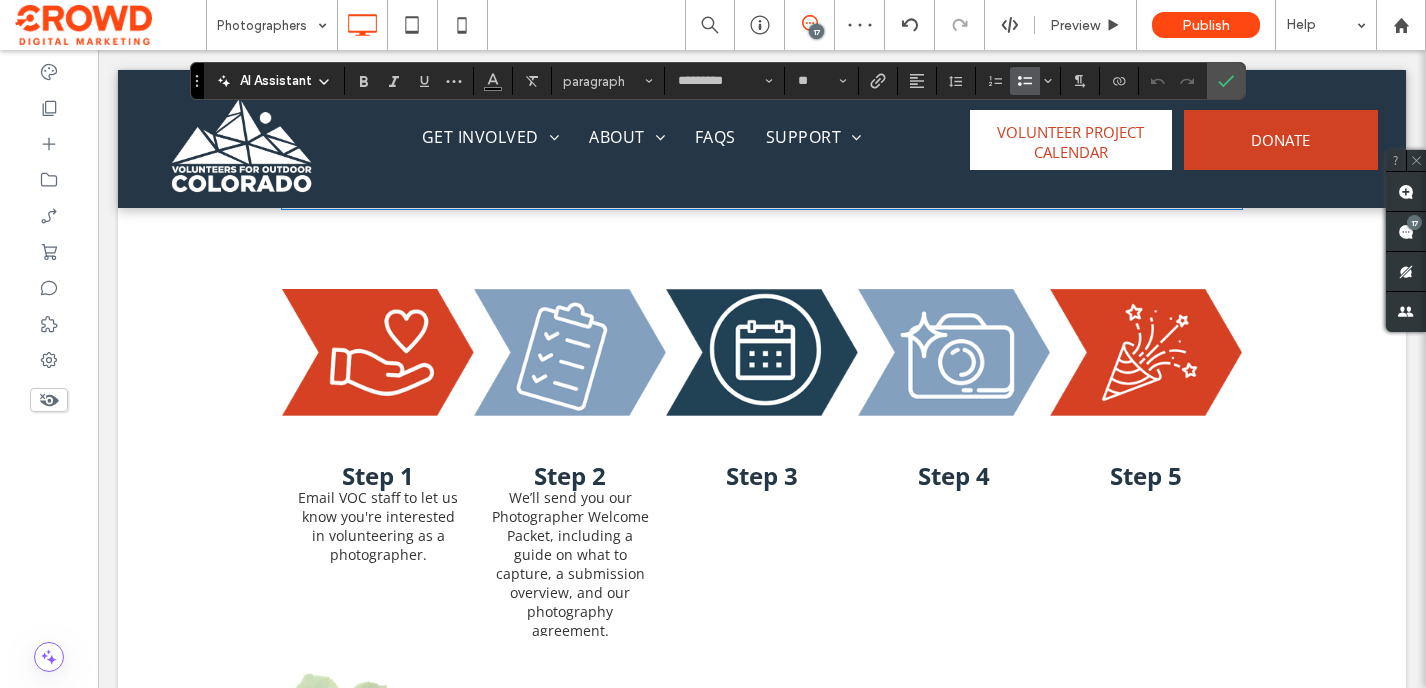 click at bounding box center (762, 353) 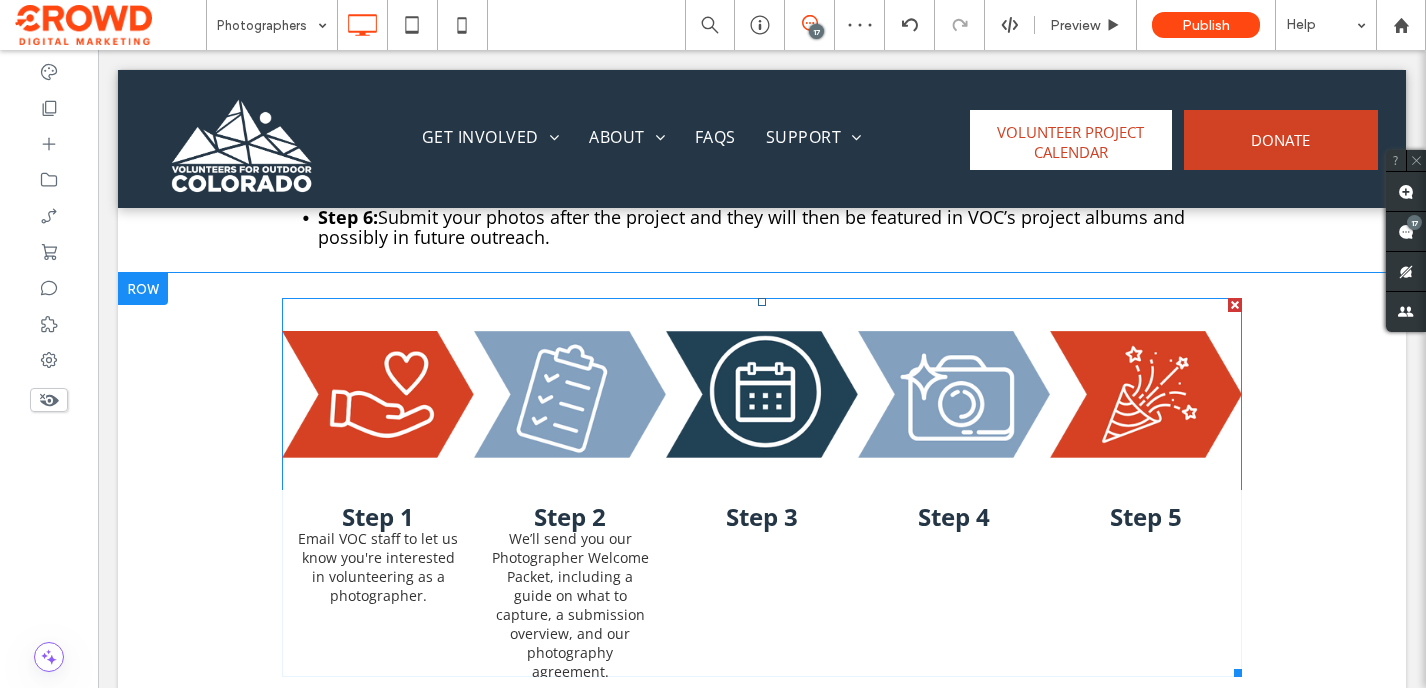 click at bounding box center [762, 394] 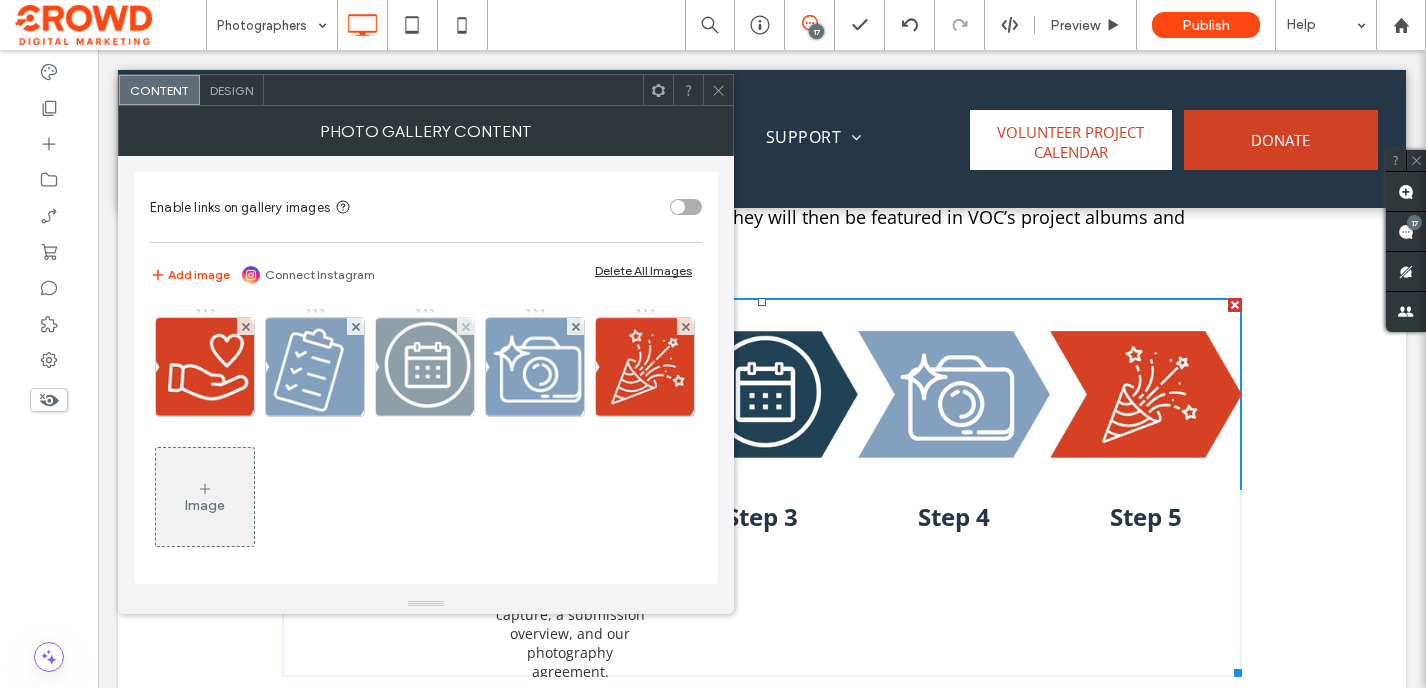 click at bounding box center [425, 367] 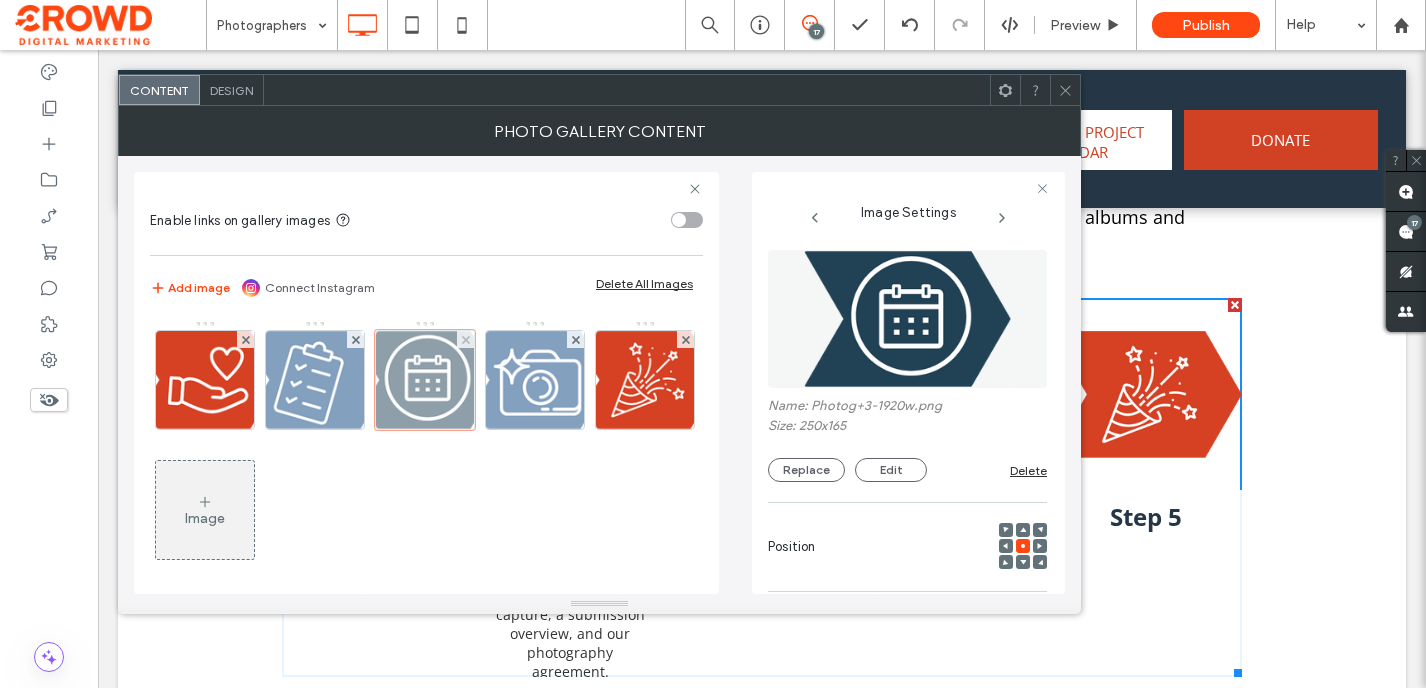 scroll, scrollTop: 0, scrollLeft: 26, axis: horizontal 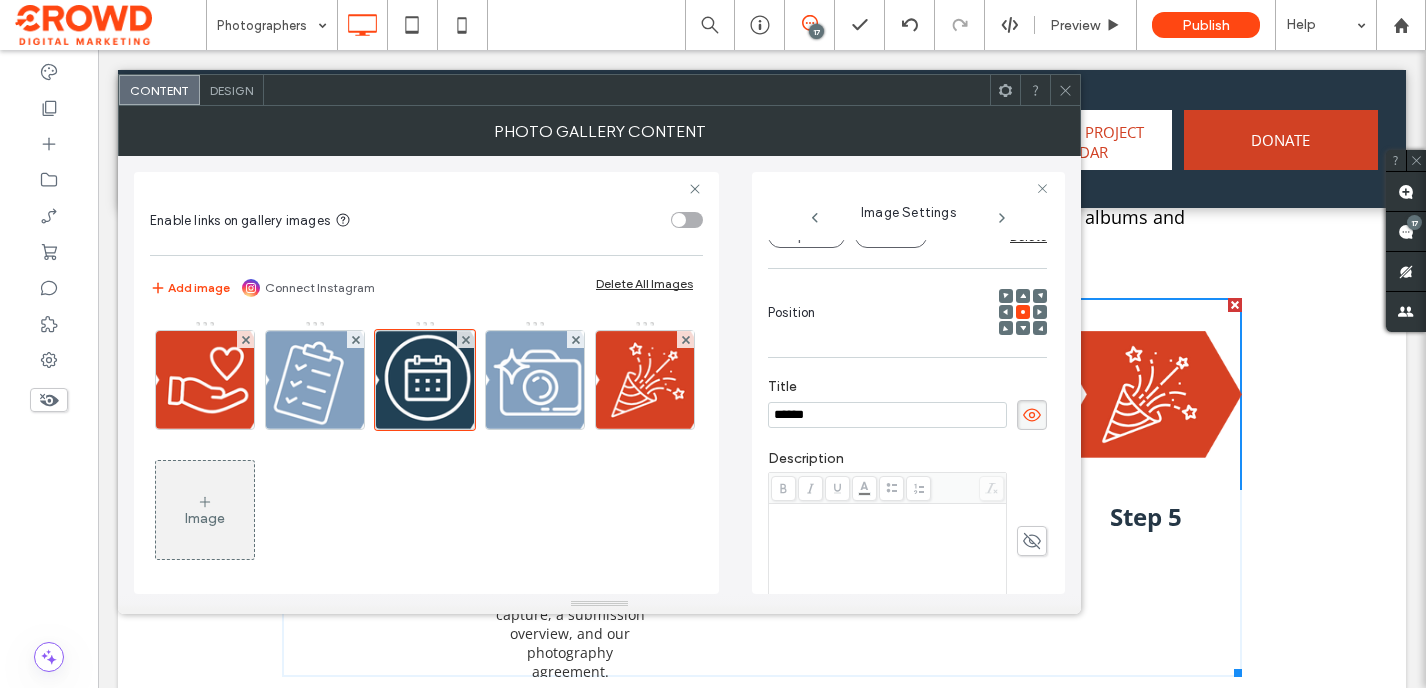 click at bounding box center [888, 556] 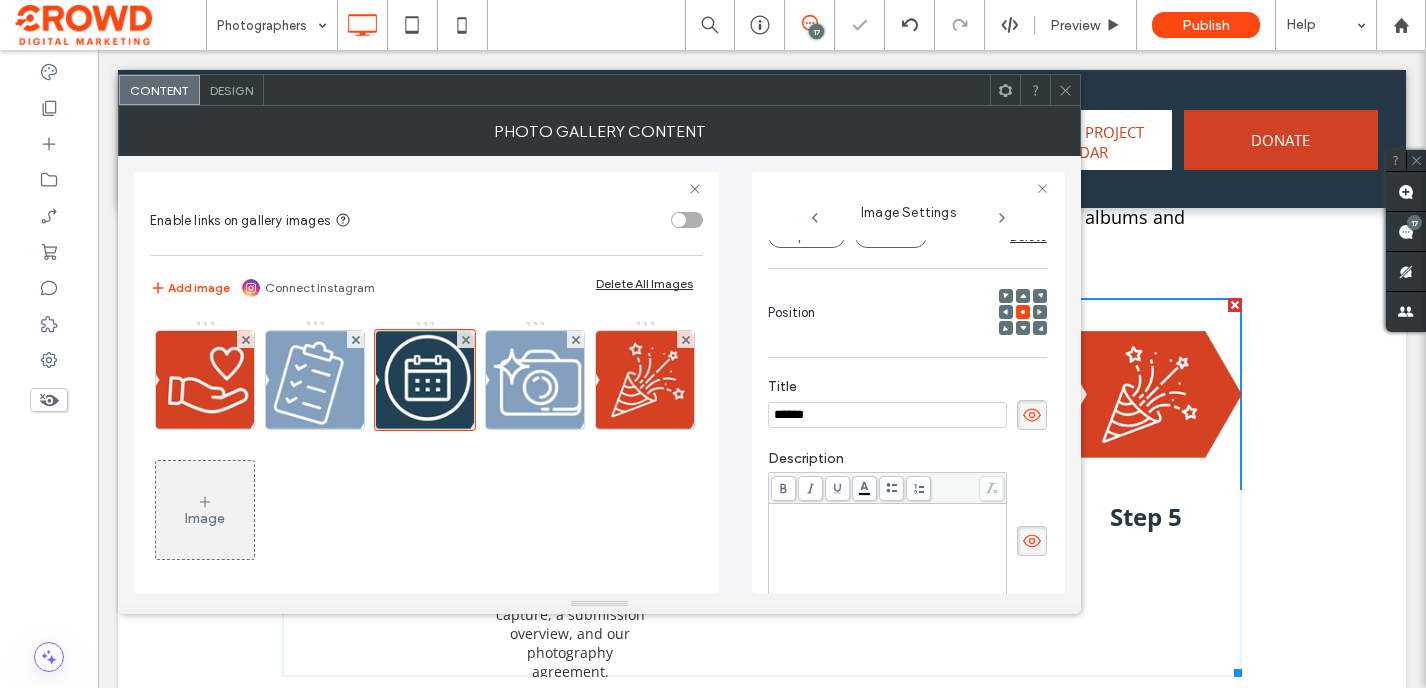 click at bounding box center [888, 556] 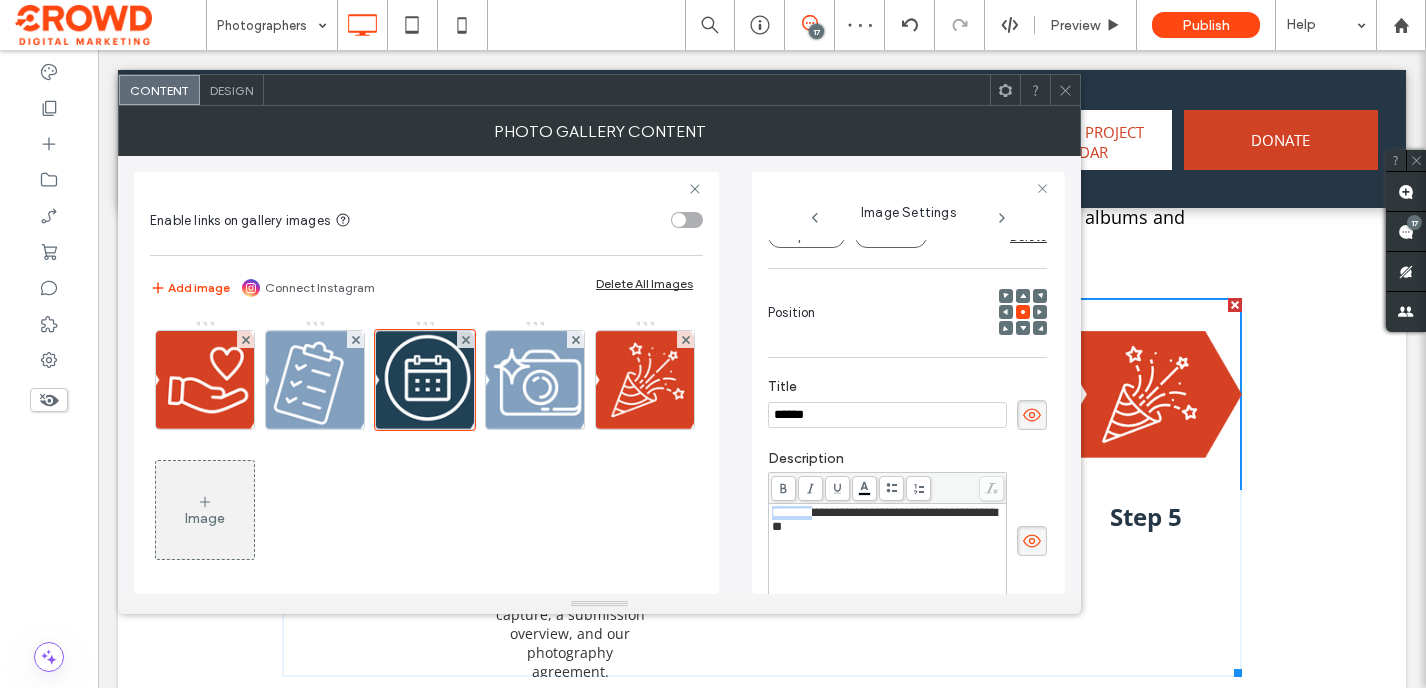 drag, startPoint x: 816, startPoint y: 515, endPoint x: 756, endPoint y: 515, distance: 60 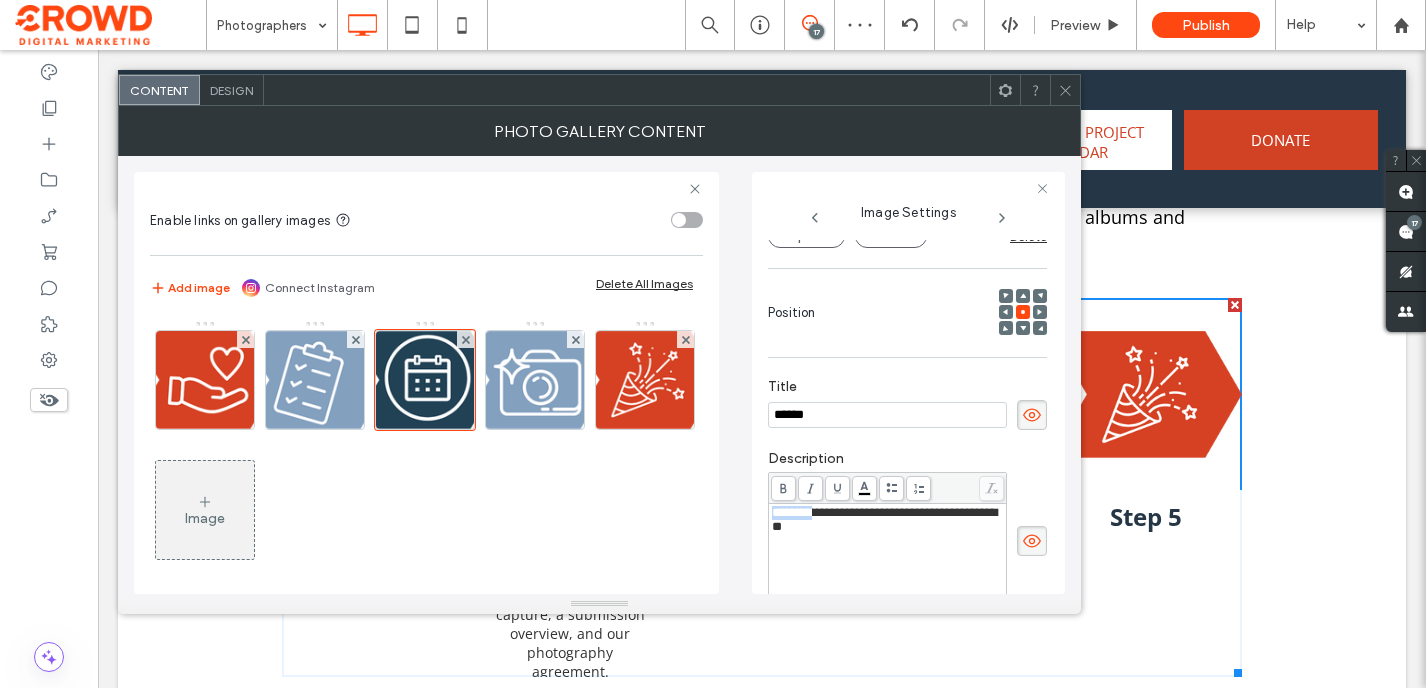 click on "**********" at bounding box center (908, 383) 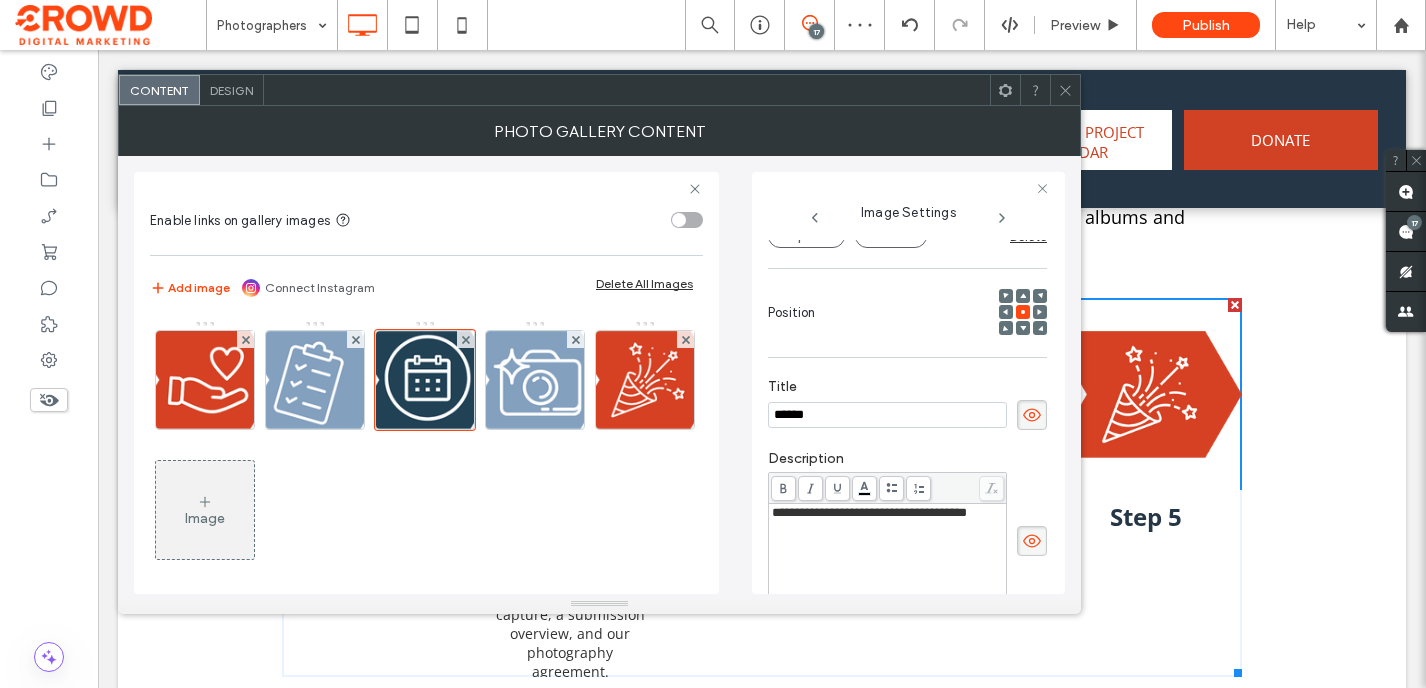 click on "Step 1
Email VOC staff to let us know you're interested in volunteering as a photographer.
Button
Step 2
We’ll send you our Photographer Welcome Packet, including a guide on what to capture, a submission overview, and our photography agreement.
Button
Step 3
Button
Step 4
Button
Step 5
Button
Click To Paste
Row + Add Section" at bounding box center (762, 487) 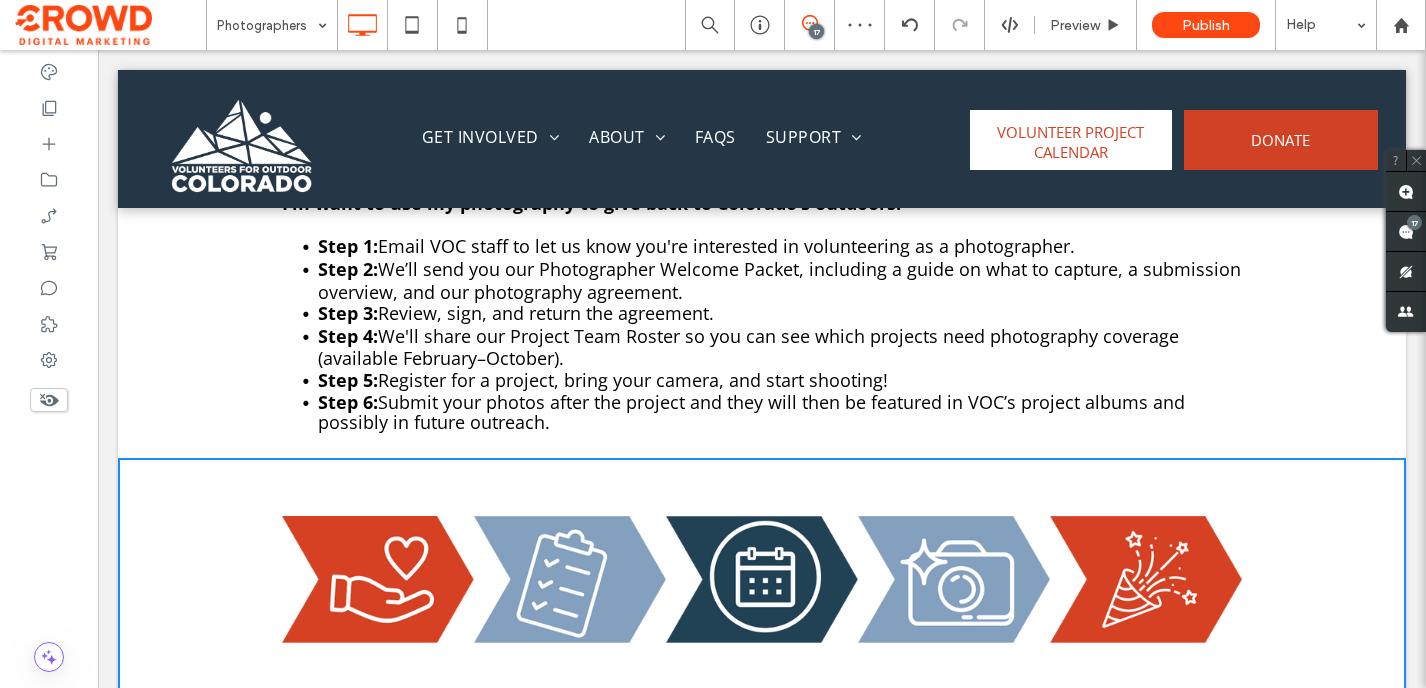 scroll, scrollTop: 1149, scrollLeft: 0, axis: vertical 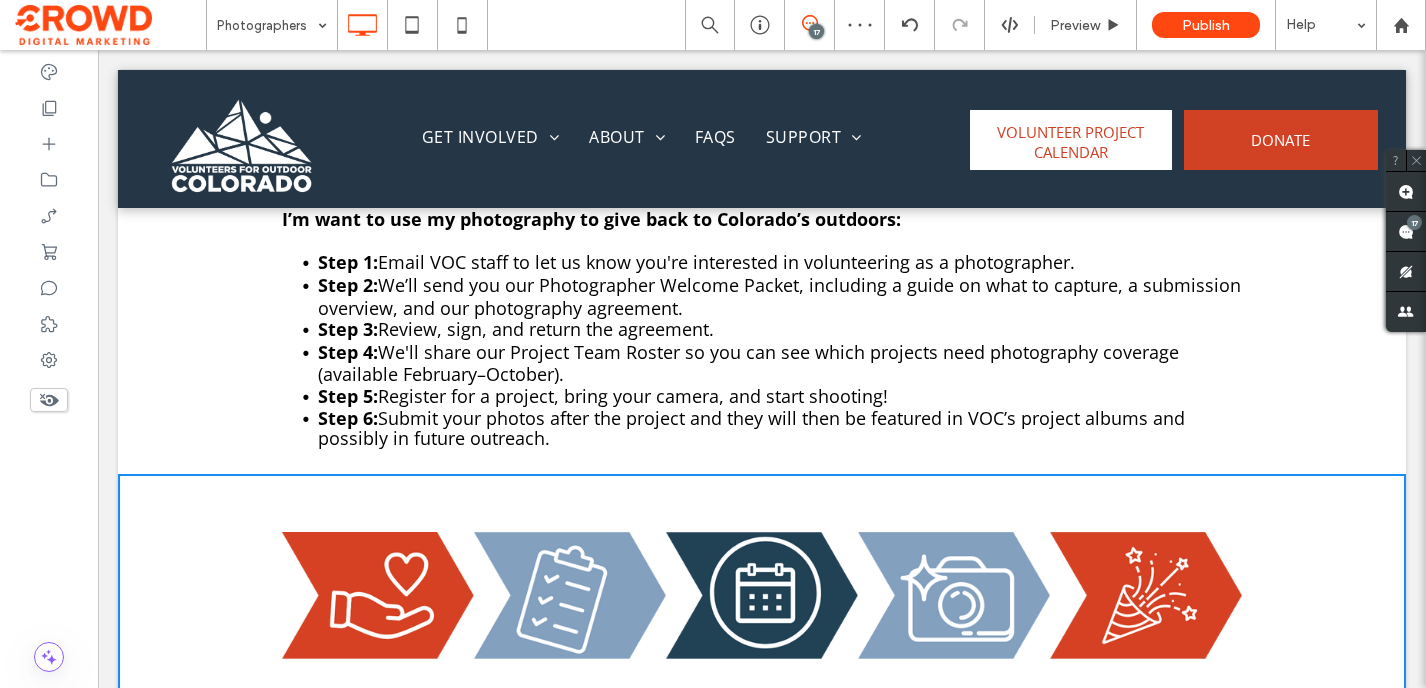 click on "Submit your photos after the project and they will then be featured in VOC’s project albums and possibly in future outreach." at bounding box center [751, 428] 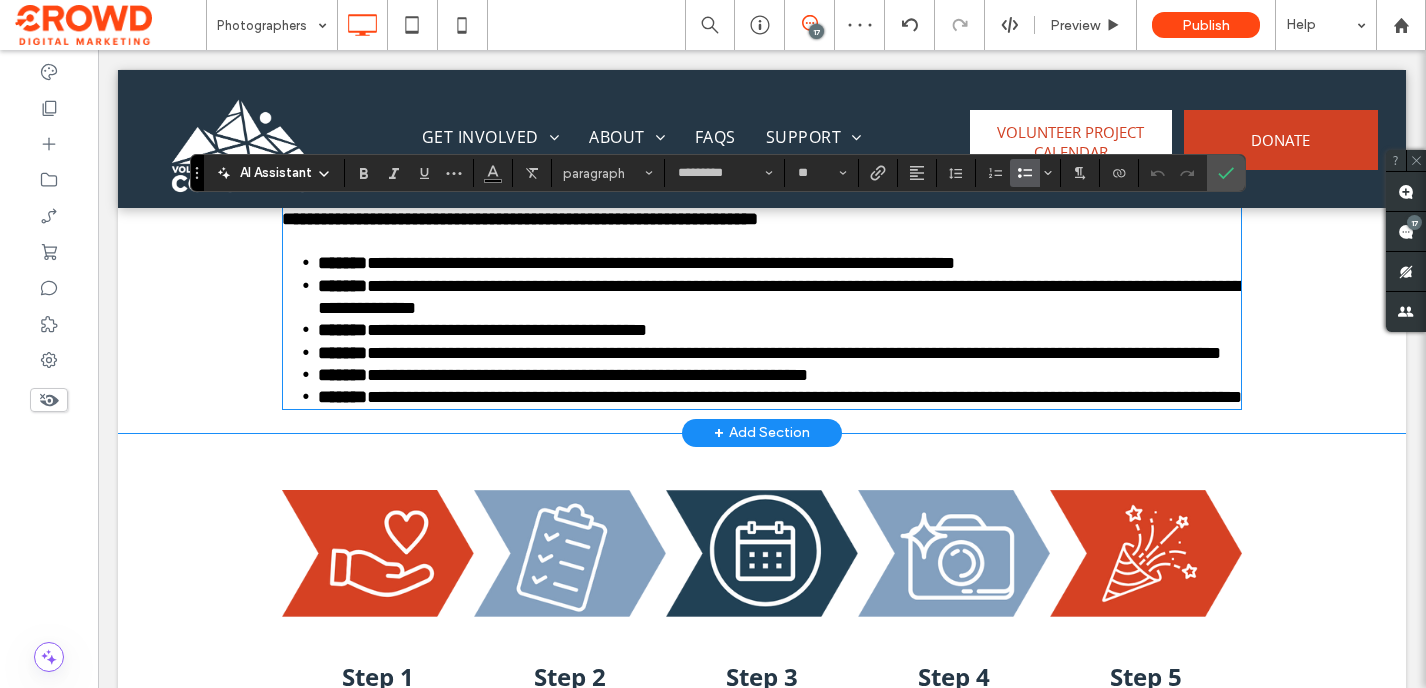 click on "**********" at bounding box center [794, 353] 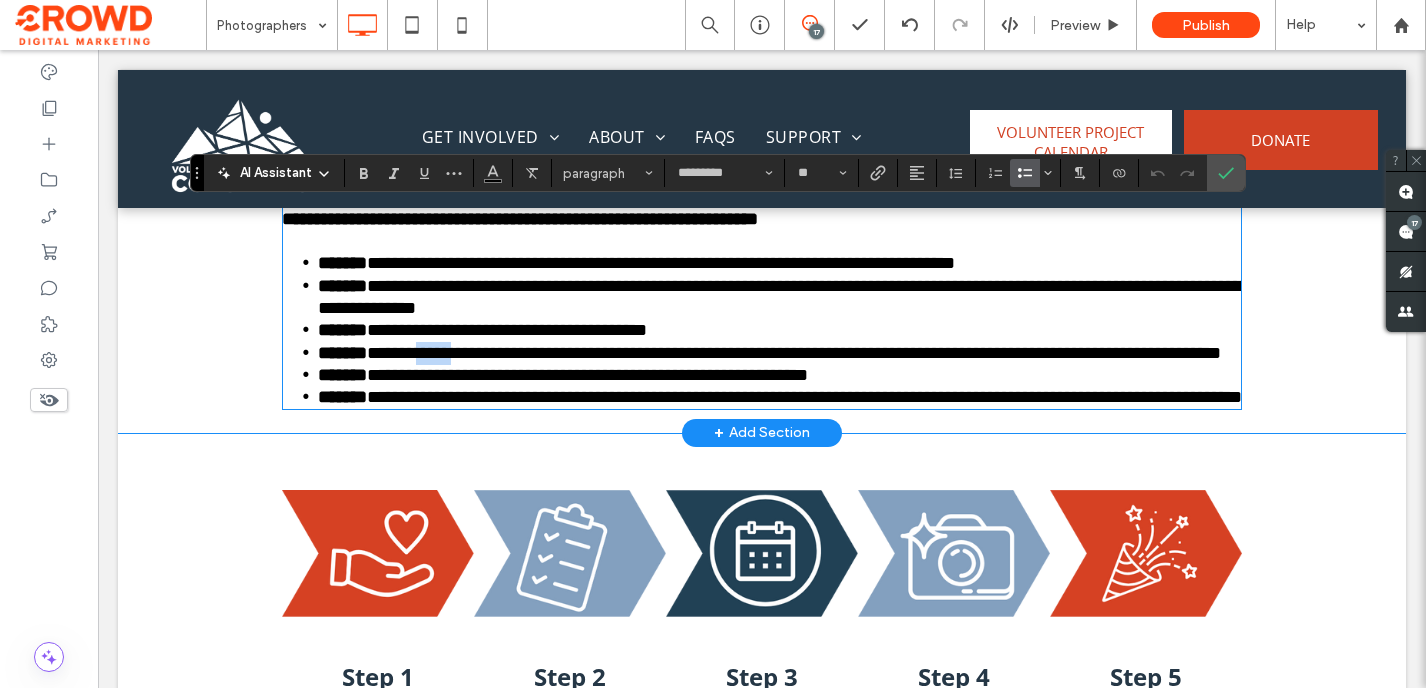 click on "**********" at bounding box center (794, 353) 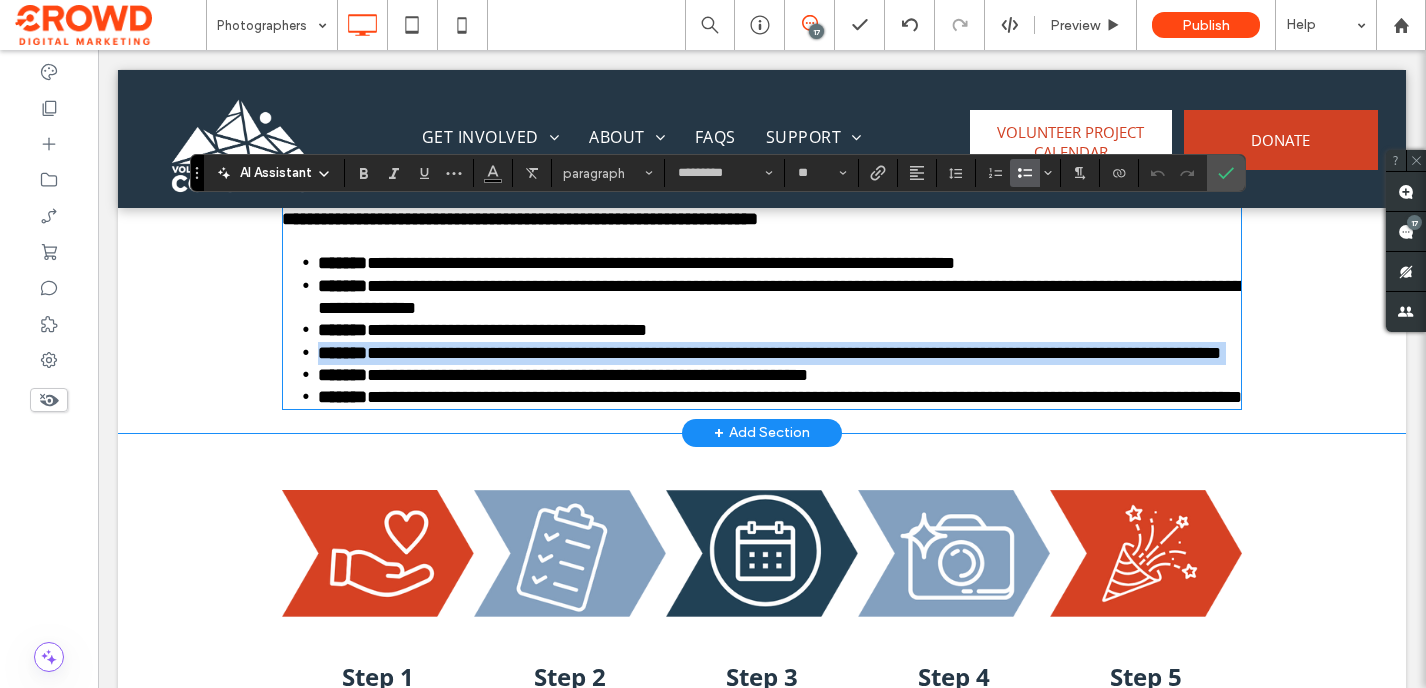 click on "**********" at bounding box center (794, 353) 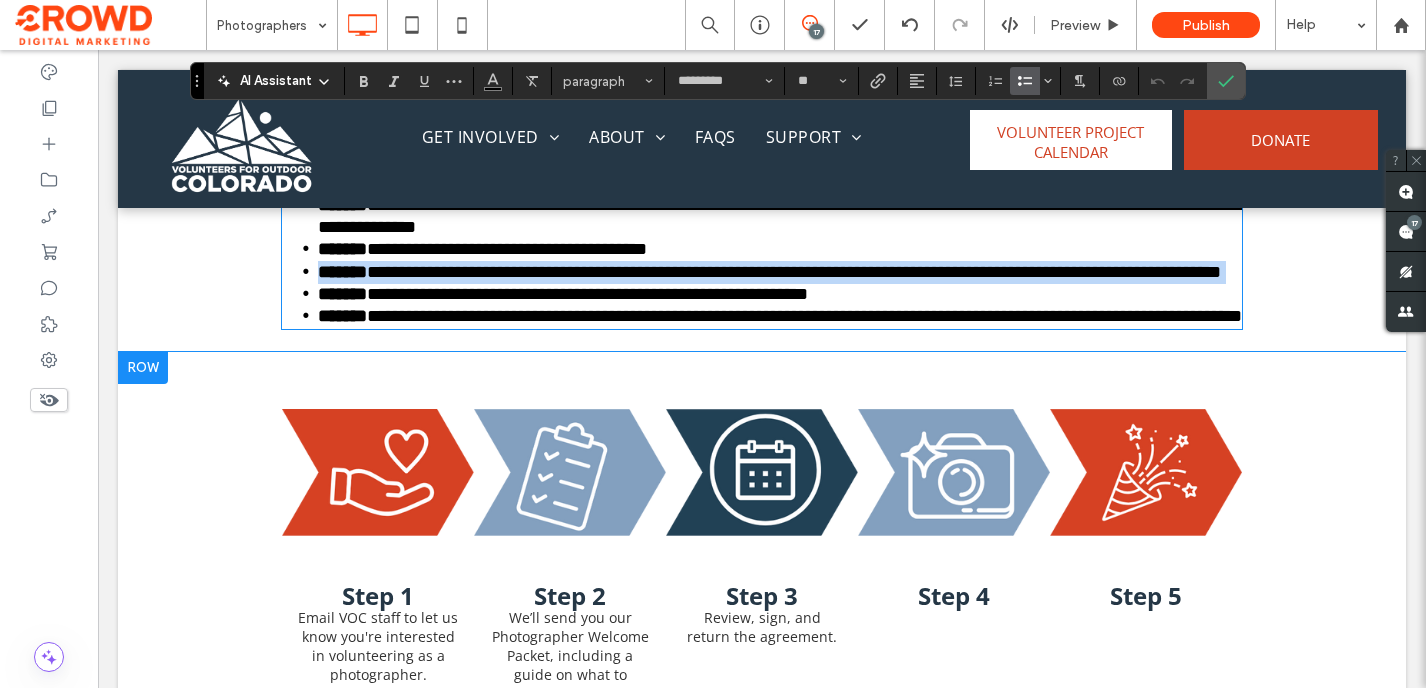 scroll, scrollTop: 1316, scrollLeft: 0, axis: vertical 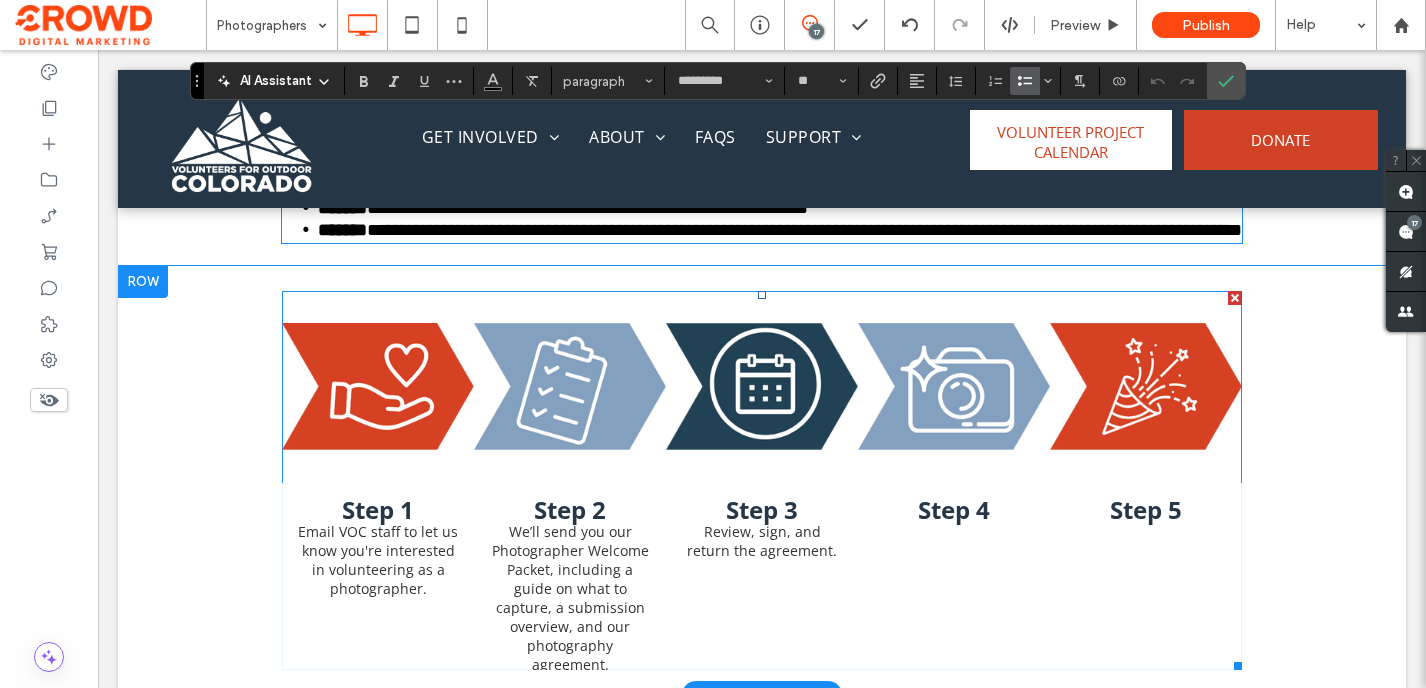 click at bounding box center (954, 387) 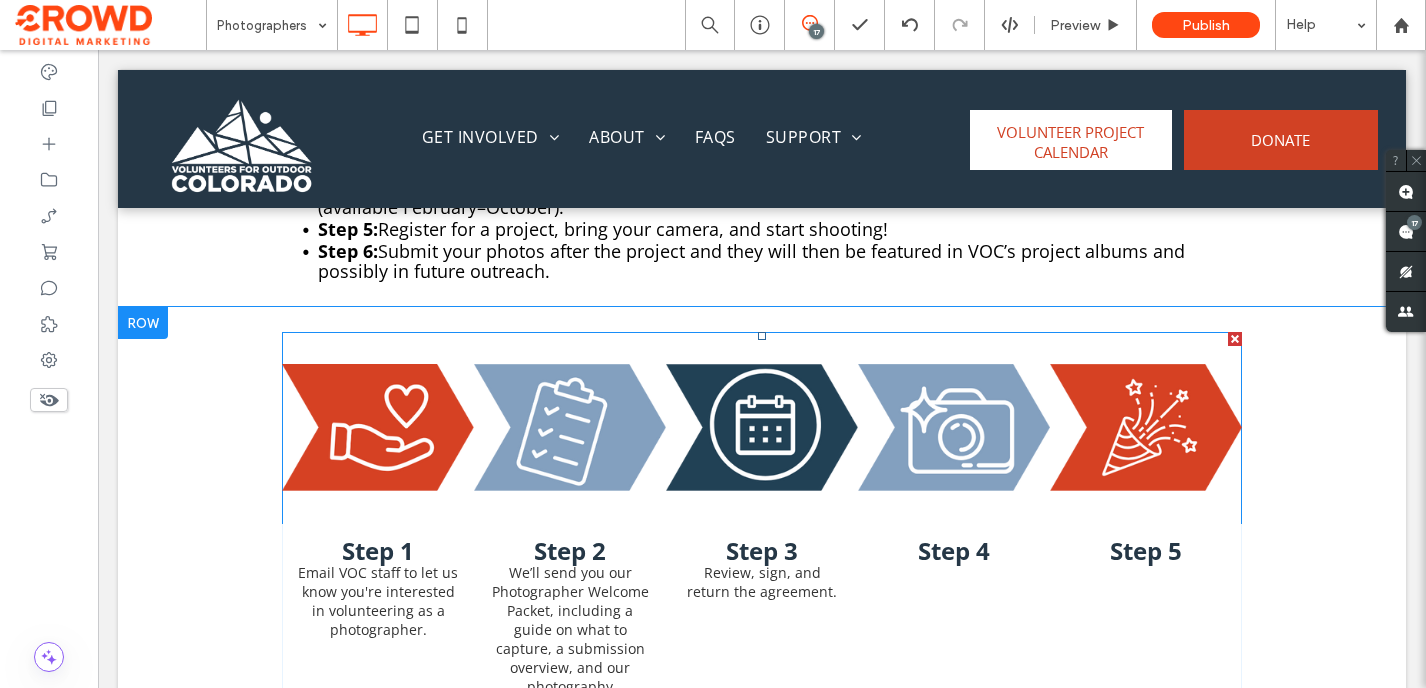 click at bounding box center (954, 428) 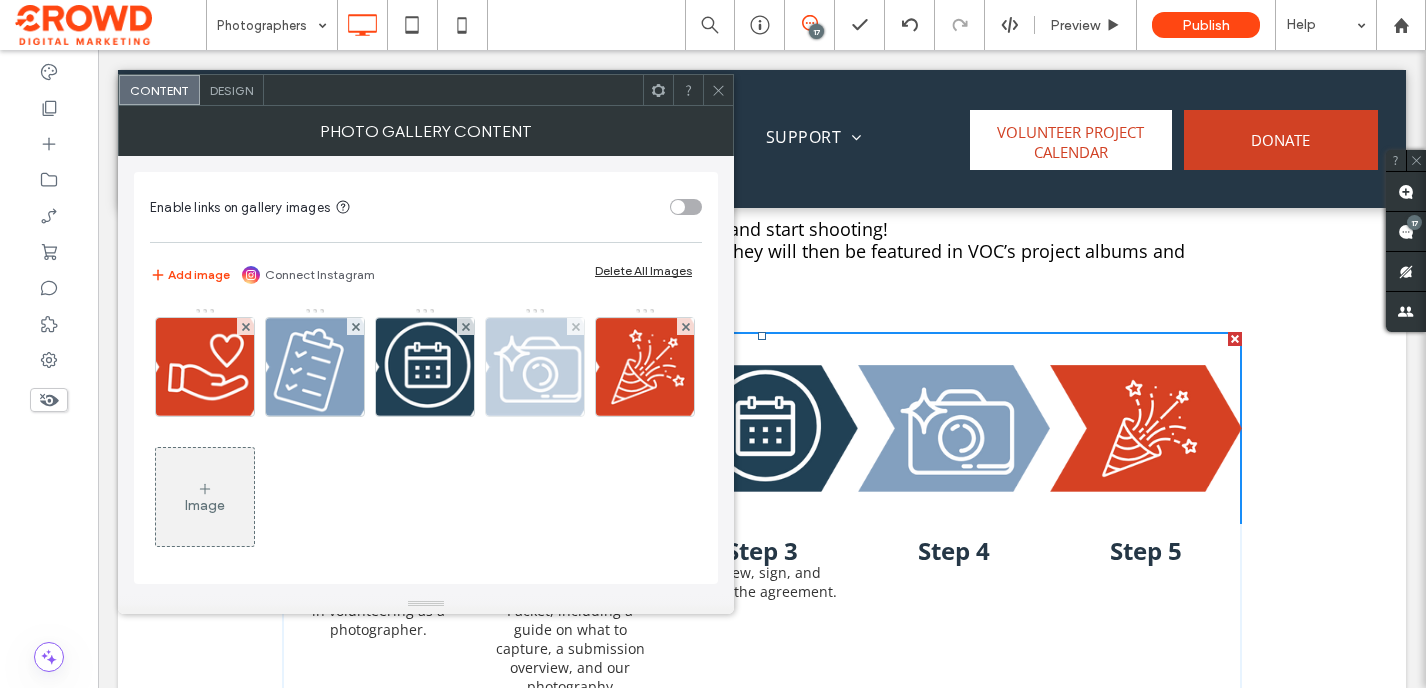 click at bounding box center [535, 367] 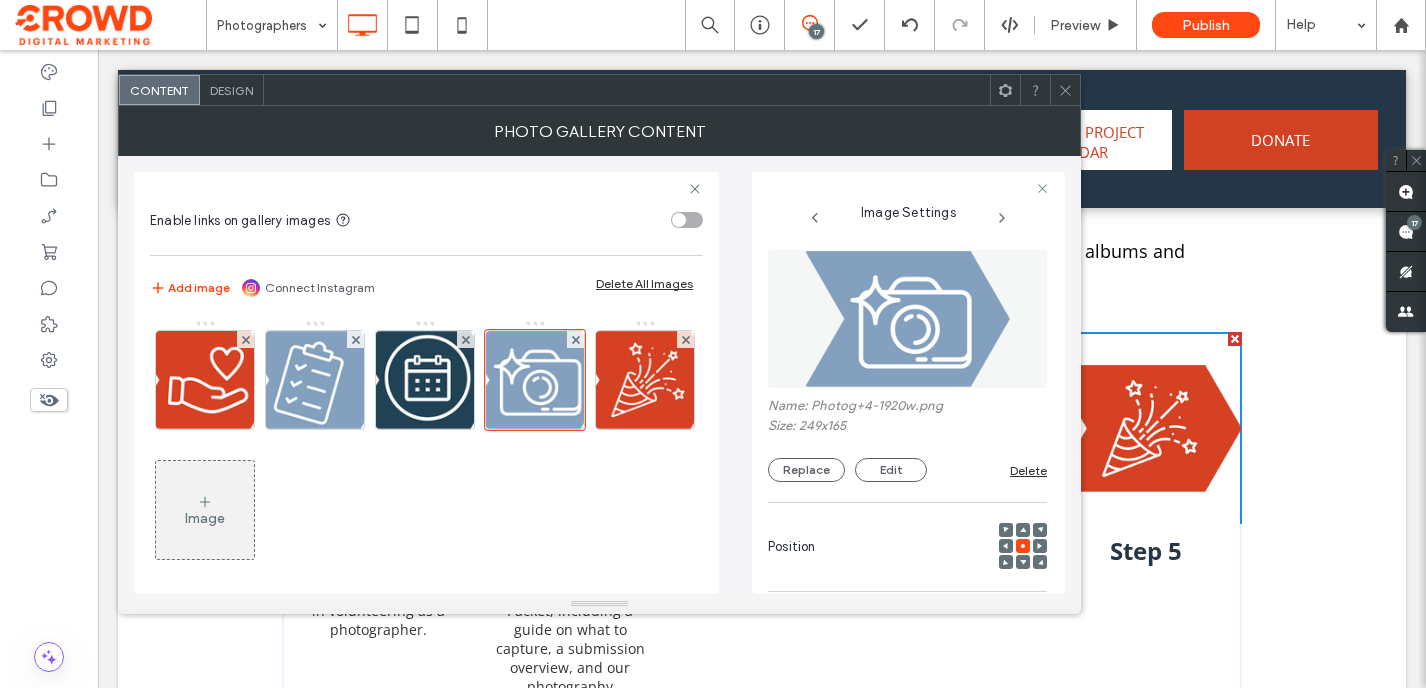 scroll, scrollTop: 0, scrollLeft: 17, axis: horizontal 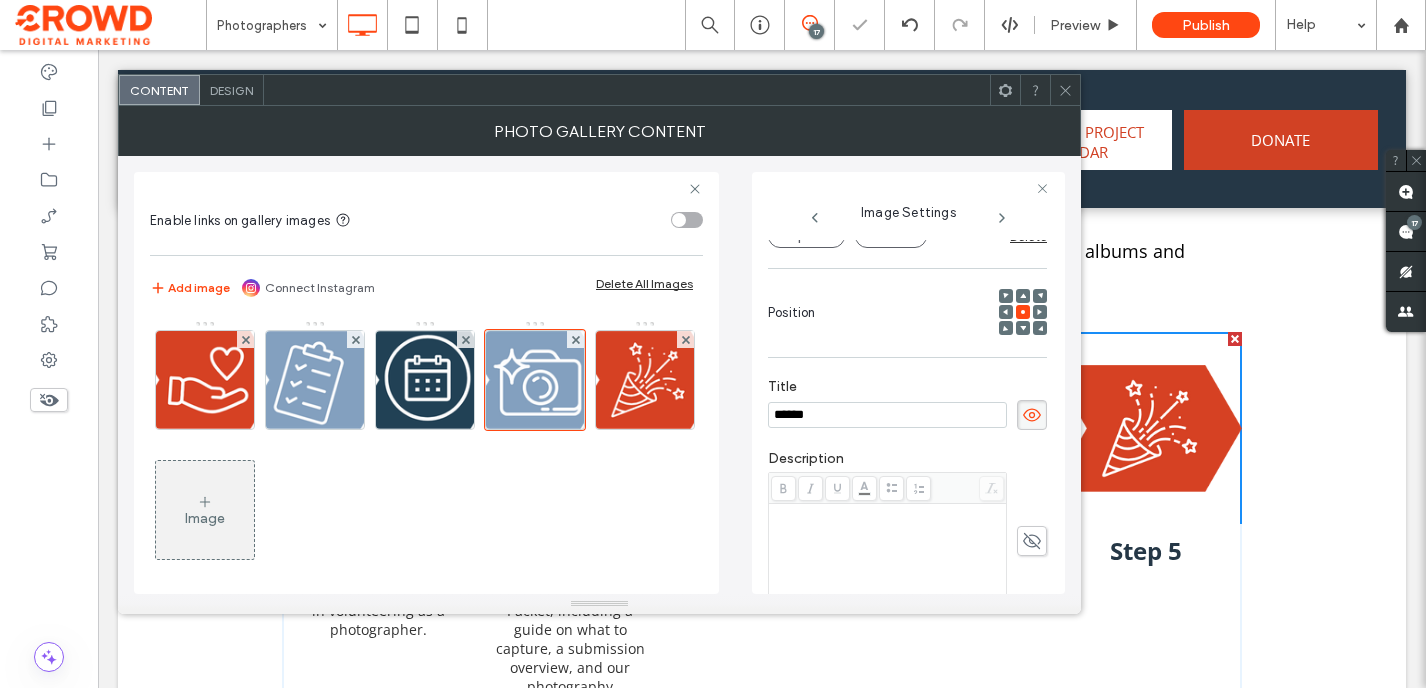 click at bounding box center (888, 513) 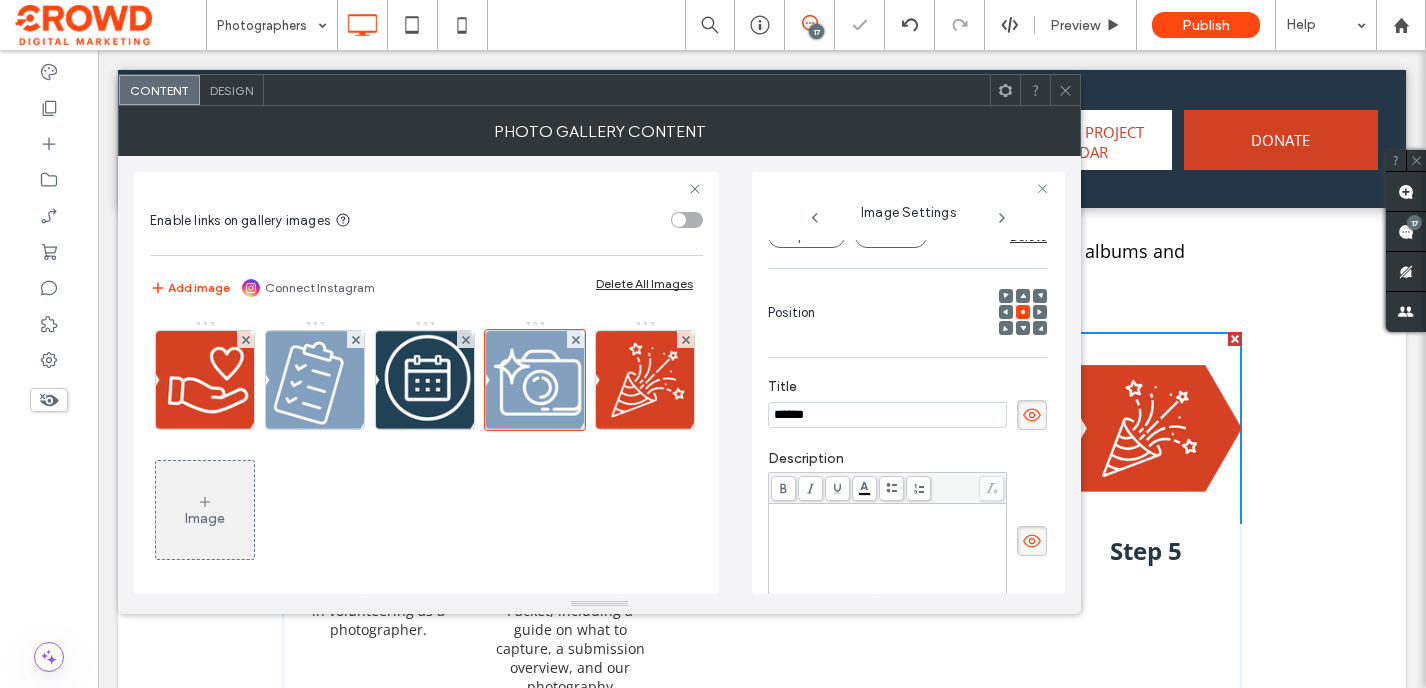 click at bounding box center (888, 513) 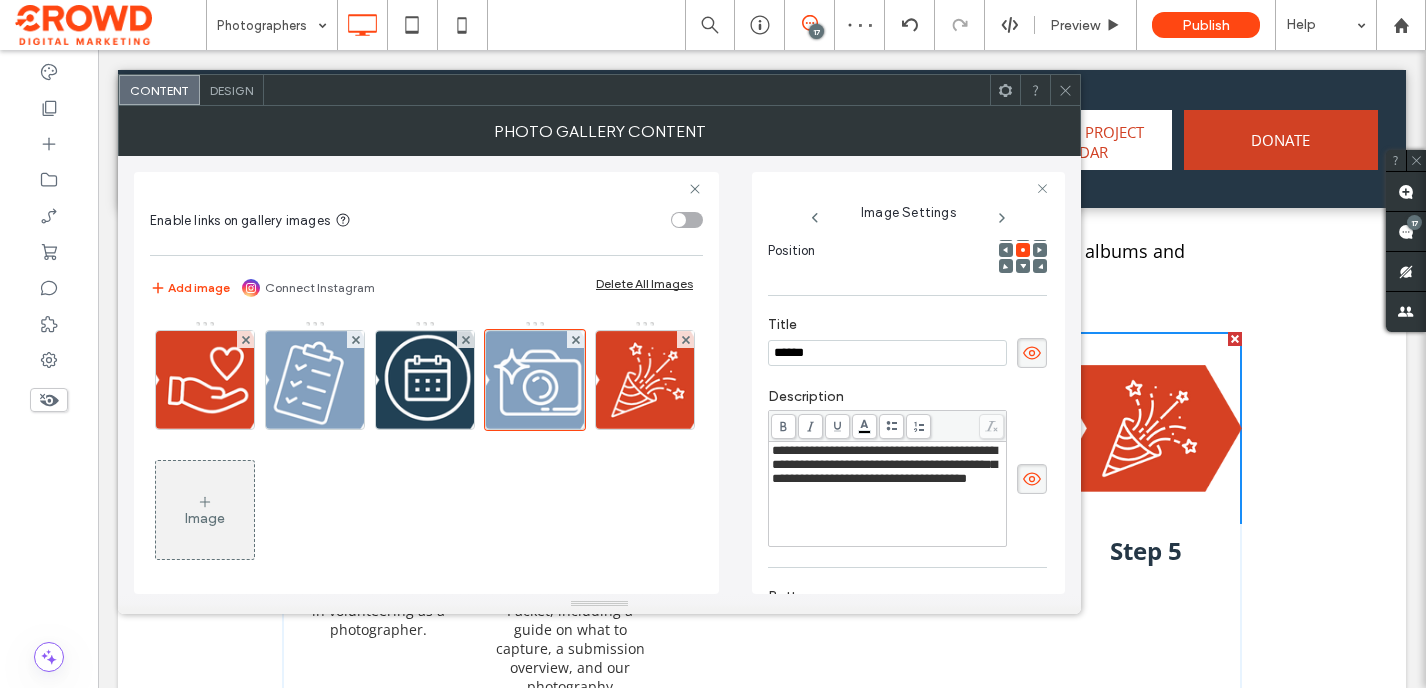 scroll, scrollTop: 301, scrollLeft: 0, axis: vertical 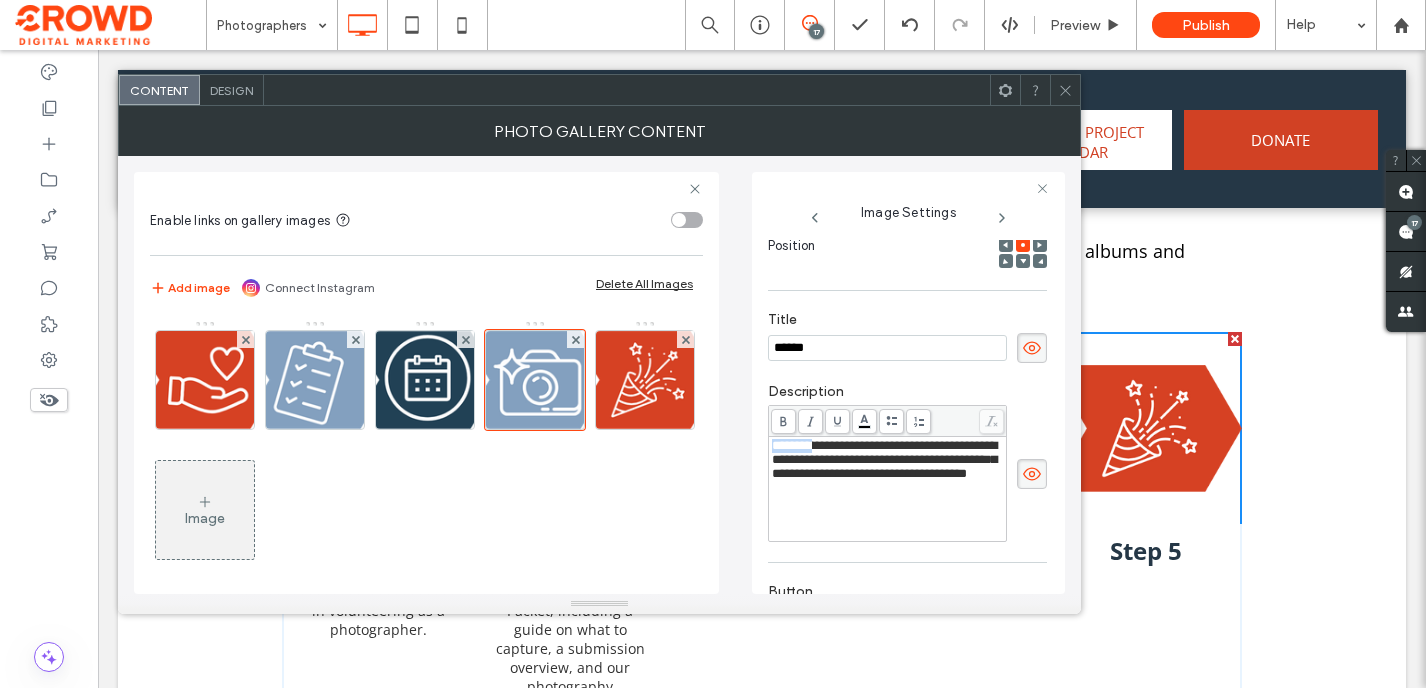 drag, startPoint x: 817, startPoint y: 452, endPoint x: 750, endPoint y: 448, distance: 67.11929 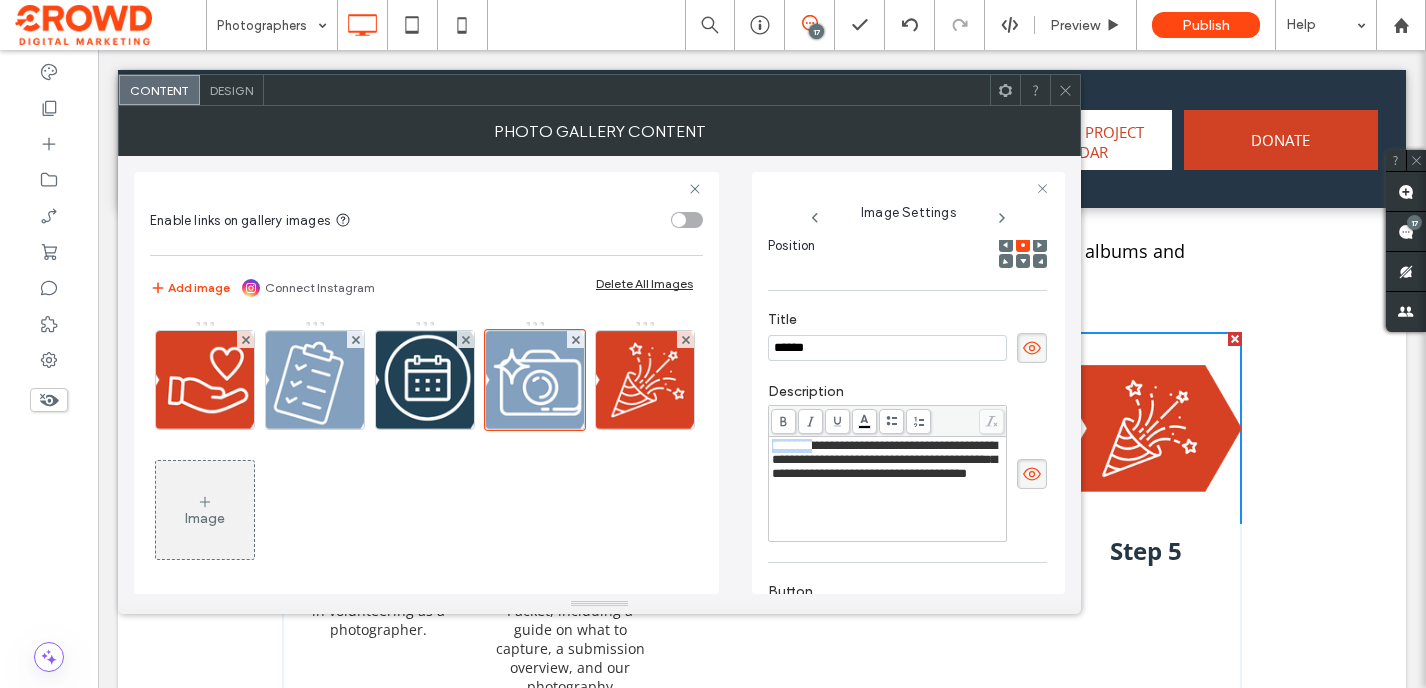 click on "**********" at bounding box center [599, 375] 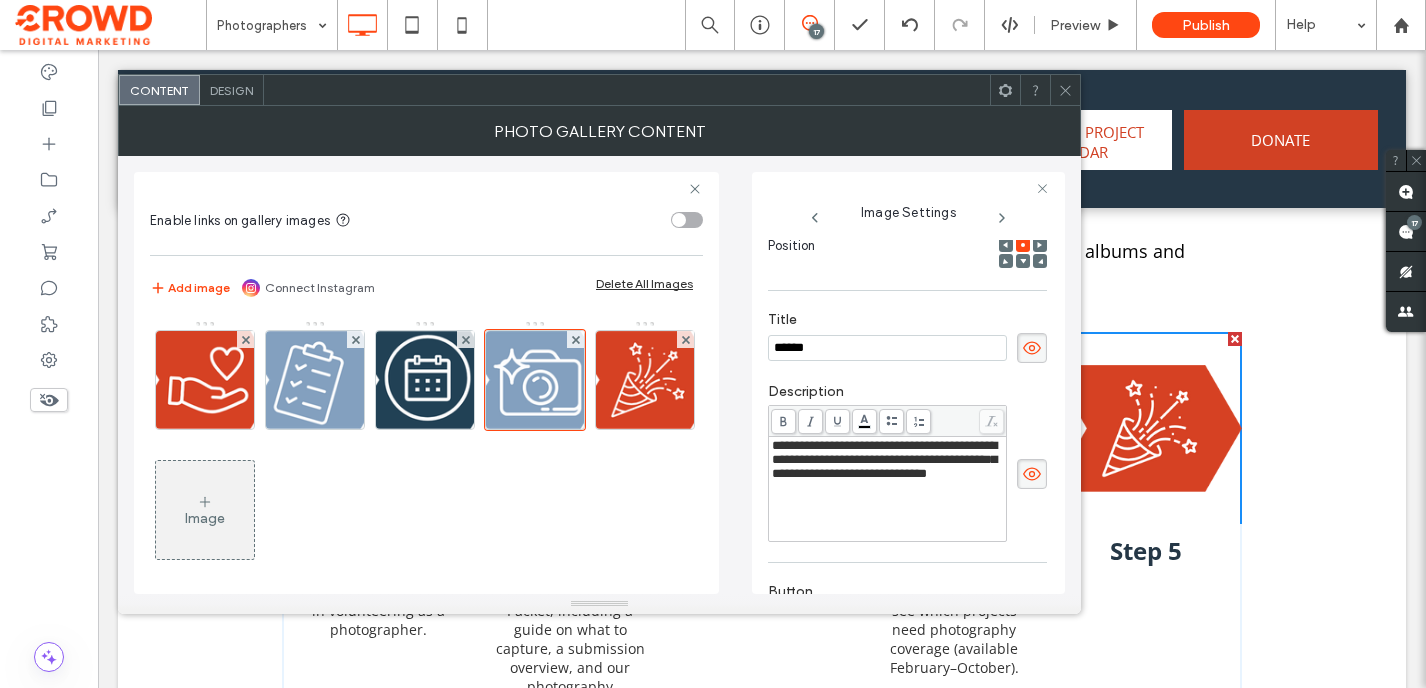click on "Step 1
Email VOC staff to let us know you're interested in volunteering as a photographer.
Button
Step 2
We’ll send you our Photographer Welcome Packet, including a guide on what to capture, a submission overview, and our photography agreement.
Button
Step 3
Review, sign, and return the agreement.
Button
Step 4
We'll share our Project Team Roster so you can see which projects need photography coverage (available February–October).
Button
Step 5
Button
Click To Paste
Row + Add Section" at bounding box center (762, 521) 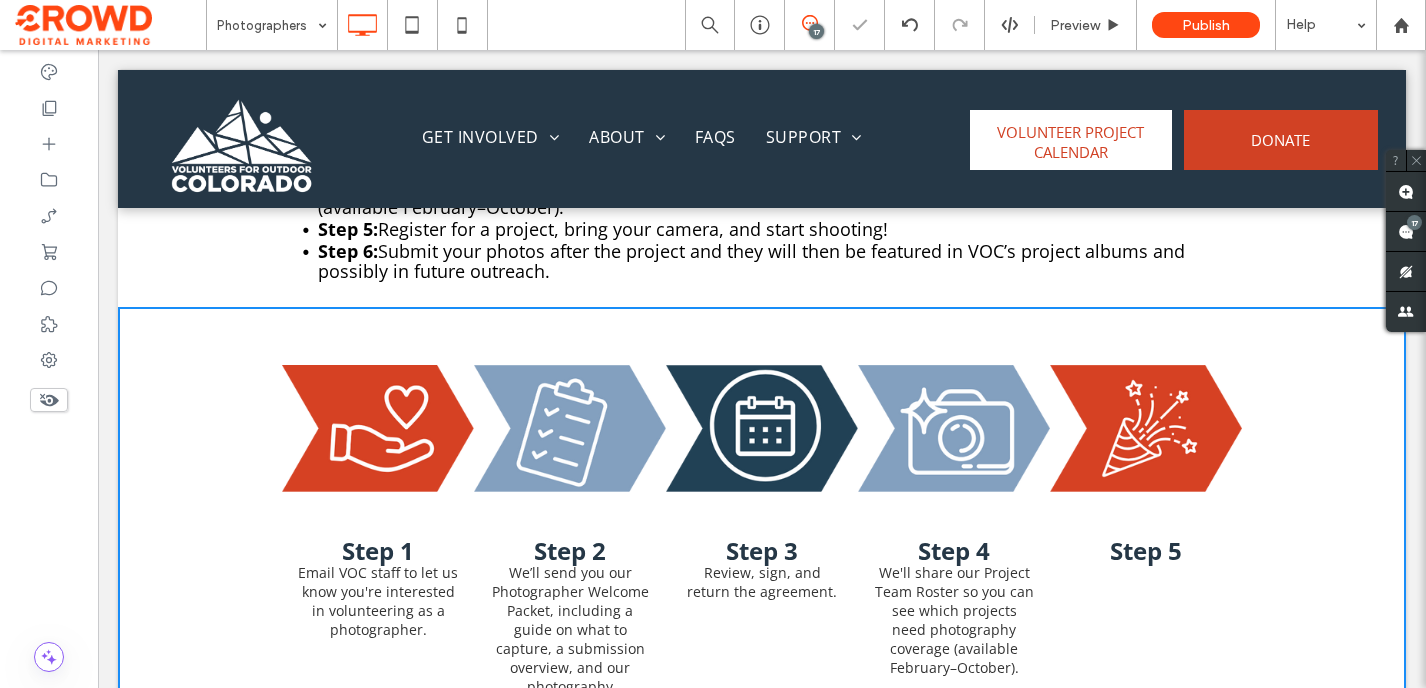 scroll, scrollTop: 1197, scrollLeft: 0, axis: vertical 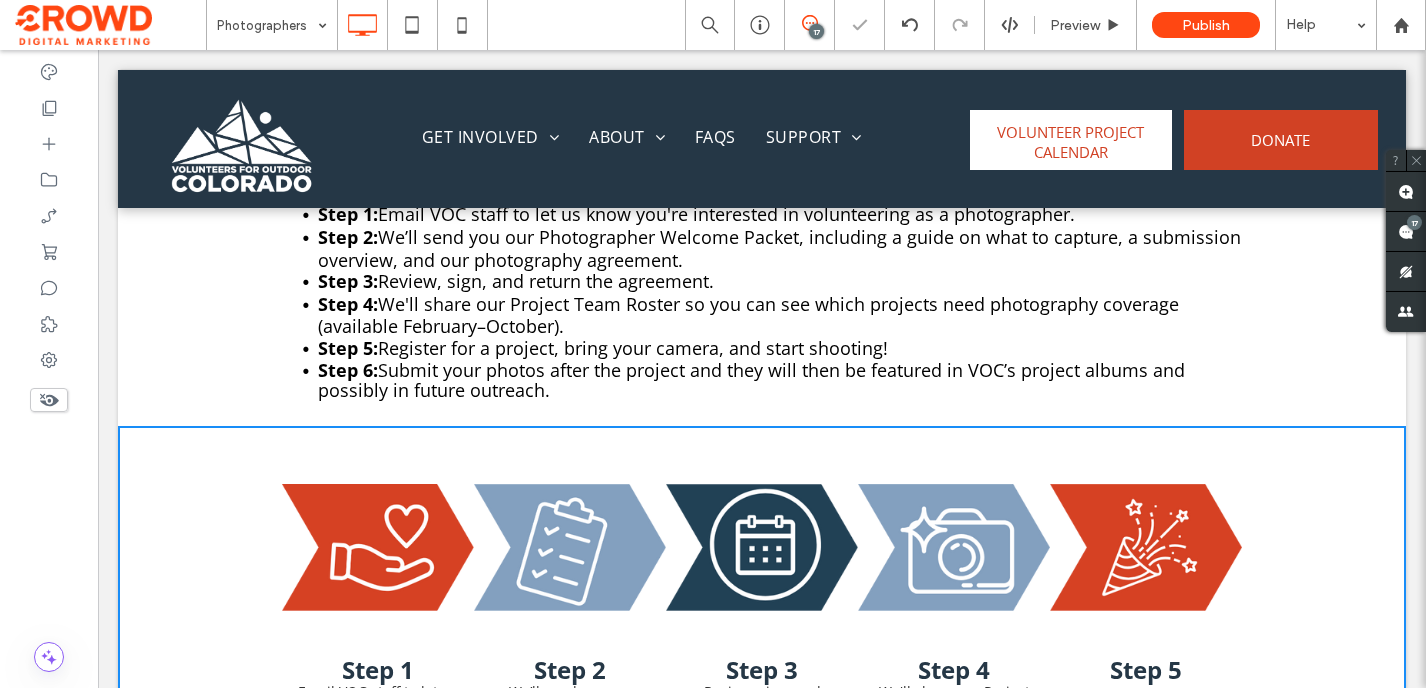 click on "Submit your photos after the project and they will then be featured in VOC’s project albums and possibly in future outreach." at bounding box center [751, 380] 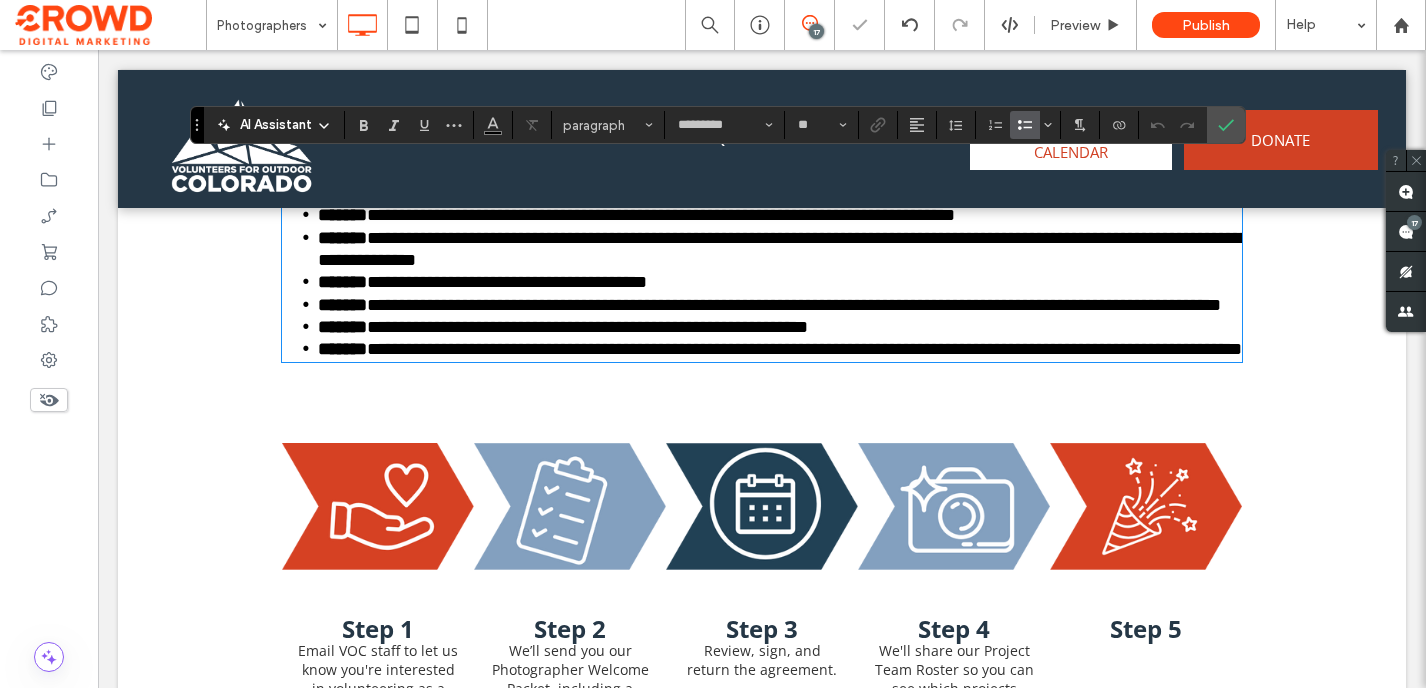 click on "**********" at bounding box center [587, 327] 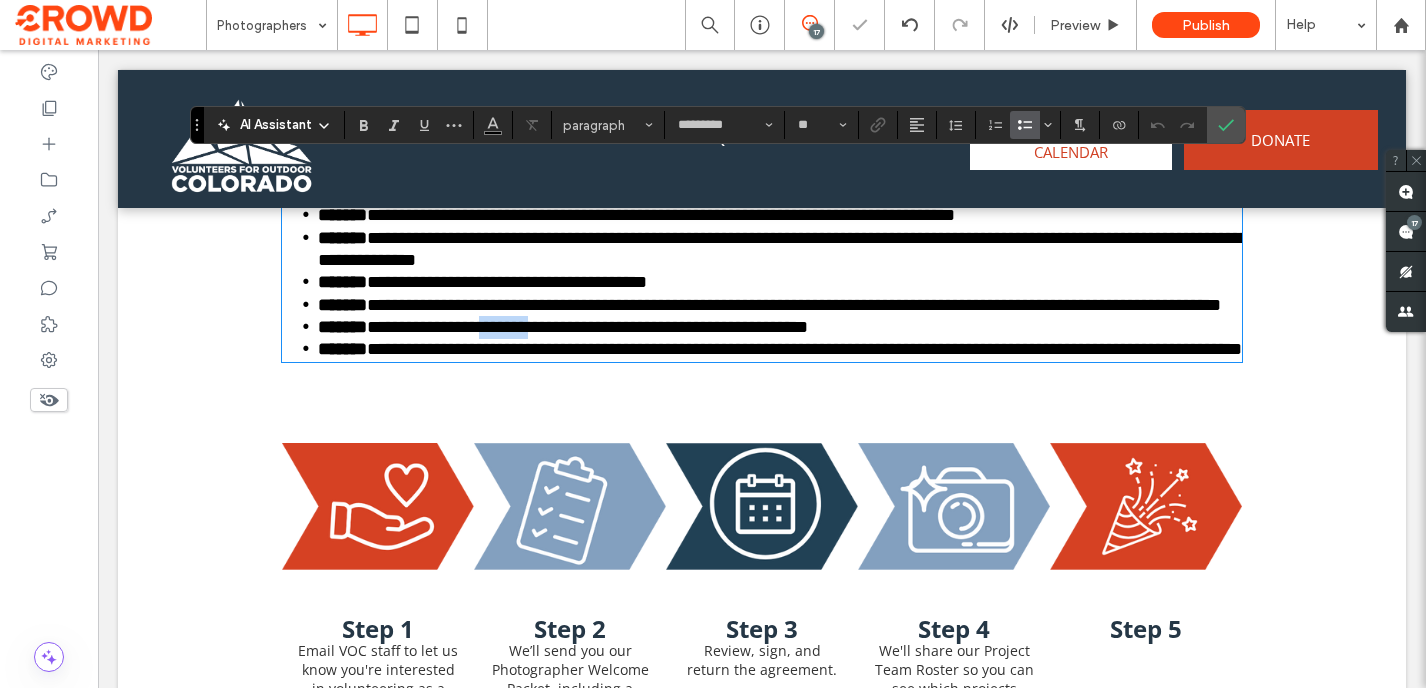 click on "**********" at bounding box center [587, 327] 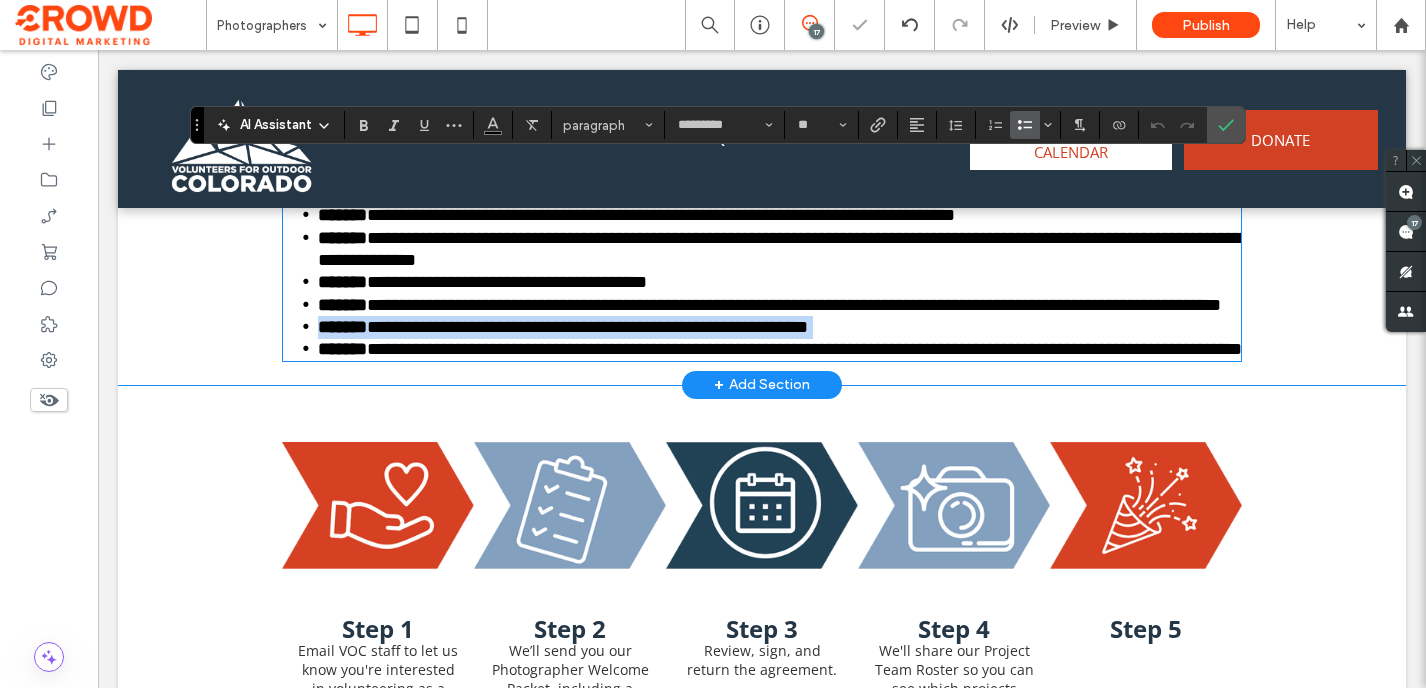 click on "**********" at bounding box center [587, 327] 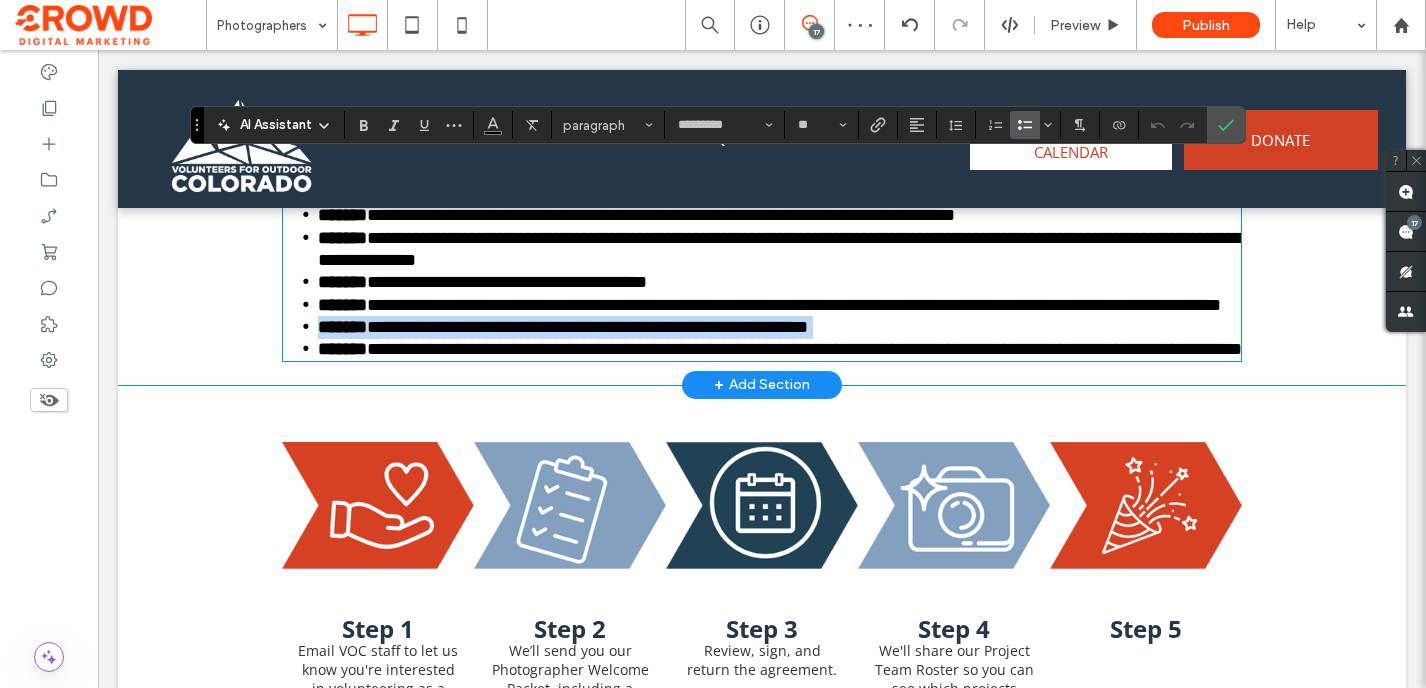 copy on "**********" 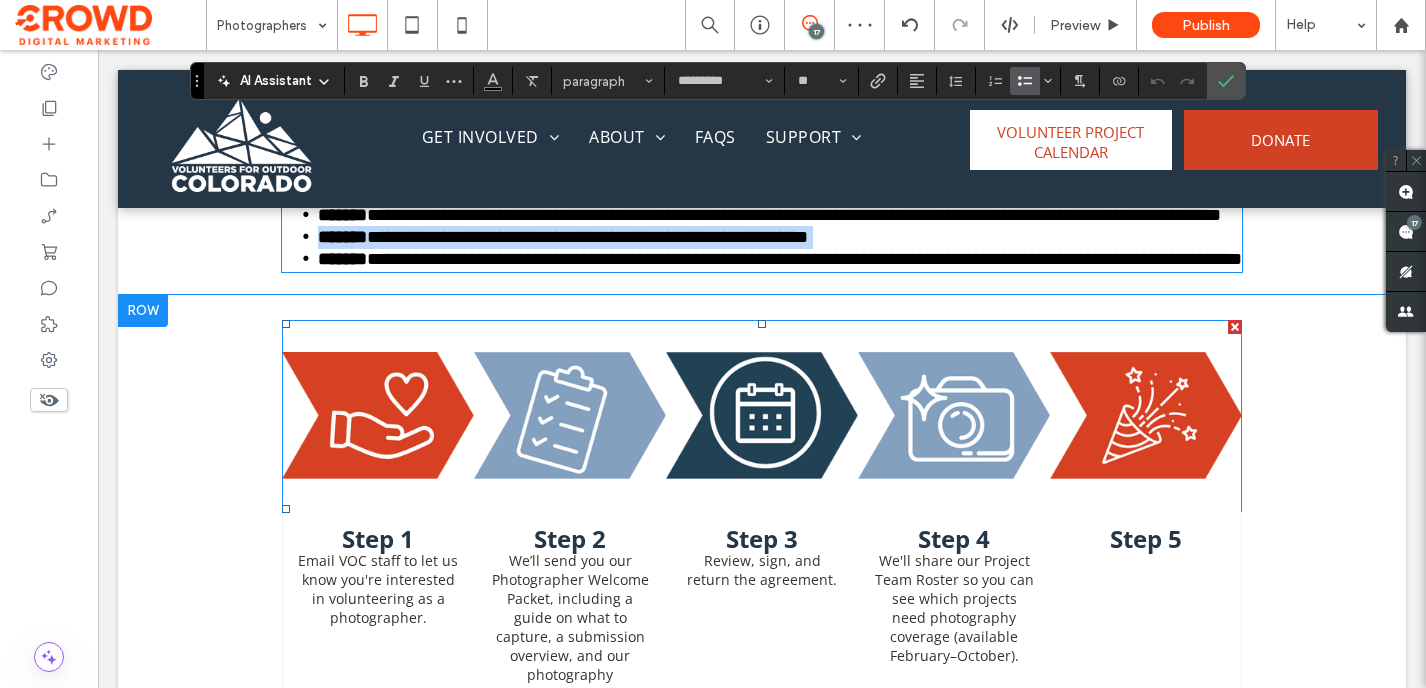 scroll, scrollTop: 1381, scrollLeft: 0, axis: vertical 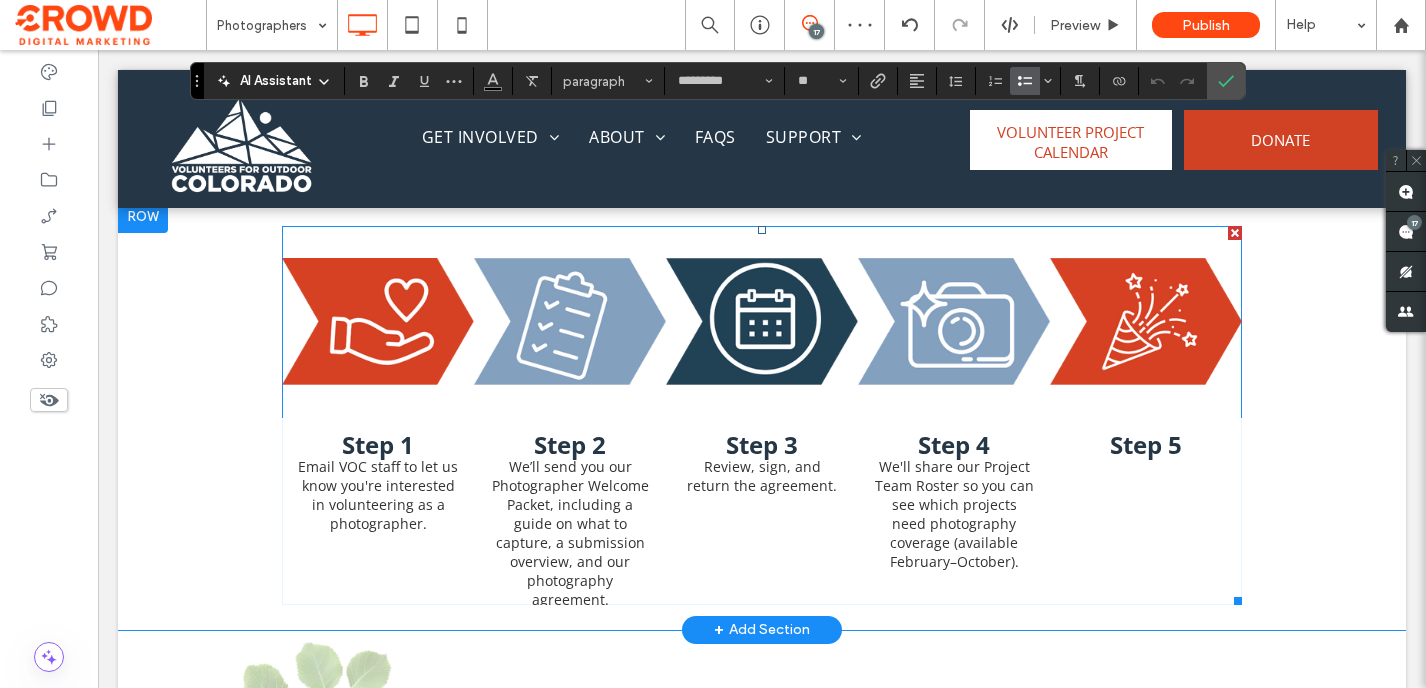 click at bounding box center [954, 322] 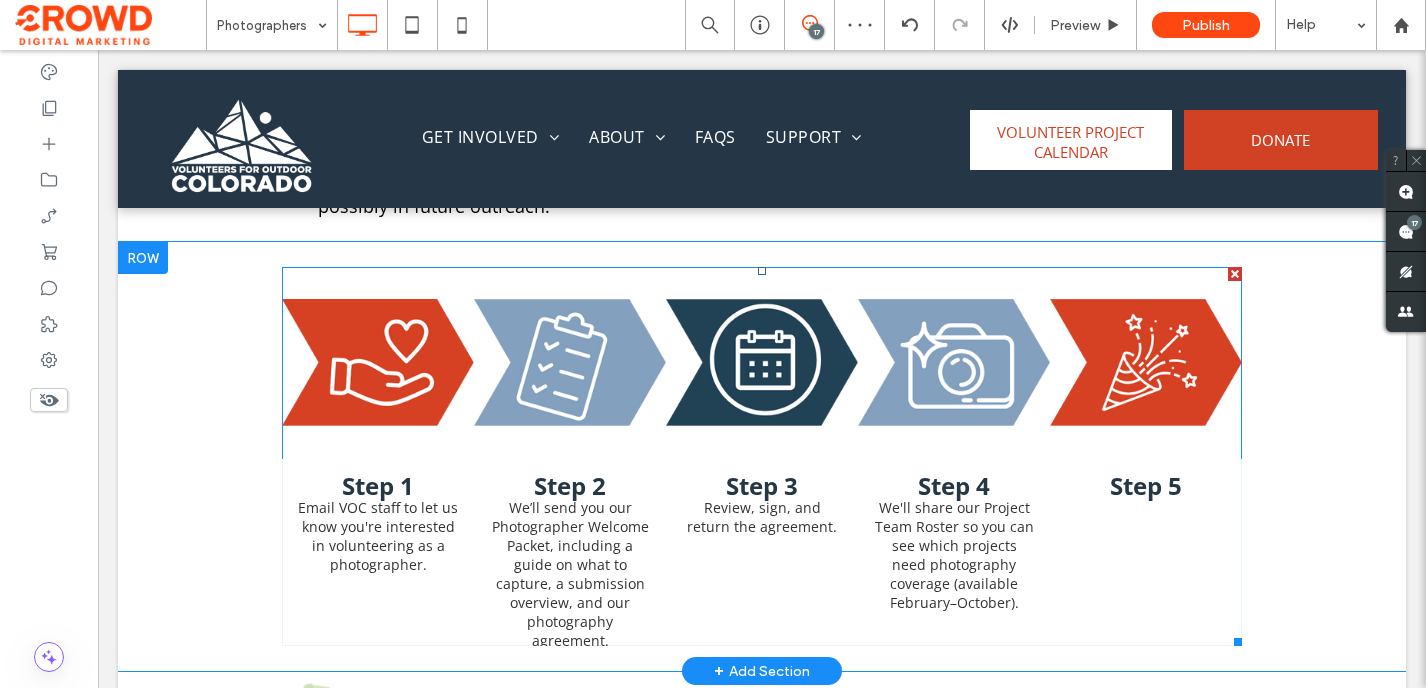click on "Step 4
We'll share our Project Team Roster so you can see which projects need photography coverage (available February–October).
Button" at bounding box center [954, 552] 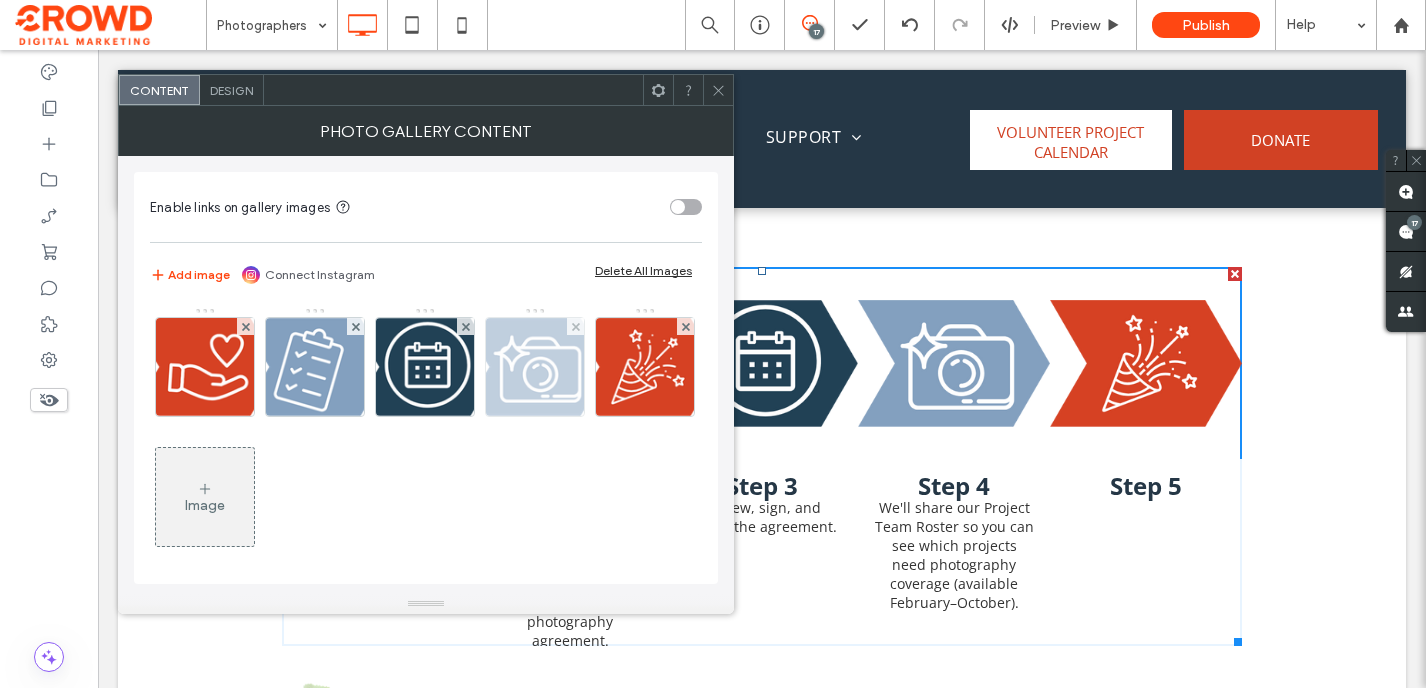 click at bounding box center [535, 367] 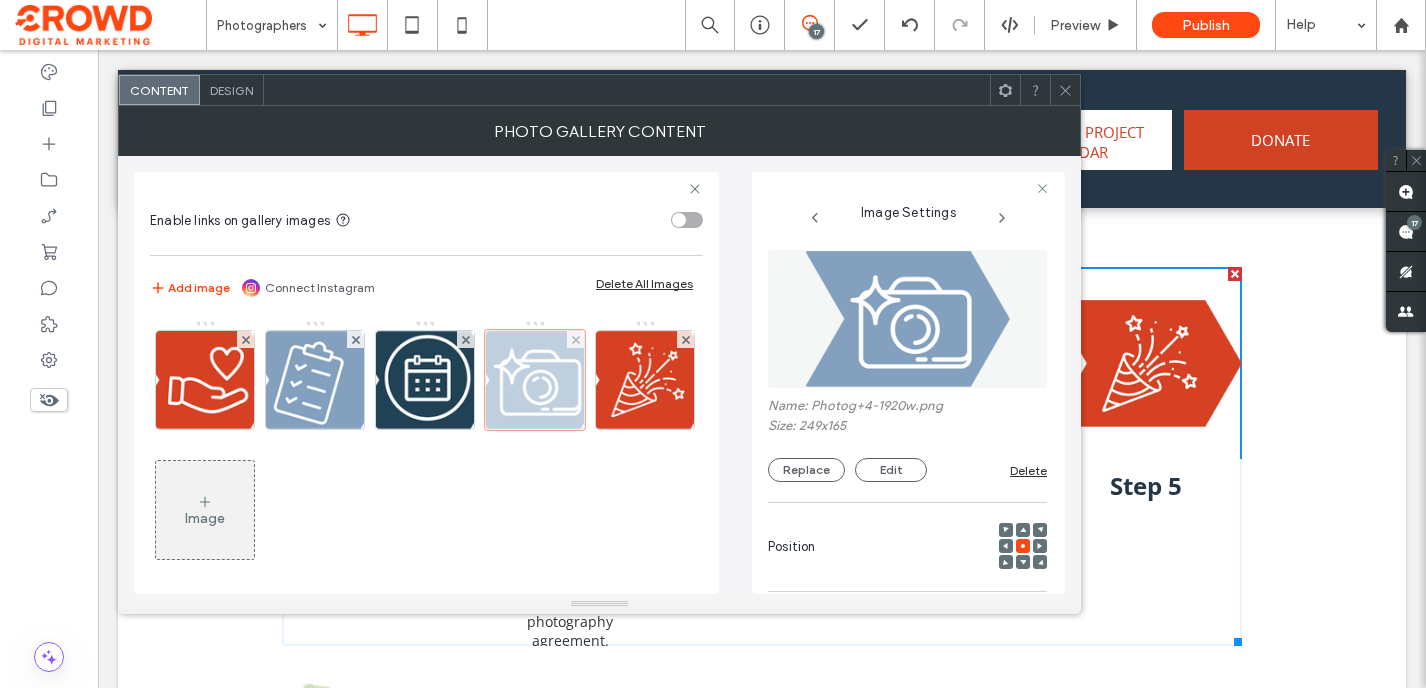 scroll, scrollTop: 0, scrollLeft: 17, axis: horizontal 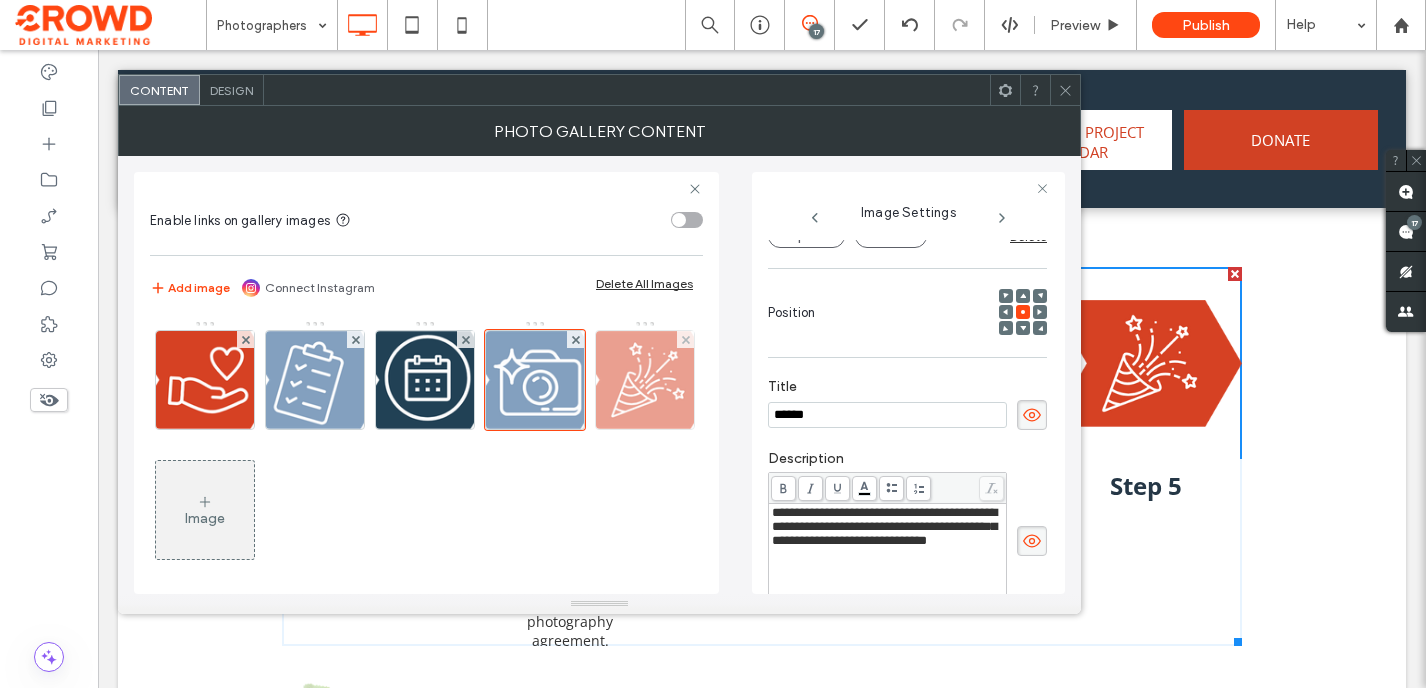 click at bounding box center (645, 380) 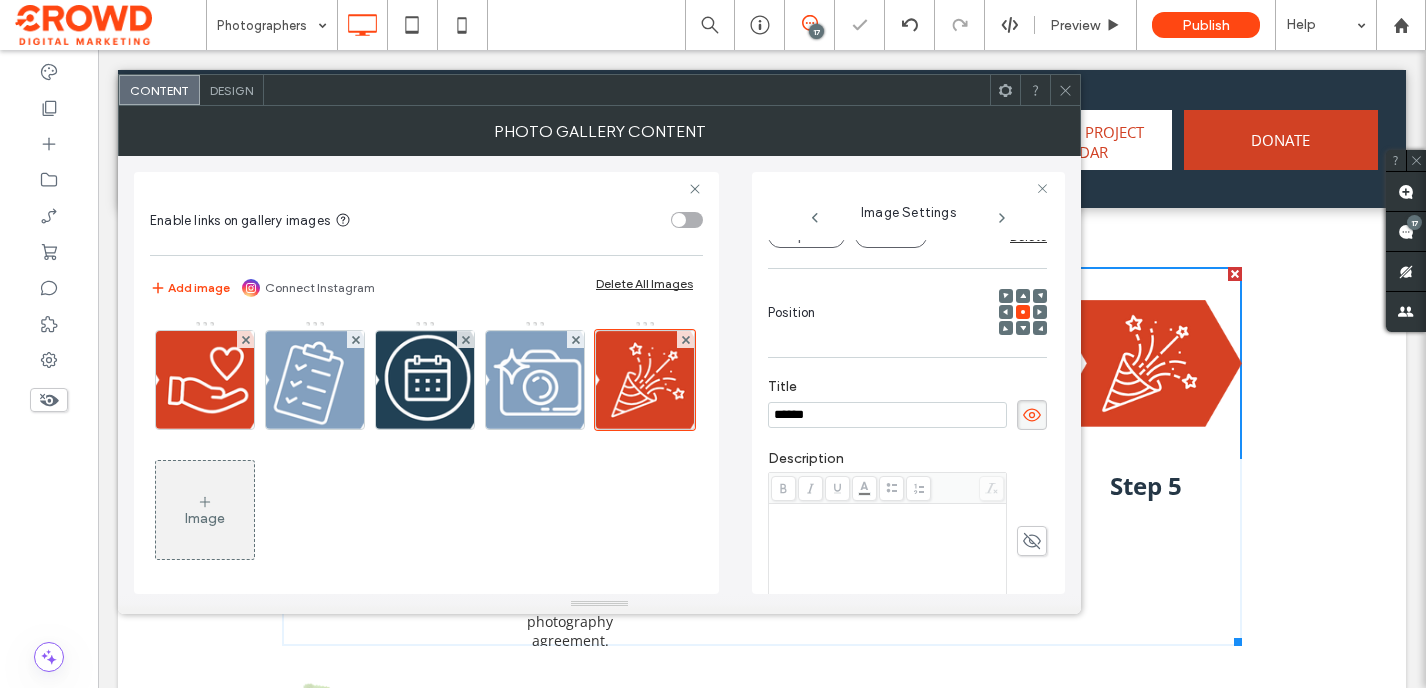 click at bounding box center (888, 556) 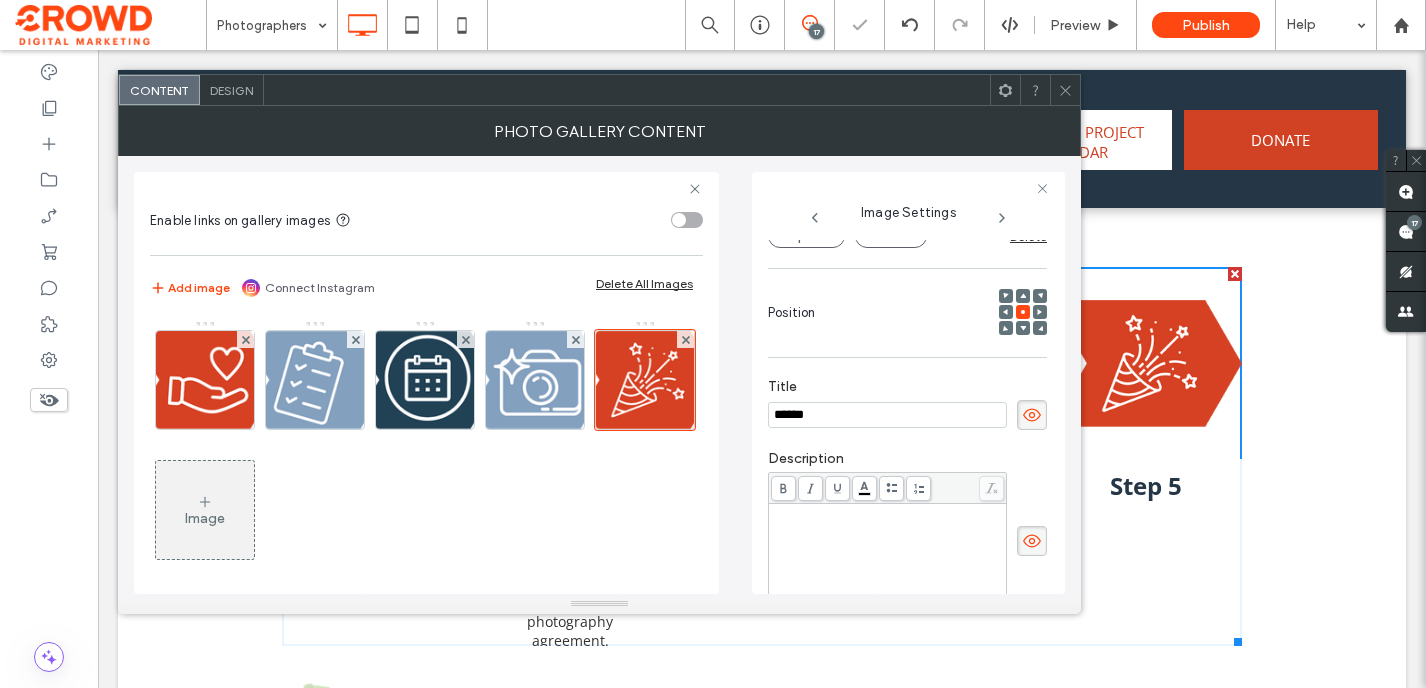 click at bounding box center (888, 556) 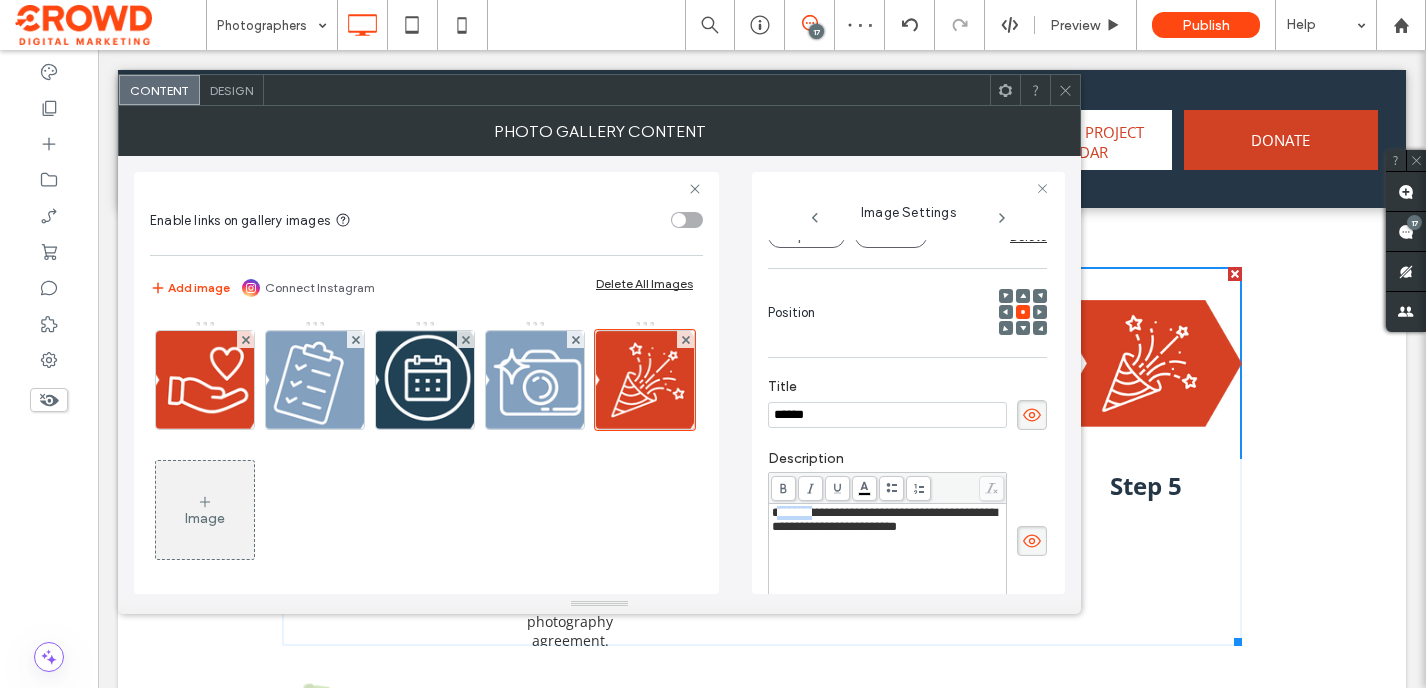 drag, startPoint x: 819, startPoint y: 518, endPoint x: 769, endPoint y: 518, distance: 50 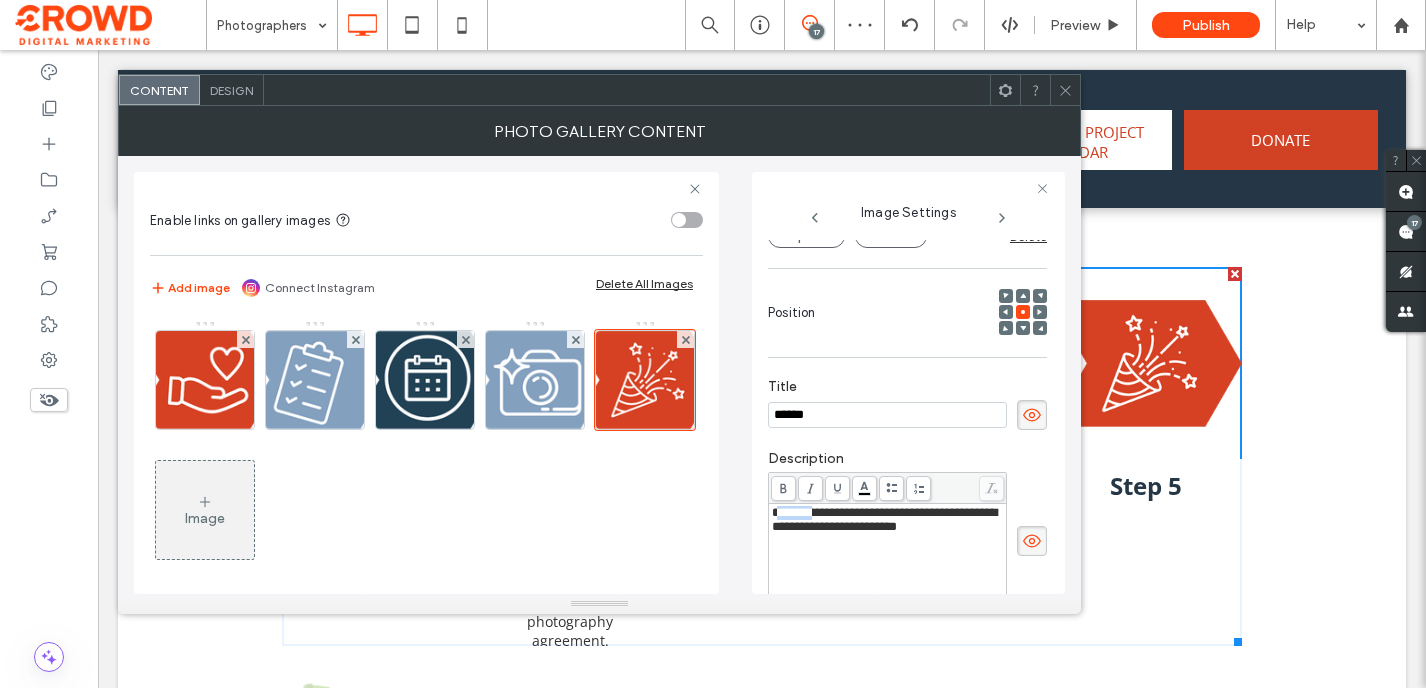 click on "**********" at bounding box center [887, 556] 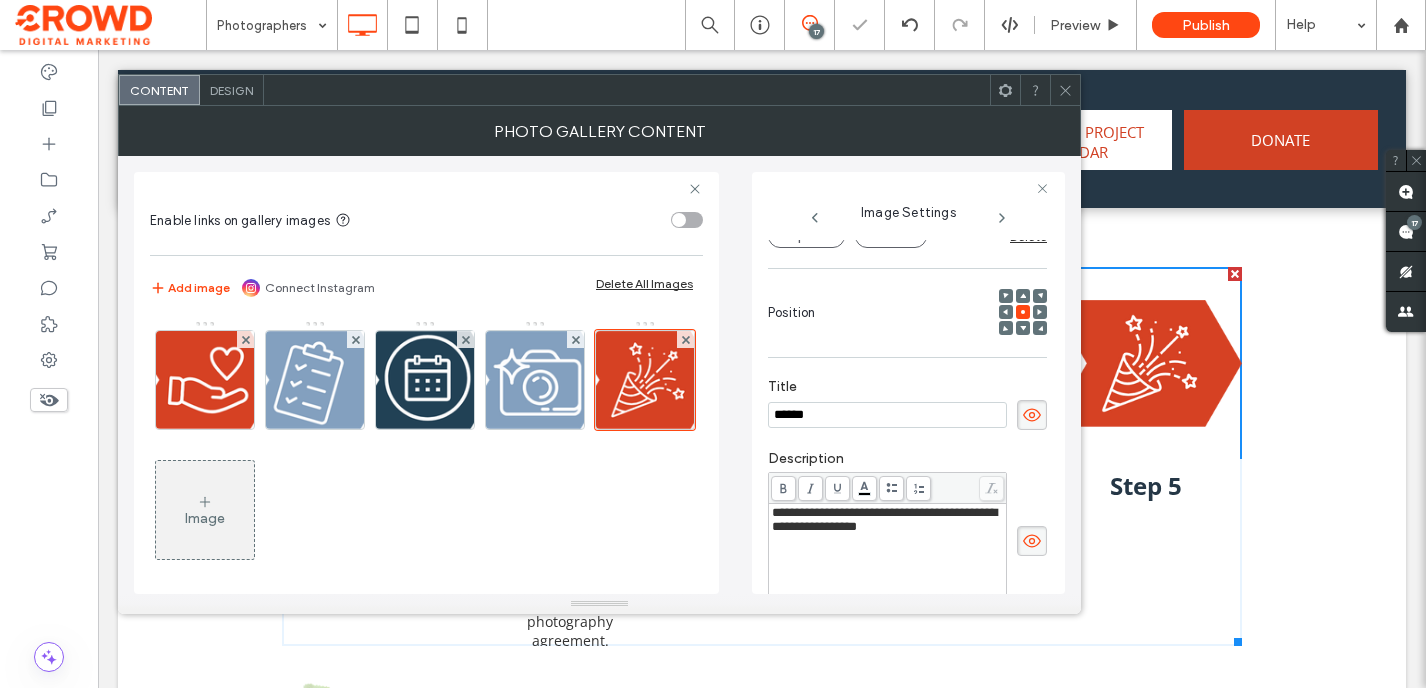 click on "Step 1
Email VOC staff to let us know you're interested in volunteering as a photographer.
Button
Step 2
We’ll send you our Photographer Welcome Packet, including a guide on what to capture, a submission overview, and our photography agreement.
Button
Step 3
Review, sign, and return the agreement.
Button
Step 4
We'll share our Project Team Roster so you can see which projects need photography coverage (available February–October).
Button
Step 5
Button
Click To Paste
Row + Add Section" at bounding box center (762, 456) 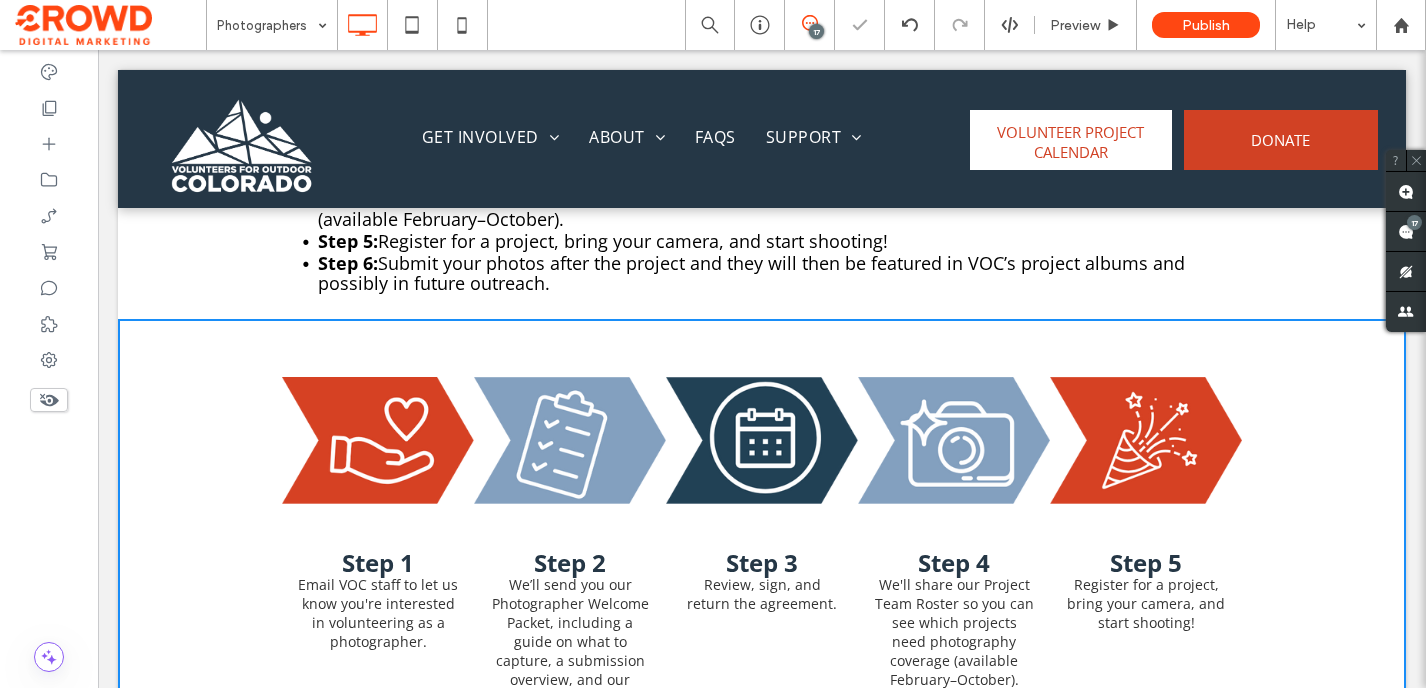 scroll, scrollTop: 1154, scrollLeft: 0, axis: vertical 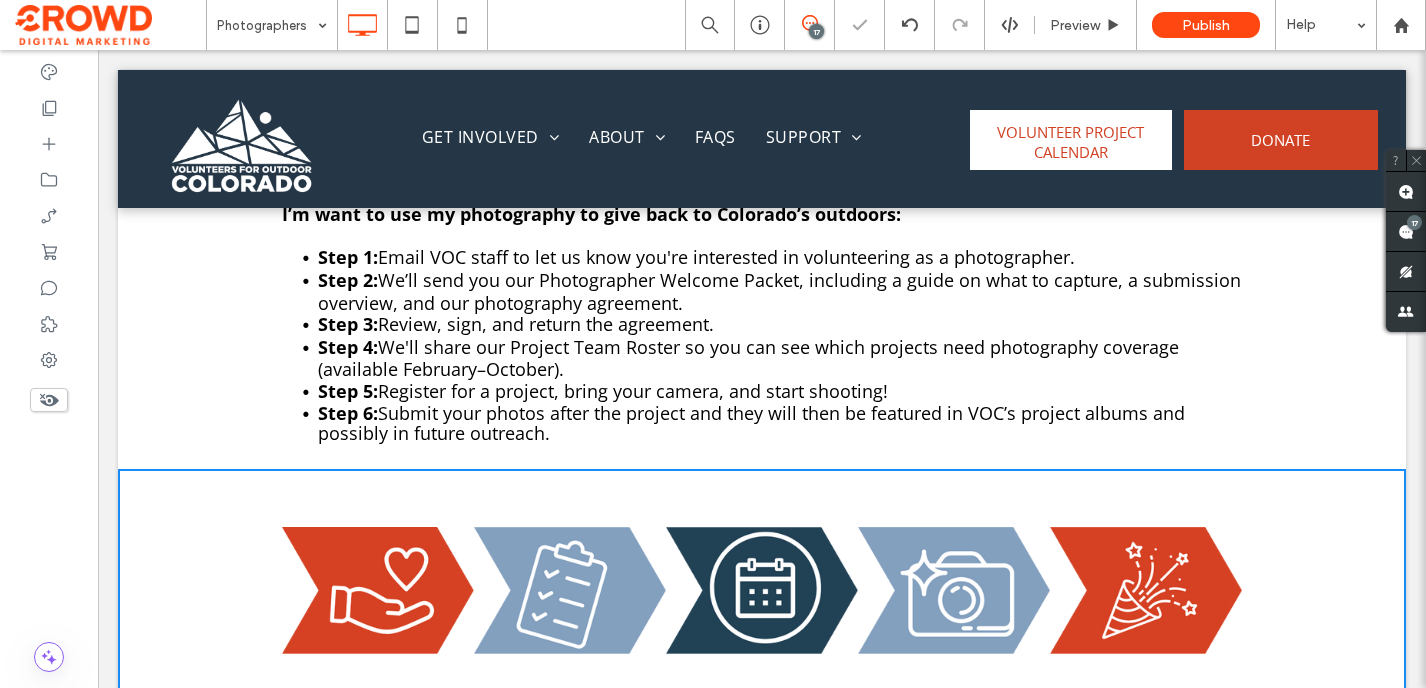 click on "Step 6:  Submit your photos after the project and they will then be featured in VOC’s project albums and possibly in future outreach." at bounding box center (780, 424) 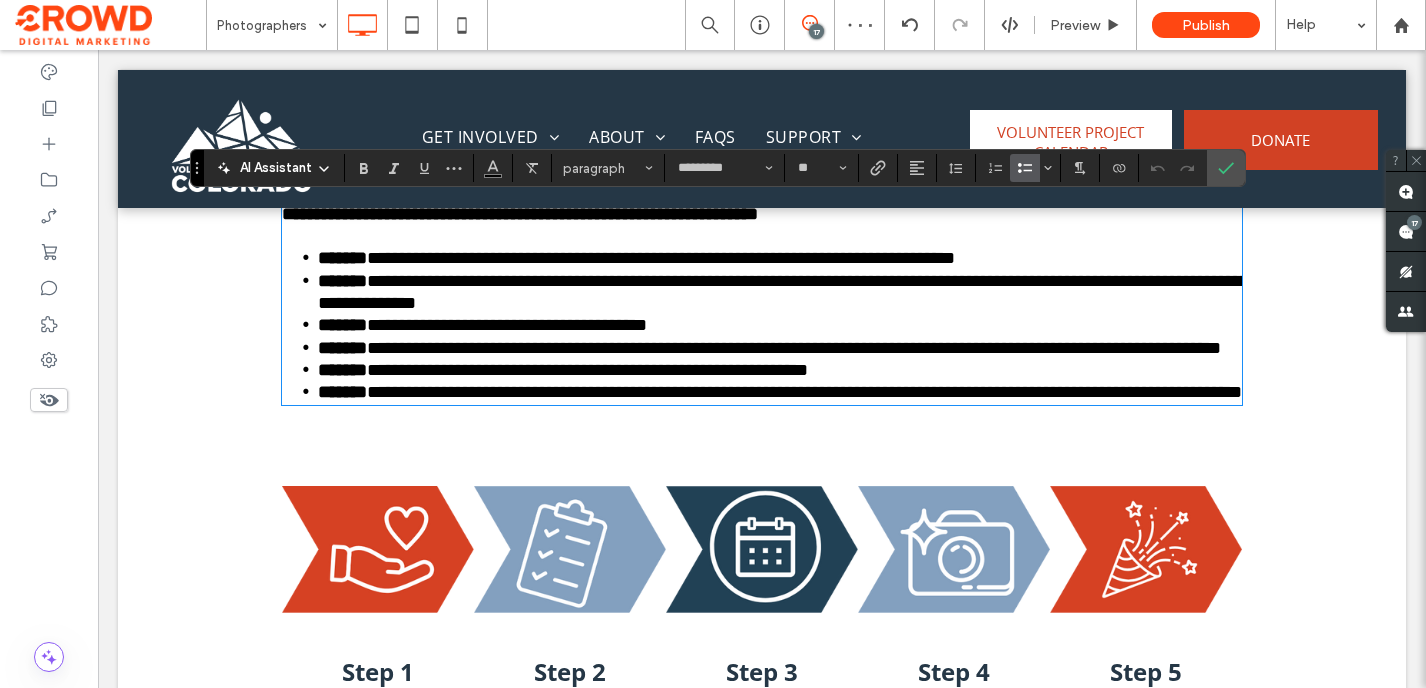 click on "**********" at bounding box center (804, 392) 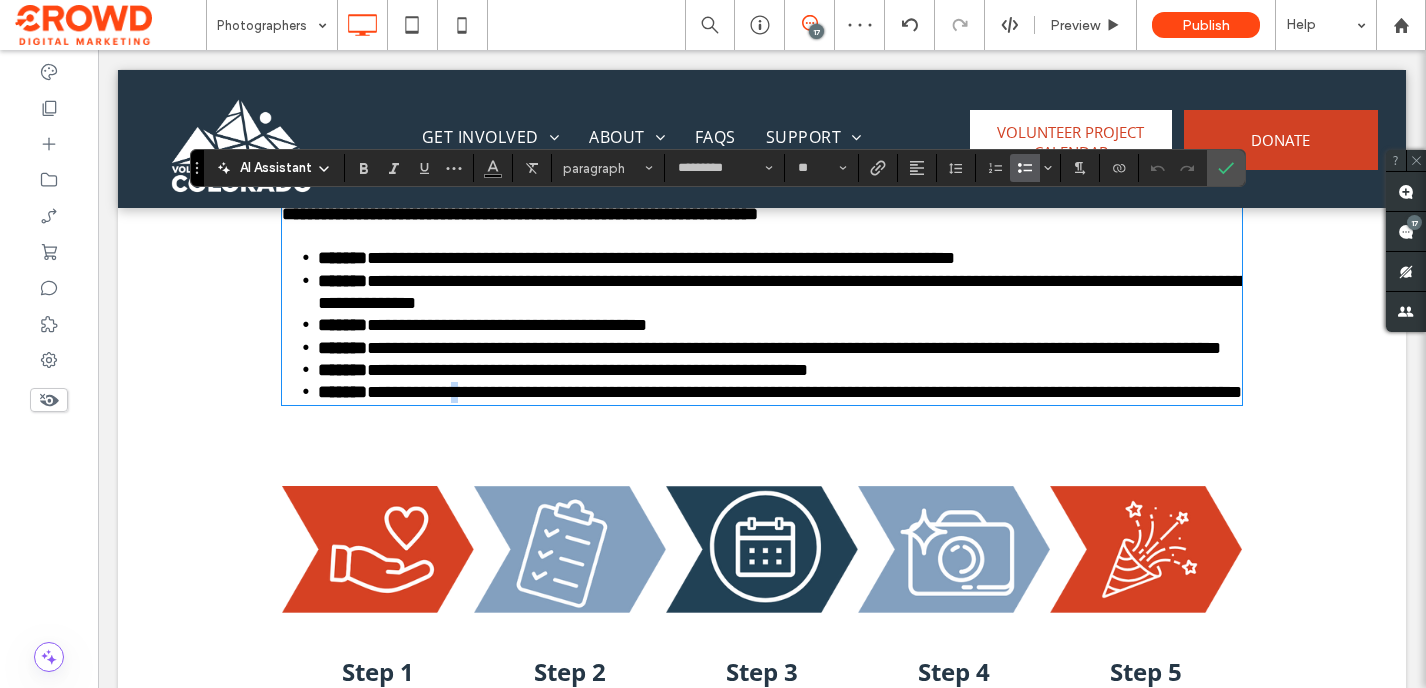 click on "**********" at bounding box center [804, 392] 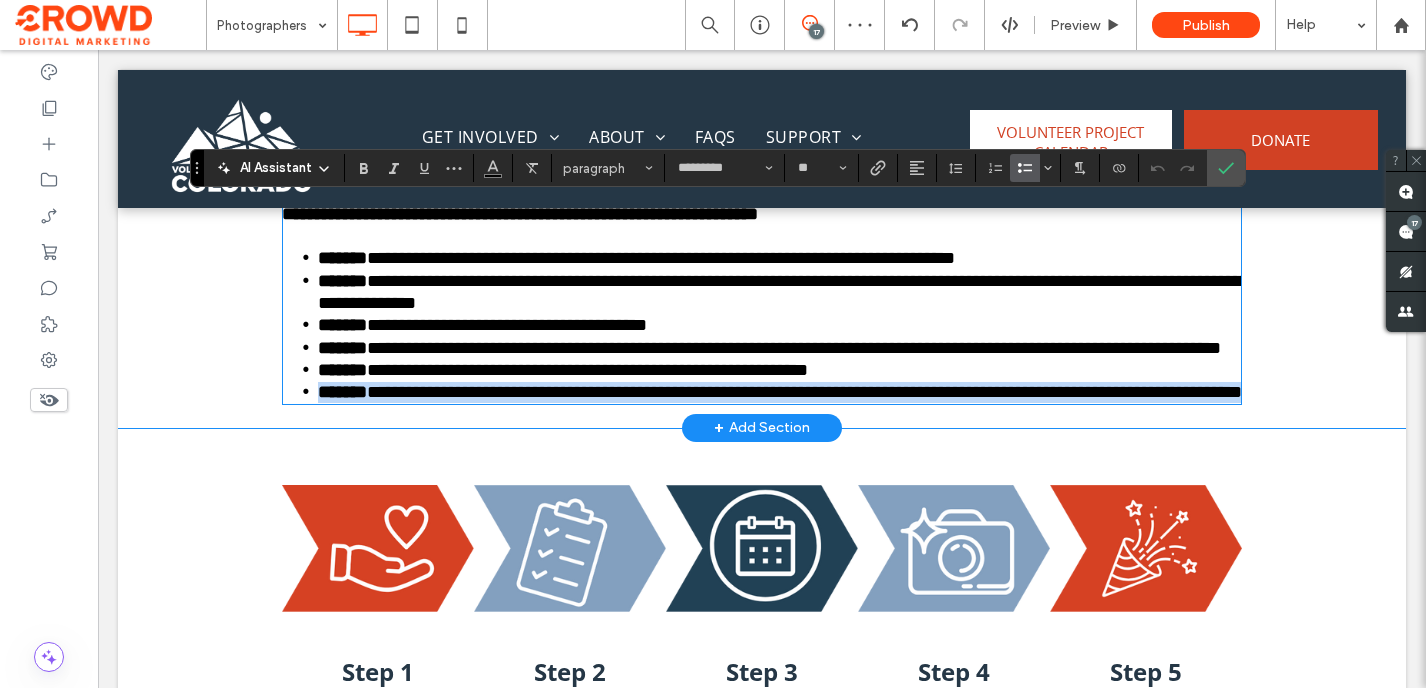 click on "**********" at bounding box center [804, 392] 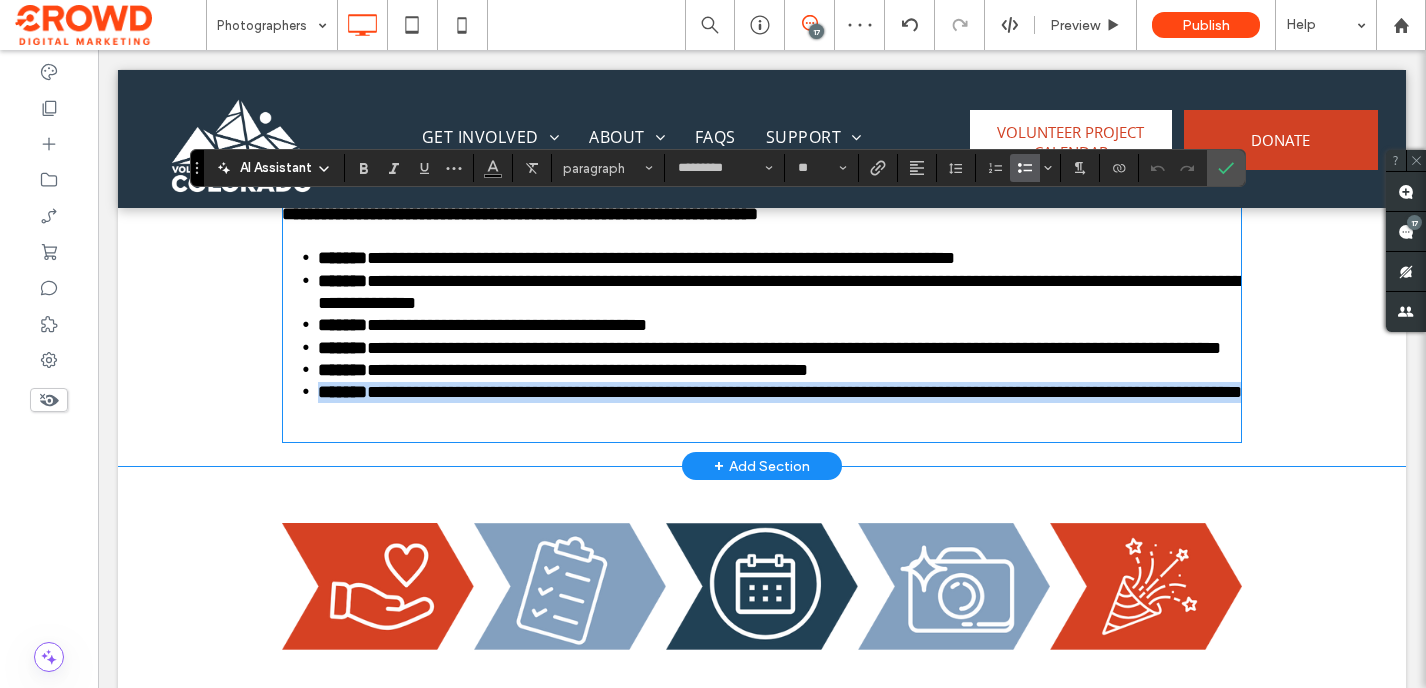 copy on "*" 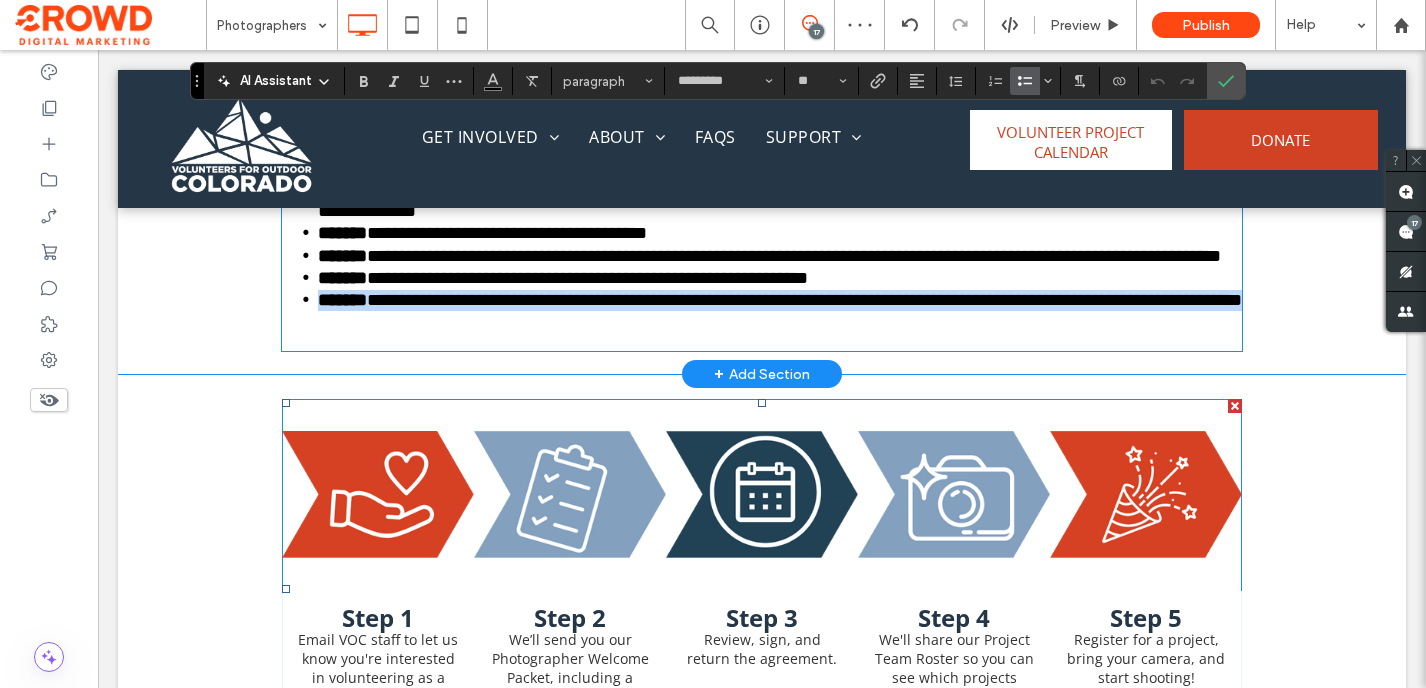scroll 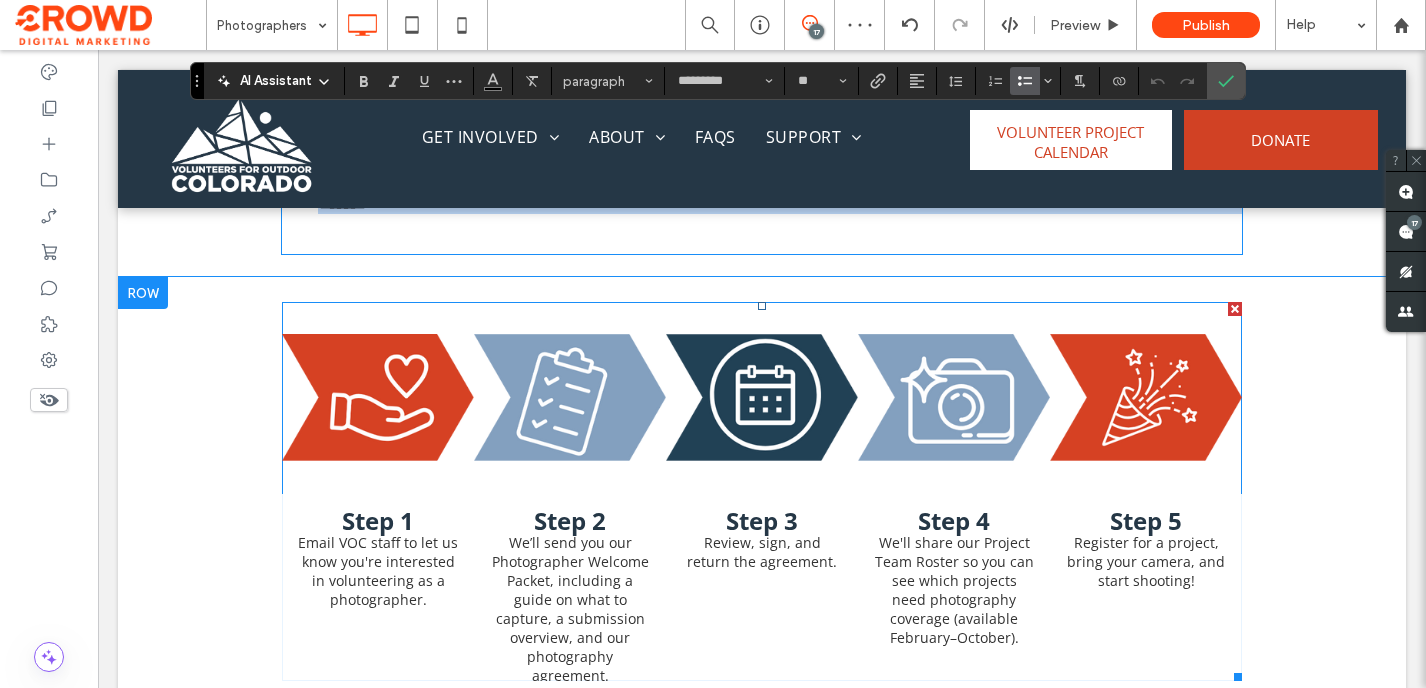 click at bounding box center (762, 398) 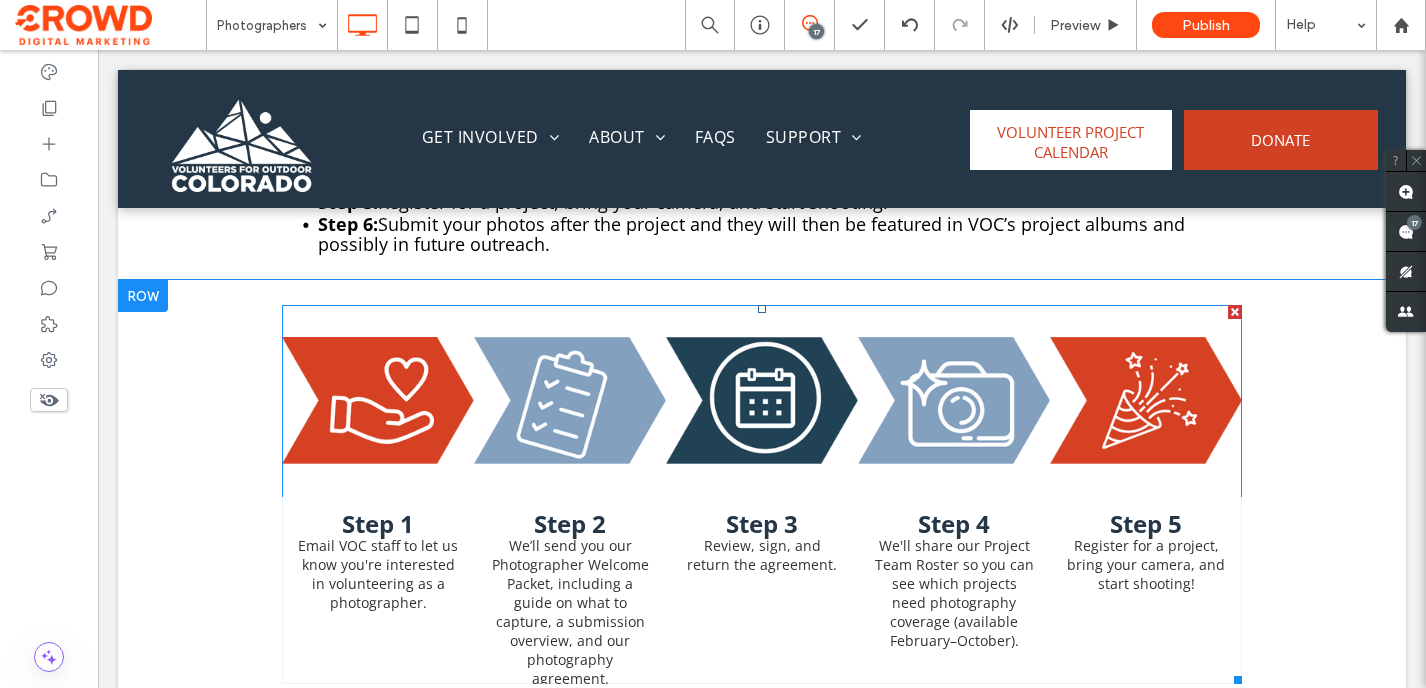 click at bounding box center [954, 401] 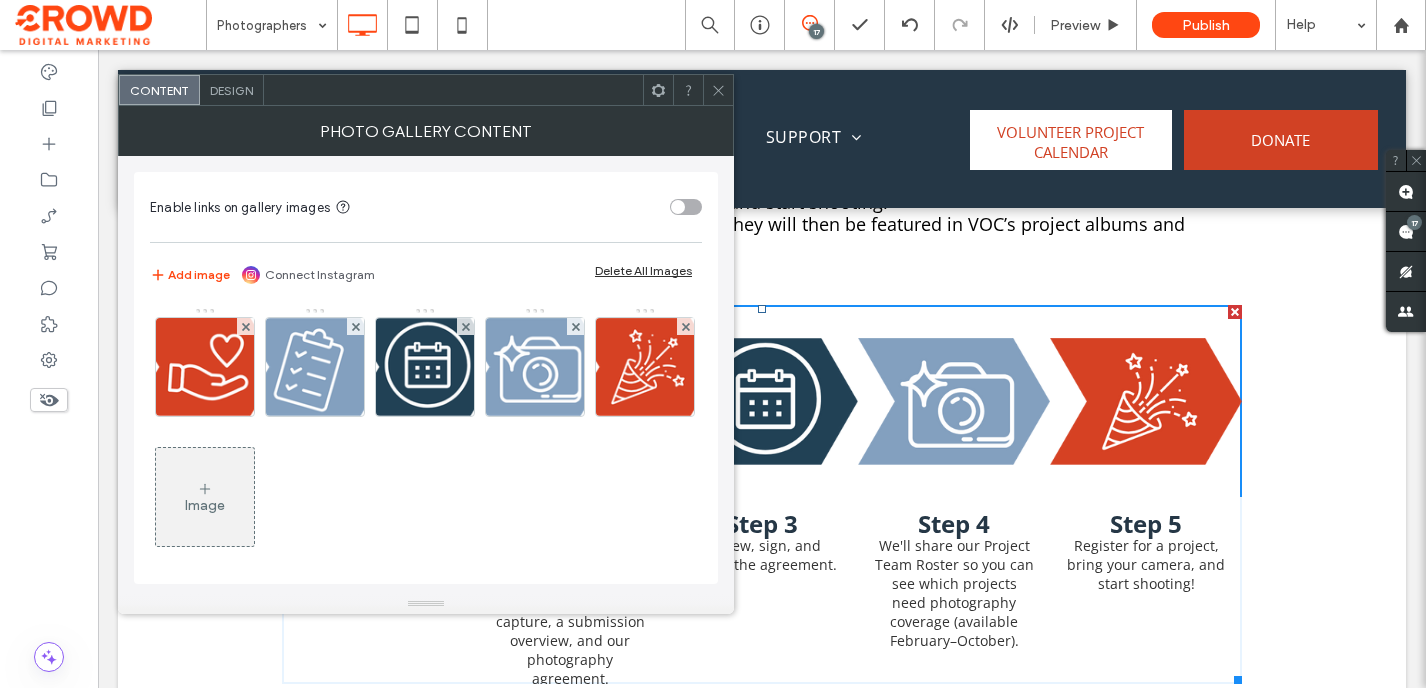 click on "Image" at bounding box center [205, 505] 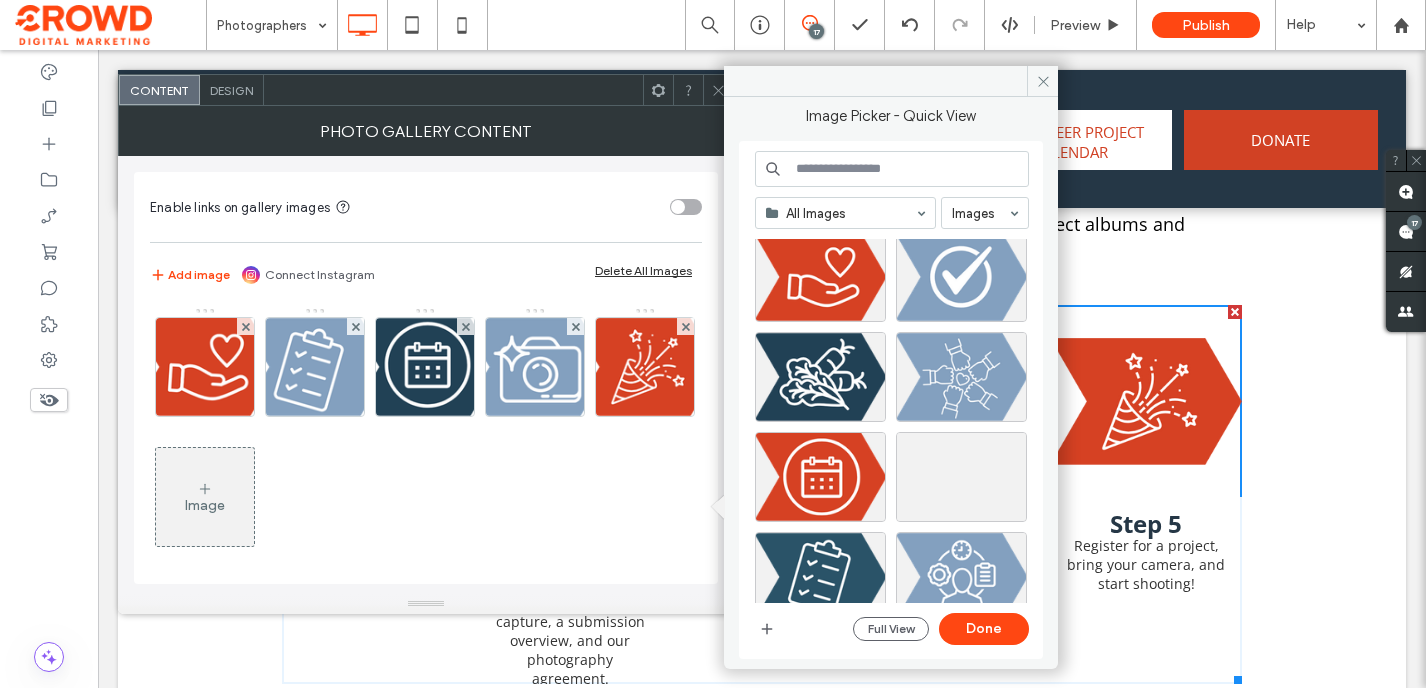 scroll, scrollTop: 591, scrollLeft: 0, axis: vertical 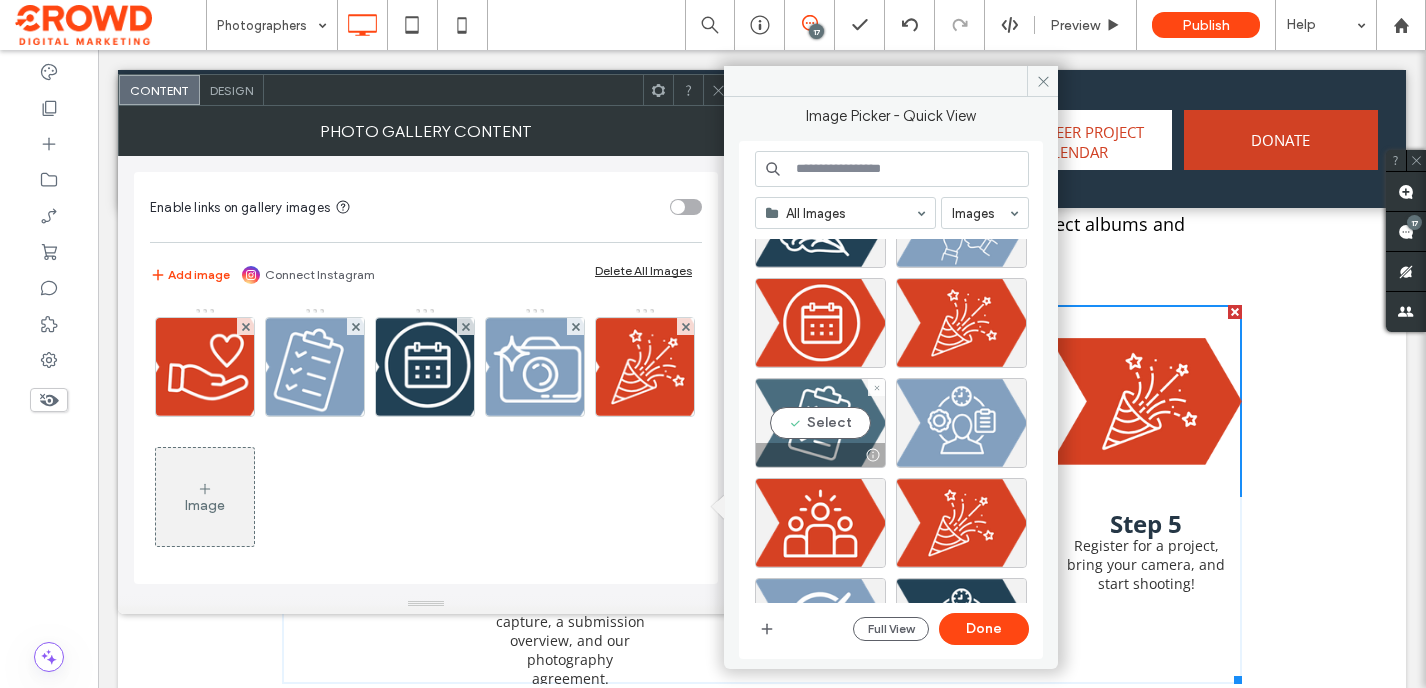 click on "Select" at bounding box center [820, 423] 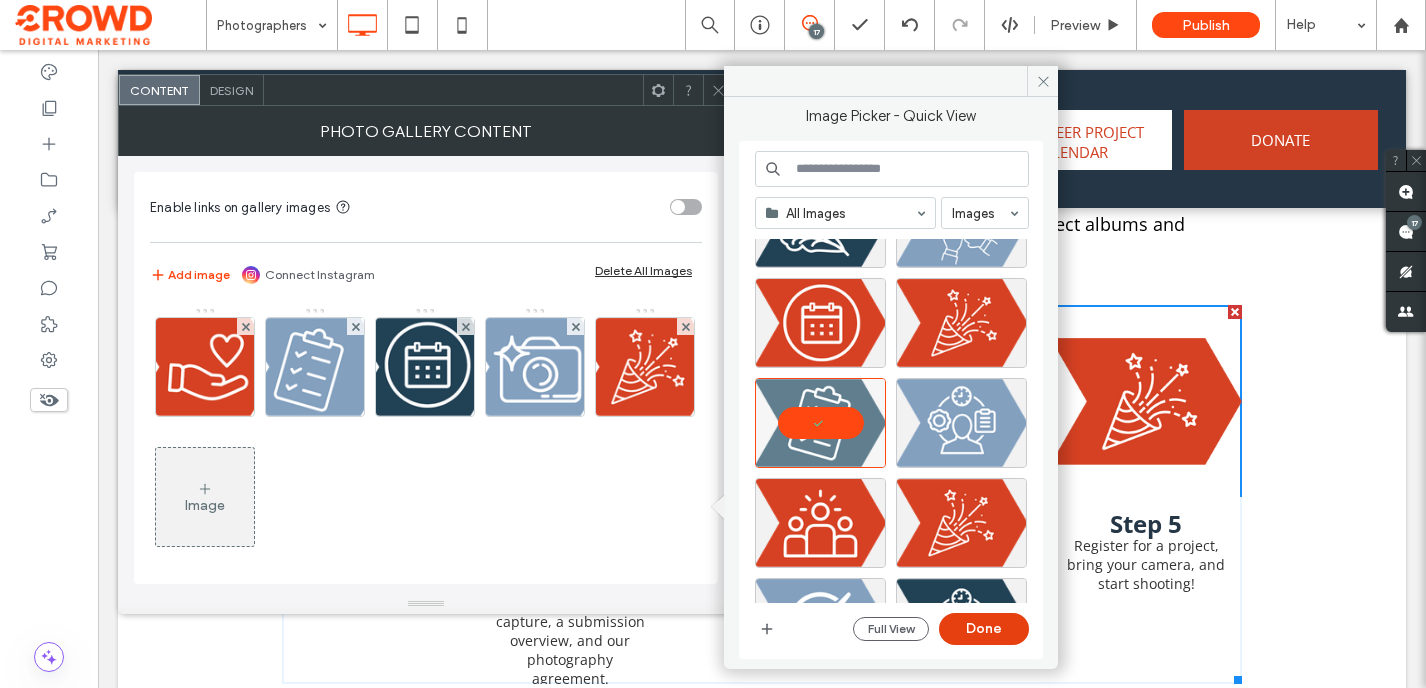 click on "Done" at bounding box center (984, 629) 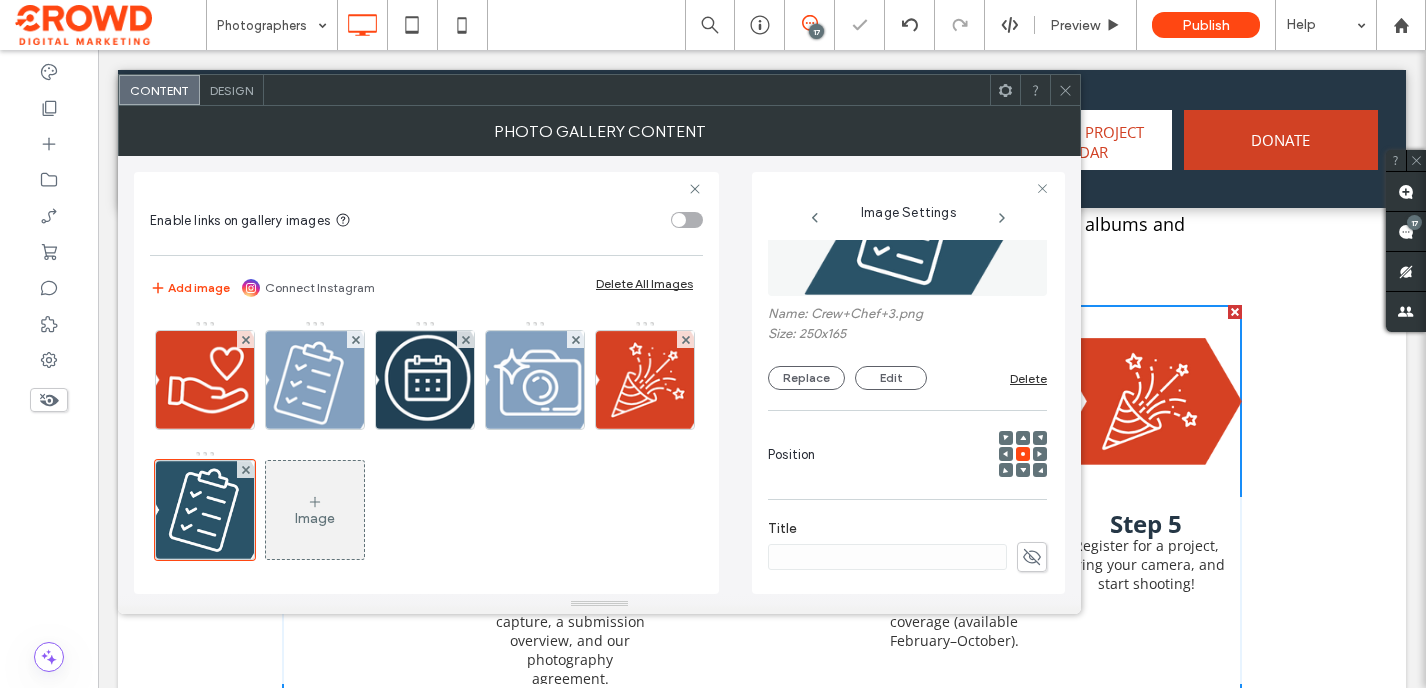 scroll, scrollTop: 189, scrollLeft: 0, axis: vertical 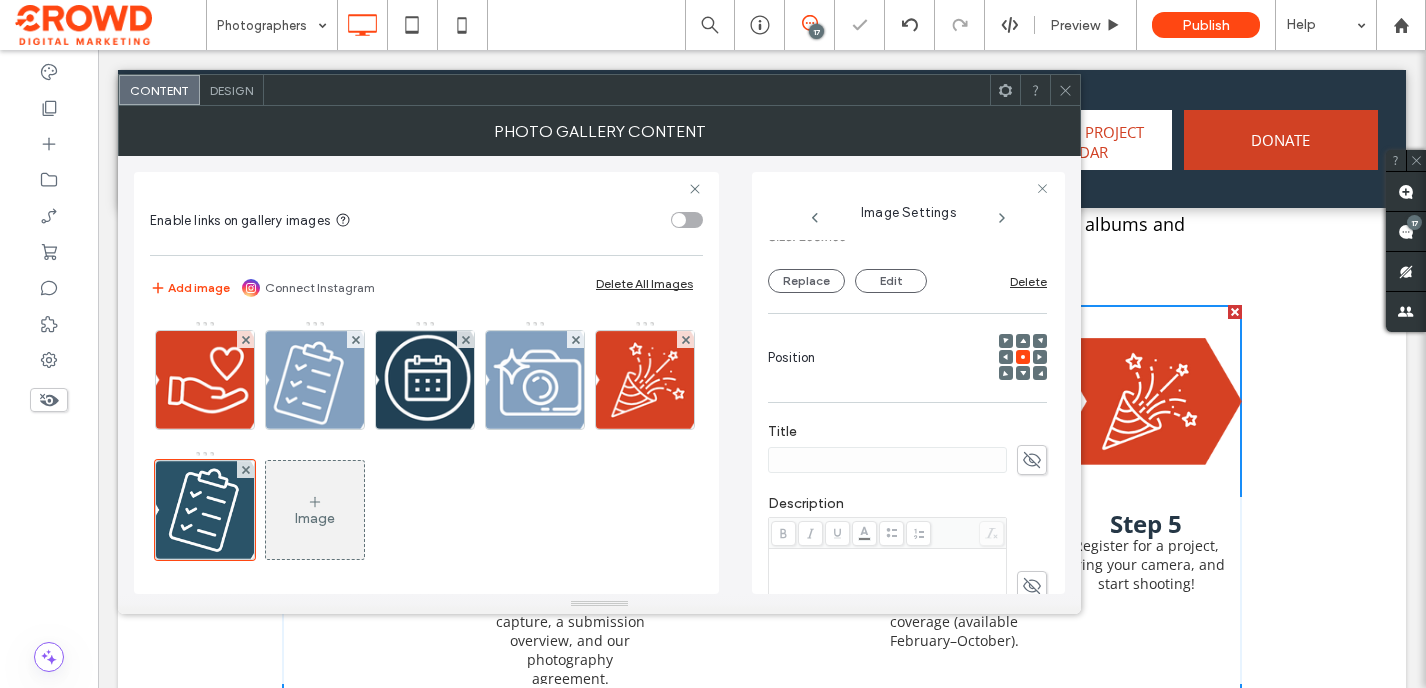 click 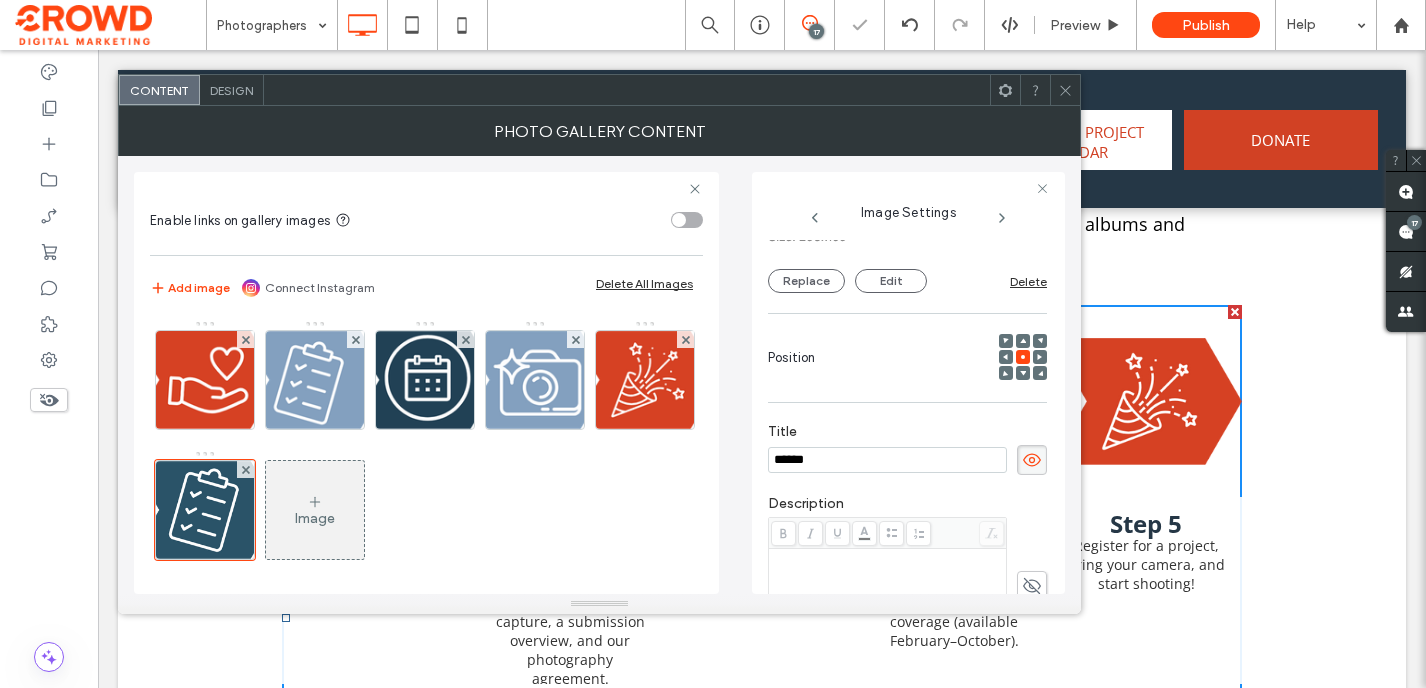 scroll, scrollTop: 326, scrollLeft: 0, axis: vertical 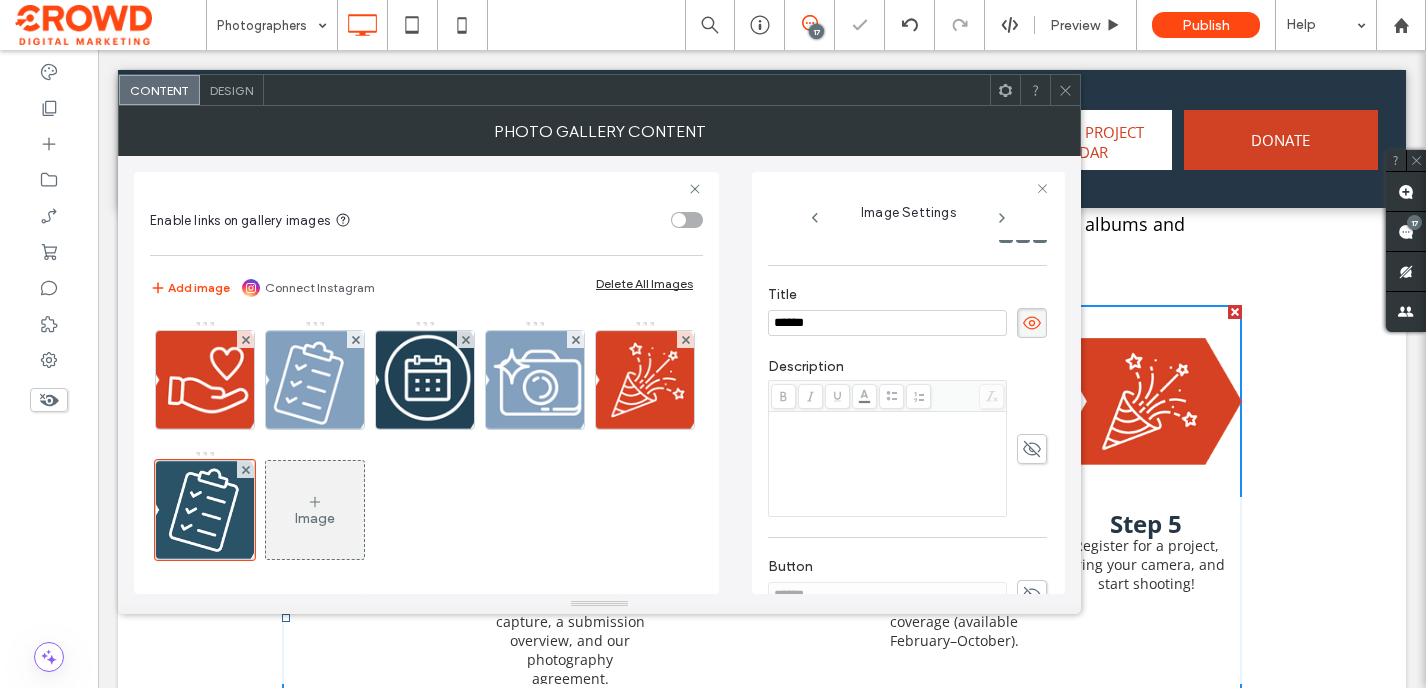 type on "******" 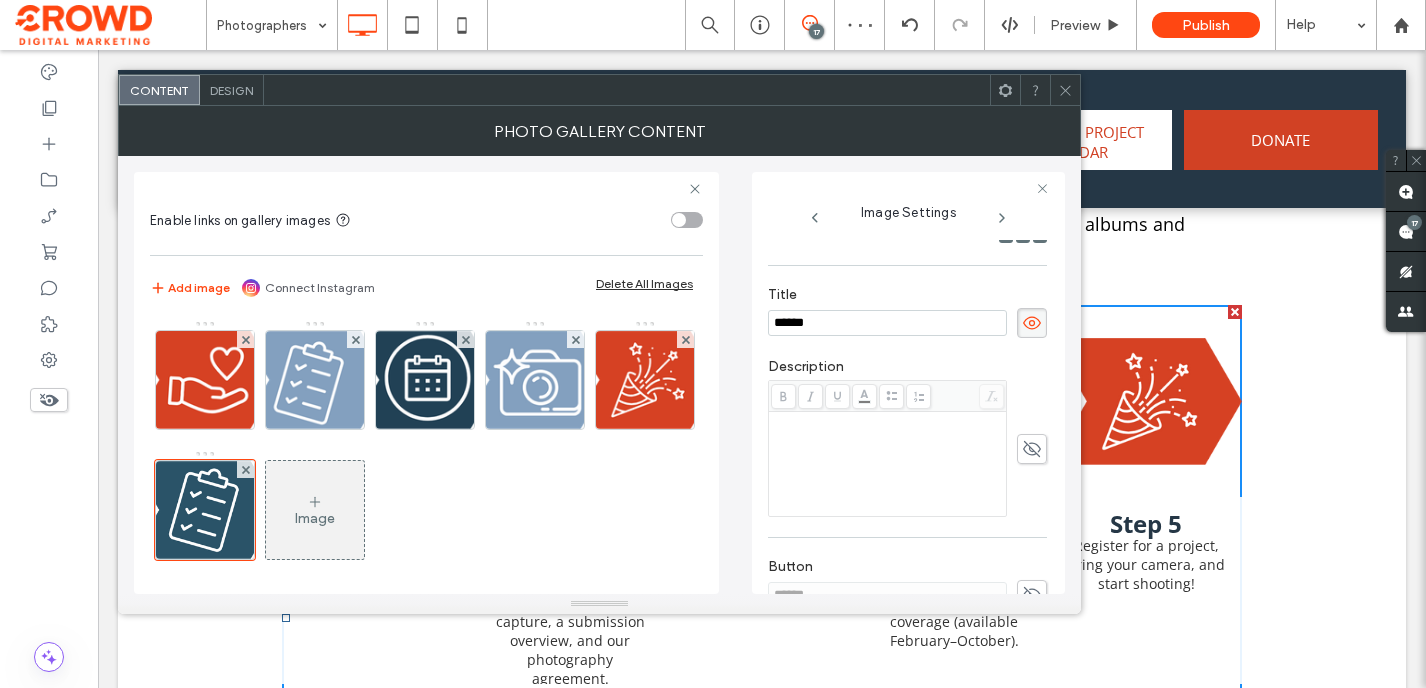 click at bounding box center (864, 396) 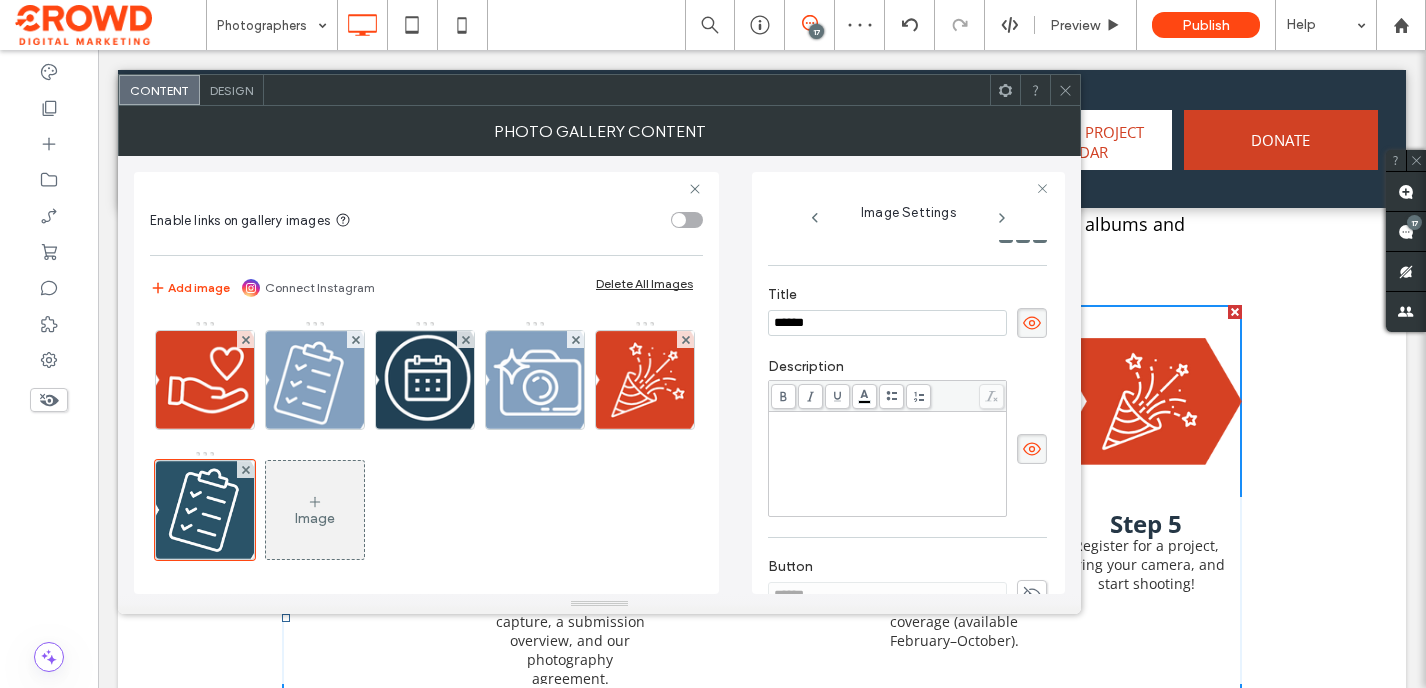 click at bounding box center [888, 421] 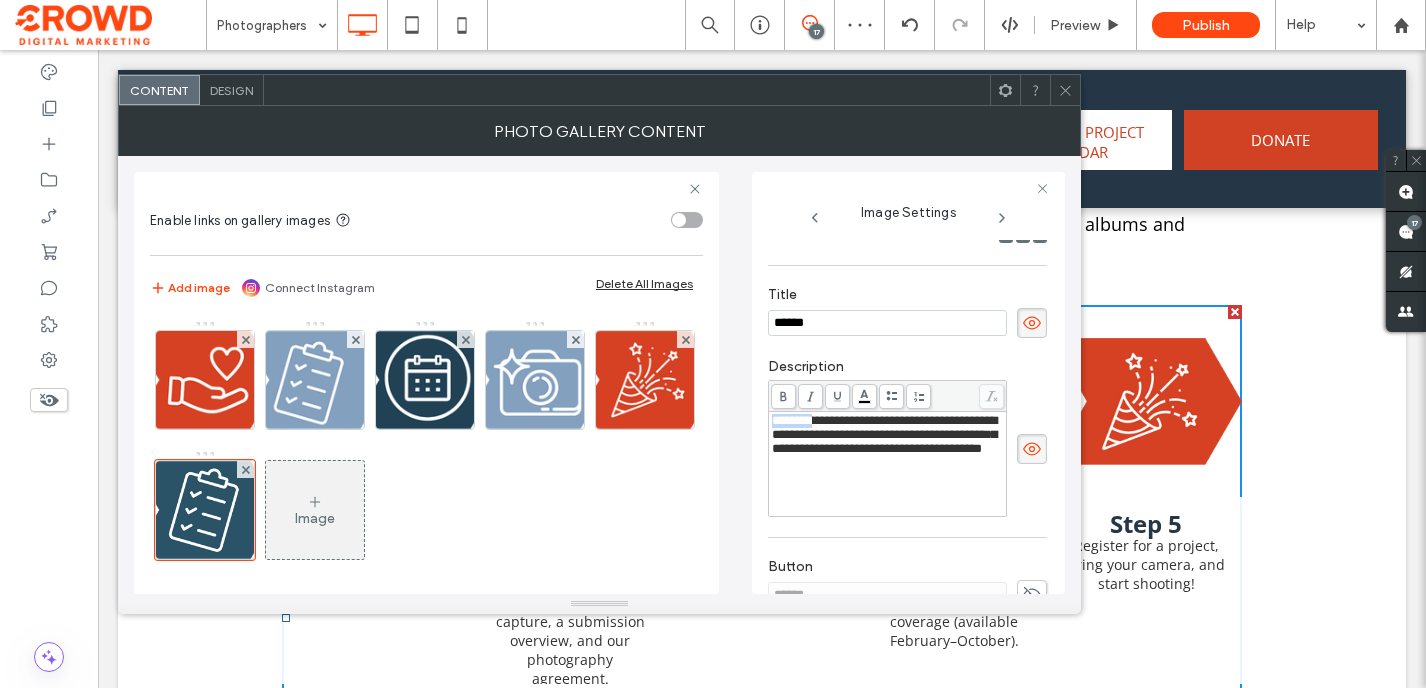 drag, startPoint x: 818, startPoint y: 429, endPoint x: 735, endPoint y: 429, distance: 83 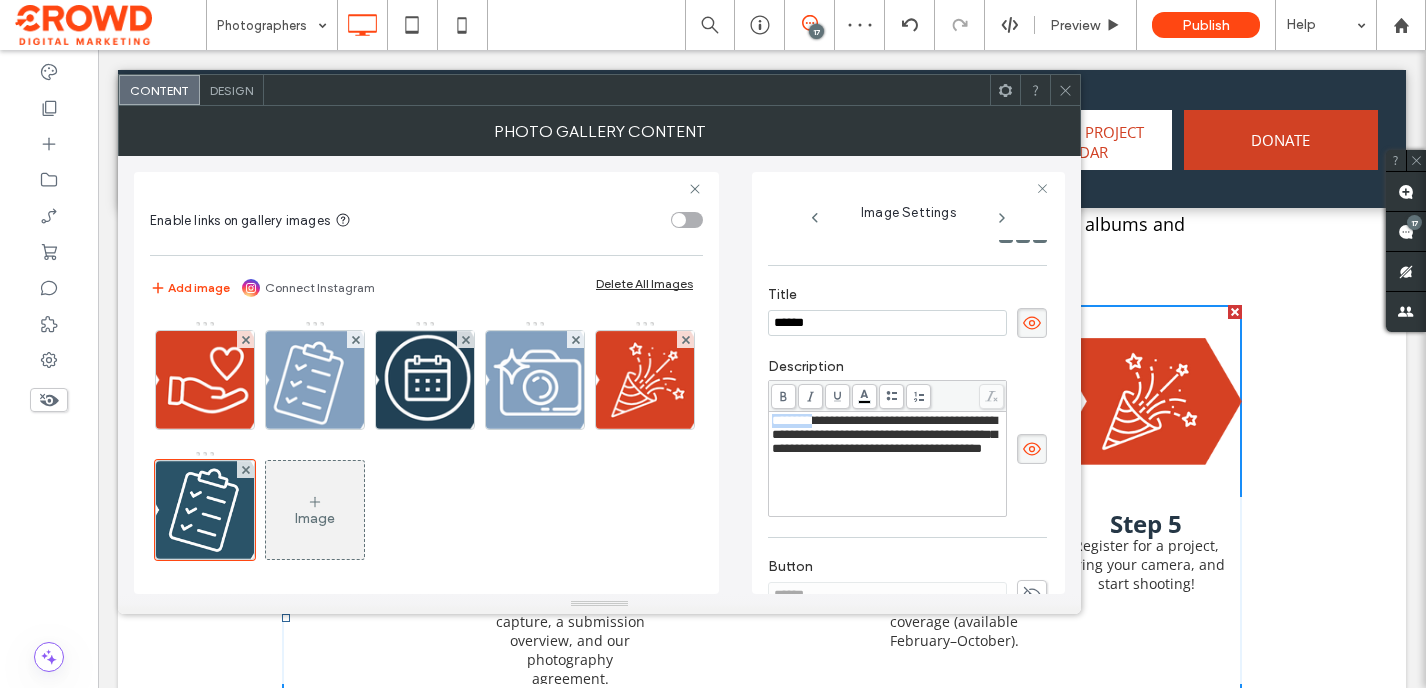 click on "**********" at bounding box center [599, 375] 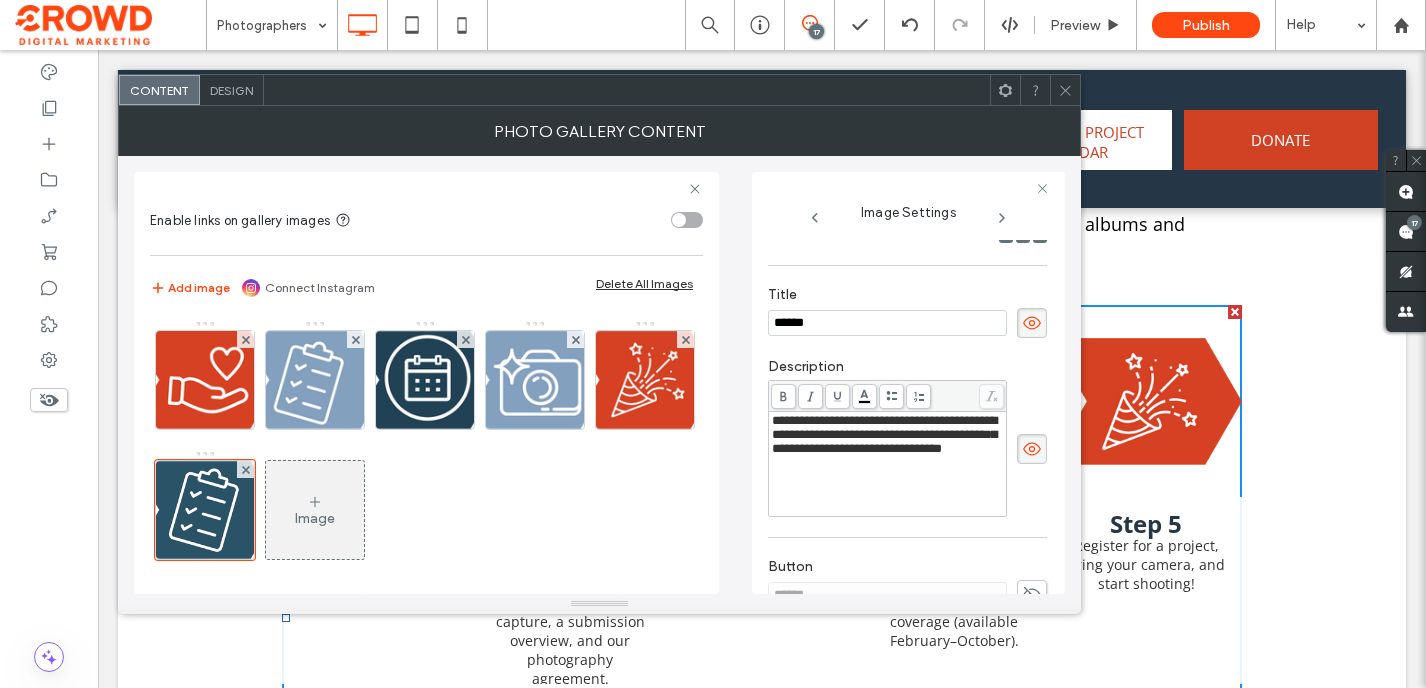 click on "Design" at bounding box center [231, 90] 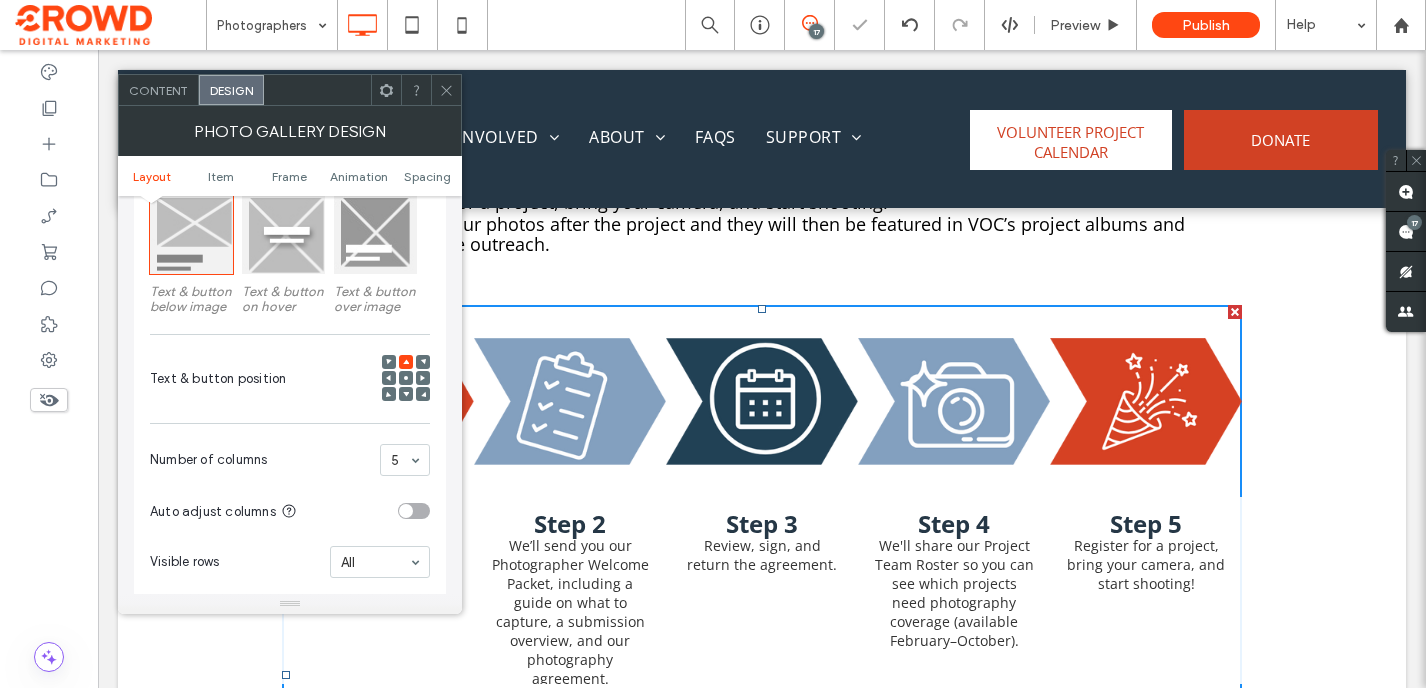 scroll, scrollTop: 409, scrollLeft: 0, axis: vertical 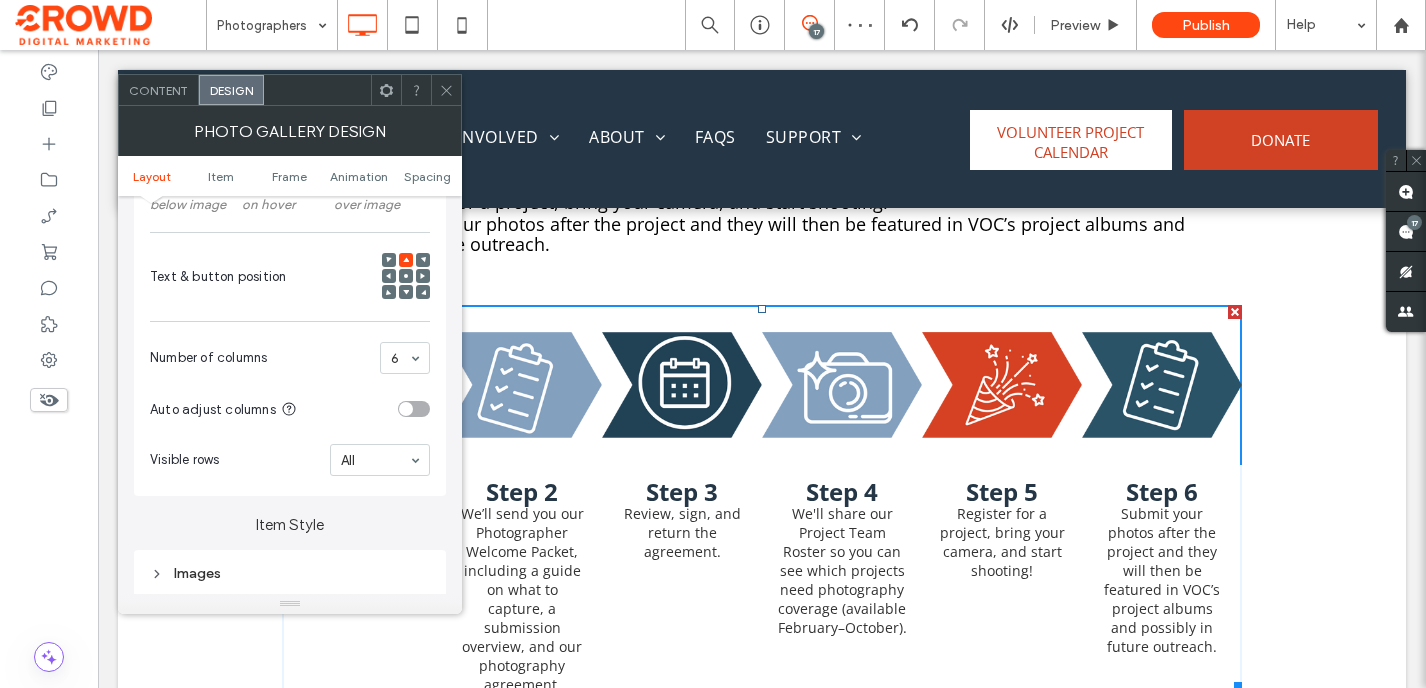 click 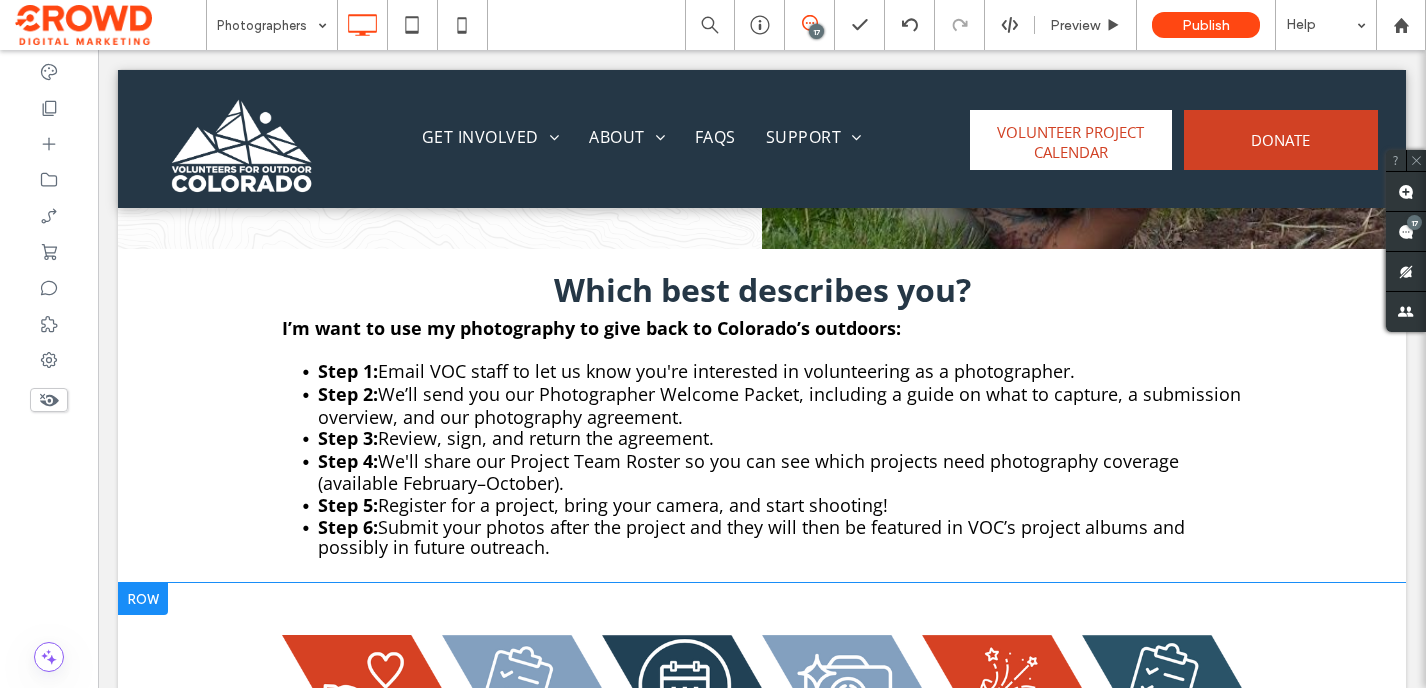 scroll, scrollTop: 1019, scrollLeft: 0, axis: vertical 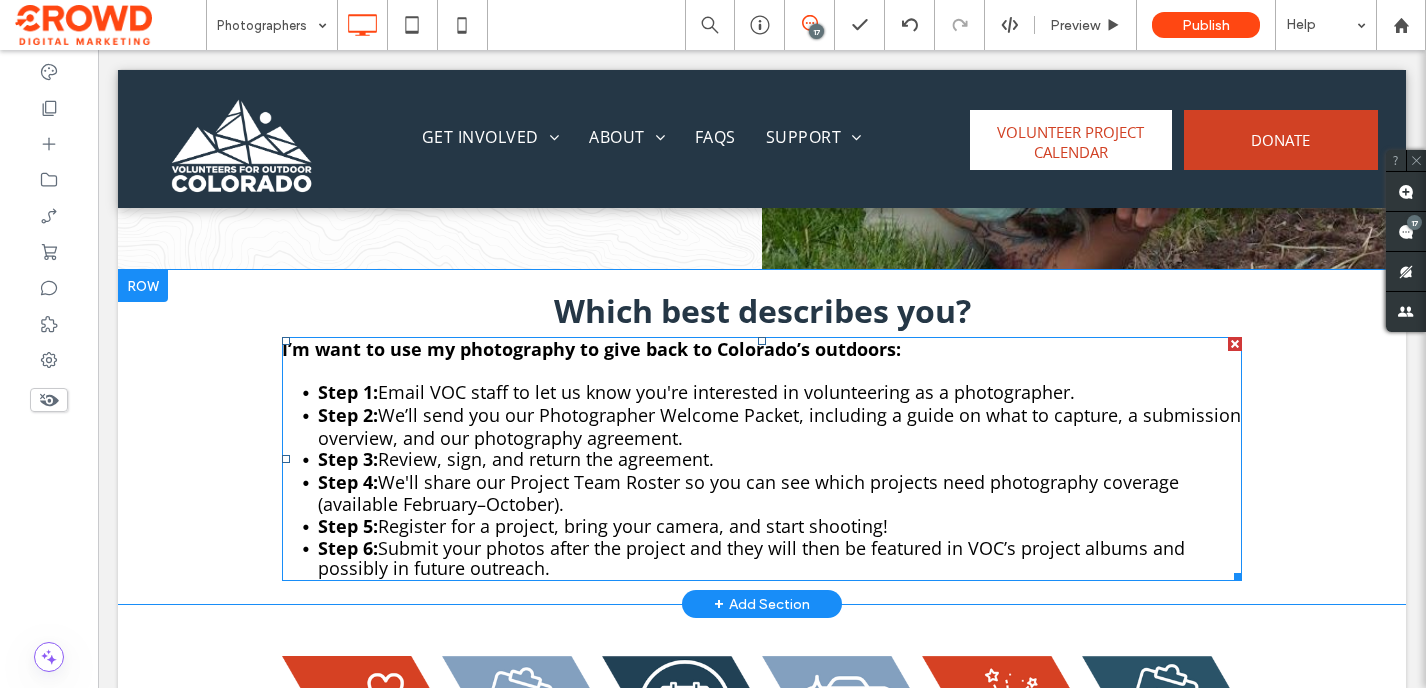 click on "Email VOC staff to let us know you're interested in volunteering as a photographer." at bounding box center [726, 392] 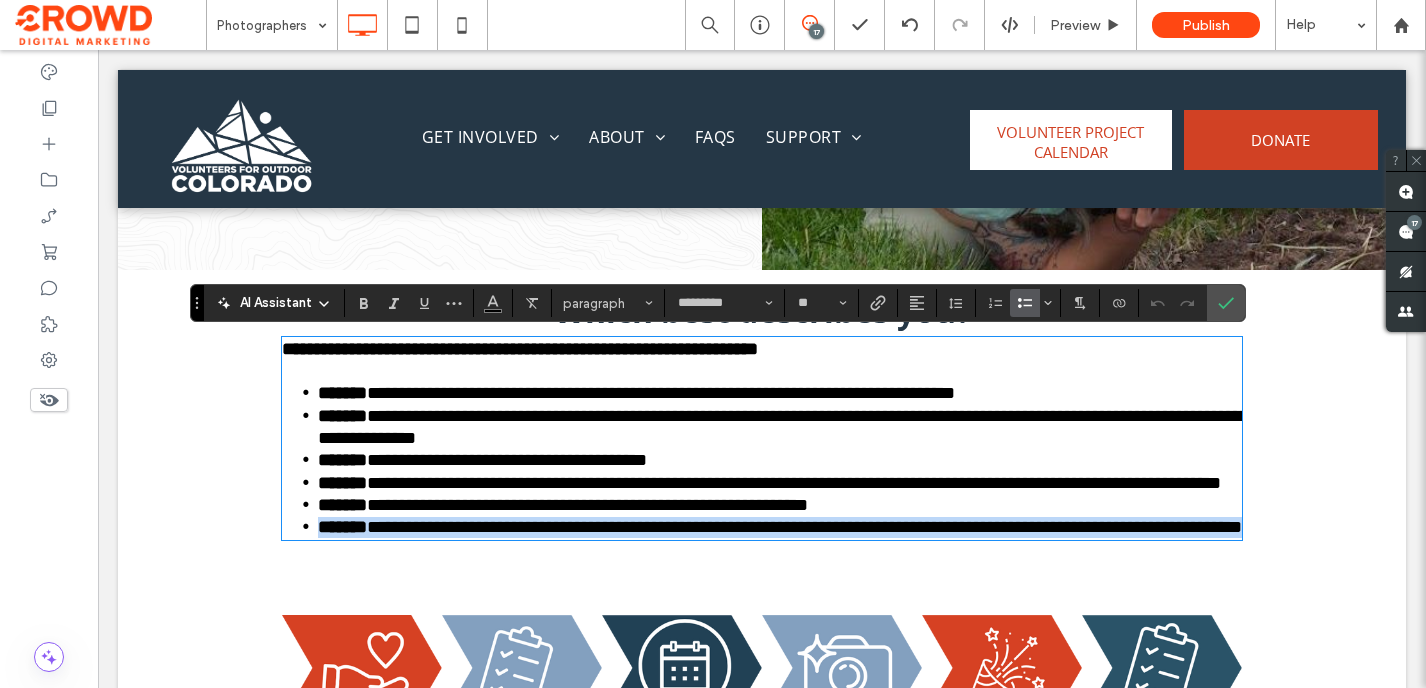 scroll, scrollTop: 2, scrollLeft: 0, axis: vertical 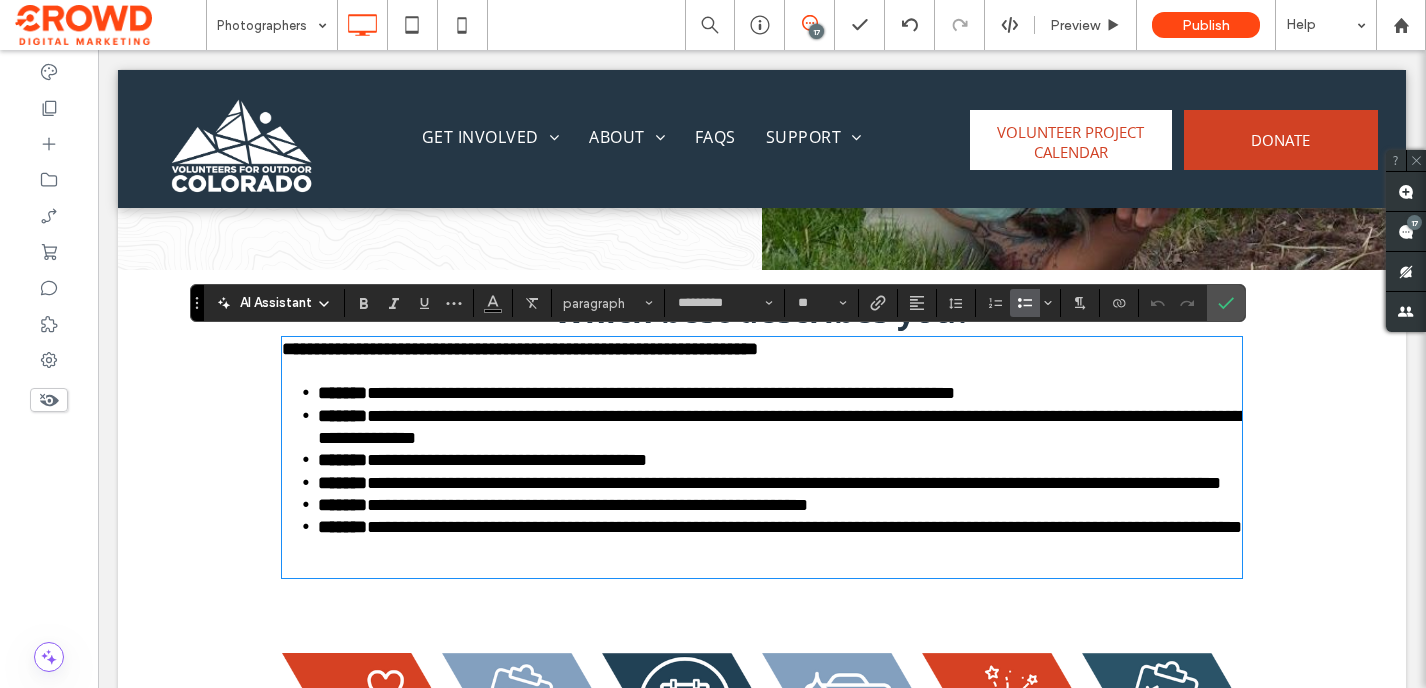 click on "**********" at bounding box center (520, 349) 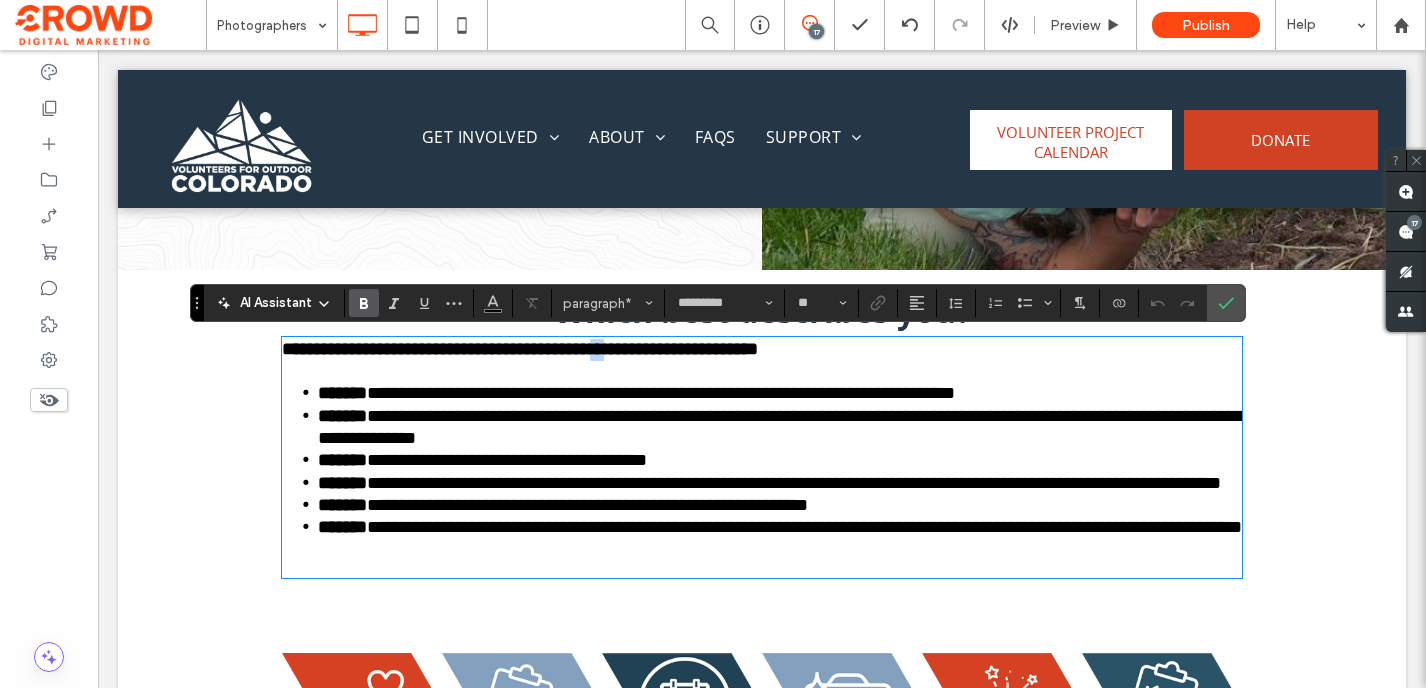 click on "**********" at bounding box center (520, 349) 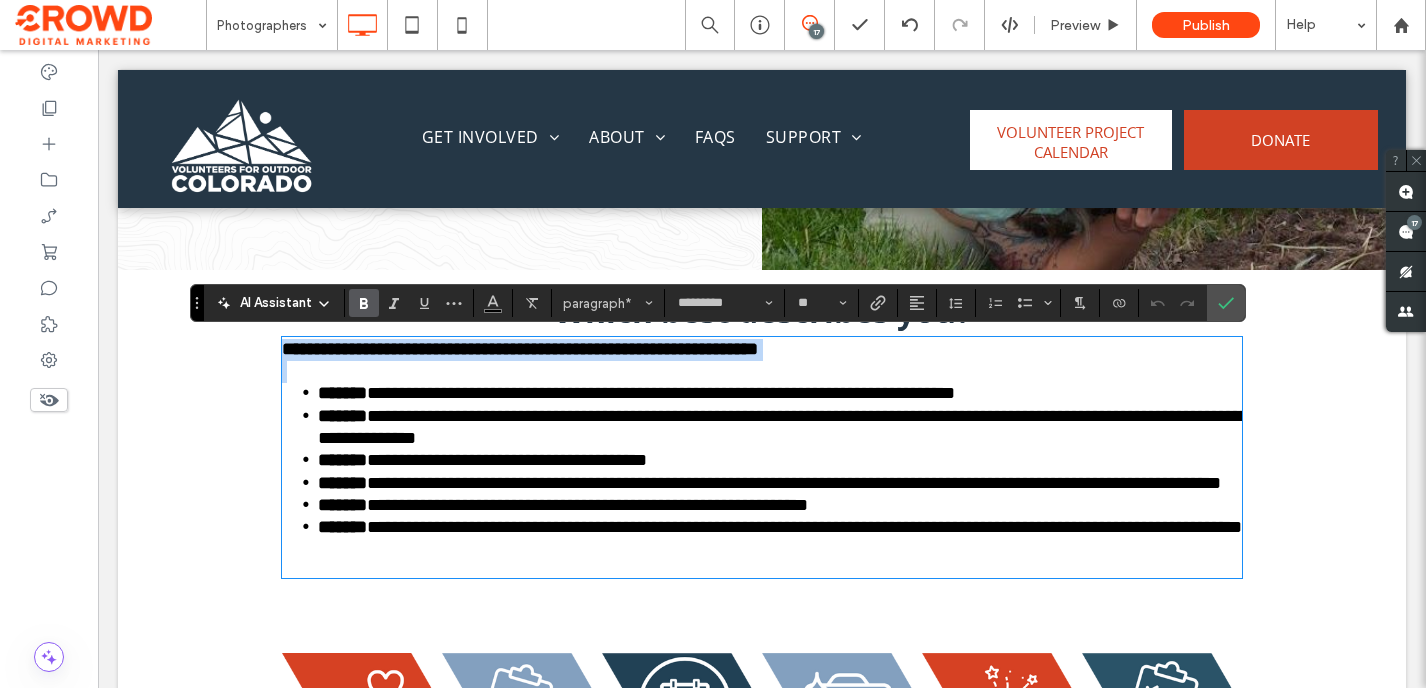click on "**********" at bounding box center [520, 349] 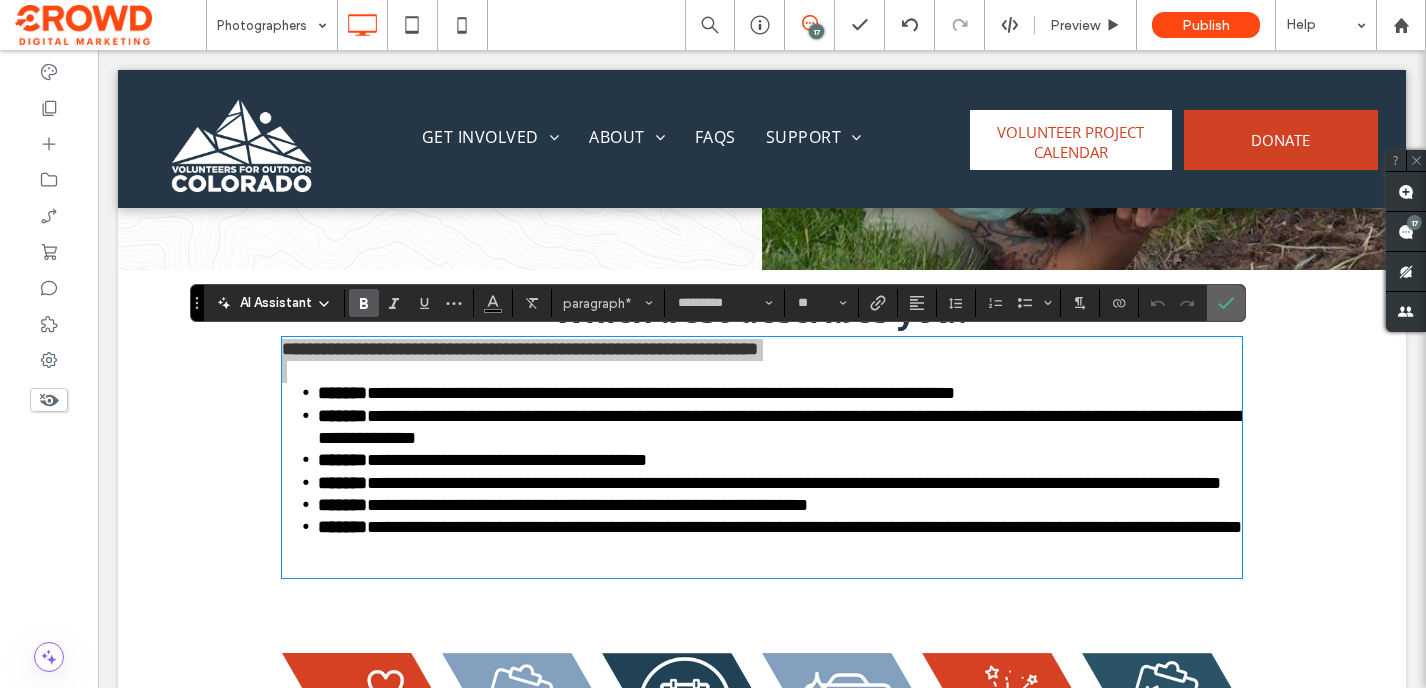 click 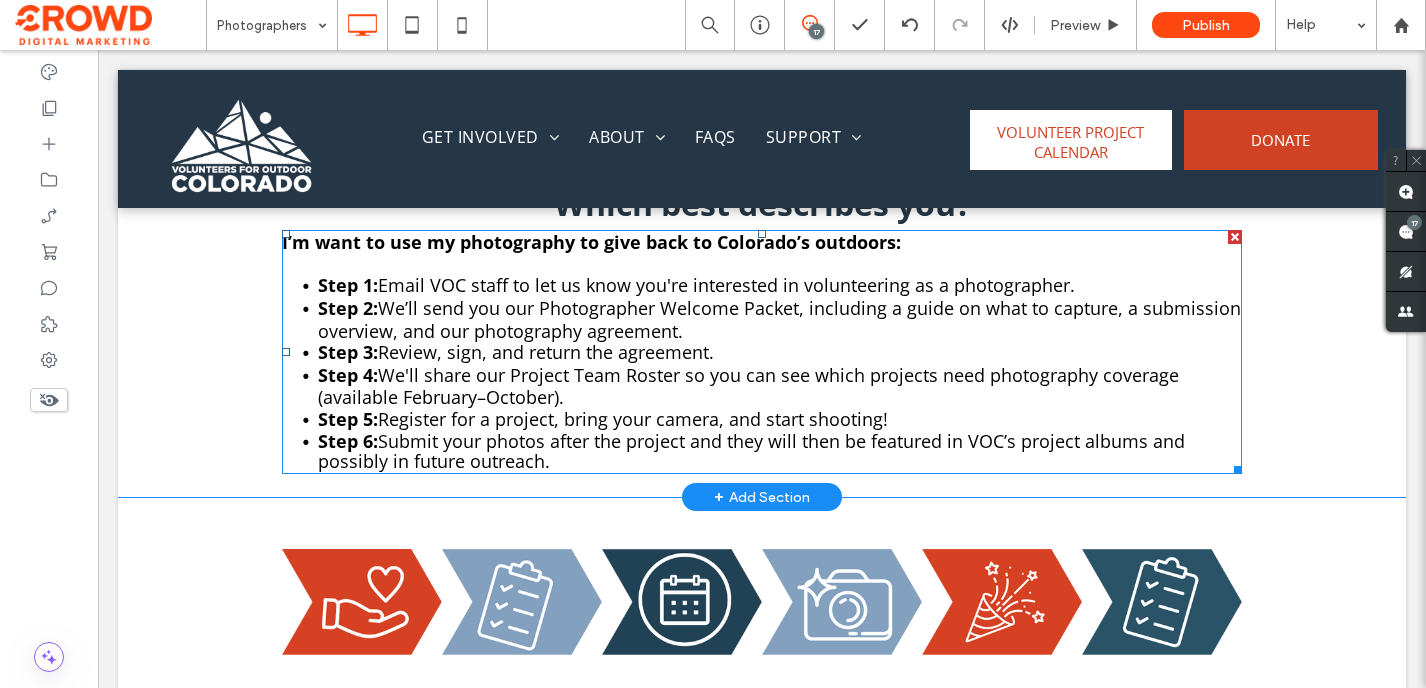 scroll, scrollTop: 1258, scrollLeft: 0, axis: vertical 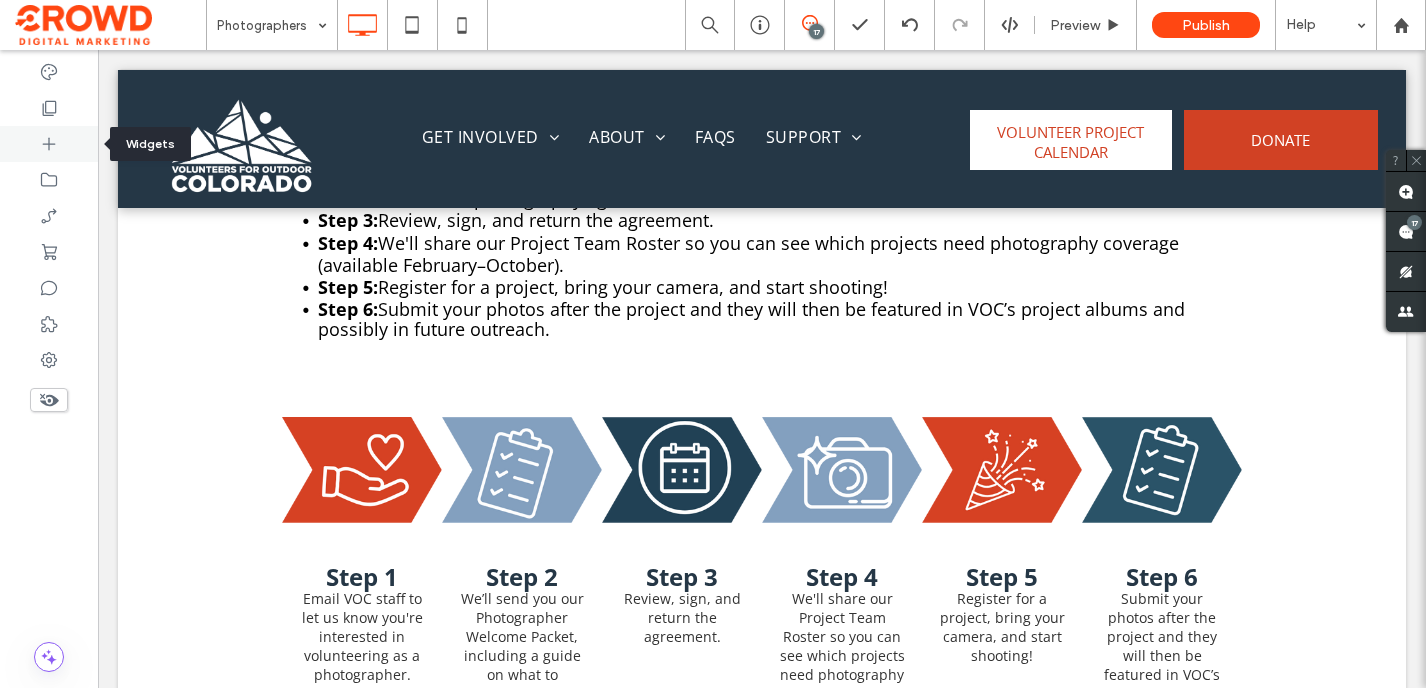 click at bounding box center (49, 144) 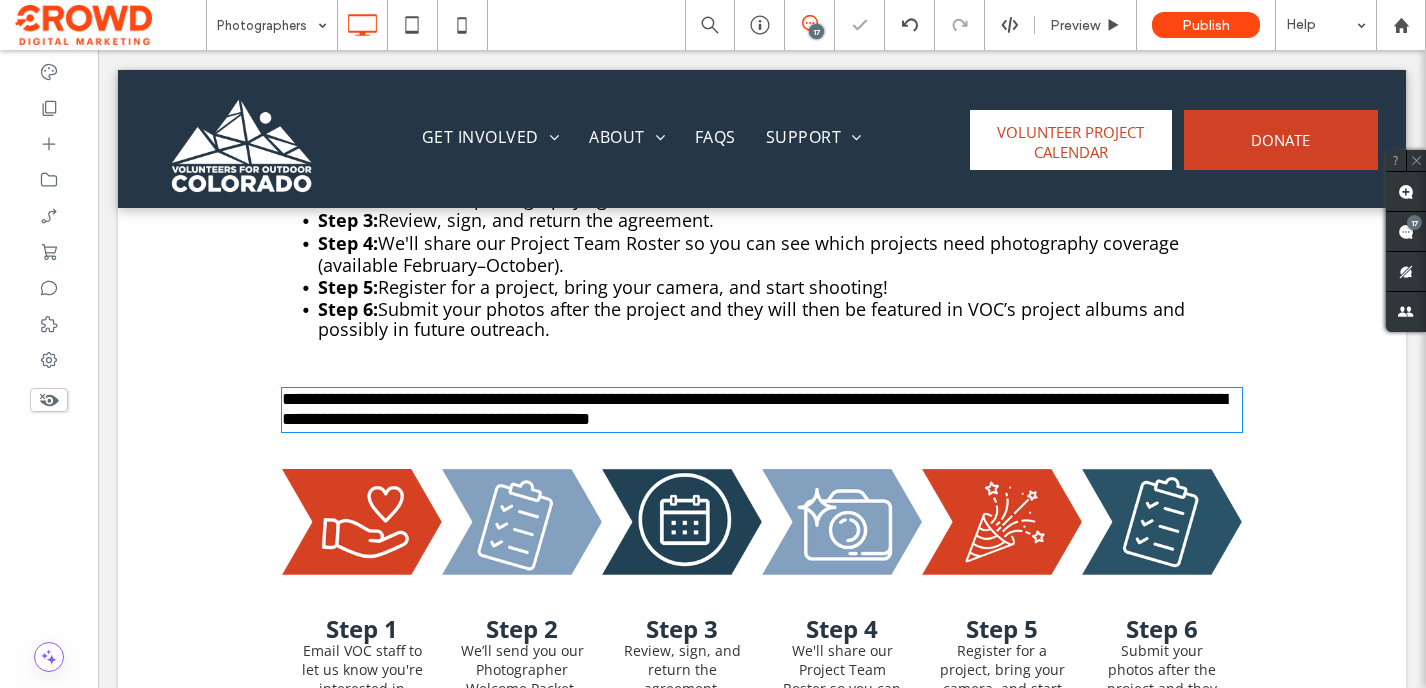 type on "*********" 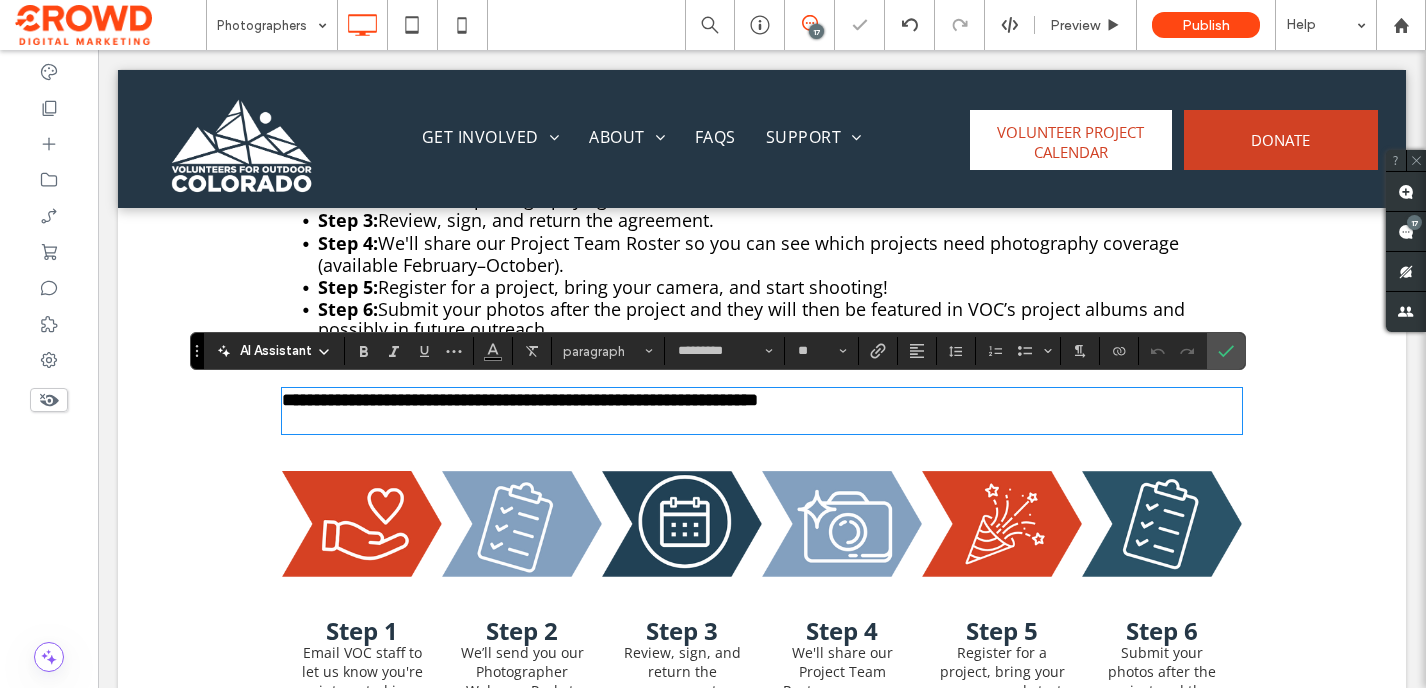 scroll, scrollTop: 0, scrollLeft: 0, axis: both 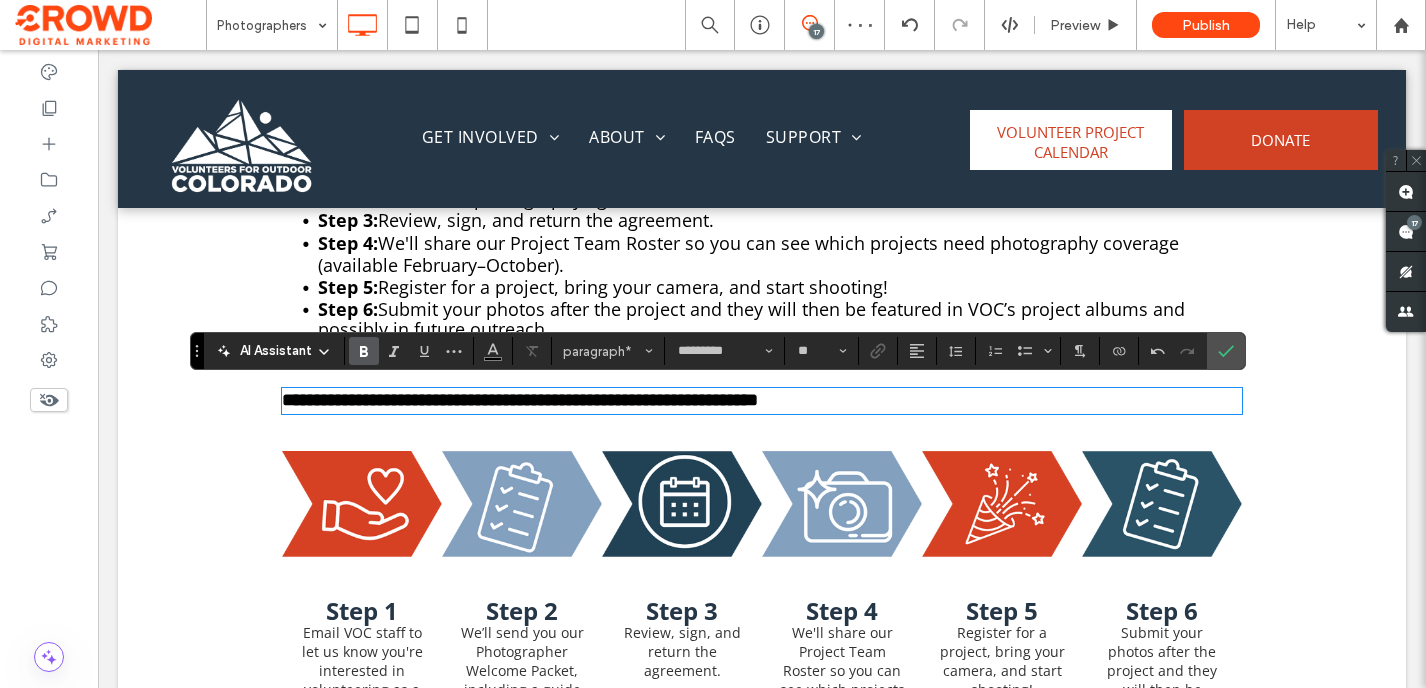 click on "**********" at bounding box center (520, 400) 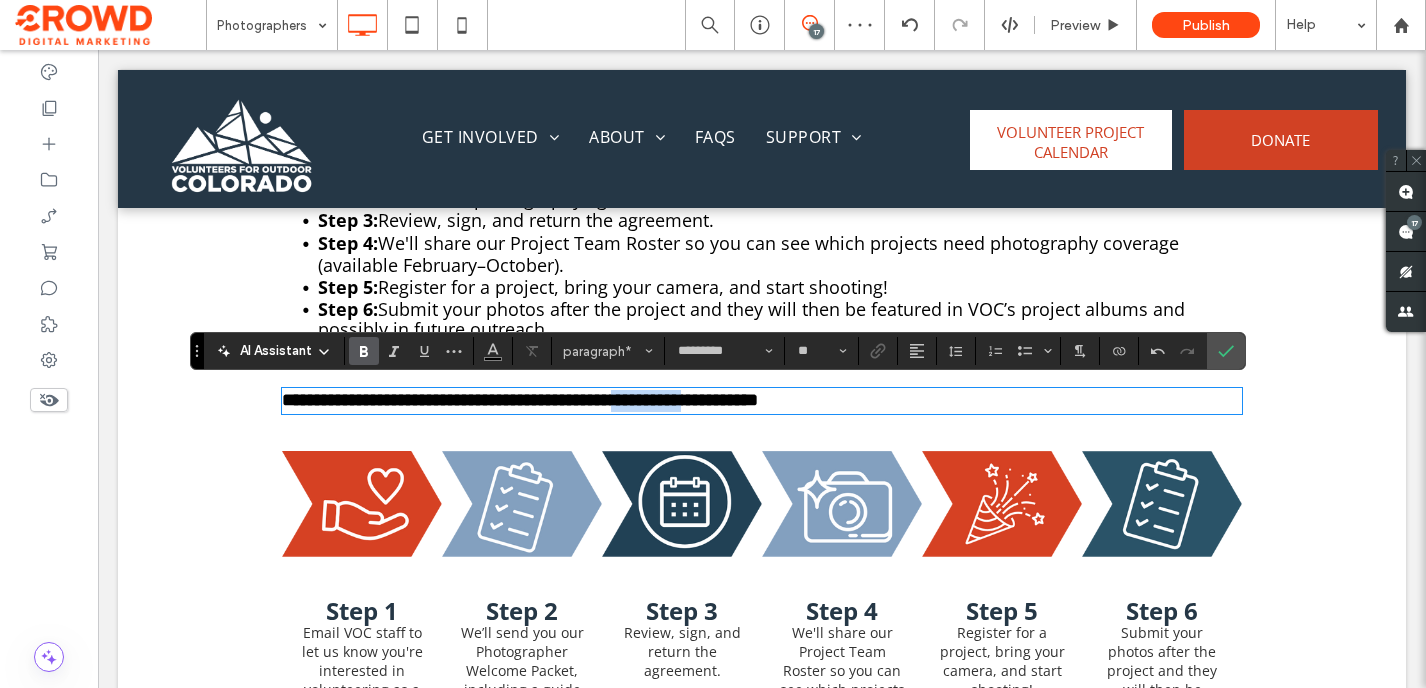 click on "**********" at bounding box center [520, 400] 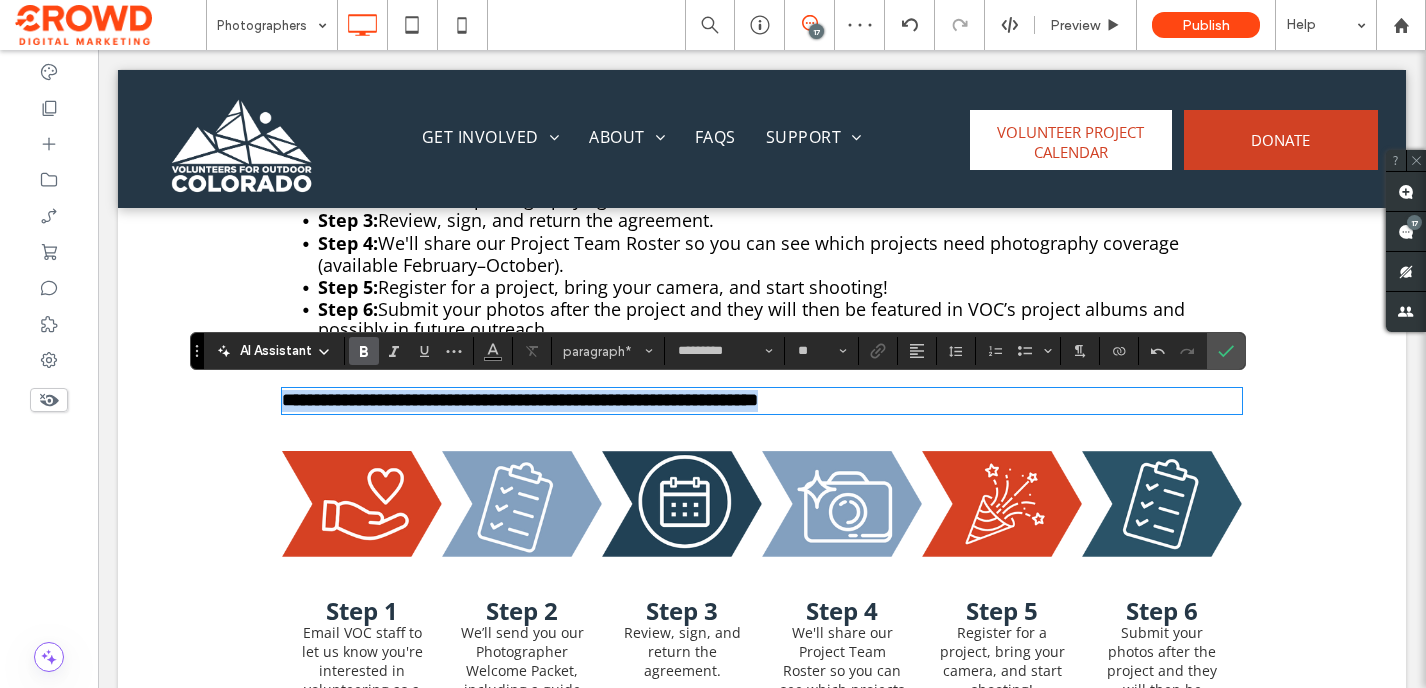 click on "**********" at bounding box center (520, 400) 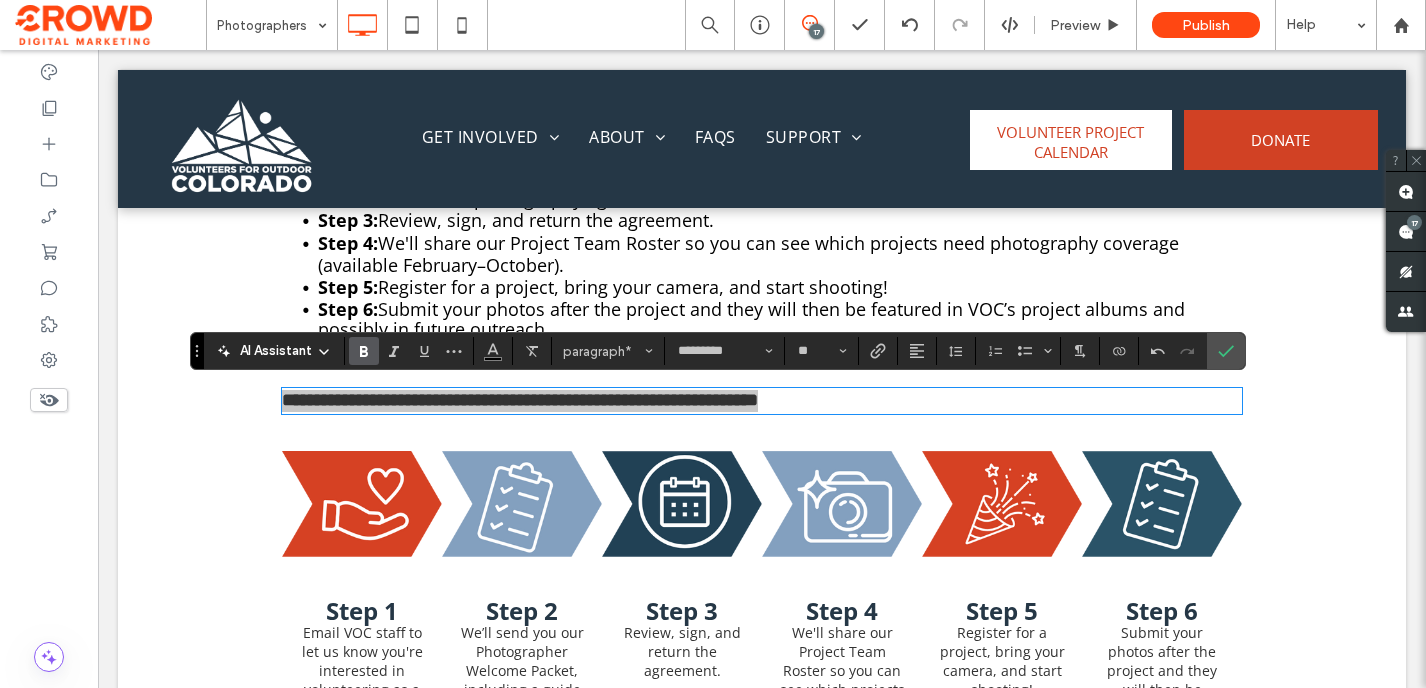 click at bounding box center [364, 351] 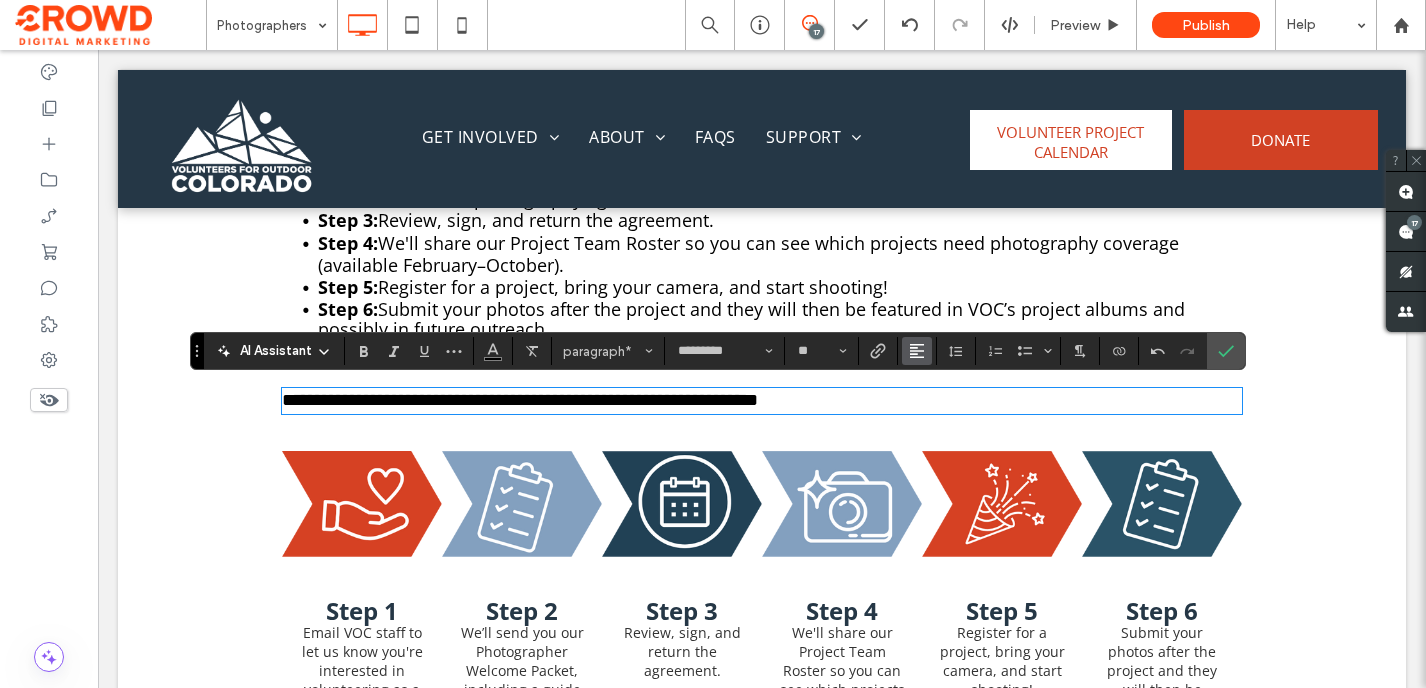 click 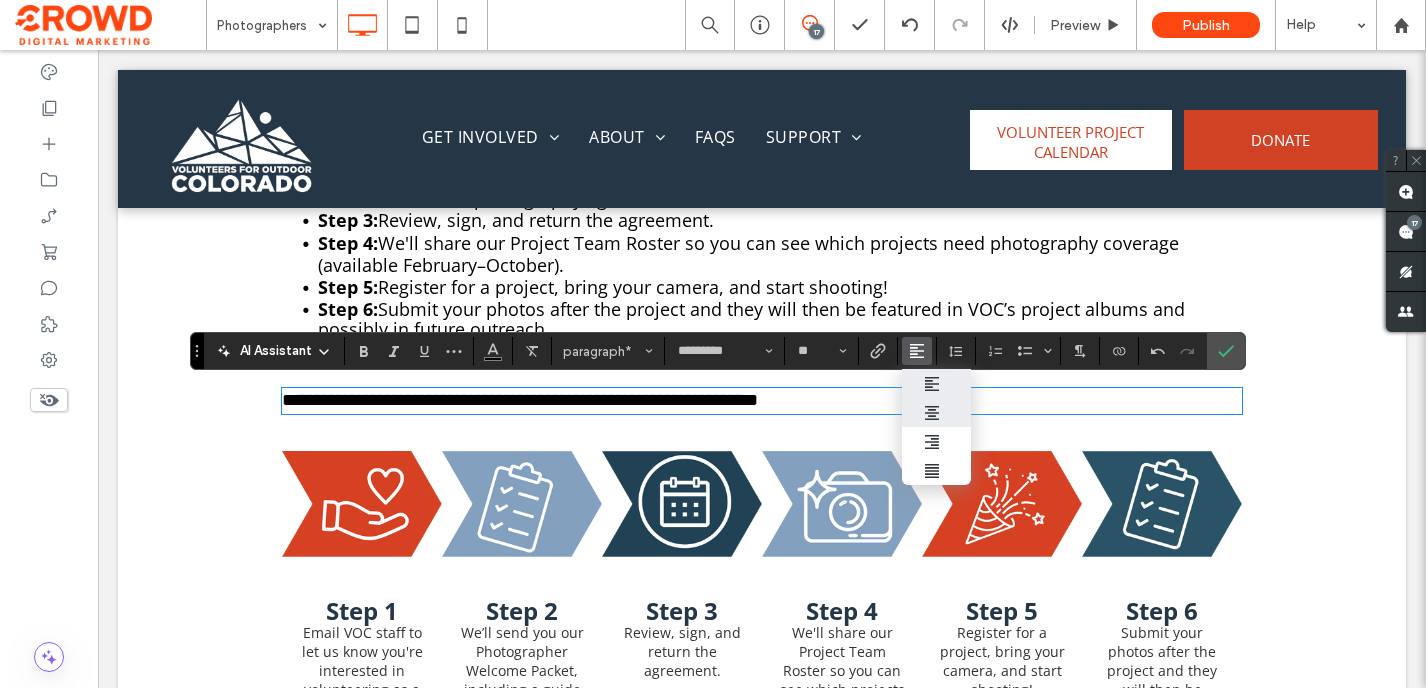 click 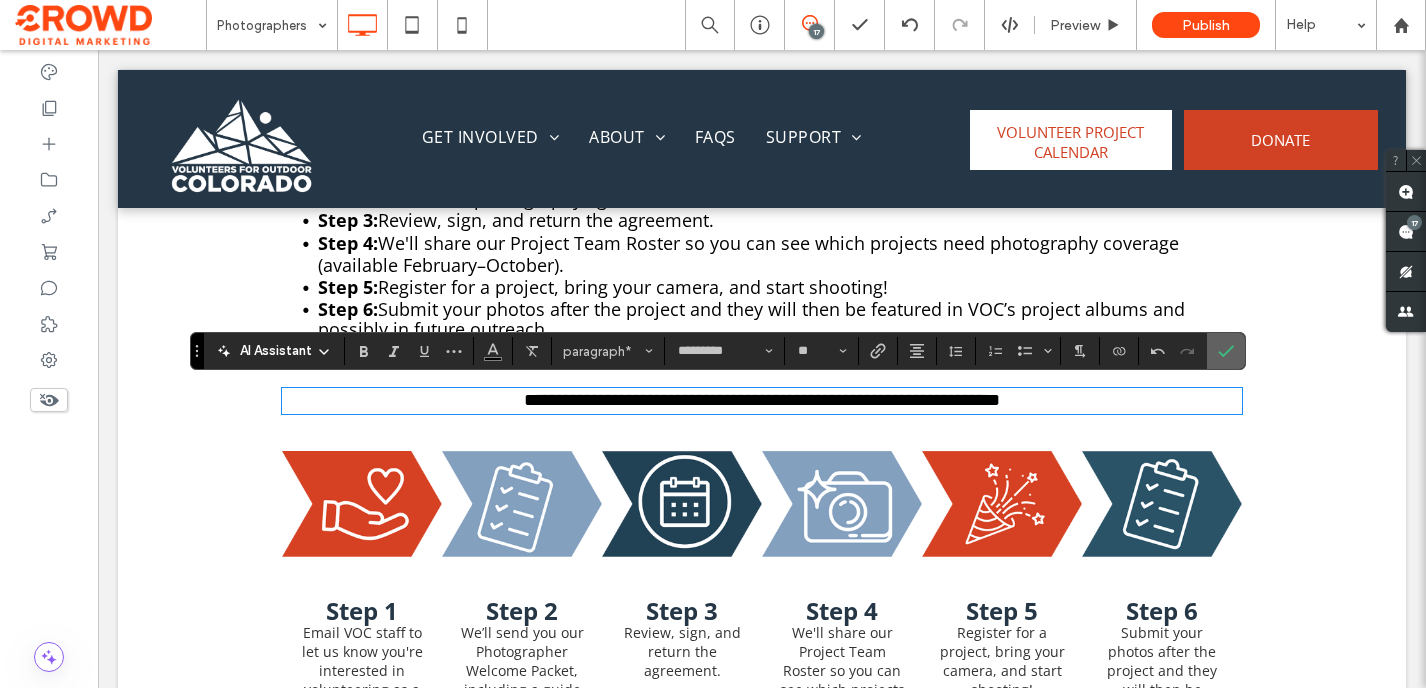 click 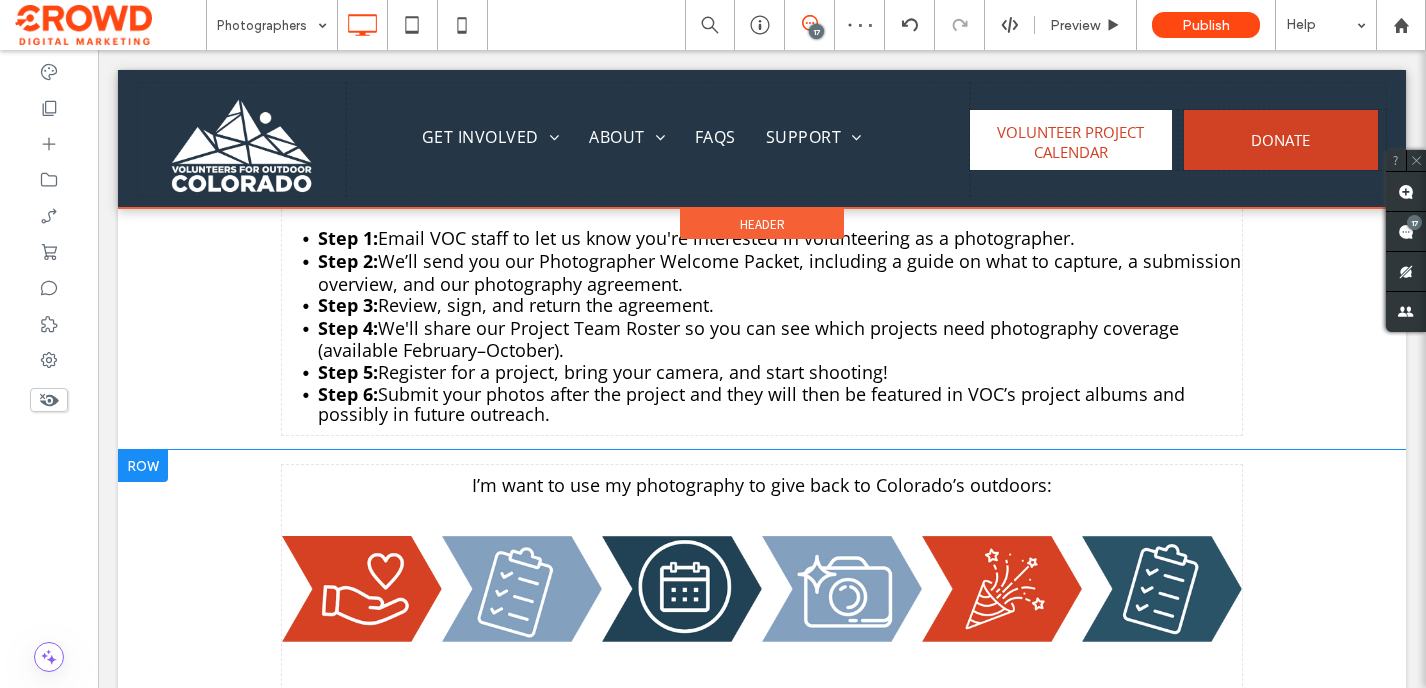 scroll, scrollTop: 1209, scrollLeft: 0, axis: vertical 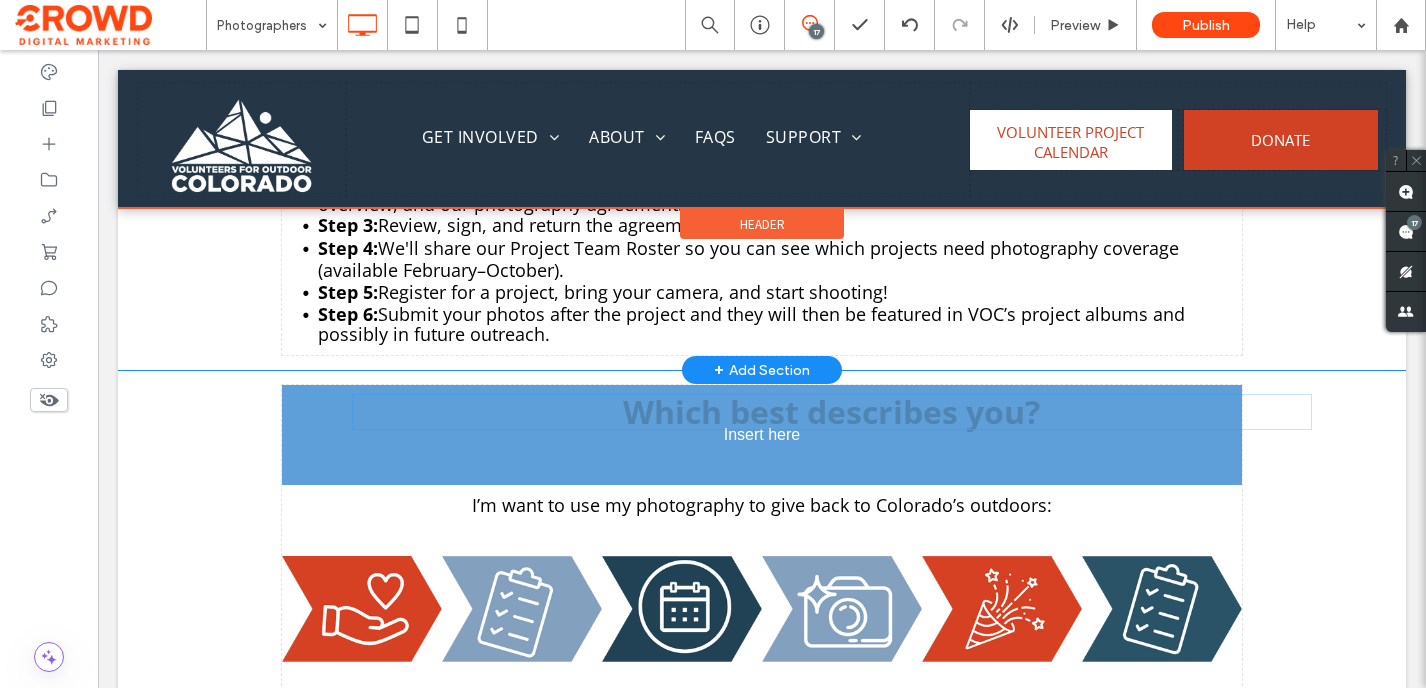 drag, startPoint x: 805, startPoint y: 312, endPoint x: 710, endPoint y: 454, distance: 170.84789 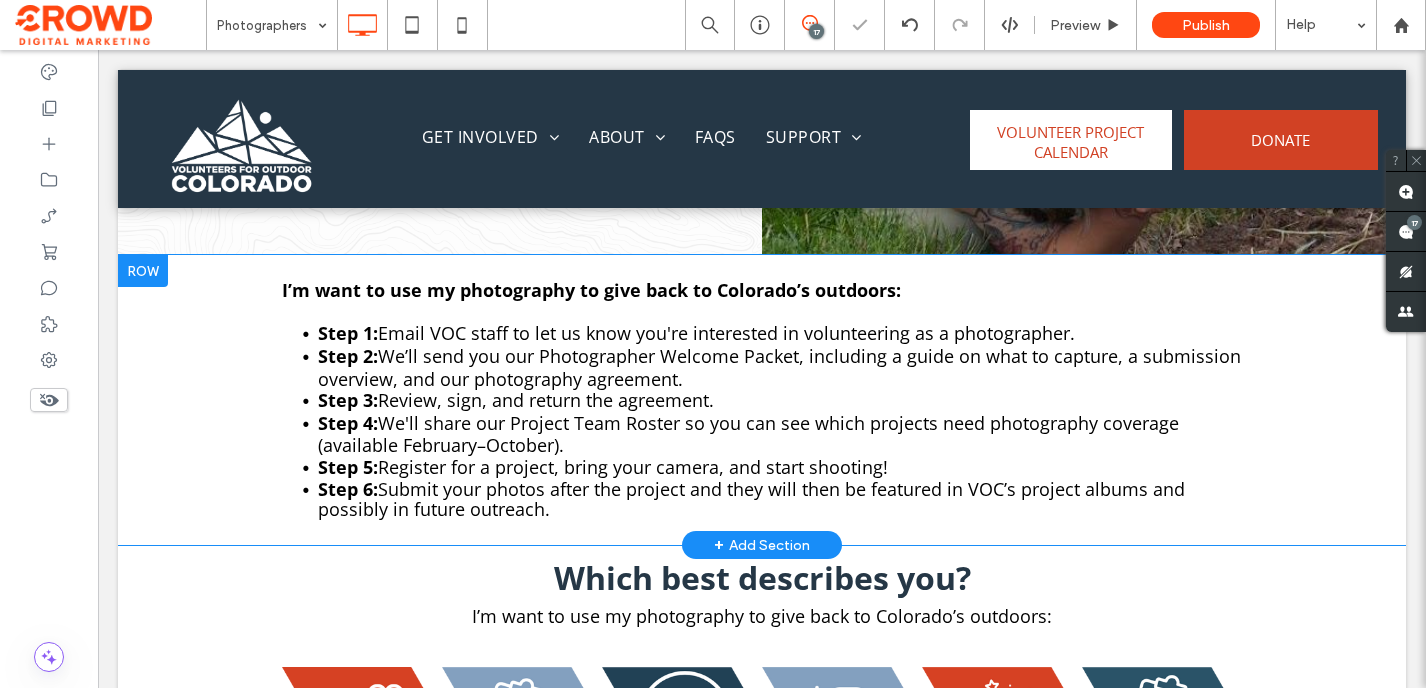 scroll, scrollTop: 998, scrollLeft: 0, axis: vertical 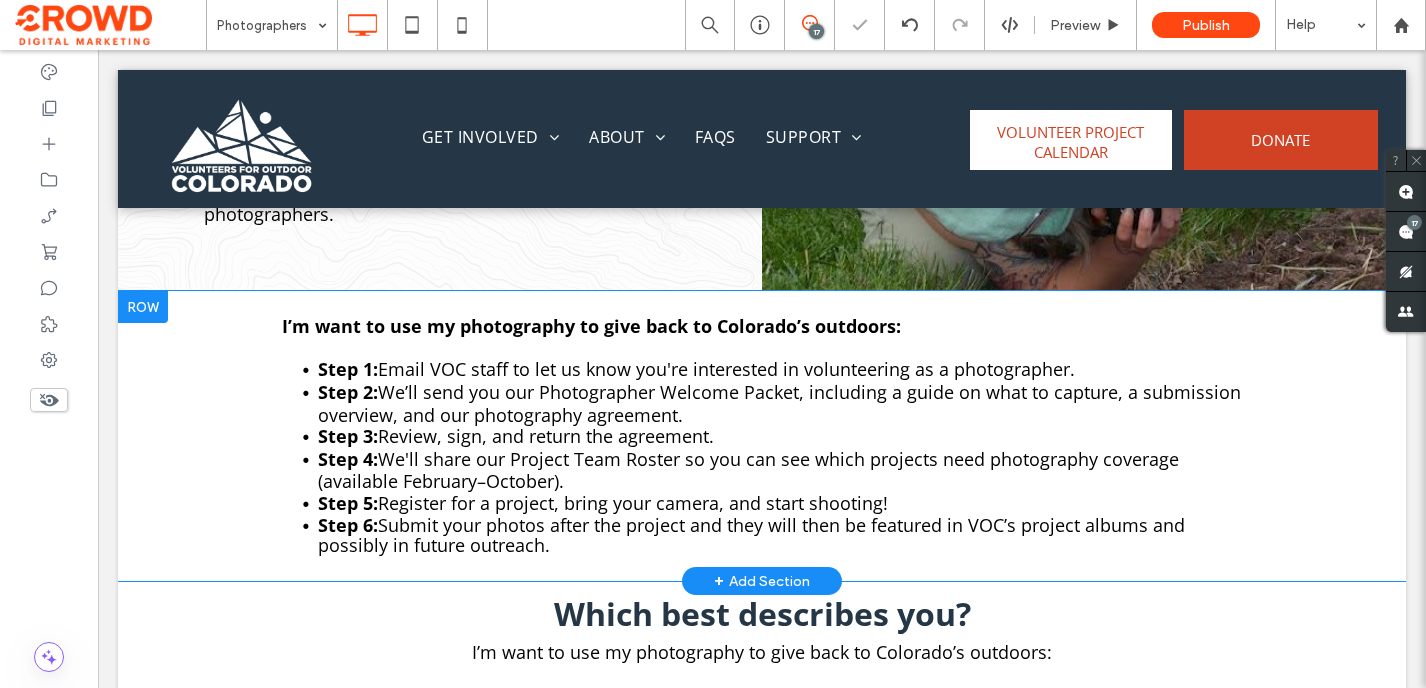click at bounding box center [143, 307] 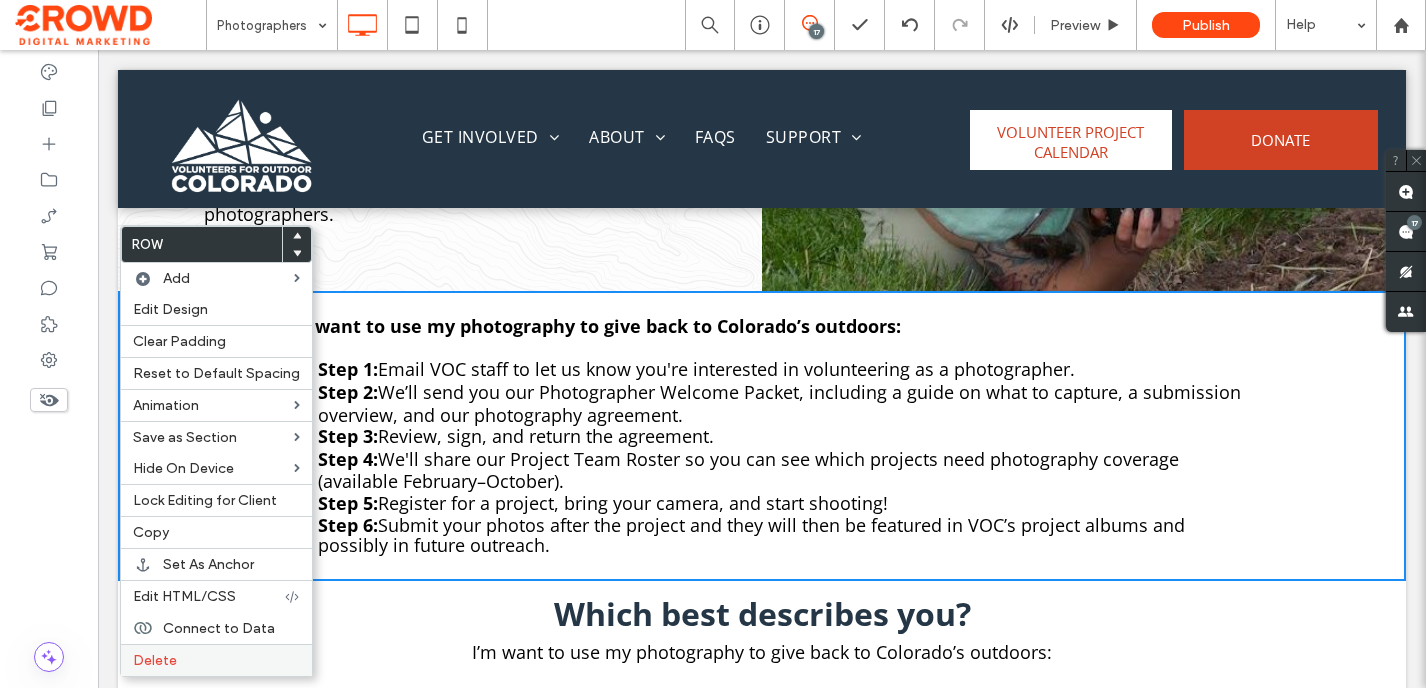 click on "Delete" at bounding box center [216, 660] 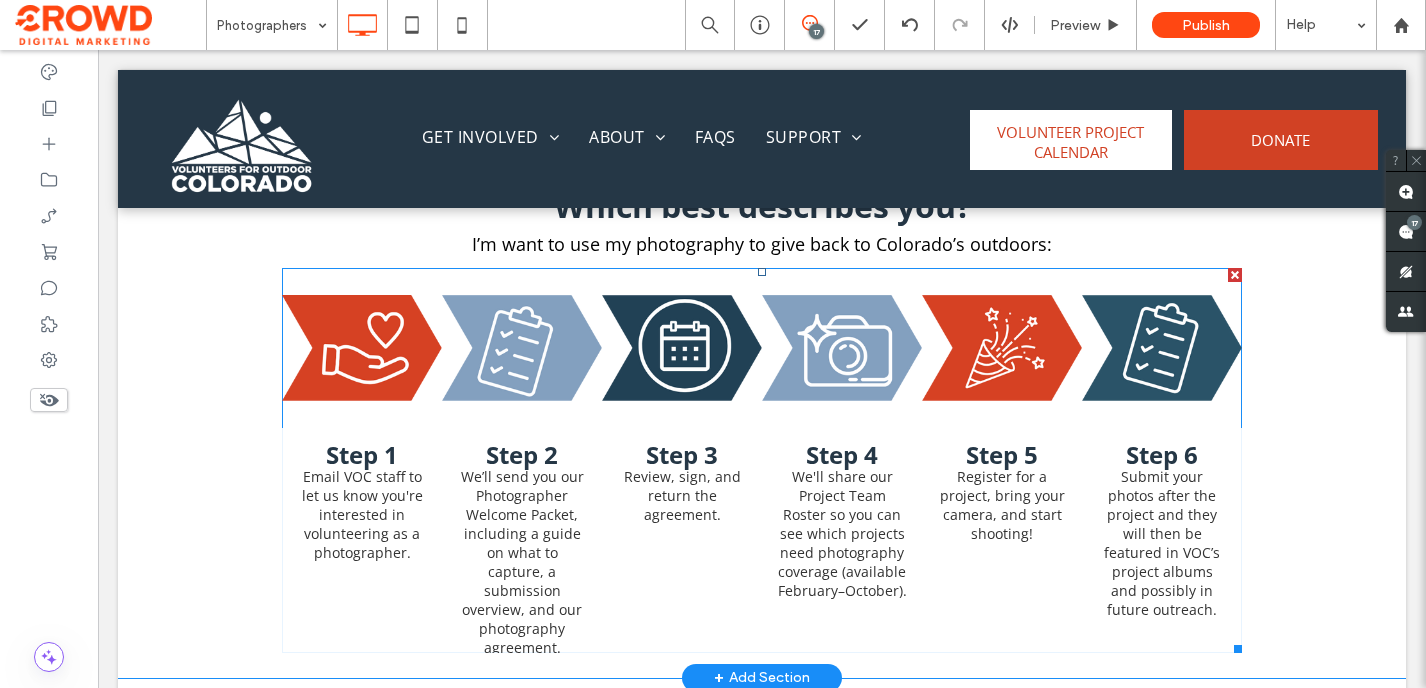 scroll, scrollTop: 1173, scrollLeft: 0, axis: vertical 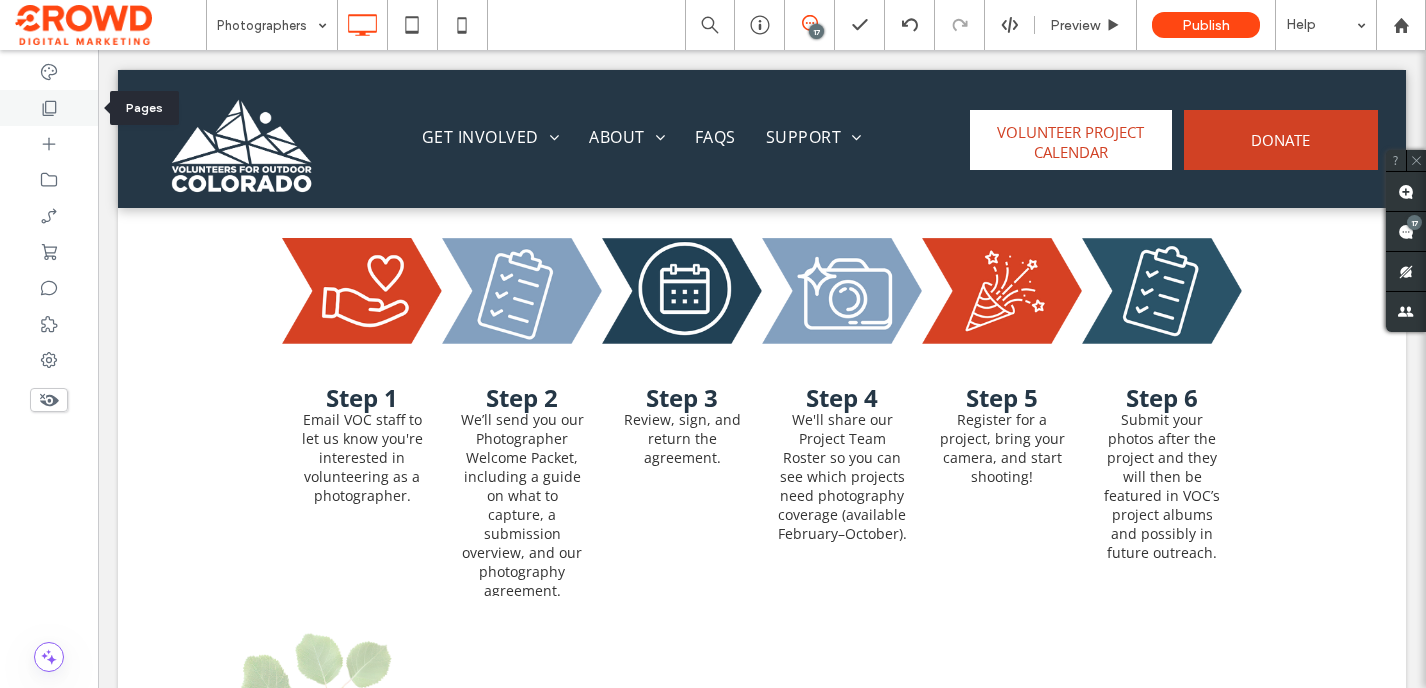 click at bounding box center [49, 108] 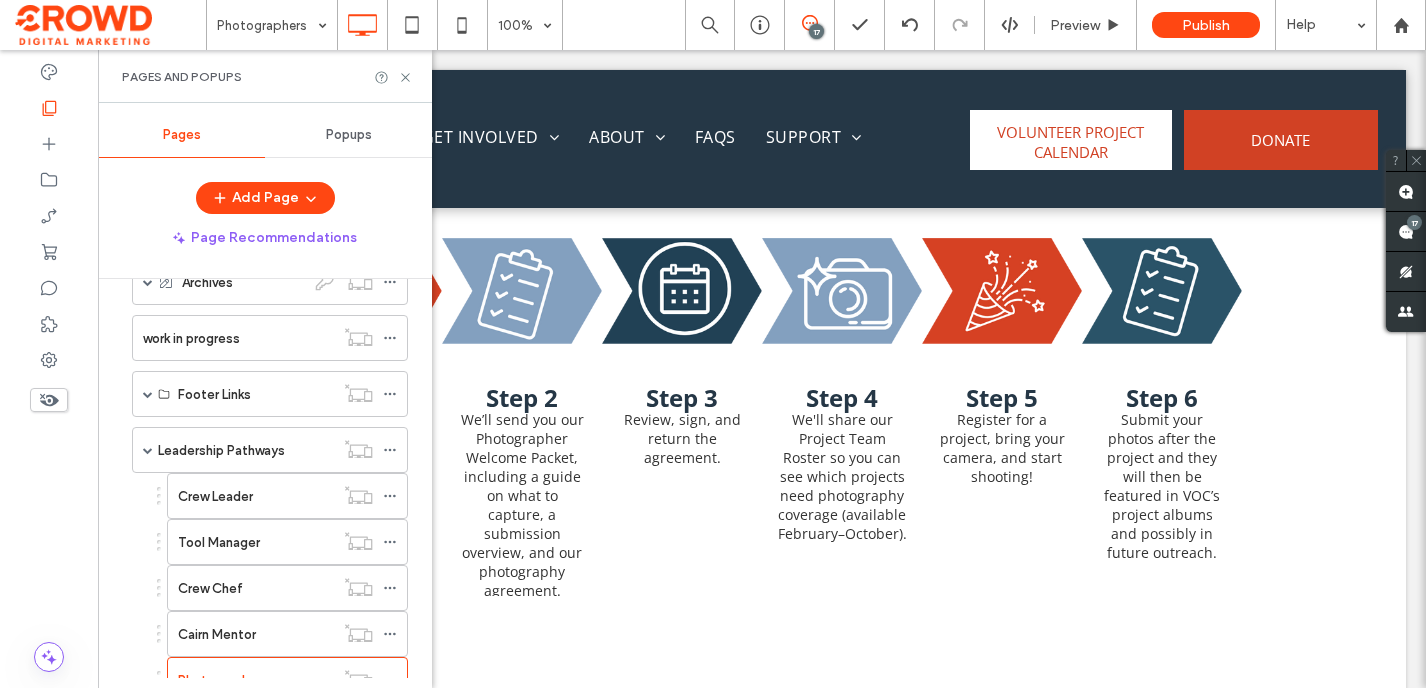 scroll, scrollTop: 1575, scrollLeft: 0, axis: vertical 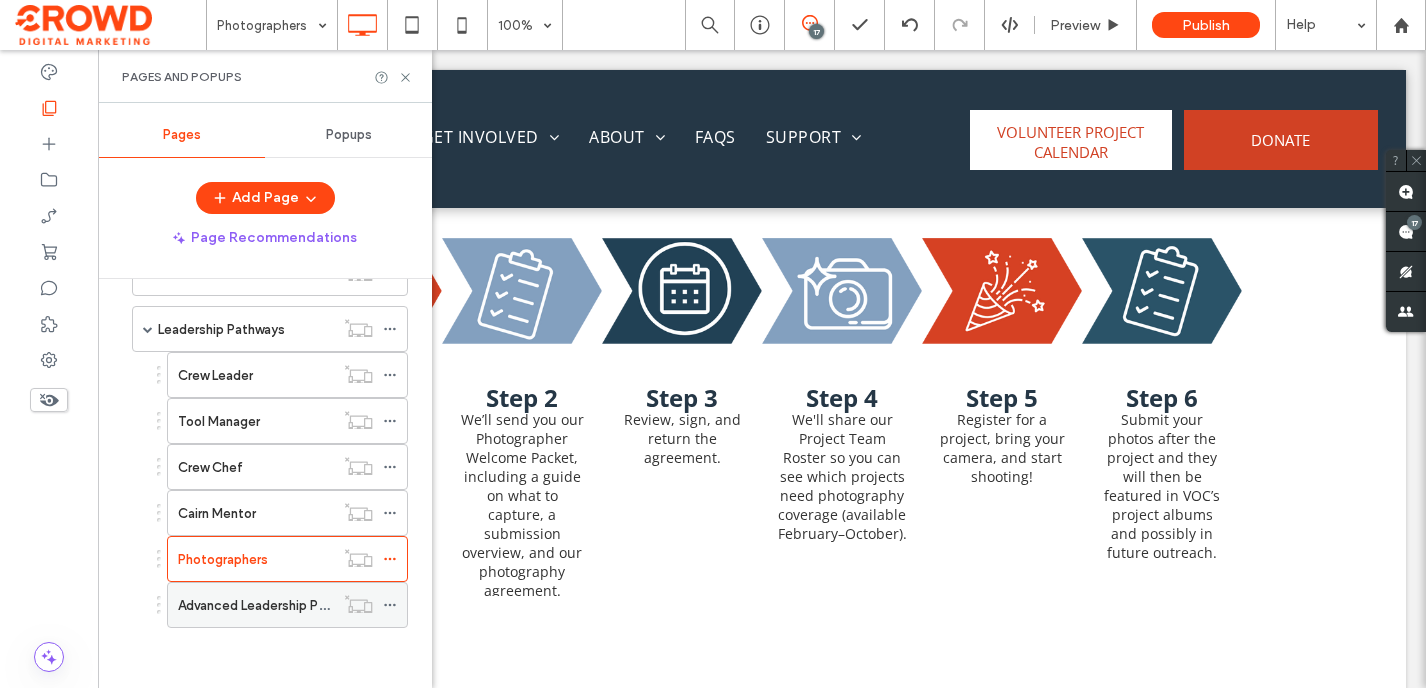 click on "Advanced Leadership Pathways" at bounding box center (256, 605) 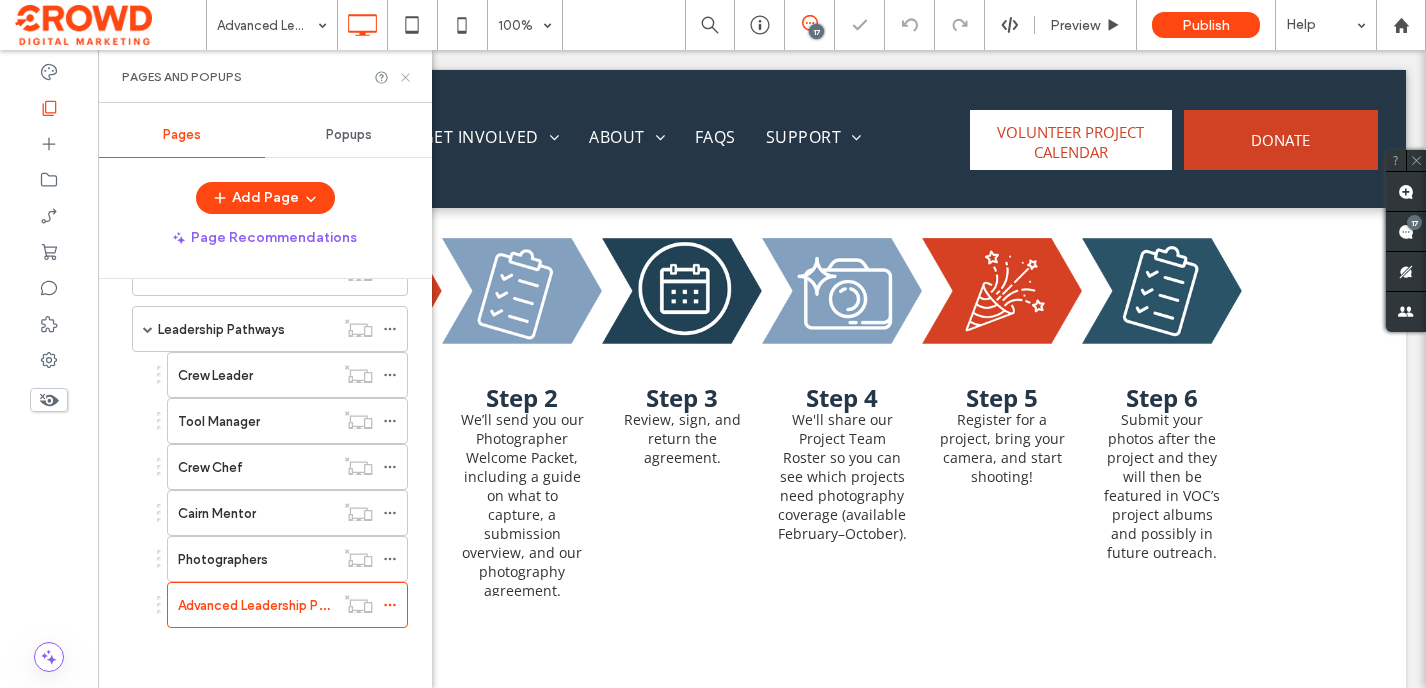 click 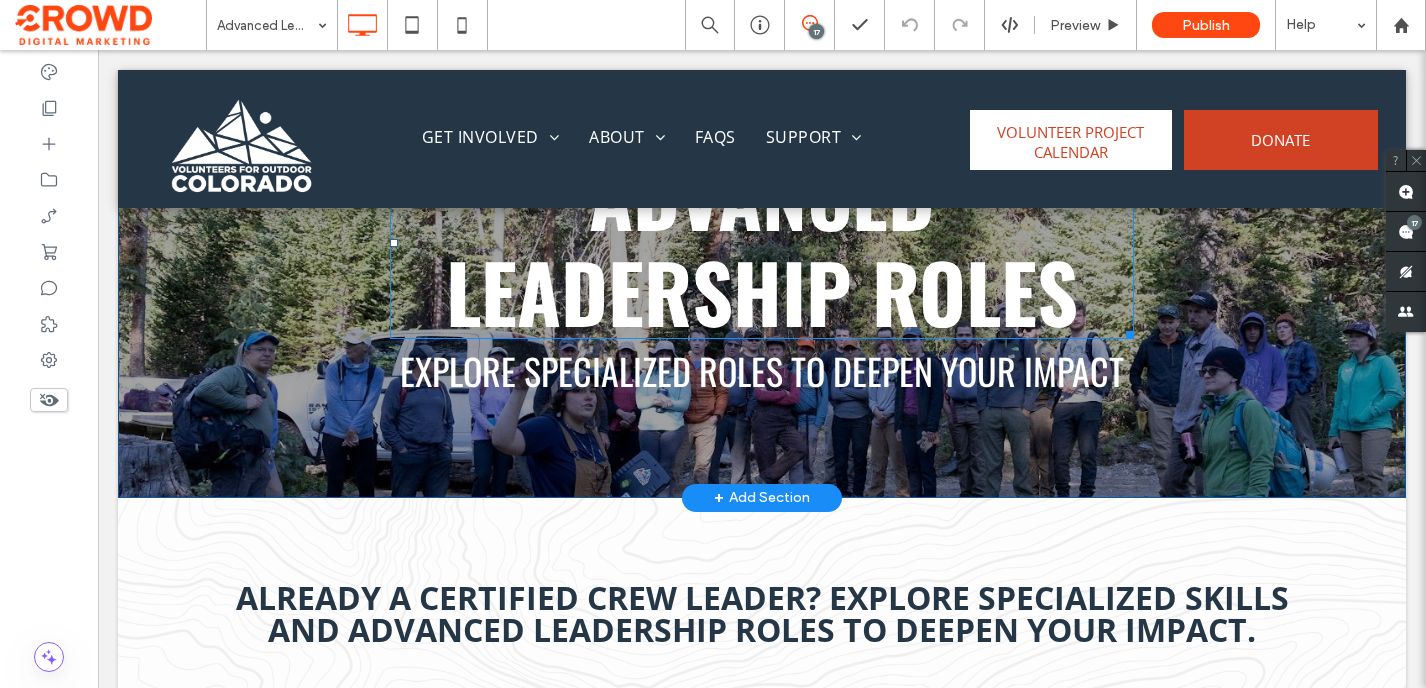 scroll, scrollTop: 408, scrollLeft: 0, axis: vertical 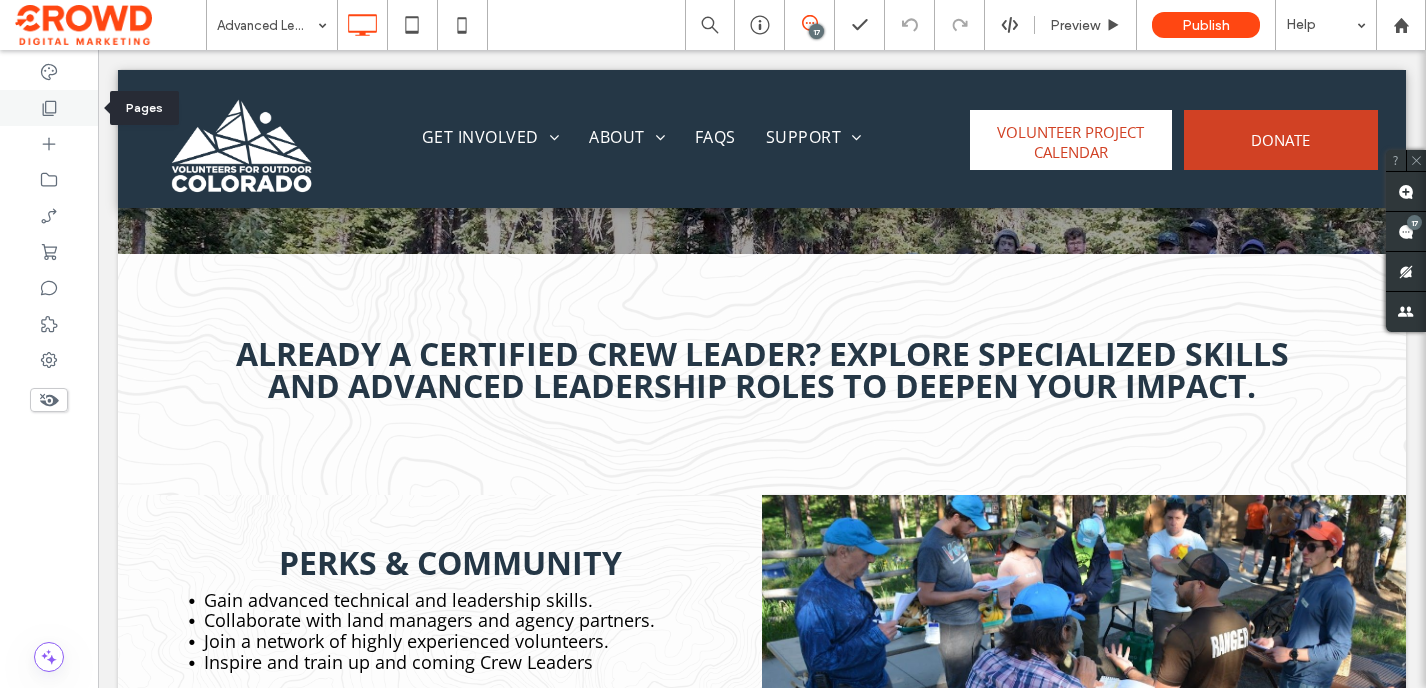 click at bounding box center [49, 108] 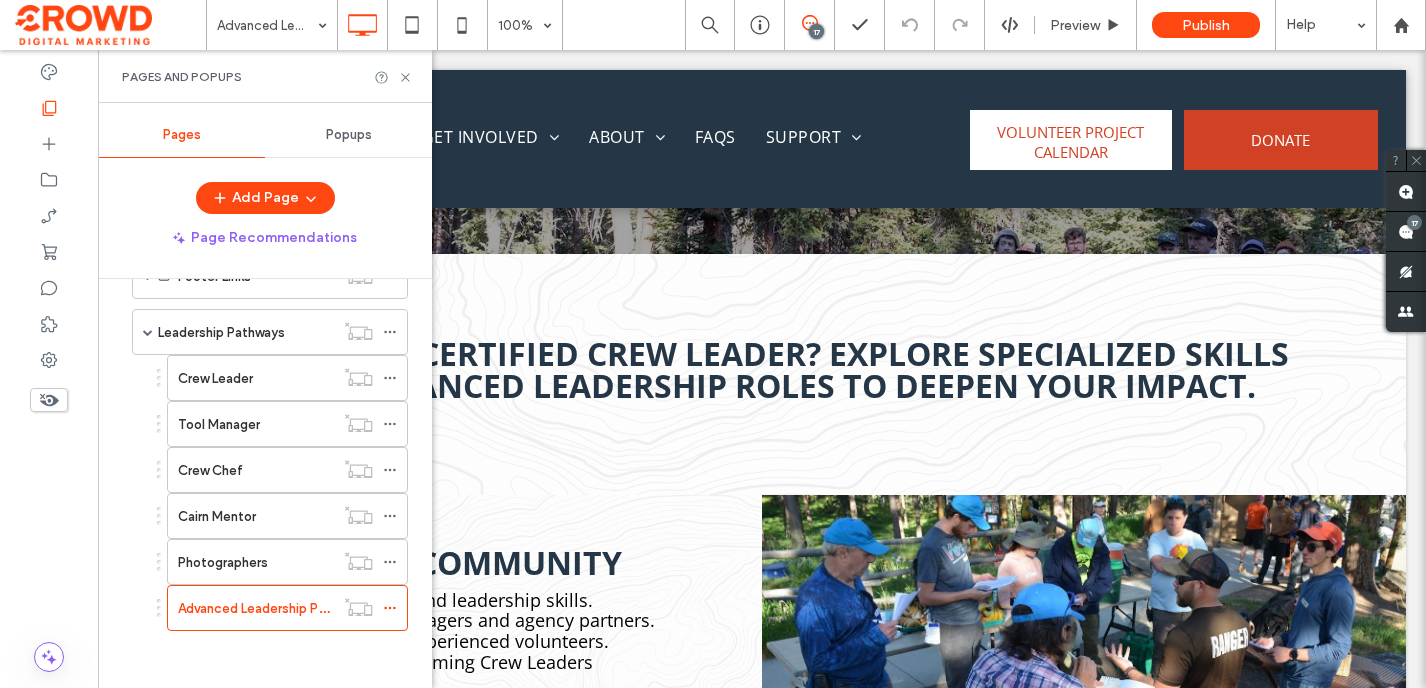 scroll, scrollTop: 1575, scrollLeft: 0, axis: vertical 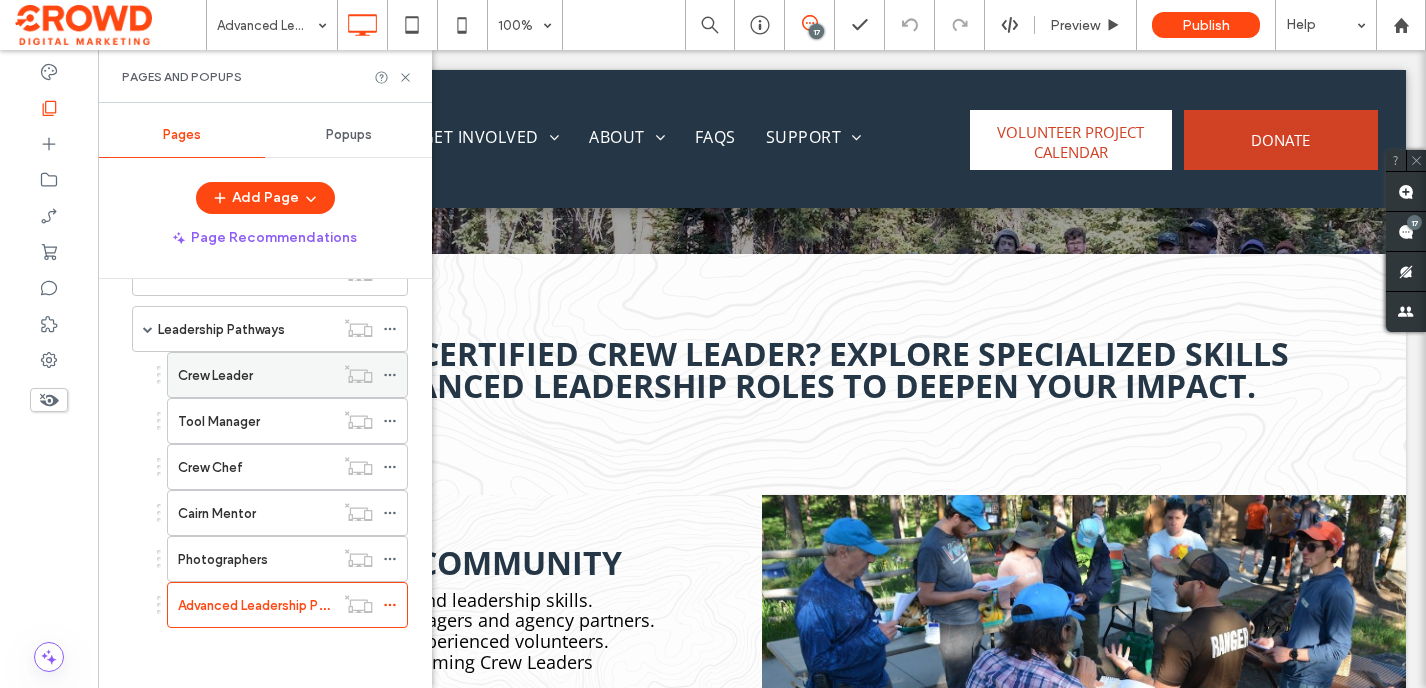 click on "Crew Leader" at bounding box center (215, 375) 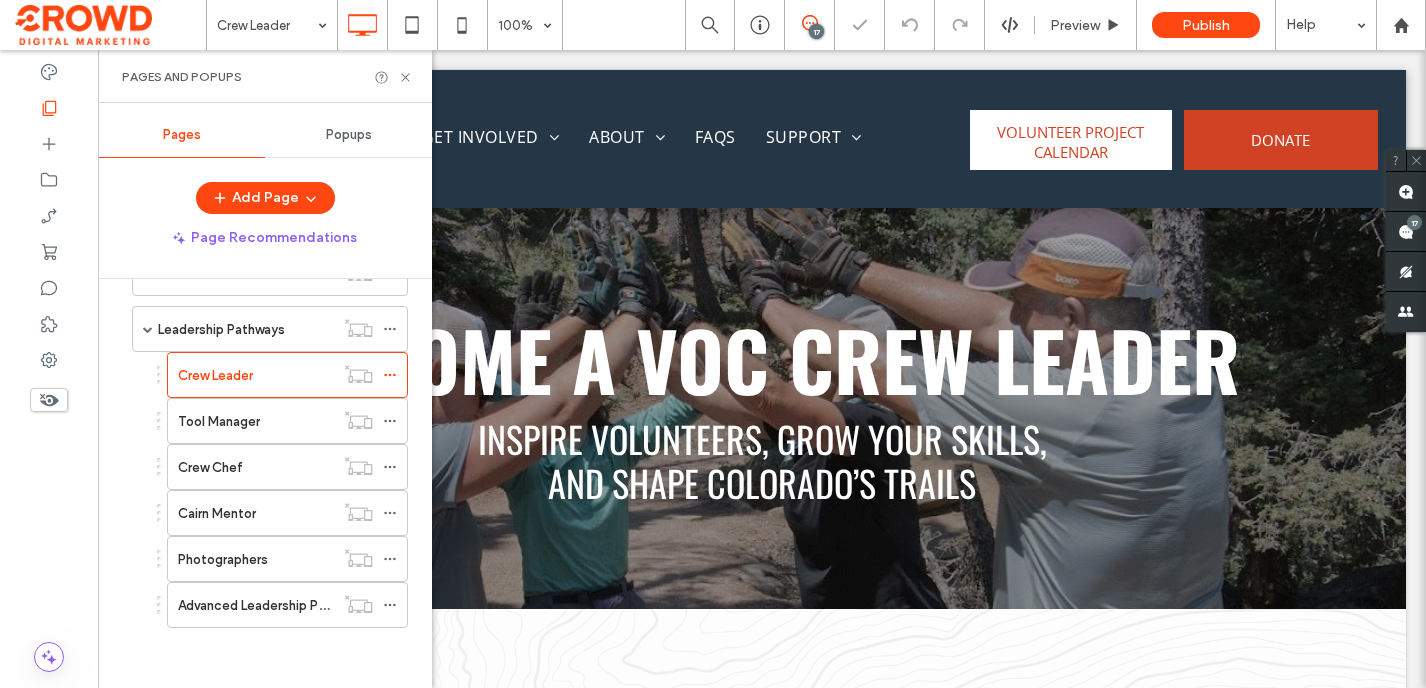scroll, scrollTop: 0, scrollLeft: 0, axis: both 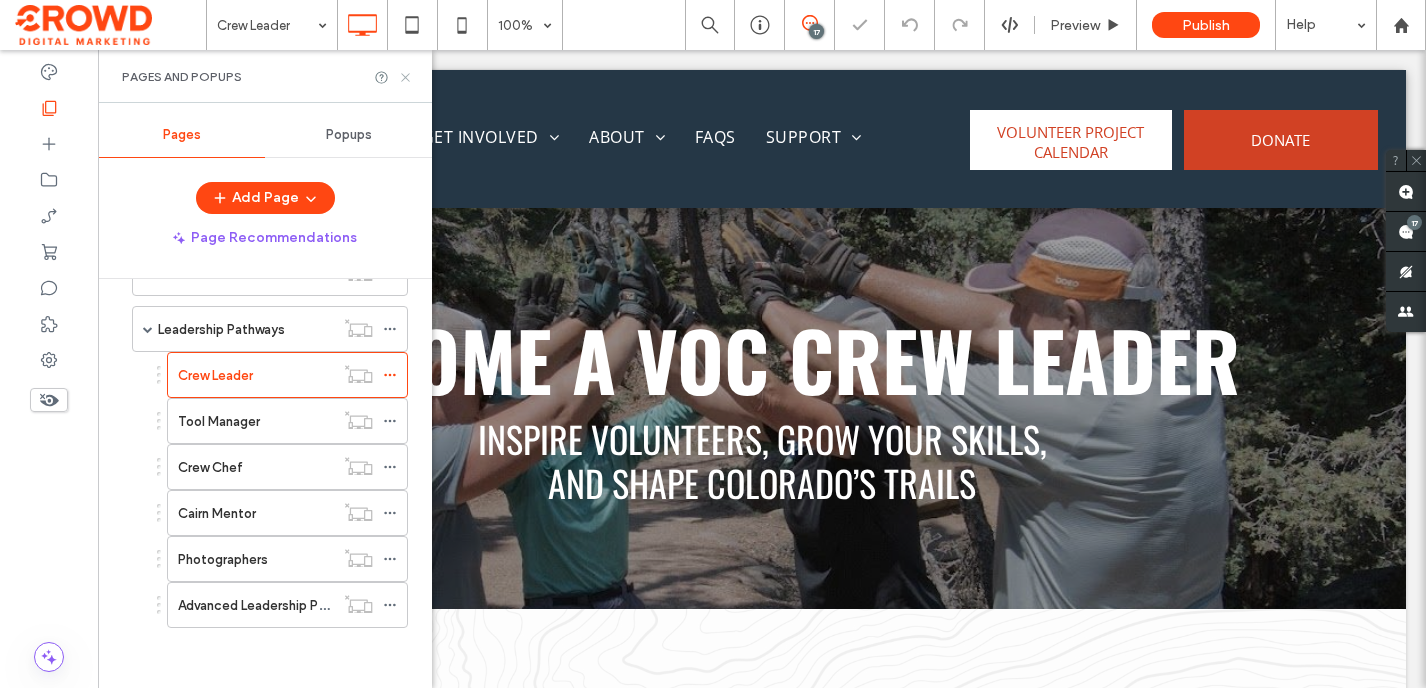 click 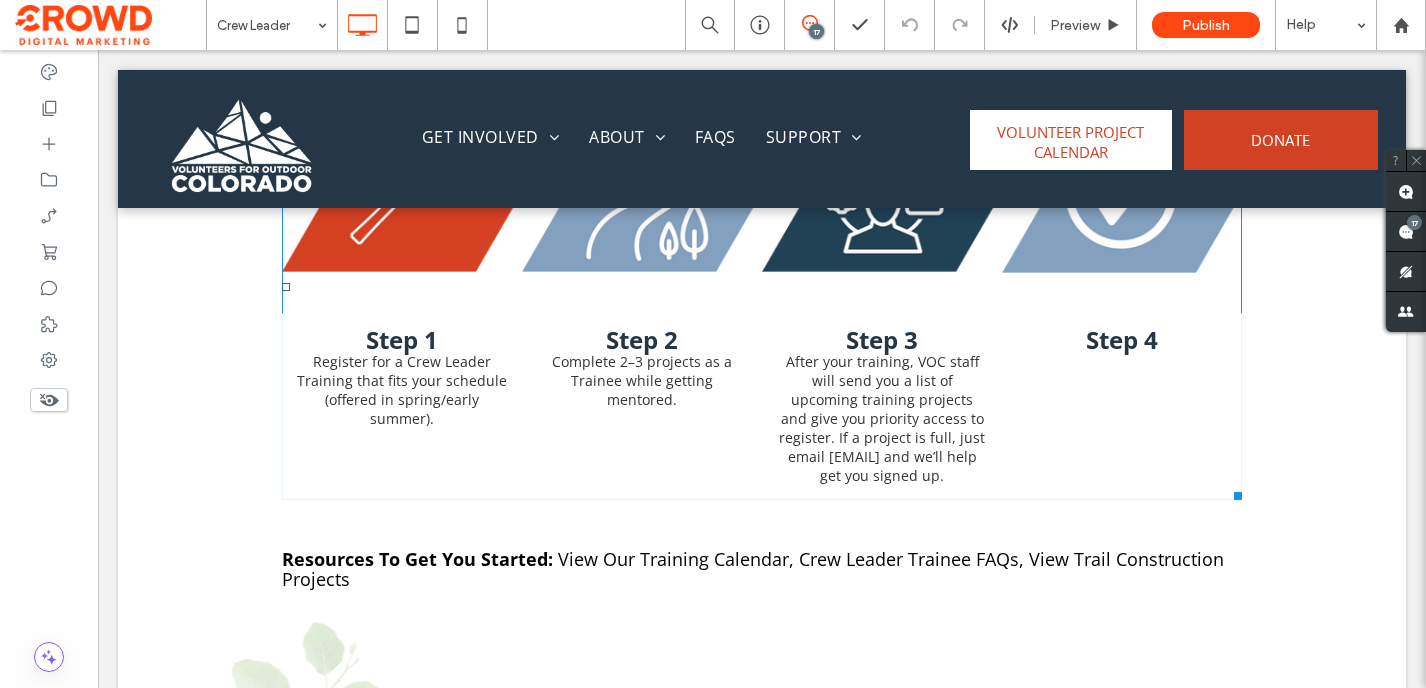 scroll, scrollTop: 1828, scrollLeft: 0, axis: vertical 